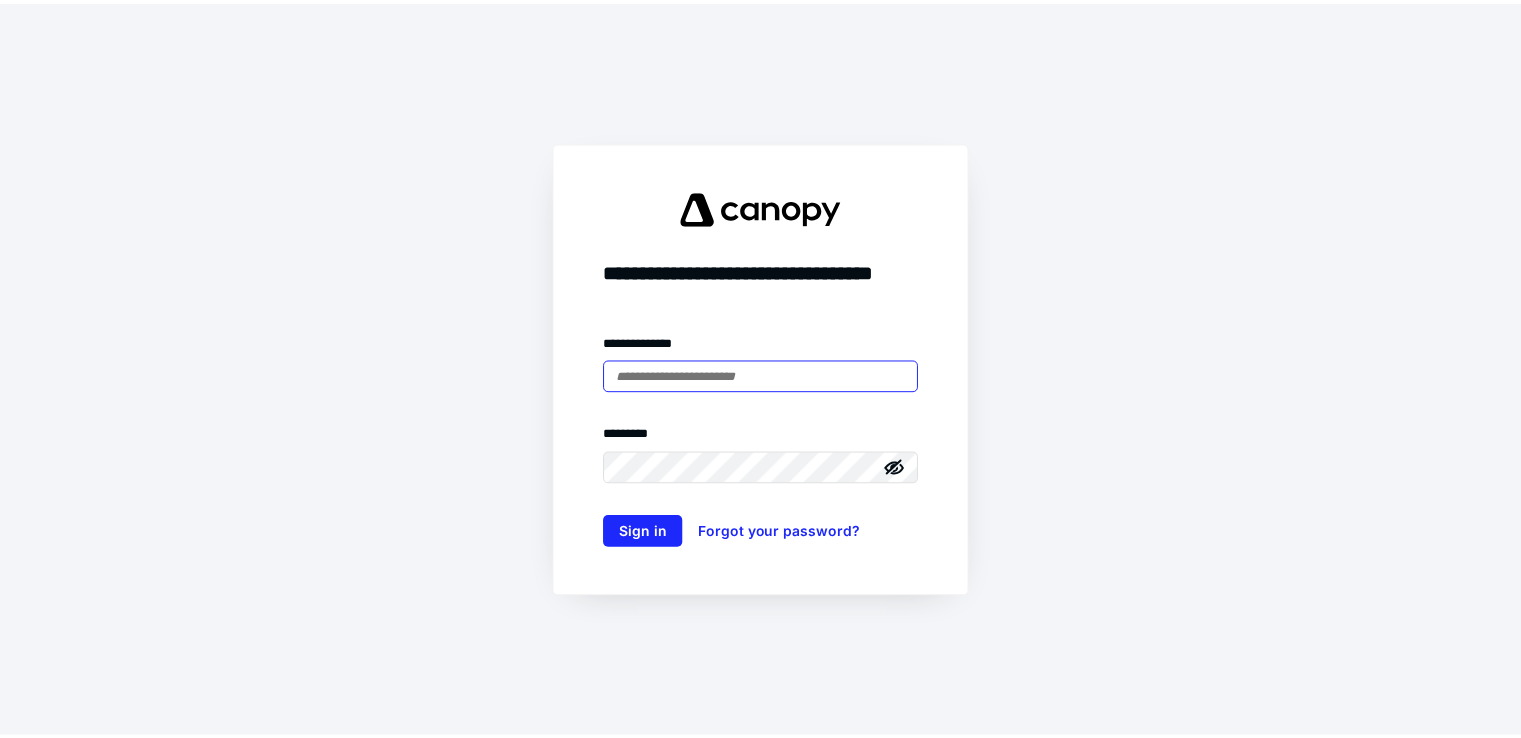 scroll, scrollTop: 0, scrollLeft: 0, axis: both 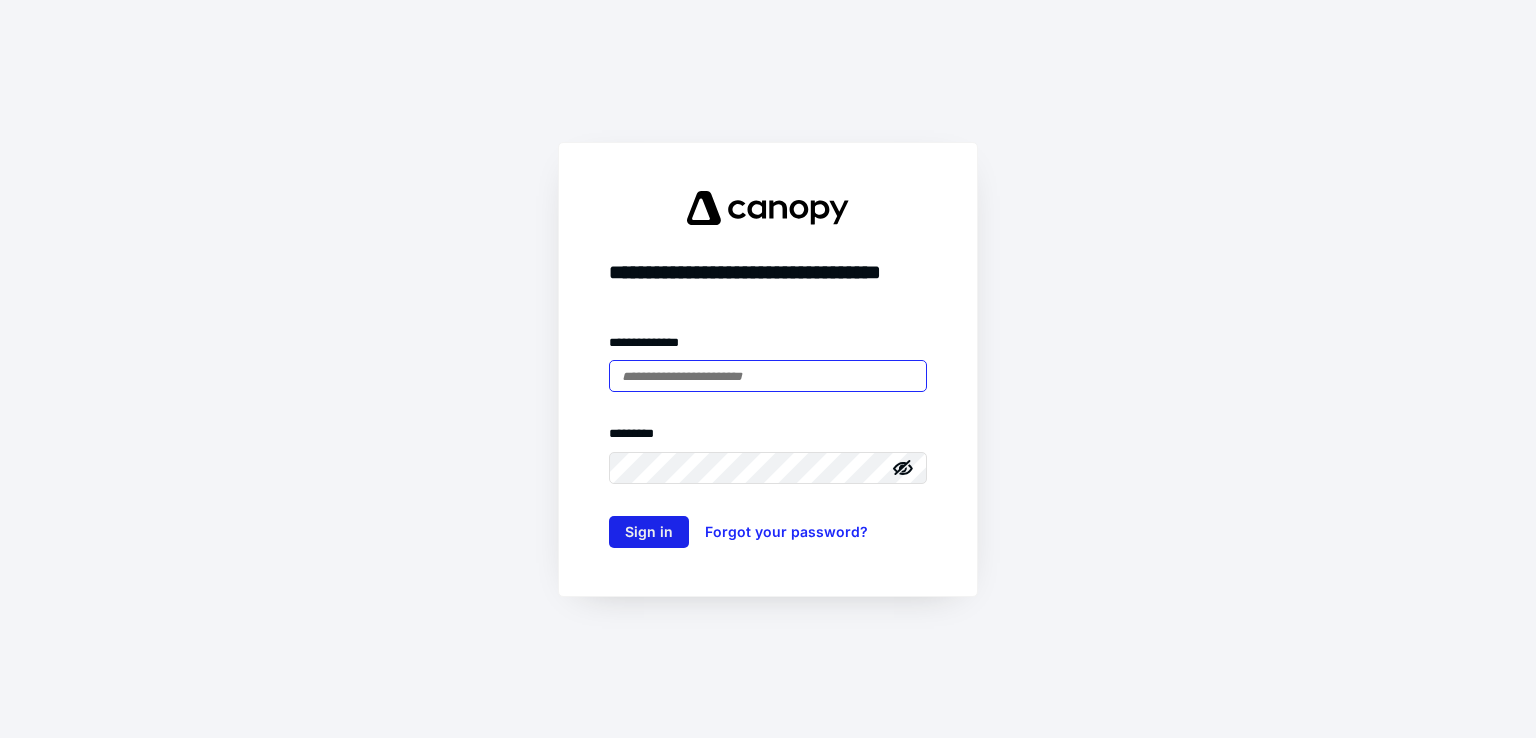 type on "**********" 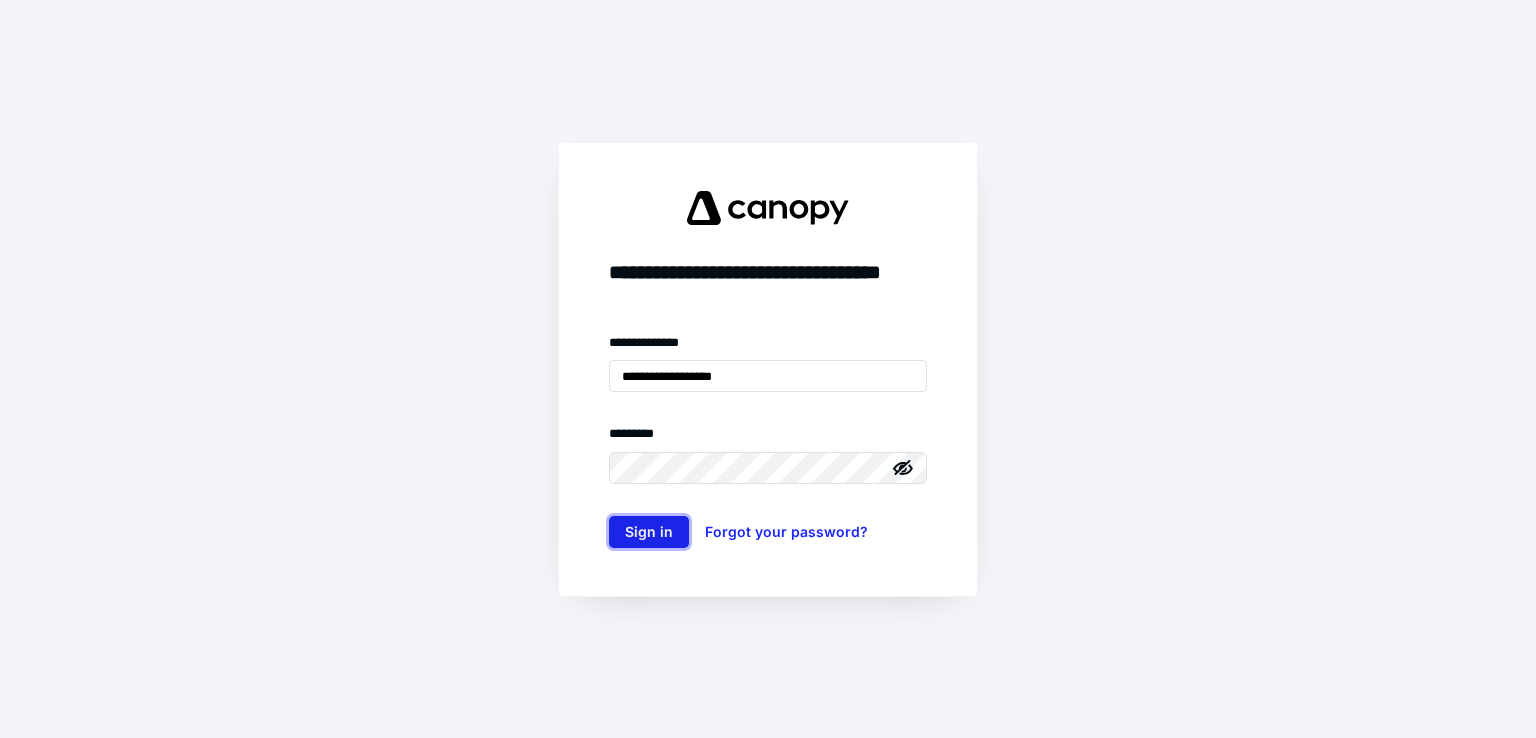 click on "Sign in" at bounding box center [649, 532] 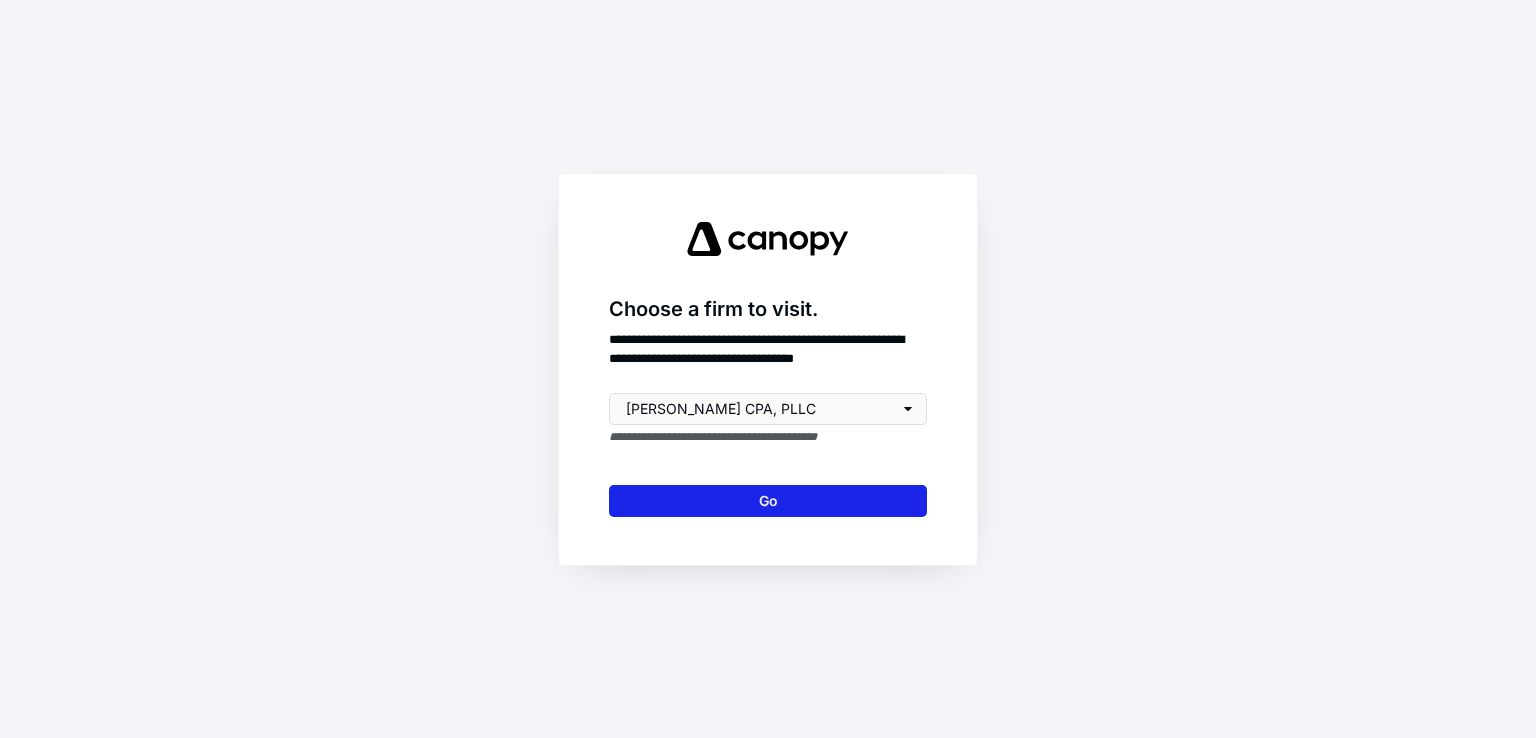 click on "Go" at bounding box center [768, 501] 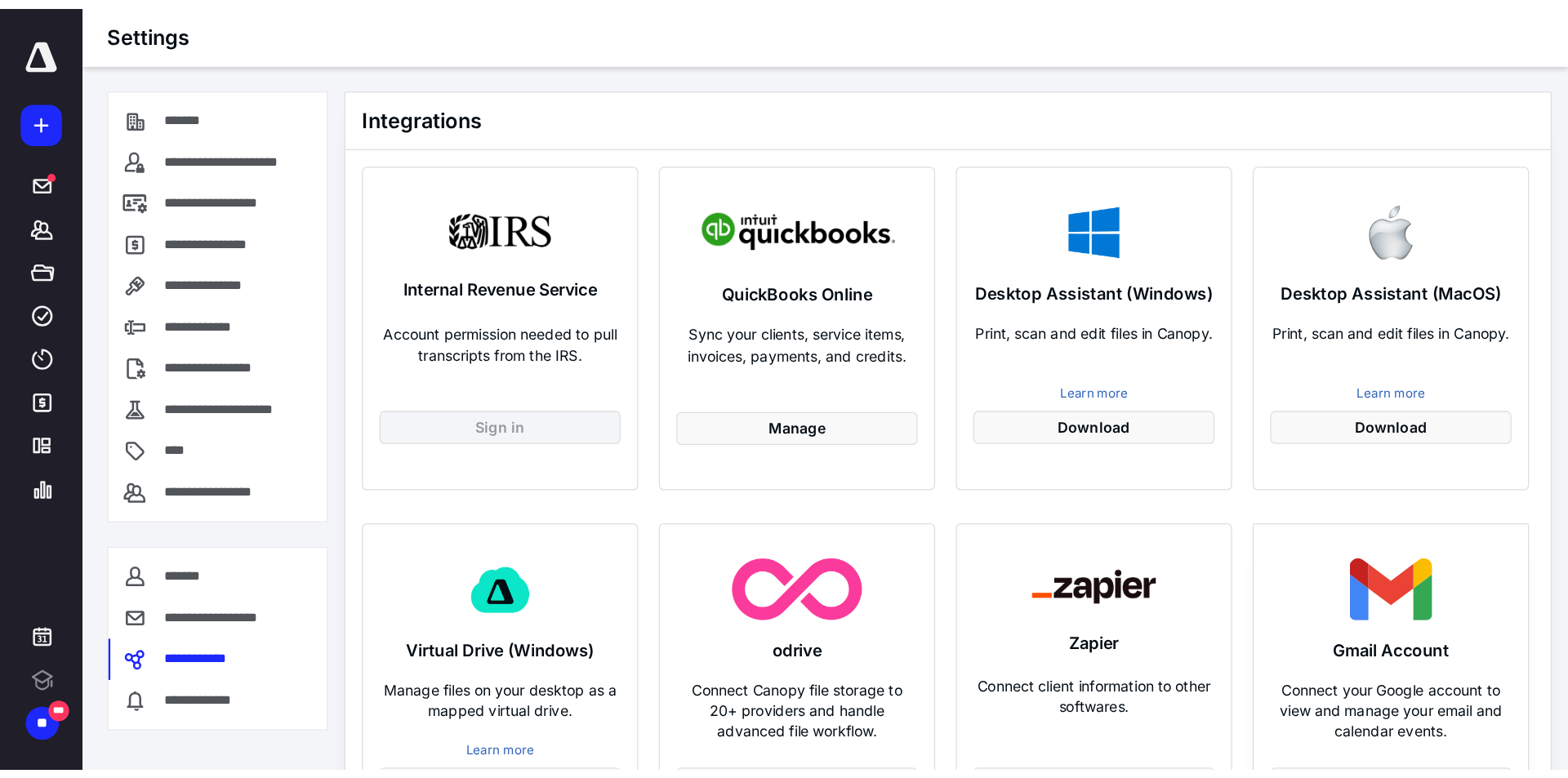 scroll, scrollTop: 0, scrollLeft: 0, axis: both 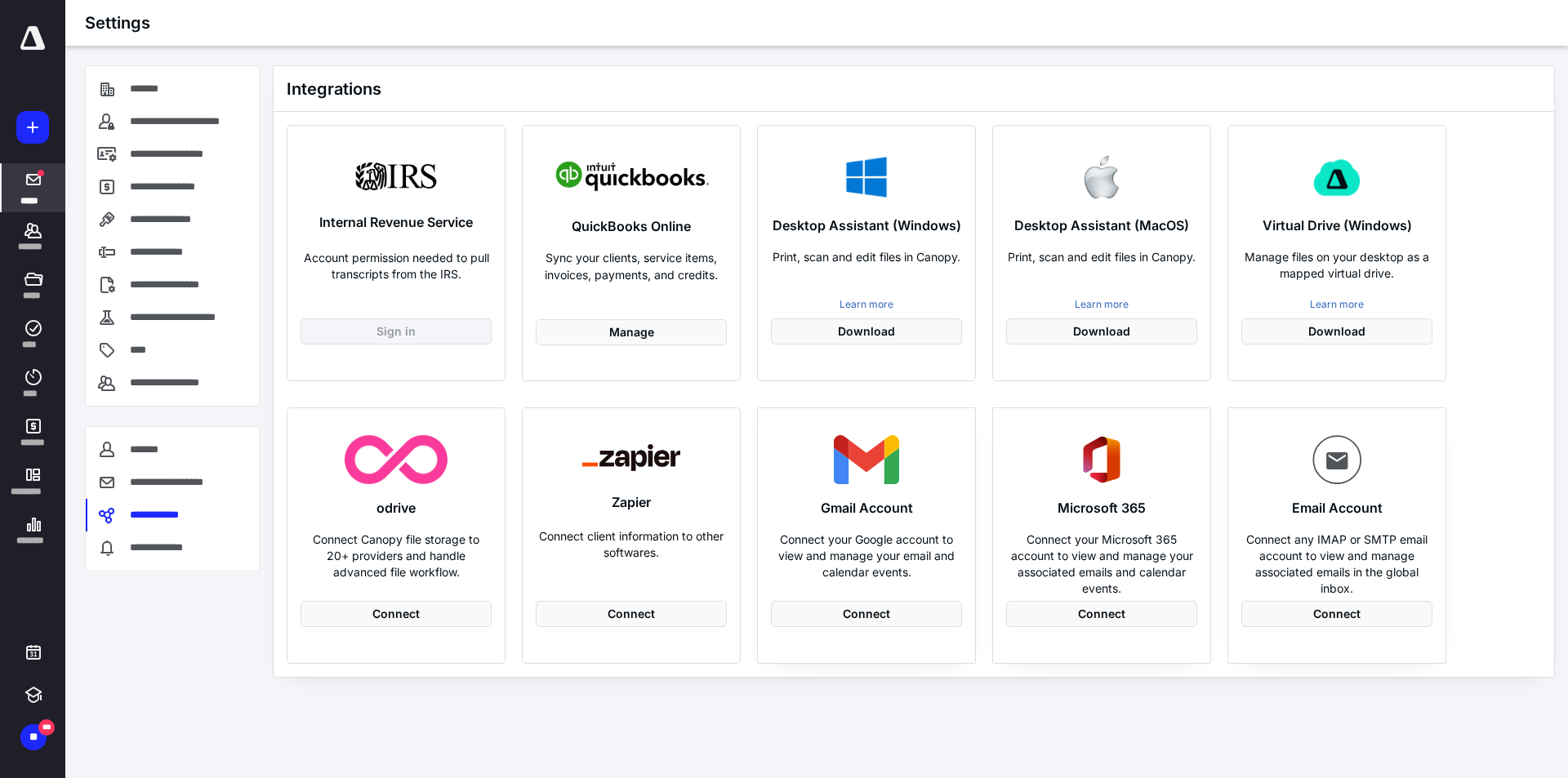click 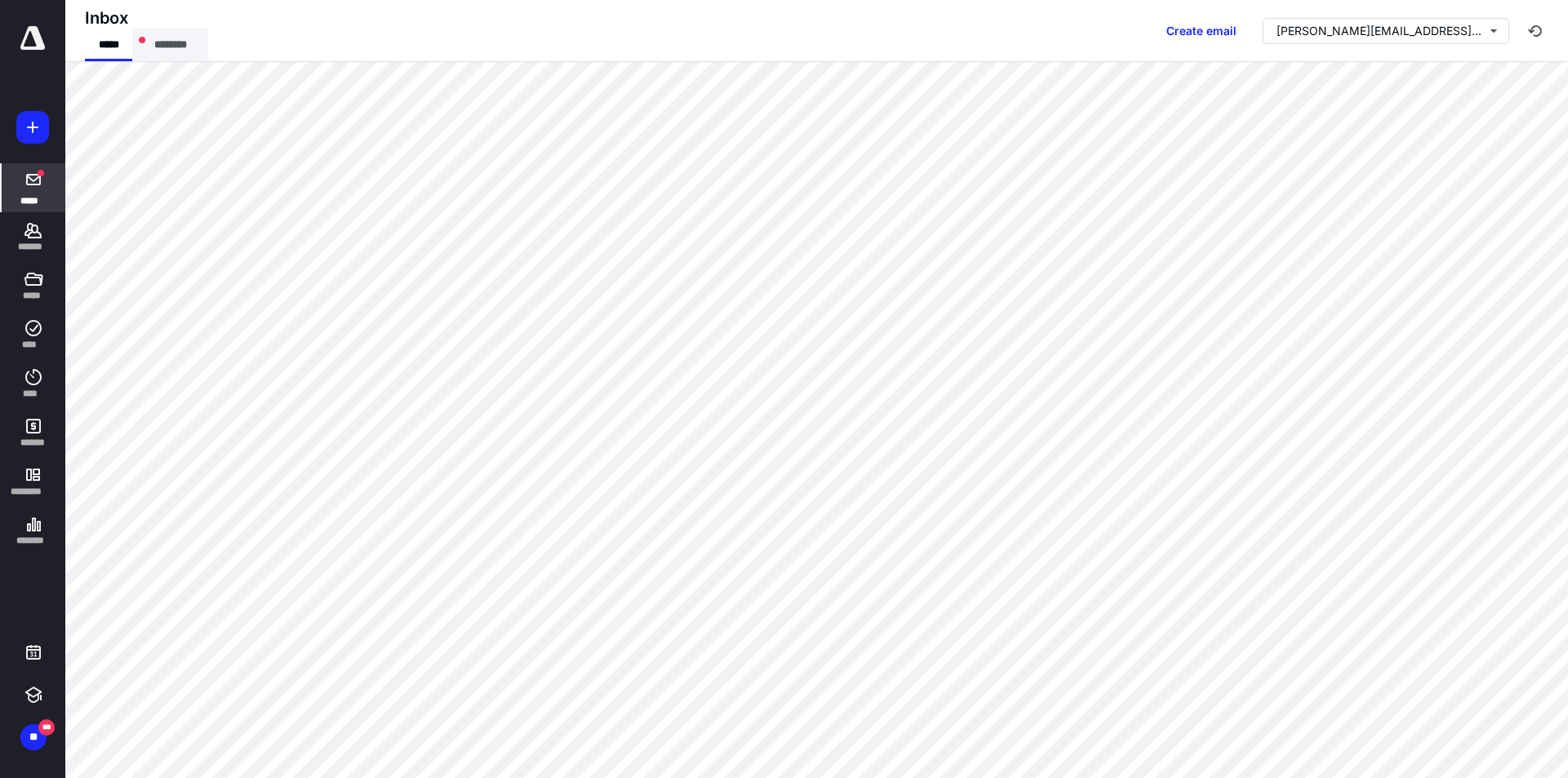 click on "********" at bounding box center [170, 45] 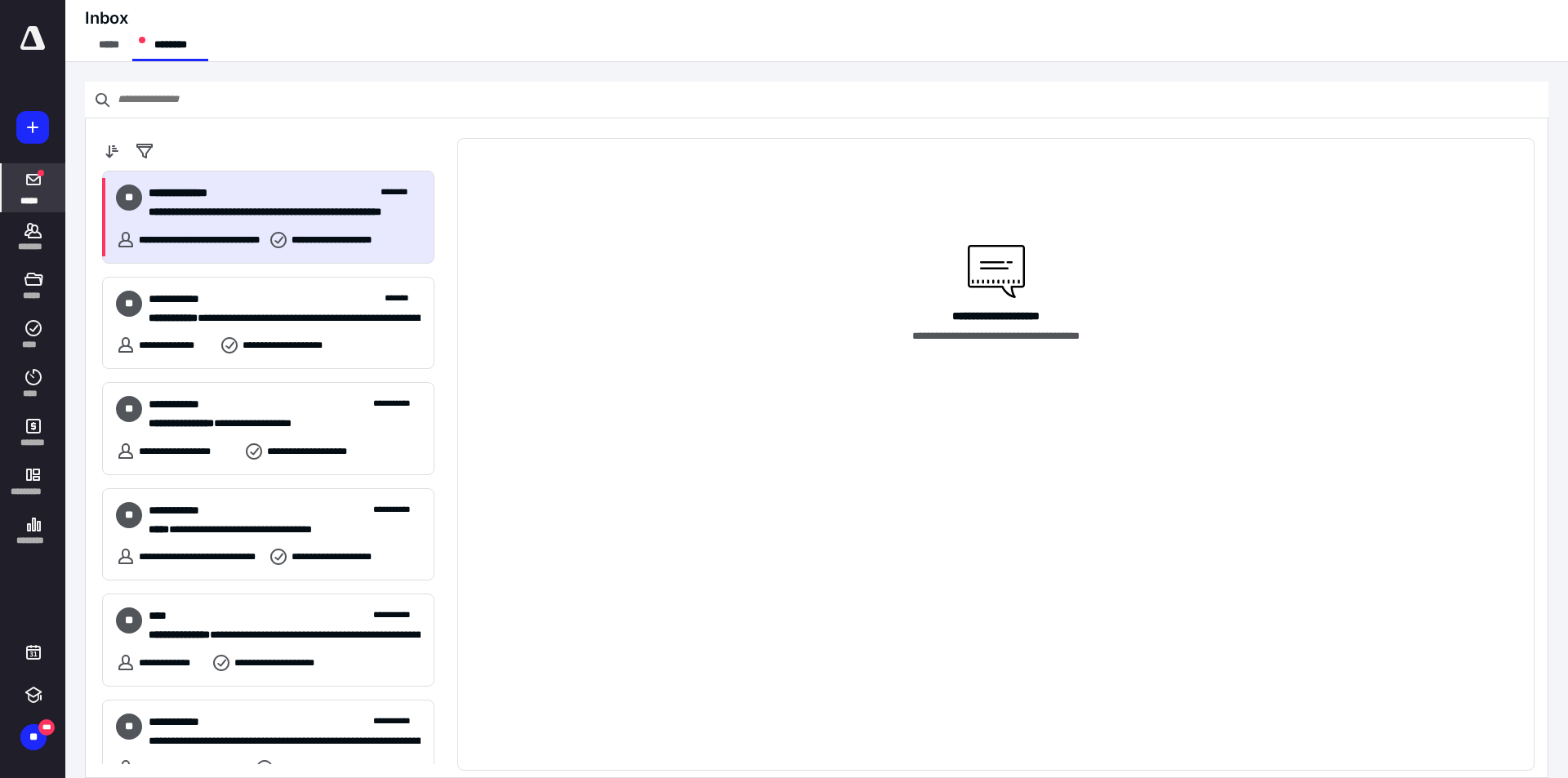 click on "**********" at bounding box center [278, 212] 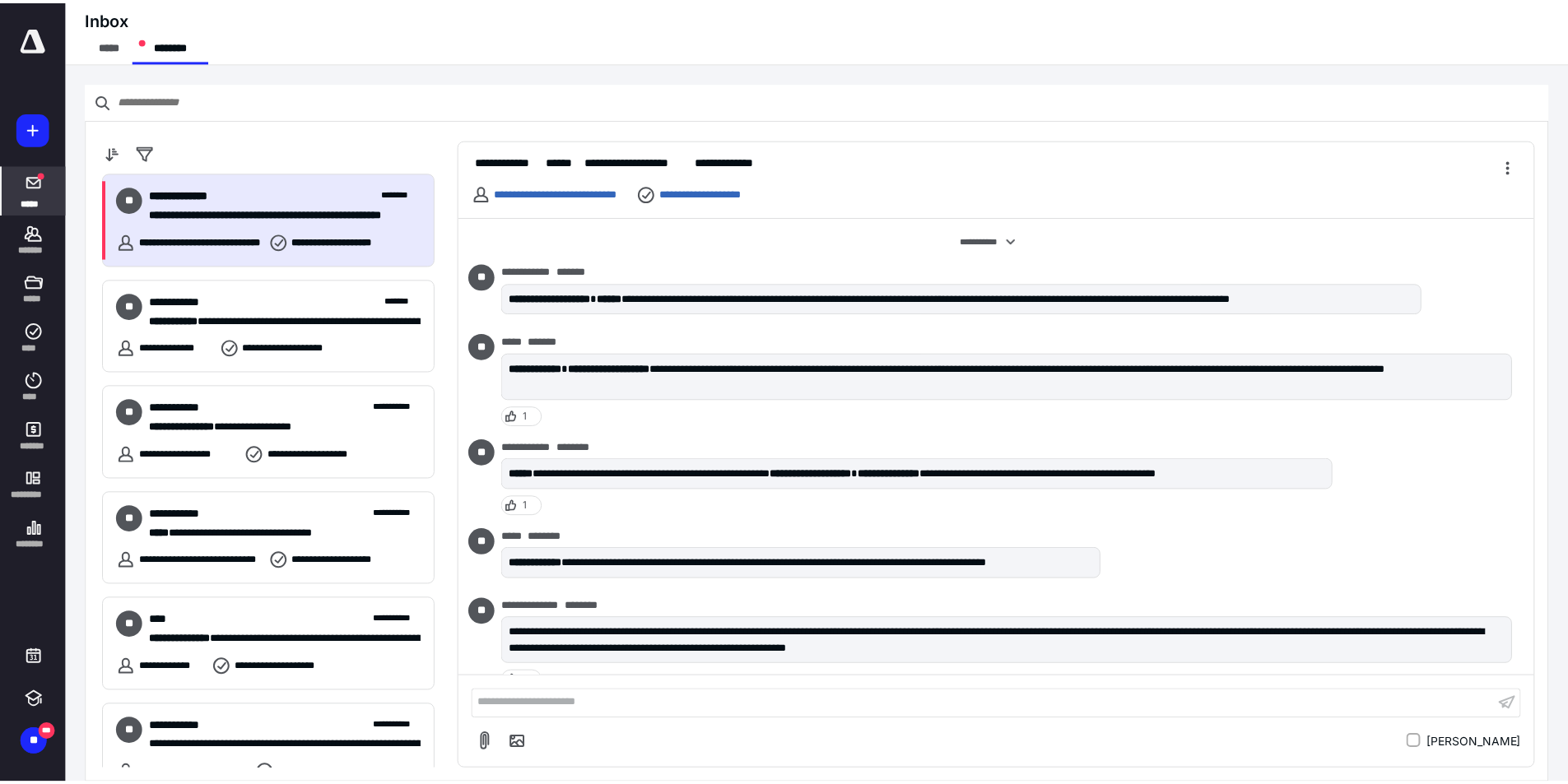 scroll, scrollTop: 297, scrollLeft: 0, axis: vertical 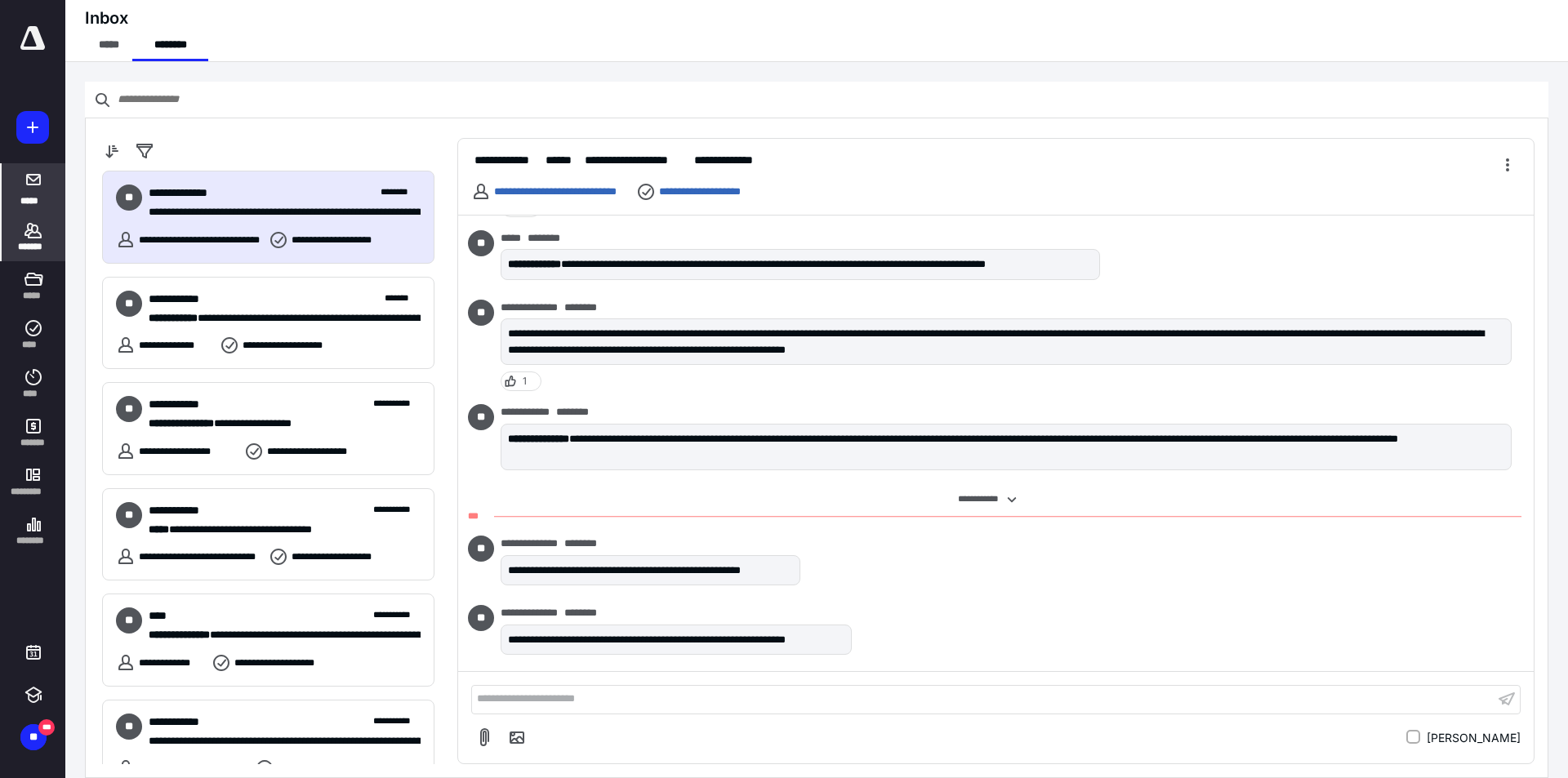 click on "*******" at bounding box center (33, 247) 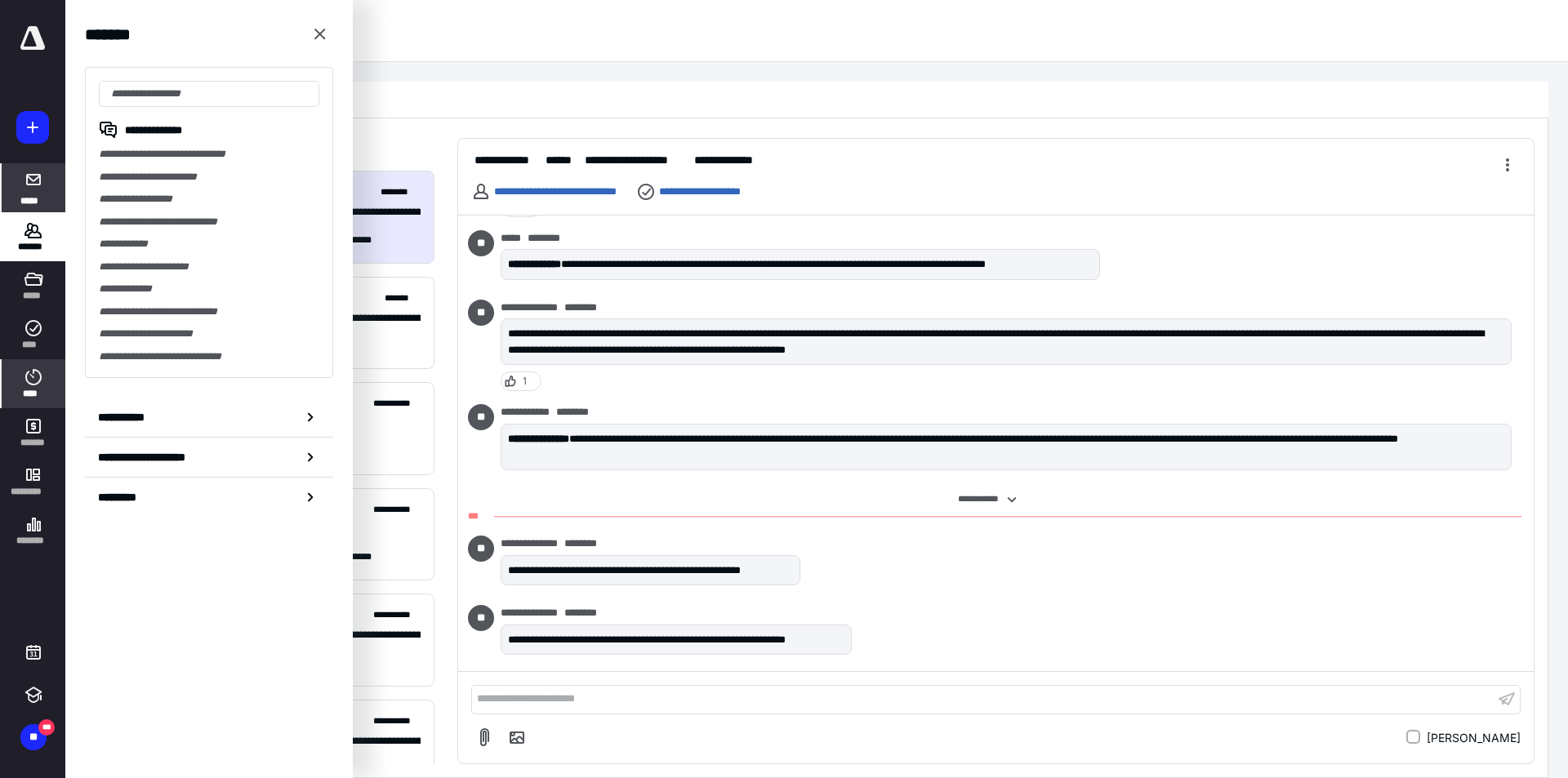 click 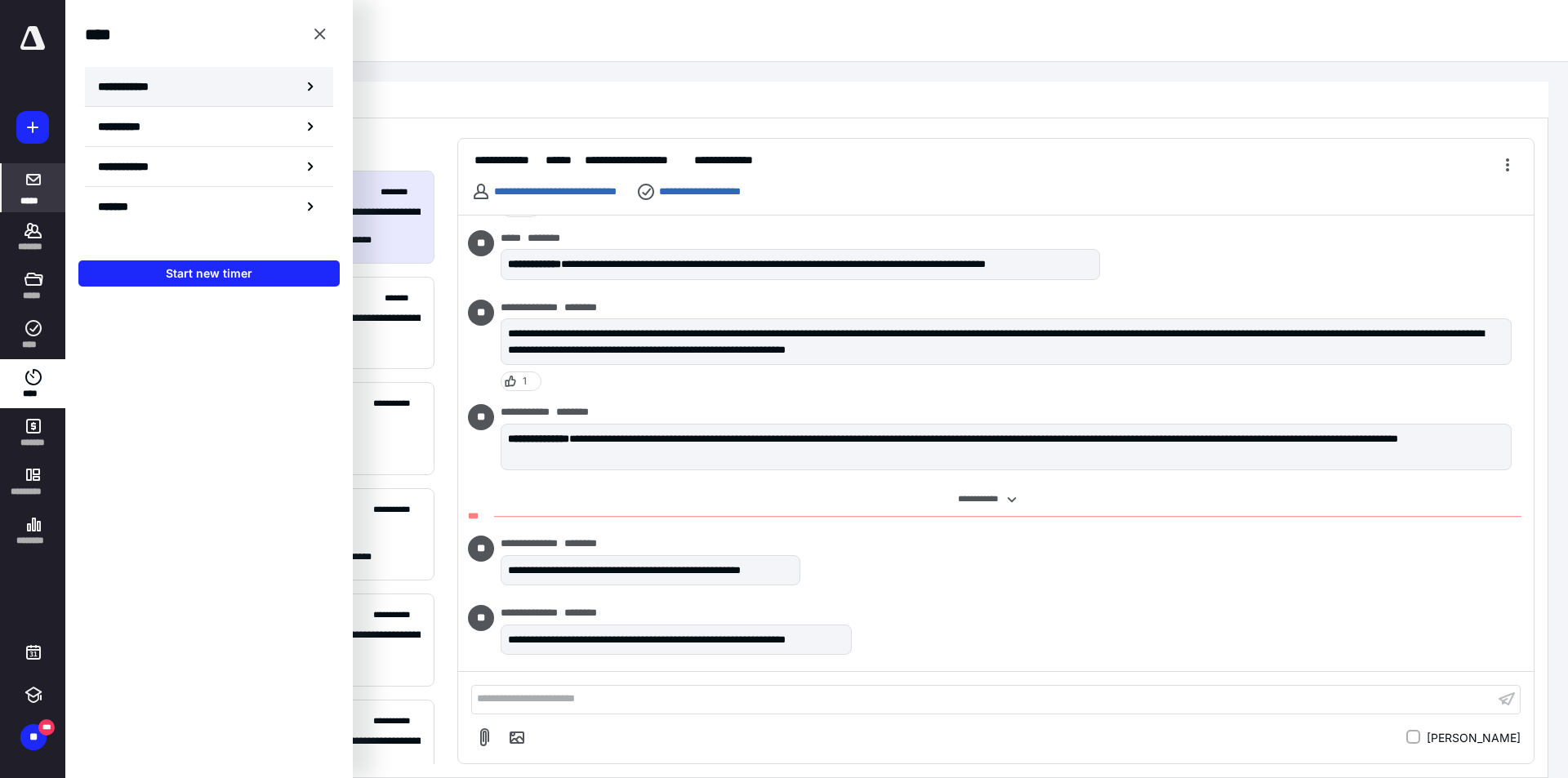 click on "**********" at bounding box center (209, 87) 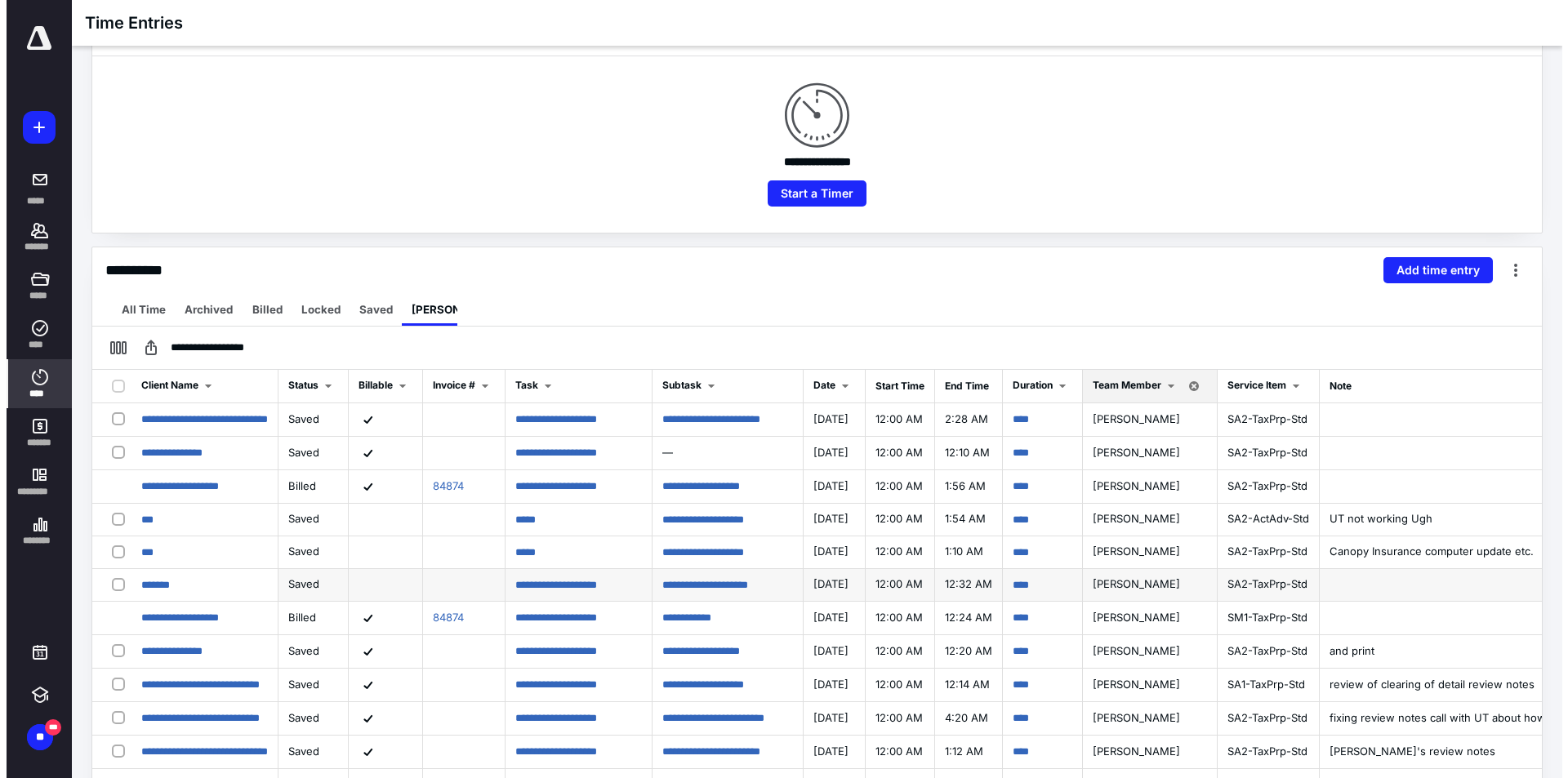 scroll, scrollTop: 82, scrollLeft: 0, axis: vertical 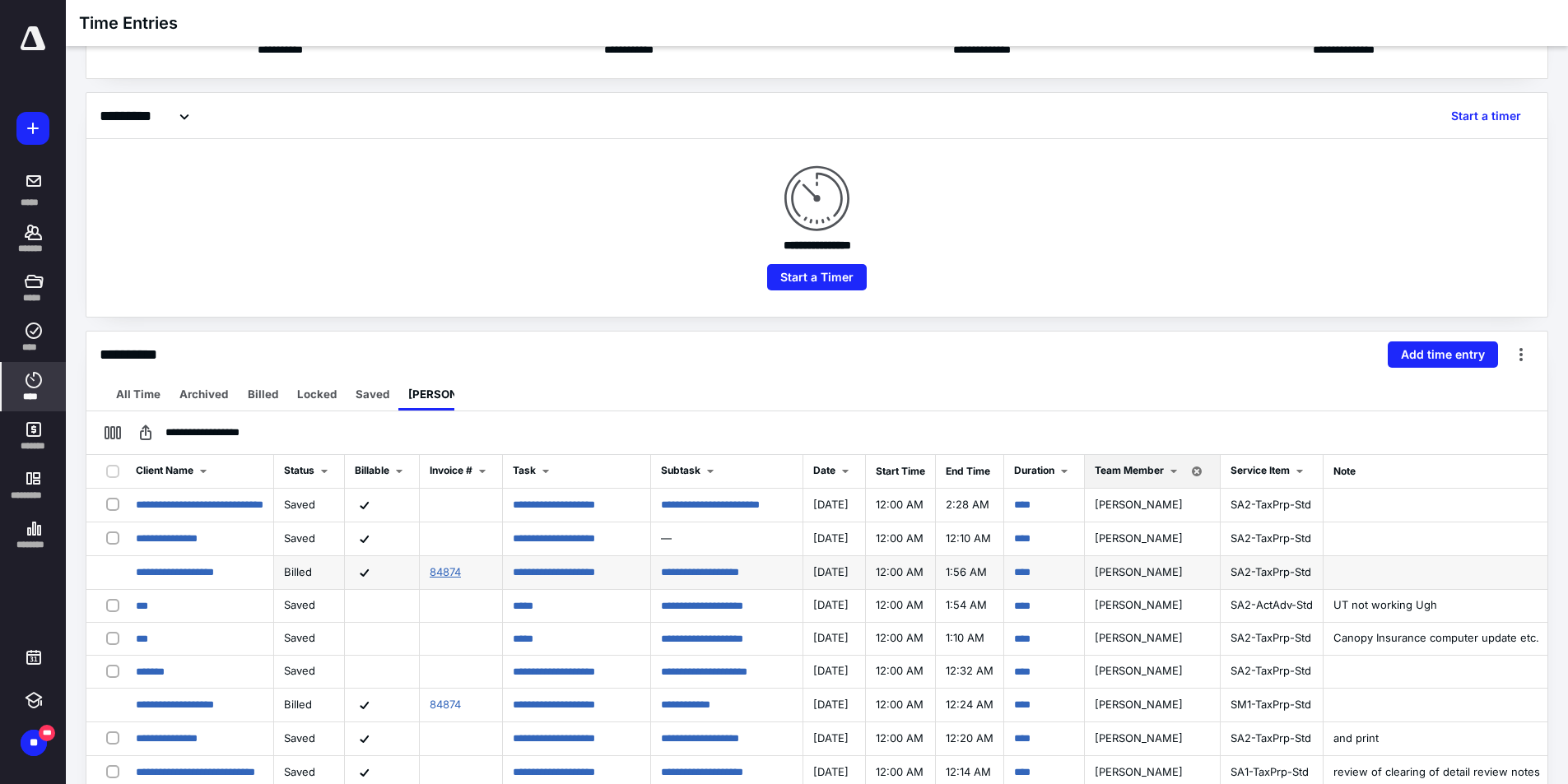 click on "84874" at bounding box center [445, 572] 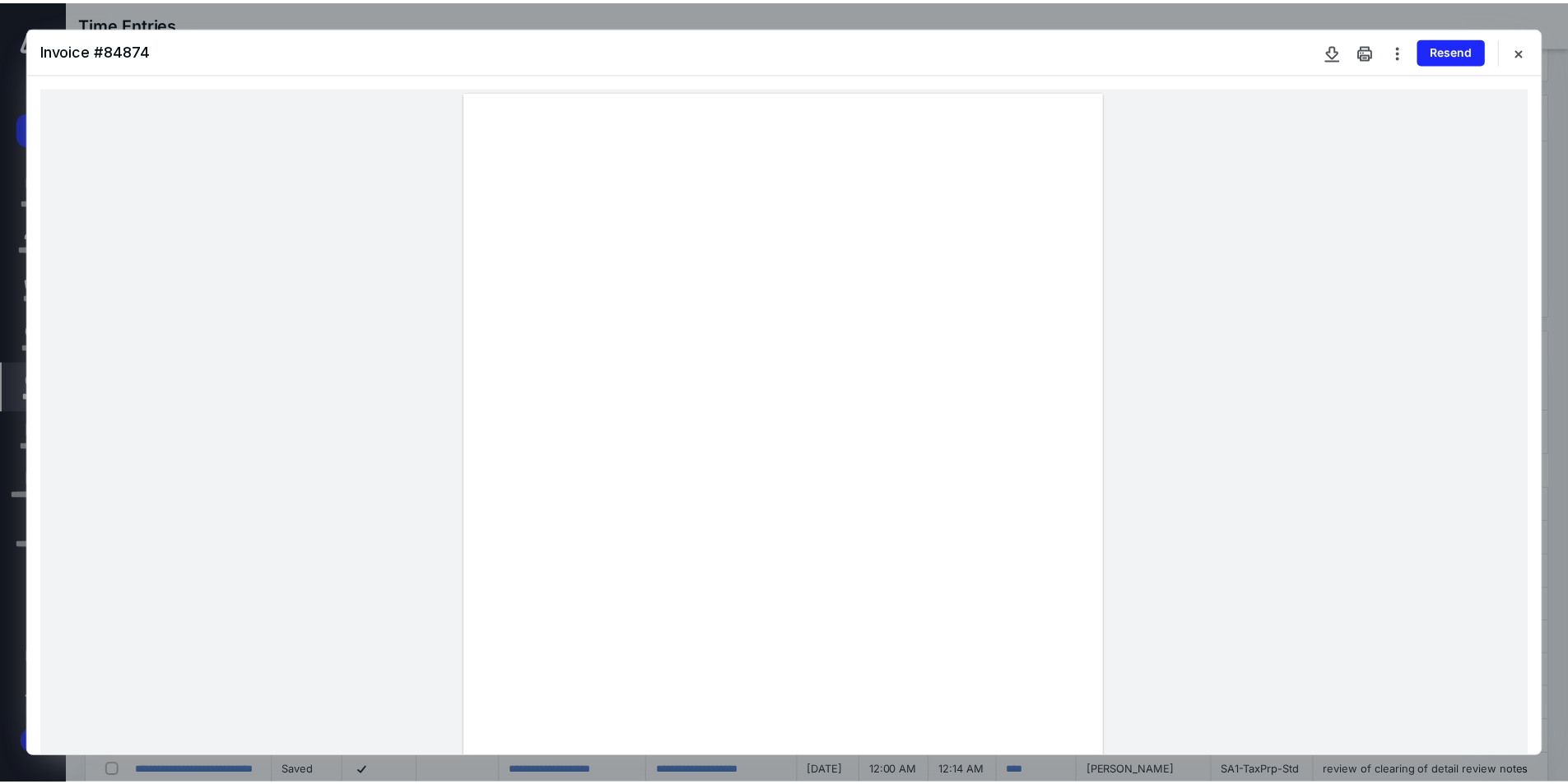 scroll, scrollTop: 165, scrollLeft: 0, axis: vertical 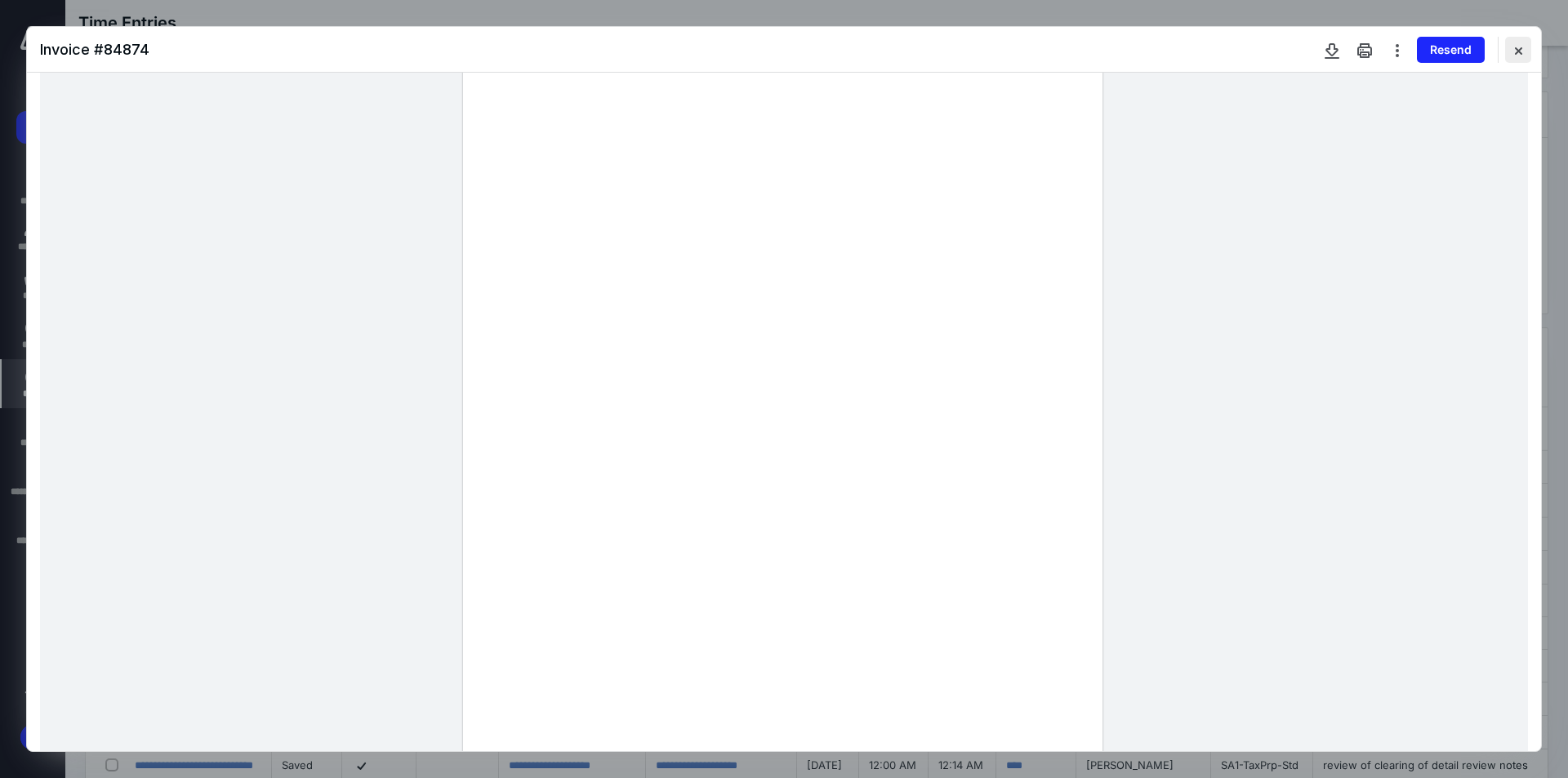 click at bounding box center [1518, 50] 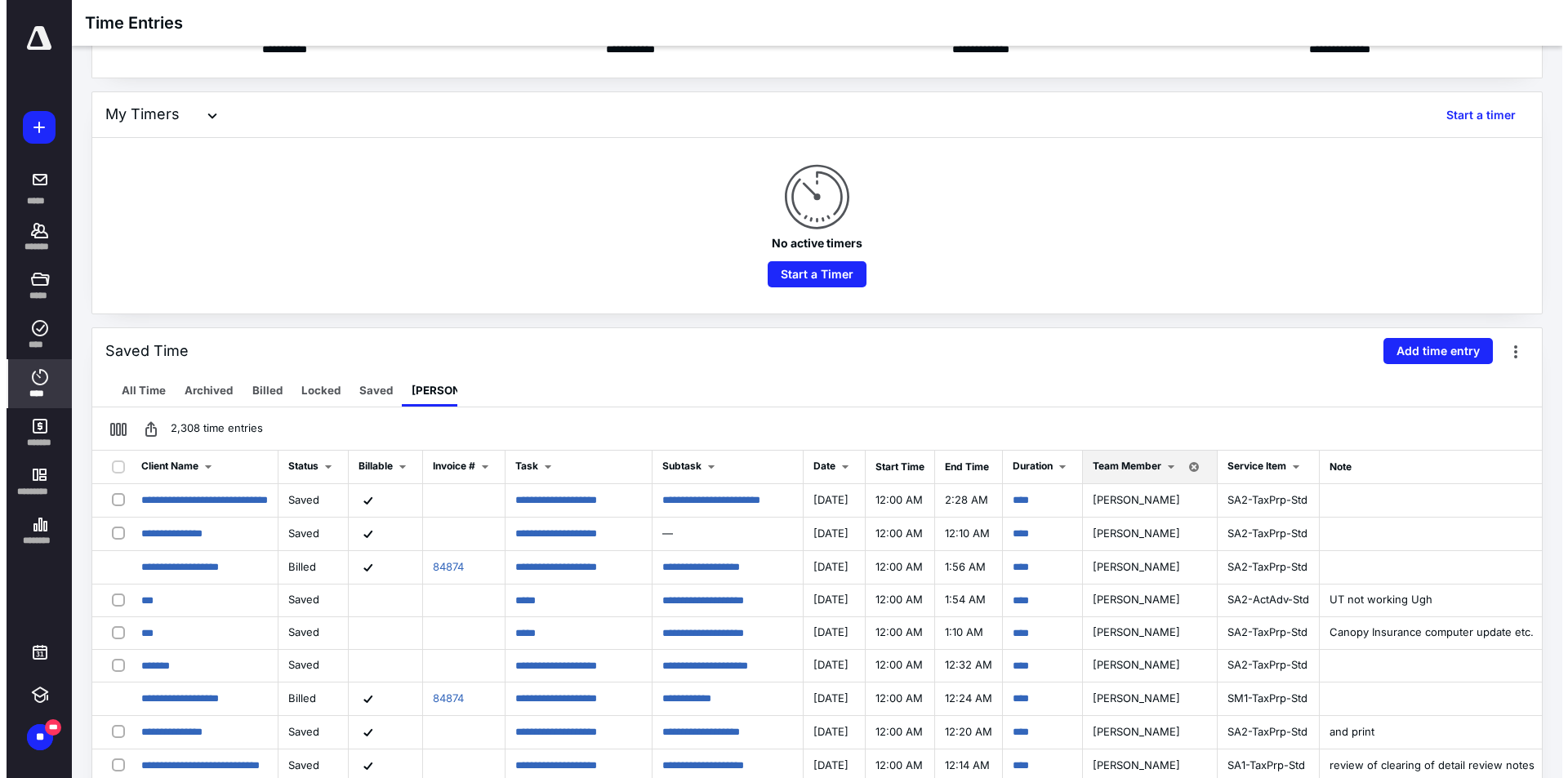scroll, scrollTop: 0, scrollLeft: 0, axis: both 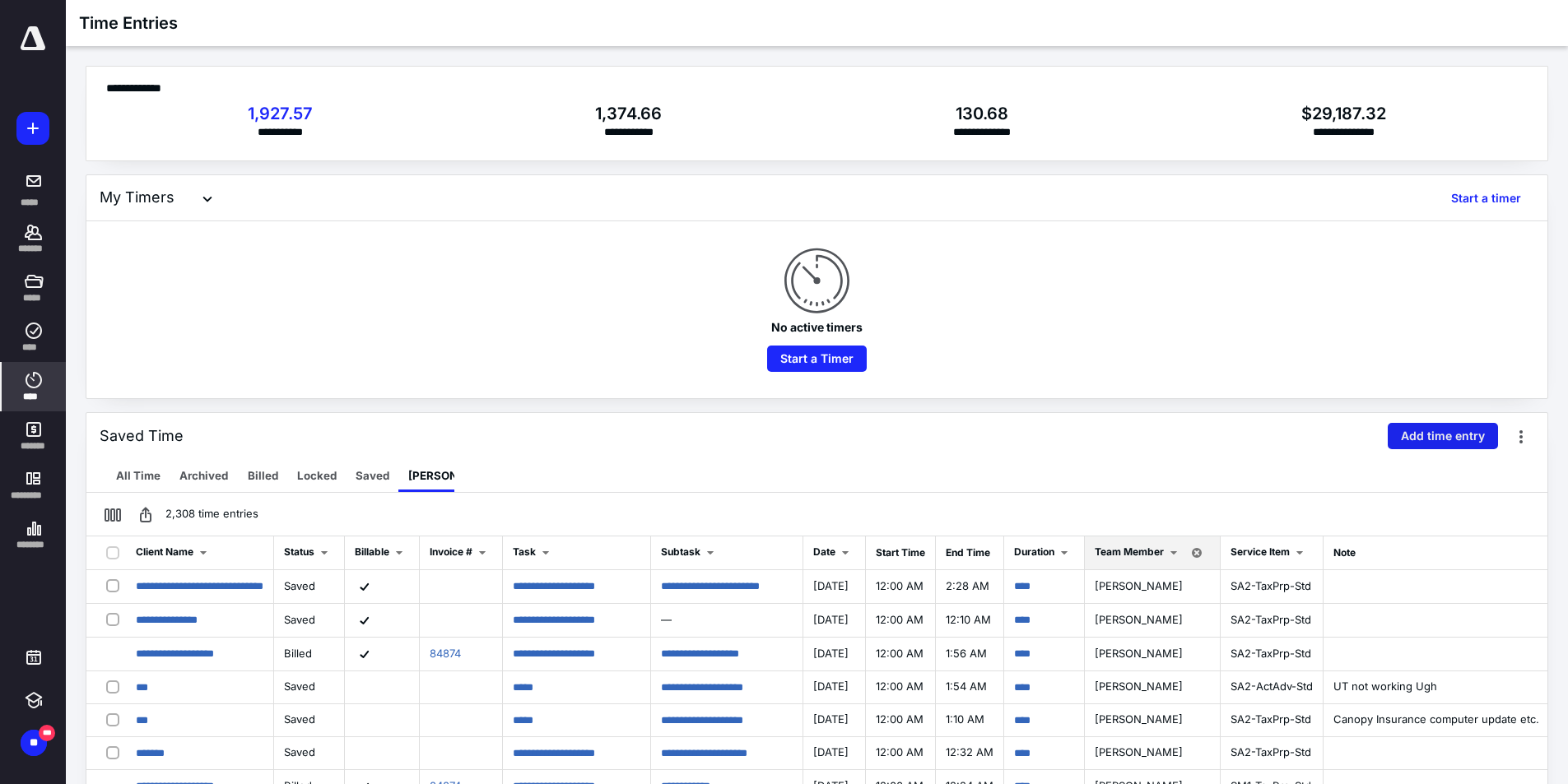 click on "Add time entry" at bounding box center (1443, 436) 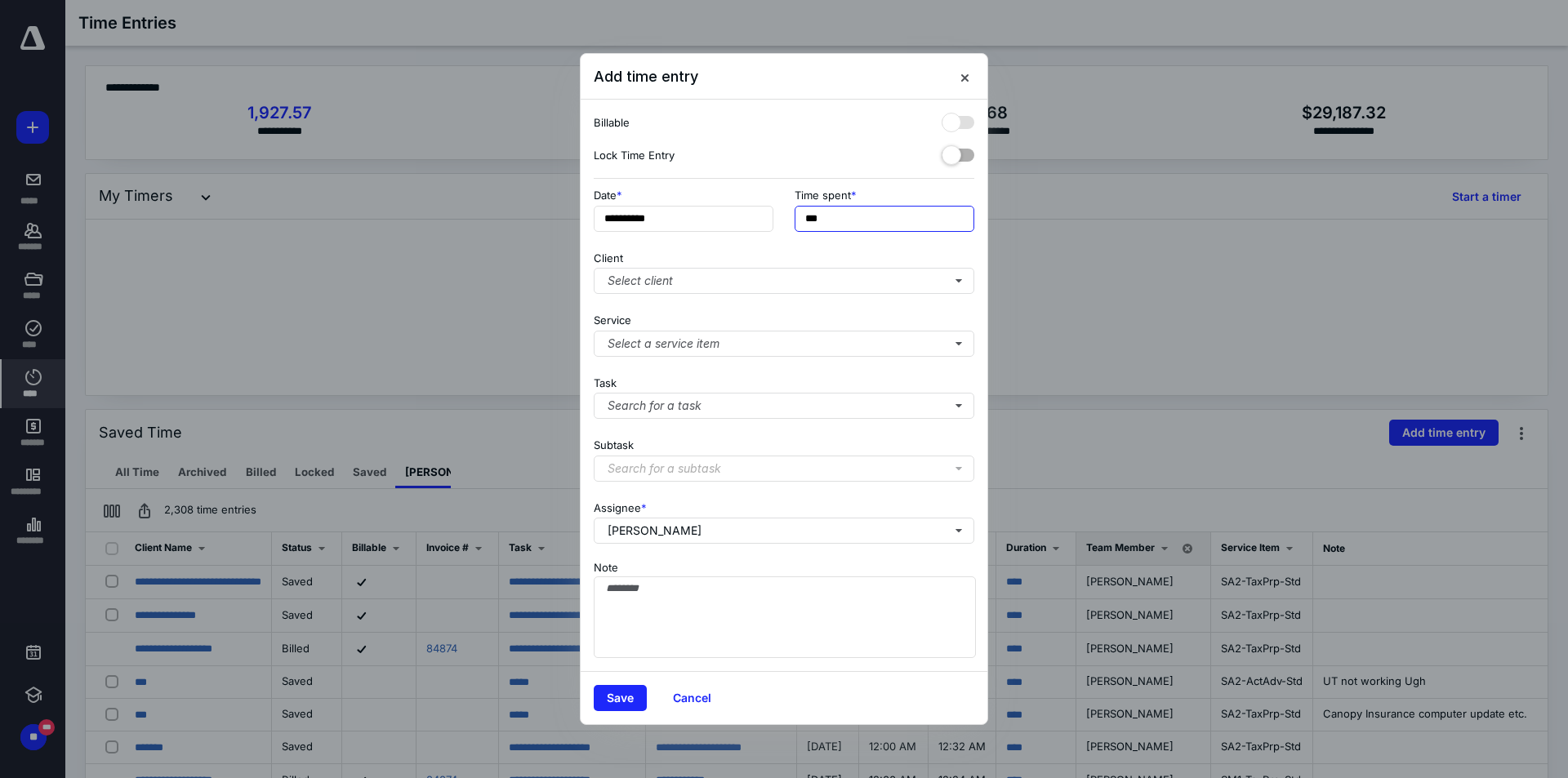 click on "***" at bounding box center (884, 219) 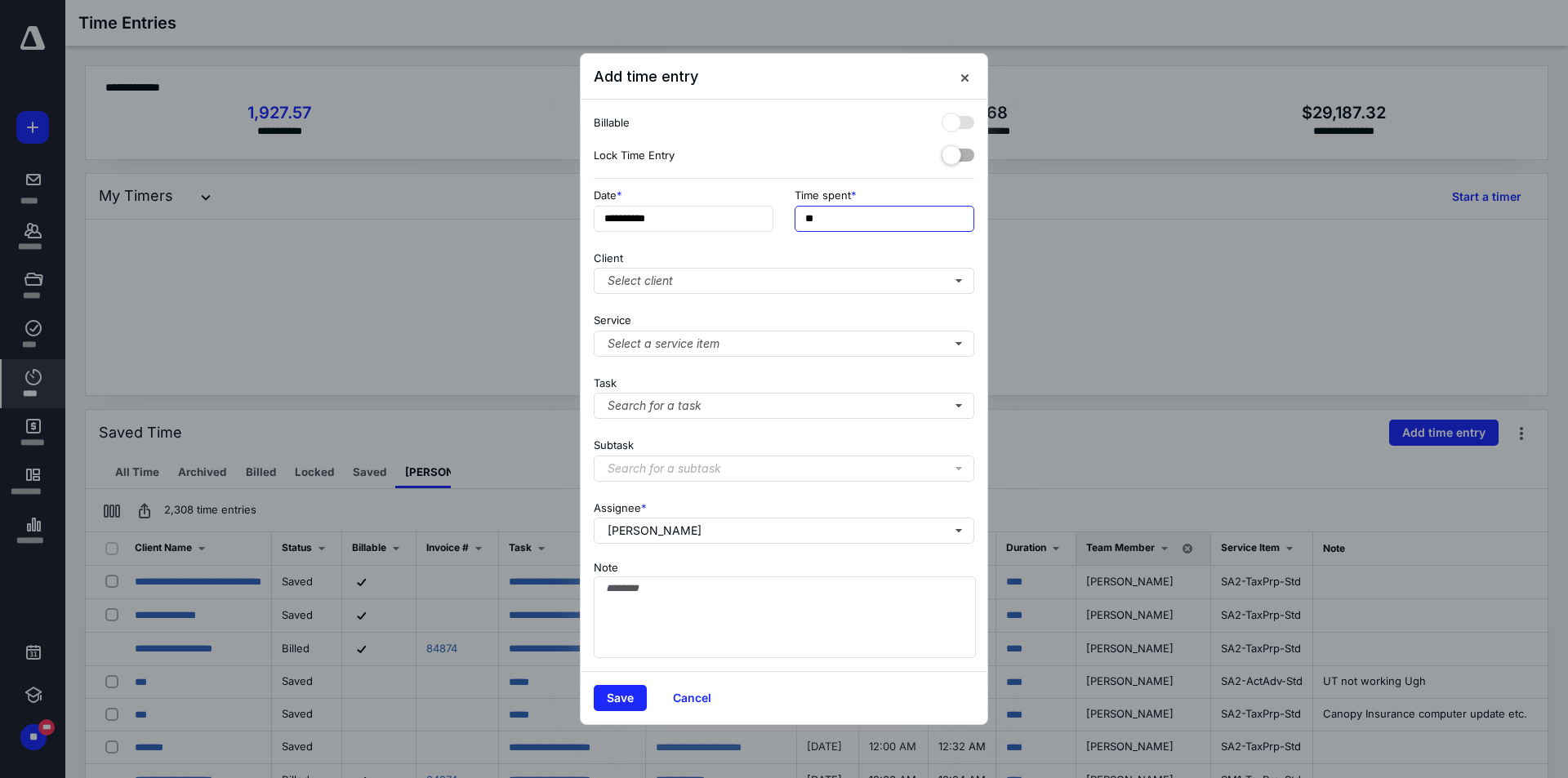 type on "*" 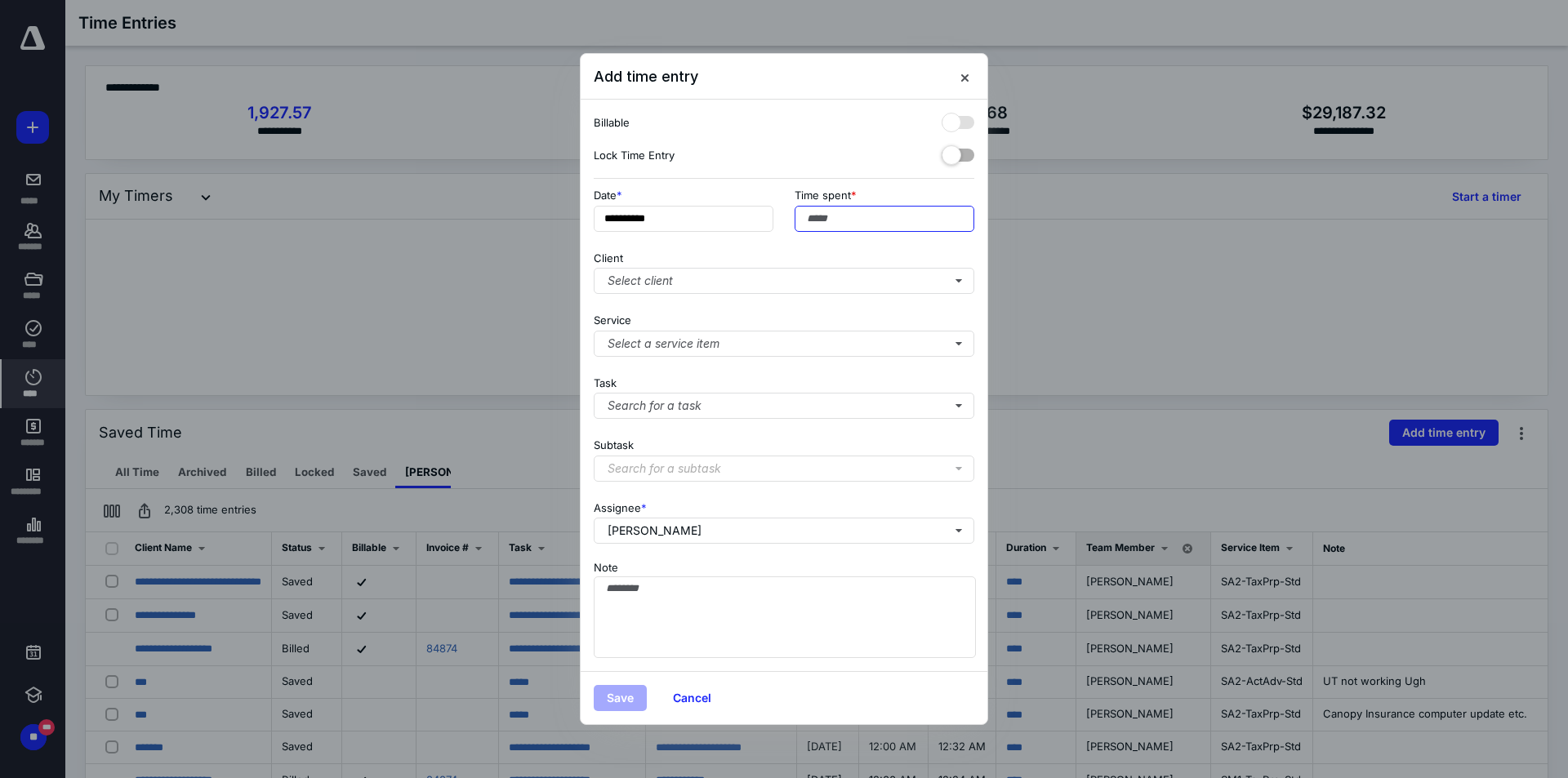 click on "Time spent" at bounding box center [884, 219] 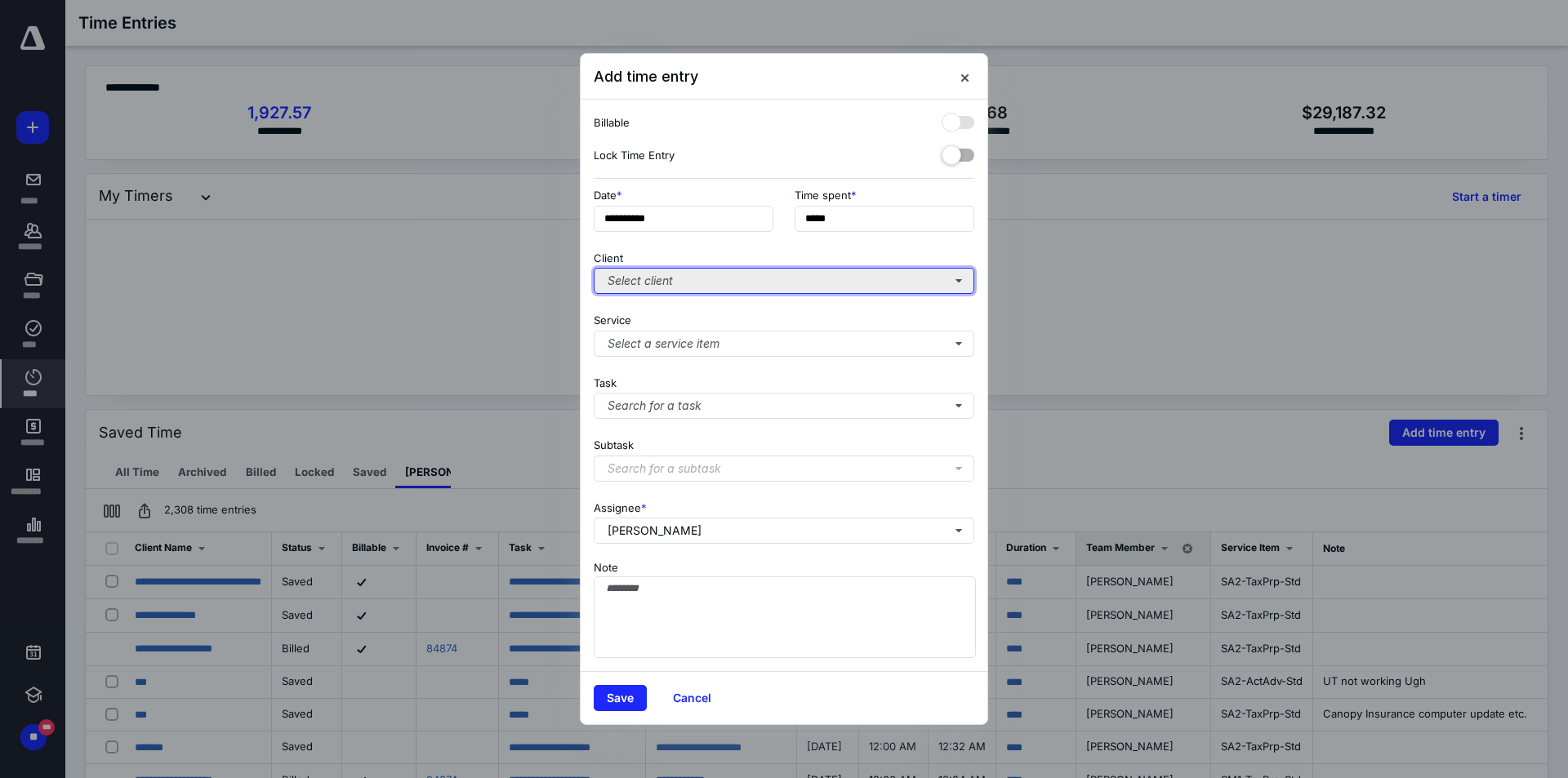 type on "***" 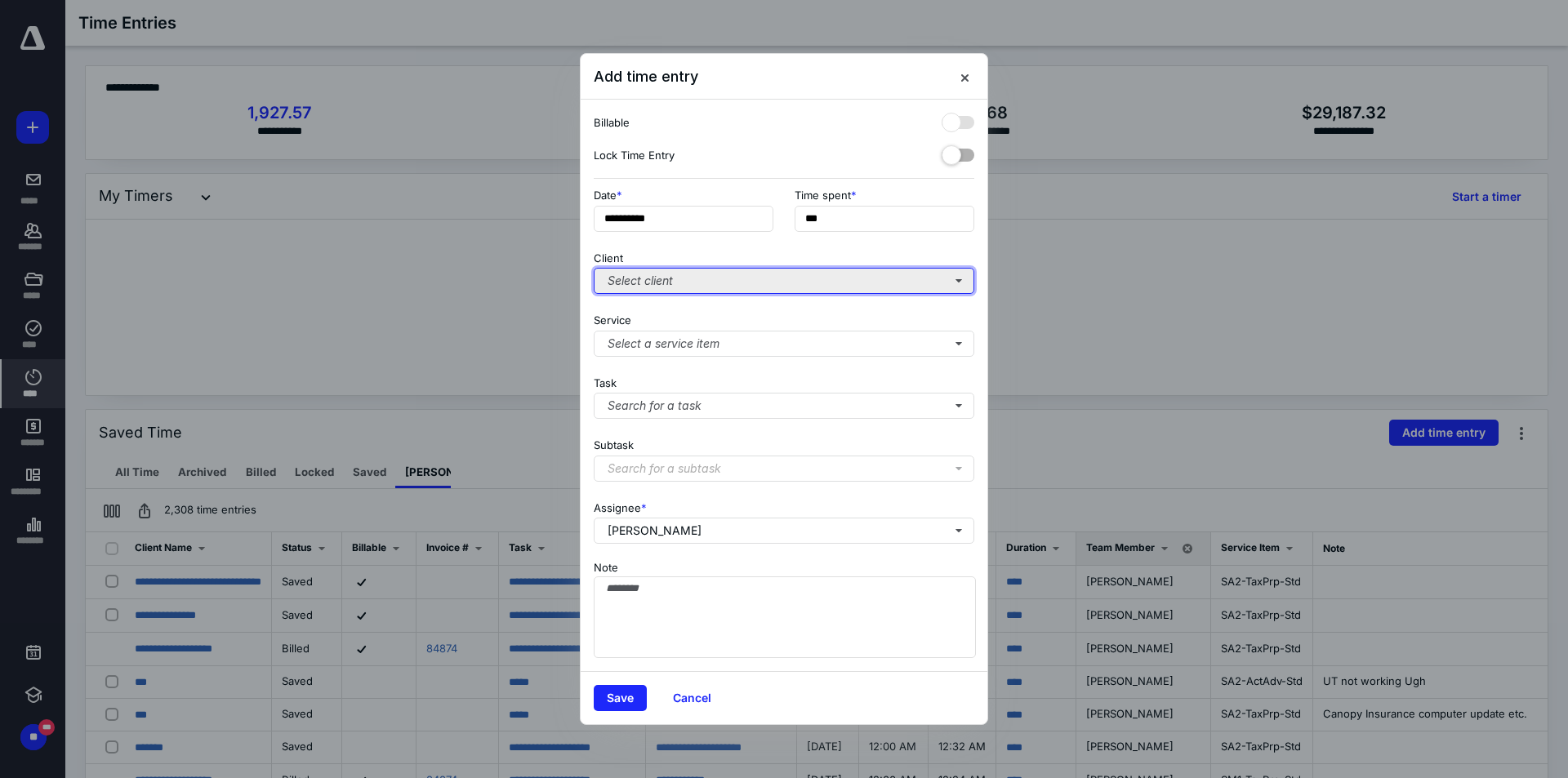 click on "Select client" at bounding box center [784, 281] 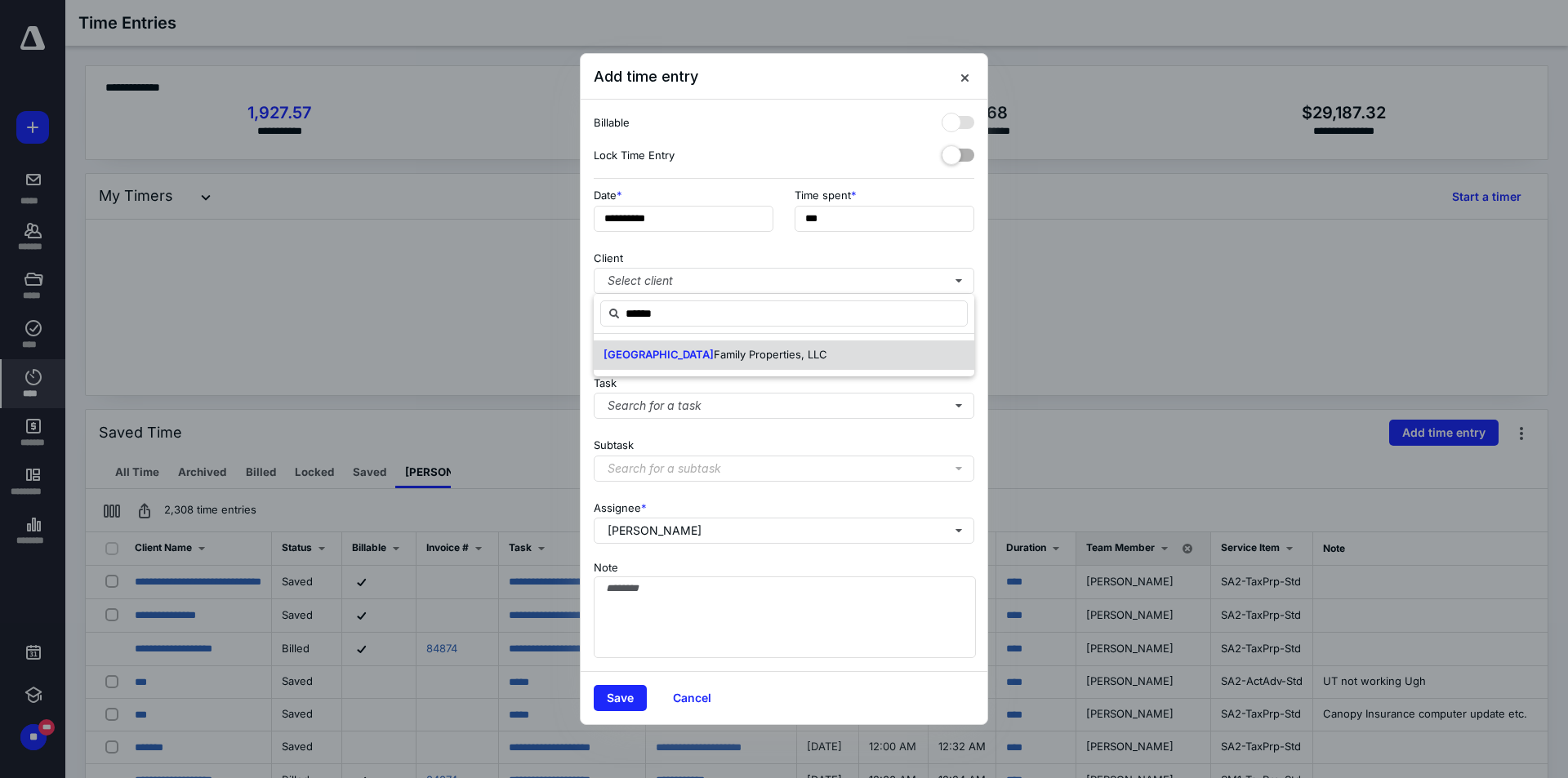 click on "Family Properties, LLC" at bounding box center (770, 354) 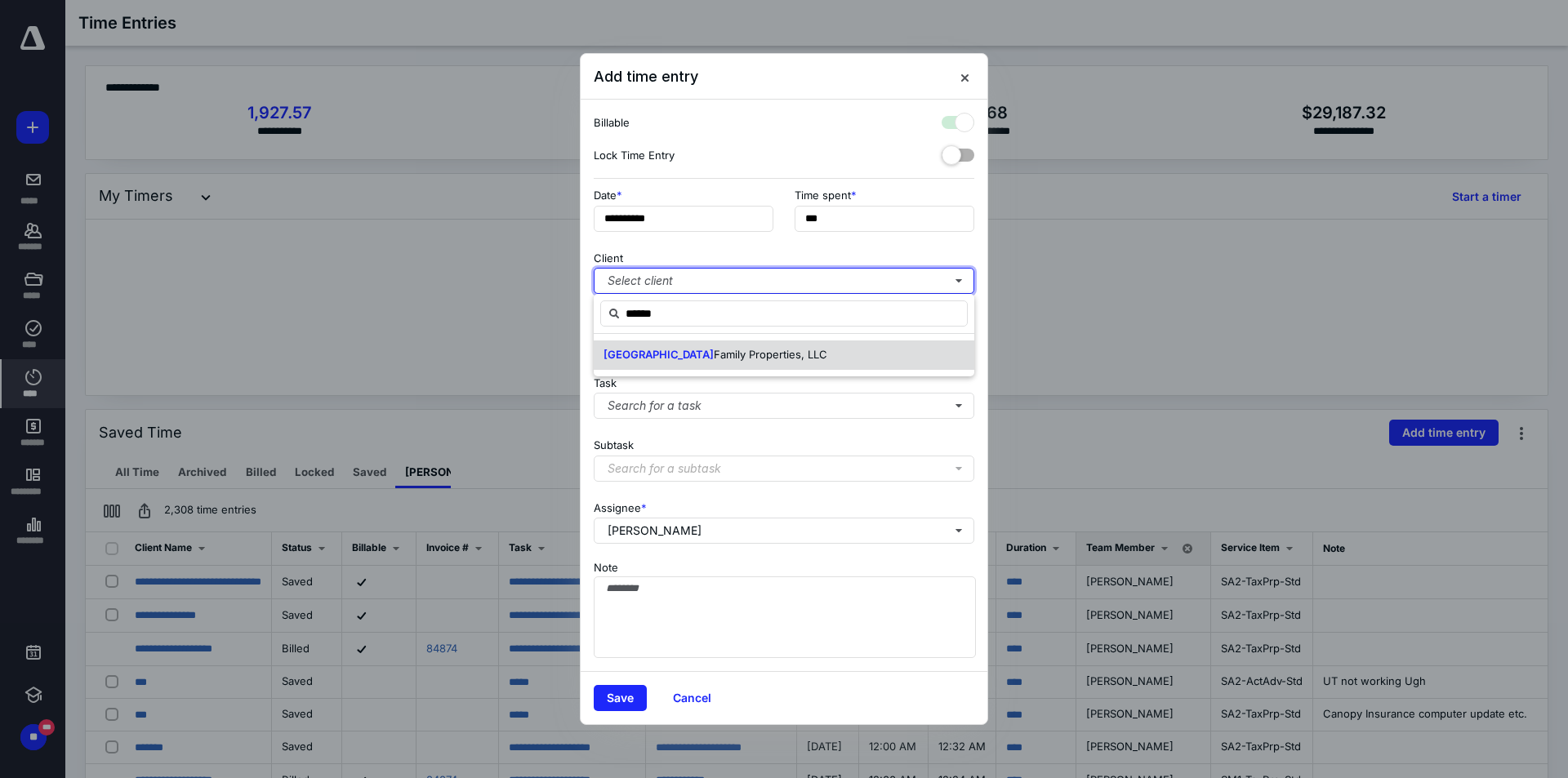 checkbox on "true" 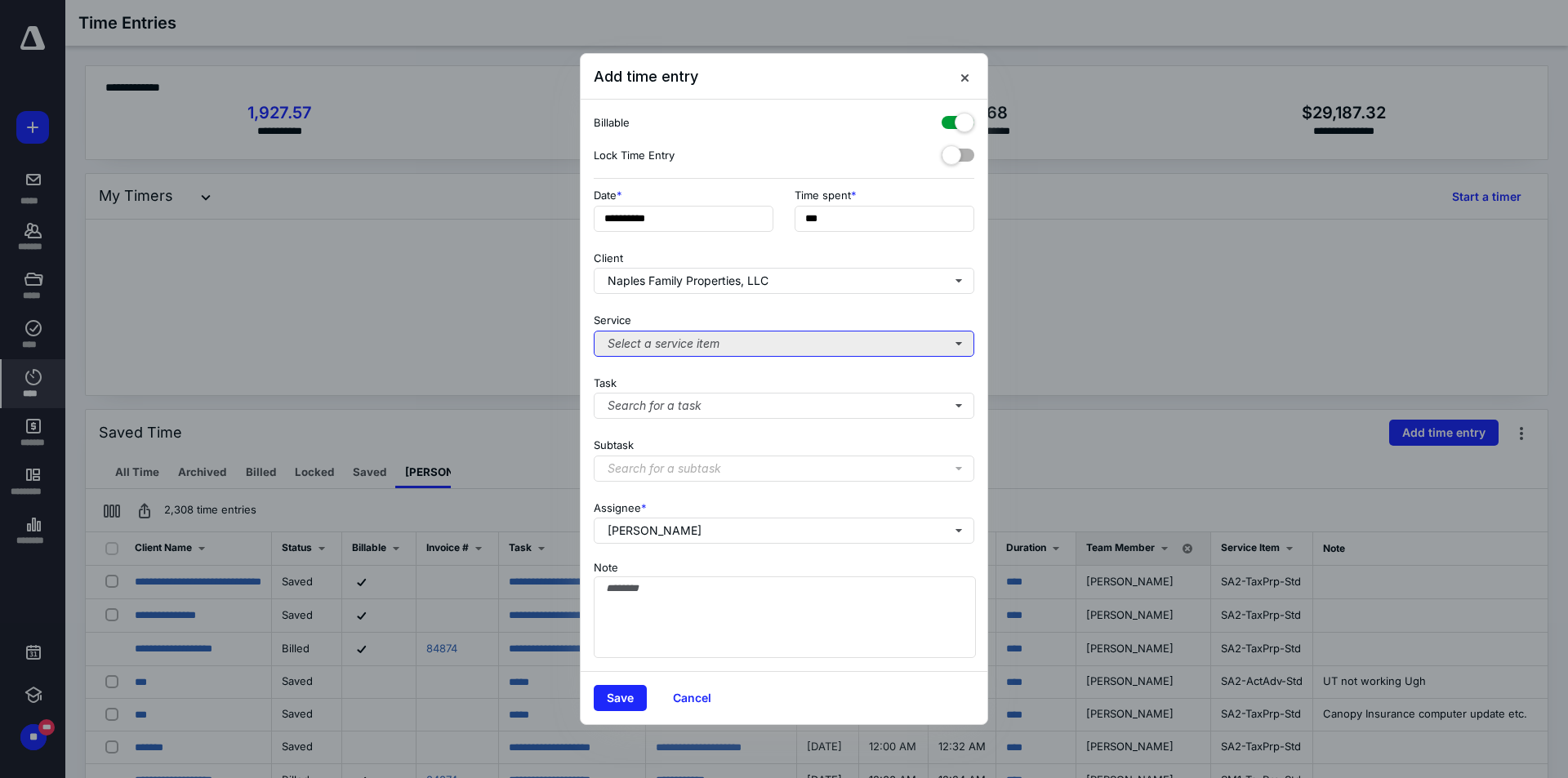 click on "Select a service item" at bounding box center (784, 344) 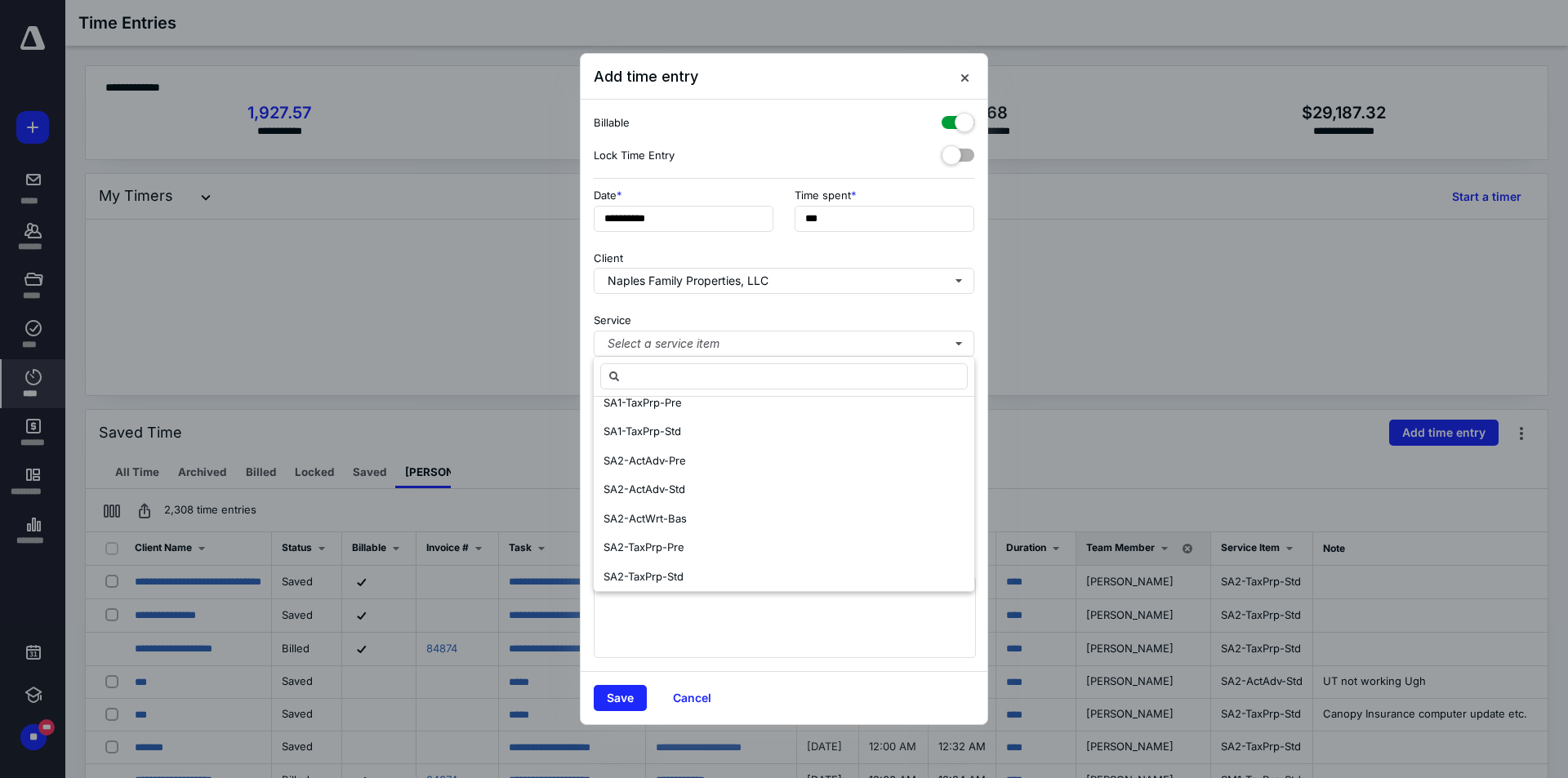 scroll, scrollTop: 1714, scrollLeft: 0, axis: vertical 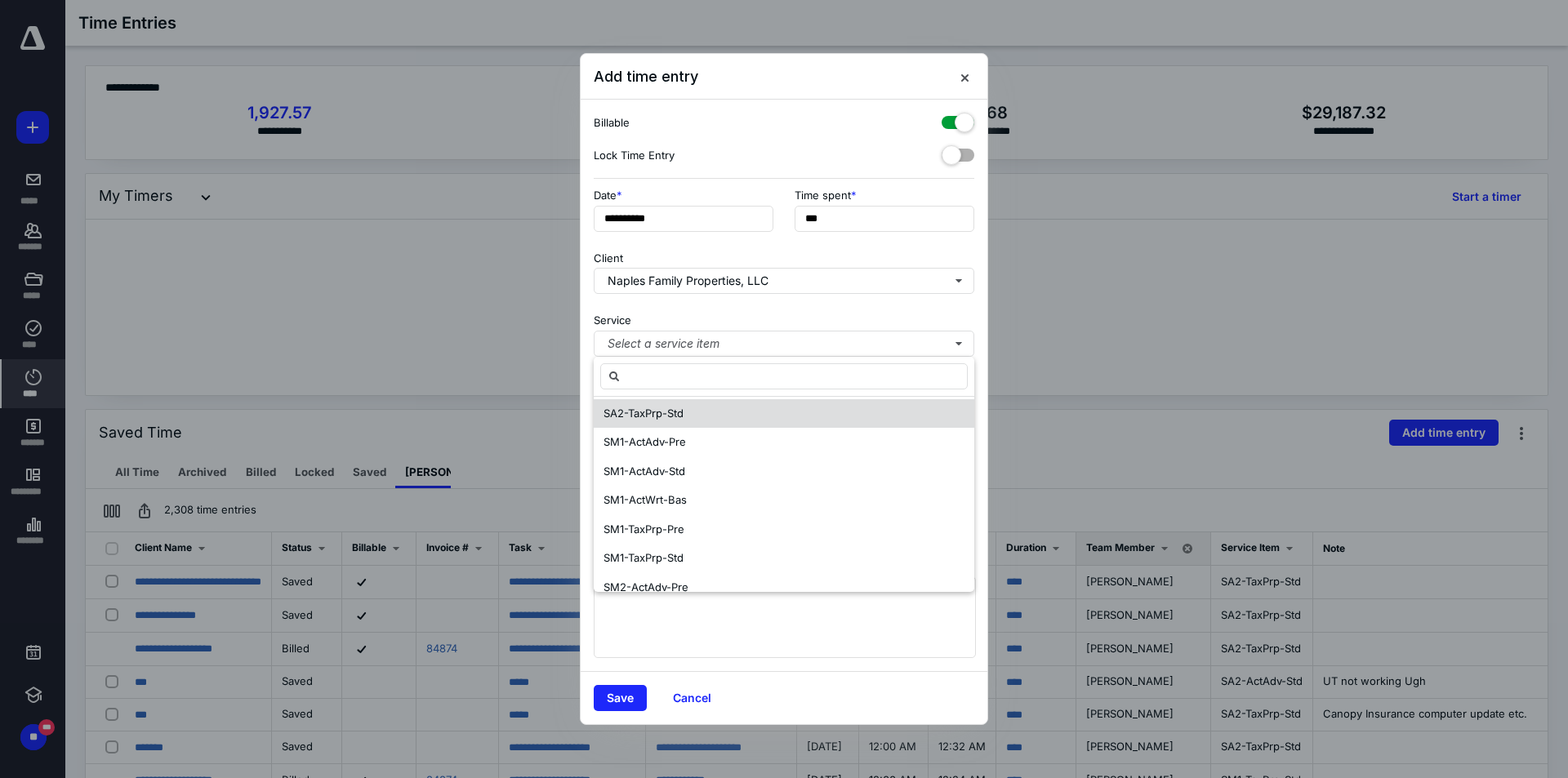 click on "SA2-TaxPrp-Std" at bounding box center (784, 414) 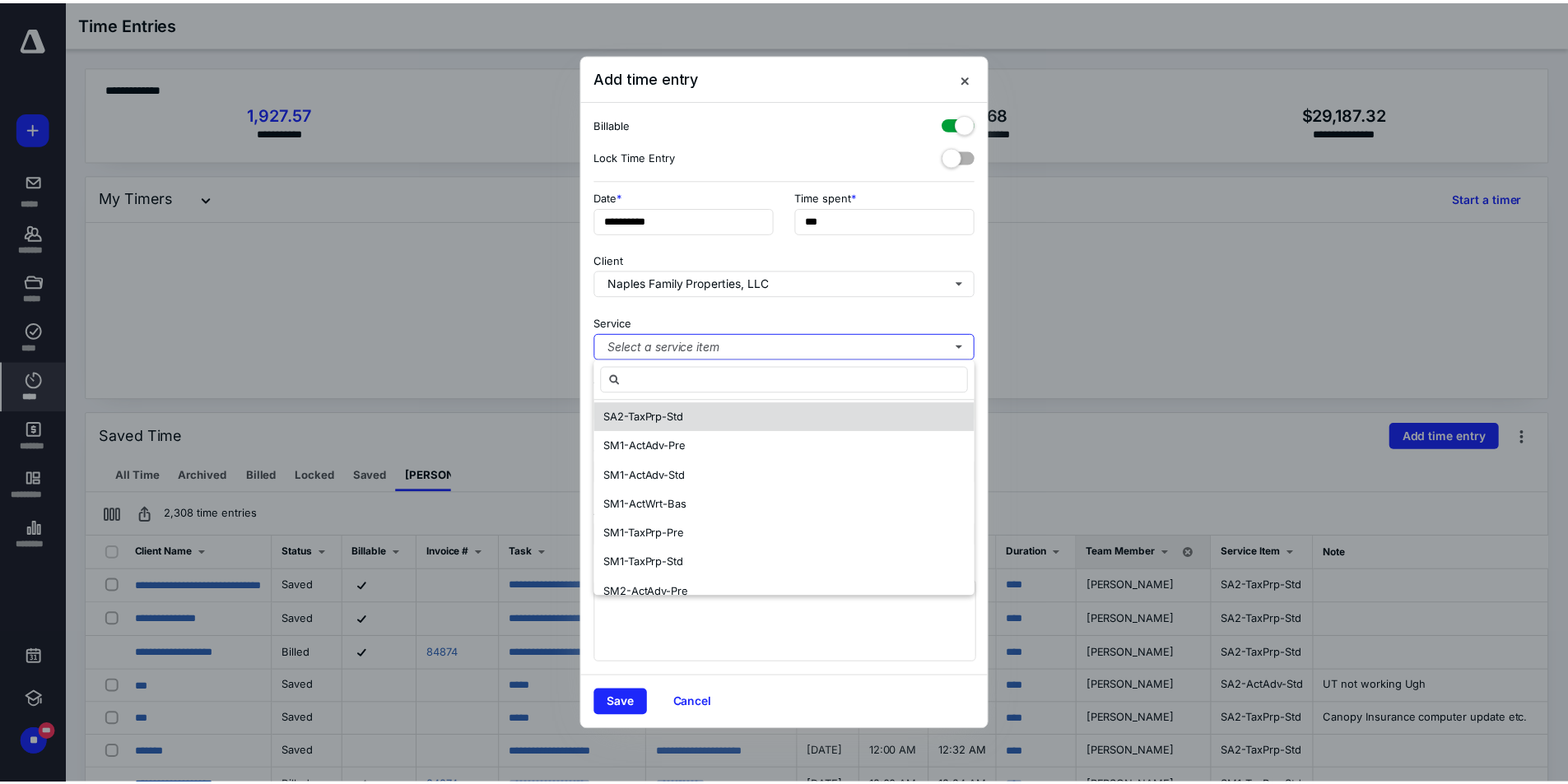 scroll, scrollTop: 0, scrollLeft: 0, axis: both 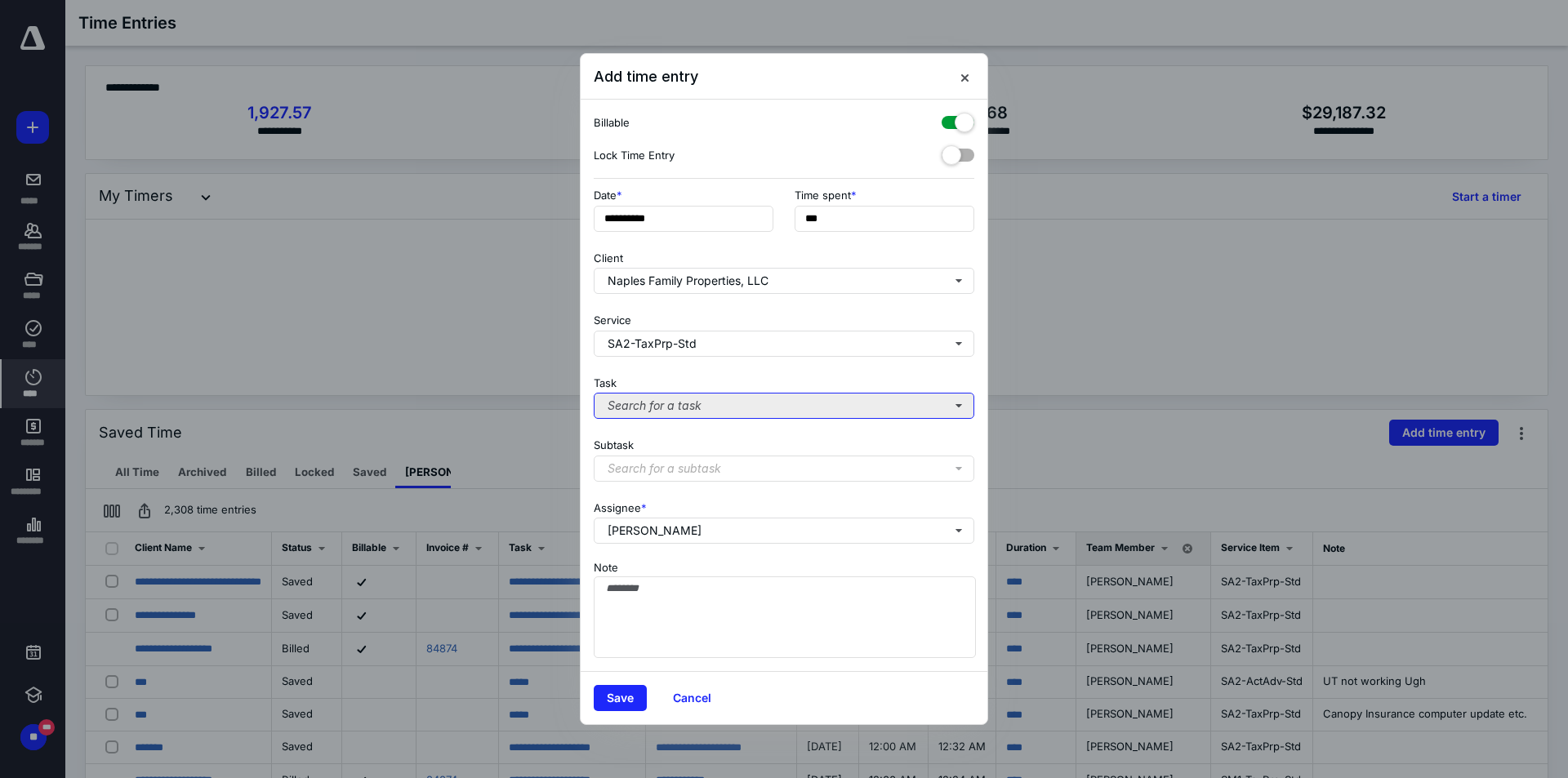 click on "Search for a task" at bounding box center (784, 406) 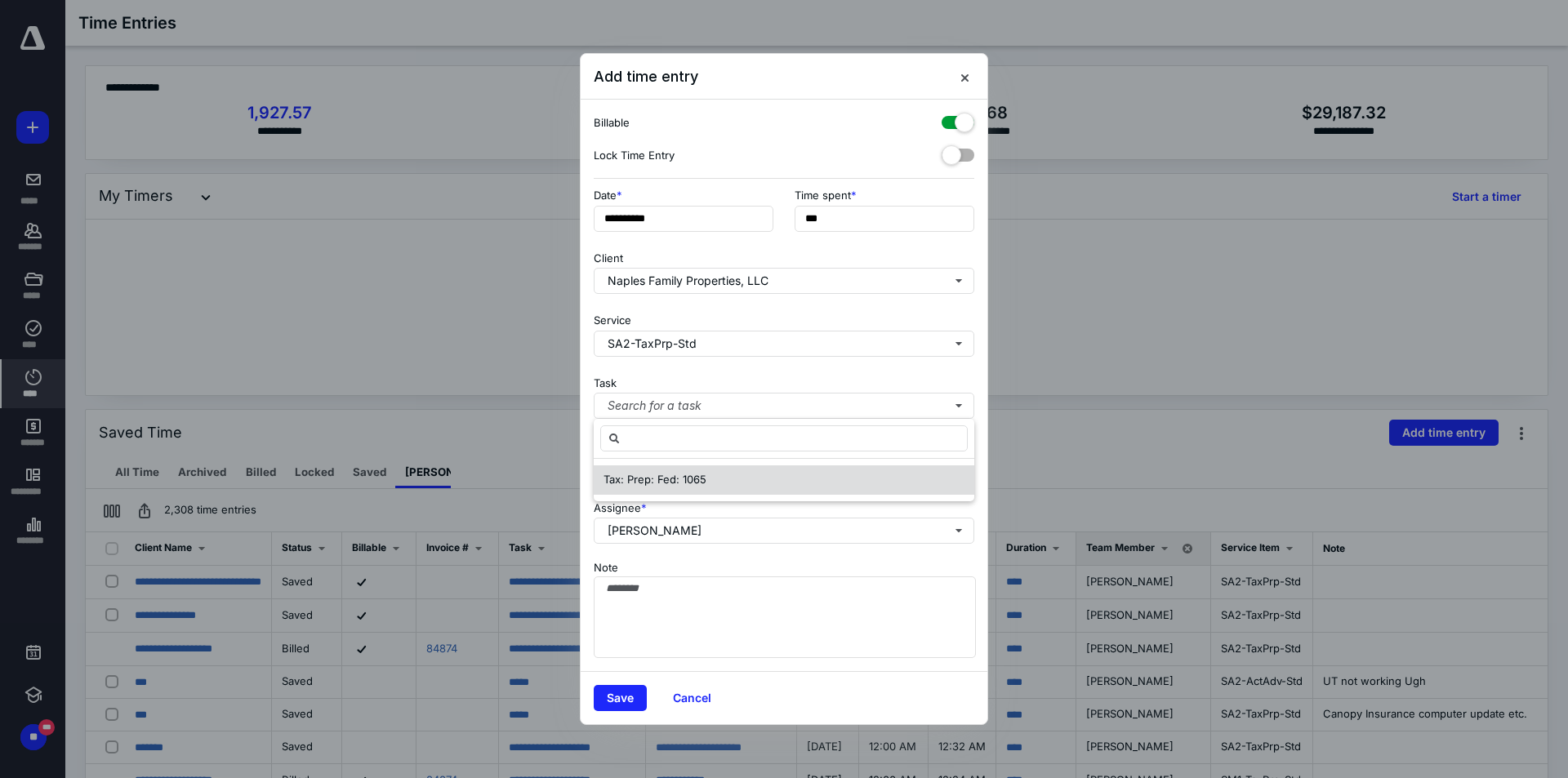 click on "Tax: Prep: Fed: 1065" at bounding box center [655, 480] 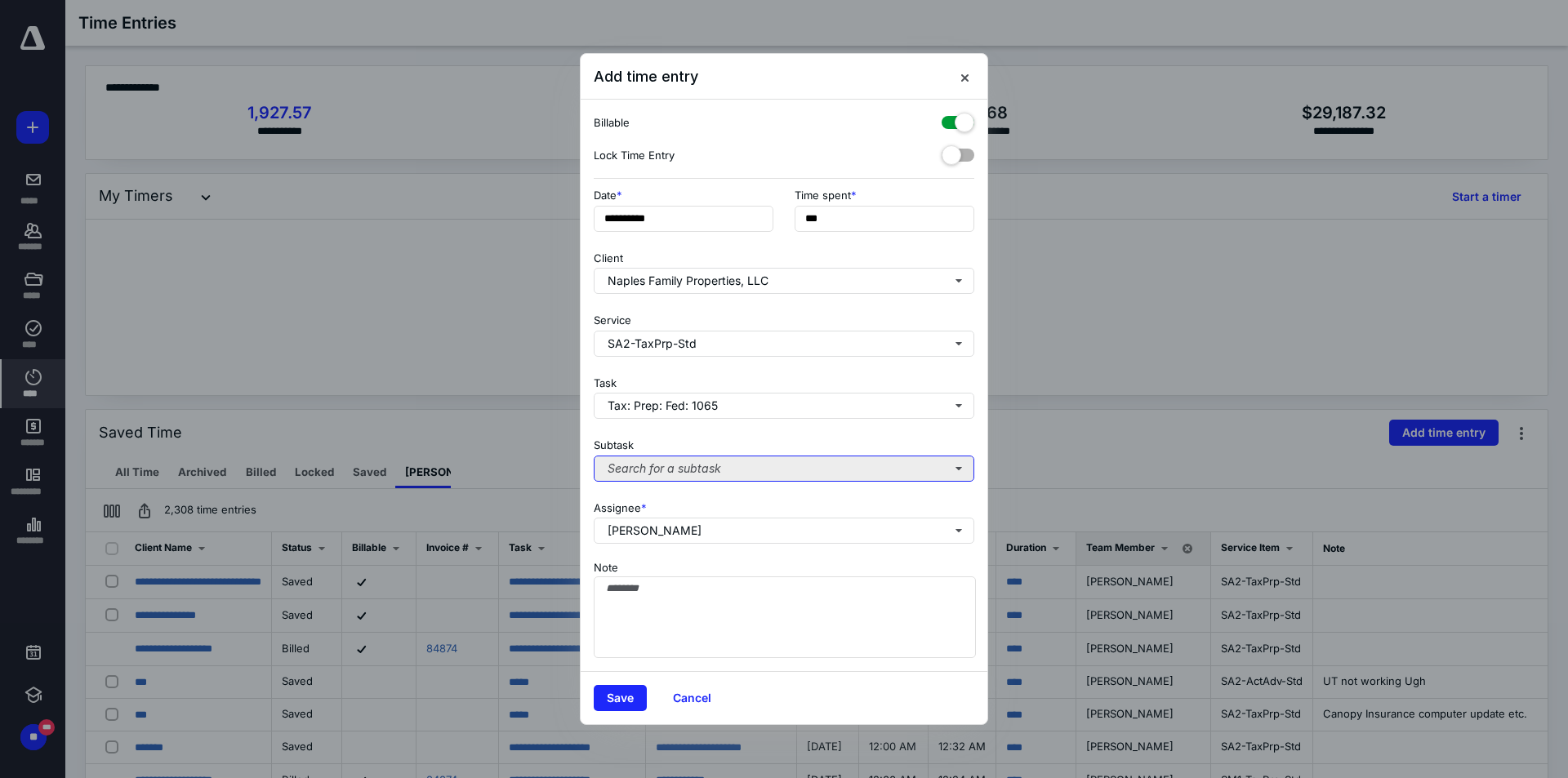 click on "Search for a subtask" at bounding box center [784, 469] 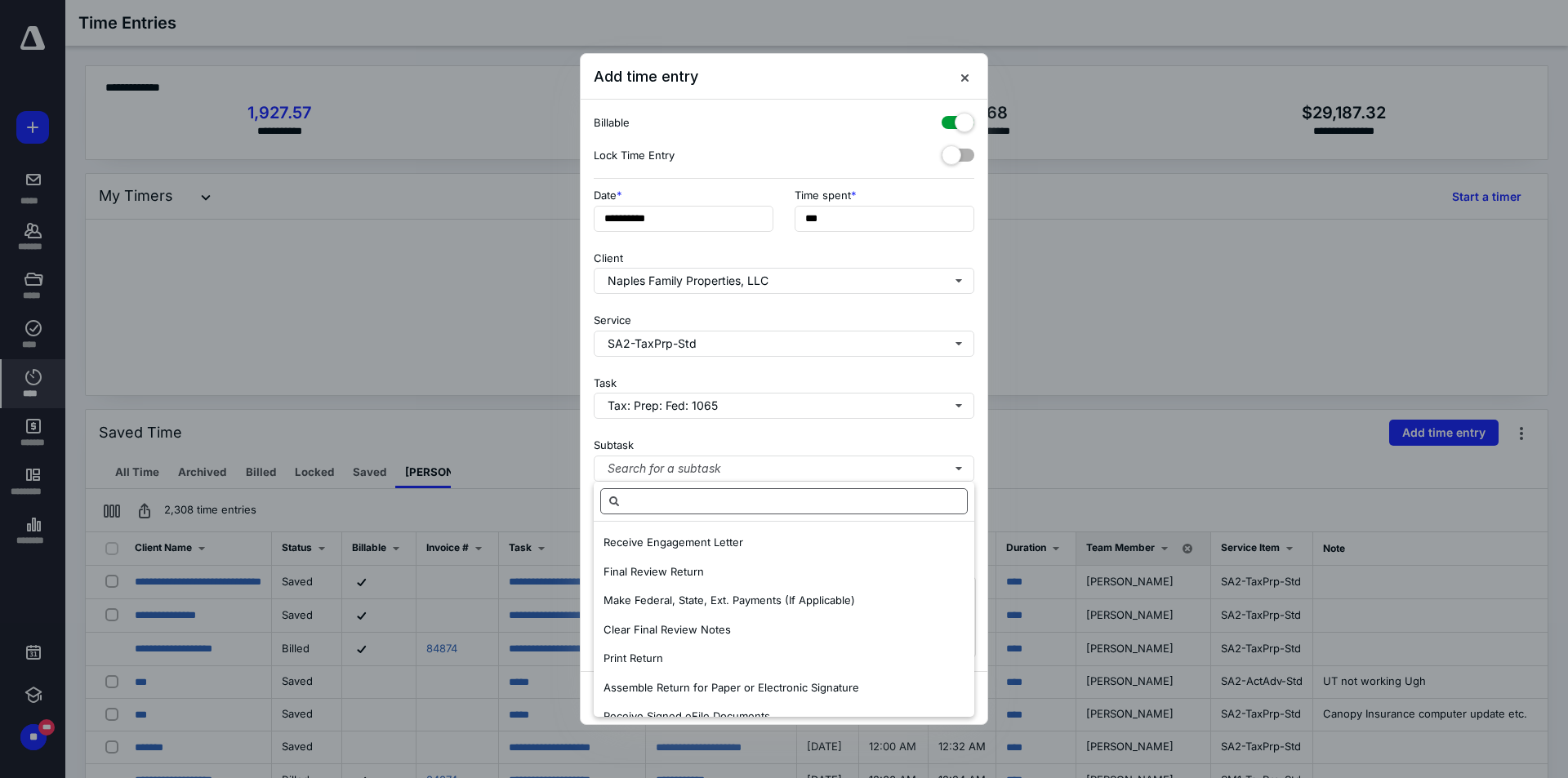 click at bounding box center (784, 501) 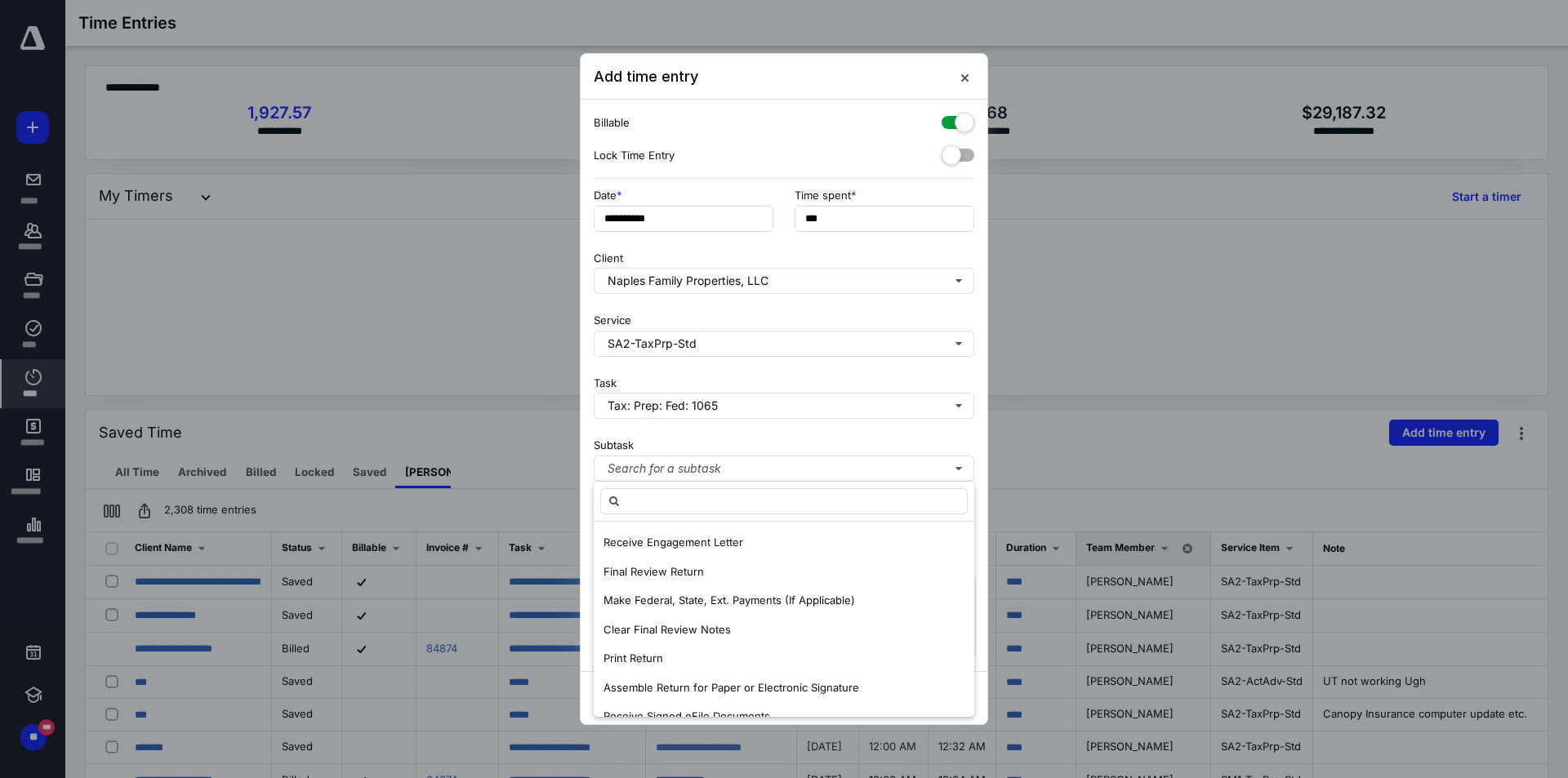 click on "Subtask Search for a subtask" at bounding box center (784, 456) 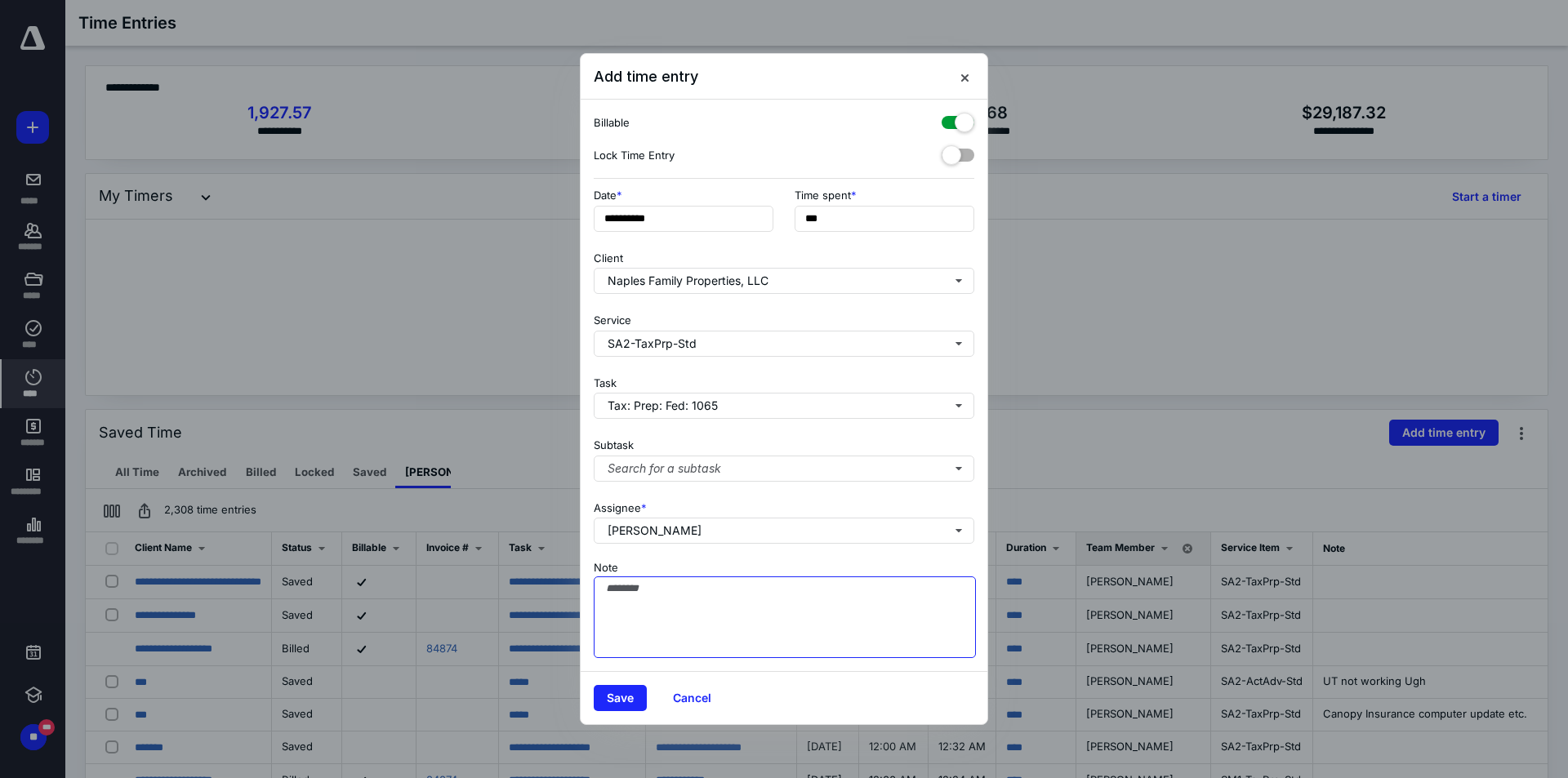 click on "Note" at bounding box center (785, 617) 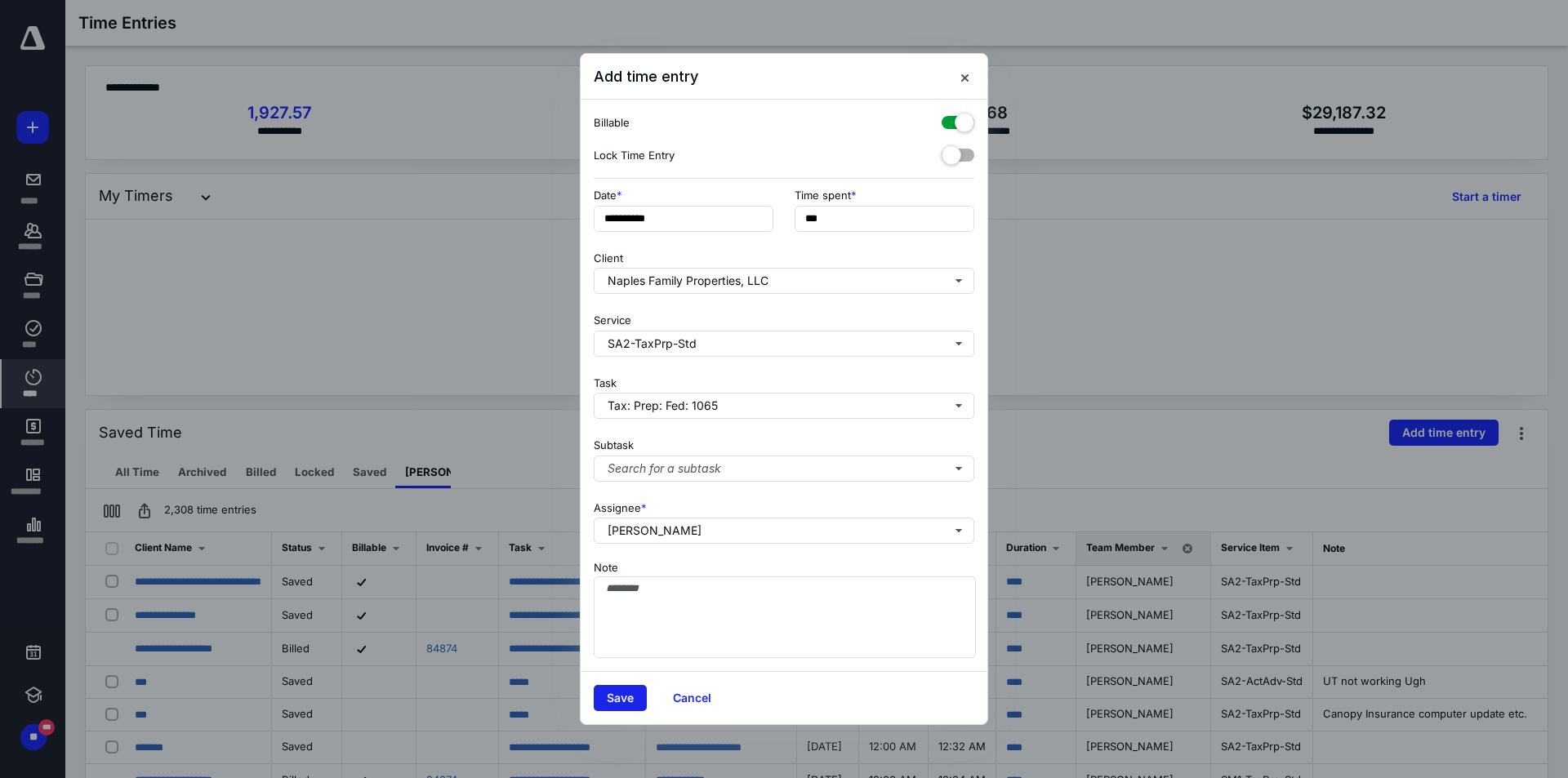 click on "Save" at bounding box center [620, 698] 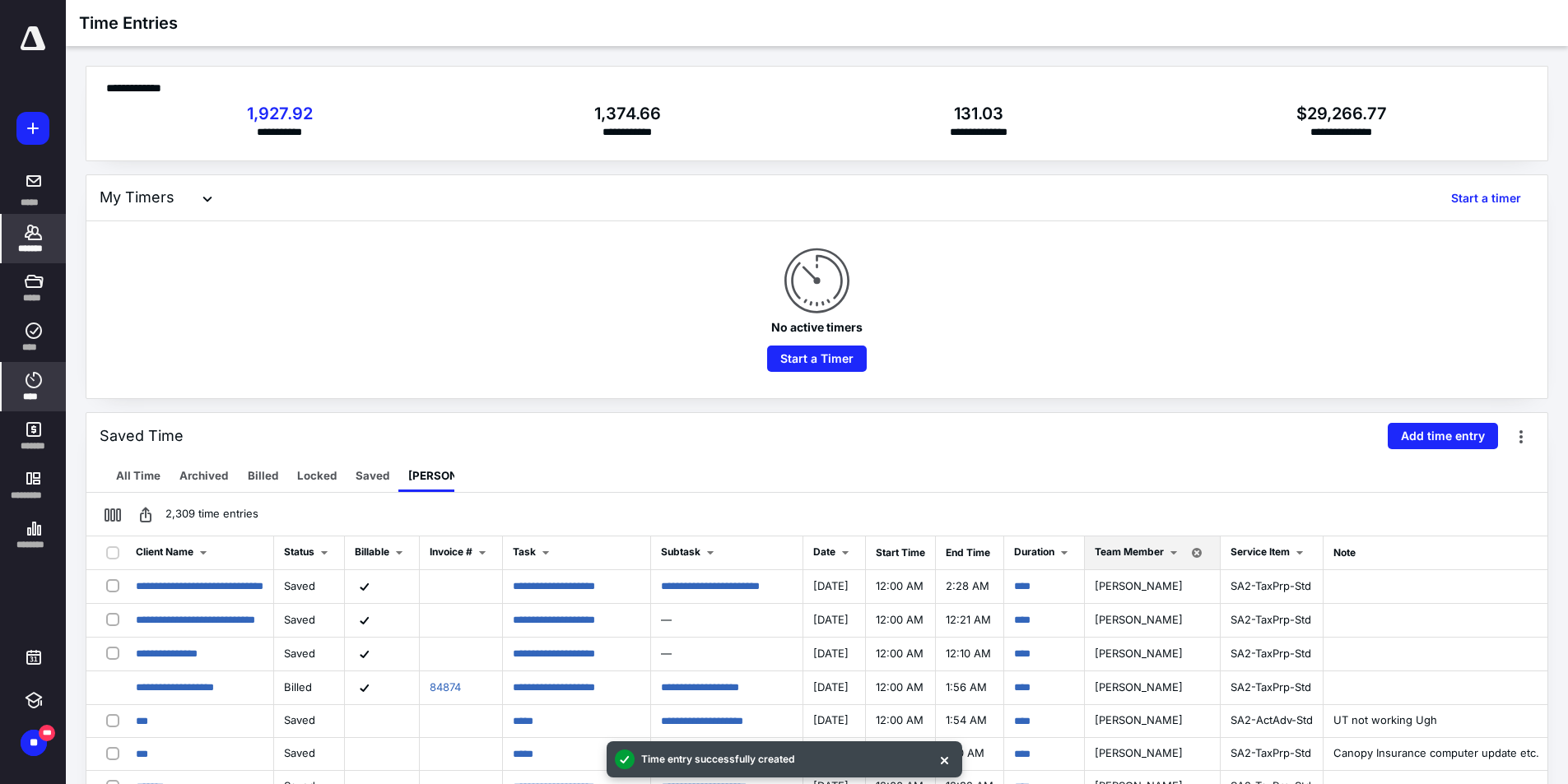 click 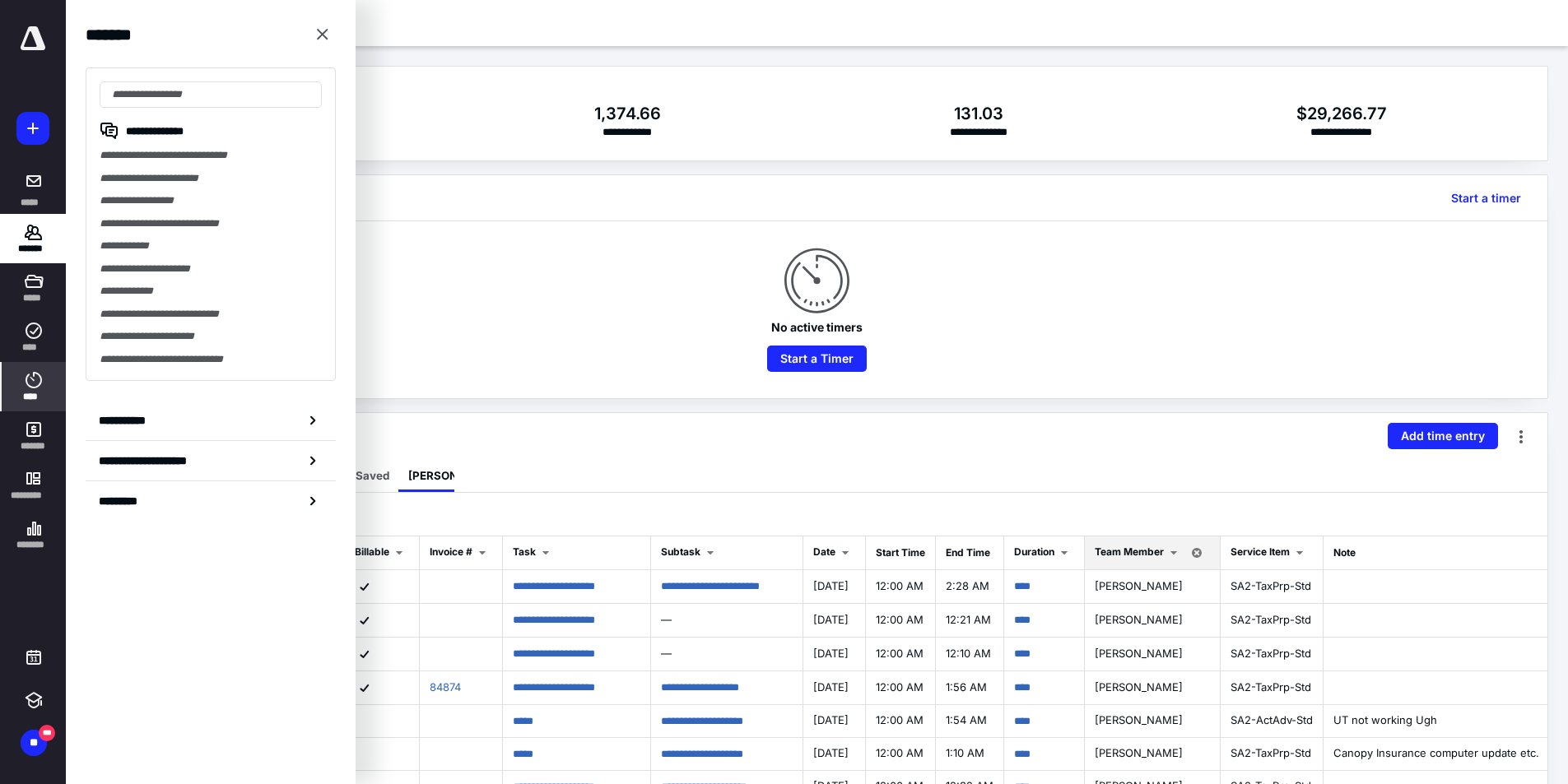 click on "****" at bounding box center [34, 387] 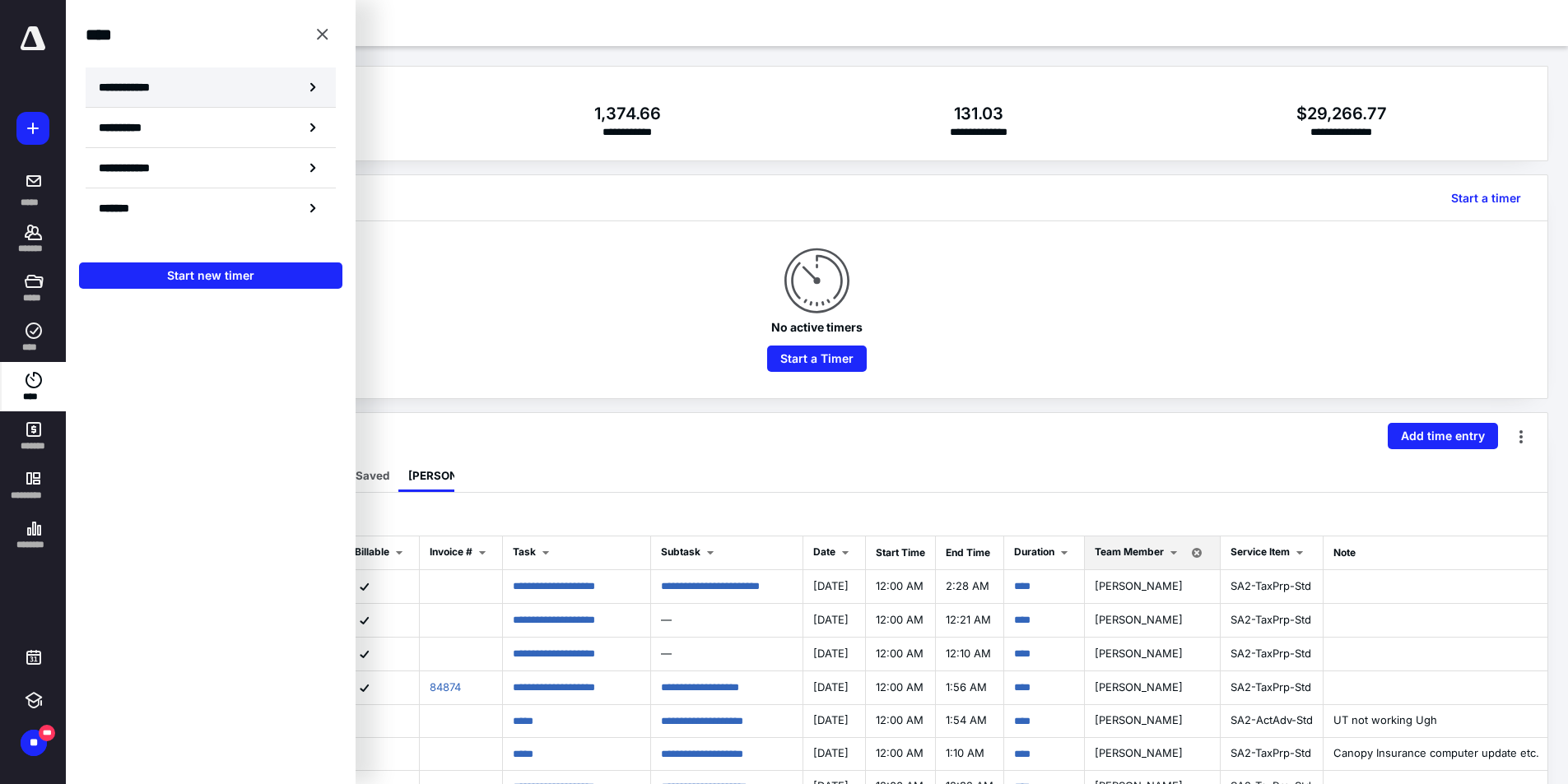 click on "**********" at bounding box center [211, 87] 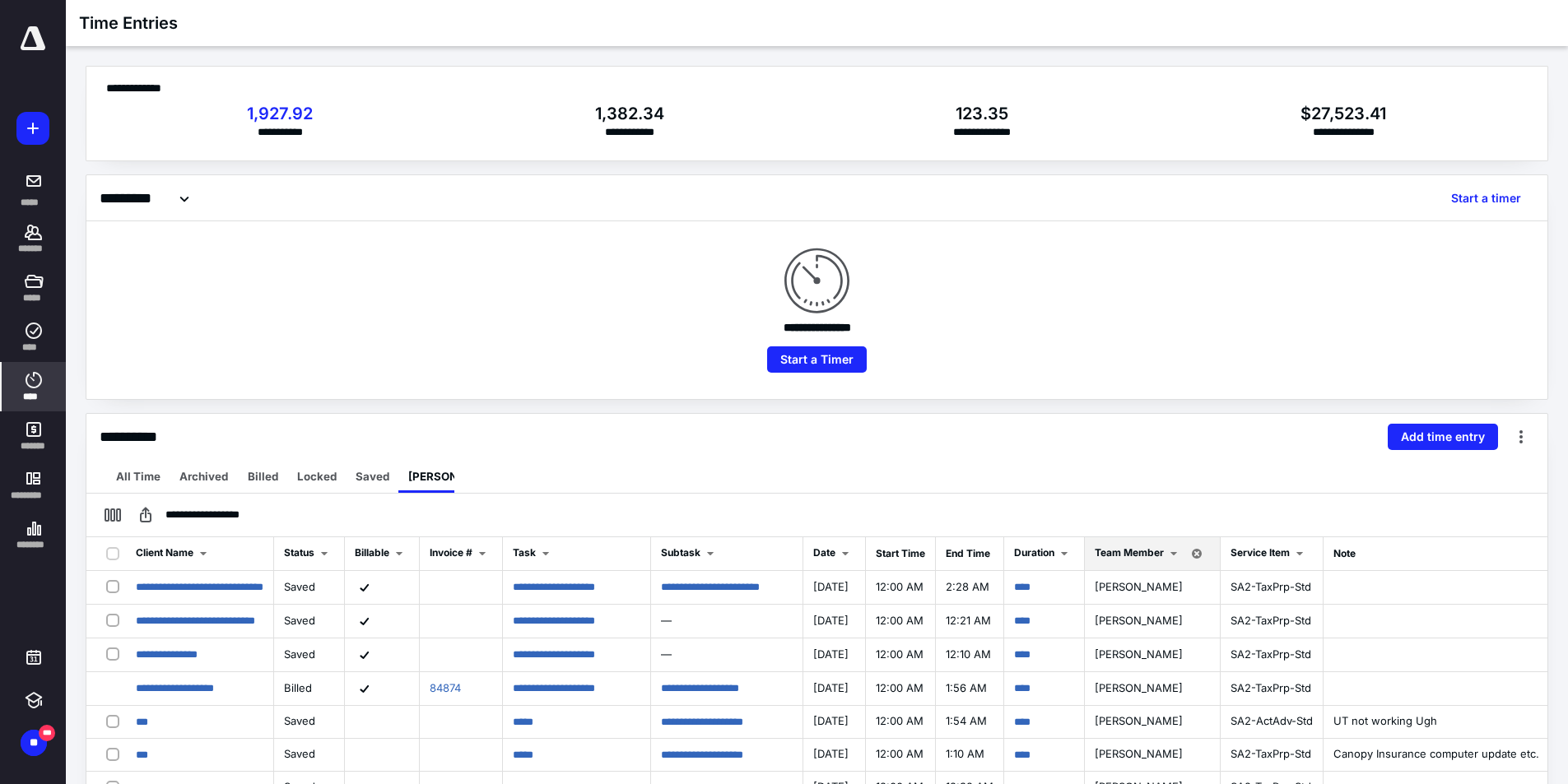 scroll, scrollTop: 329, scrollLeft: 0, axis: vertical 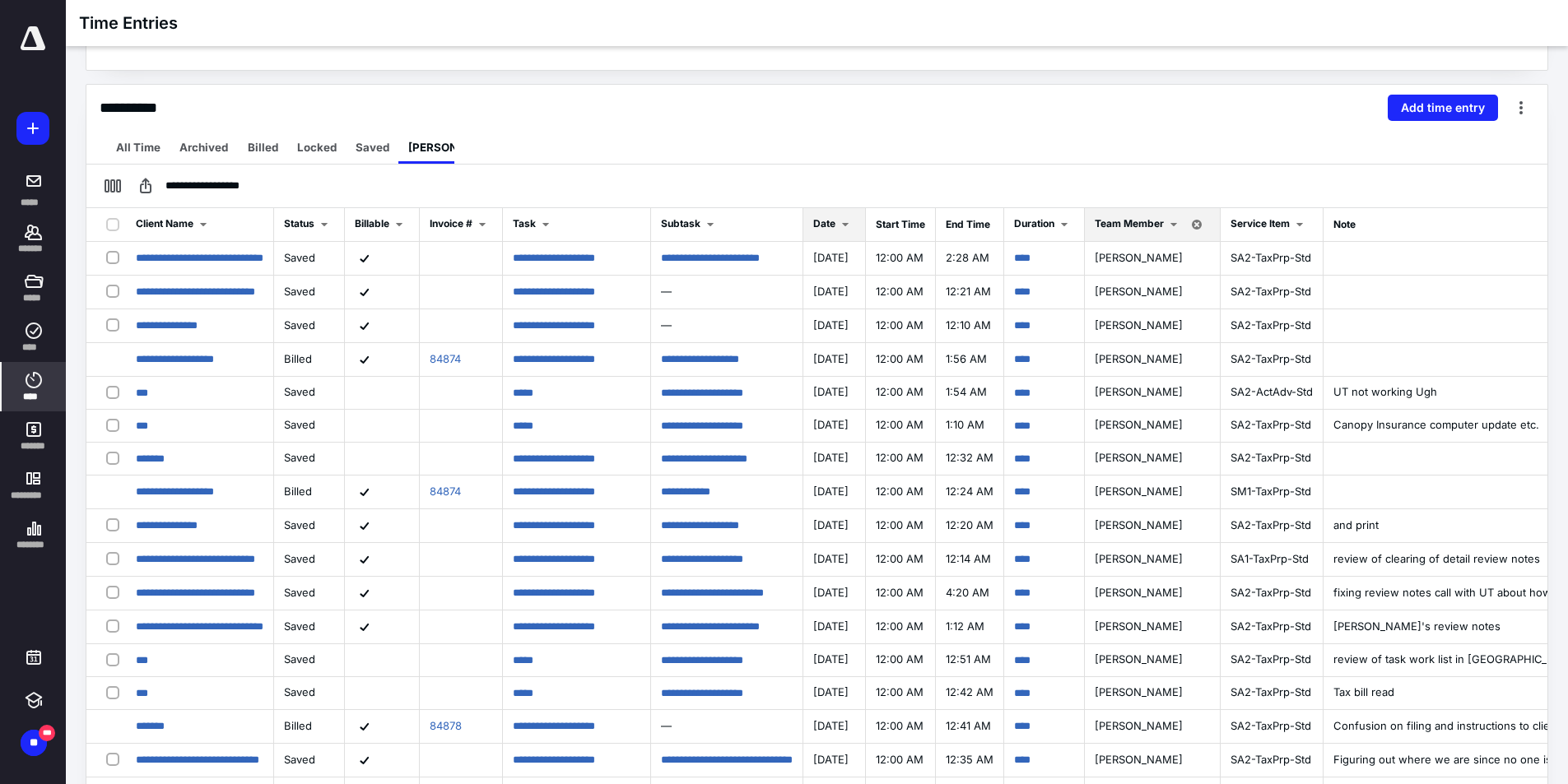 click at bounding box center [845, 225] 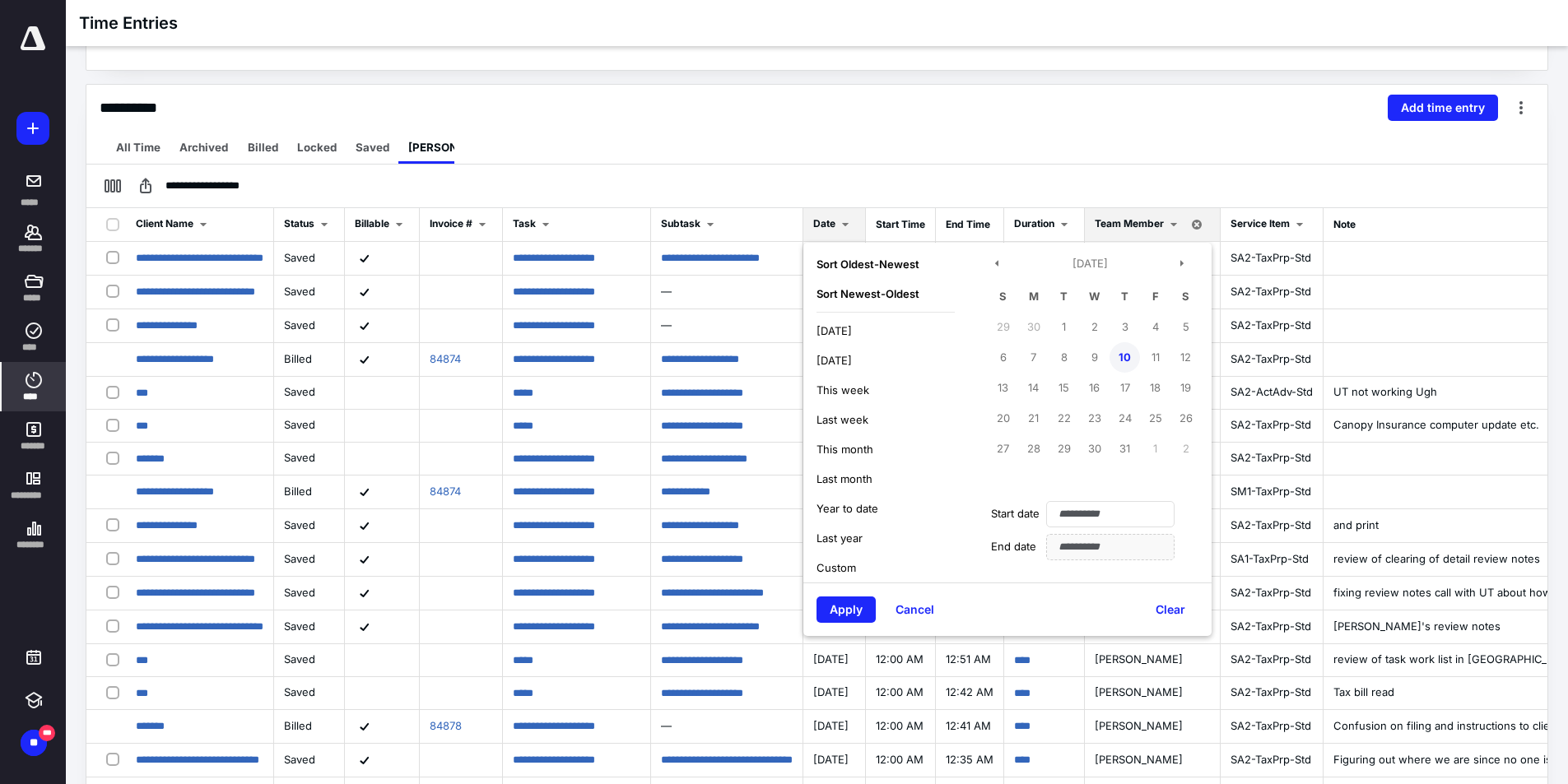 click on "10" at bounding box center [1124, 357] 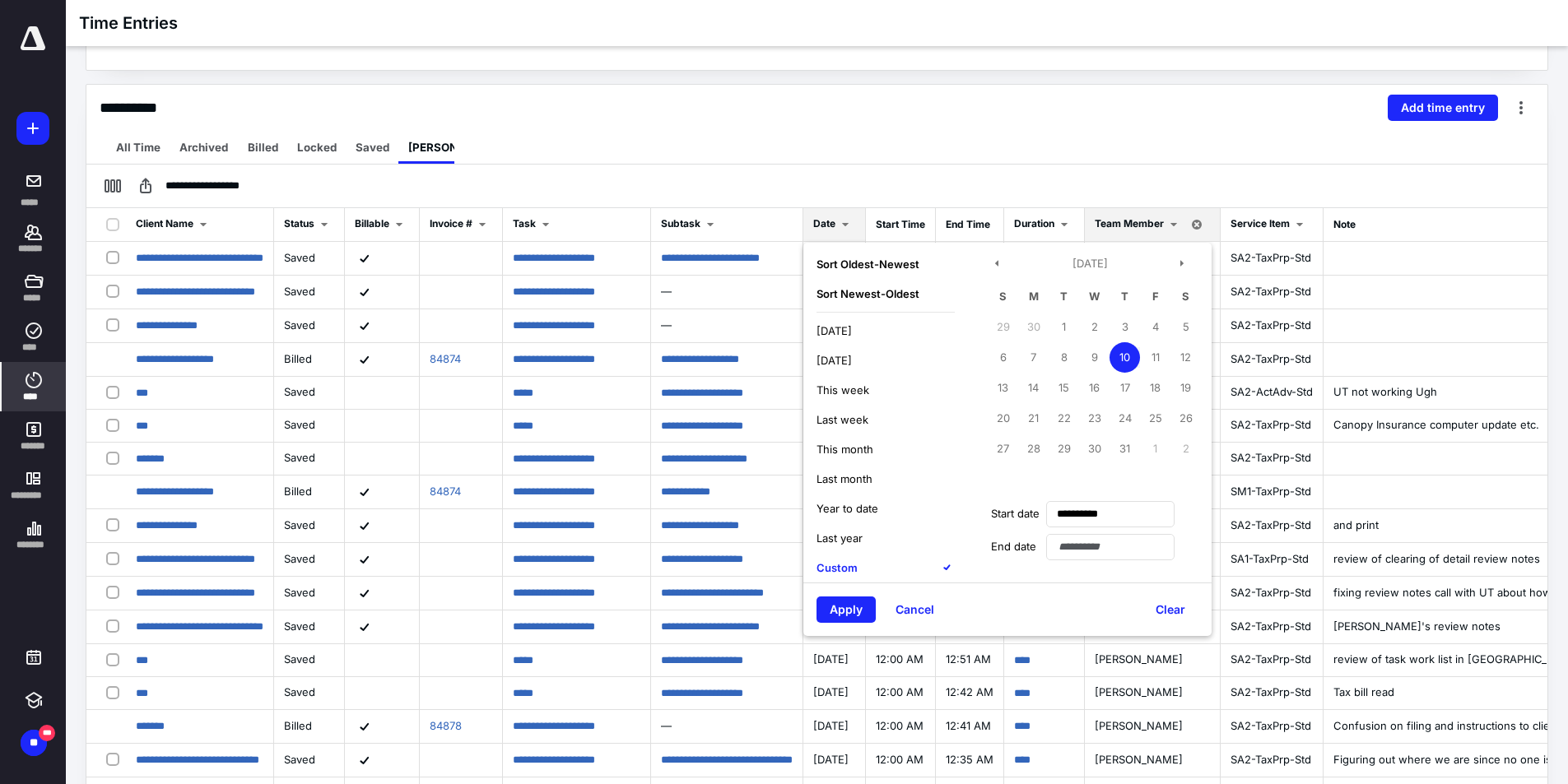 type on "**********" 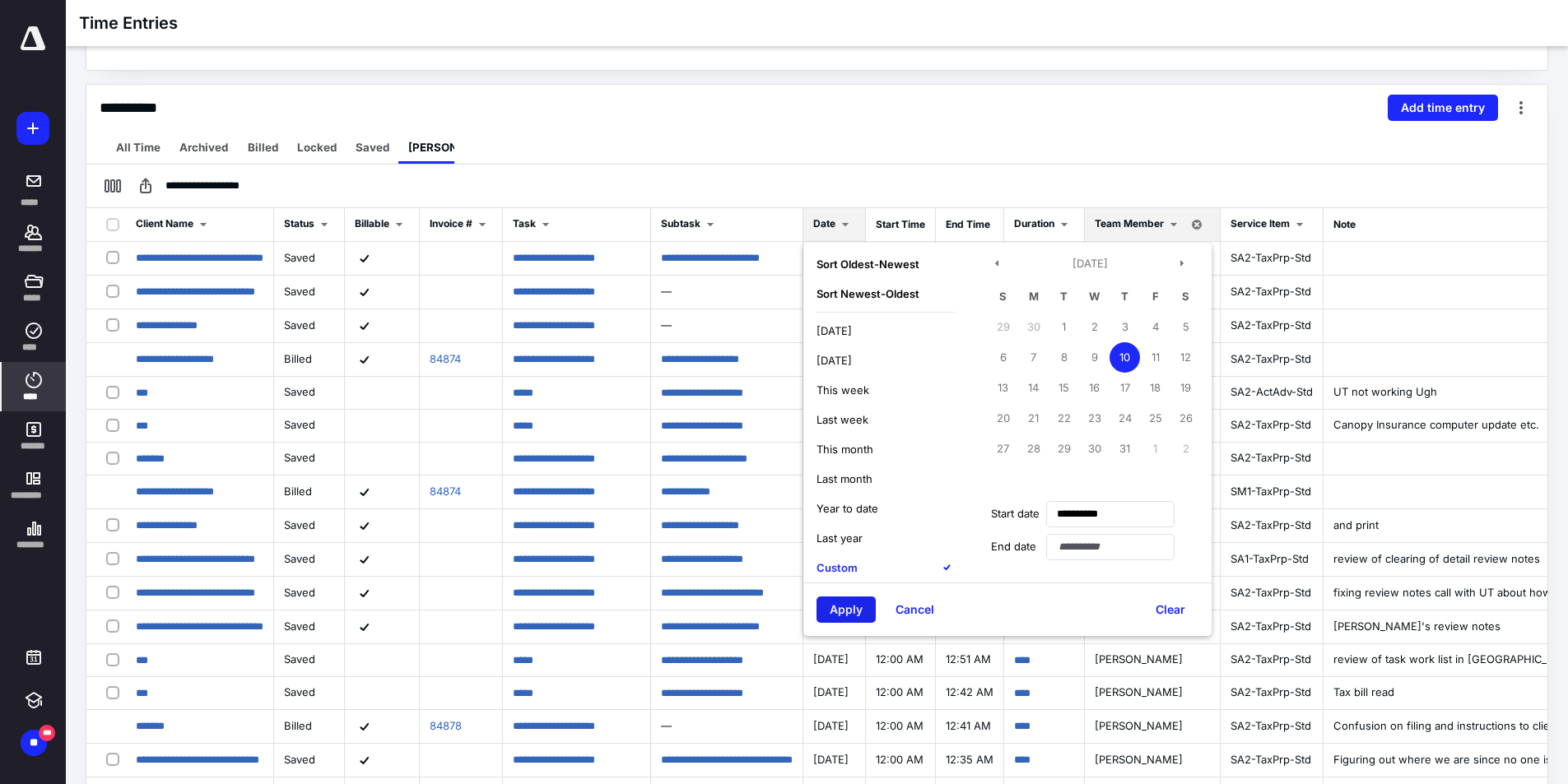 click on "Apply" at bounding box center [846, 610] 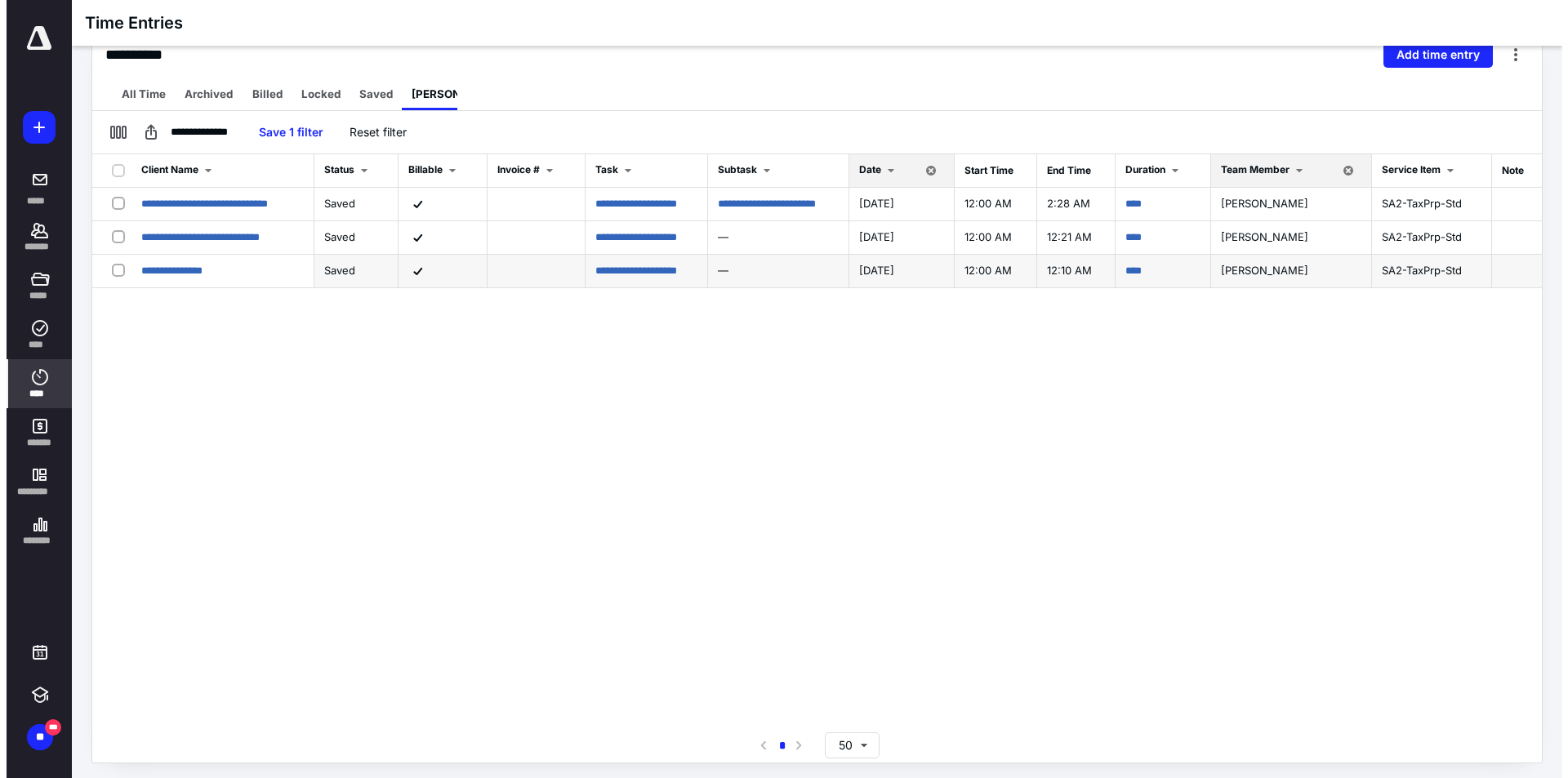 scroll, scrollTop: 52, scrollLeft: 0, axis: vertical 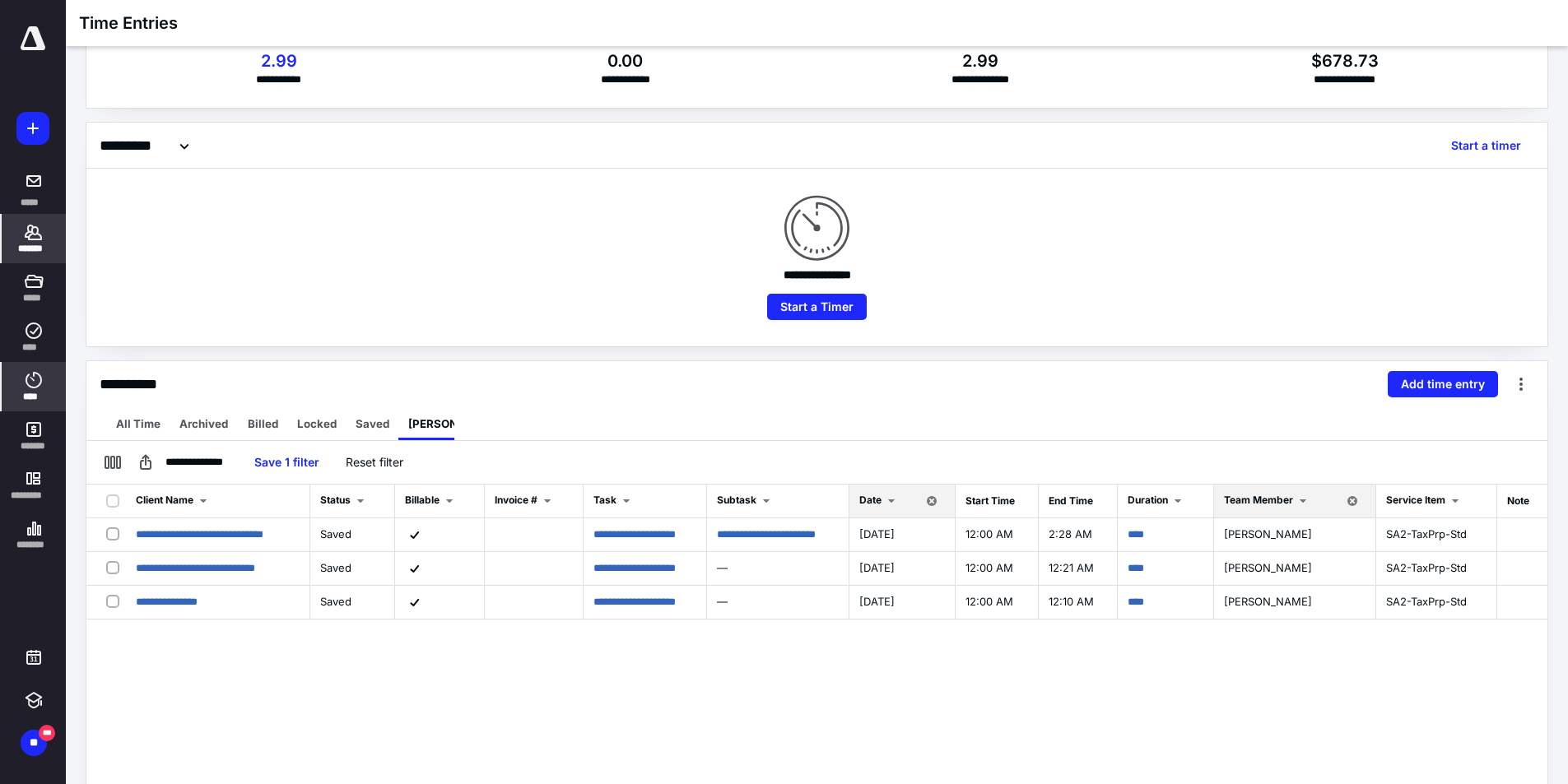 click 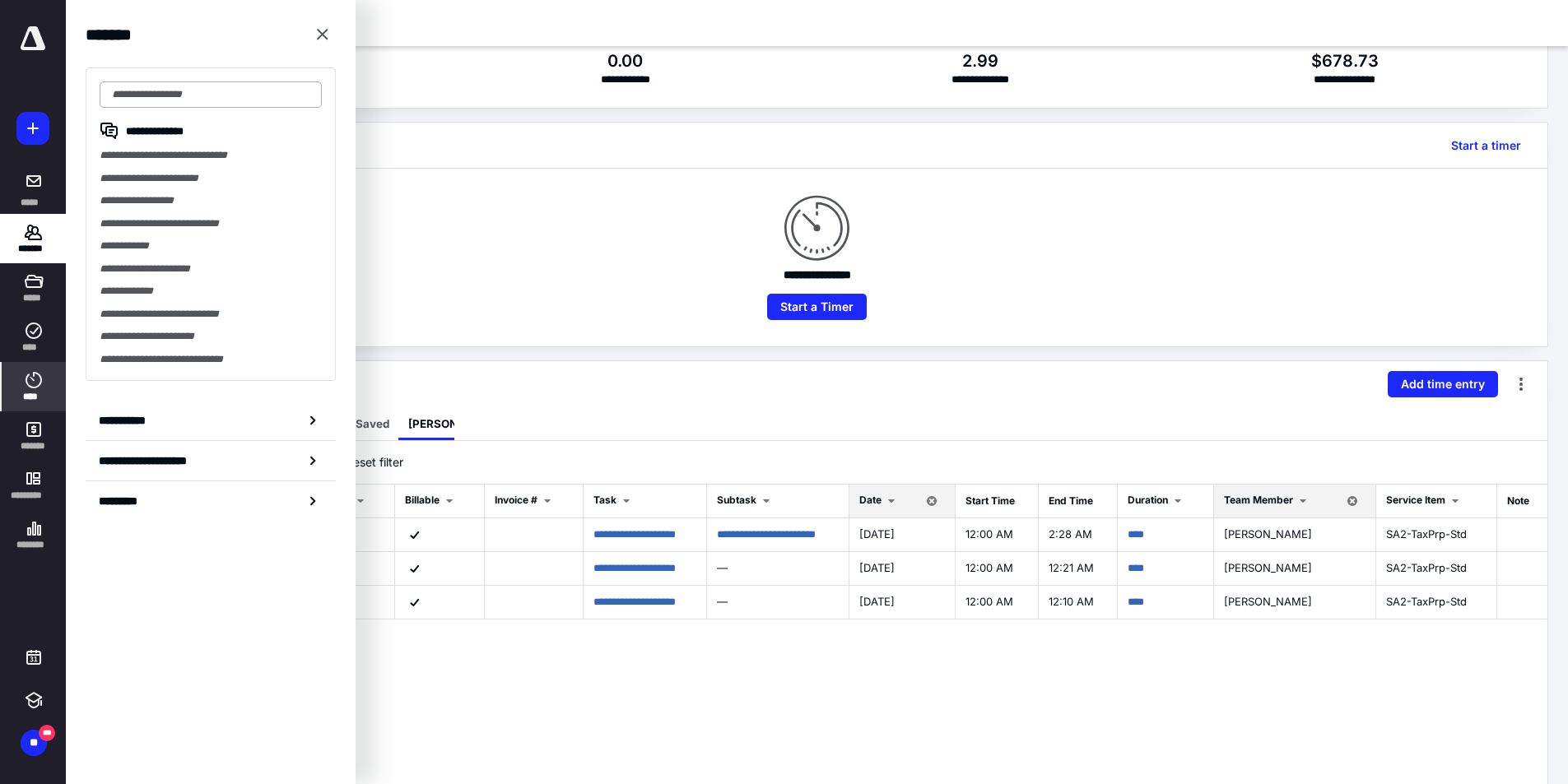click at bounding box center (211, 95) 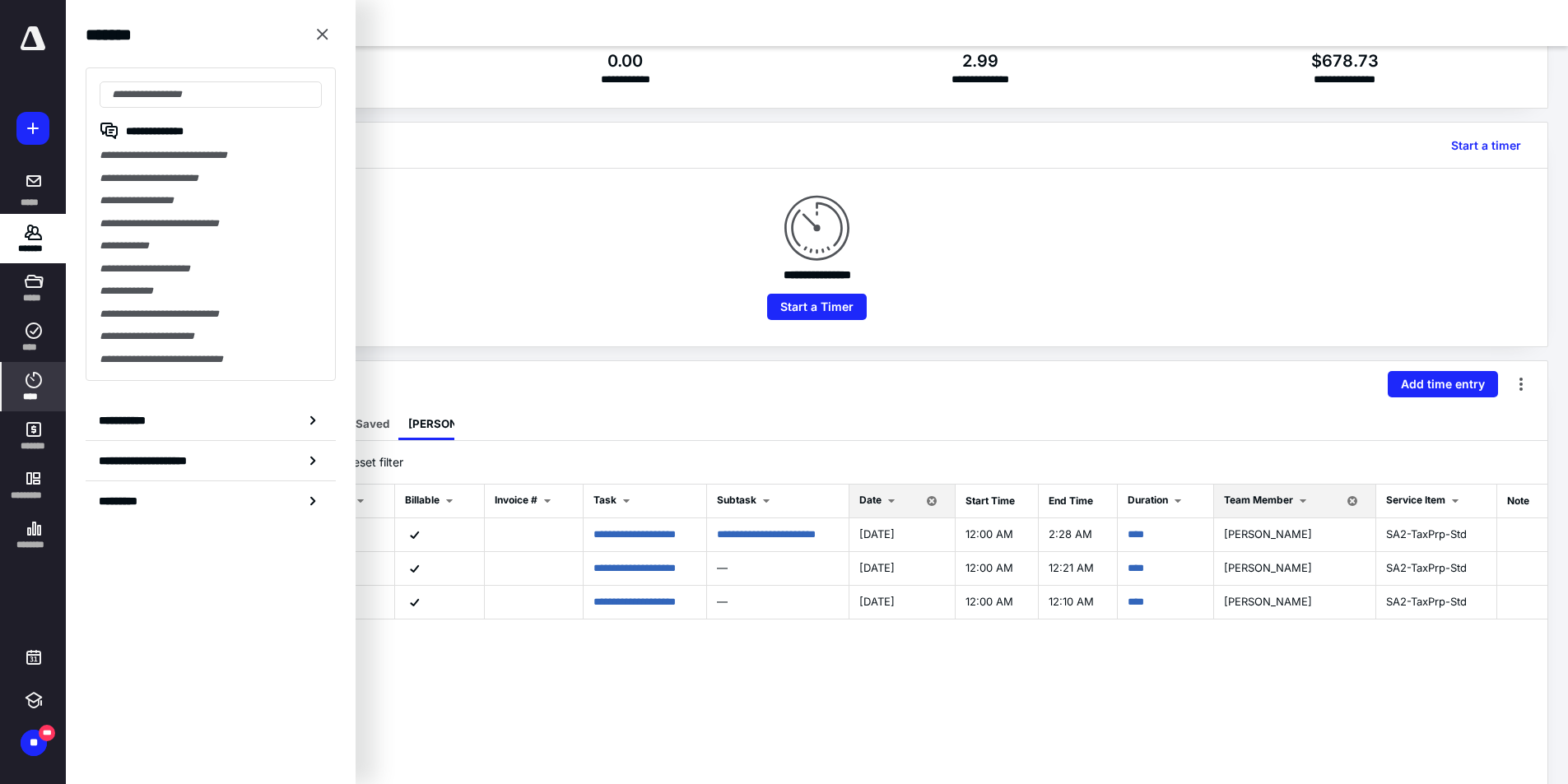click on "**********" at bounding box center [817, 257] 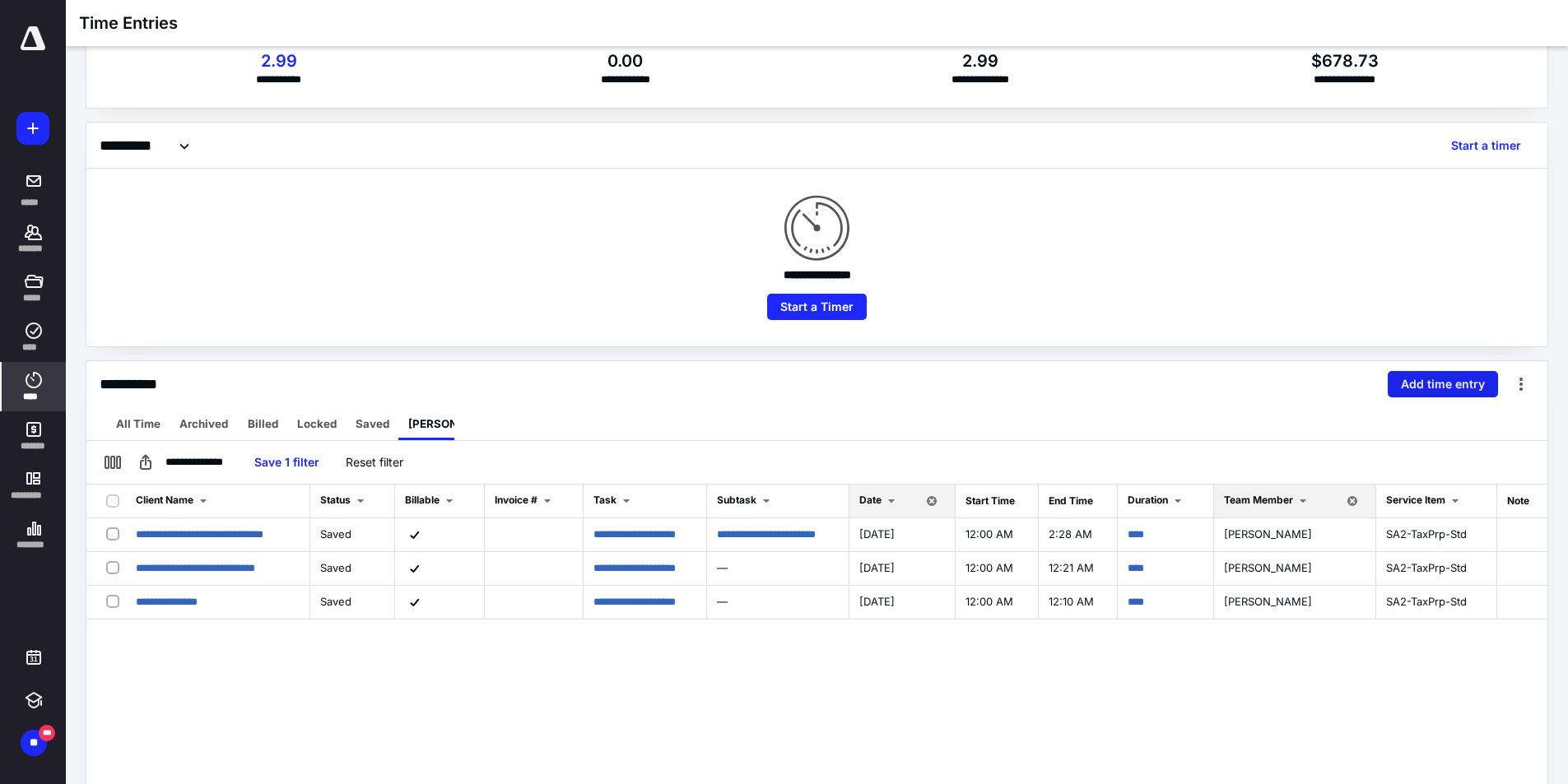 click on "Add time entry" at bounding box center (1443, 384) 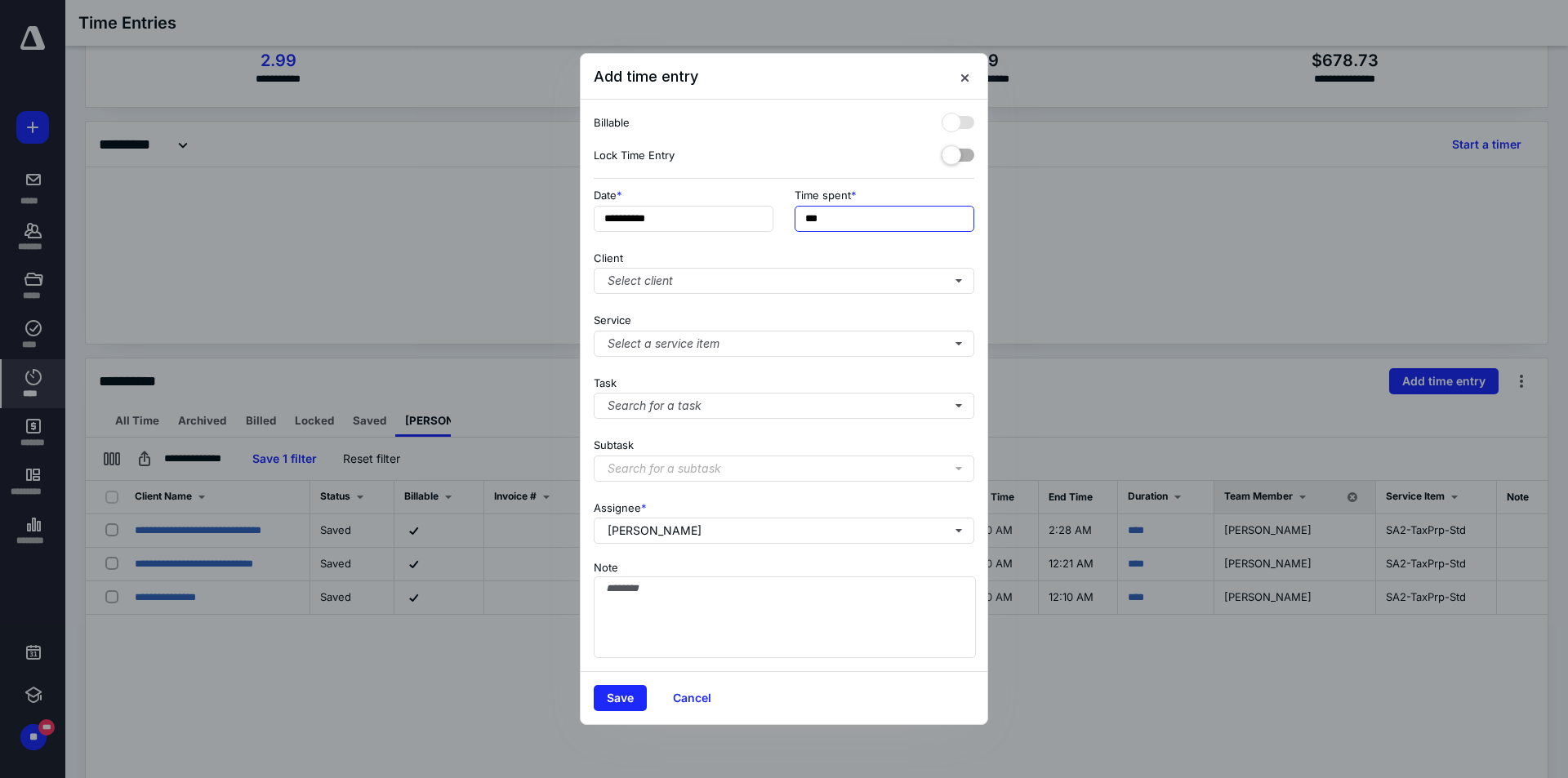click on "***" at bounding box center (884, 219) 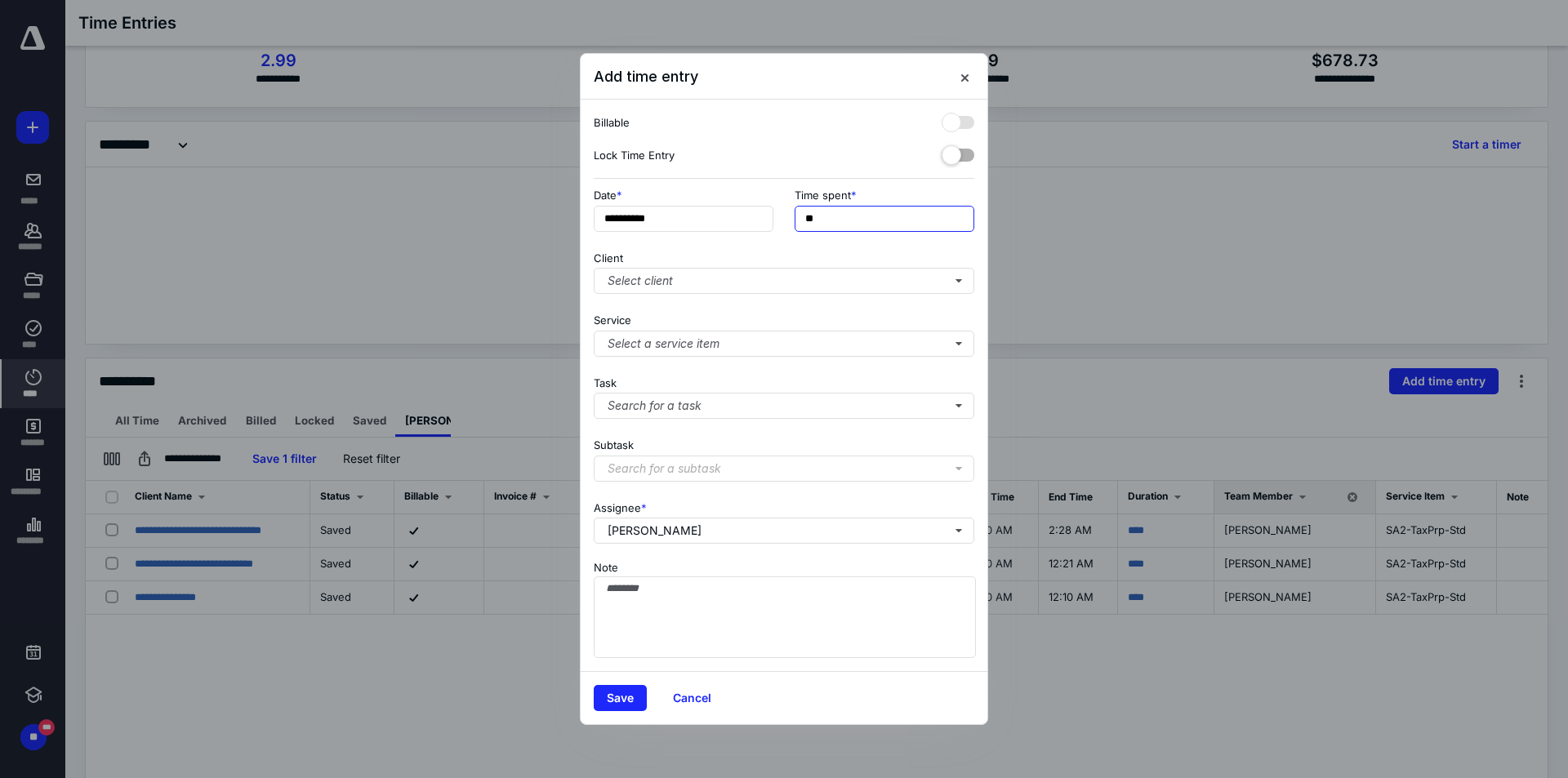 type on "*" 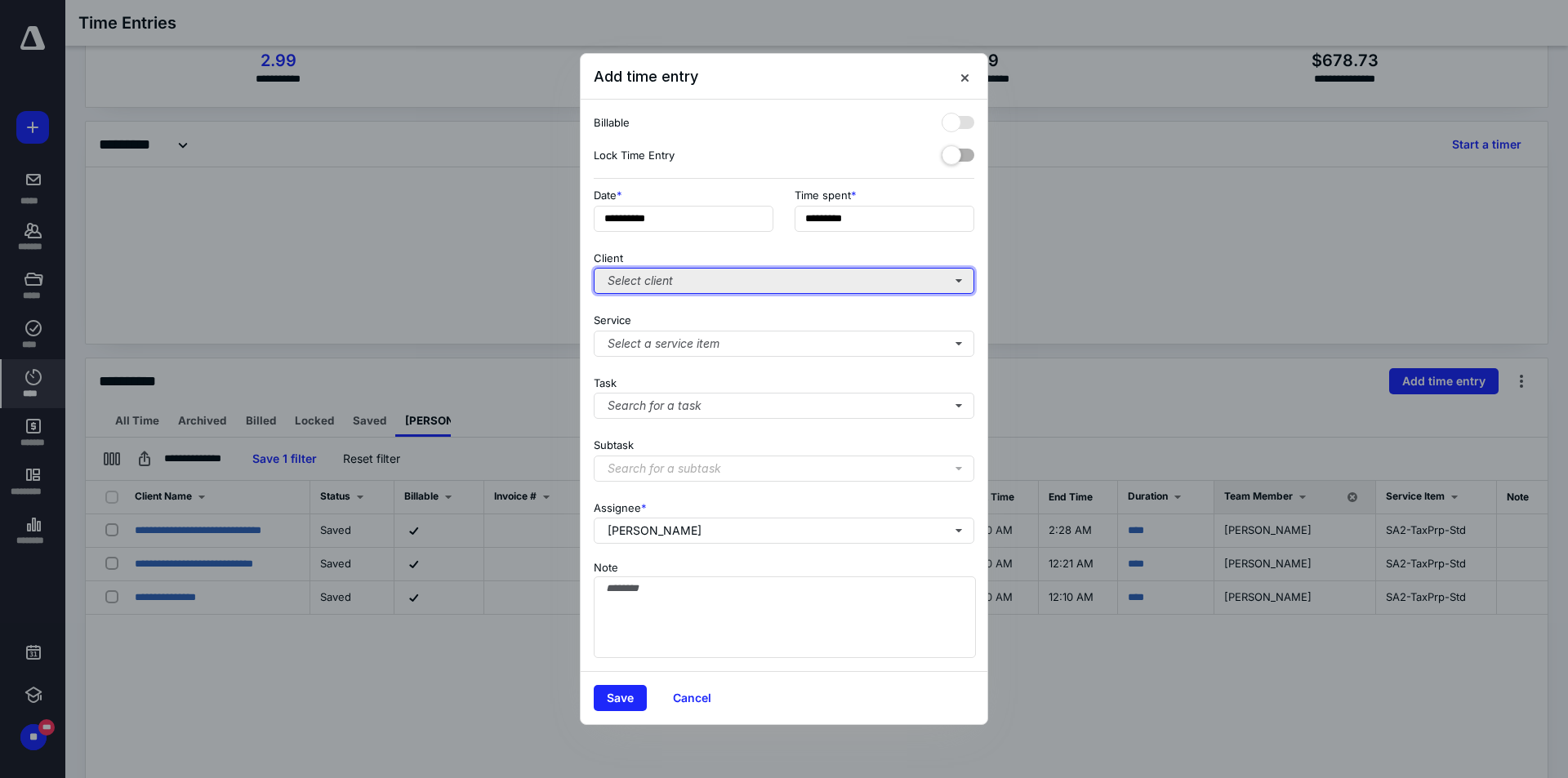 type on "******" 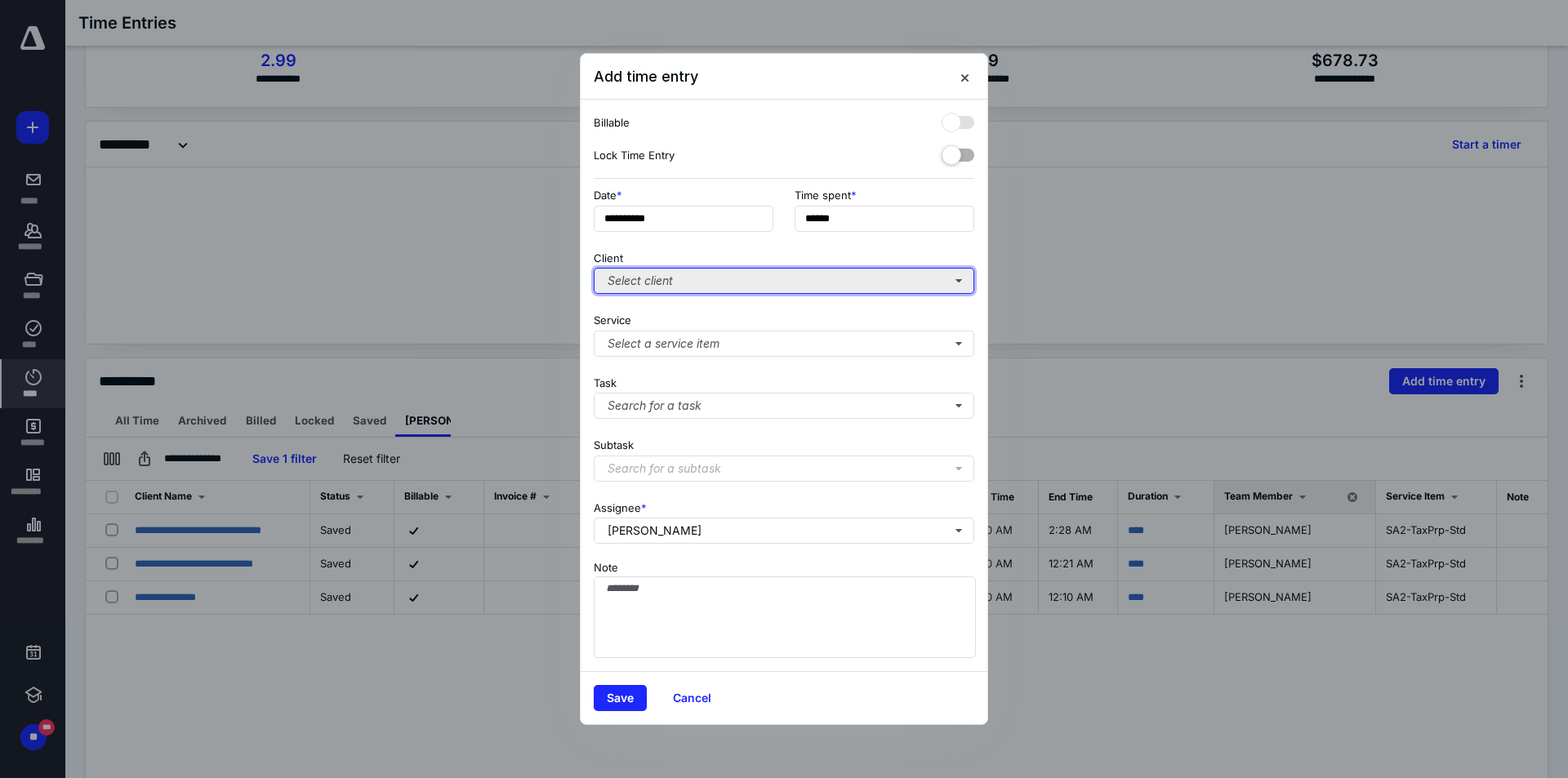 click on "Select client" at bounding box center [784, 281] 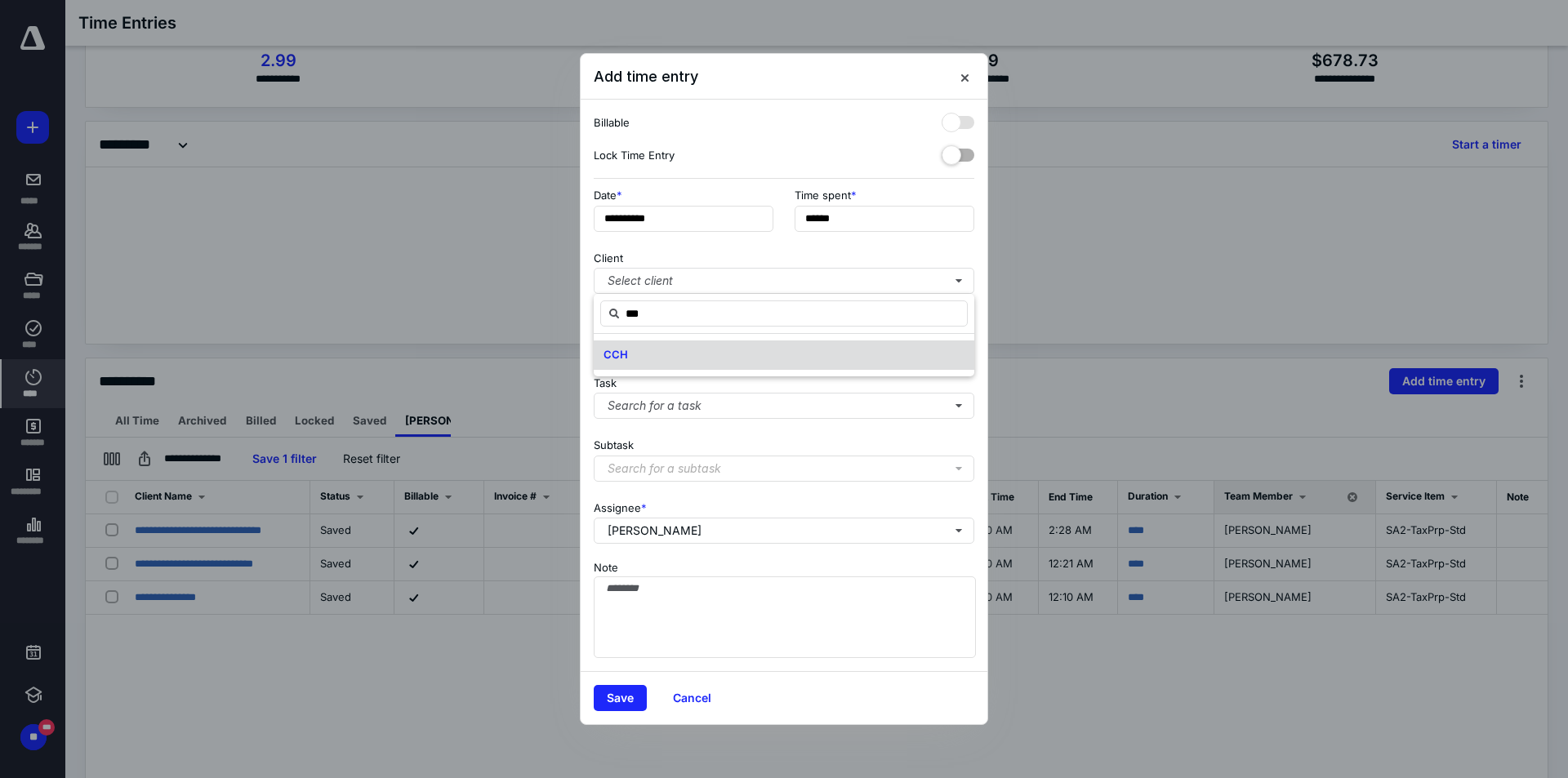 click on "CCH" at bounding box center [616, 354] 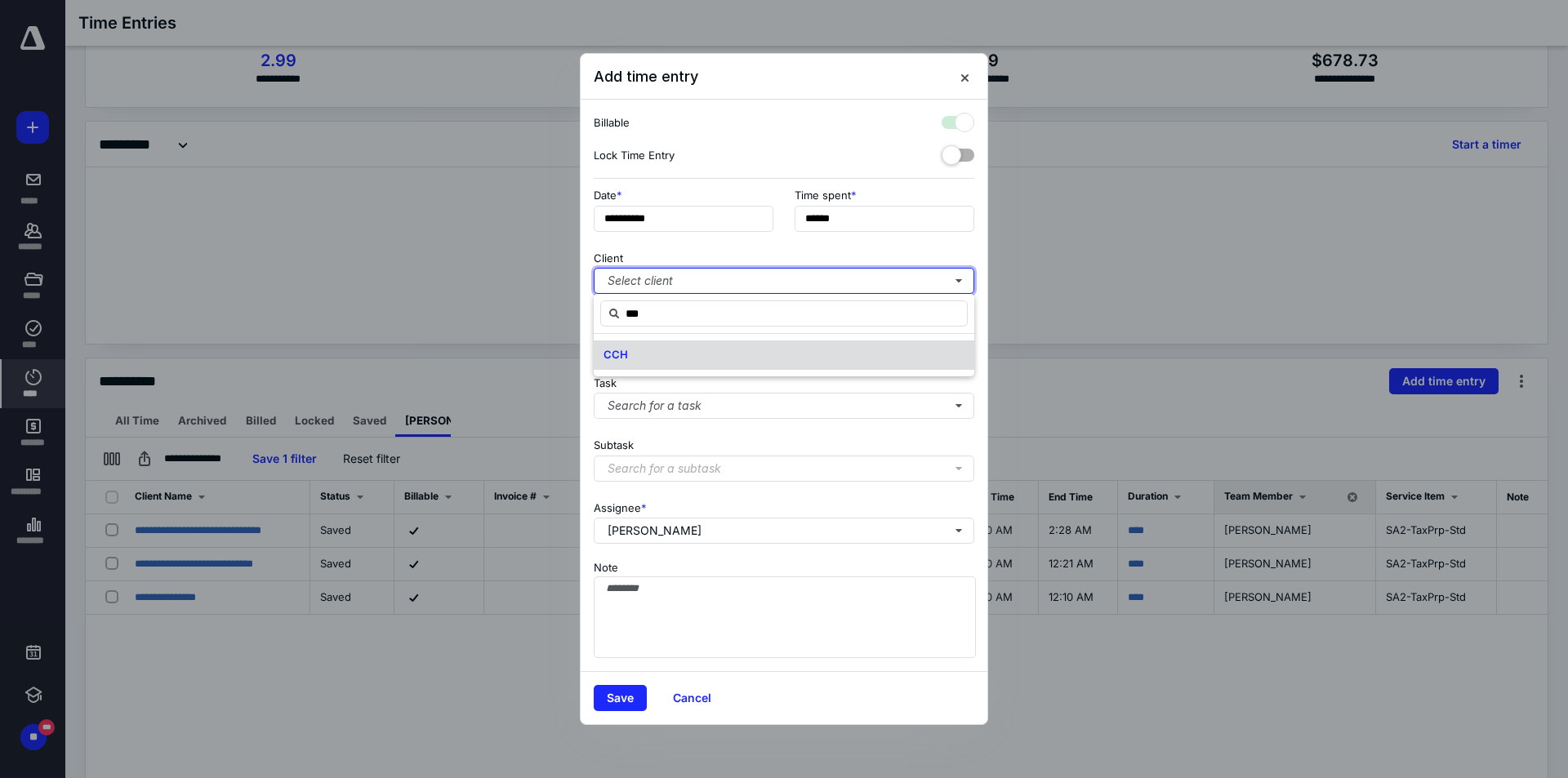 checkbox on "true" 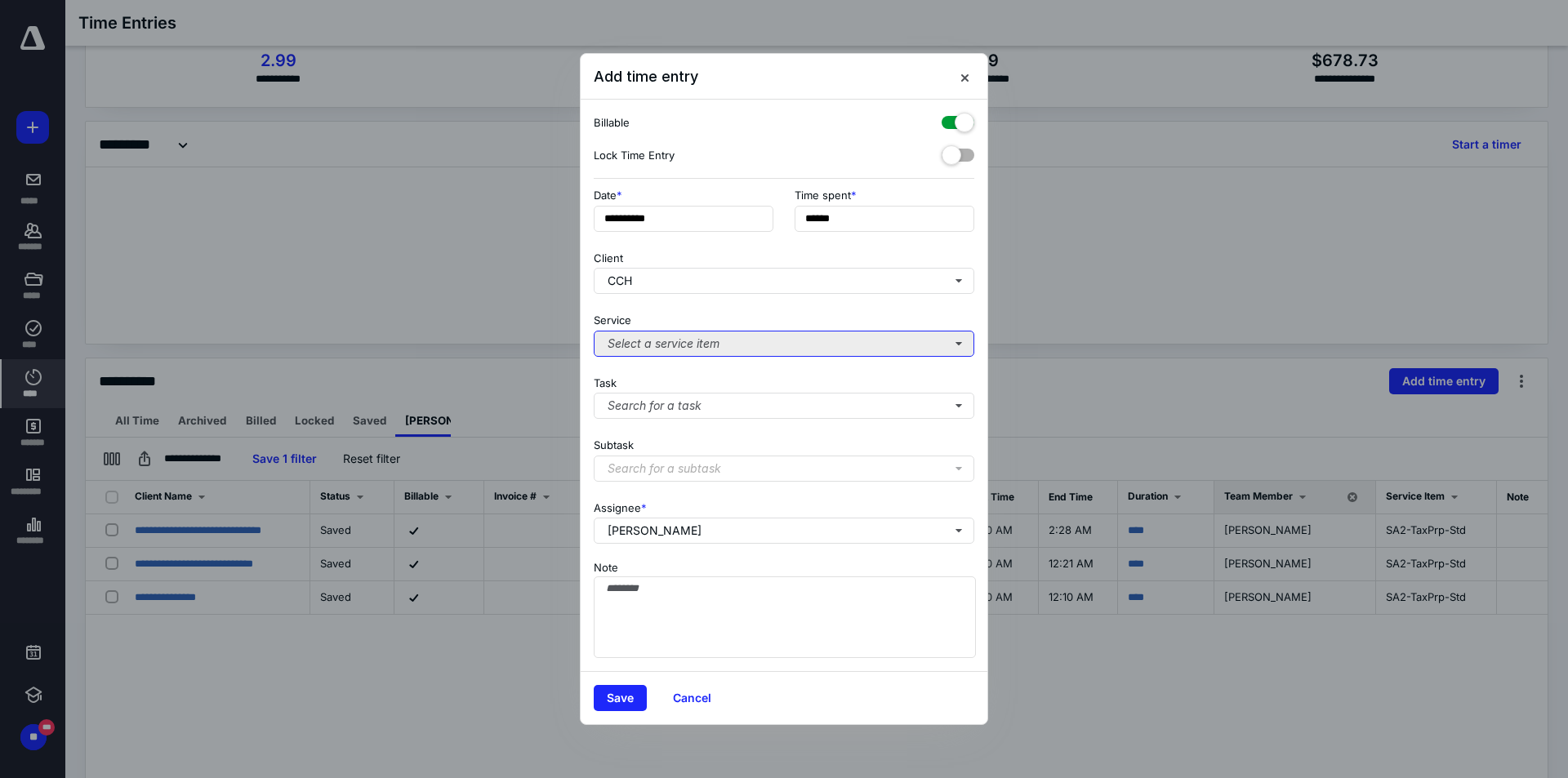 click on "Select a service item" at bounding box center [784, 344] 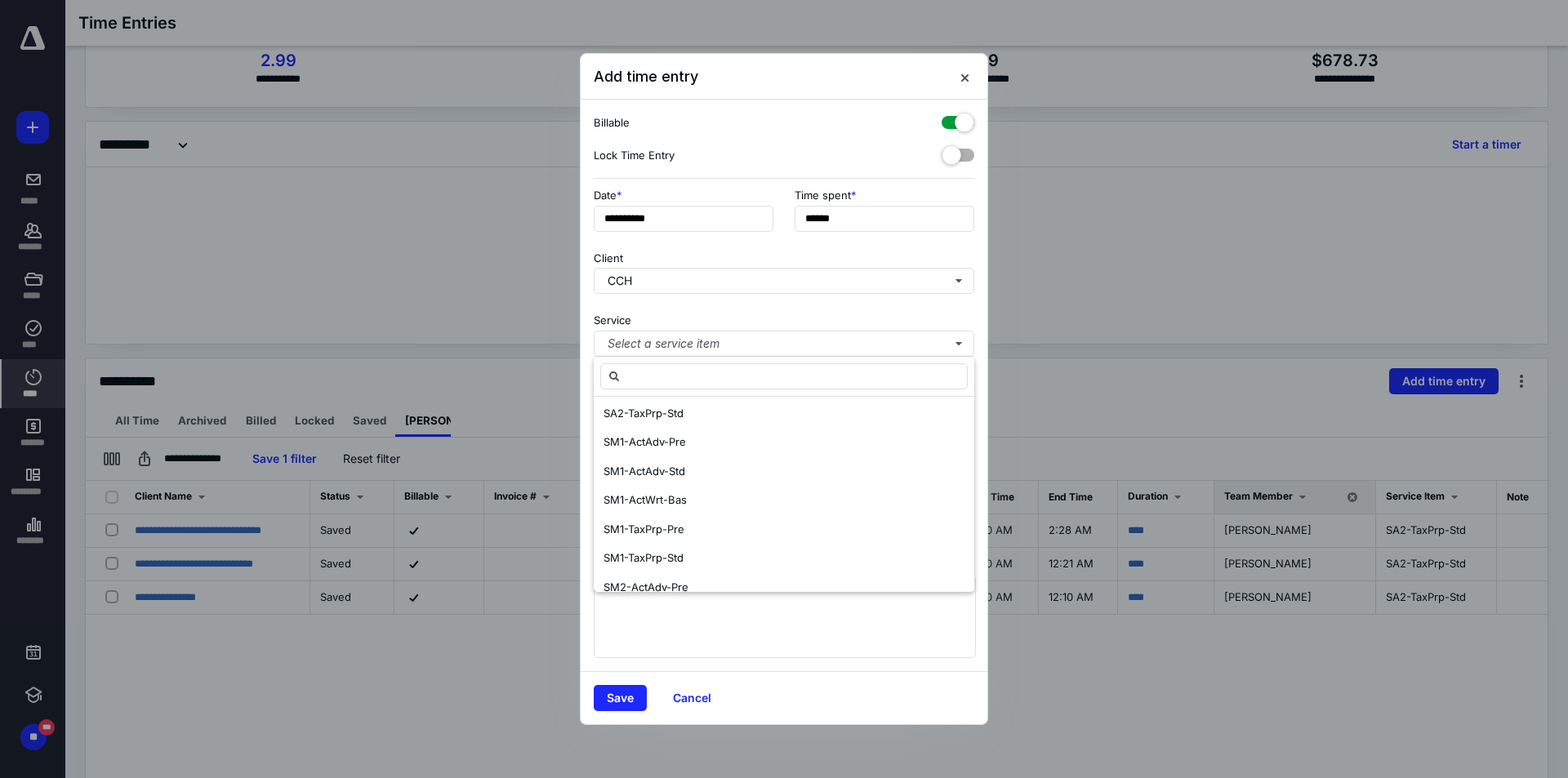 scroll, scrollTop: 1551, scrollLeft: 0, axis: vertical 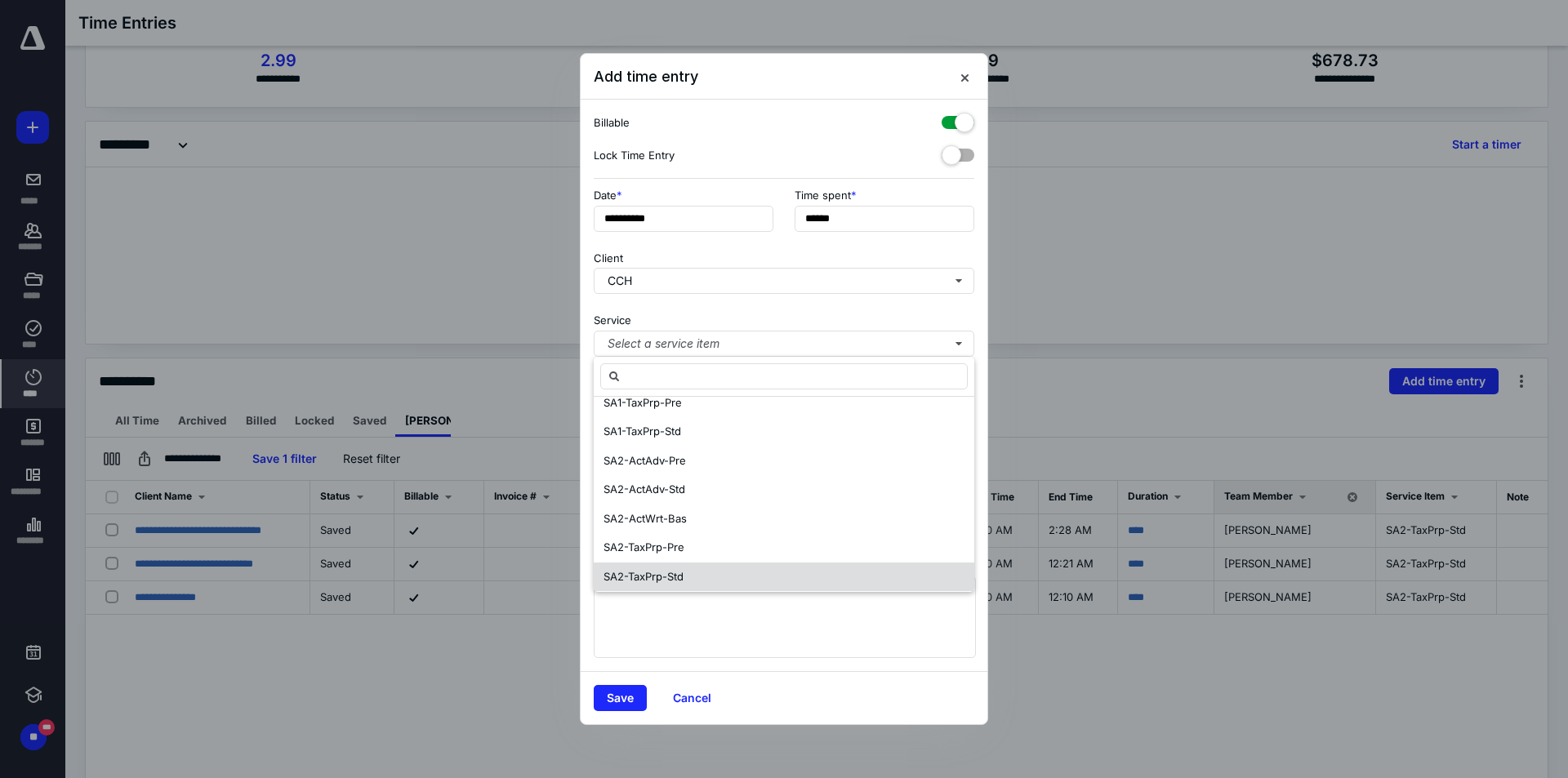 click on "SA2-TaxPrp-Std" at bounding box center [784, 577] 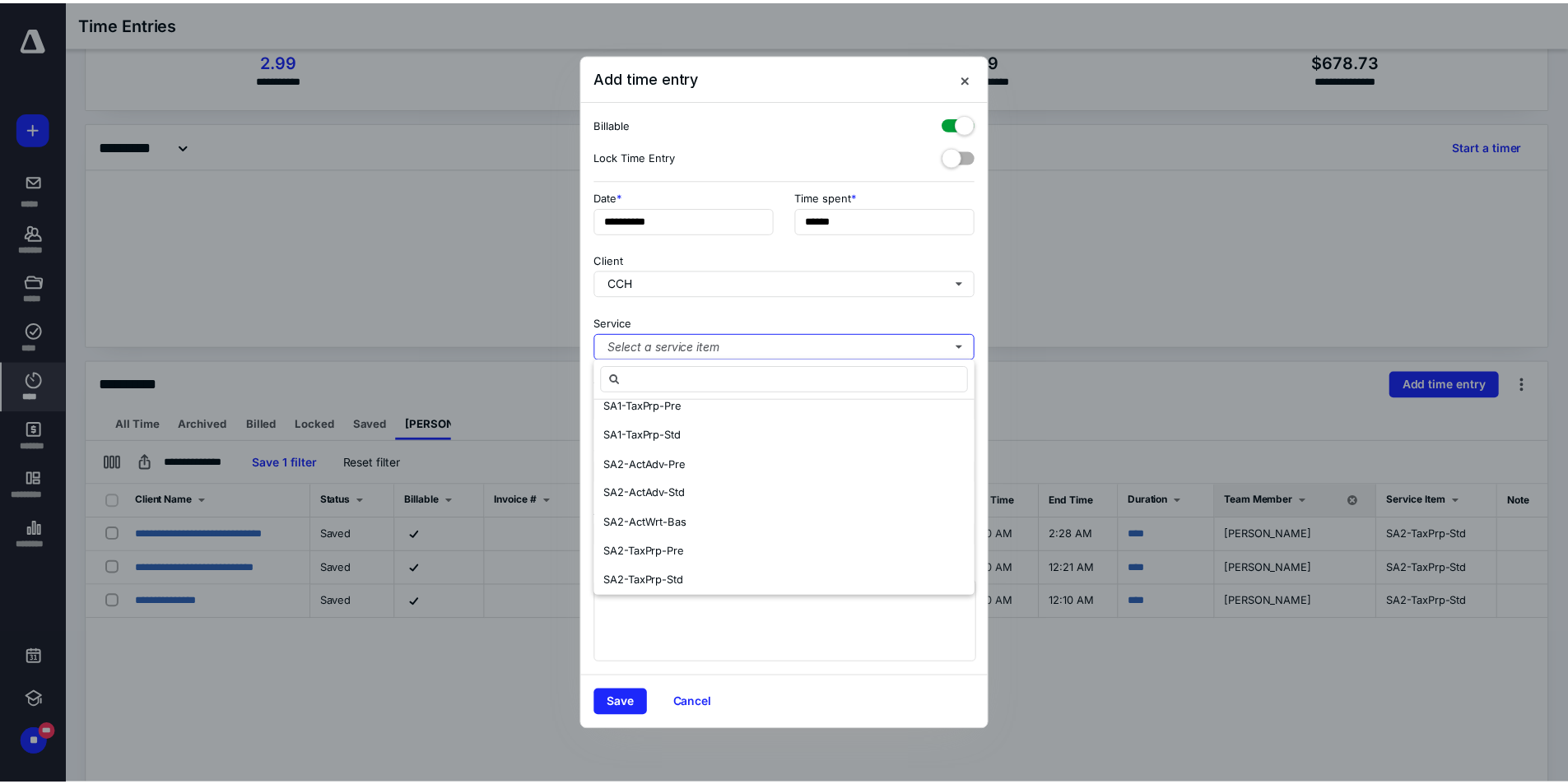 scroll, scrollTop: 0, scrollLeft: 0, axis: both 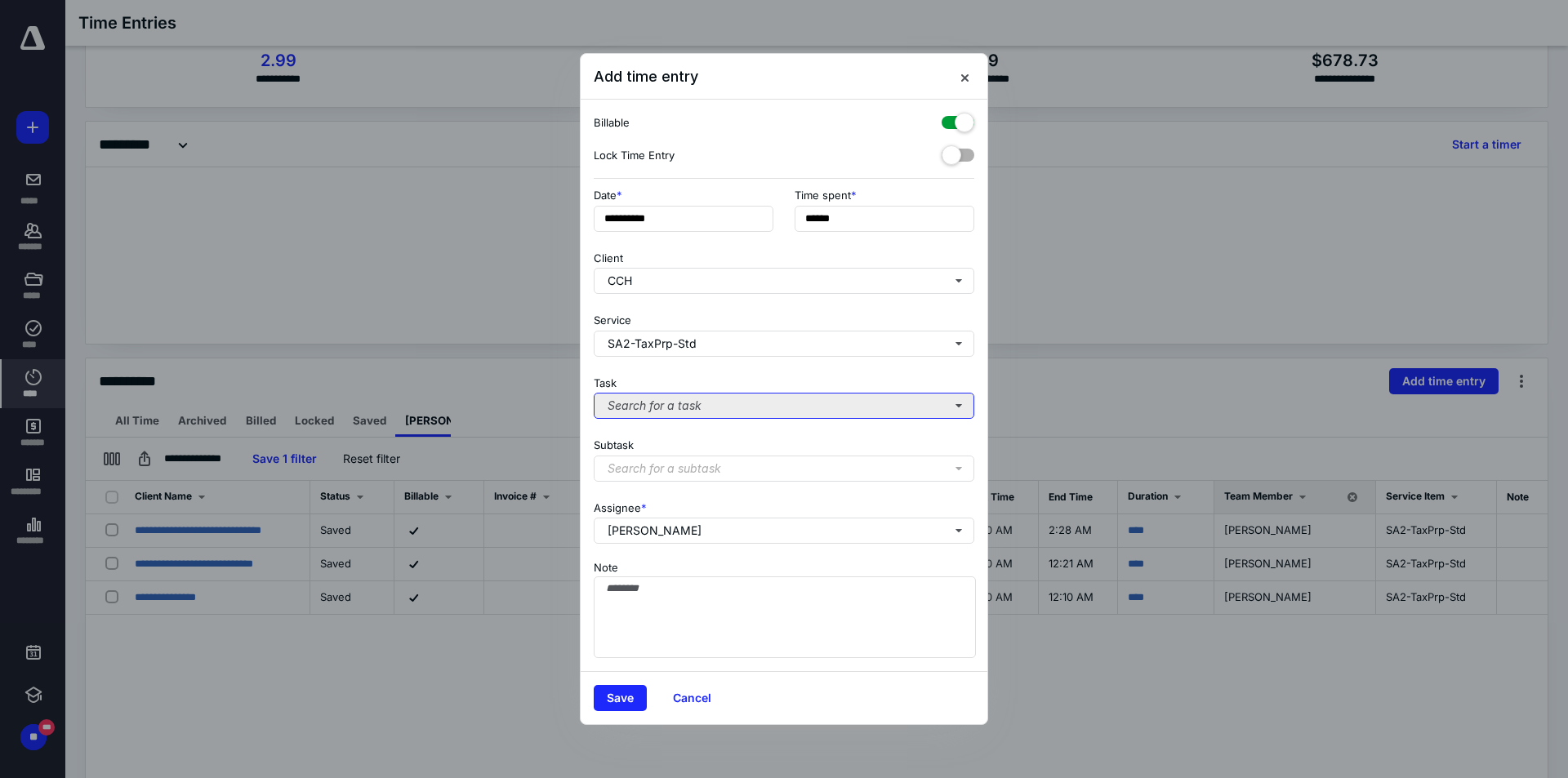 click on "Search for a task" at bounding box center (784, 406) 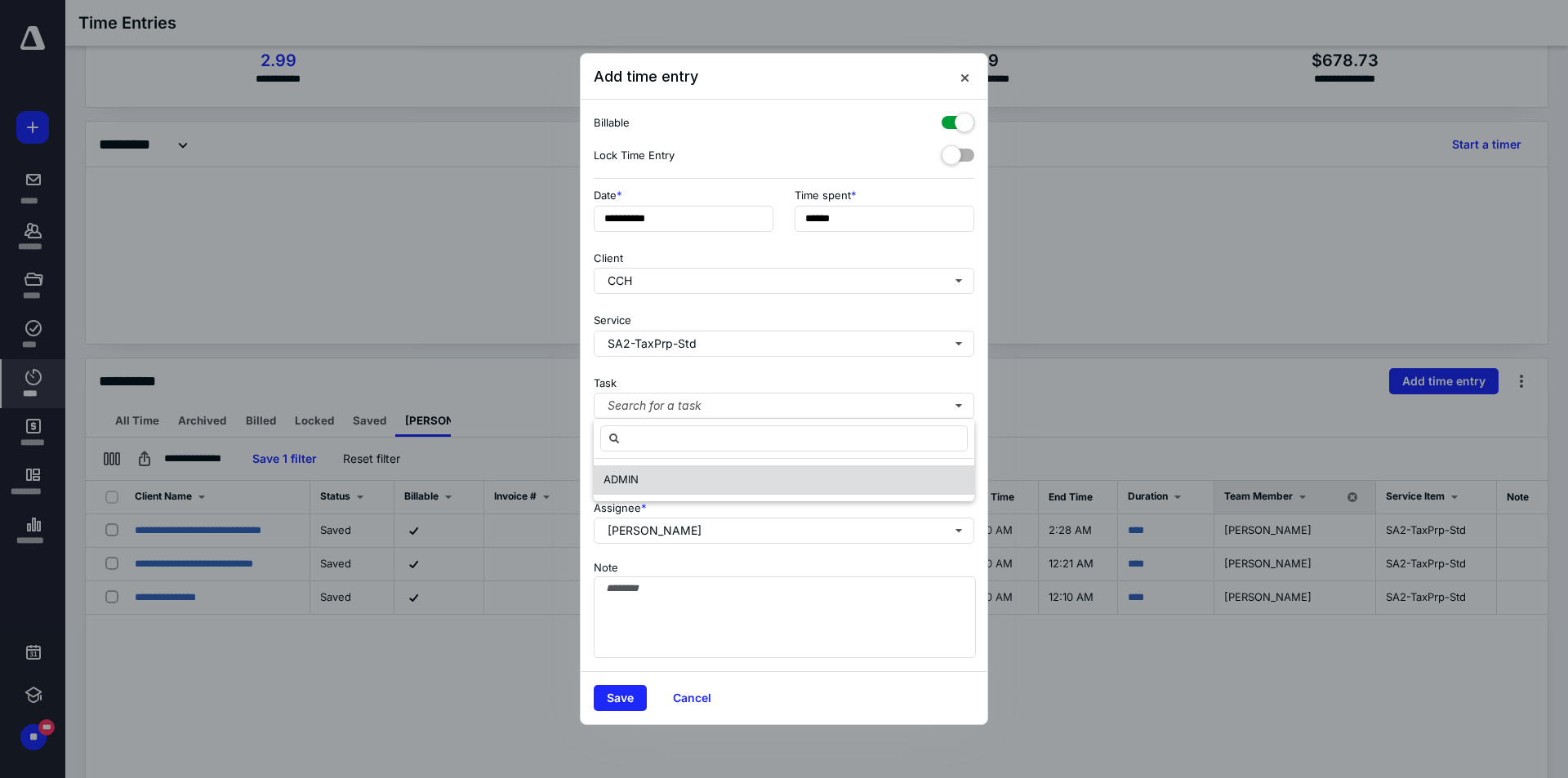 click on "ADMIN" at bounding box center [784, 480] 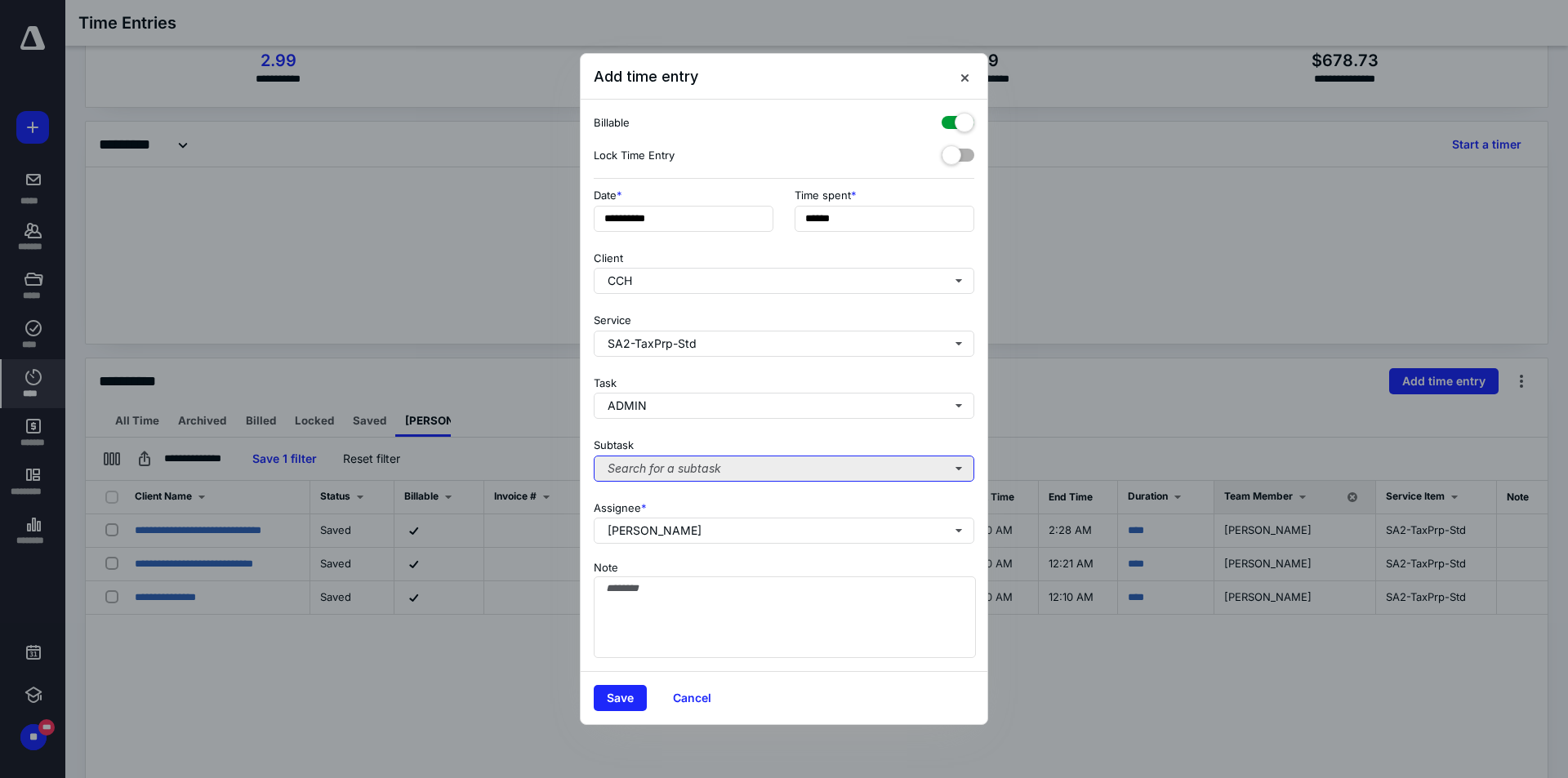 click on "Search for a subtask" at bounding box center [784, 469] 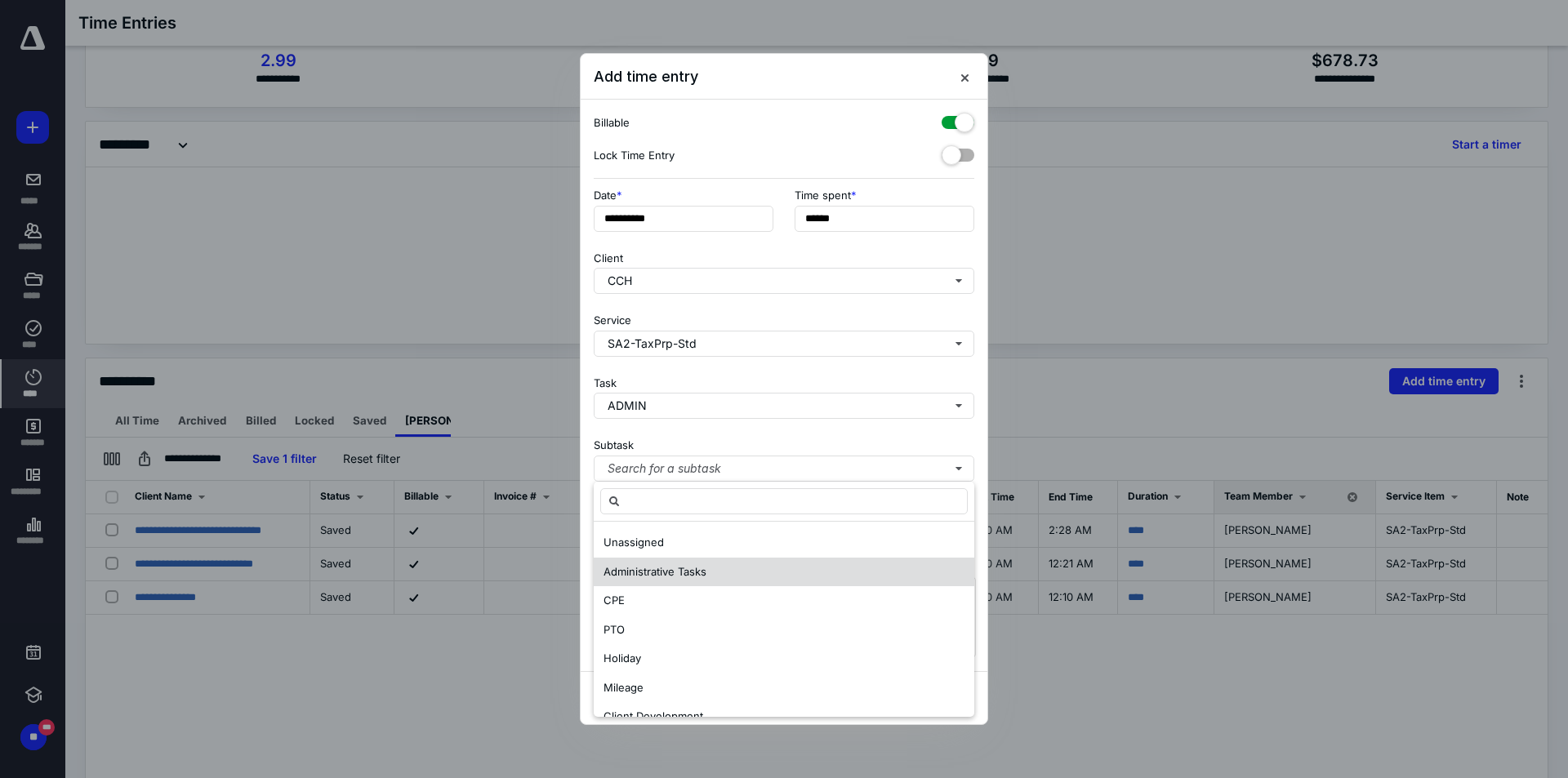 click on "Administrative Tasks" at bounding box center [655, 571] 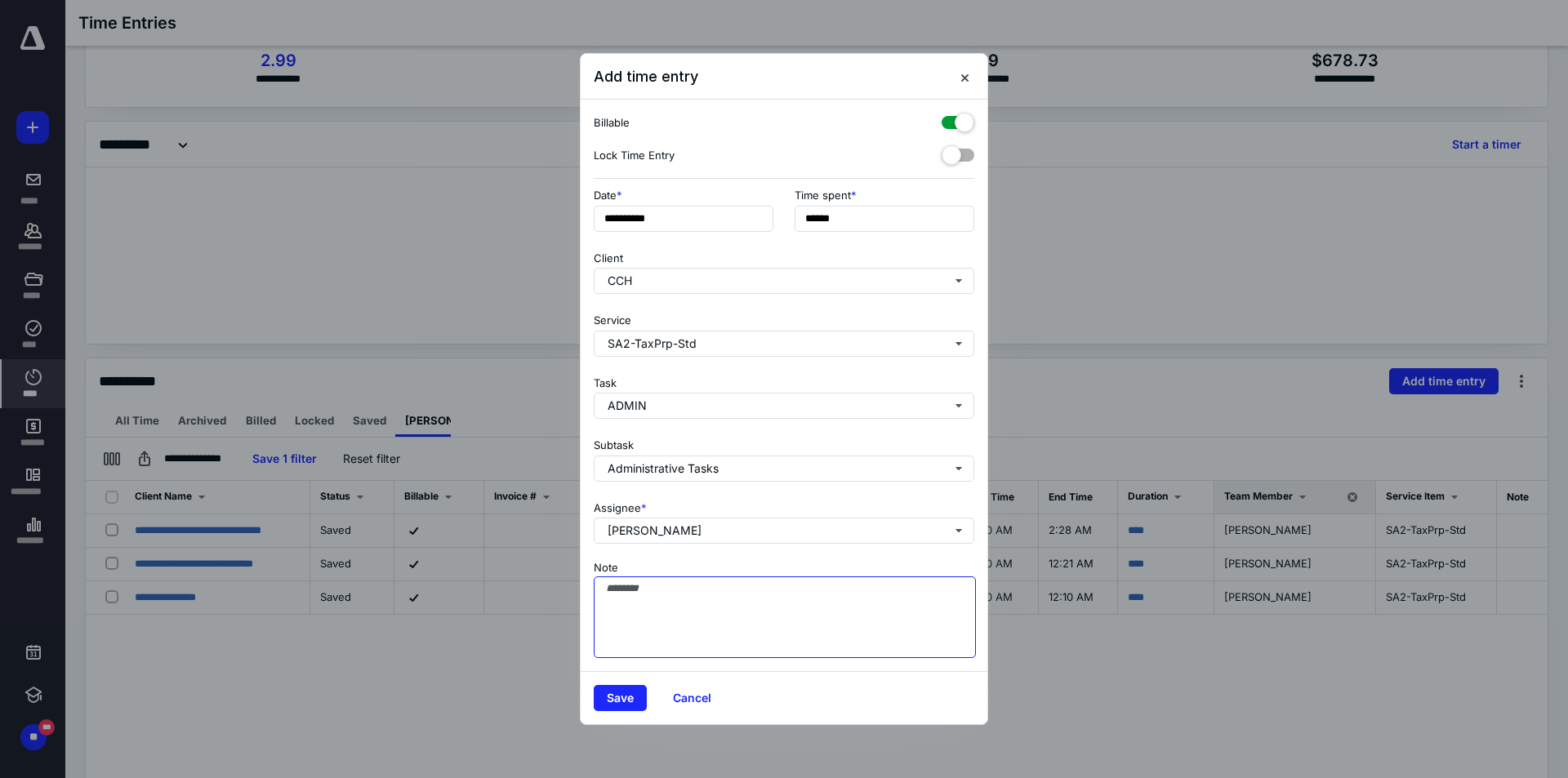 click on "Note" at bounding box center (785, 617) 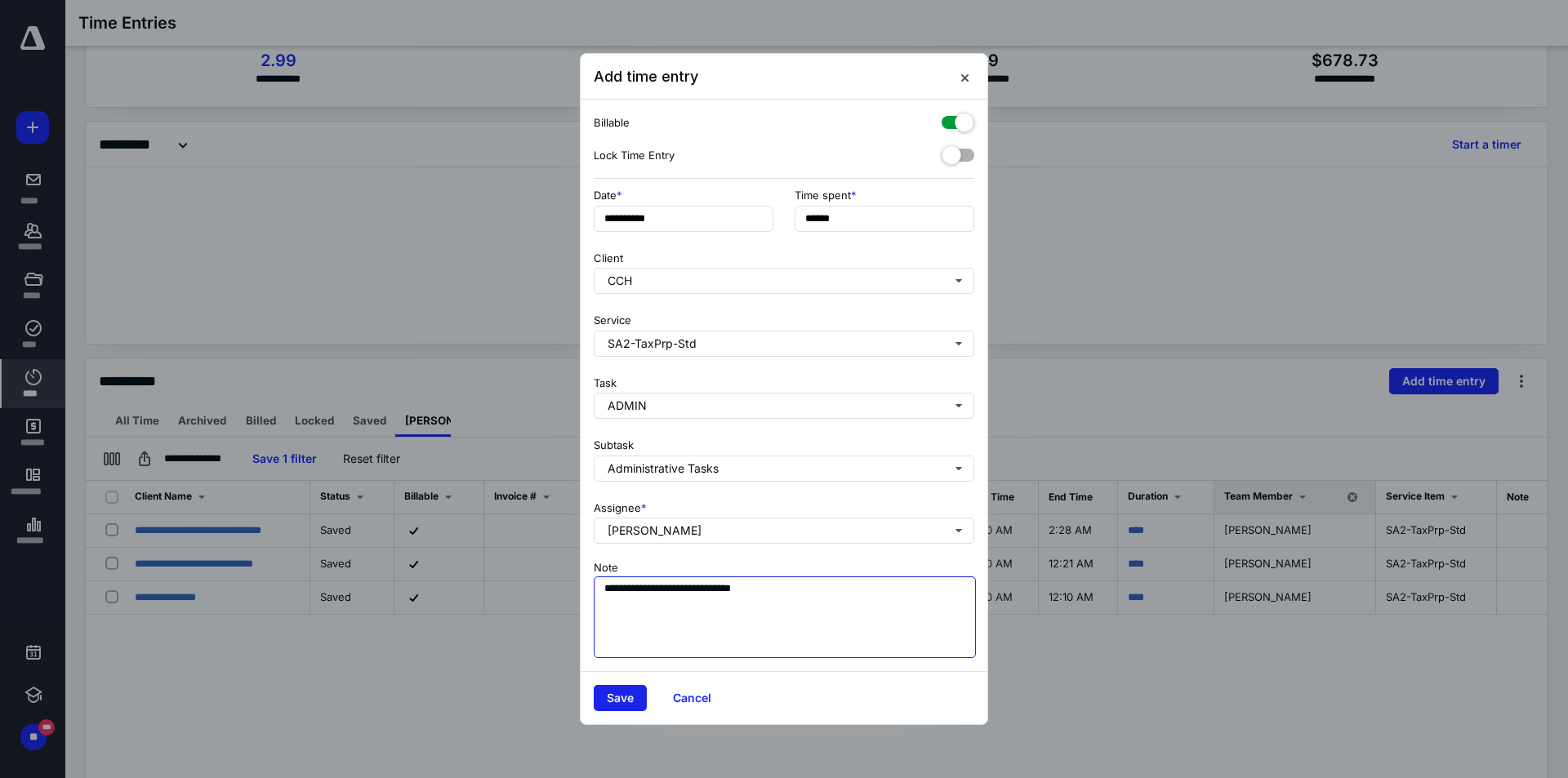 type on "**********" 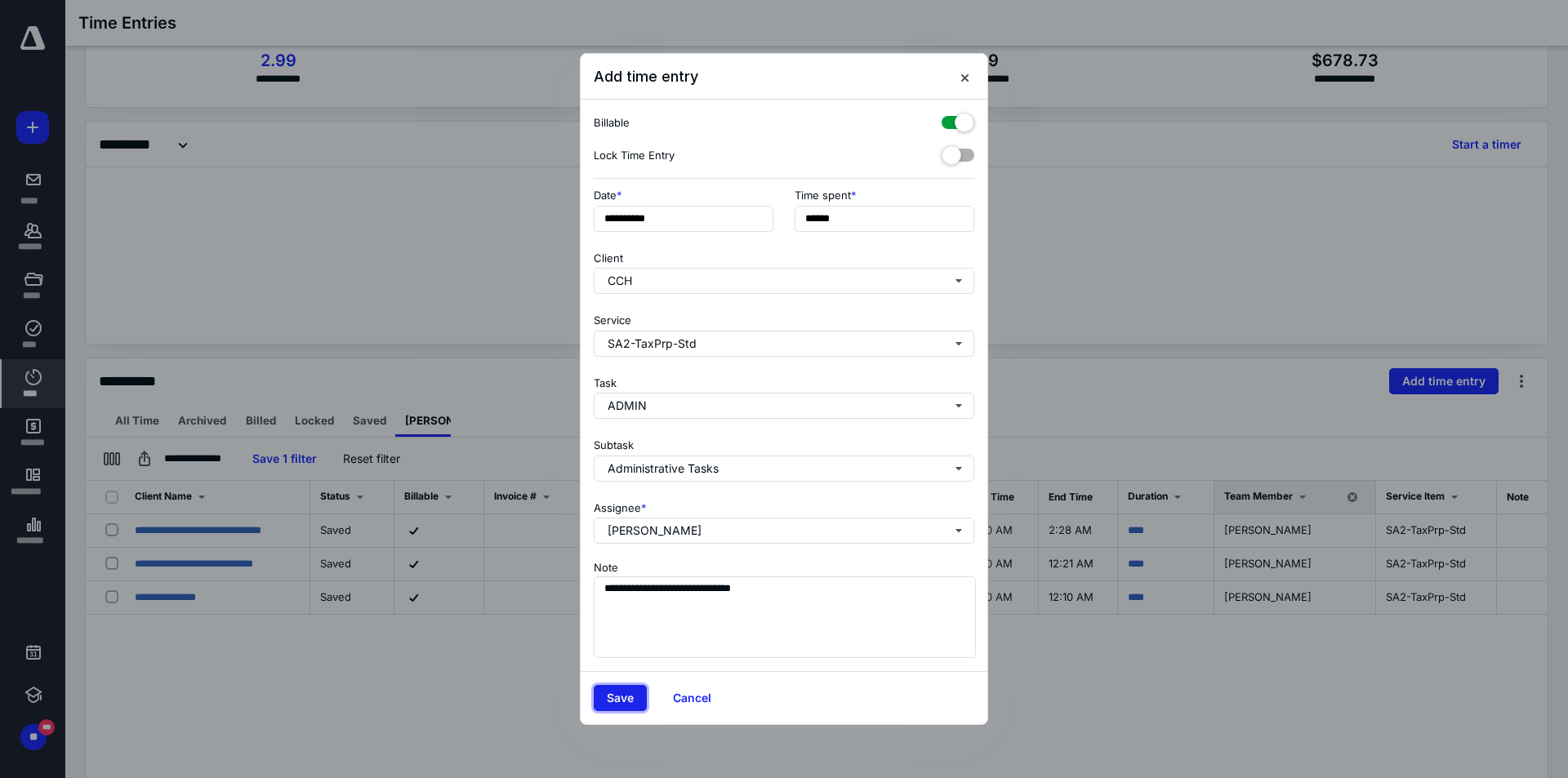 click on "Save" at bounding box center (620, 698) 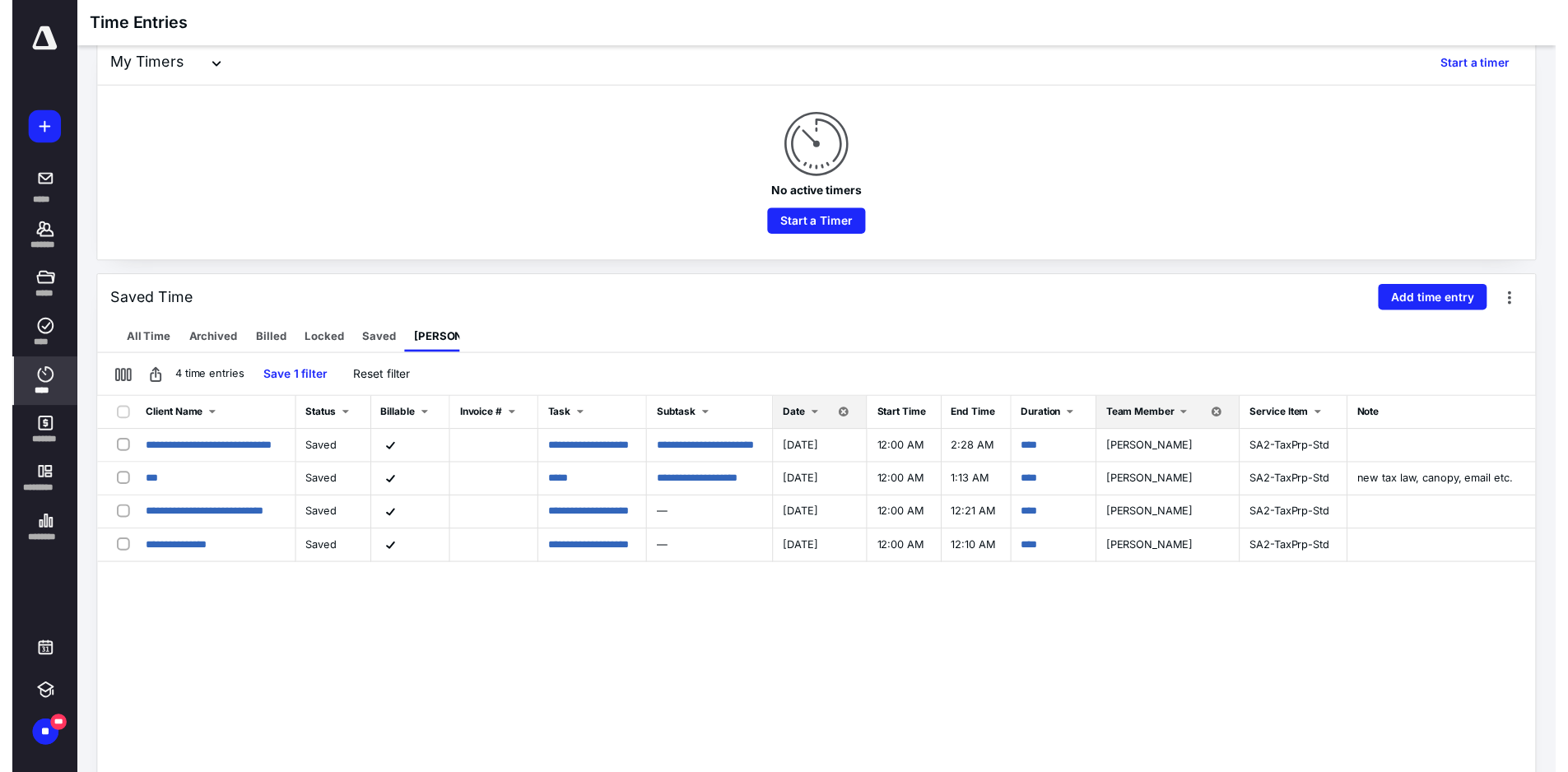 scroll, scrollTop: 0, scrollLeft: 0, axis: both 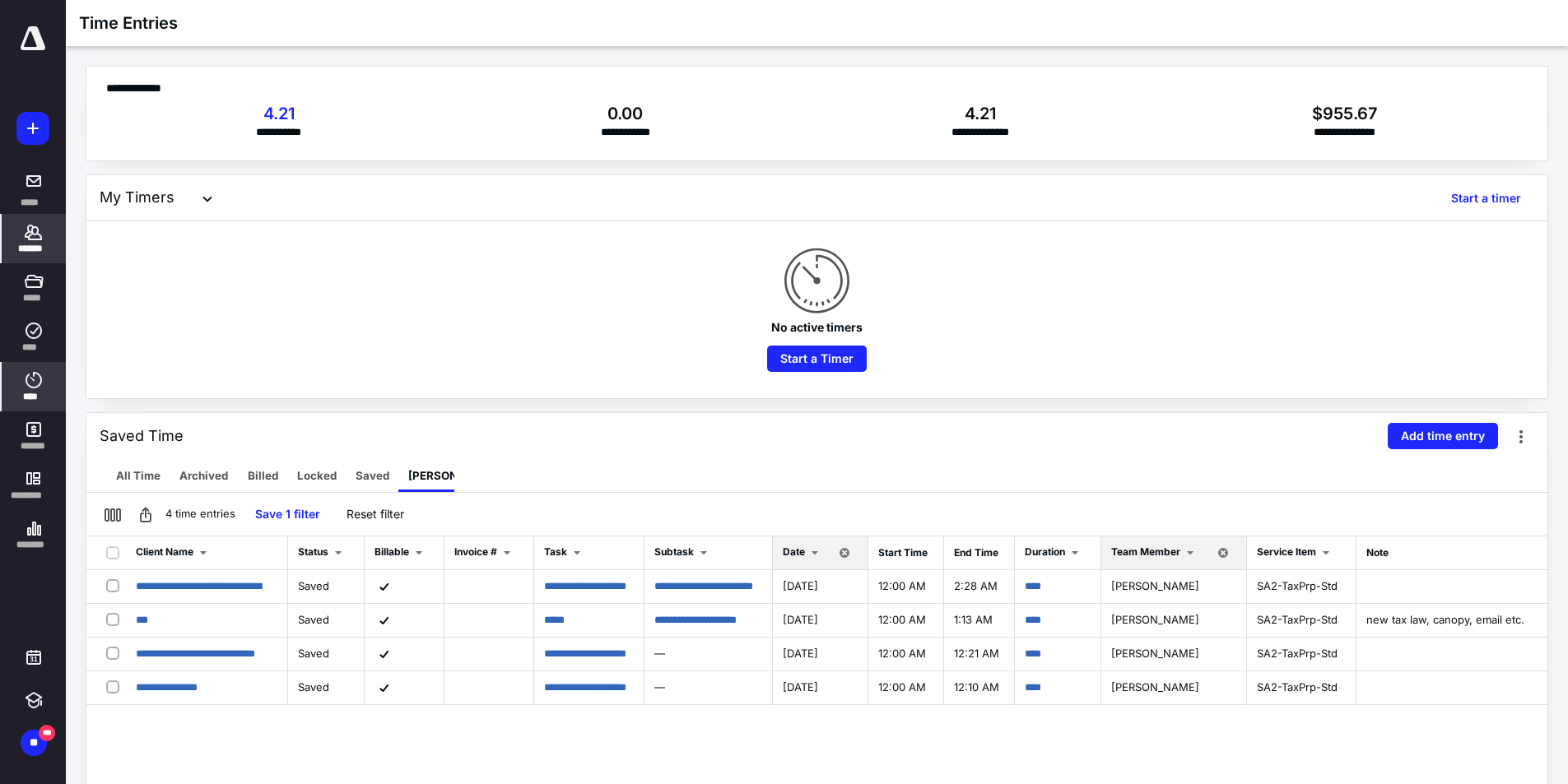 click on "*******" at bounding box center (34, 239) 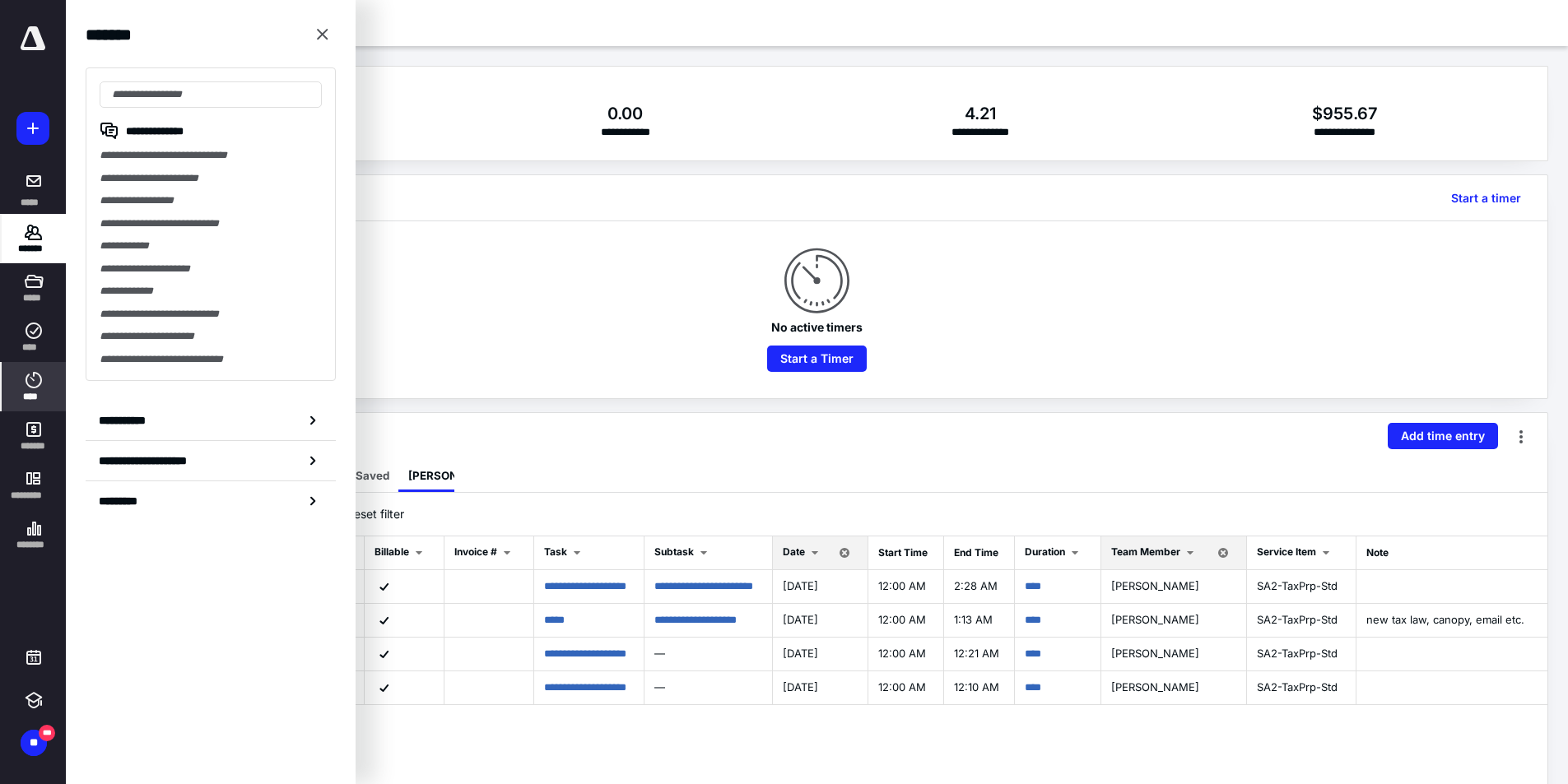 click on "*******" at bounding box center (34, 239) 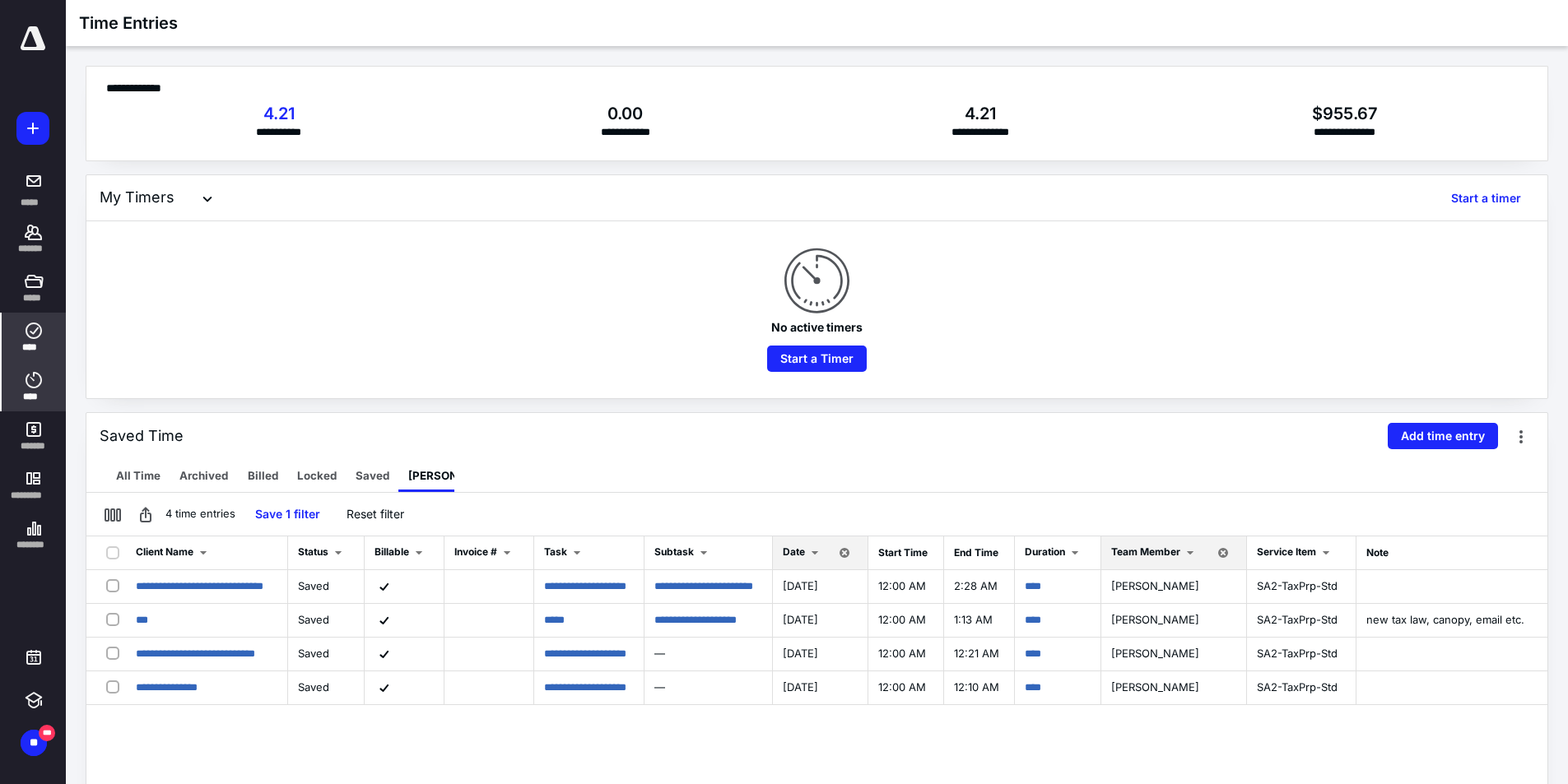 click on "****" at bounding box center [34, 347] 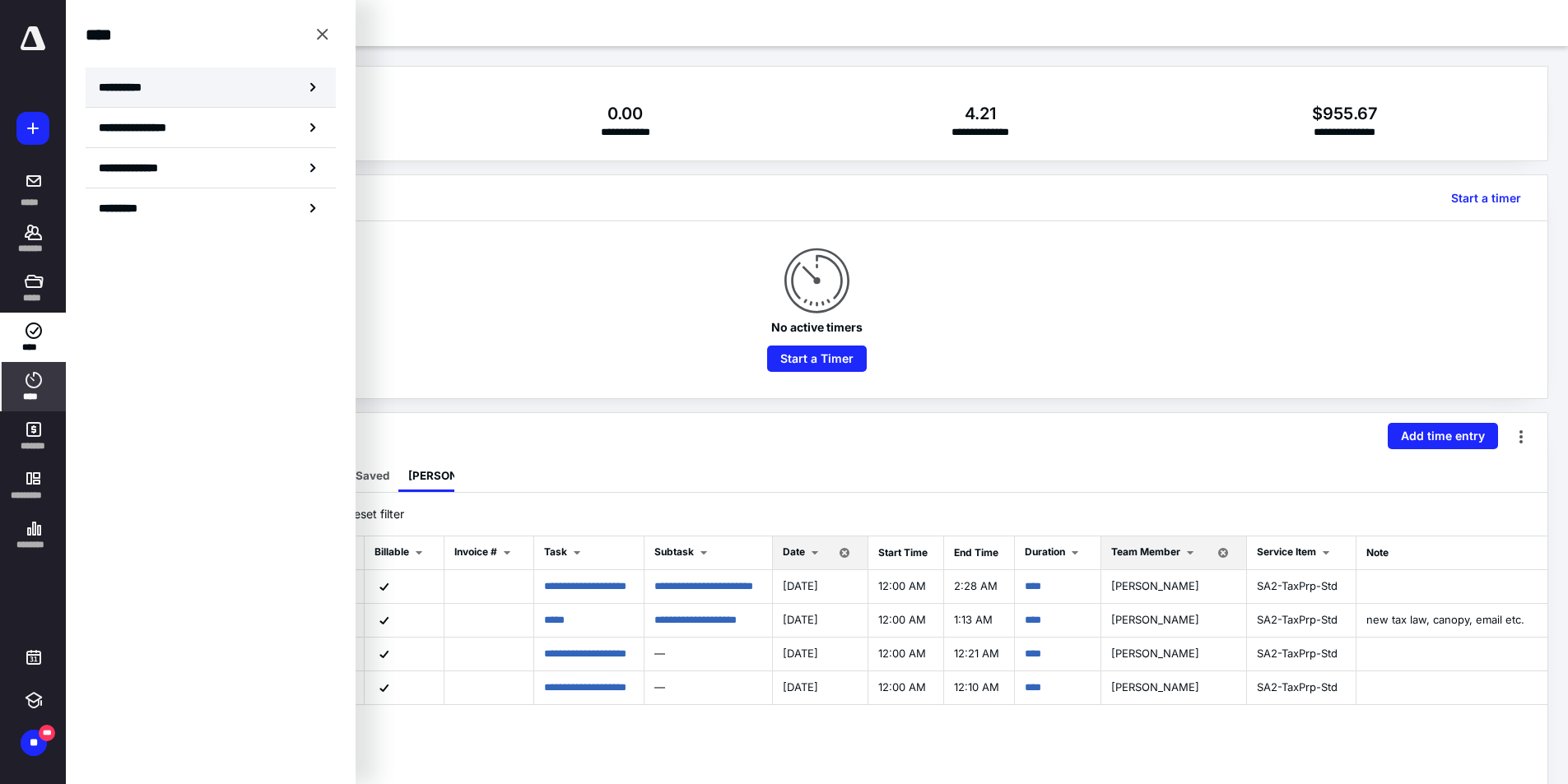 click on "**********" at bounding box center (126, 87) 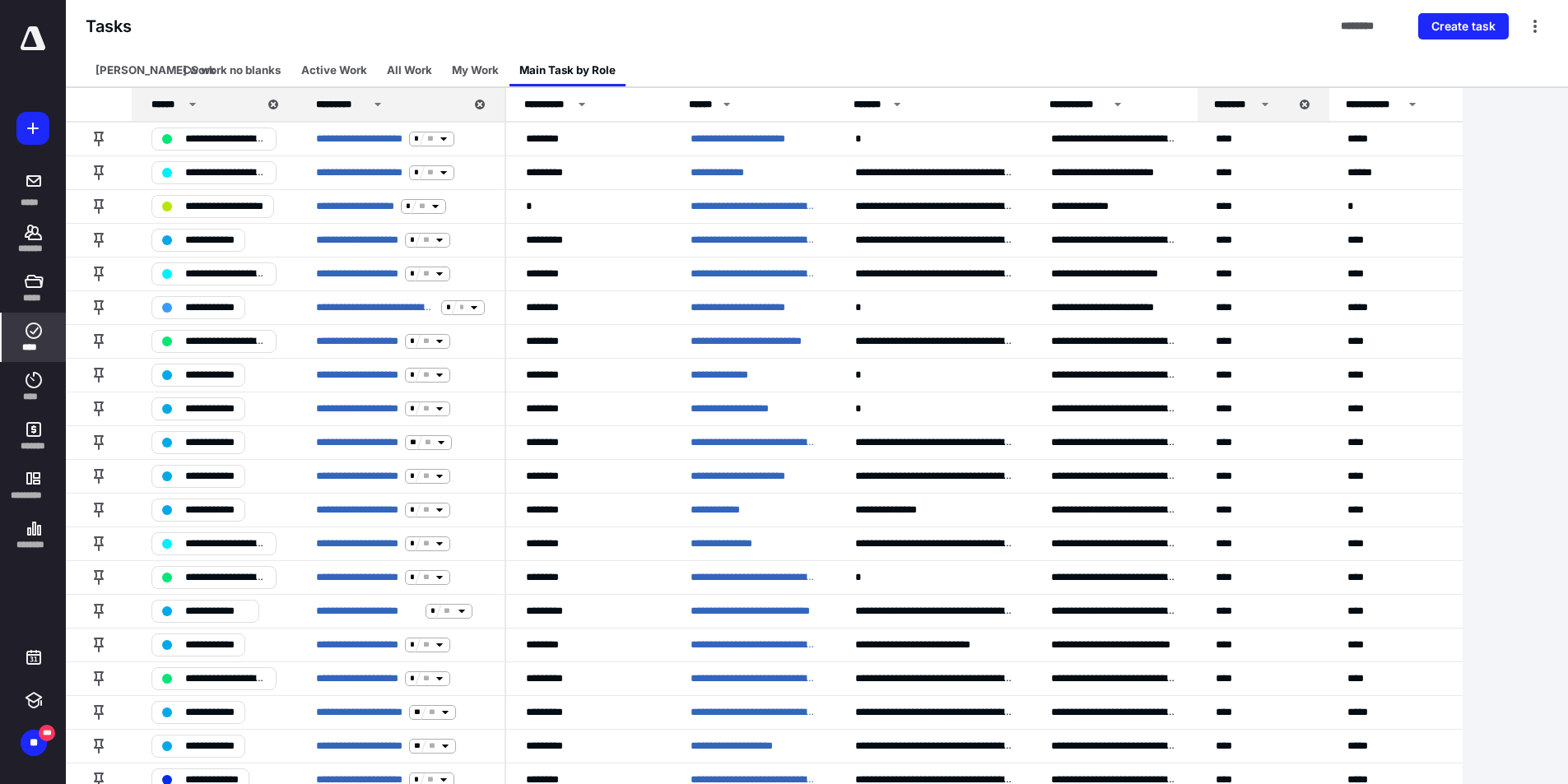 drag, startPoint x: 577, startPoint y: 82, endPoint x: 561, endPoint y: 74, distance: 17.88854 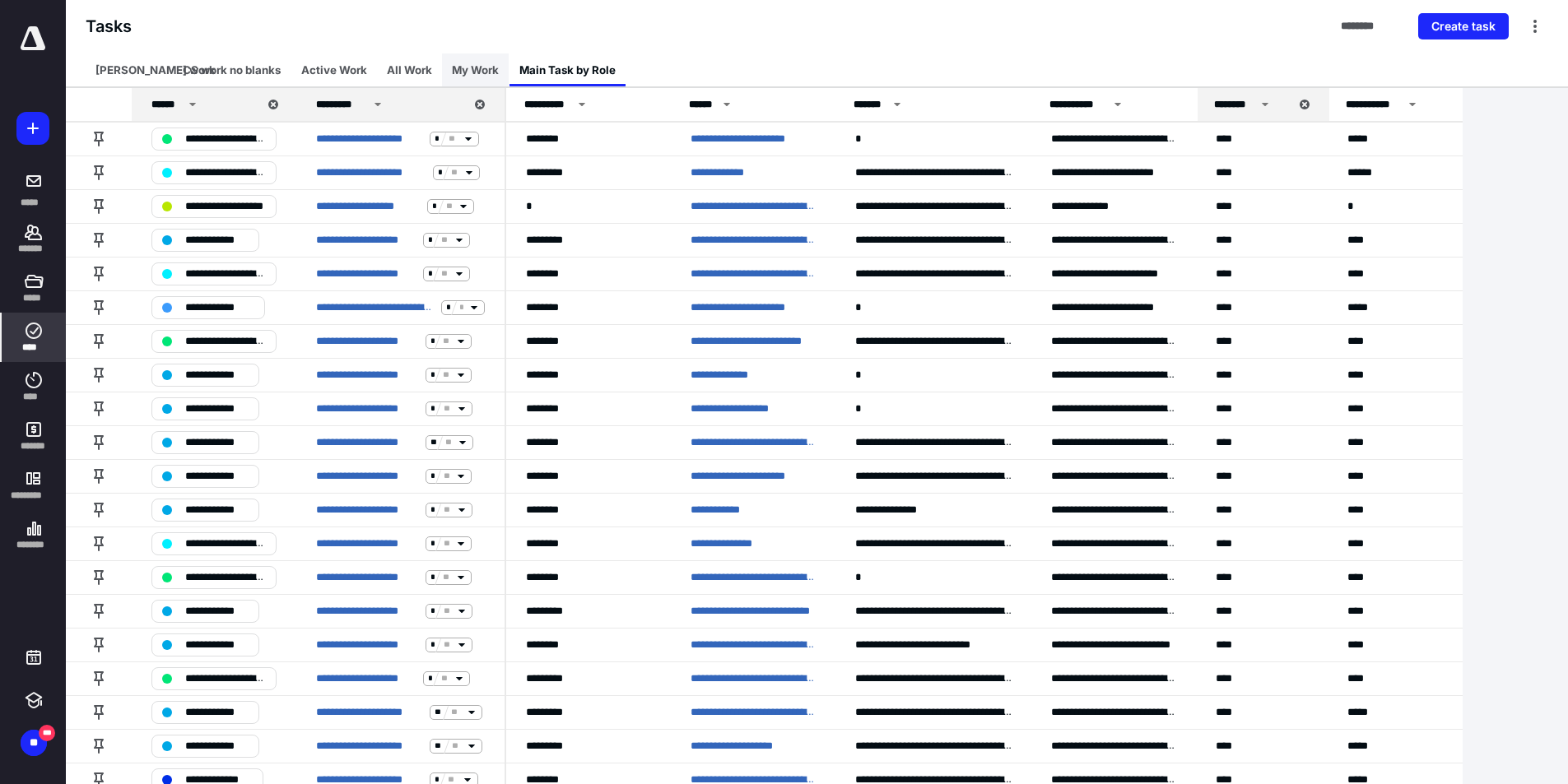 click on "My Work" at bounding box center (475, 70) 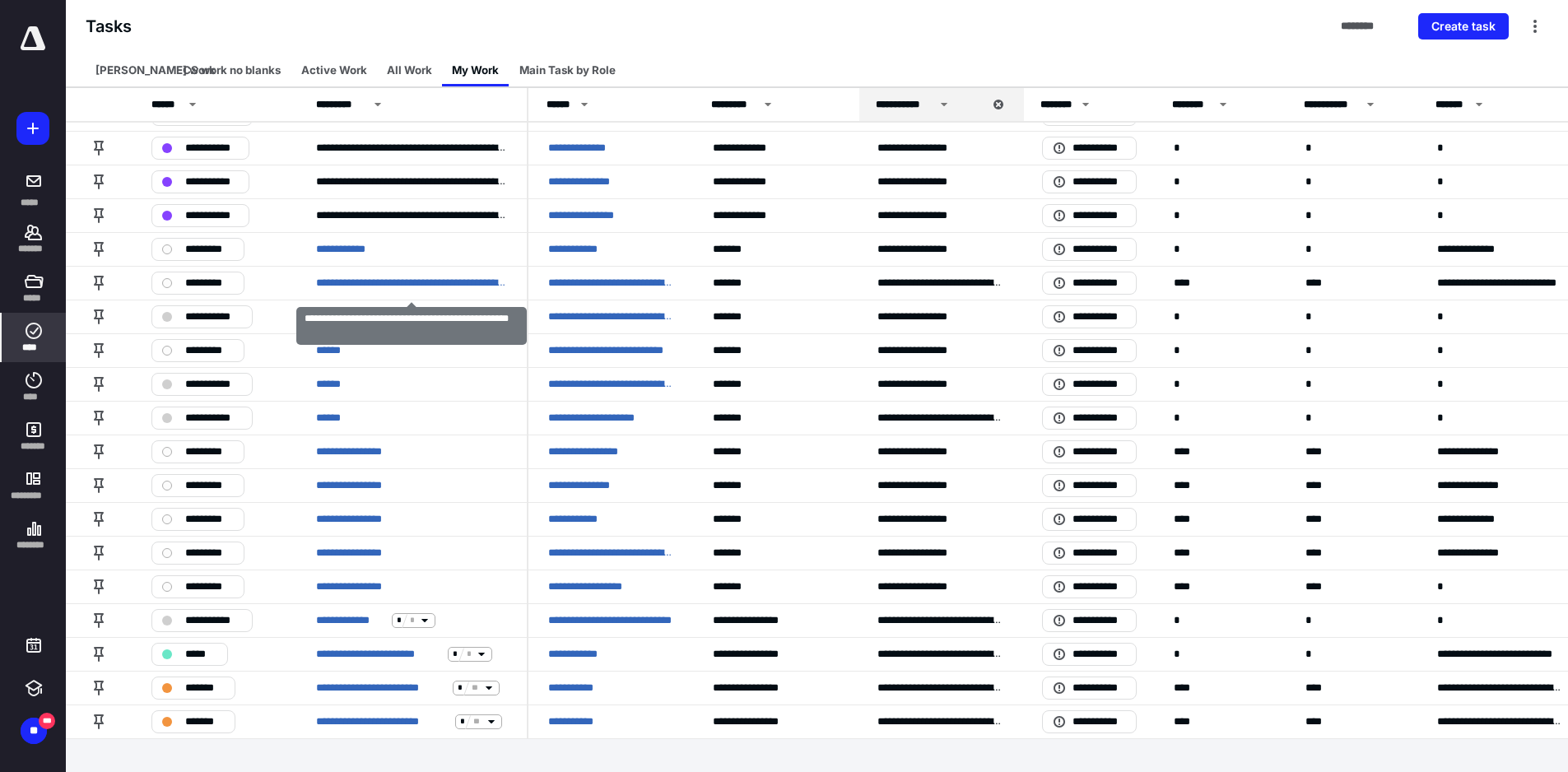 scroll, scrollTop: 2390, scrollLeft: 0, axis: vertical 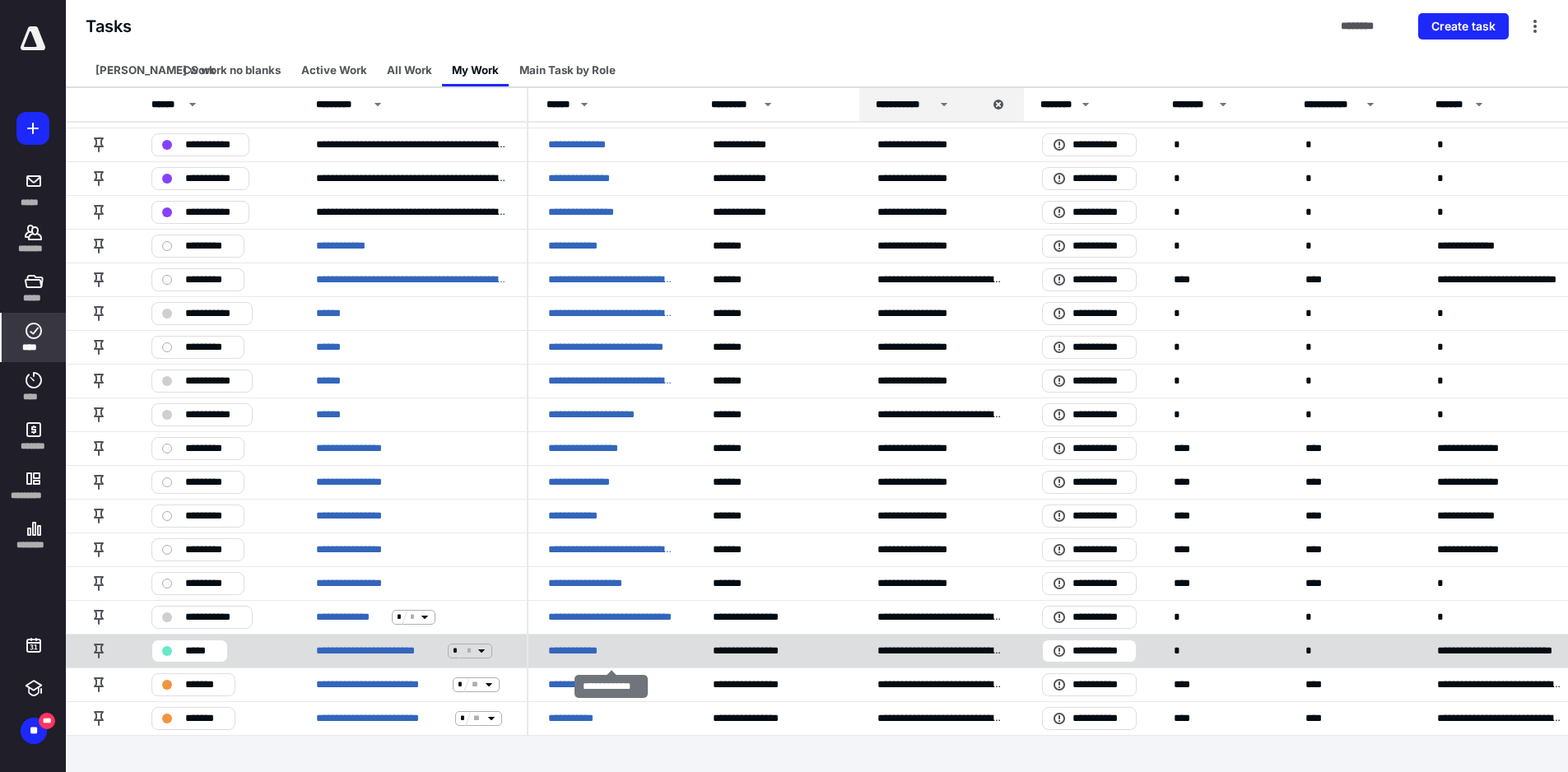 click on "**********" at bounding box center [578, 651] 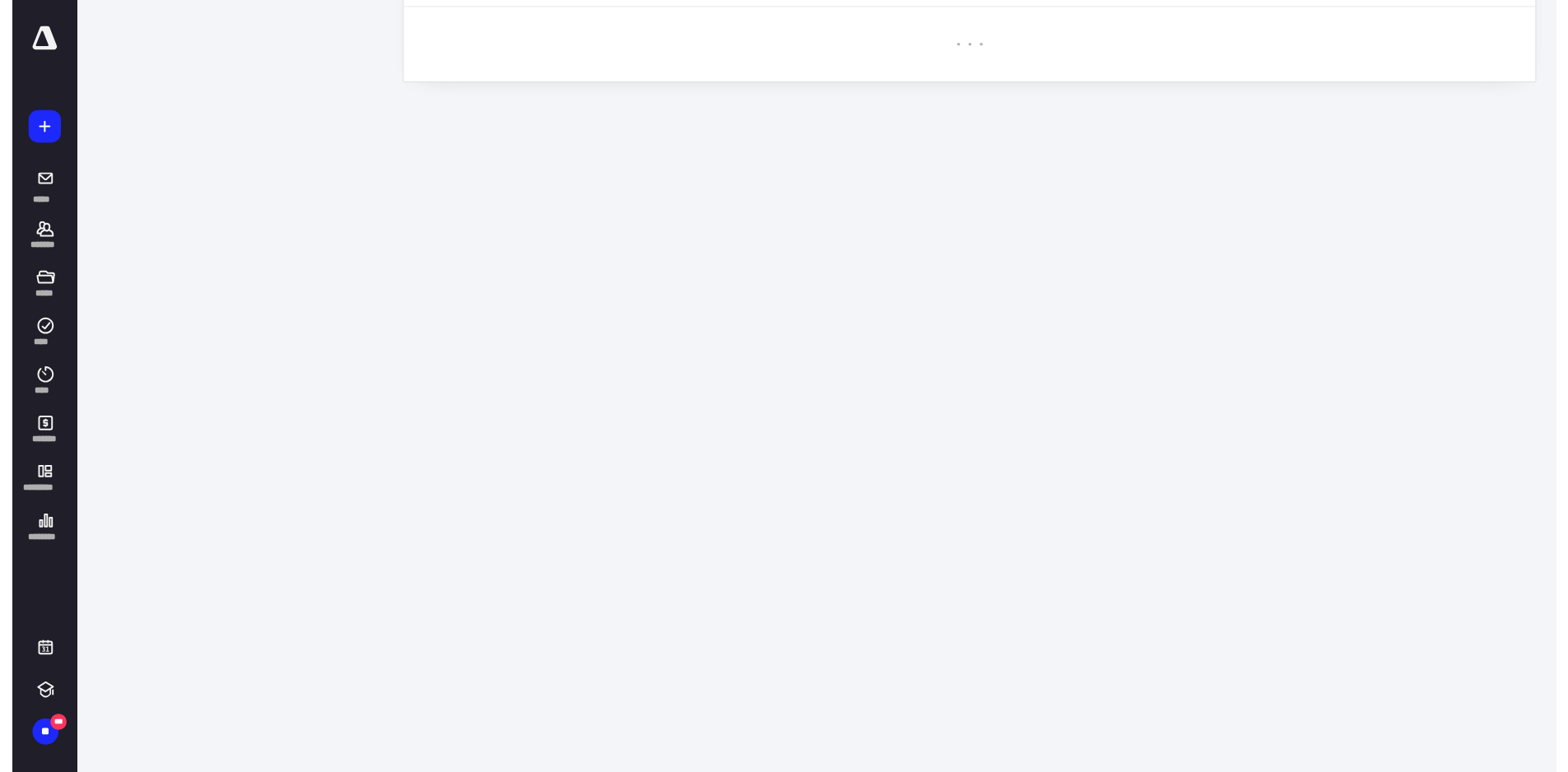 scroll, scrollTop: 0, scrollLeft: 0, axis: both 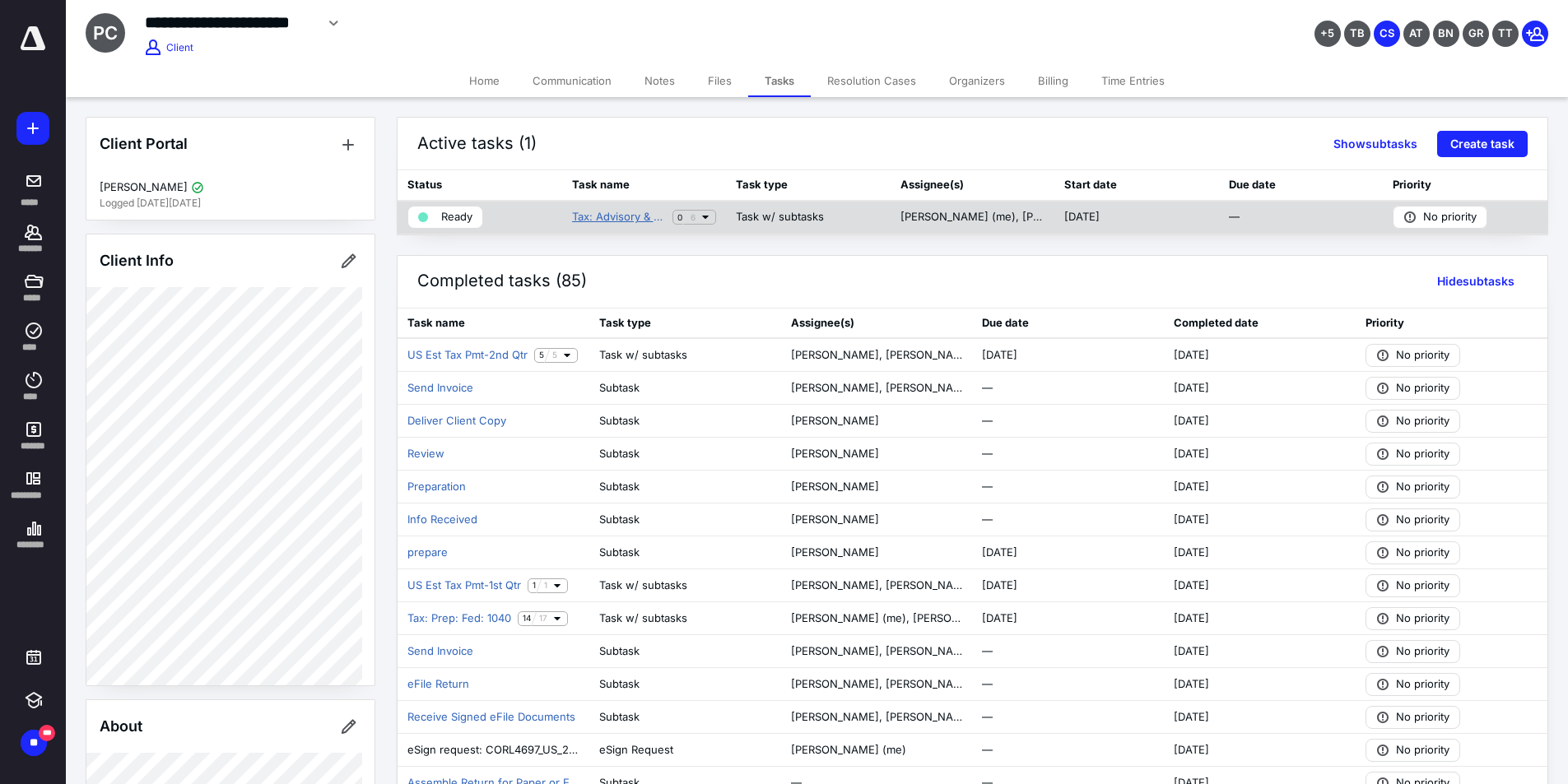 click on "Tax: Advisory & Planning" at bounding box center [619, 217] 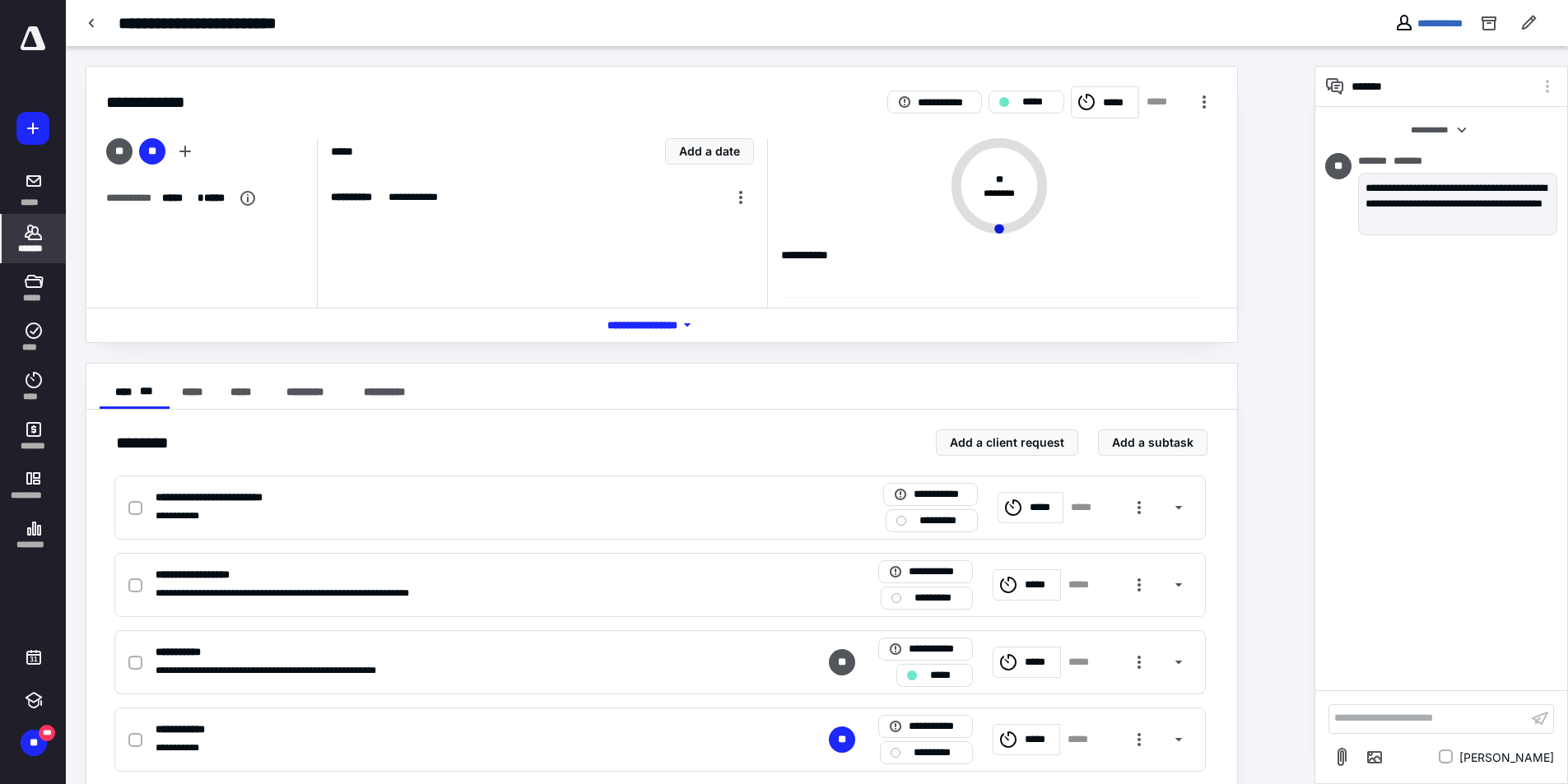 click on "*******" at bounding box center (34, 248) 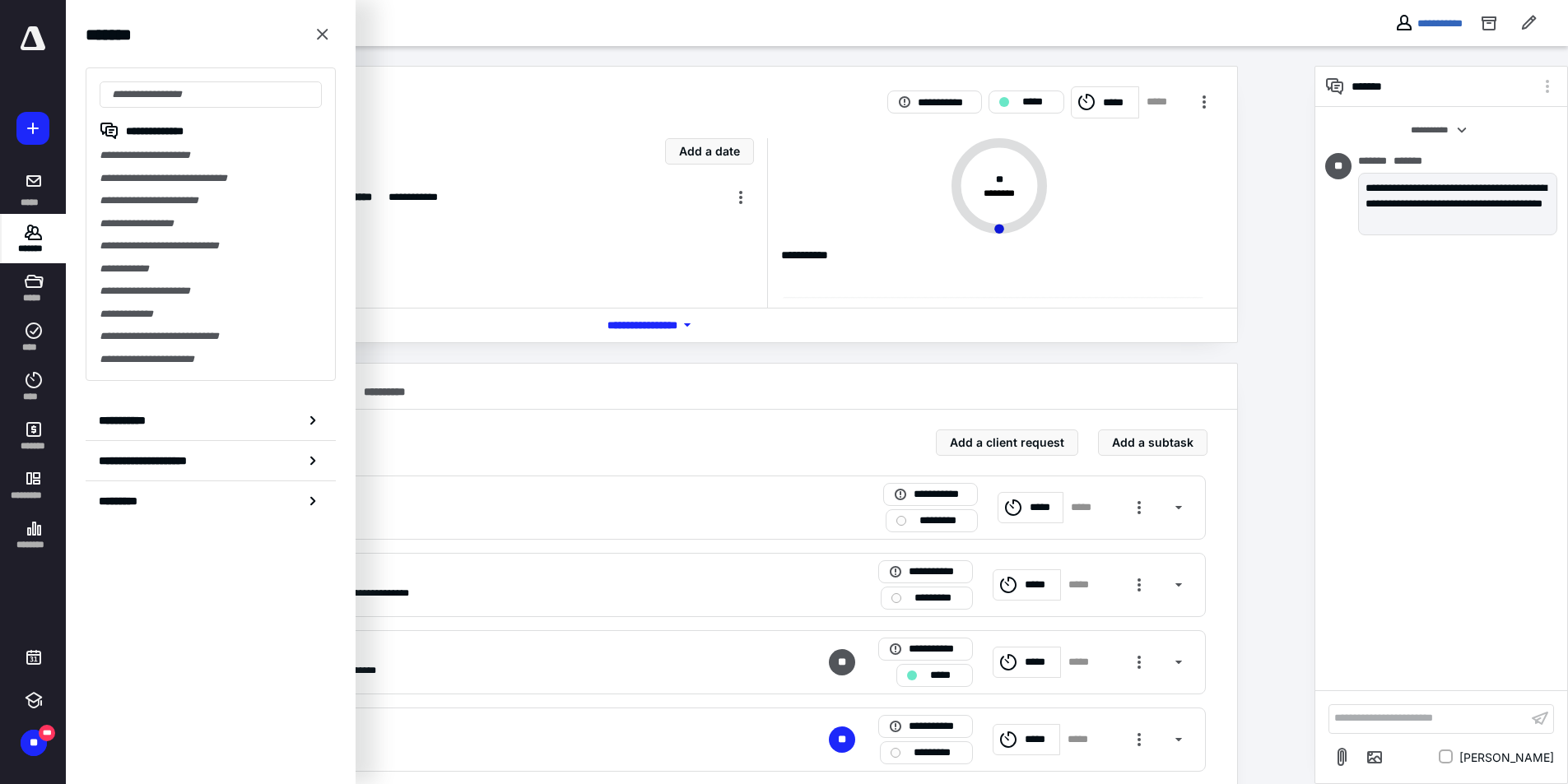 click 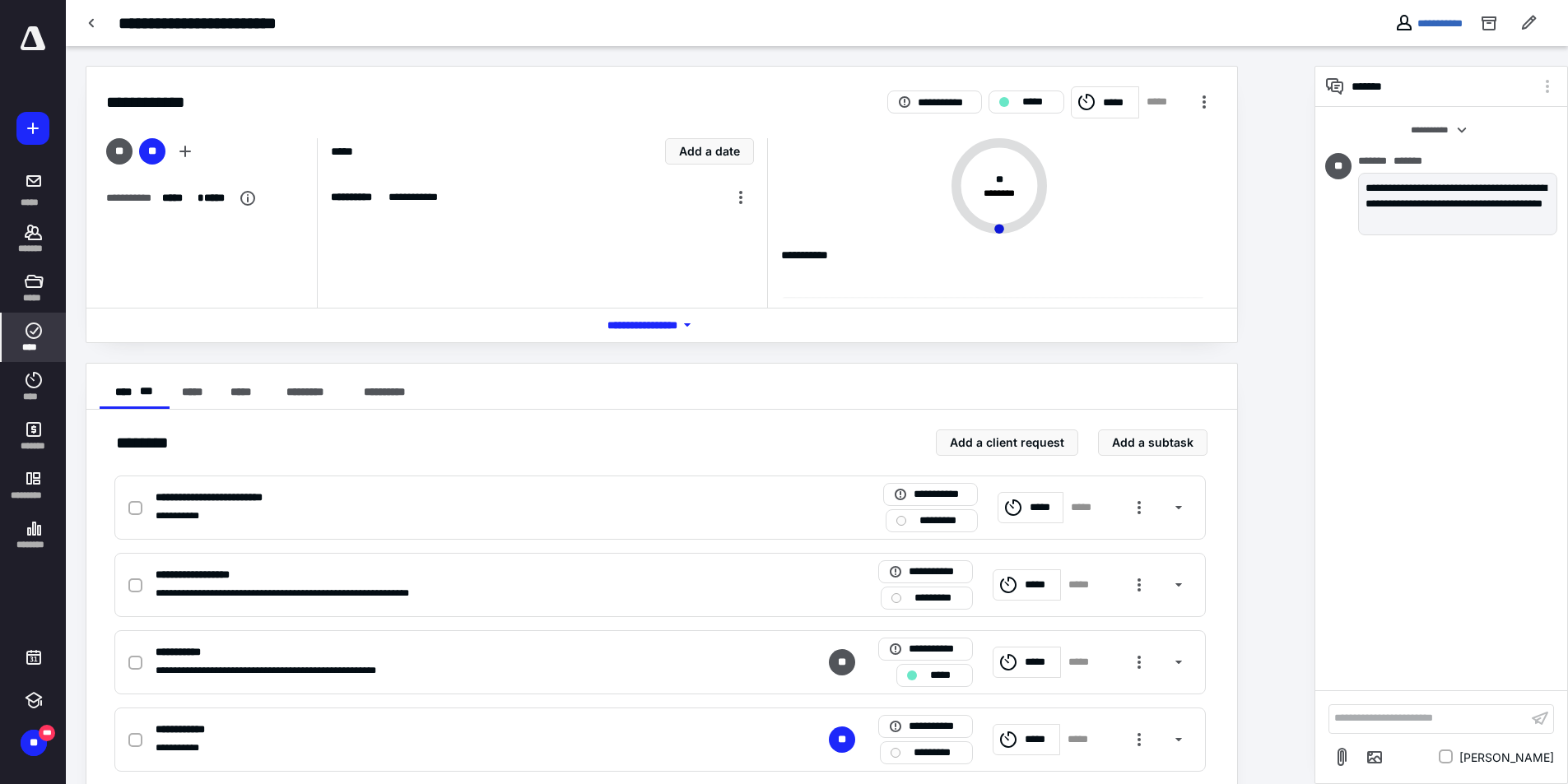 click on "****" at bounding box center (34, 337) 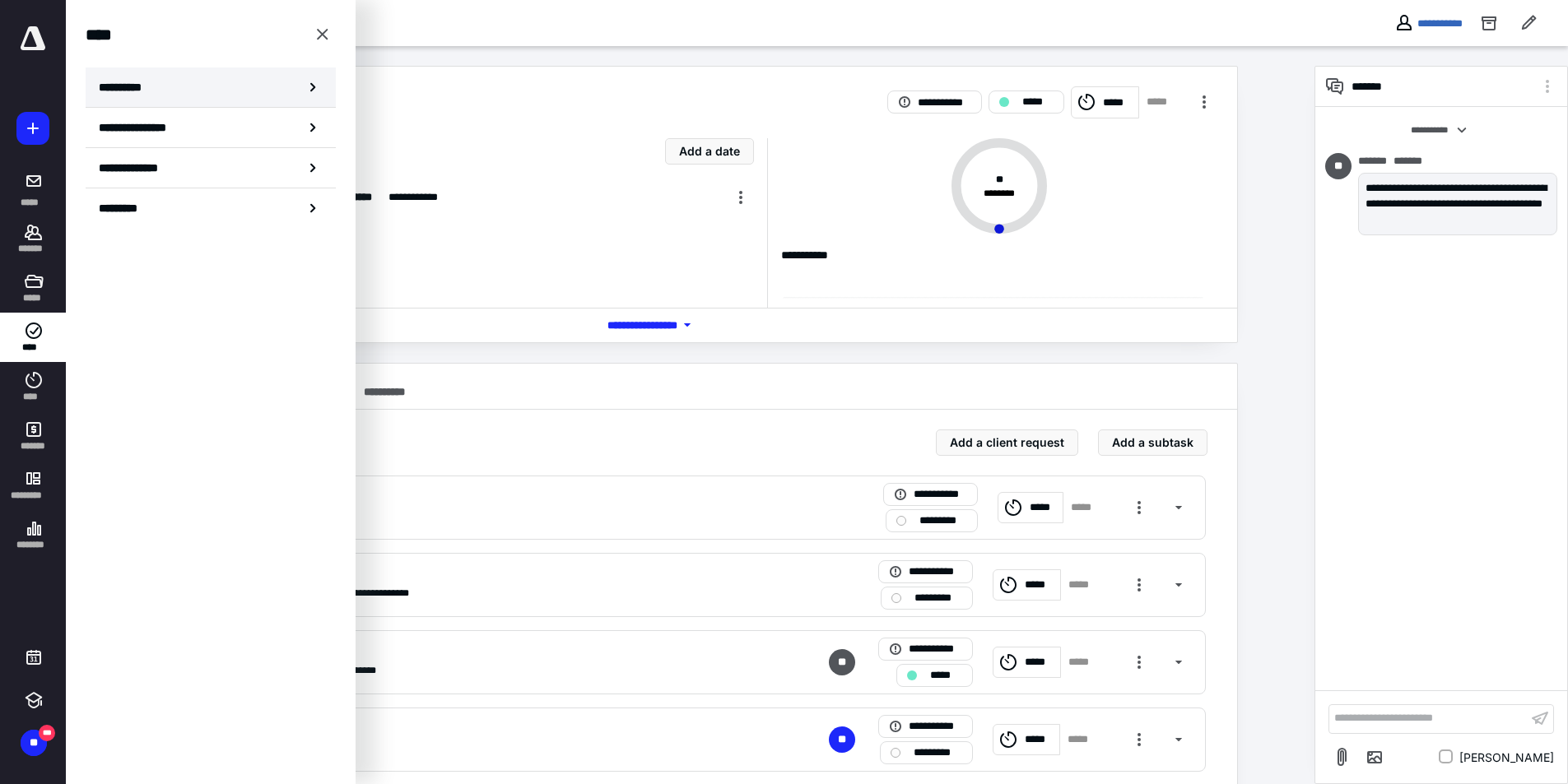 click on "**********" at bounding box center [126, 87] 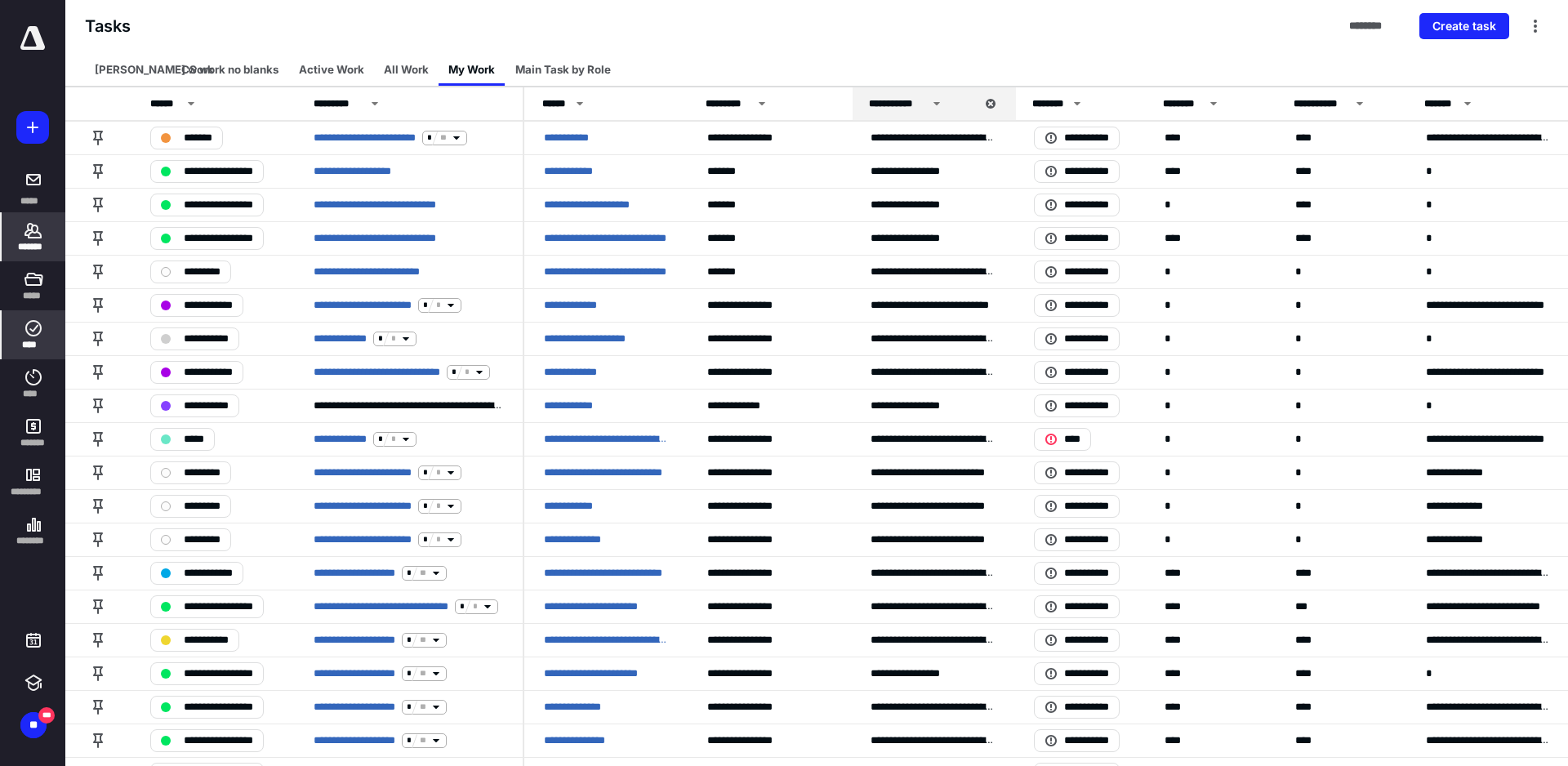 click on "*******" at bounding box center (33, 247) 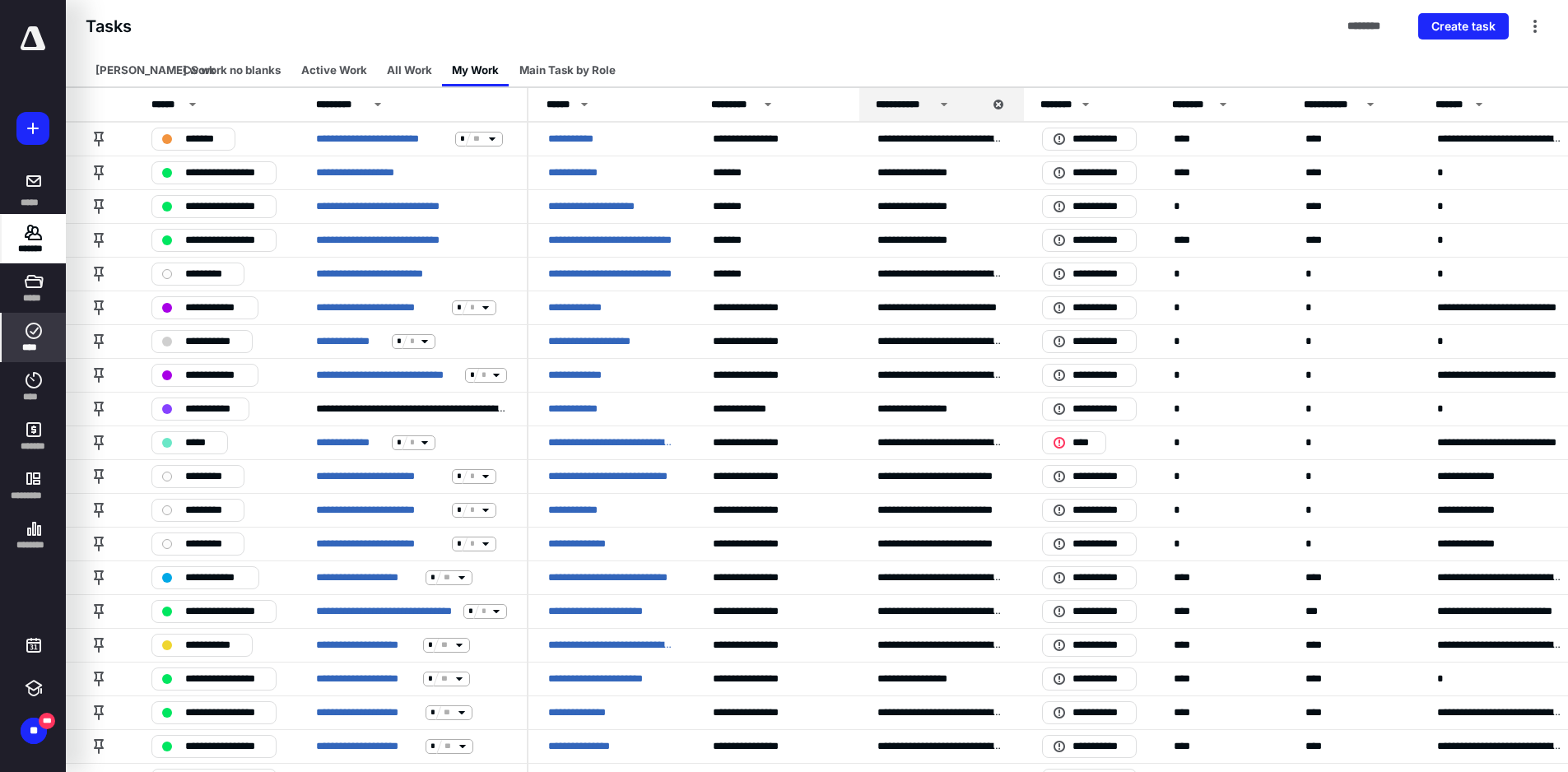 click on "*******" at bounding box center (34, 249) 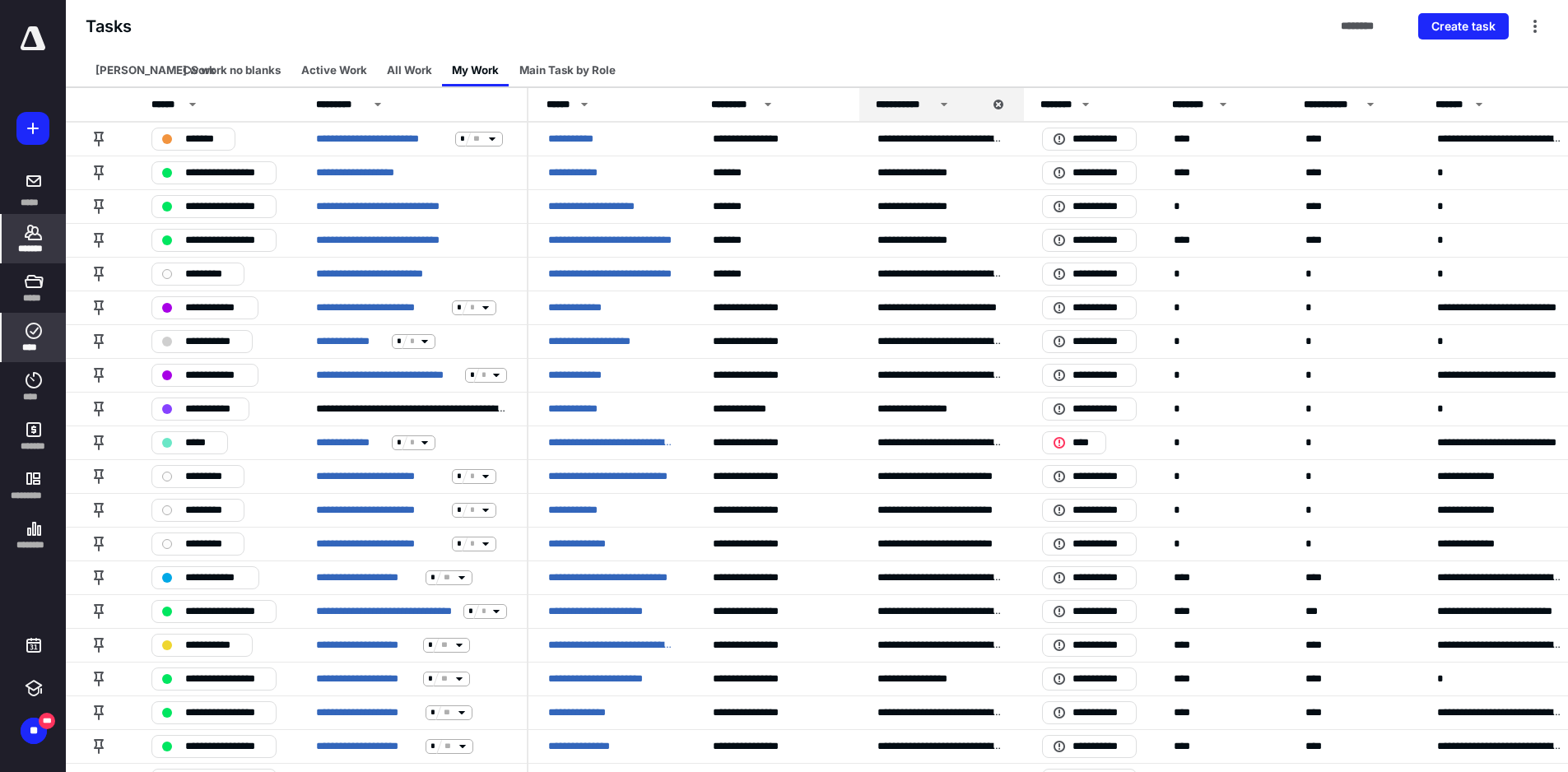 click on "*******" at bounding box center (34, 249) 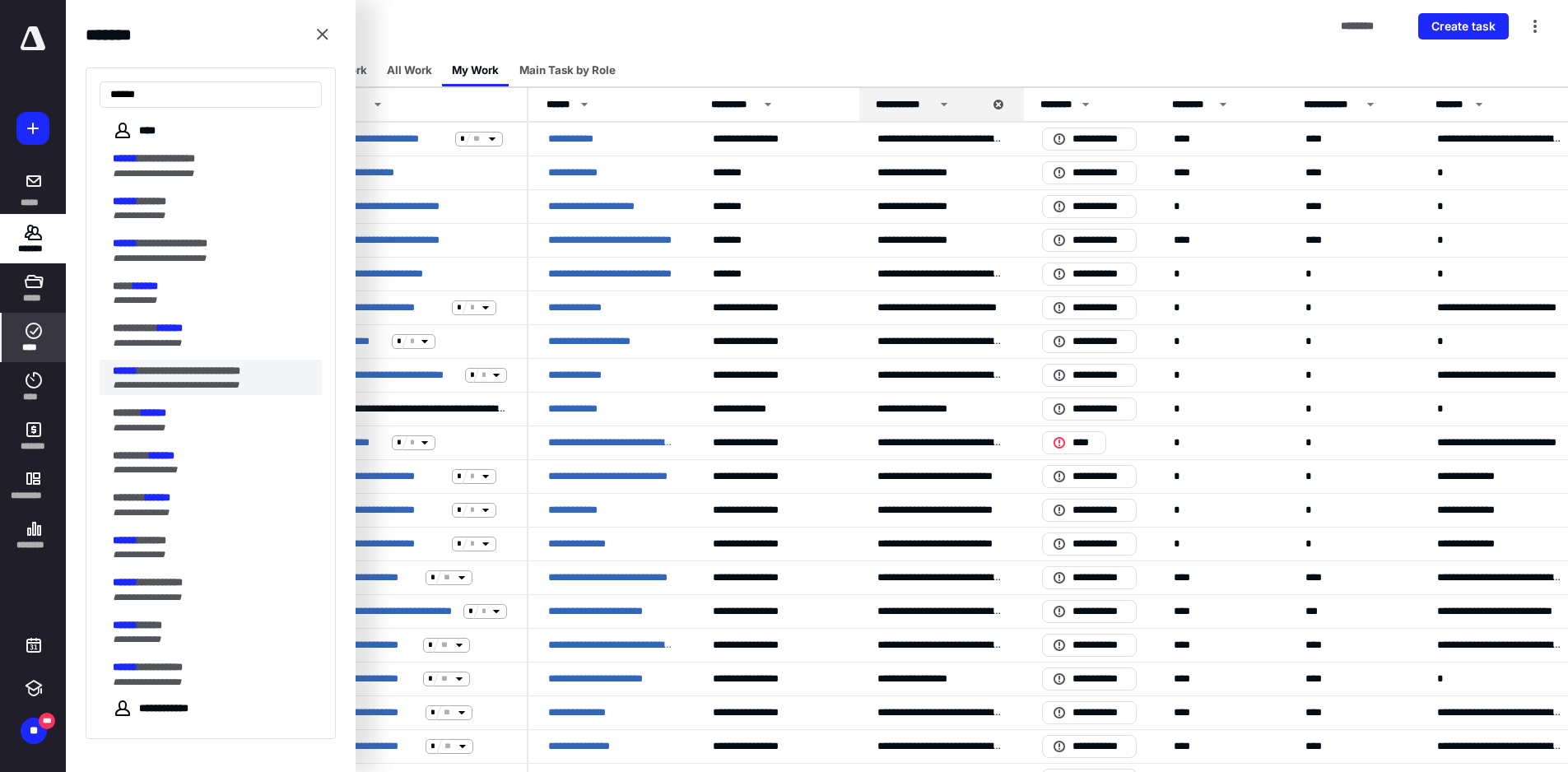 type on "******" 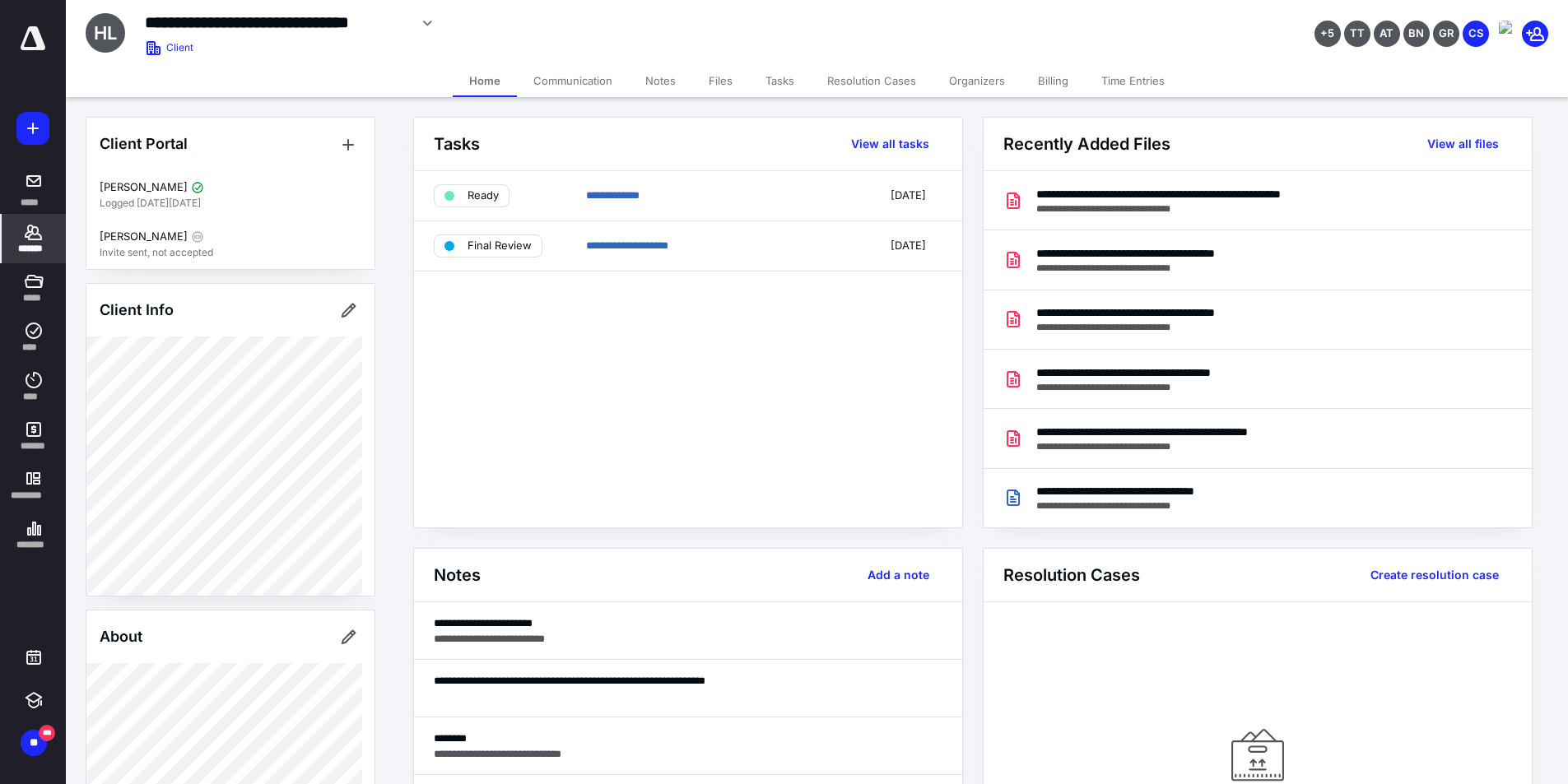click on "Tasks" at bounding box center [779, 81] 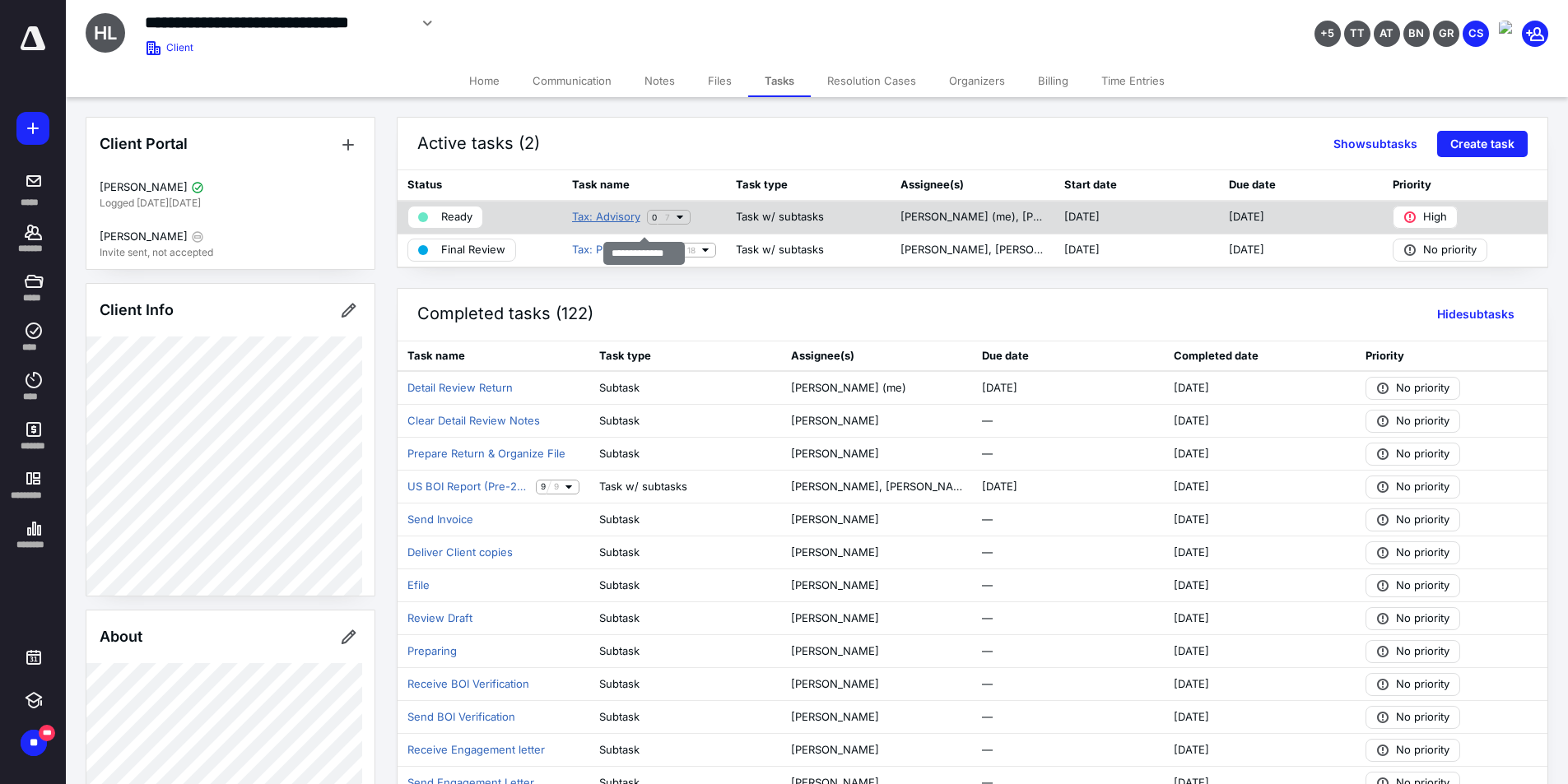 click on "Tax: Advisory" at bounding box center [606, 217] 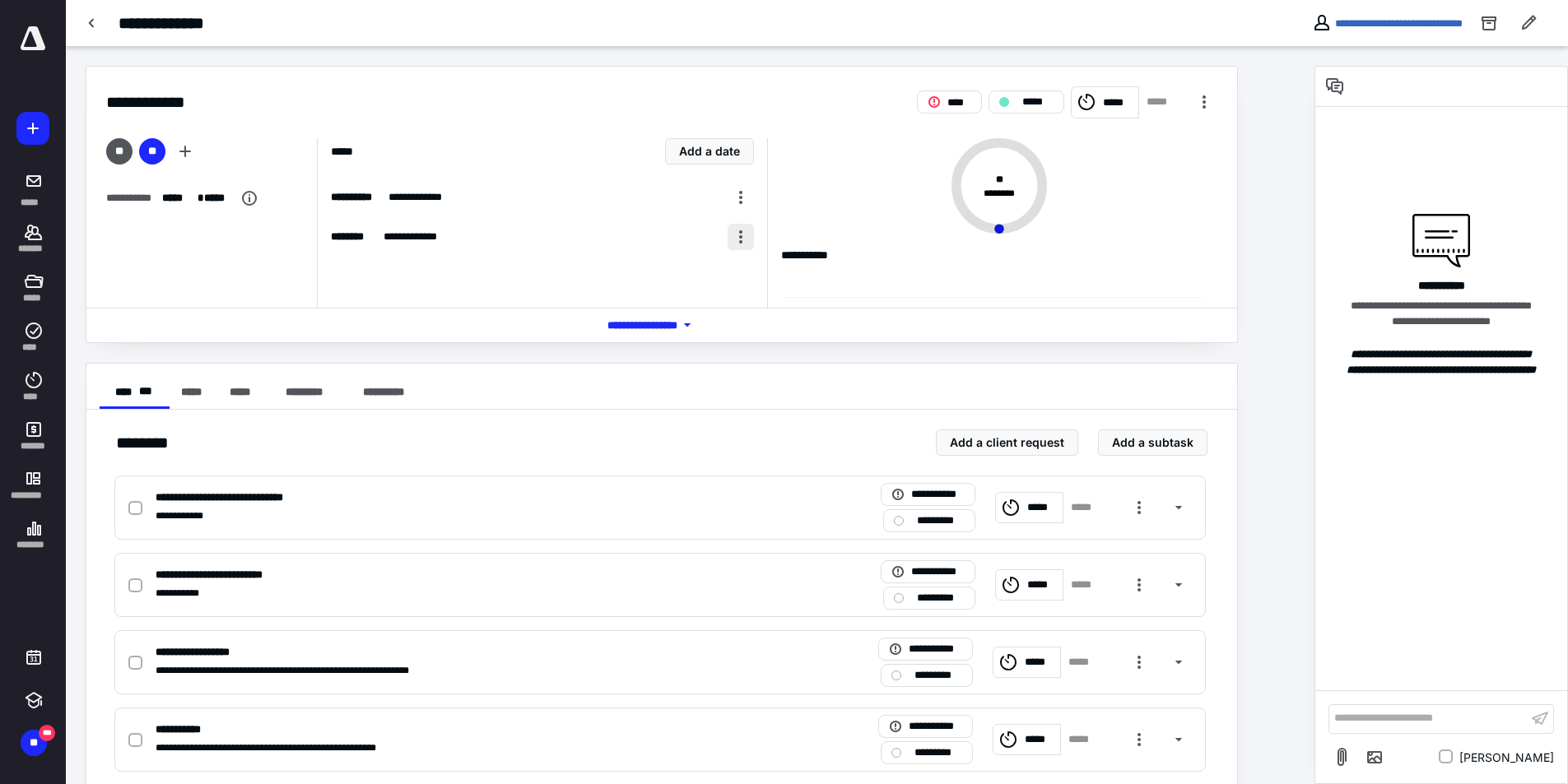click at bounding box center [741, 237] 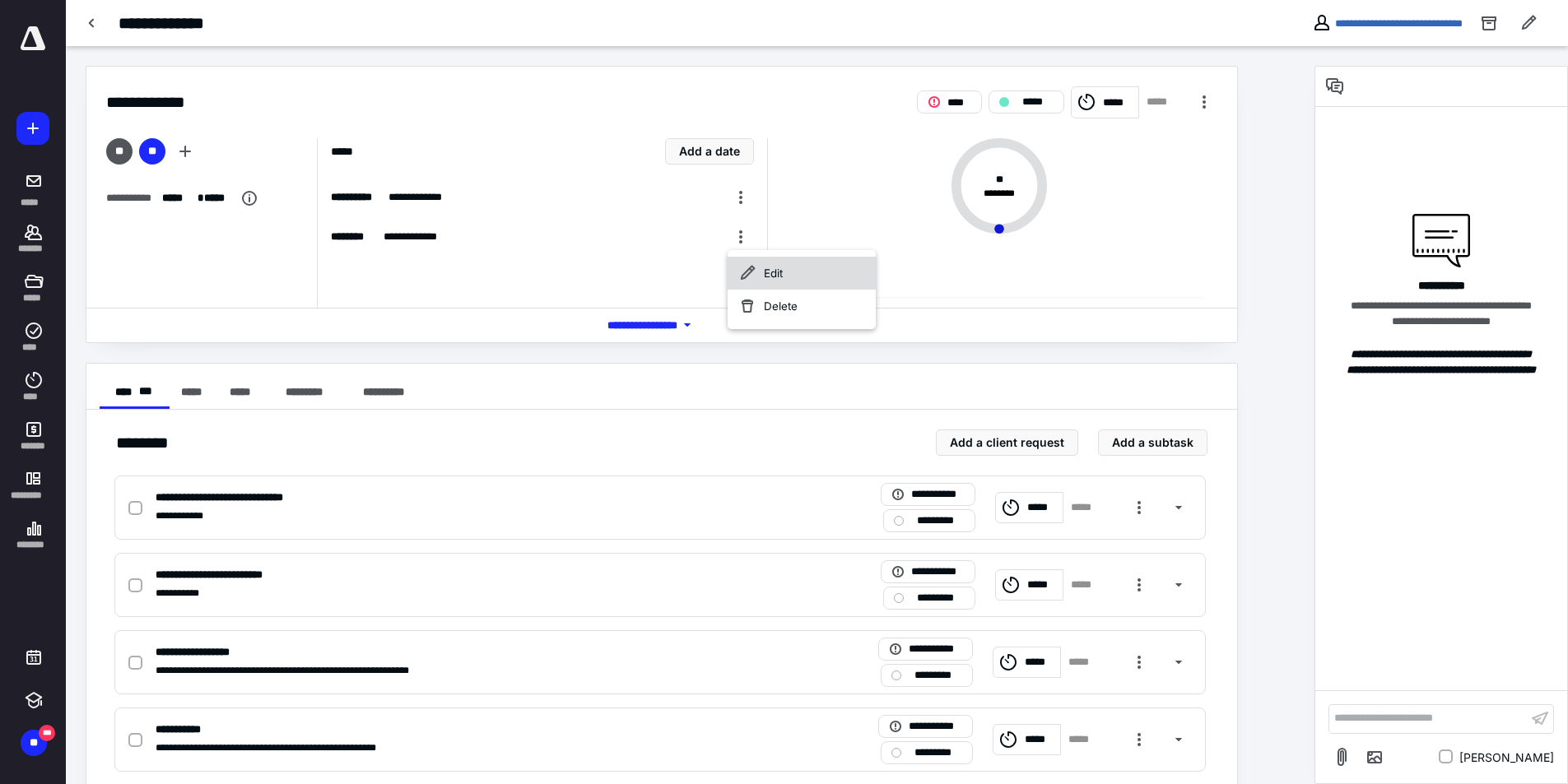 click on "Edit" at bounding box center (802, 273) 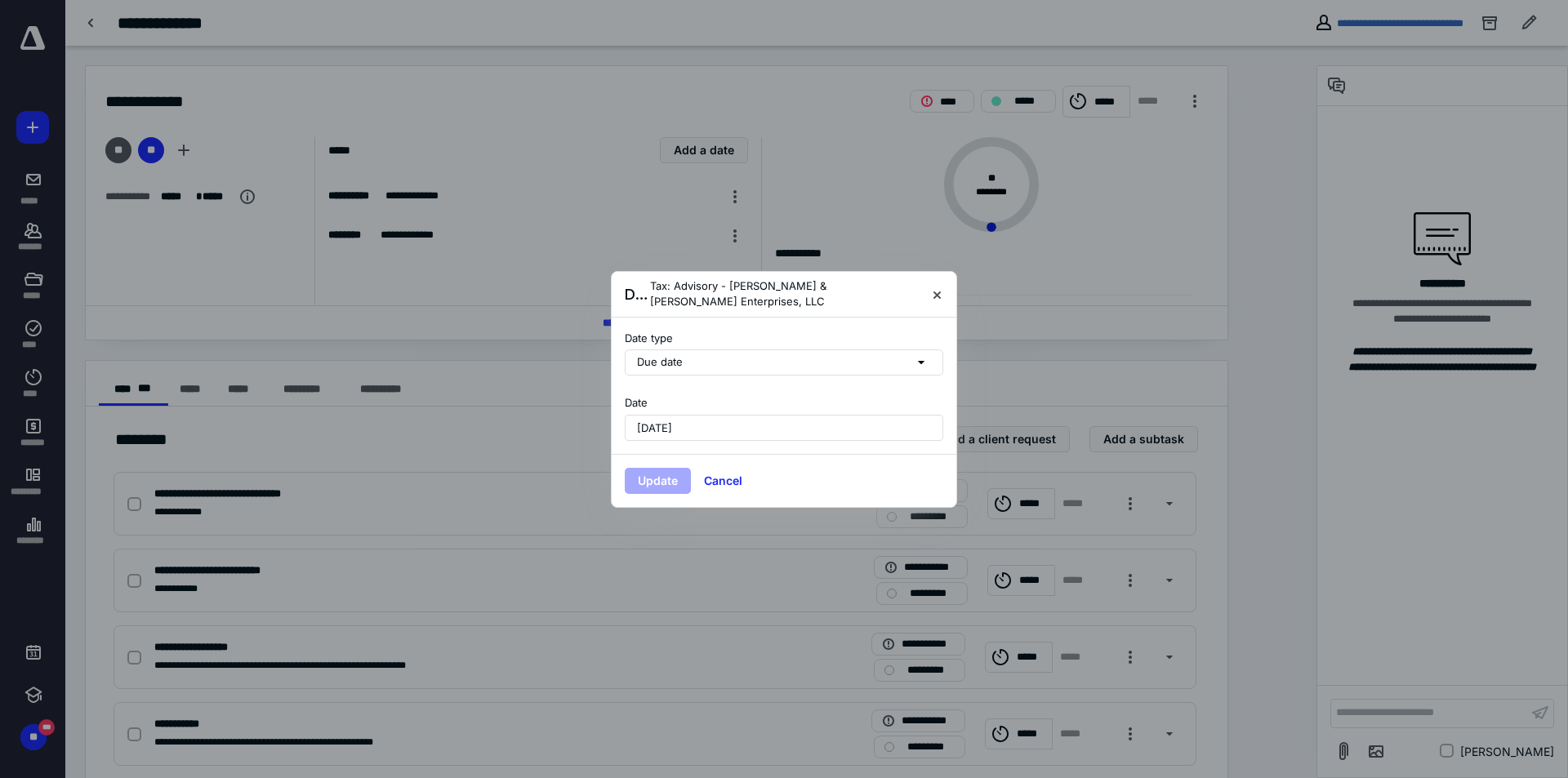click on "[DATE]" at bounding box center [784, 428] 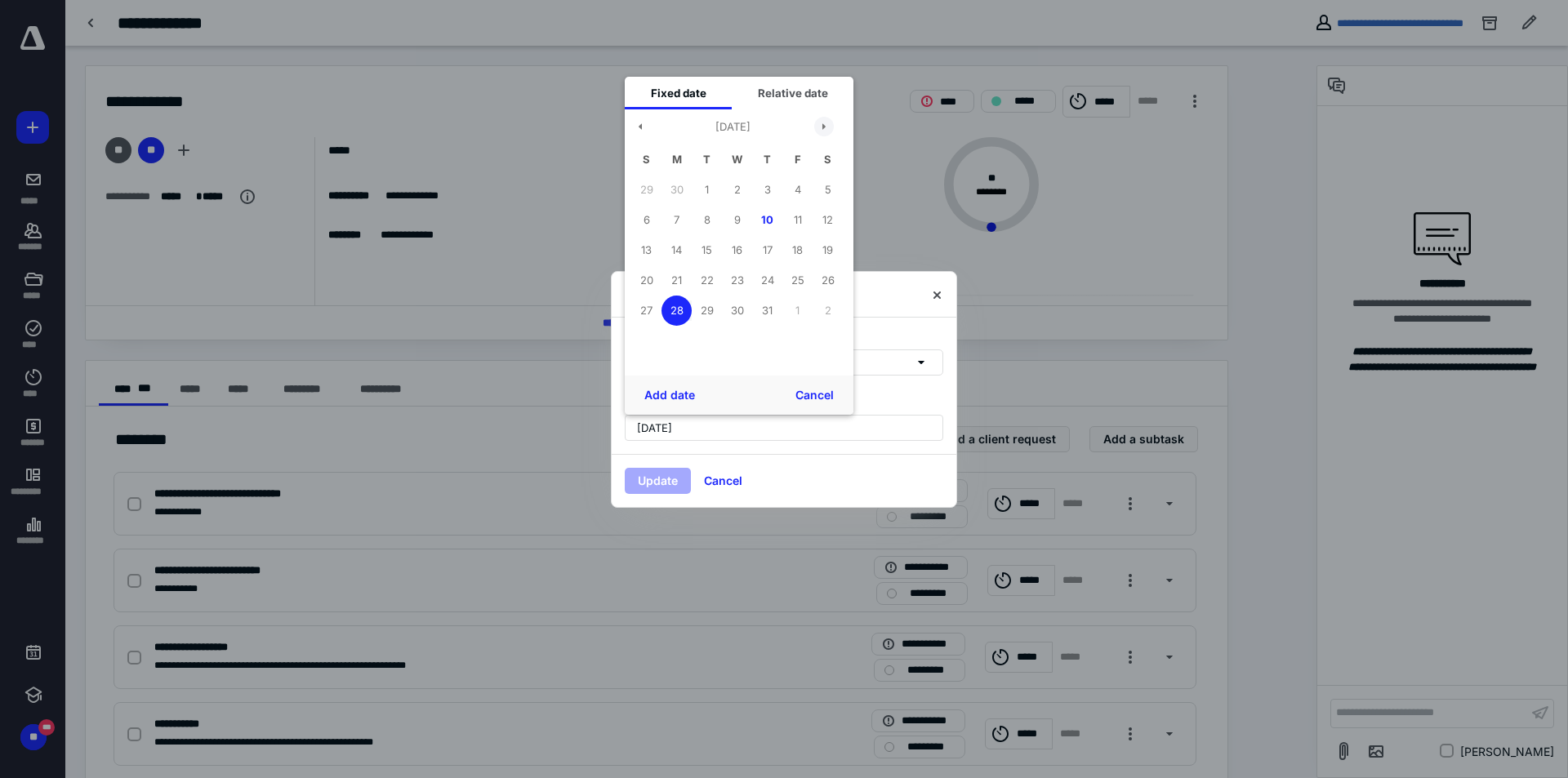 click at bounding box center [824, 127] 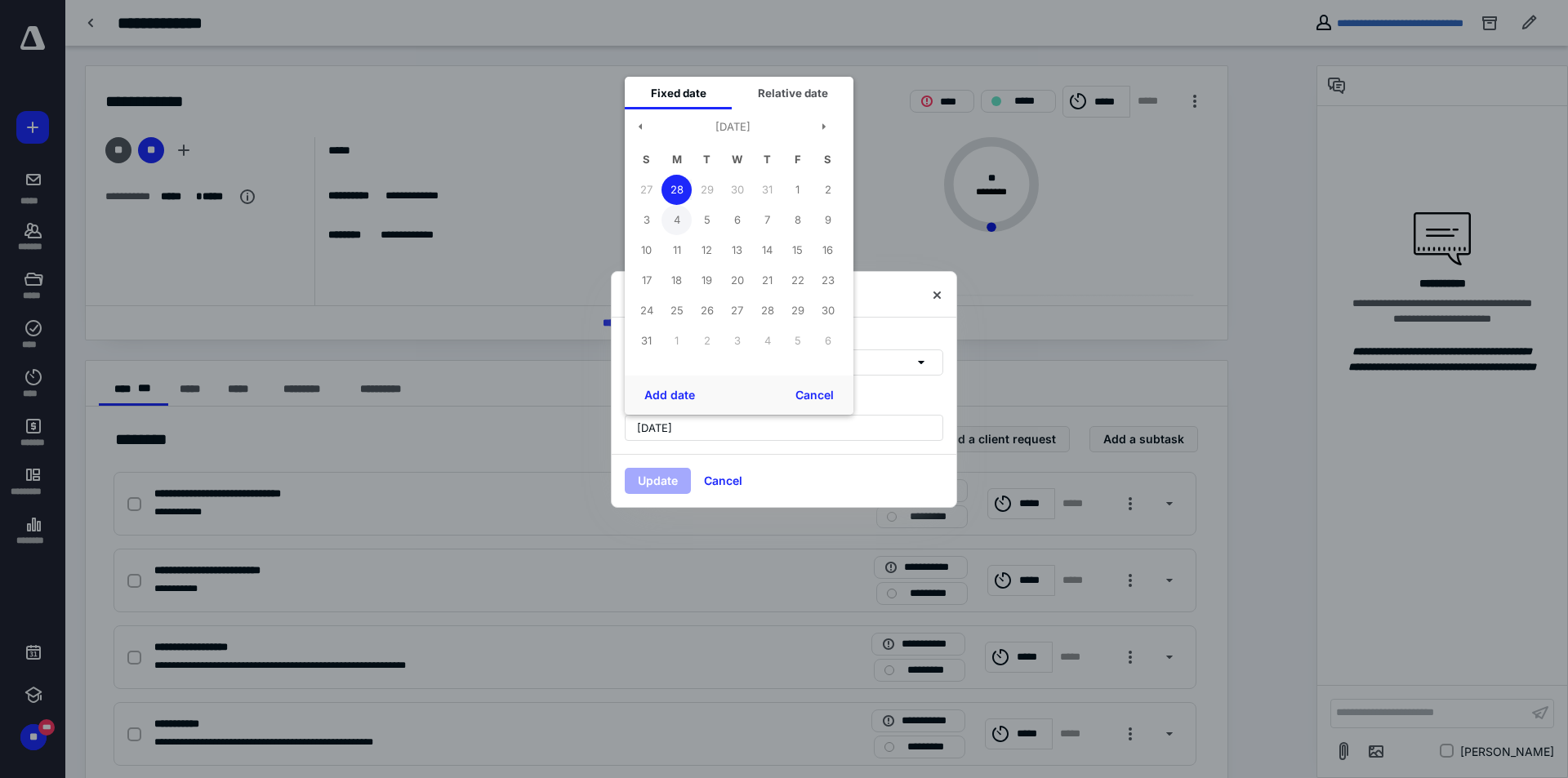 click on "4" at bounding box center [676, 220] 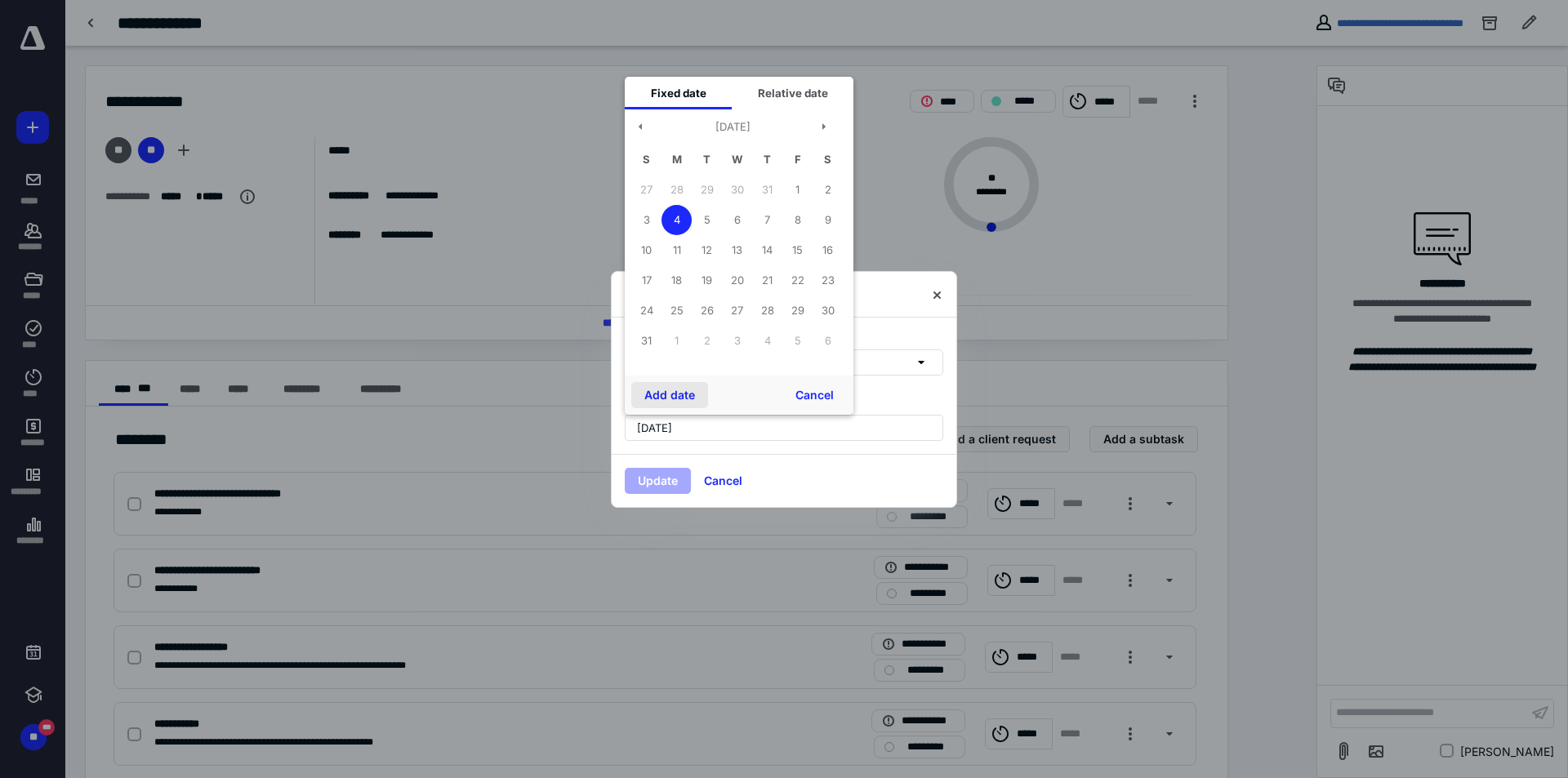 click on "Add date" at bounding box center (670, 395) 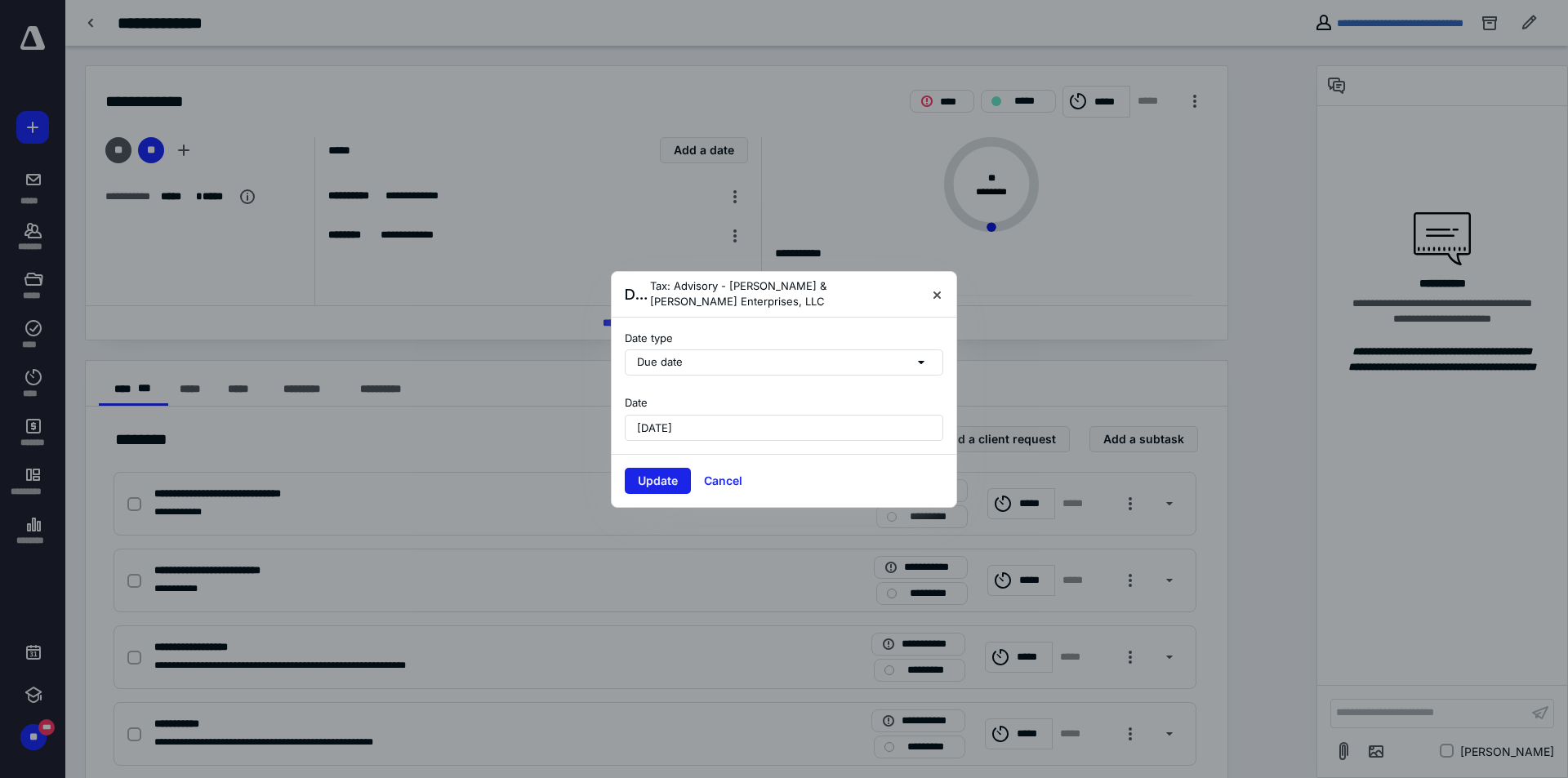 click on "Update" at bounding box center [657, 481] 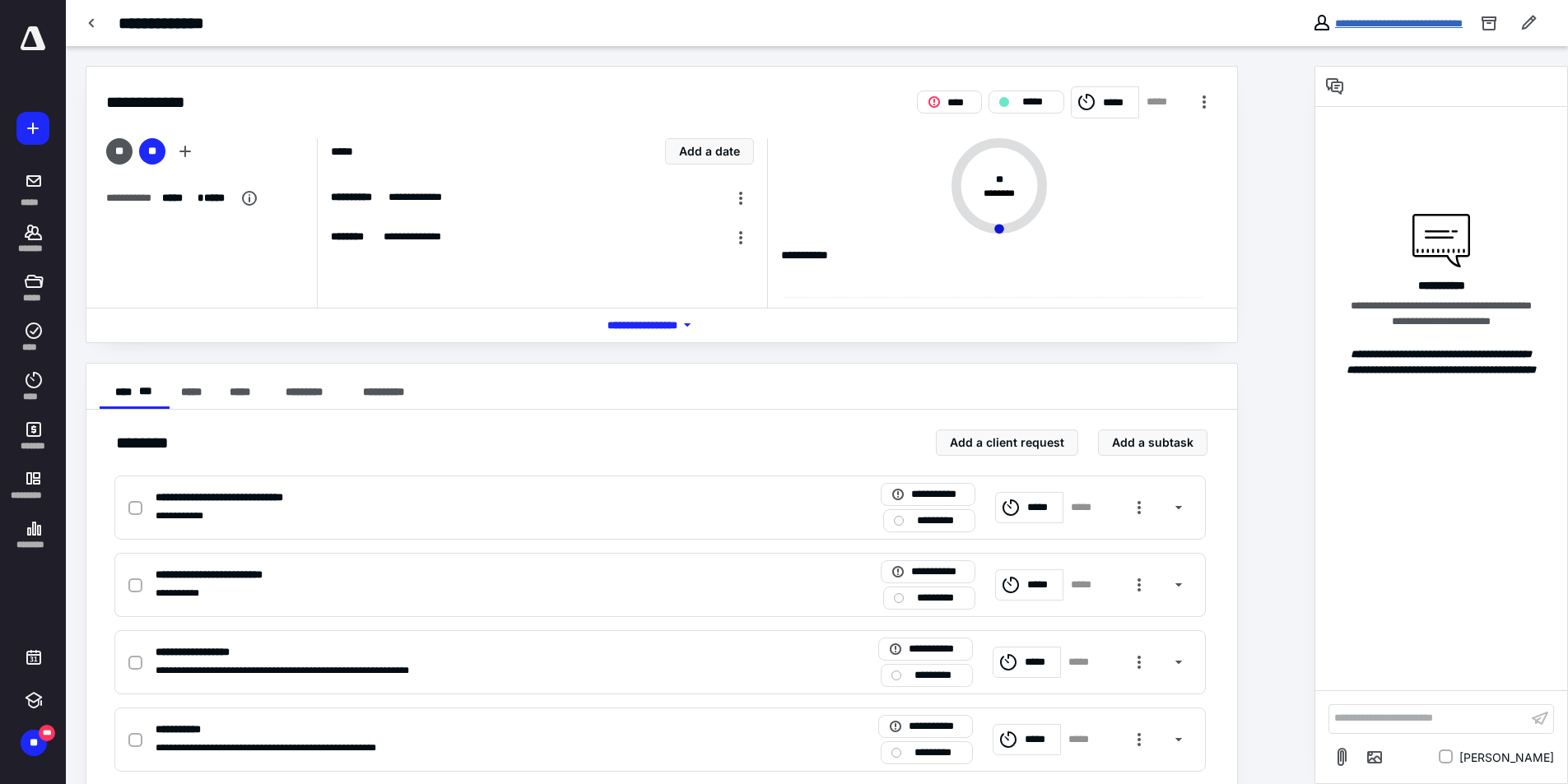 click on "**********" at bounding box center (1398, 23) 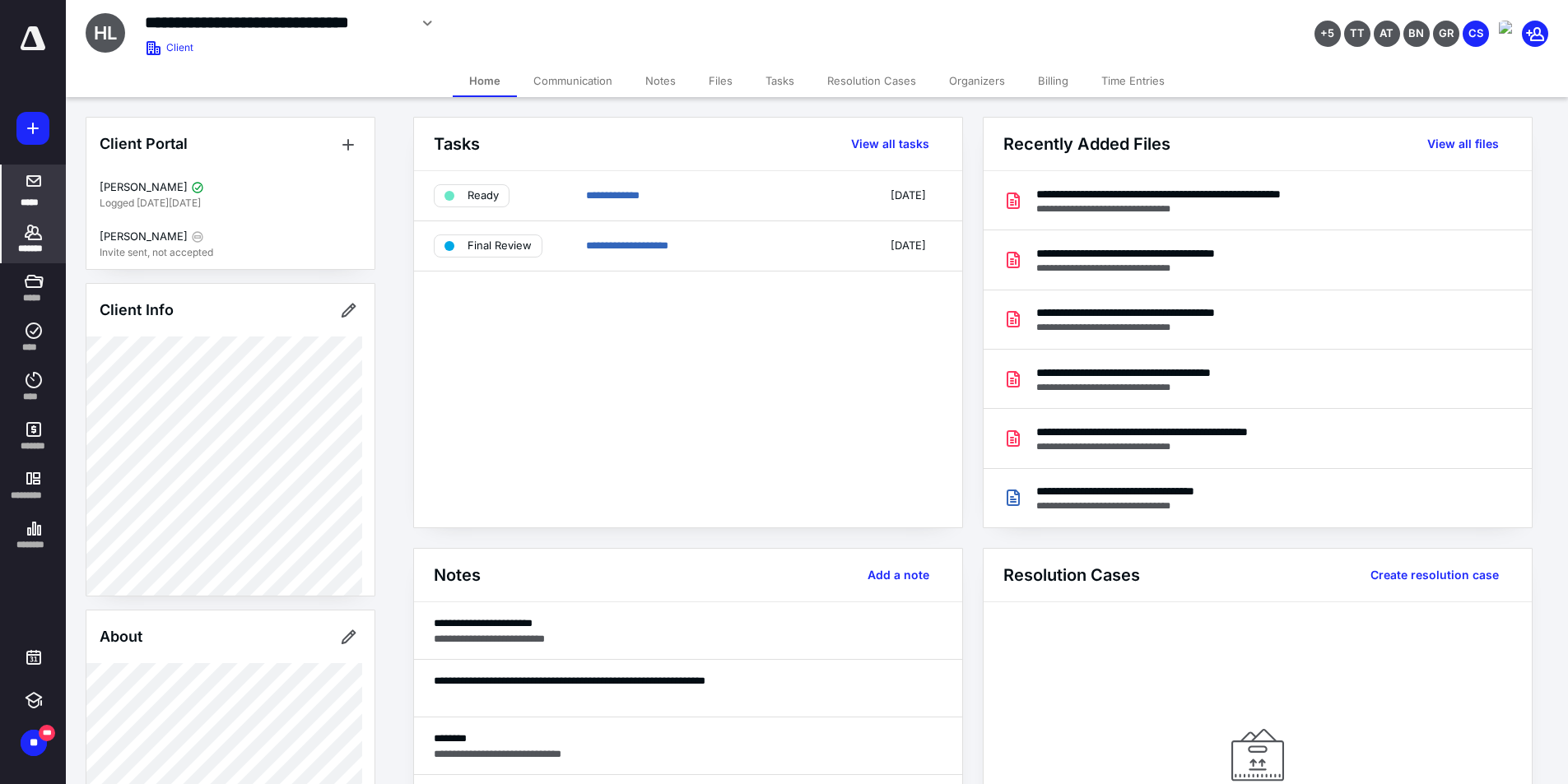 click at bounding box center [34, 181] 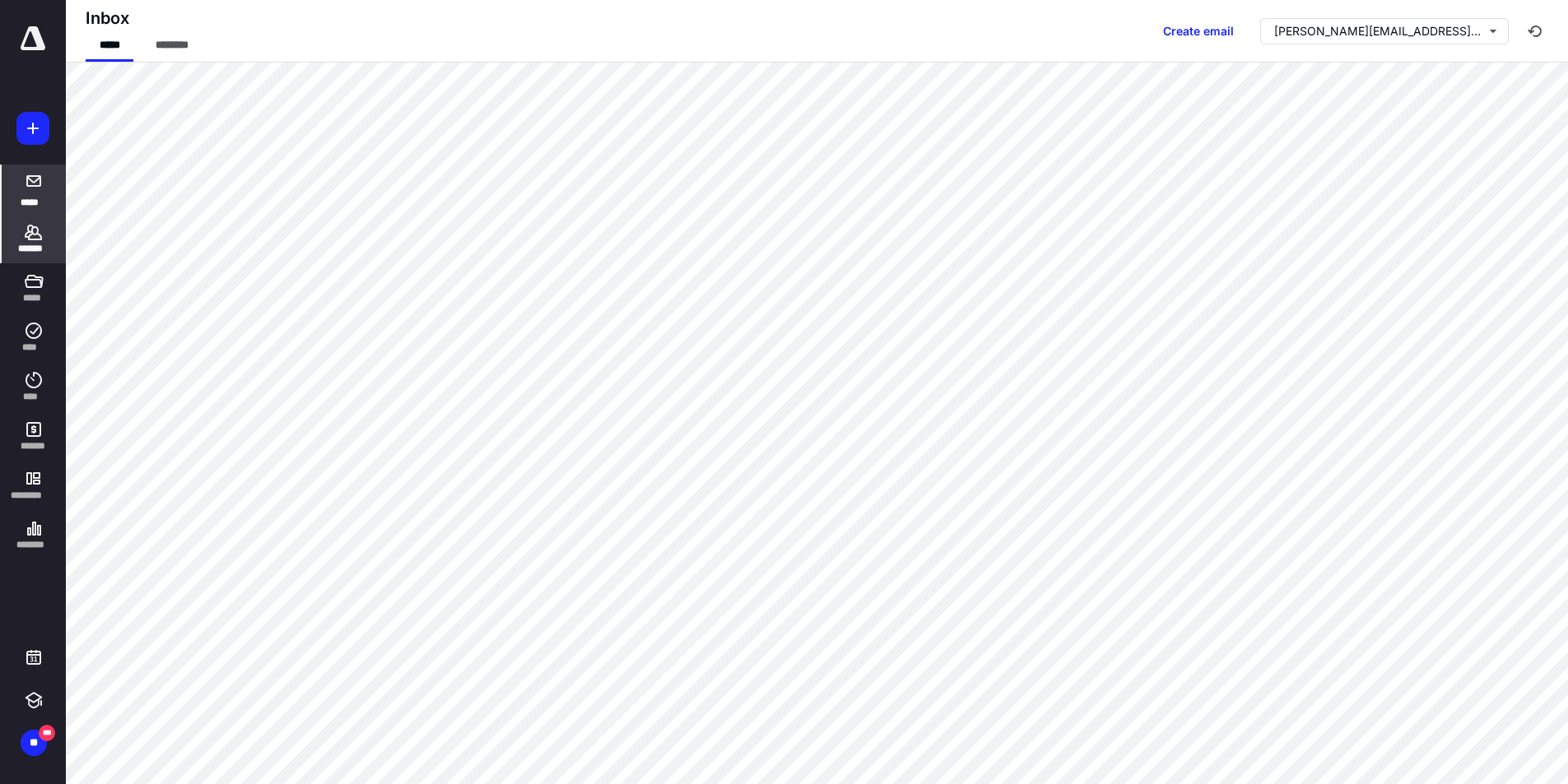 click 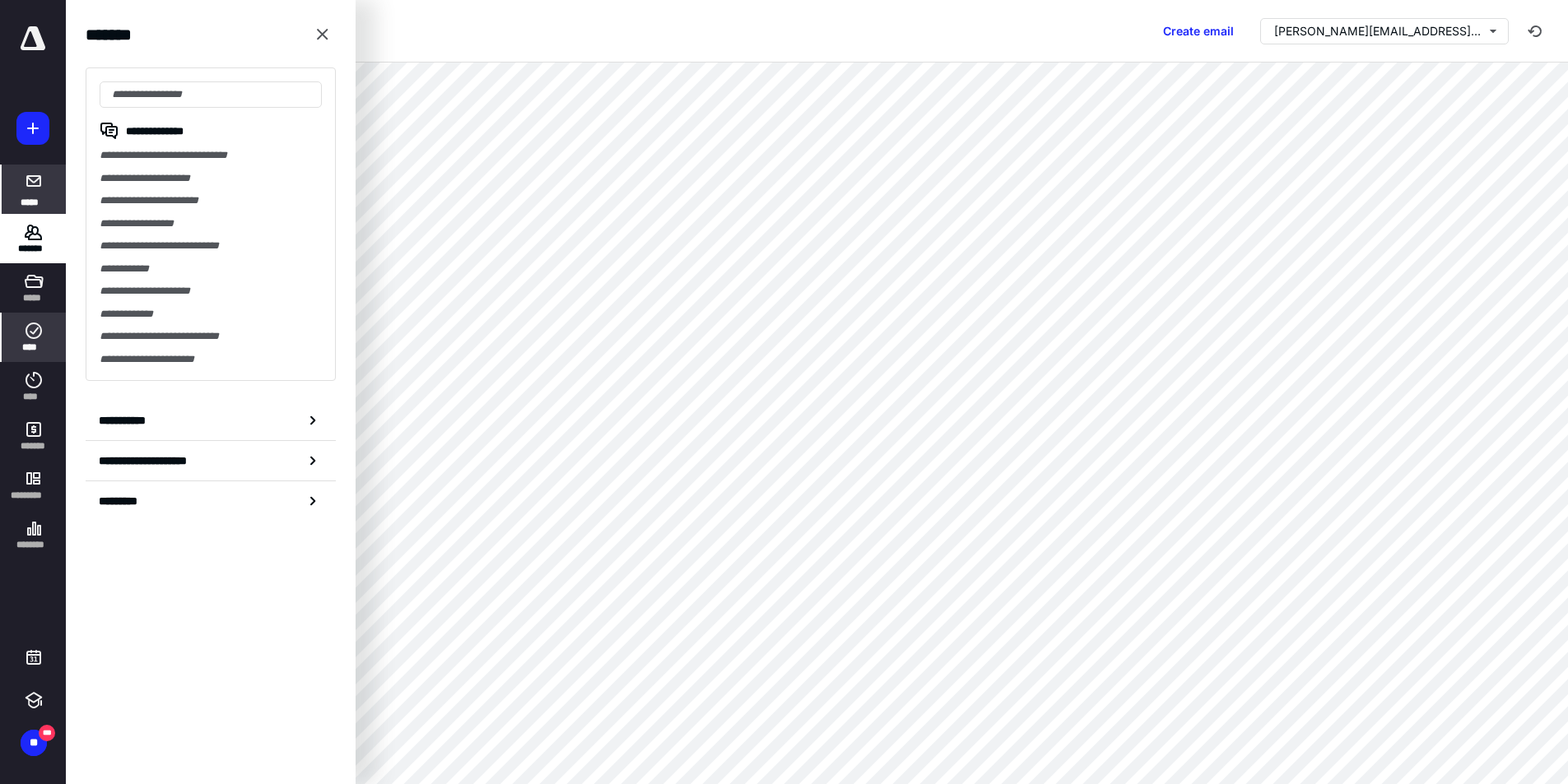 click on "****" at bounding box center (34, 347) 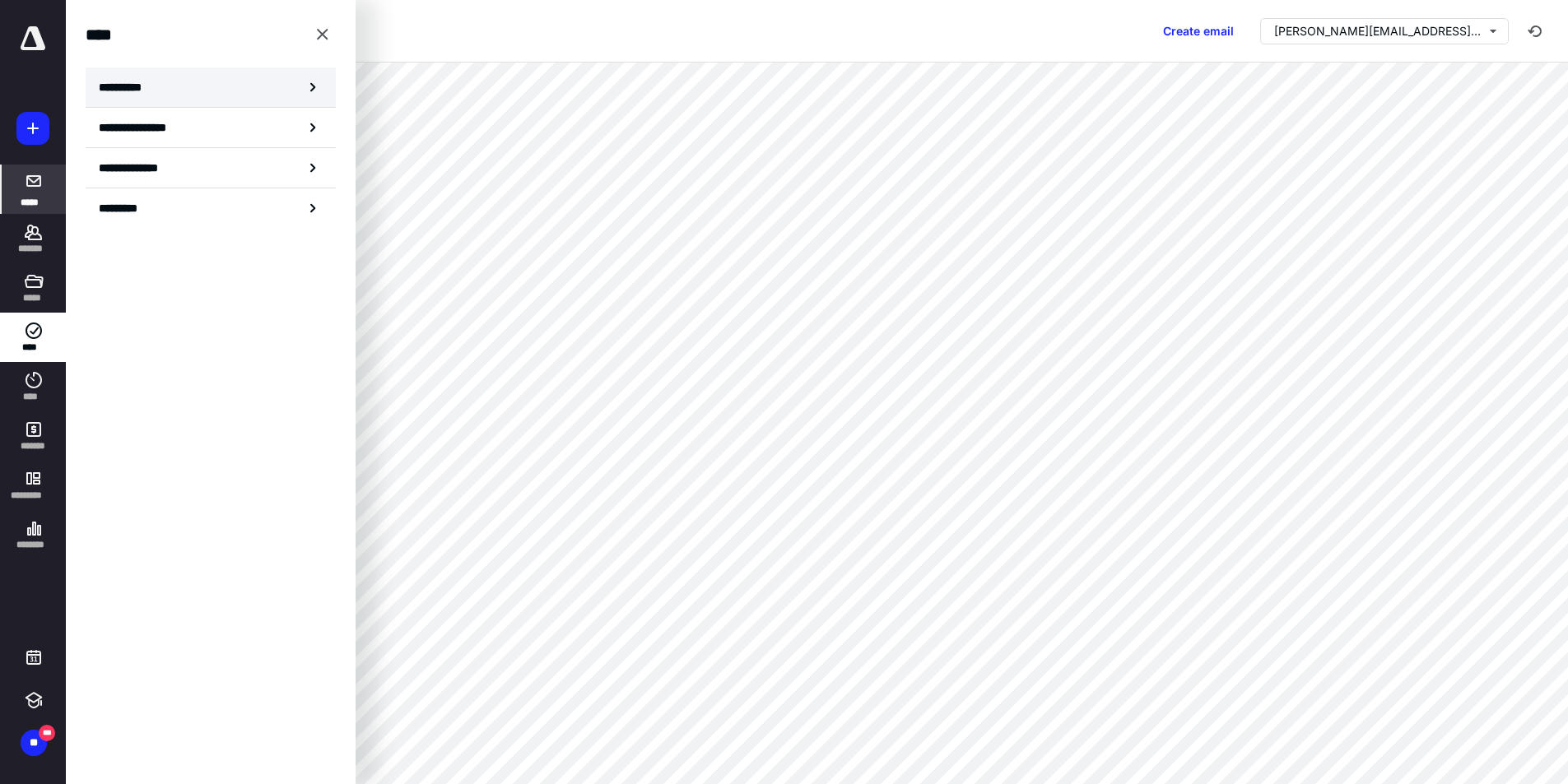 click on "**********" at bounding box center [126, 87] 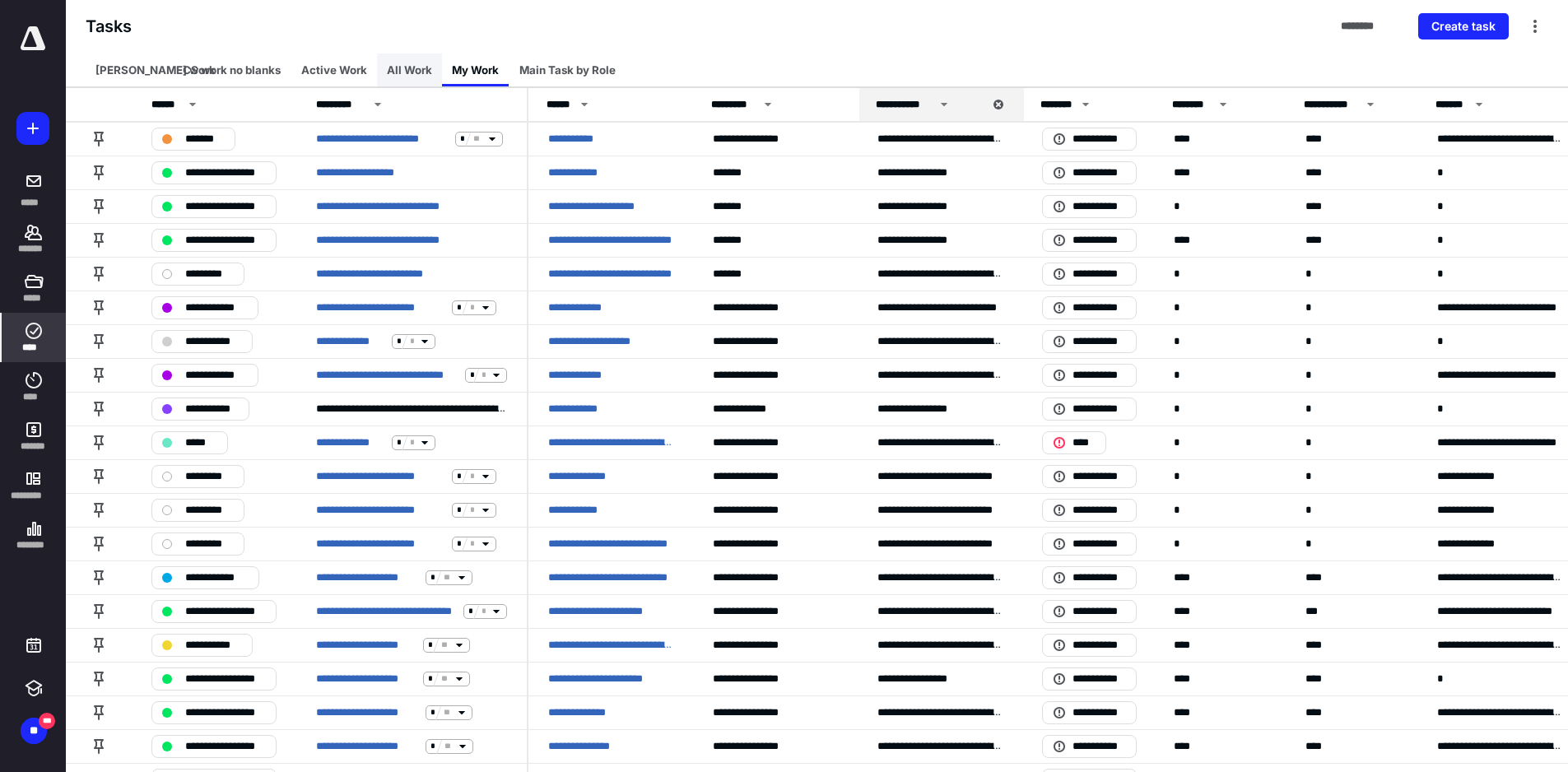 click on "All Work" at bounding box center [409, 70] 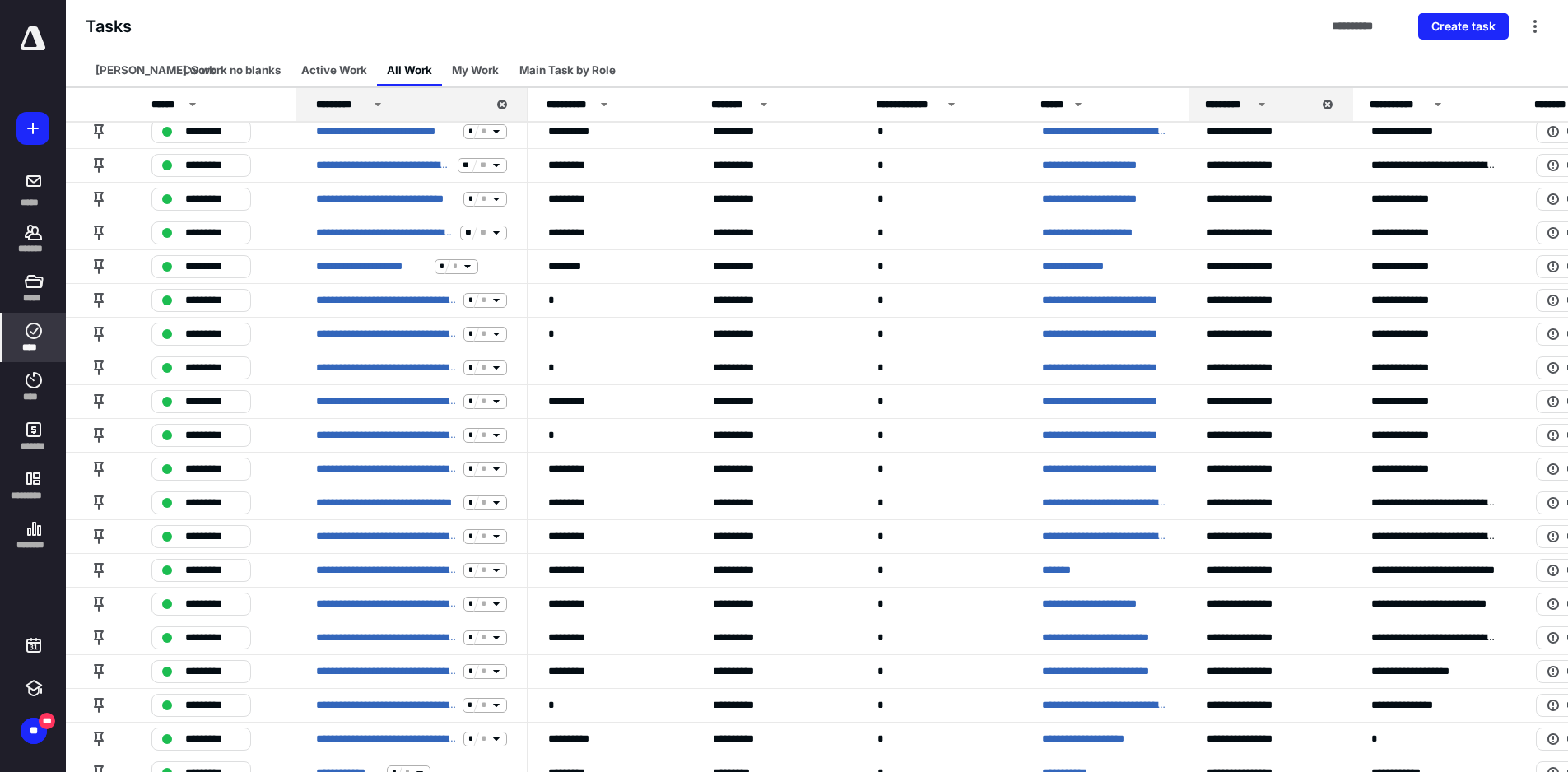 scroll, scrollTop: 1399, scrollLeft: 0, axis: vertical 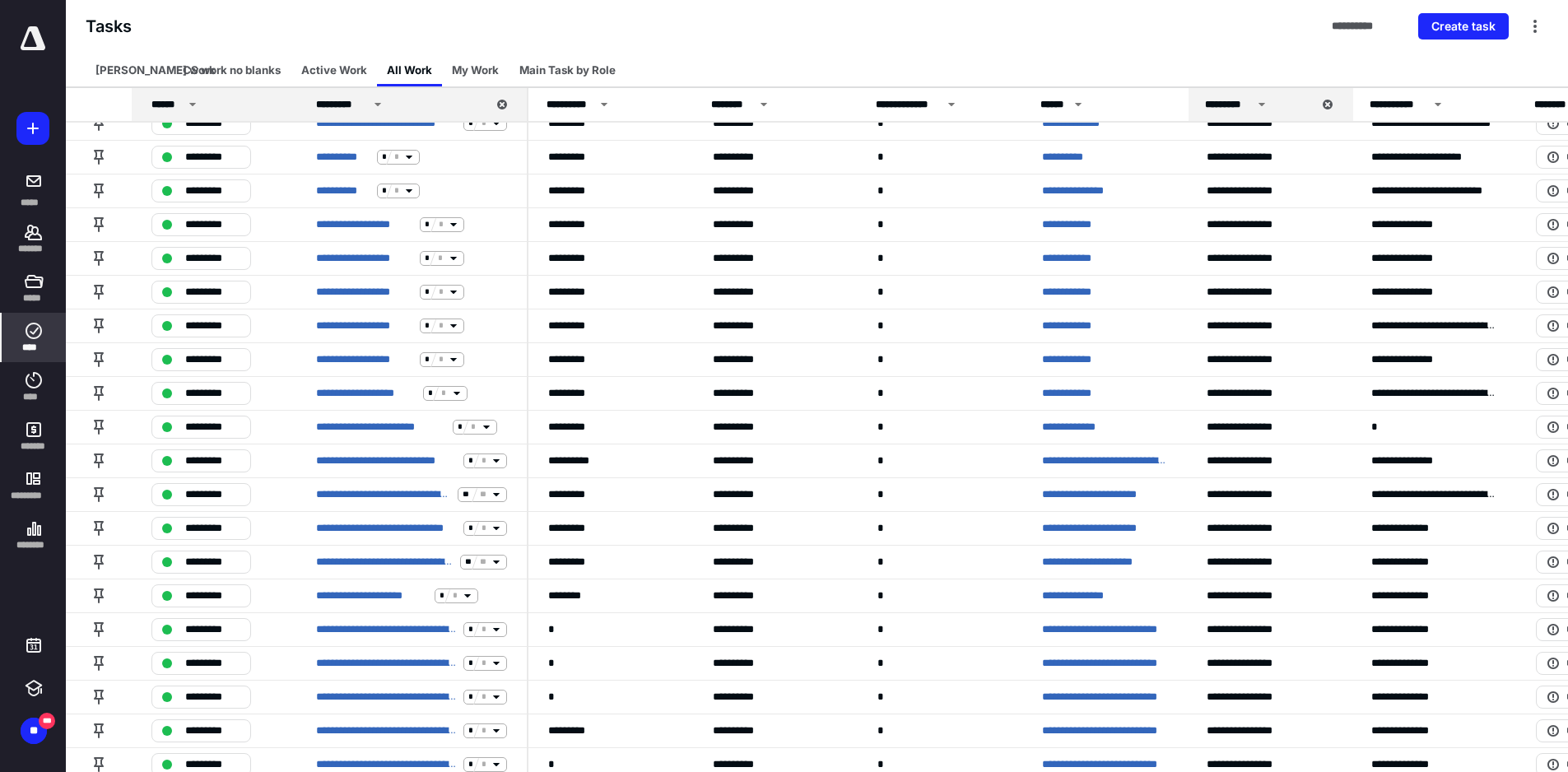 click 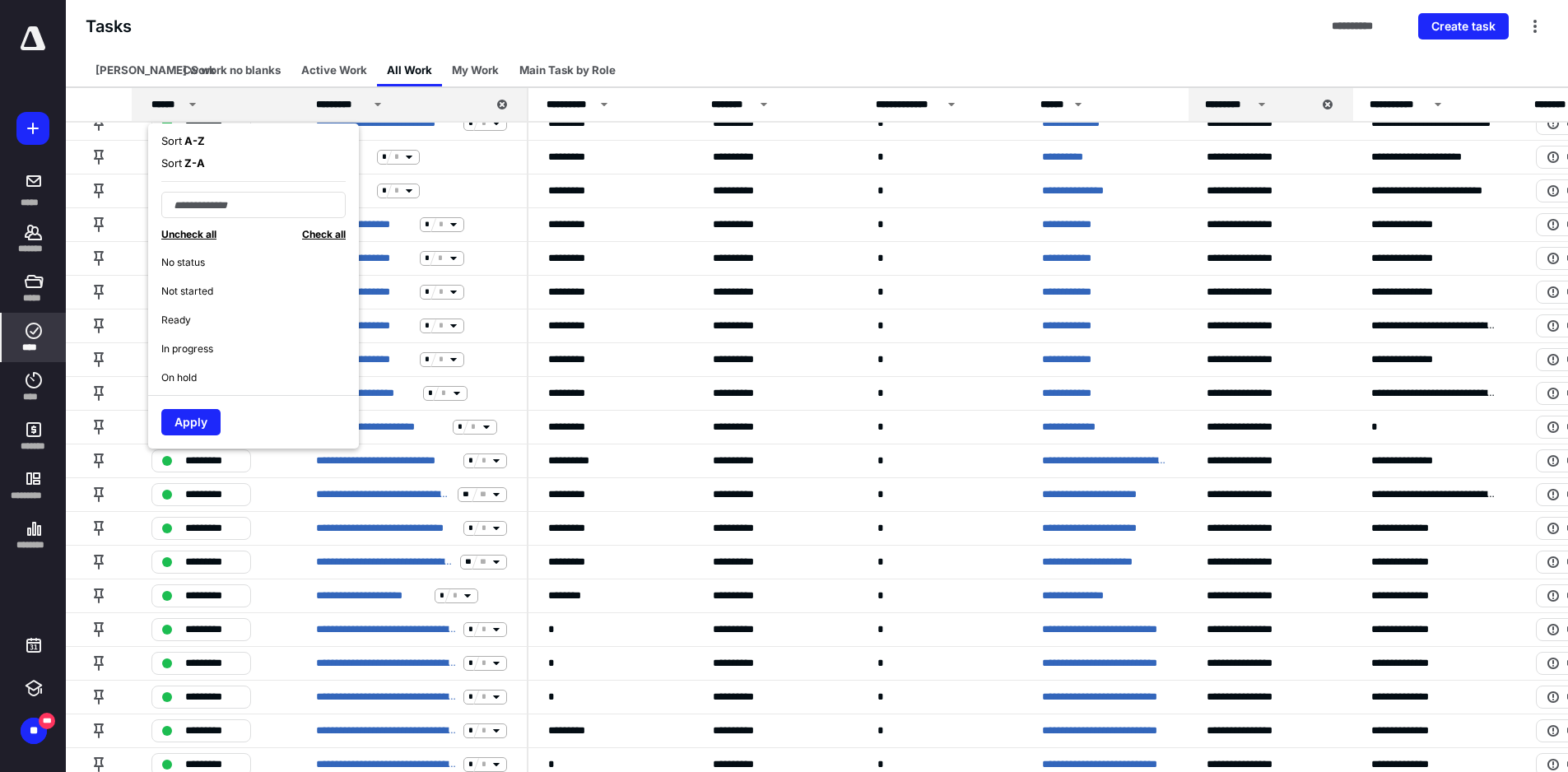 click on "Ready" at bounding box center [260, 319] 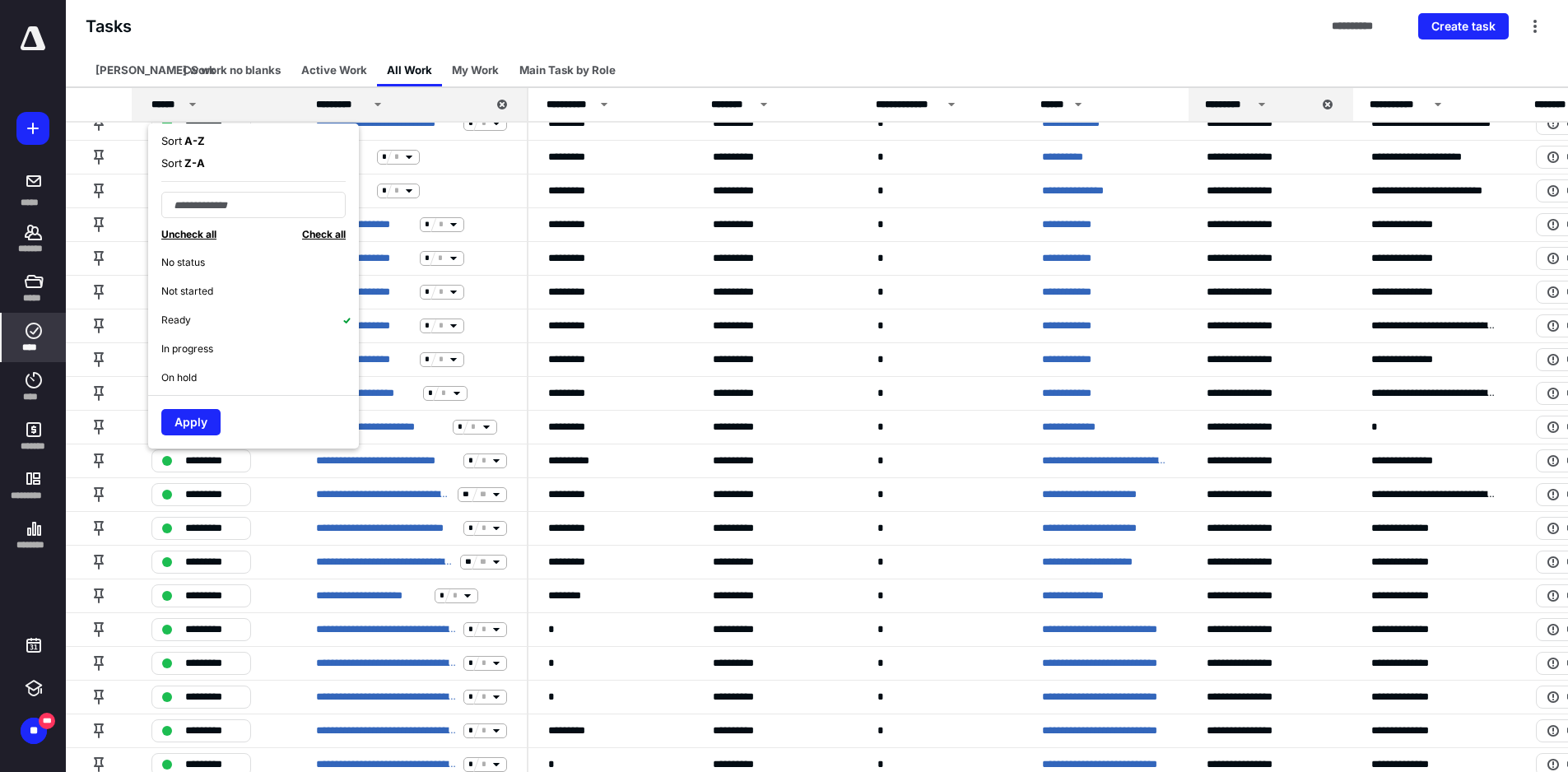 scroll, scrollTop: 82, scrollLeft: 0, axis: vertical 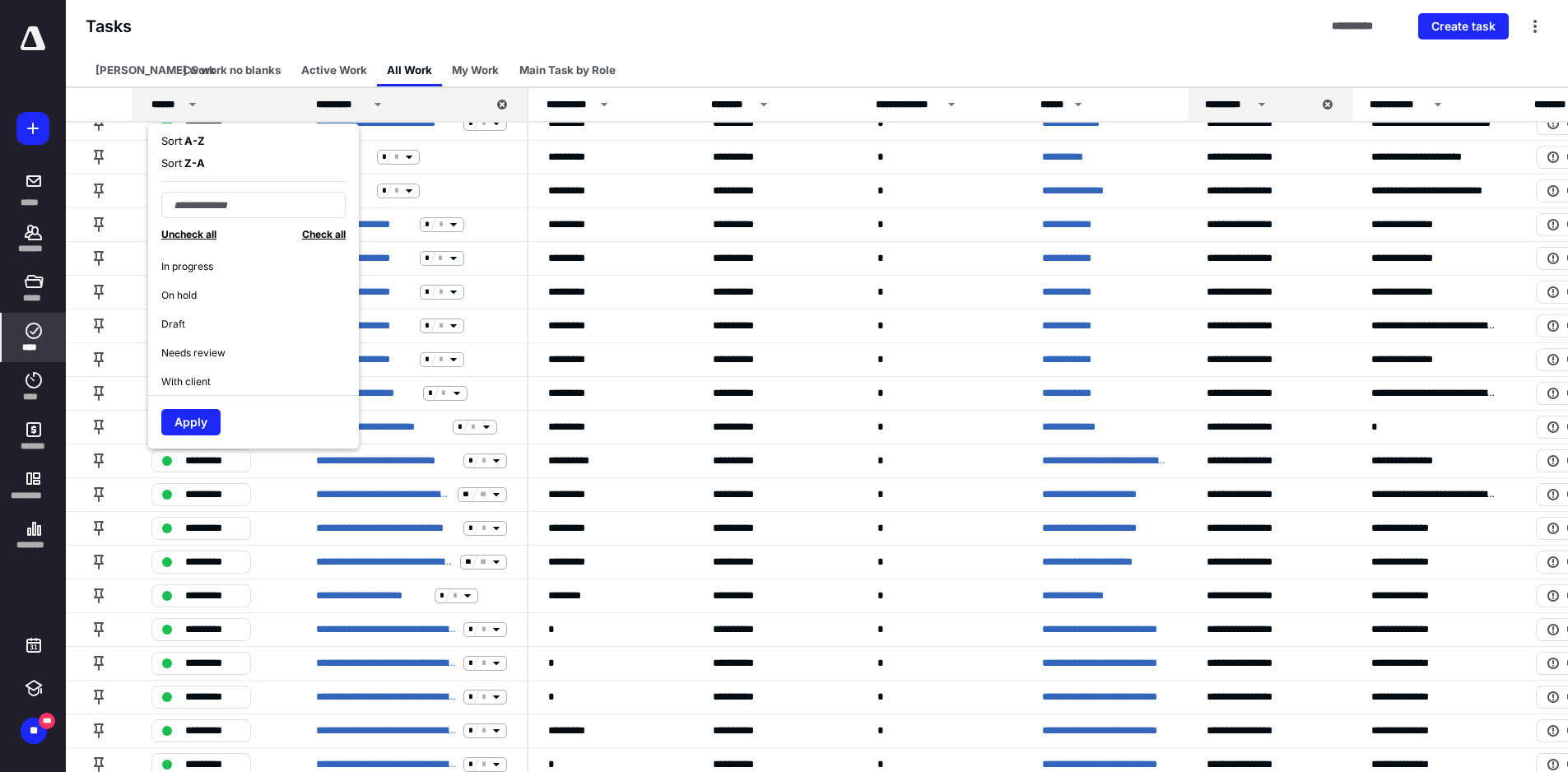 click on "Needs review" at bounding box center (260, 352) 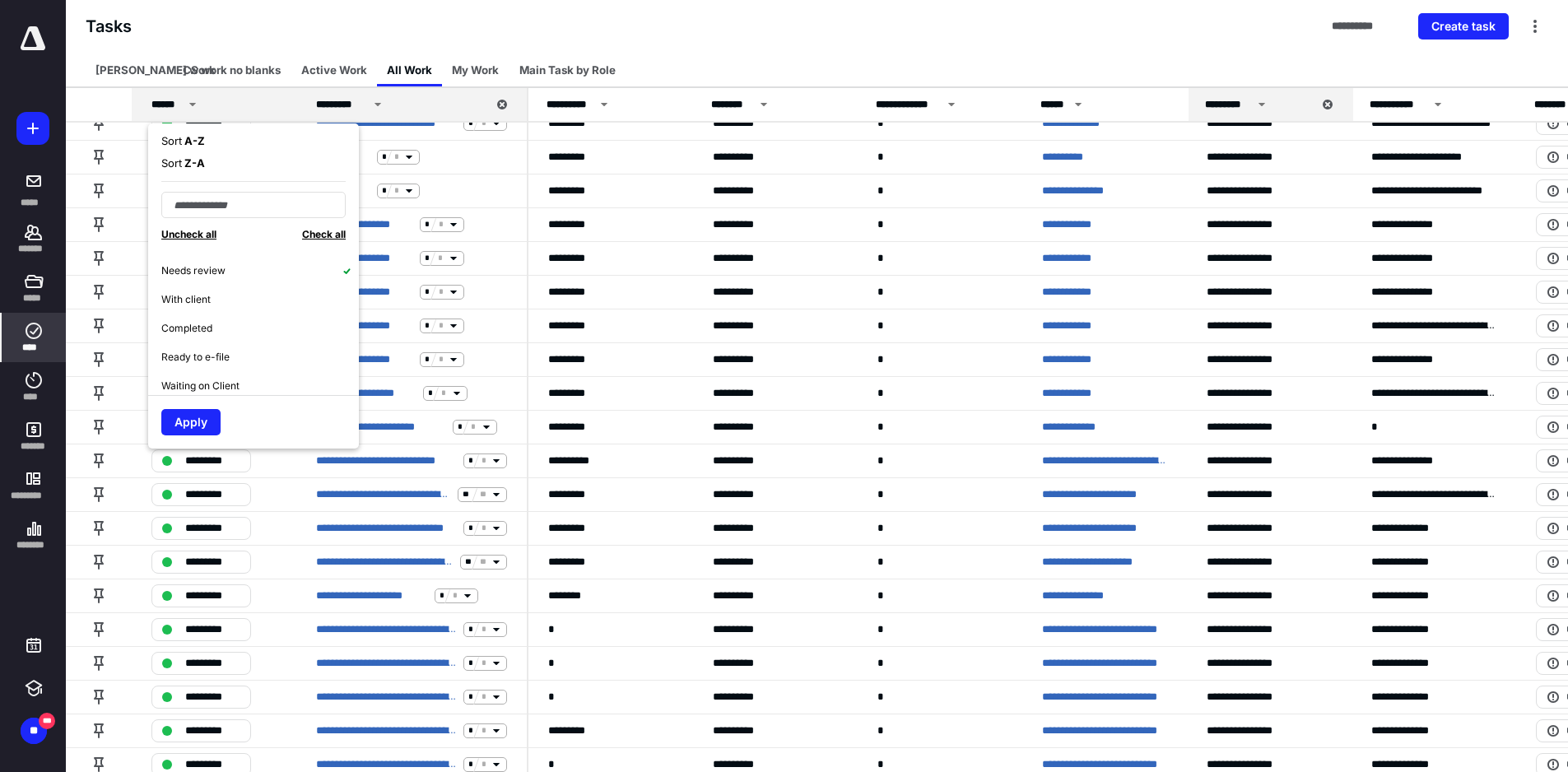 scroll, scrollTop: 247, scrollLeft: 0, axis: vertical 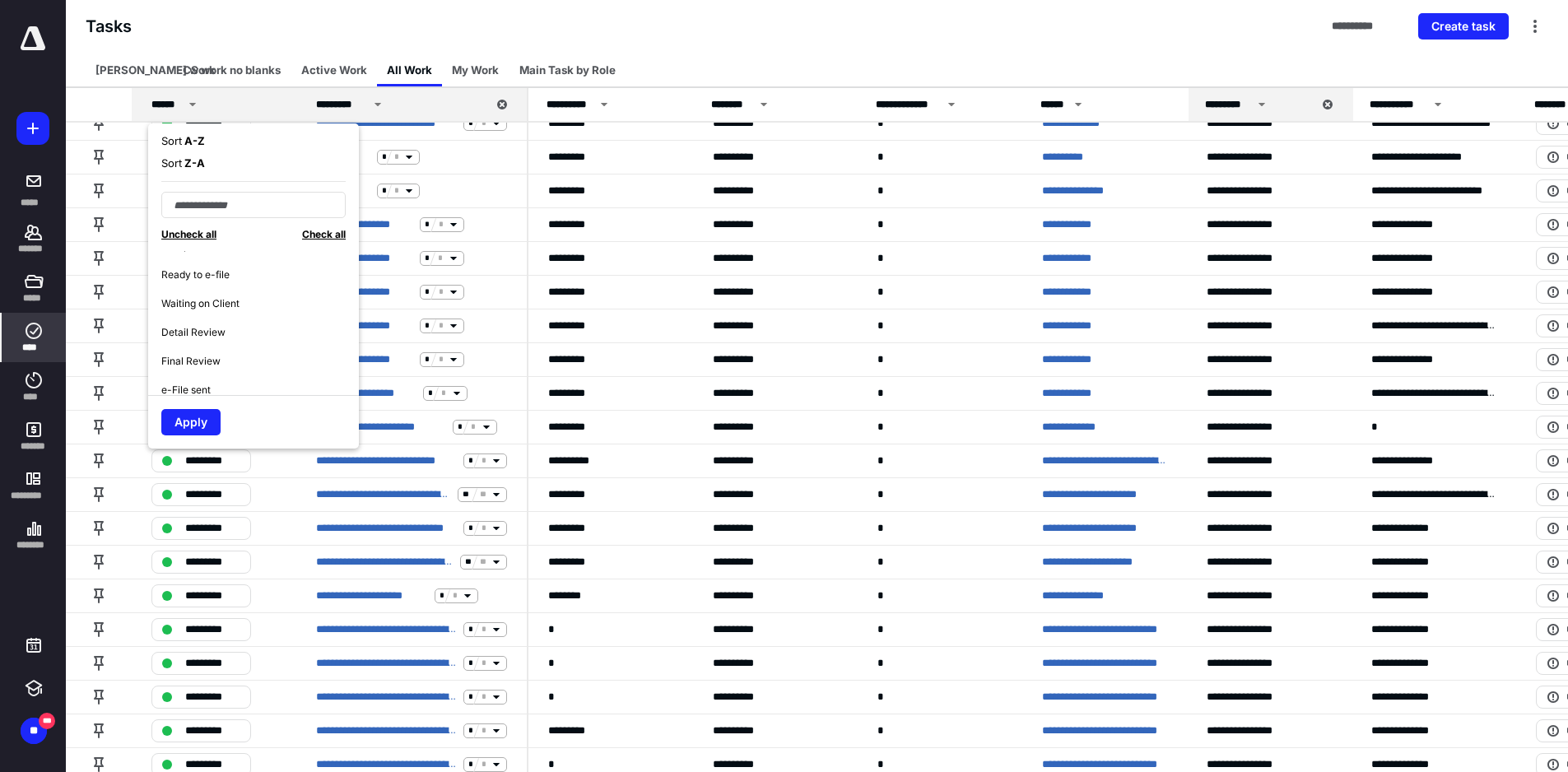 click on "Detail Review" at bounding box center [260, 332] 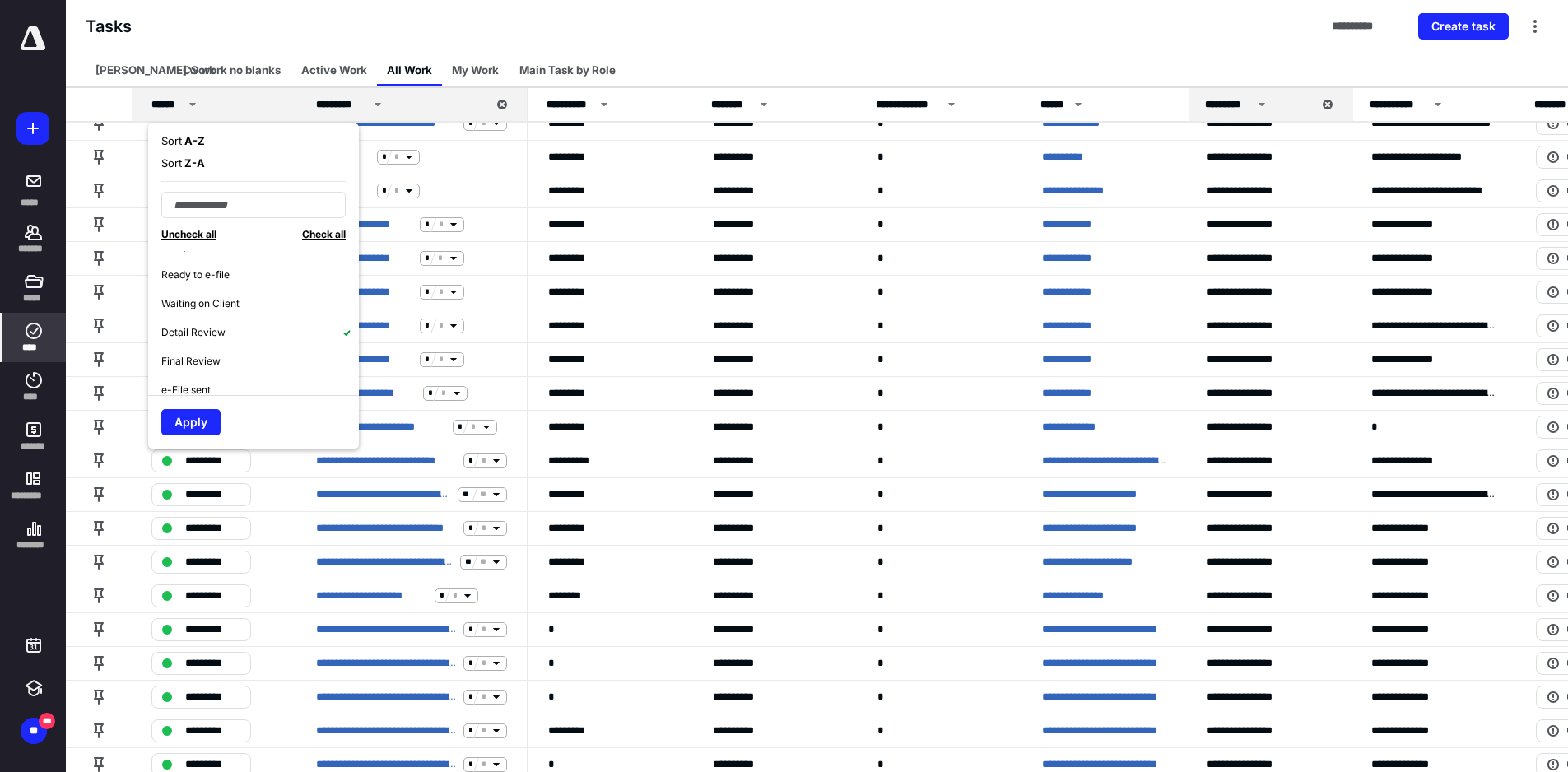 click on "Final Review" at bounding box center [260, 360] 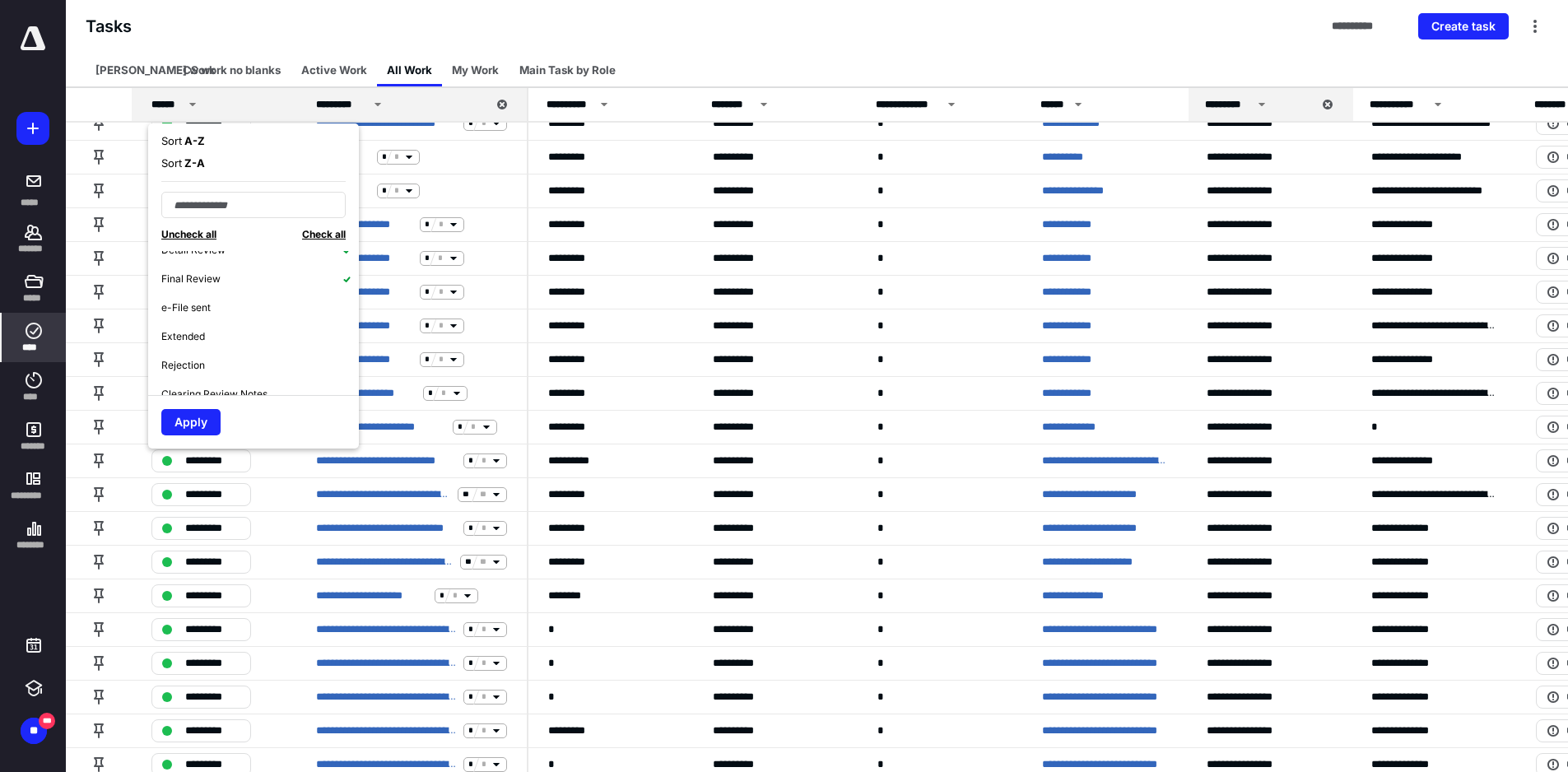 scroll, scrollTop: 494, scrollLeft: 0, axis: vertical 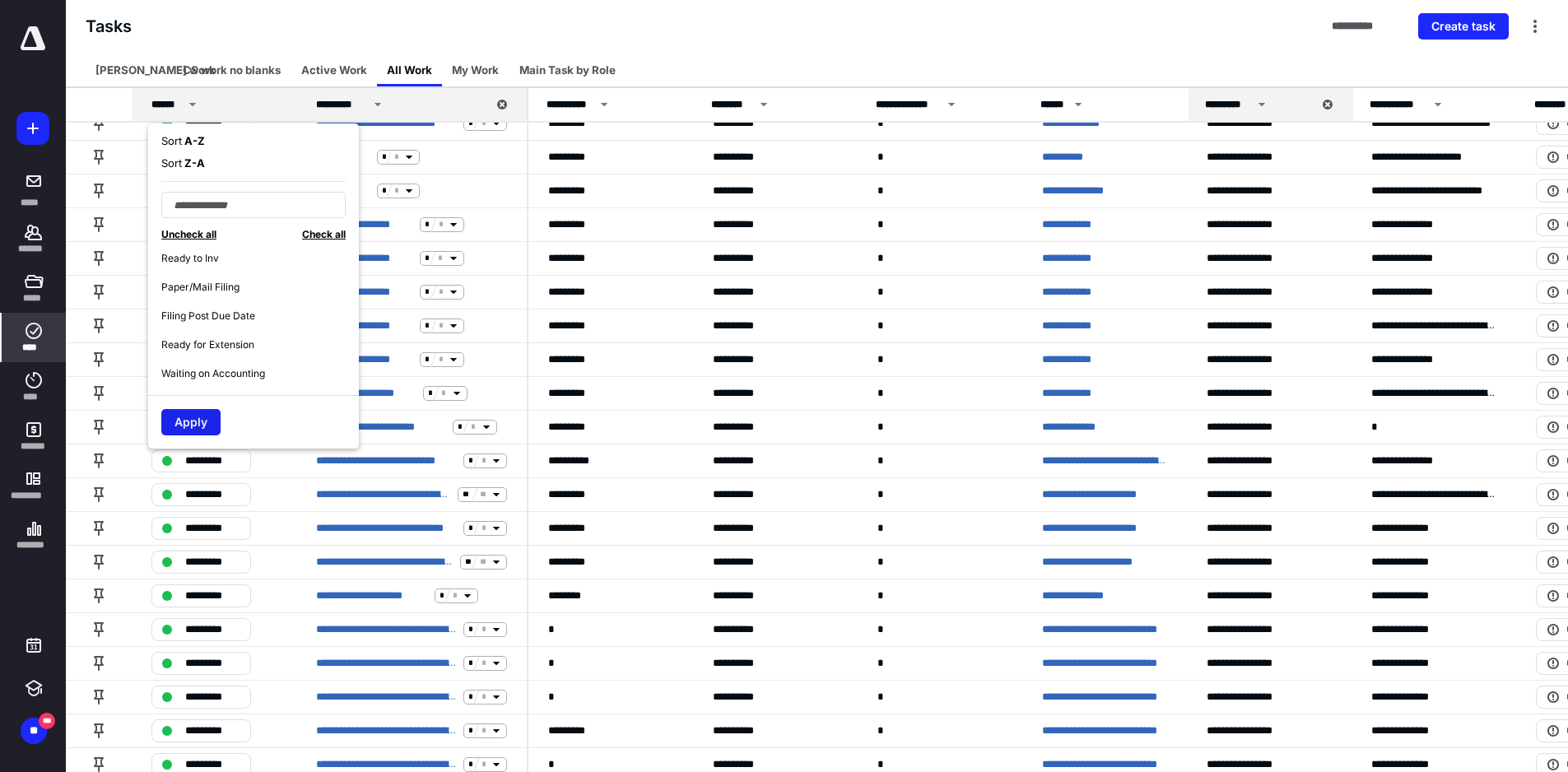 click on "Apply" at bounding box center (191, 422) 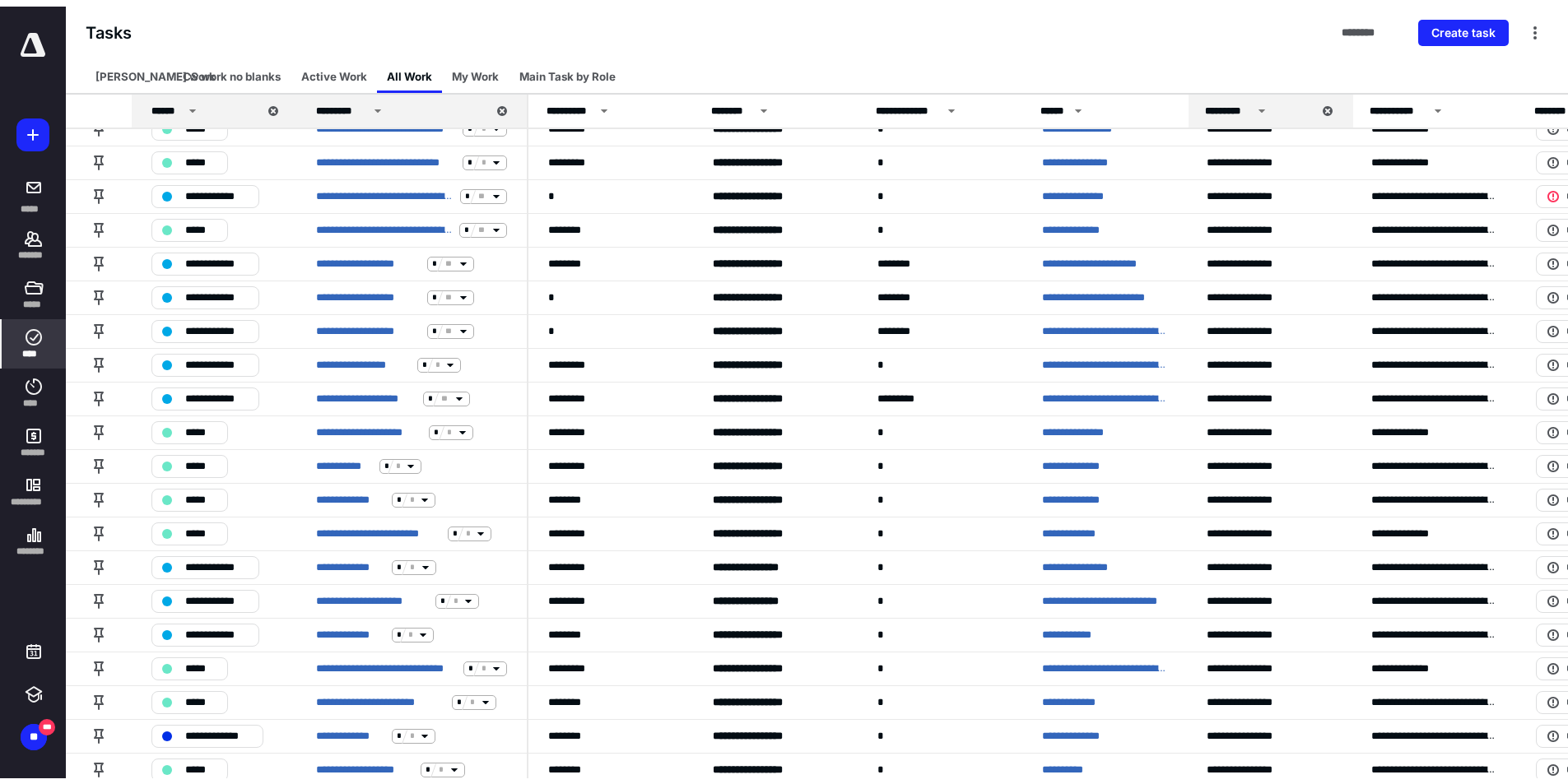 scroll, scrollTop: 0, scrollLeft: 0, axis: both 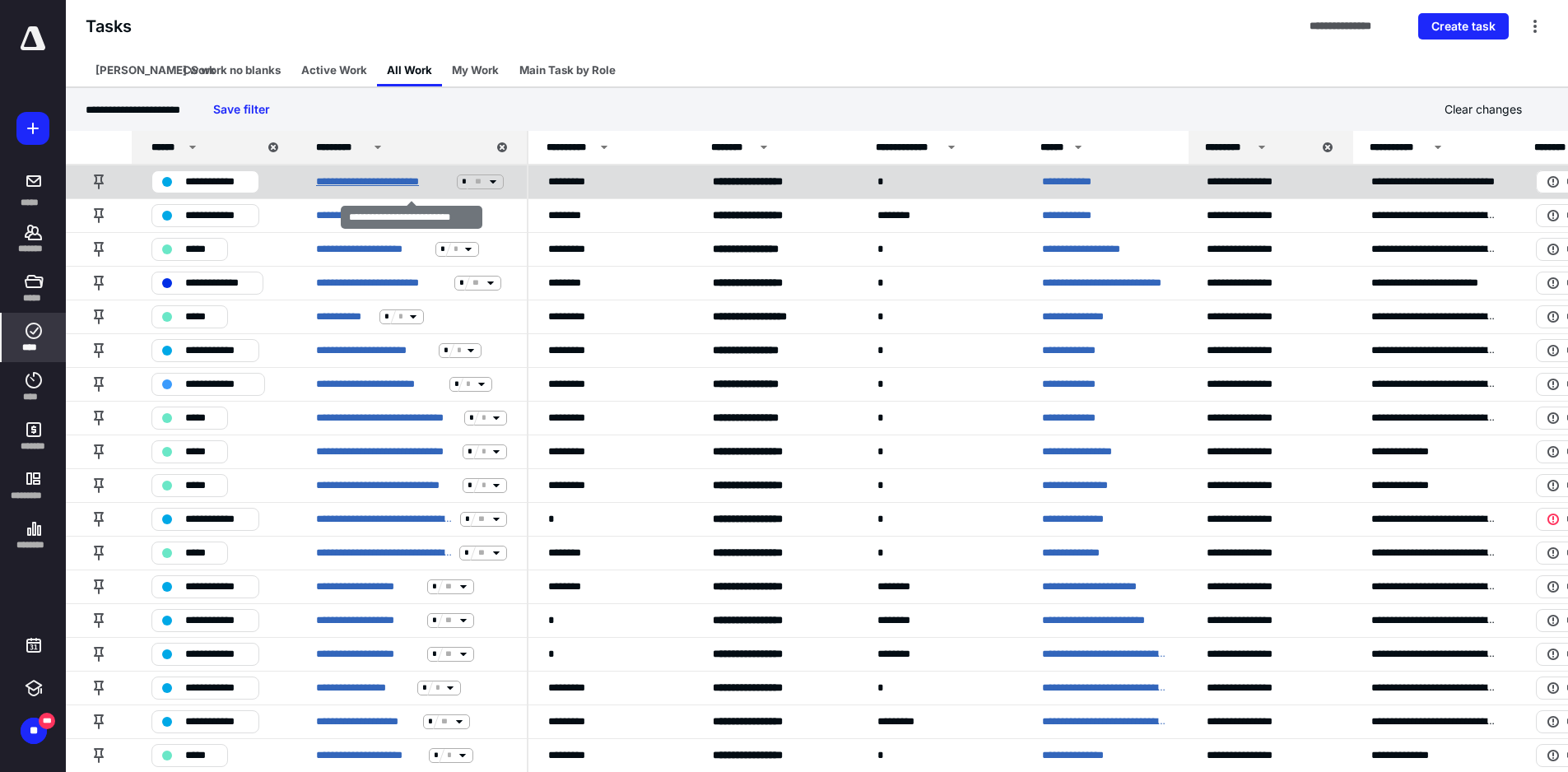 click on "**********" at bounding box center (383, 182) 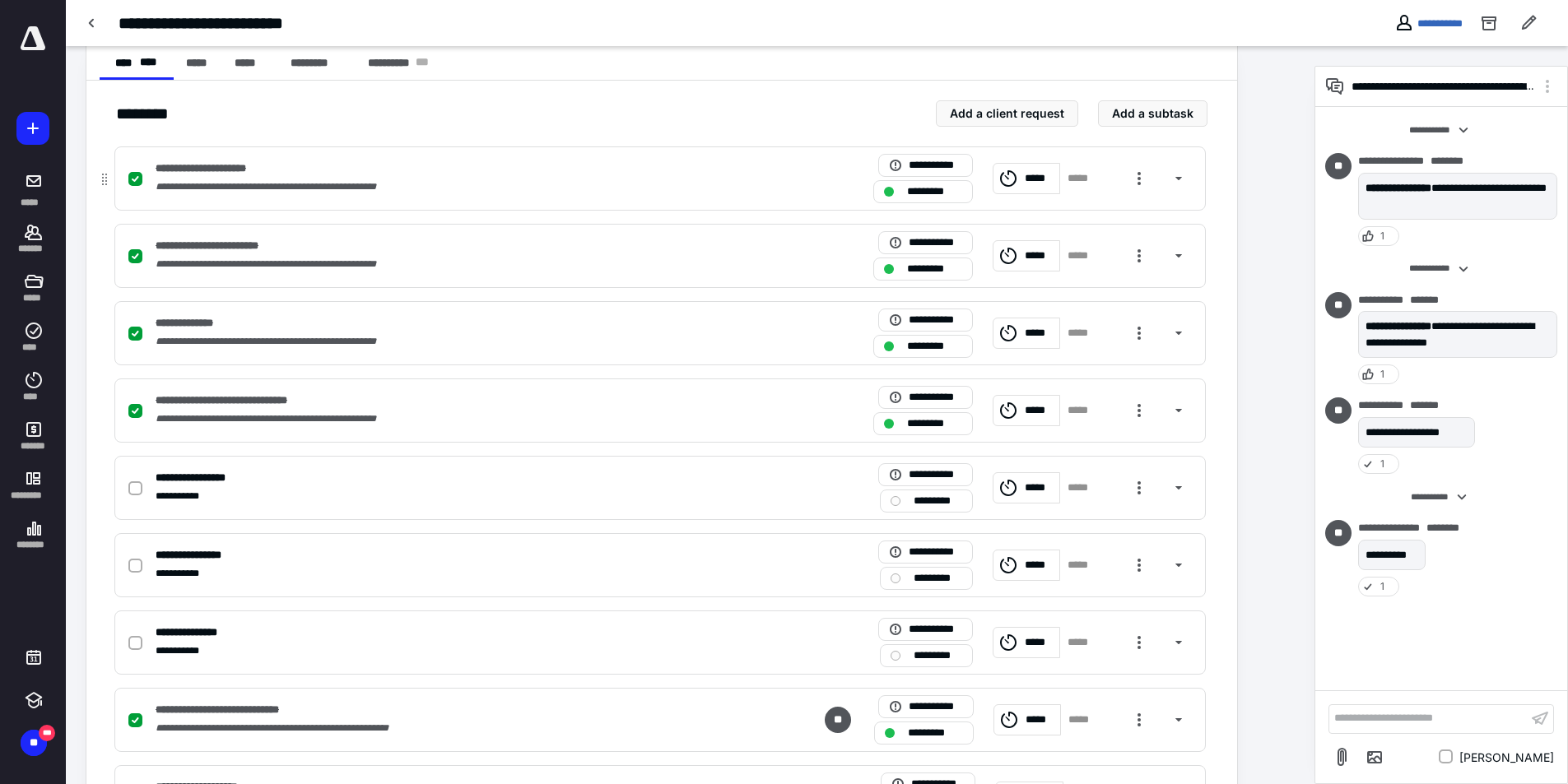 scroll, scrollTop: 823, scrollLeft: 0, axis: vertical 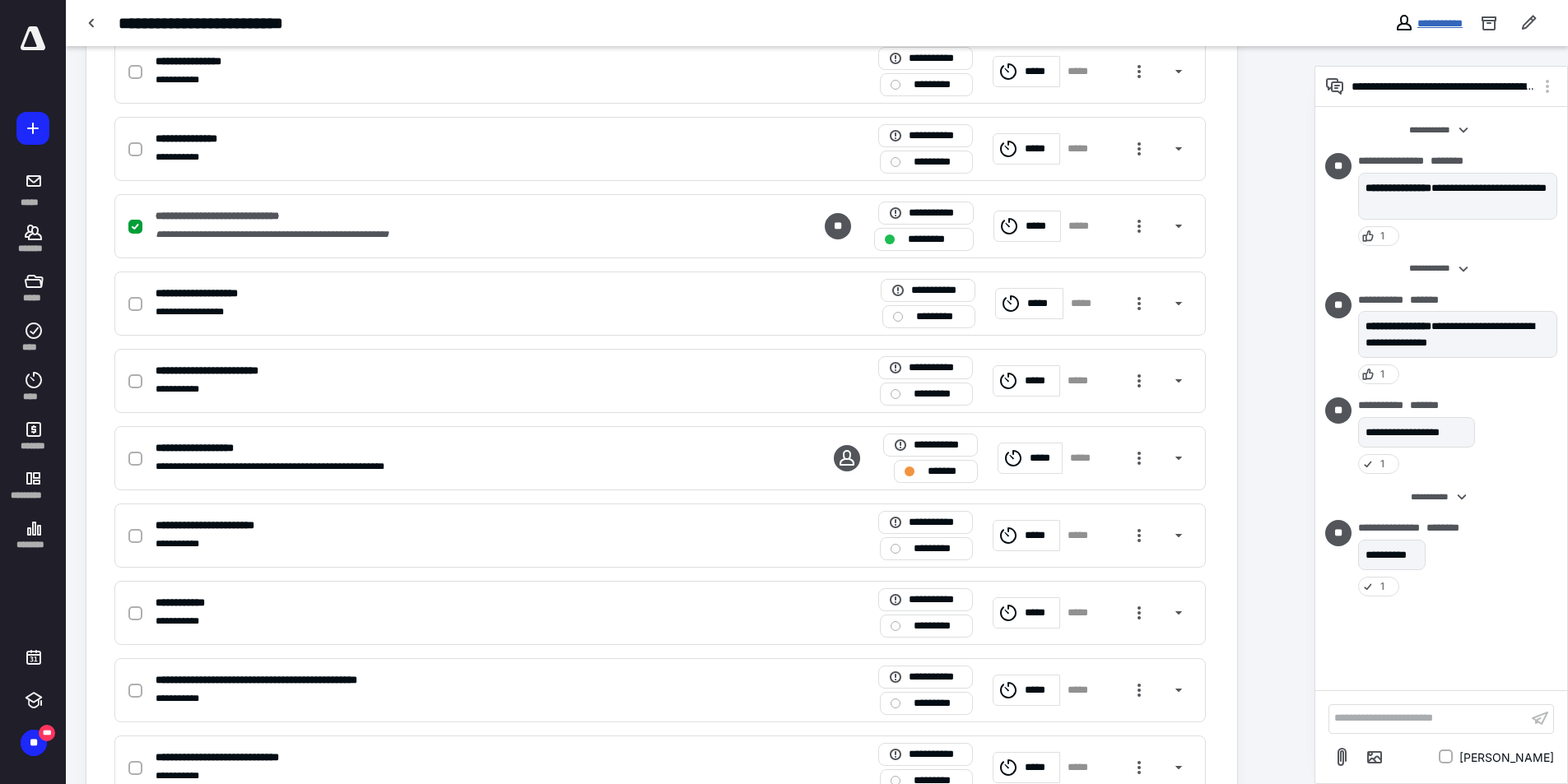 click on "**********" at bounding box center [1440, 23] 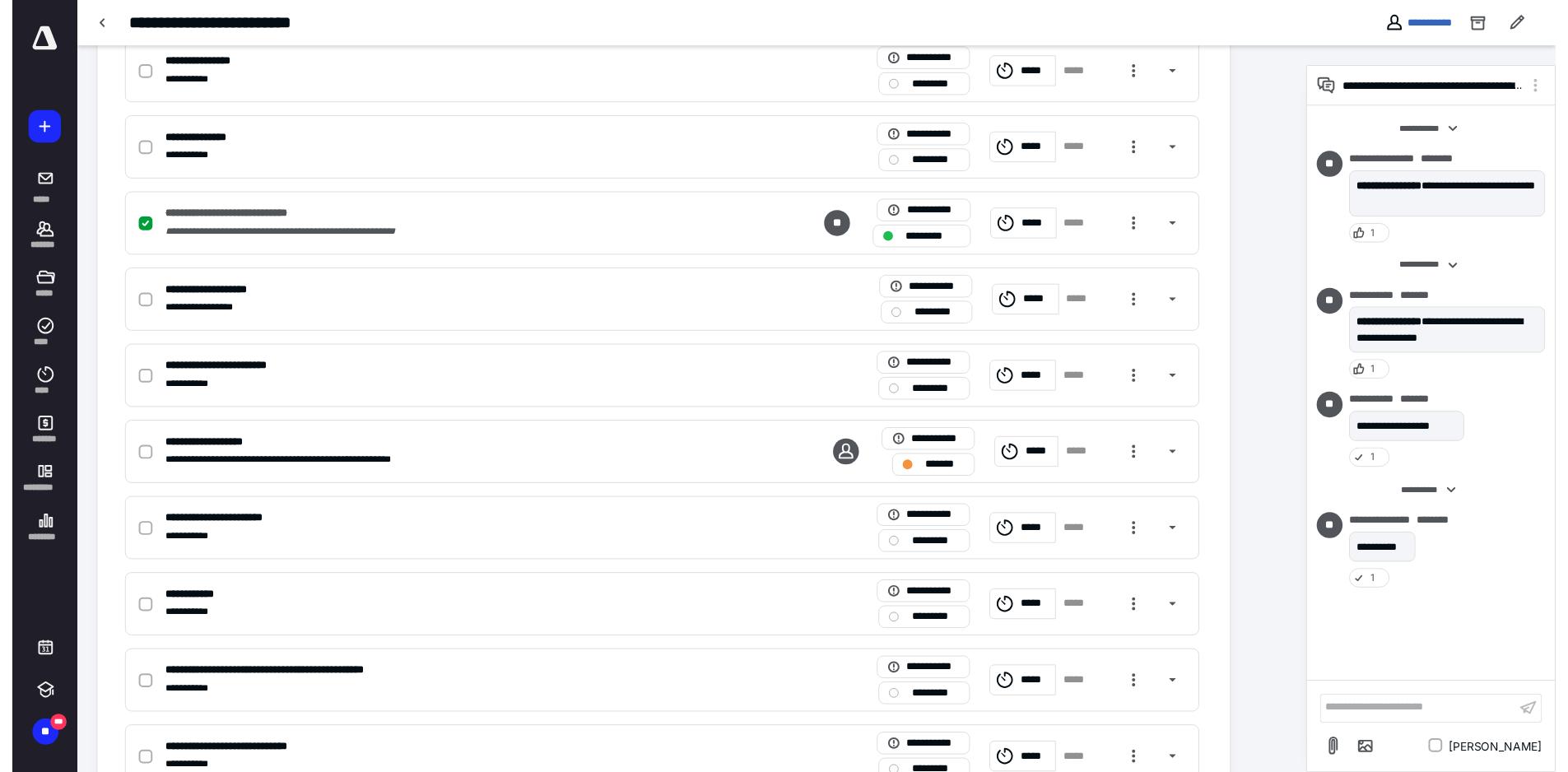 scroll, scrollTop: 0, scrollLeft: 0, axis: both 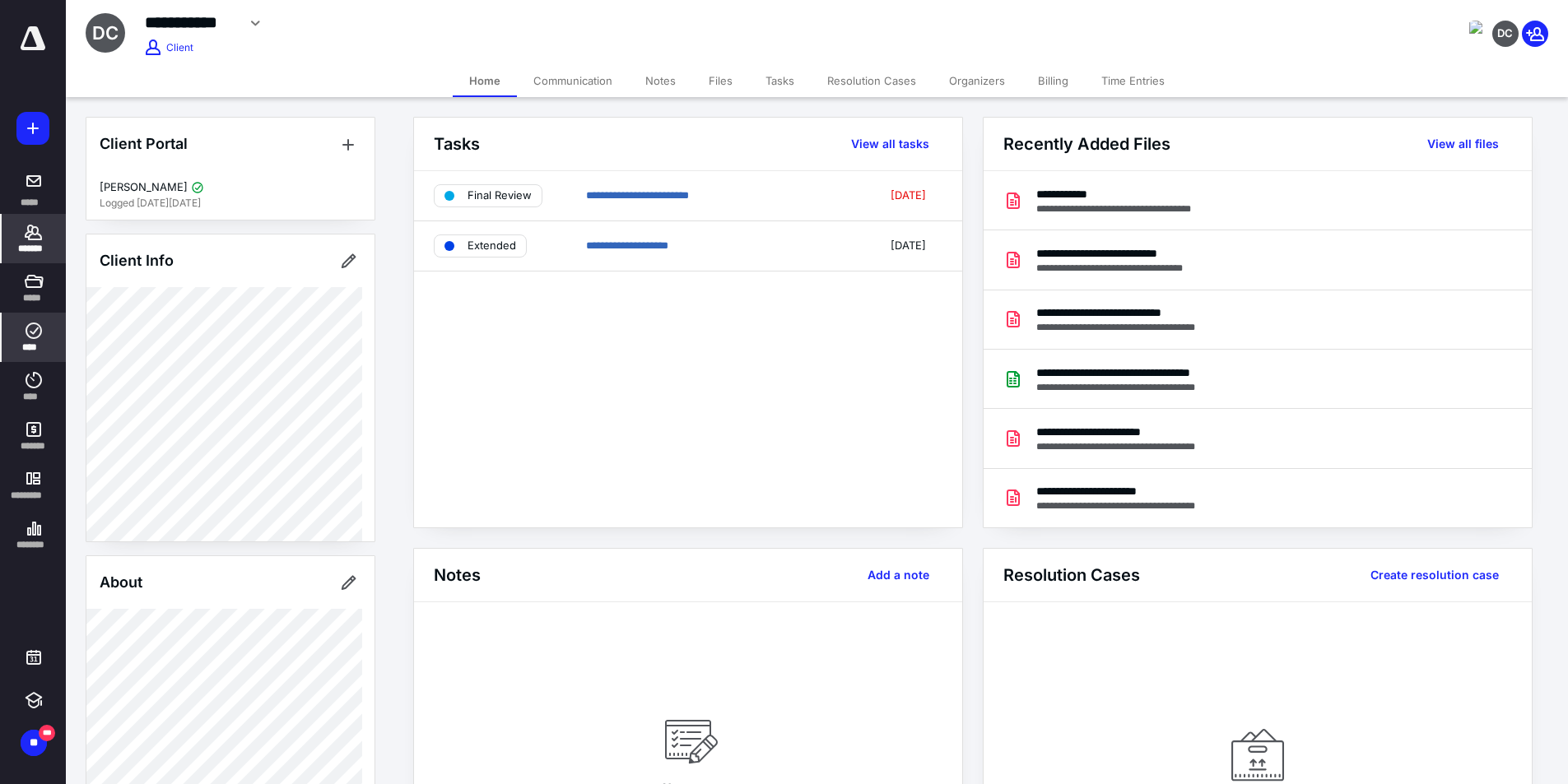 click 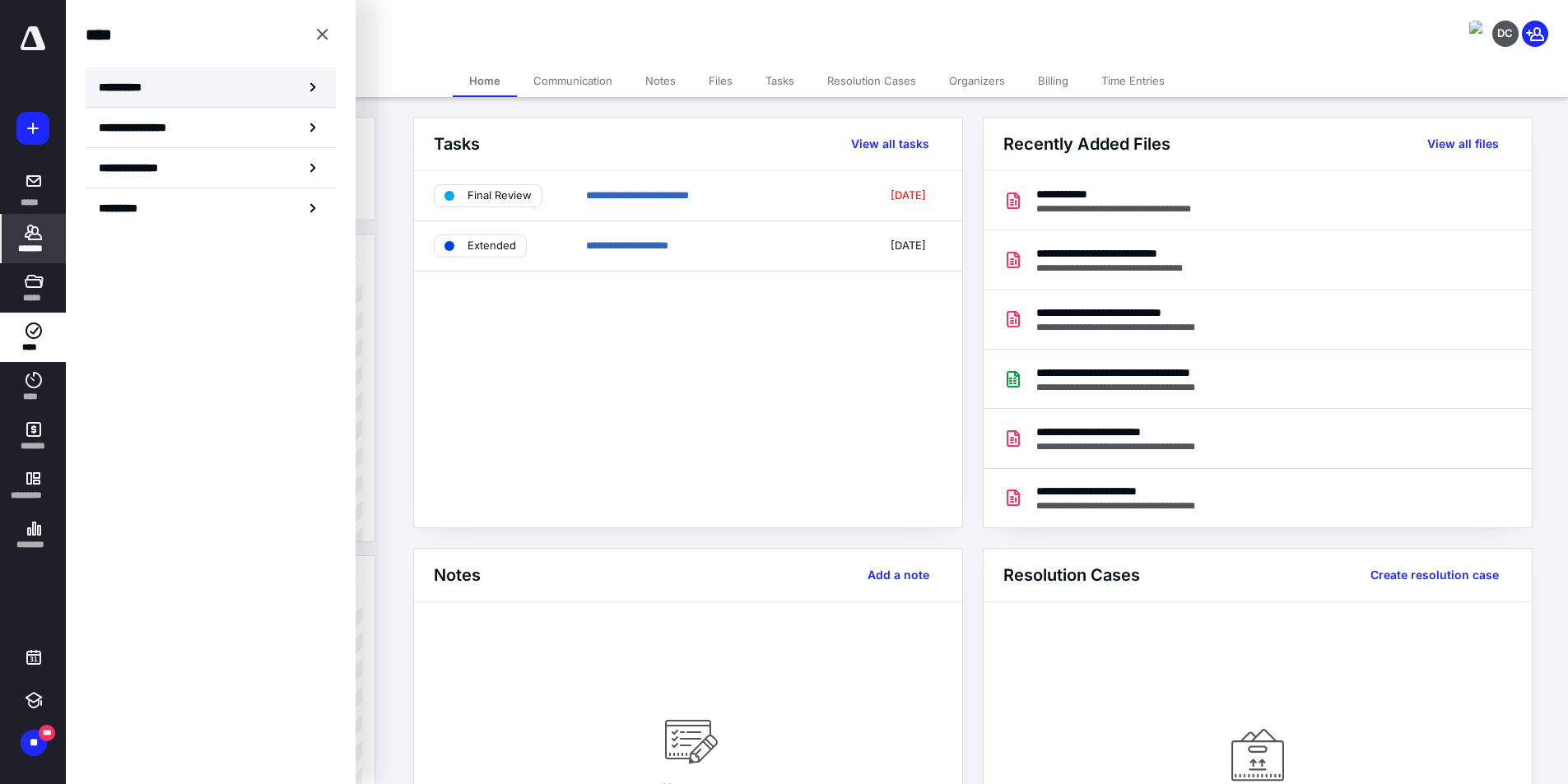 click on "**********" at bounding box center (211, 87) 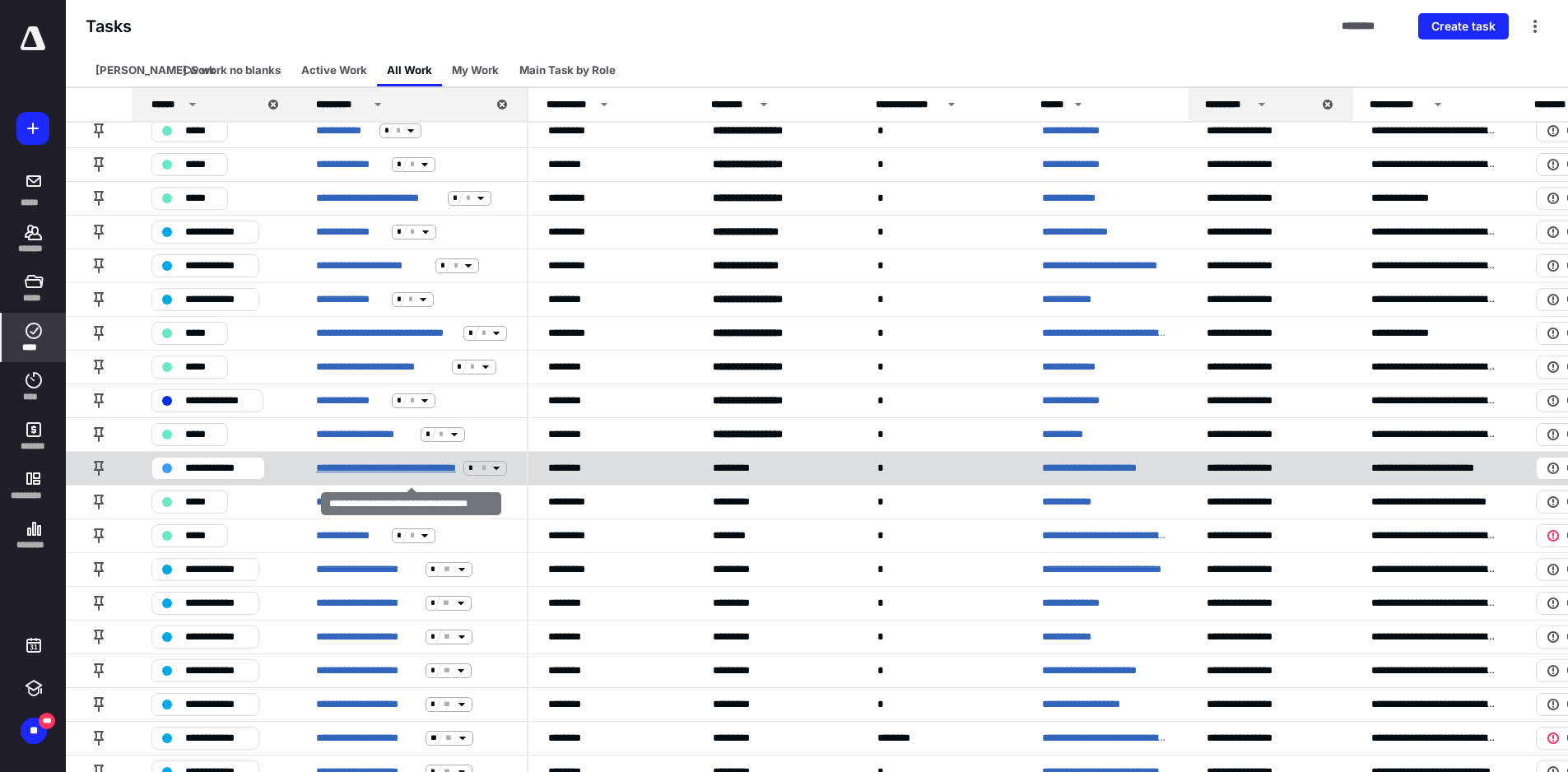 scroll, scrollTop: 823, scrollLeft: 0, axis: vertical 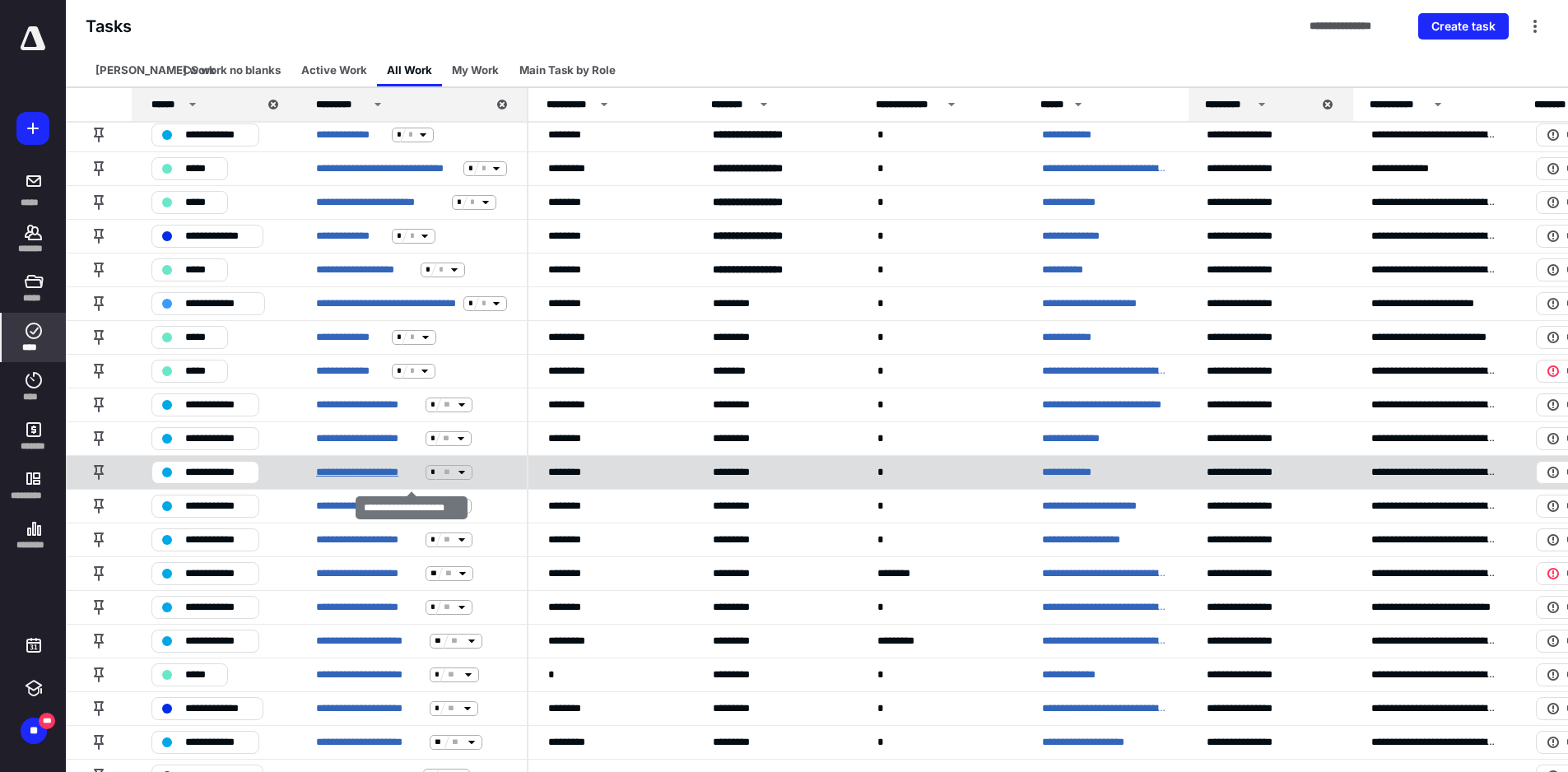 click on "**********" at bounding box center [367, 472] 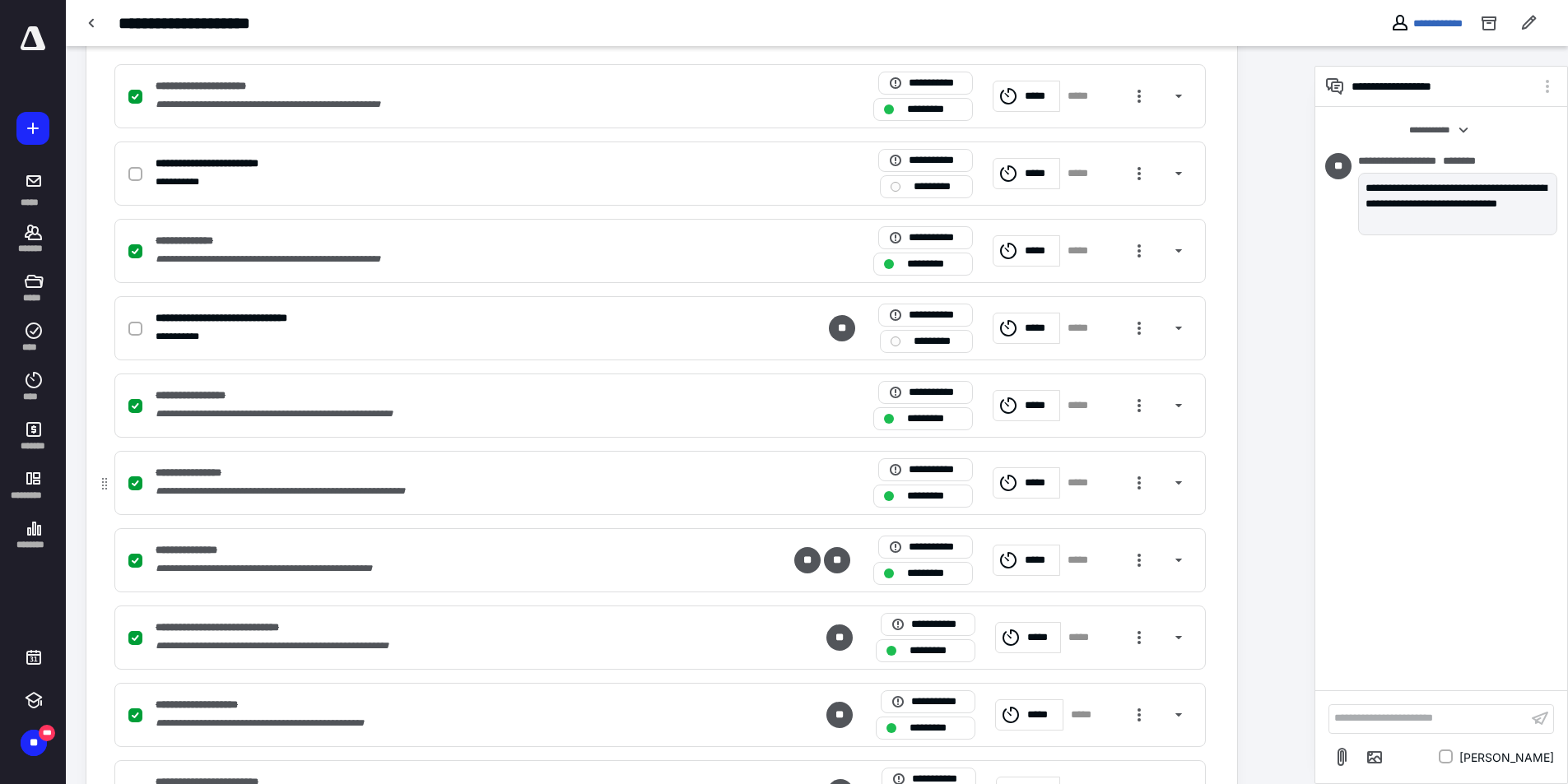 scroll, scrollTop: 740, scrollLeft: 0, axis: vertical 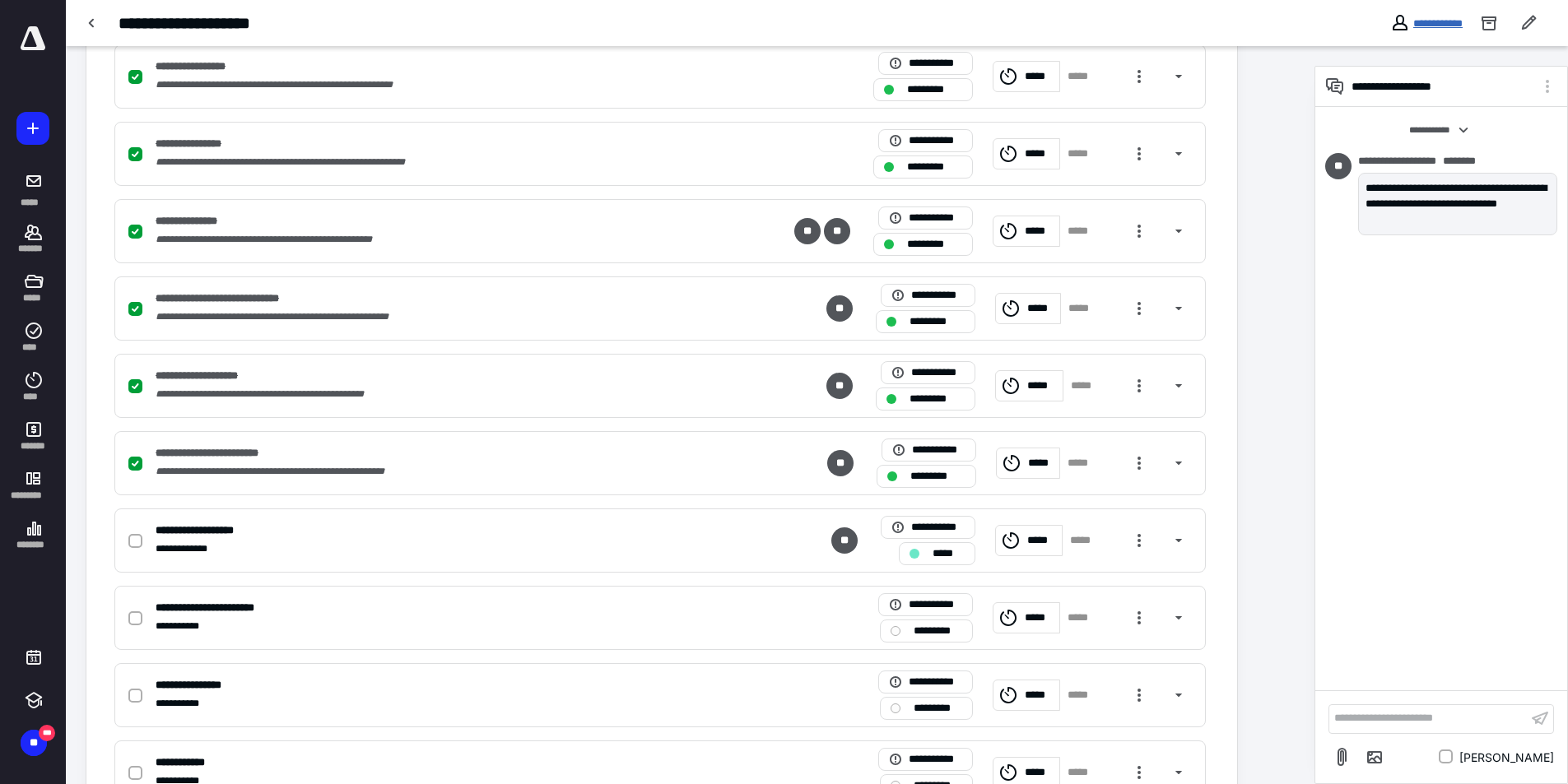 click on "**********" at bounding box center (1438, 23) 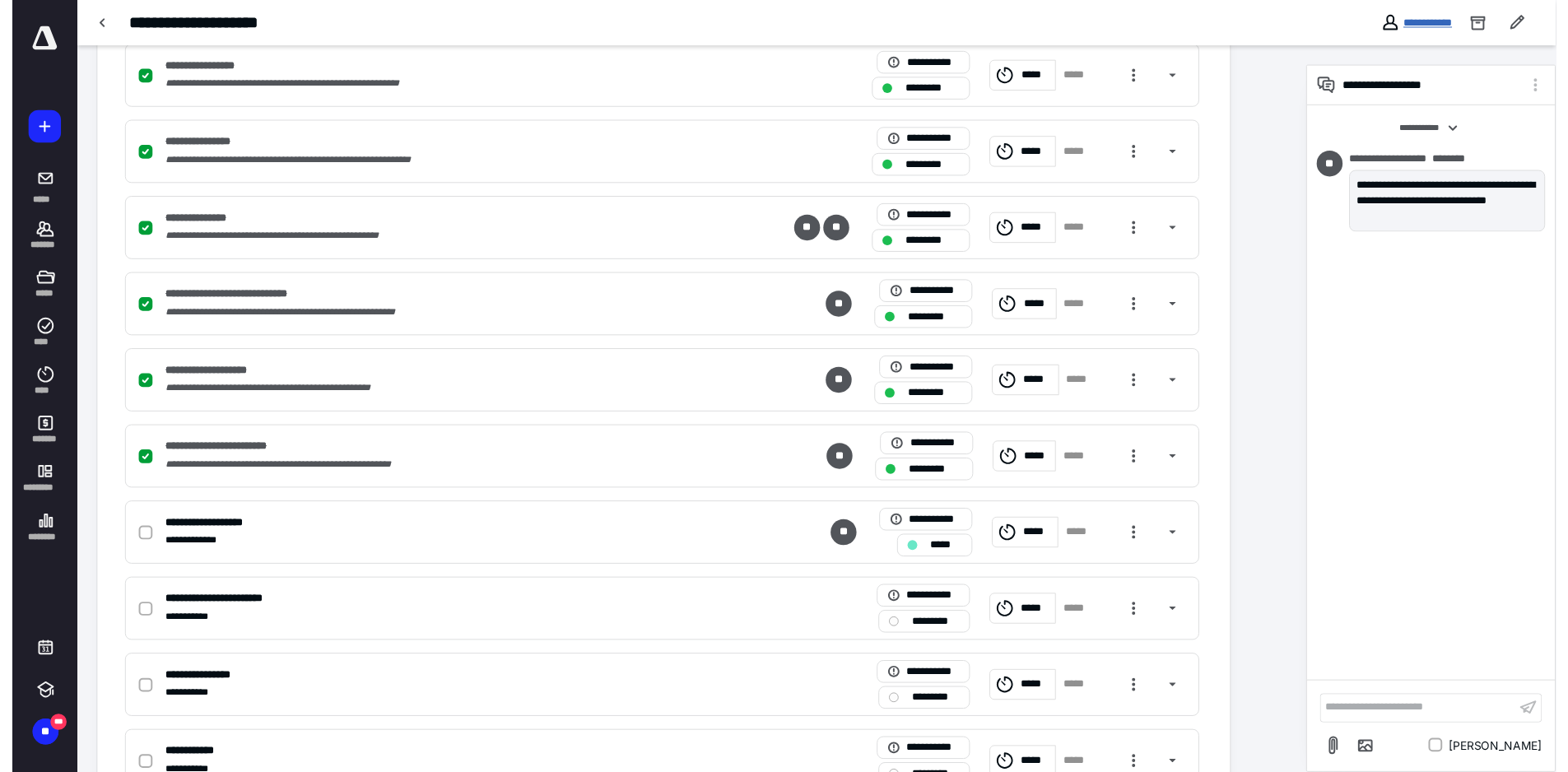 scroll, scrollTop: 0, scrollLeft: 0, axis: both 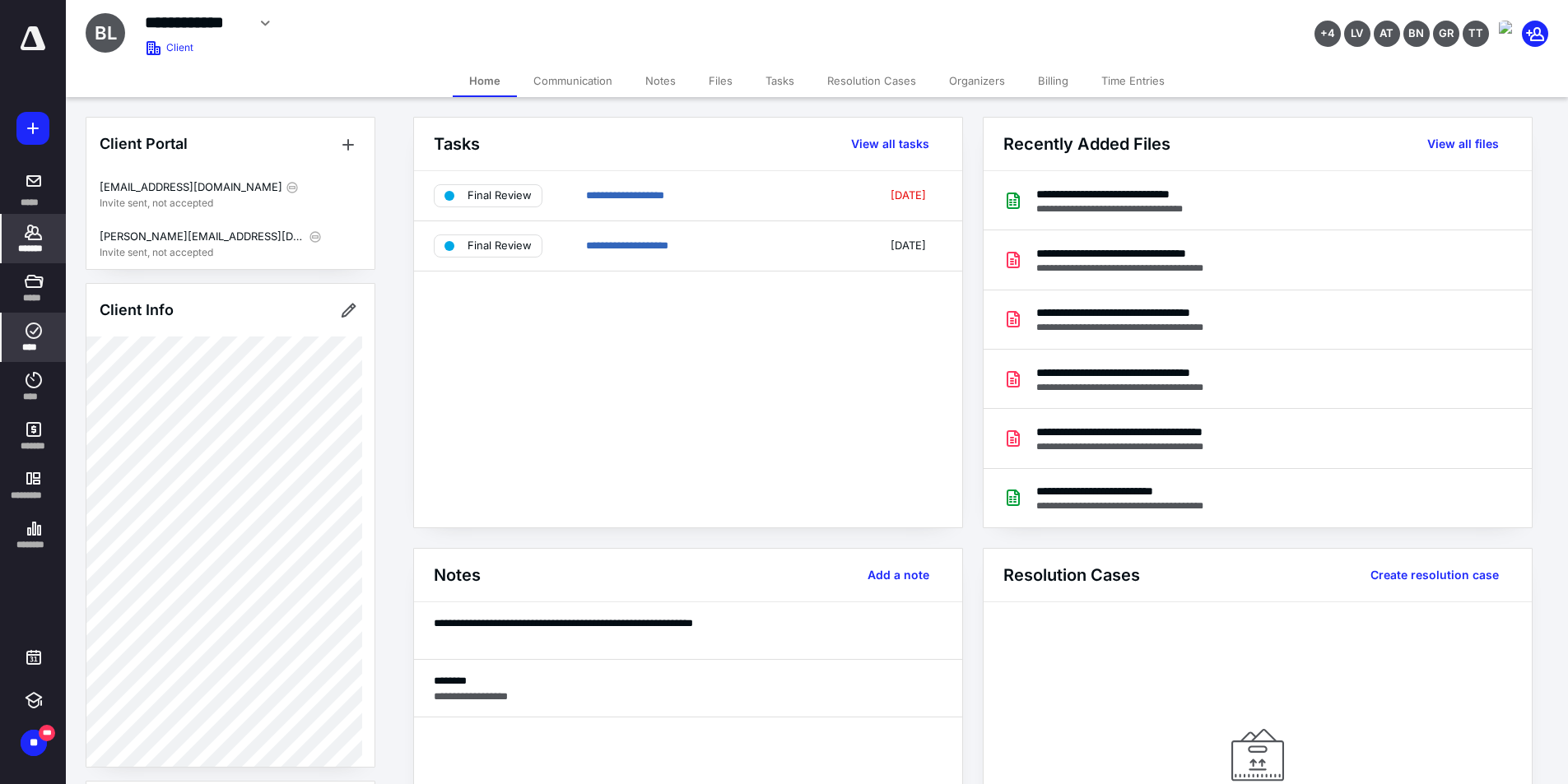 click on "****" at bounding box center [34, 337] 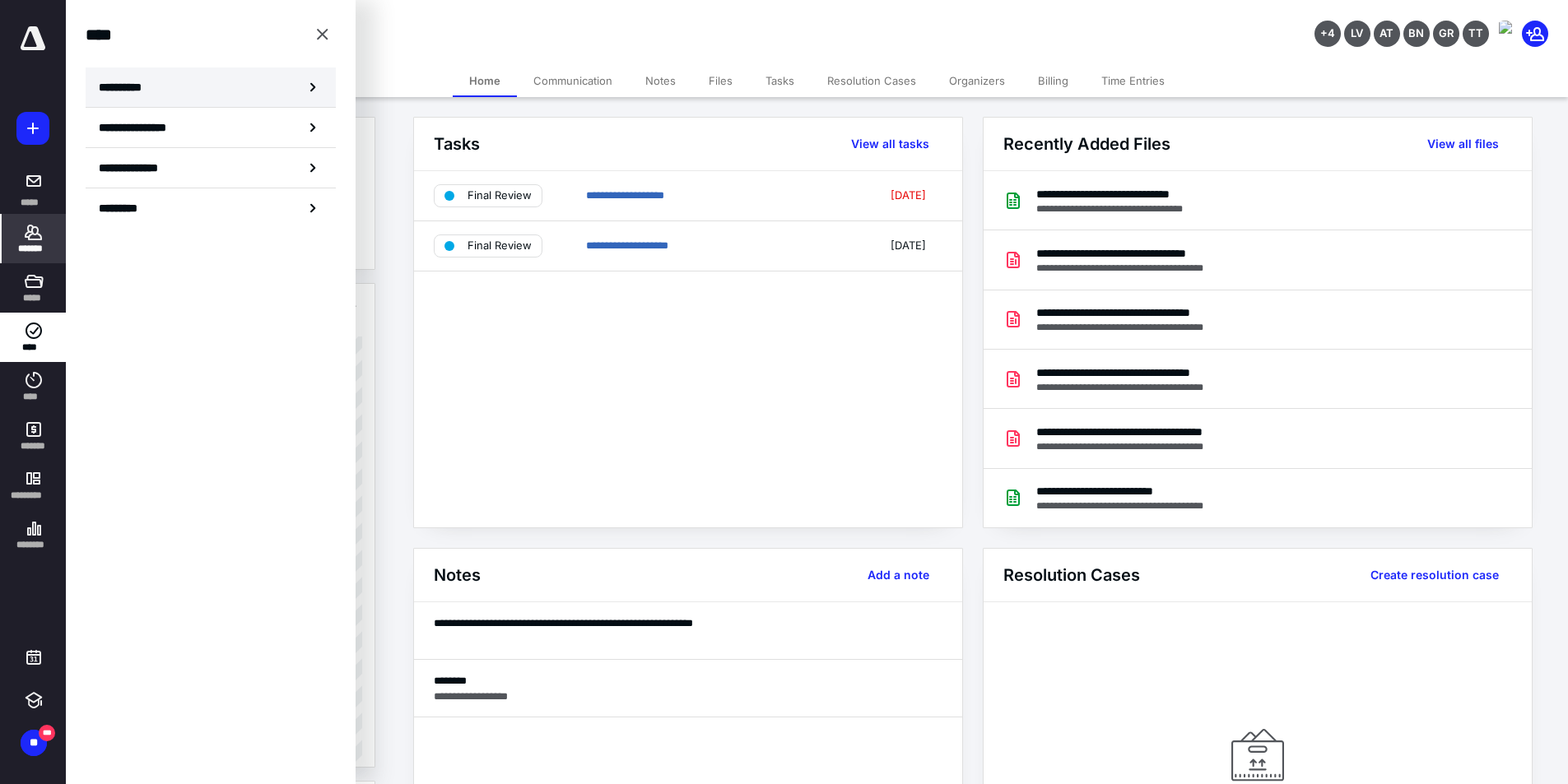 click on "**********" at bounding box center [126, 87] 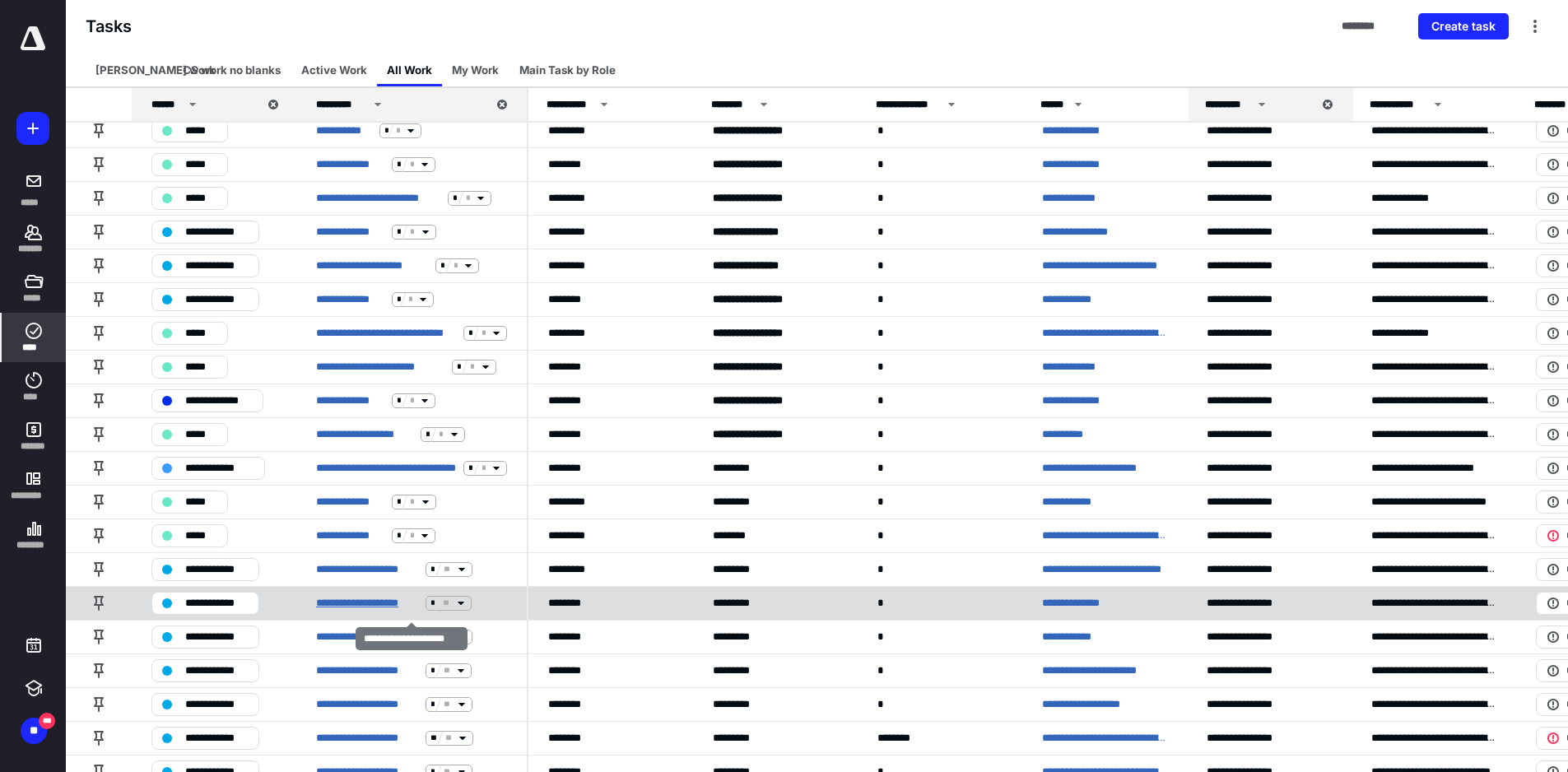 scroll, scrollTop: 741, scrollLeft: 0, axis: vertical 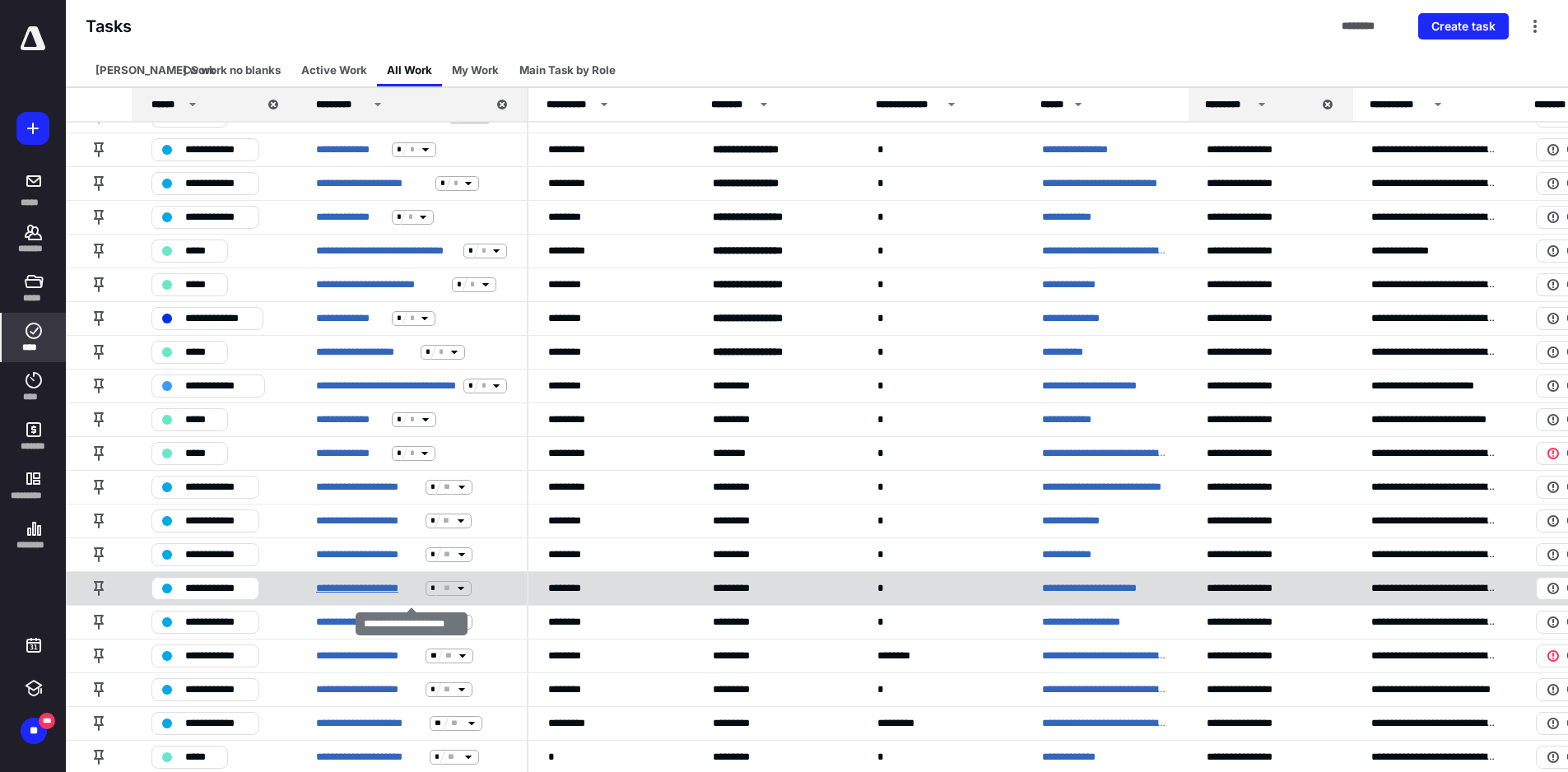 click on "**********" at bounding box center (367, 588) 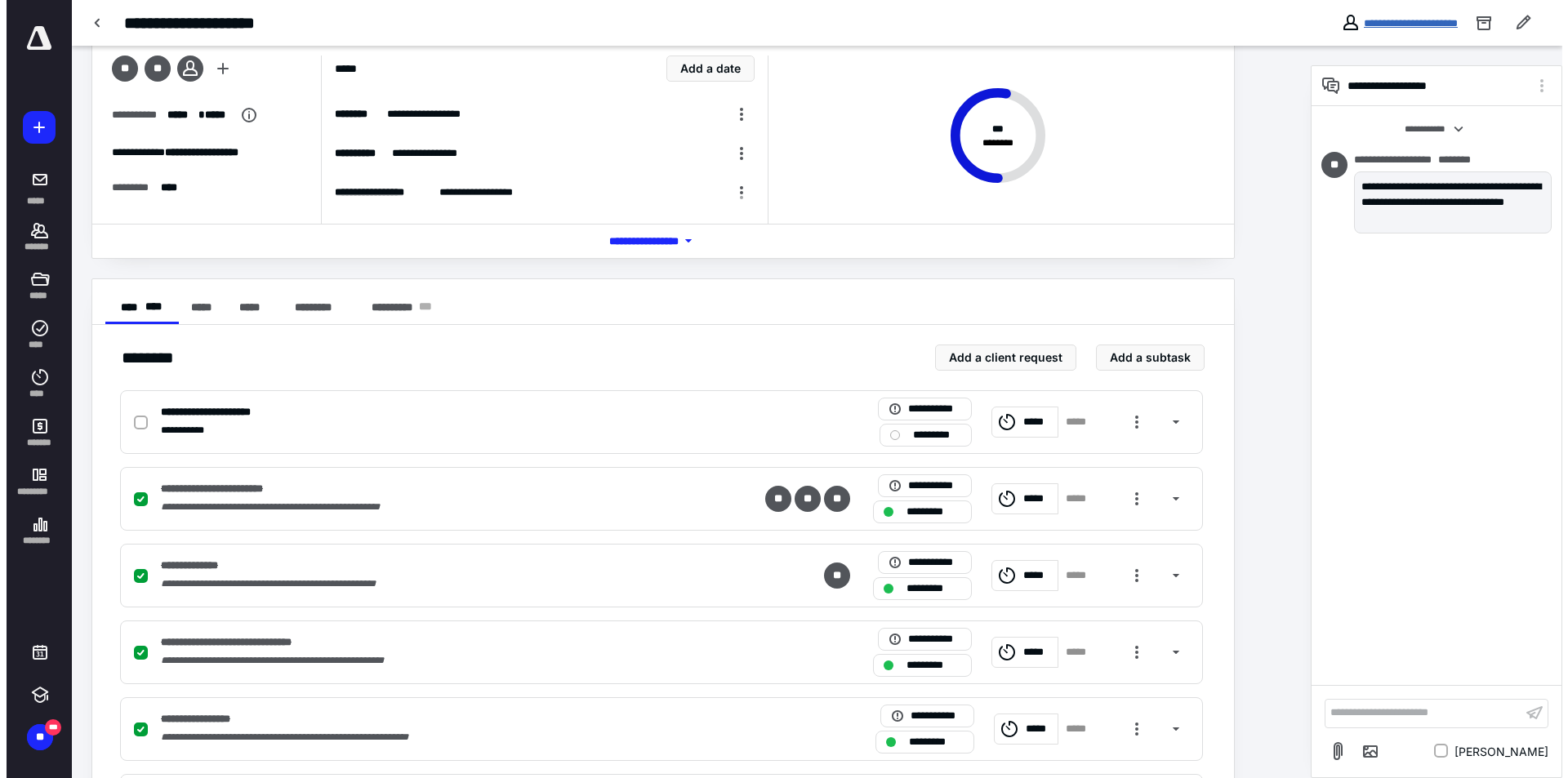 scroll, scrollTop: 0, scrollLeft: 0, axis: both 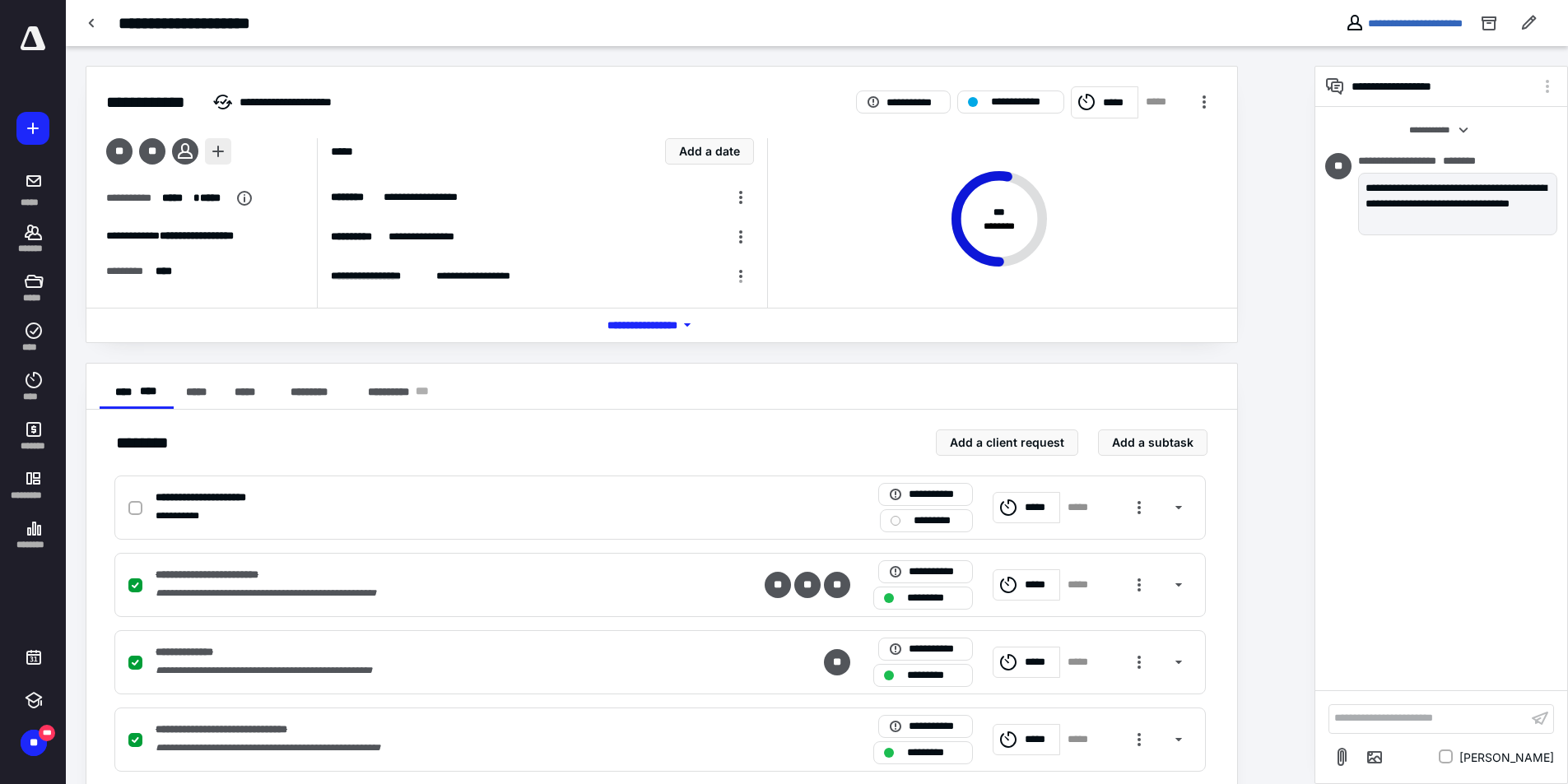 click at bounding box center (218, 151) 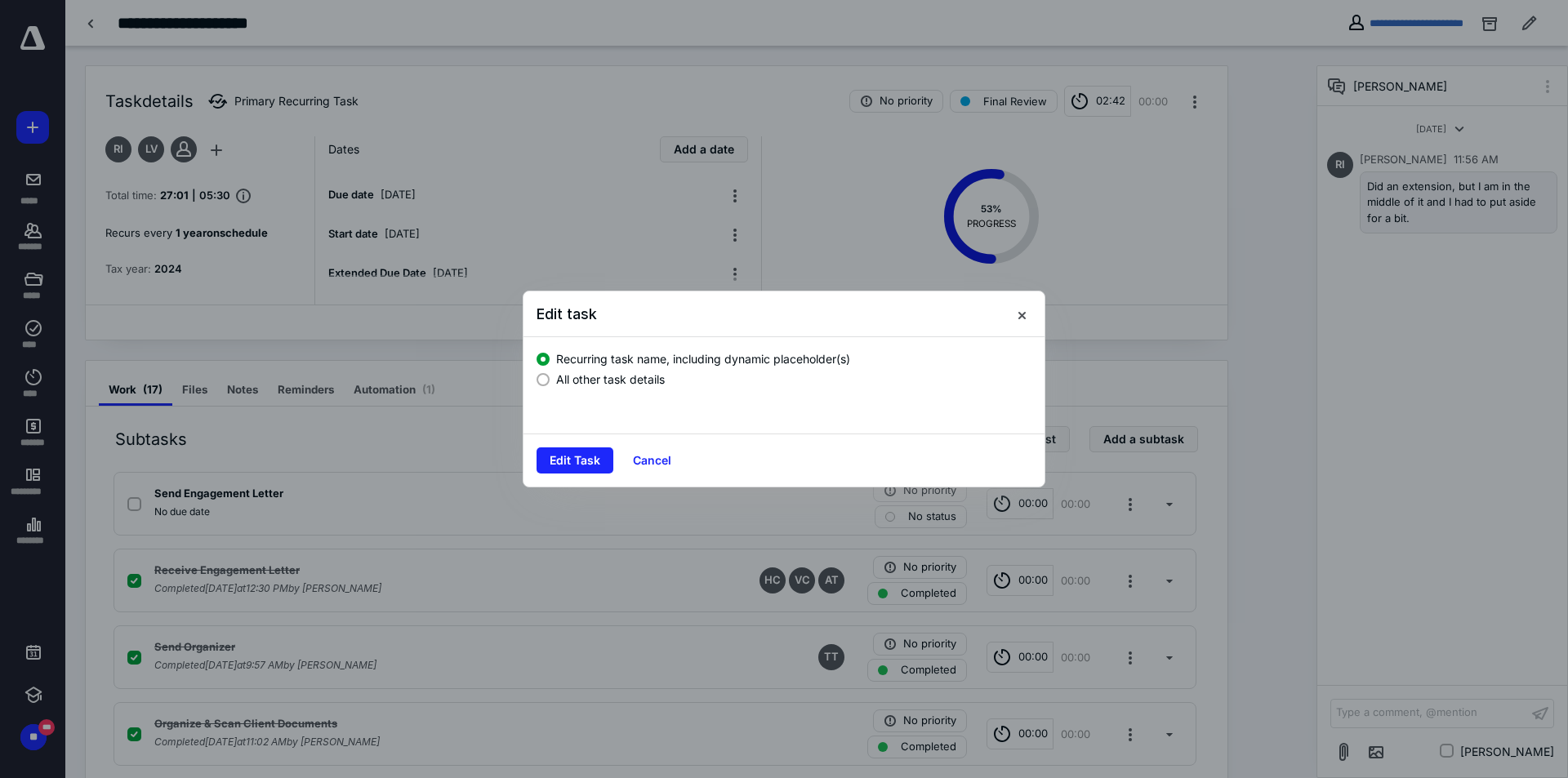 click on "All other task details" at bounding box center (610, 379) 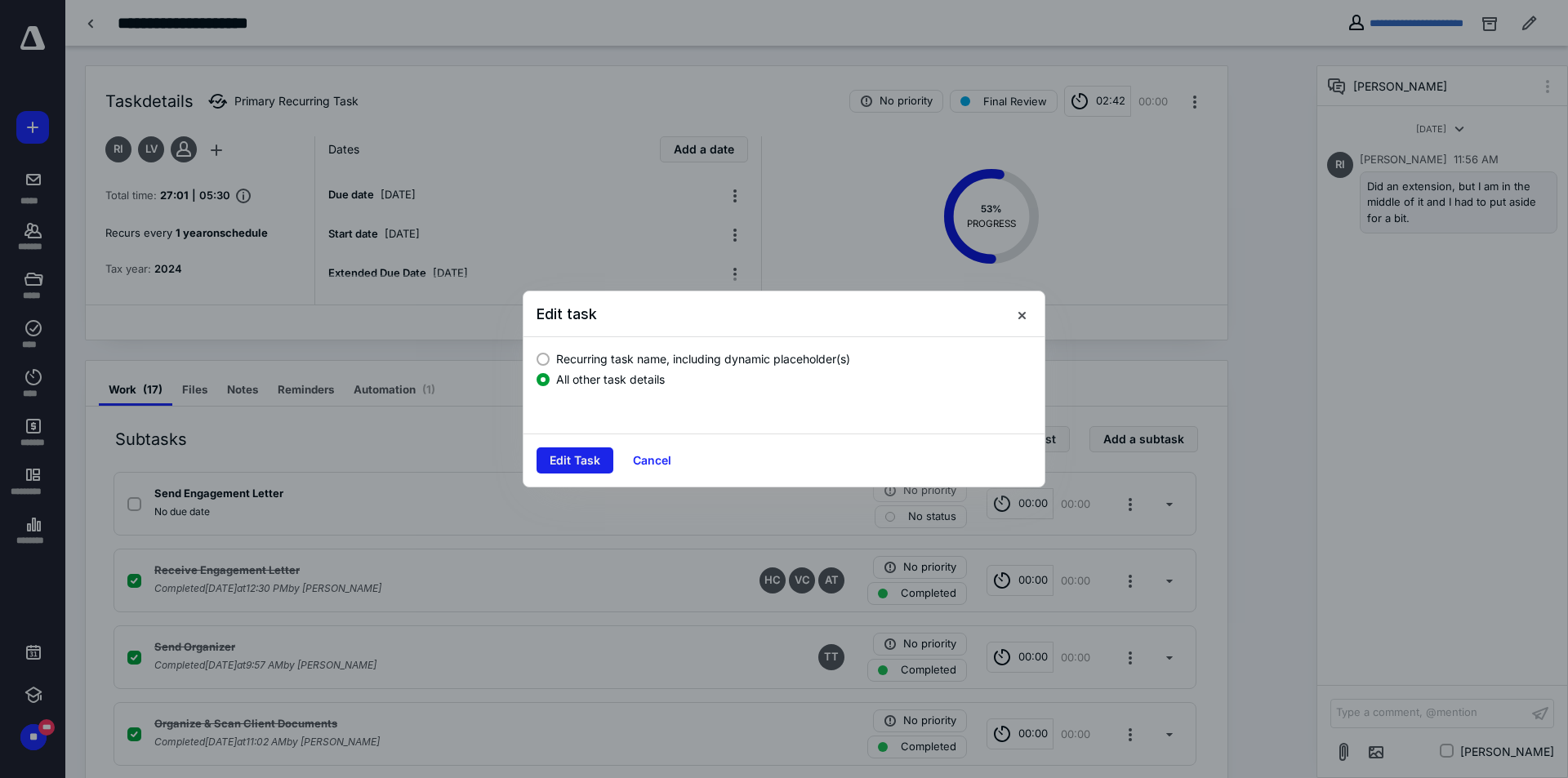 click on "Edit Task" at bounding box center [575, 460] 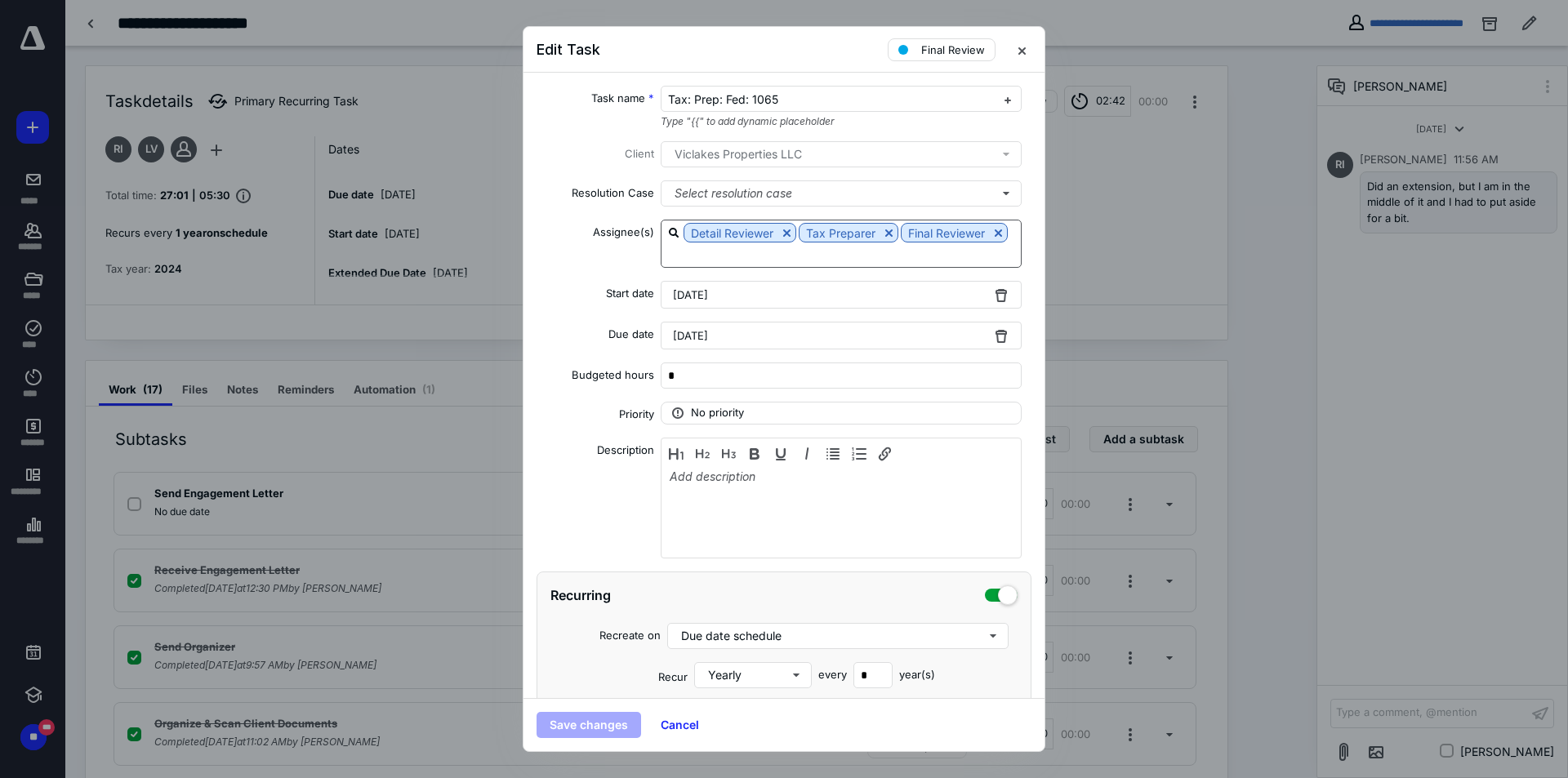 click at bounding box center (841, 254) 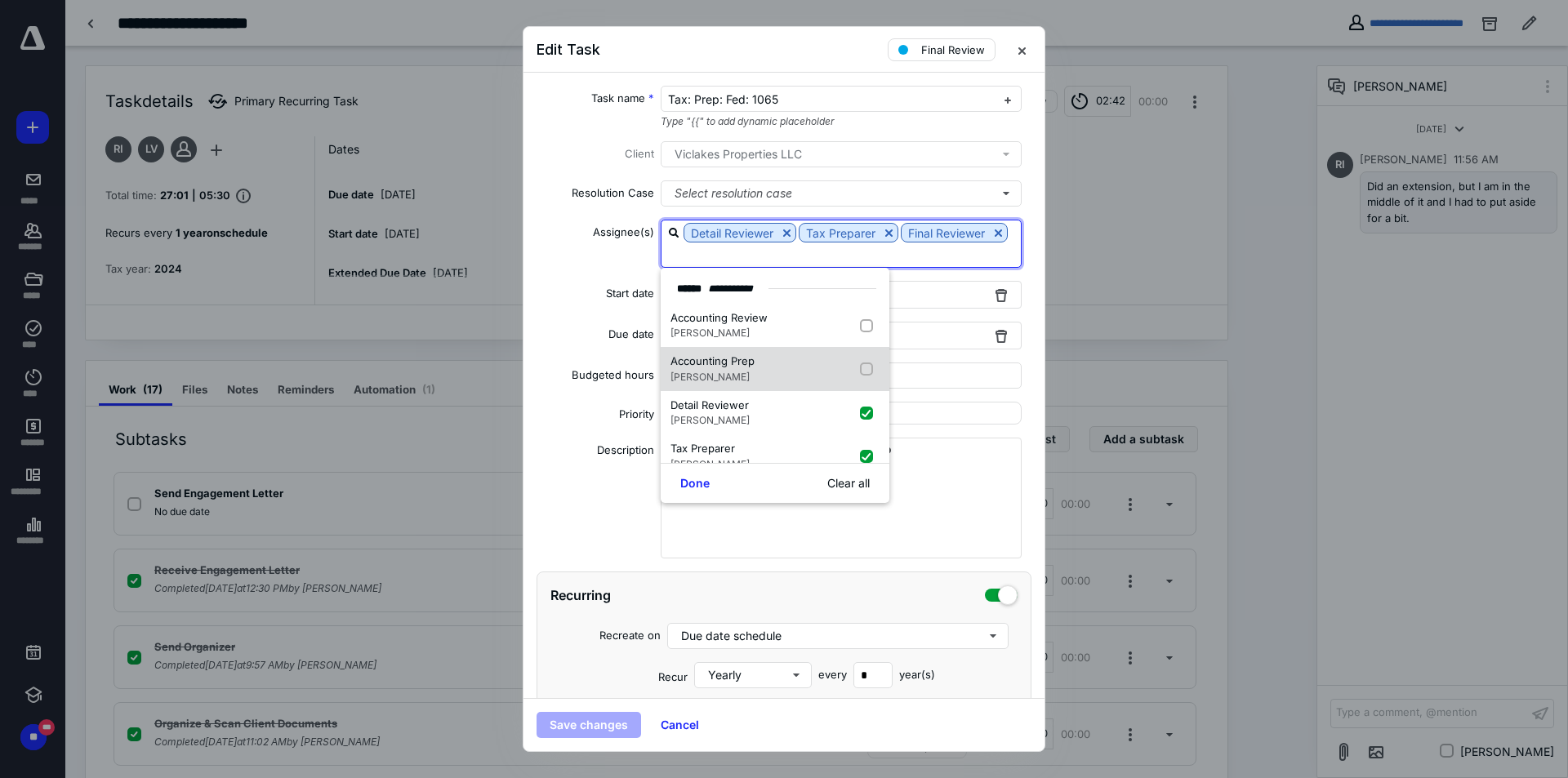 scroll, scrollTop: 82, scrollLeft: 0, axis: vertical 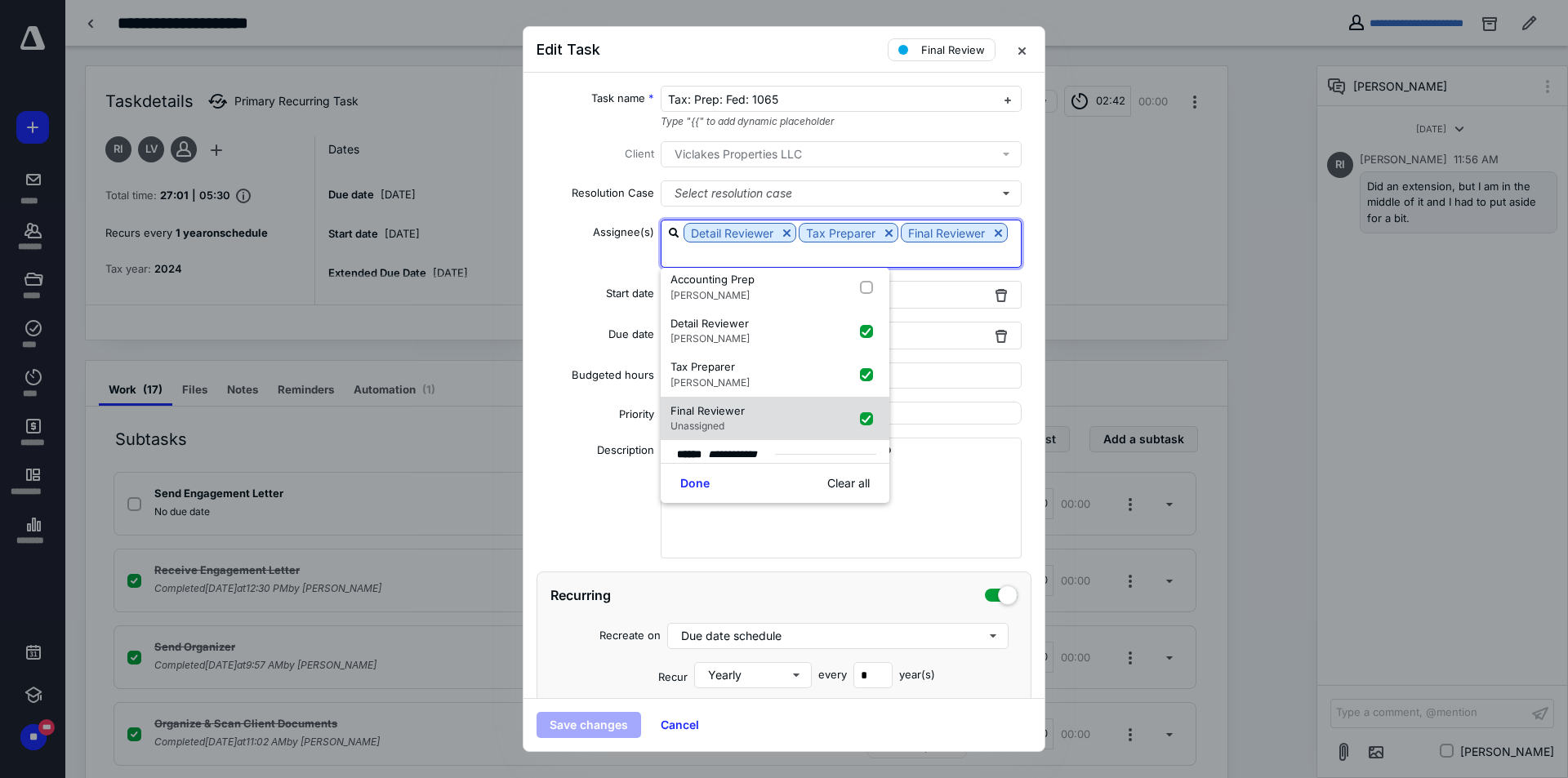 click at bounding box center [870, 419] 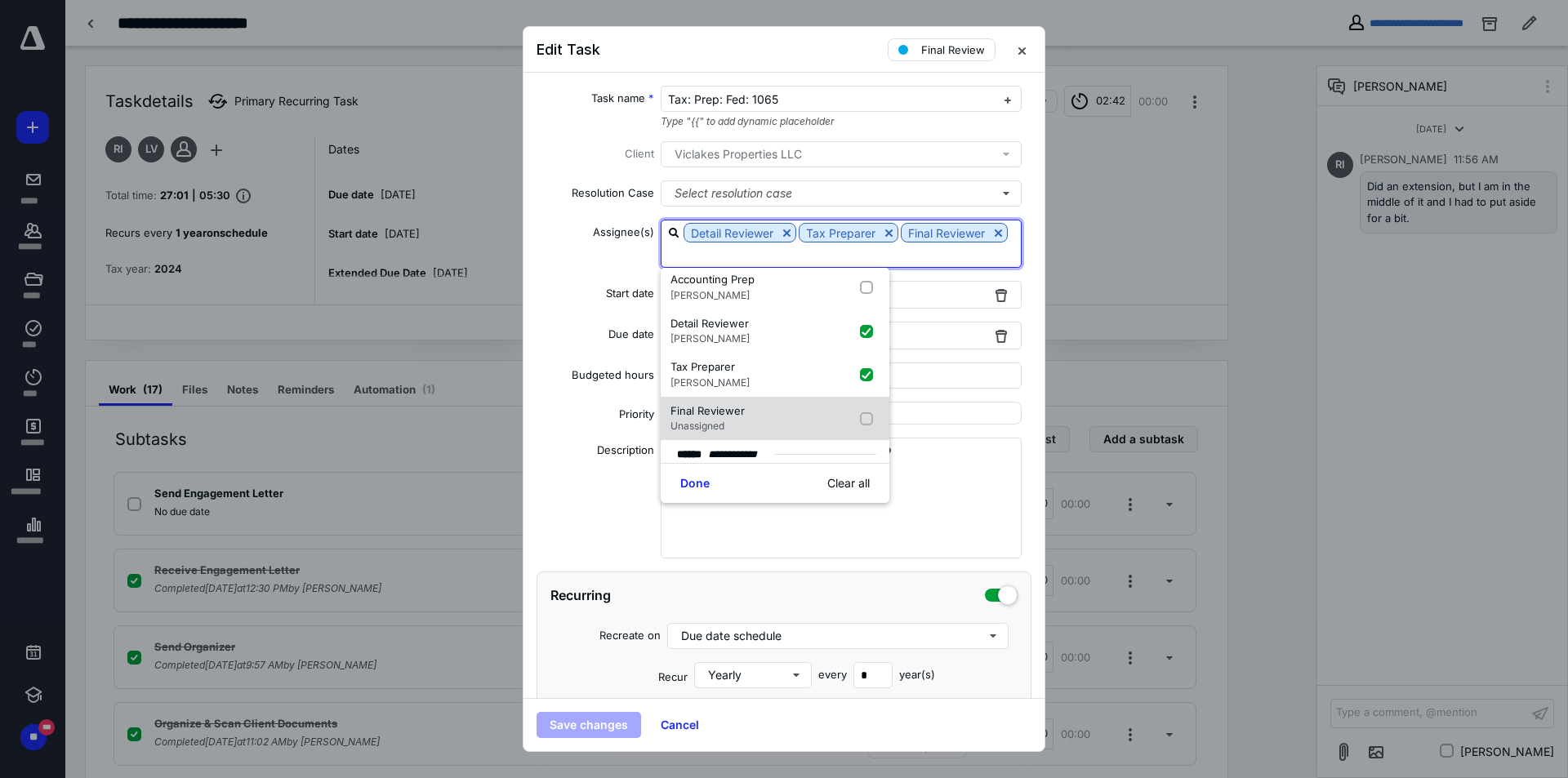 checkbox on "false" 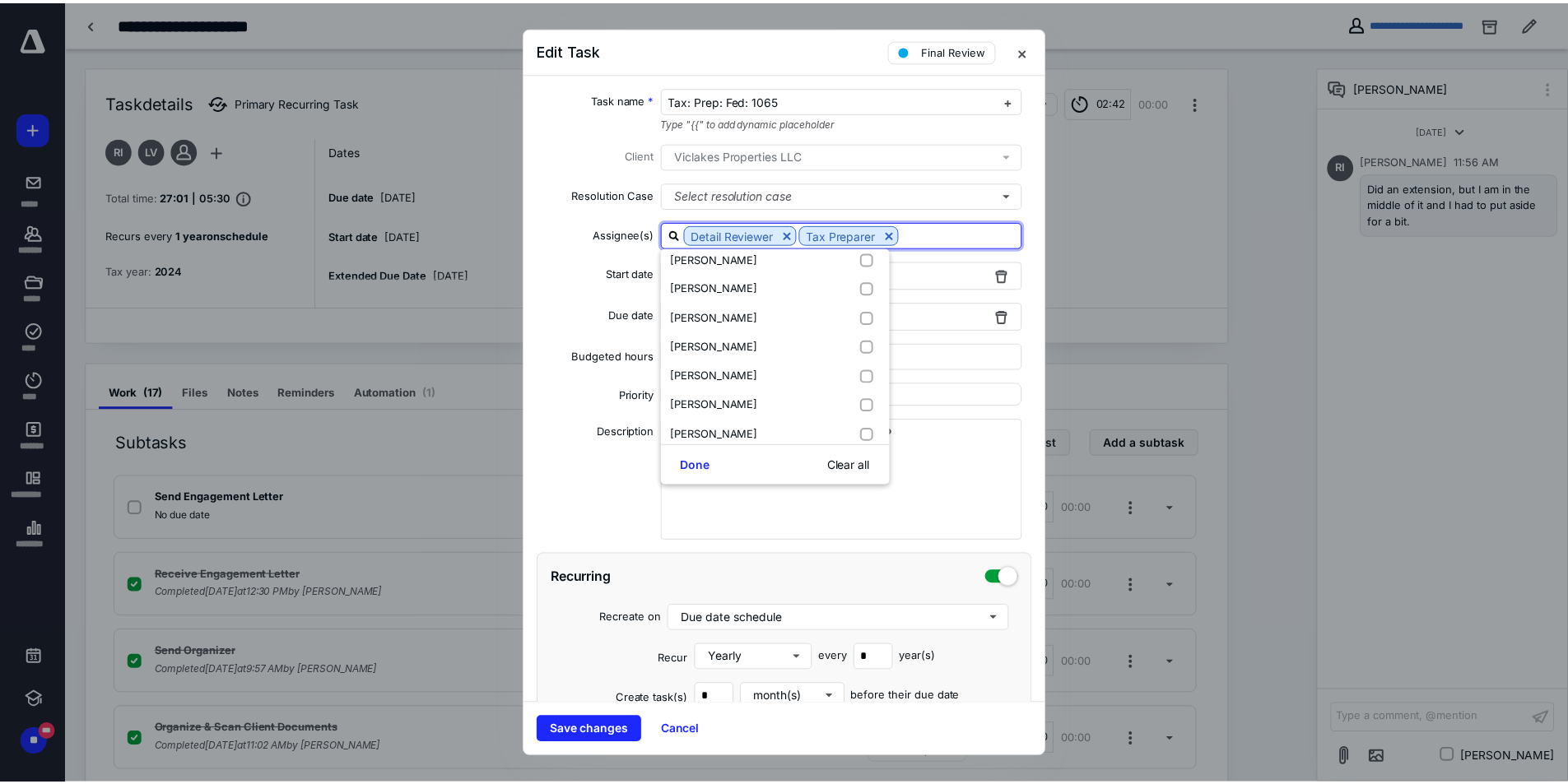 scroll, scrollTop: 576, scrollLeft: 0, axis: vertical 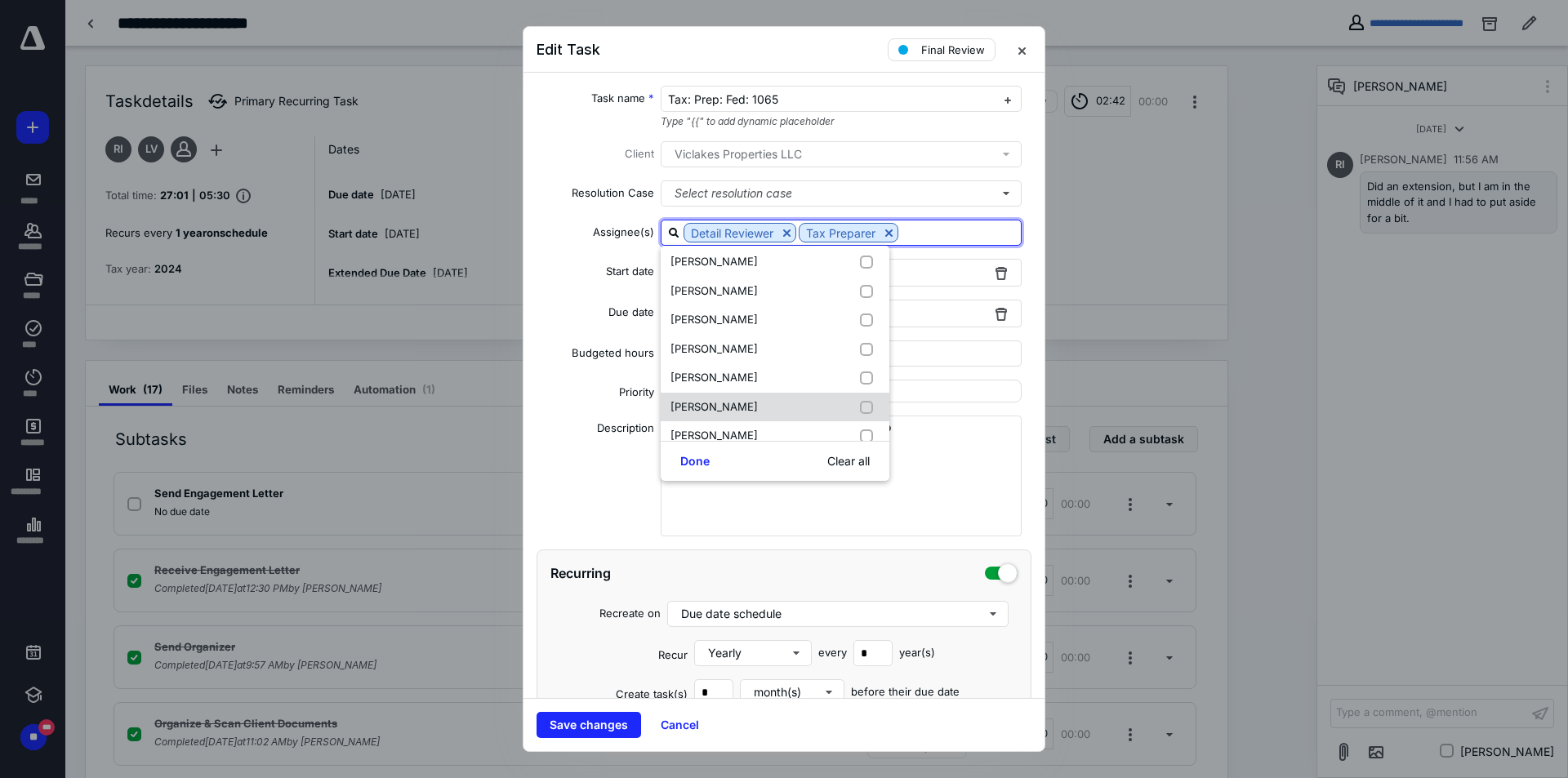 click on "[PERSON_NAME]" at bounding box center [775, 407] 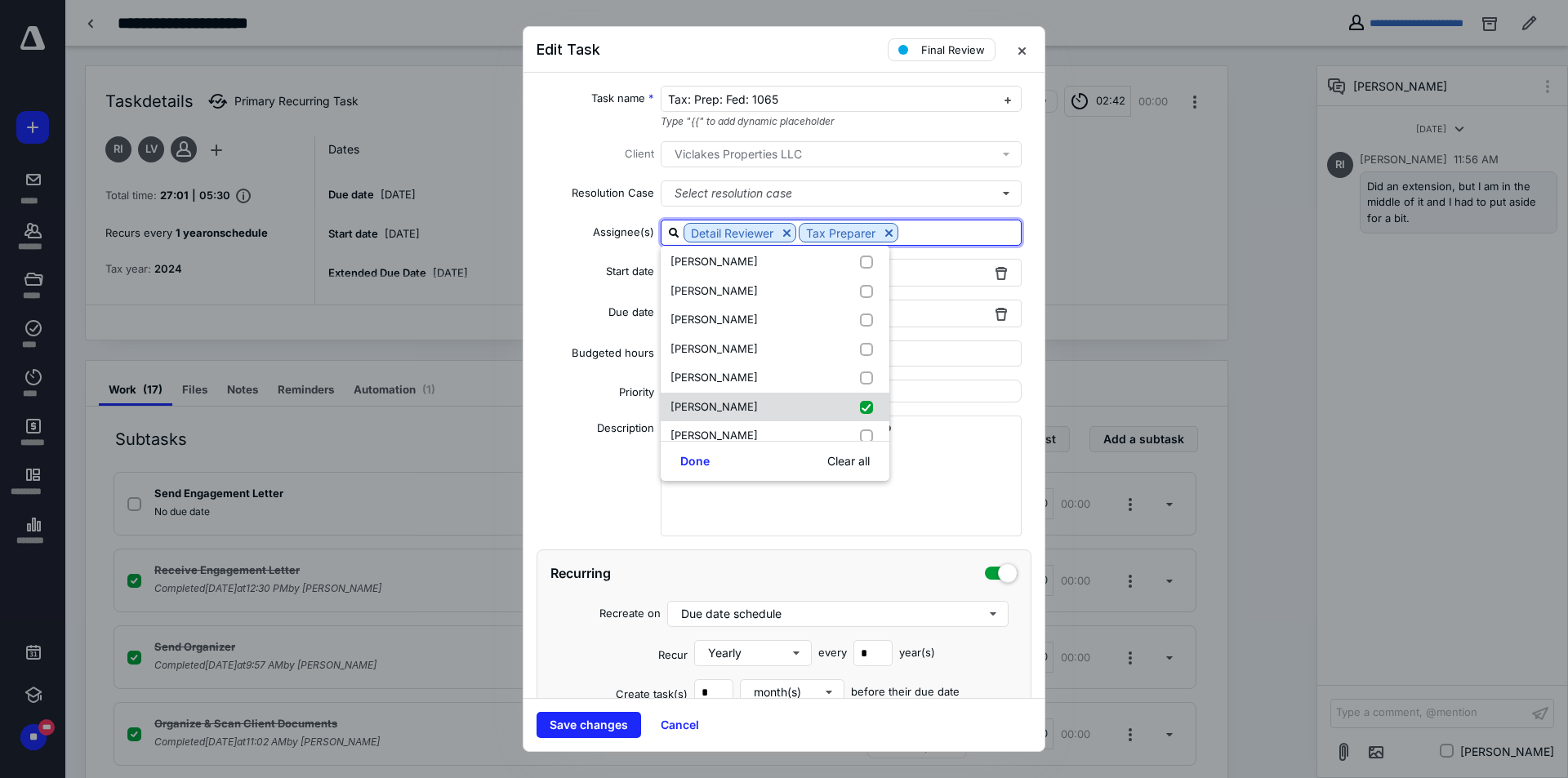 checkbox on "true" 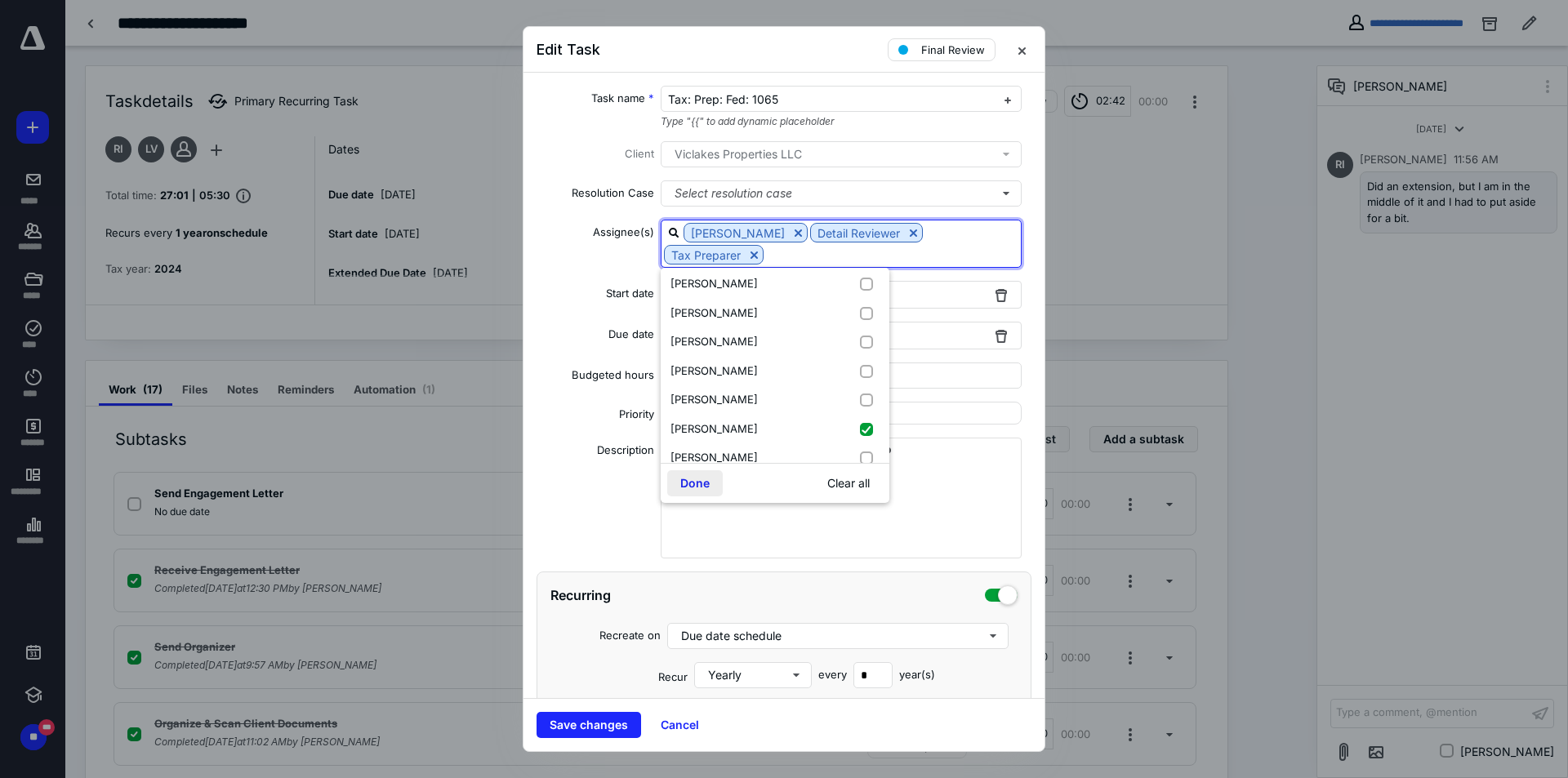 click on "Done" at bounding box center (695, 483) 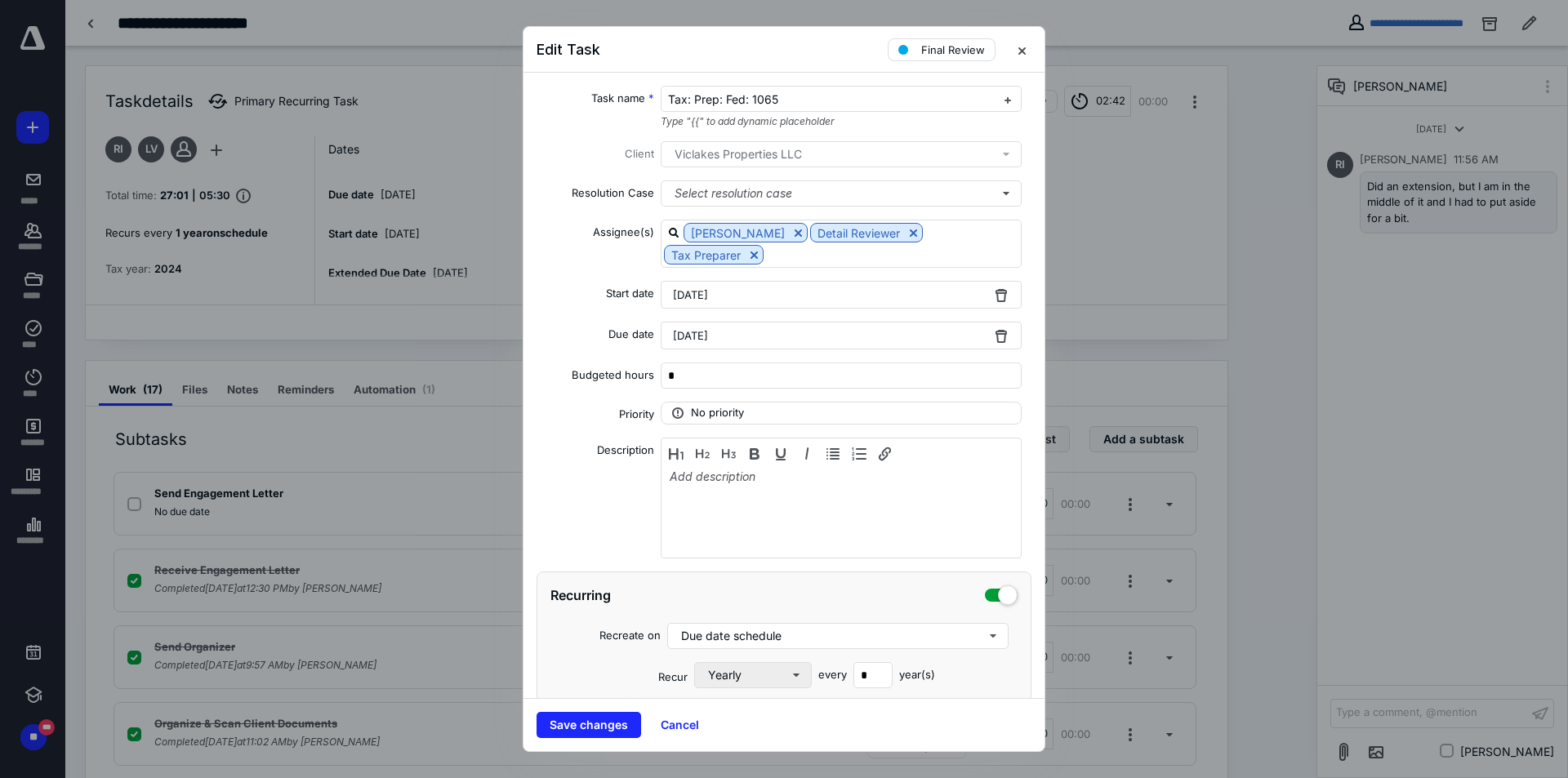 drag, startPoint x: 600, startPoint y: 727, endPoint x: 708, endPoint y: 678, distance: 118.59595 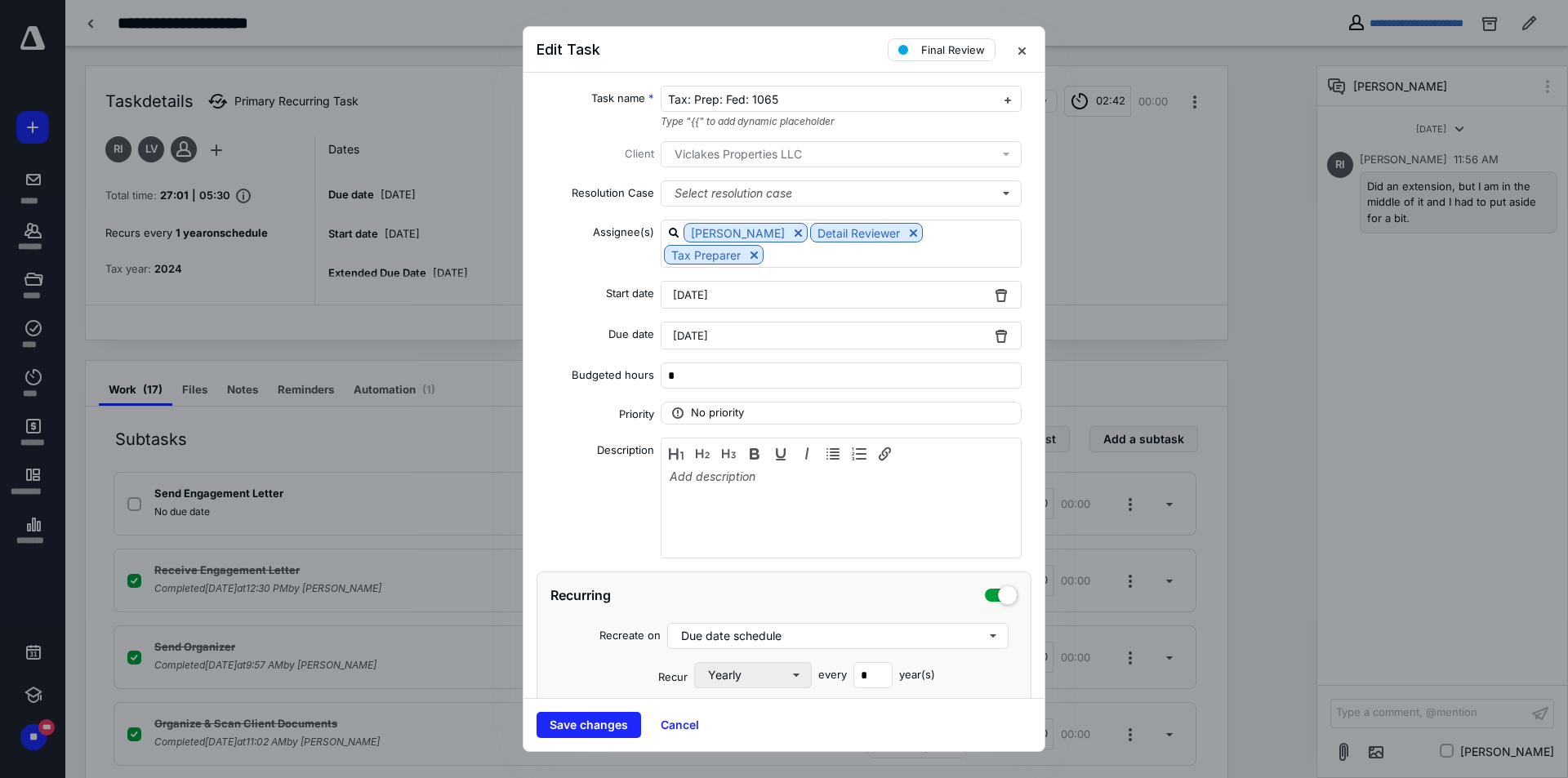 click on "Save changes" at bounding box center (589, 725) 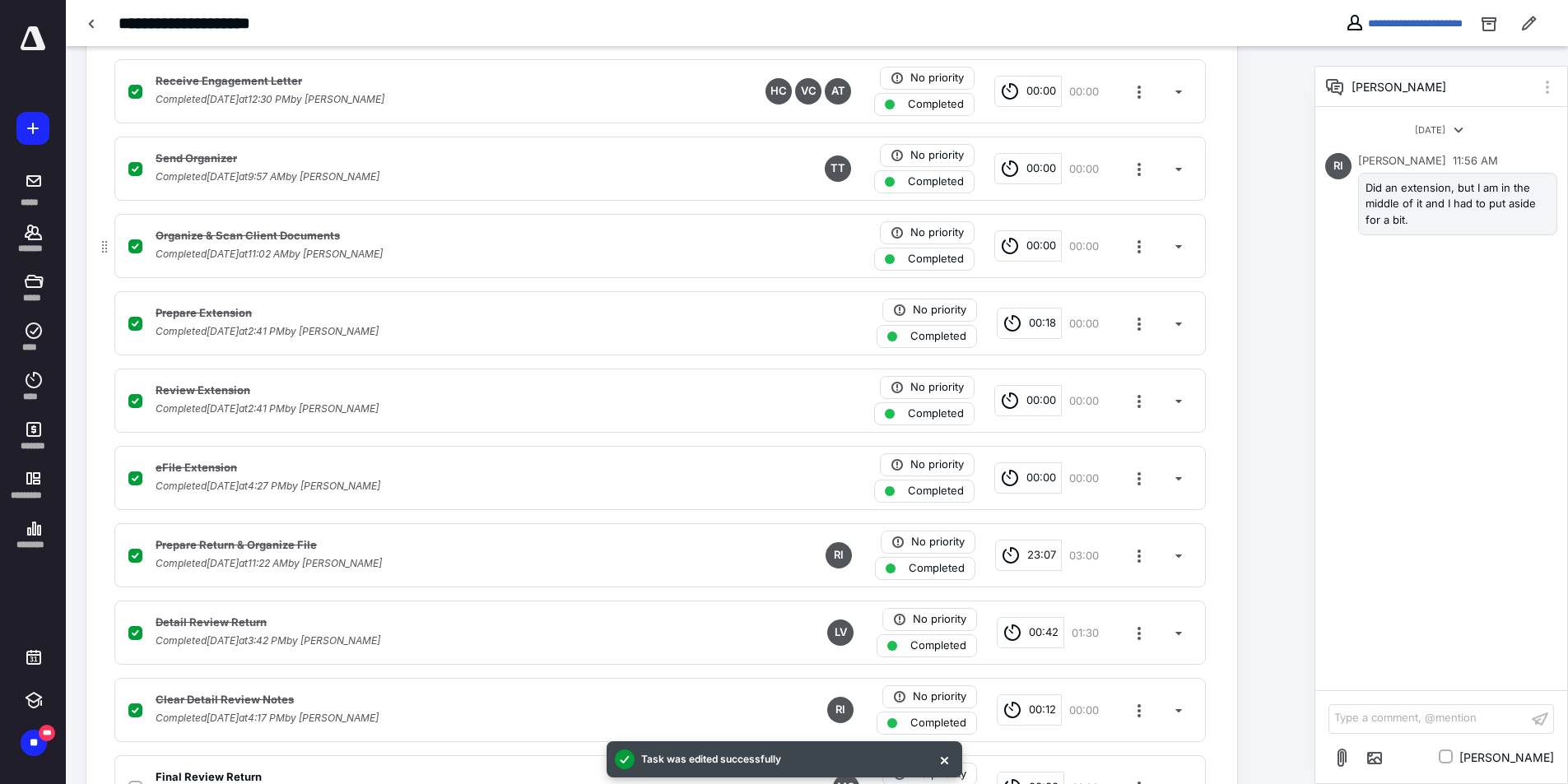 scroll, scrollTop: 740, scrollLeft: 0, axis: vertical 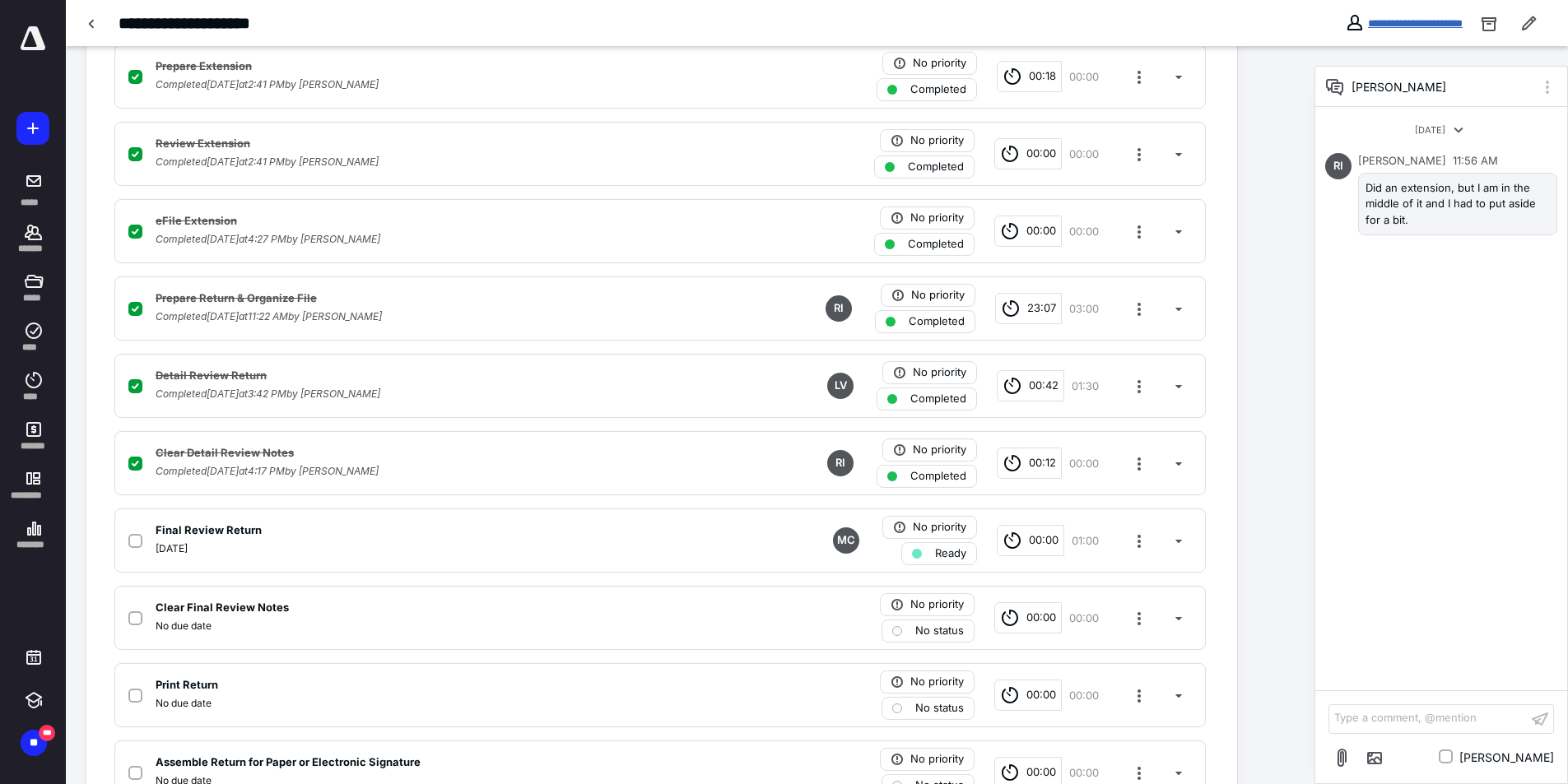 click on "**********" at bounding box center [1415, 23] 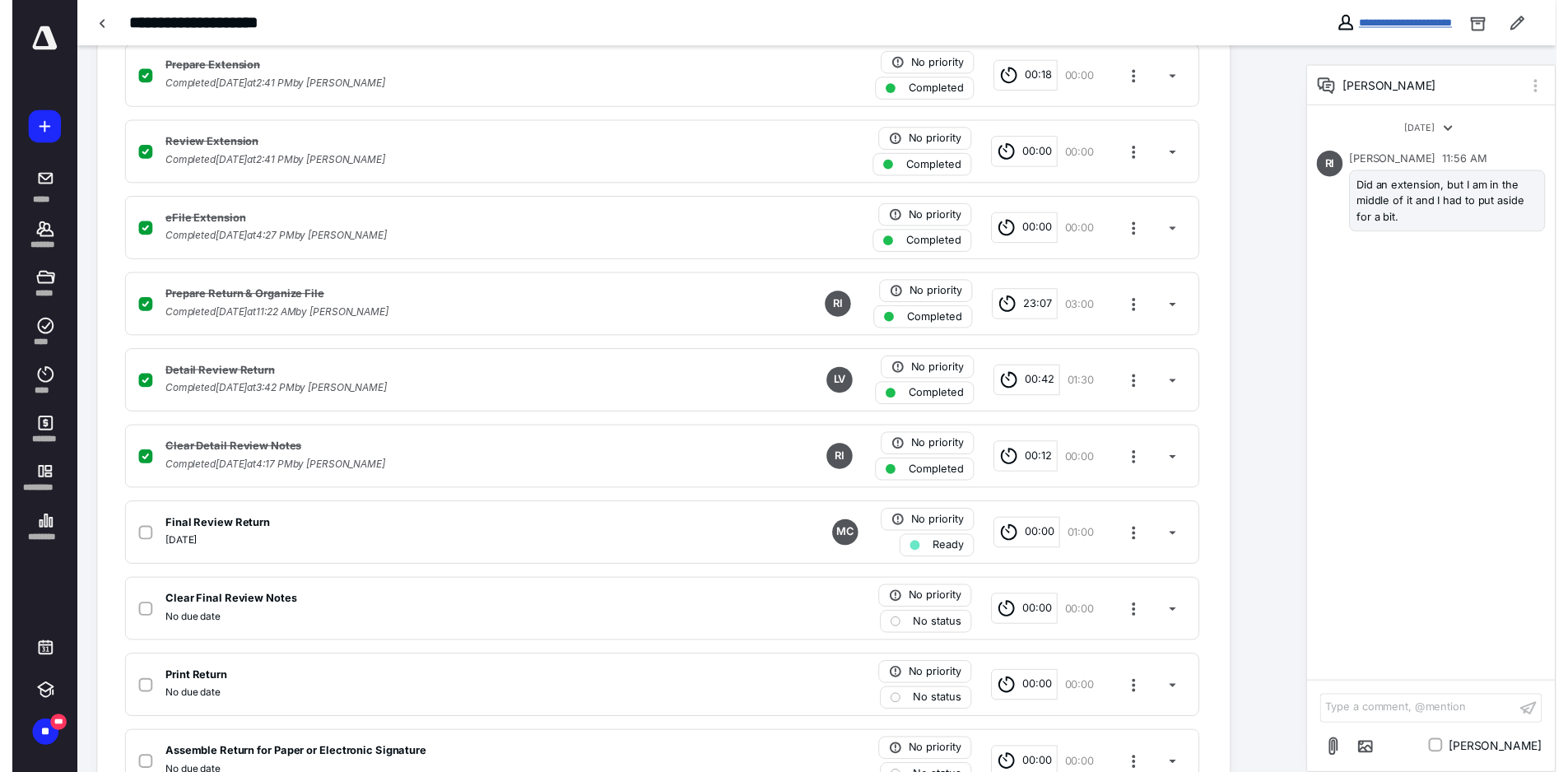 scroll, scrollTop: 0, scrollLeft: 0, axis: both 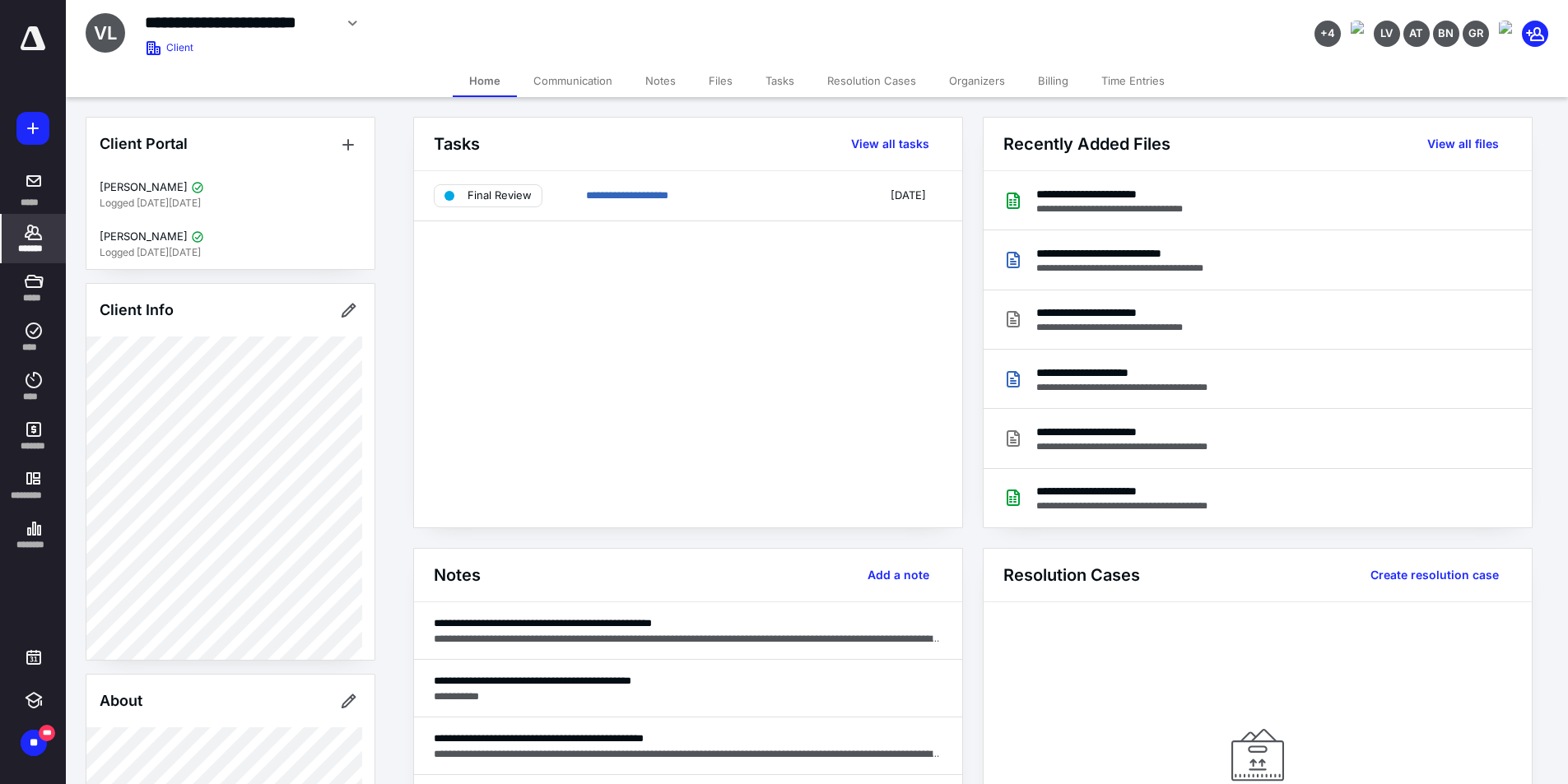 click 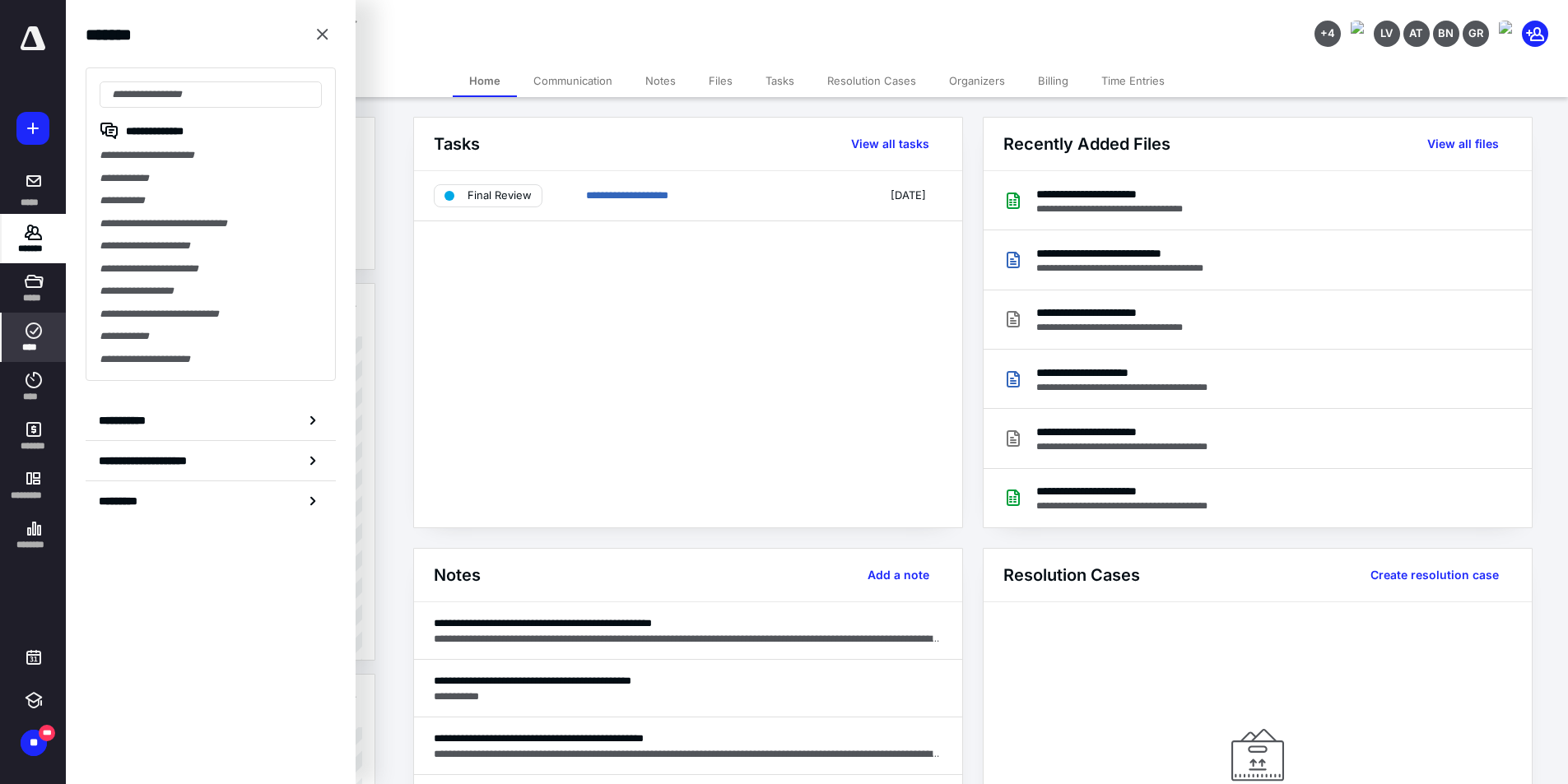 click 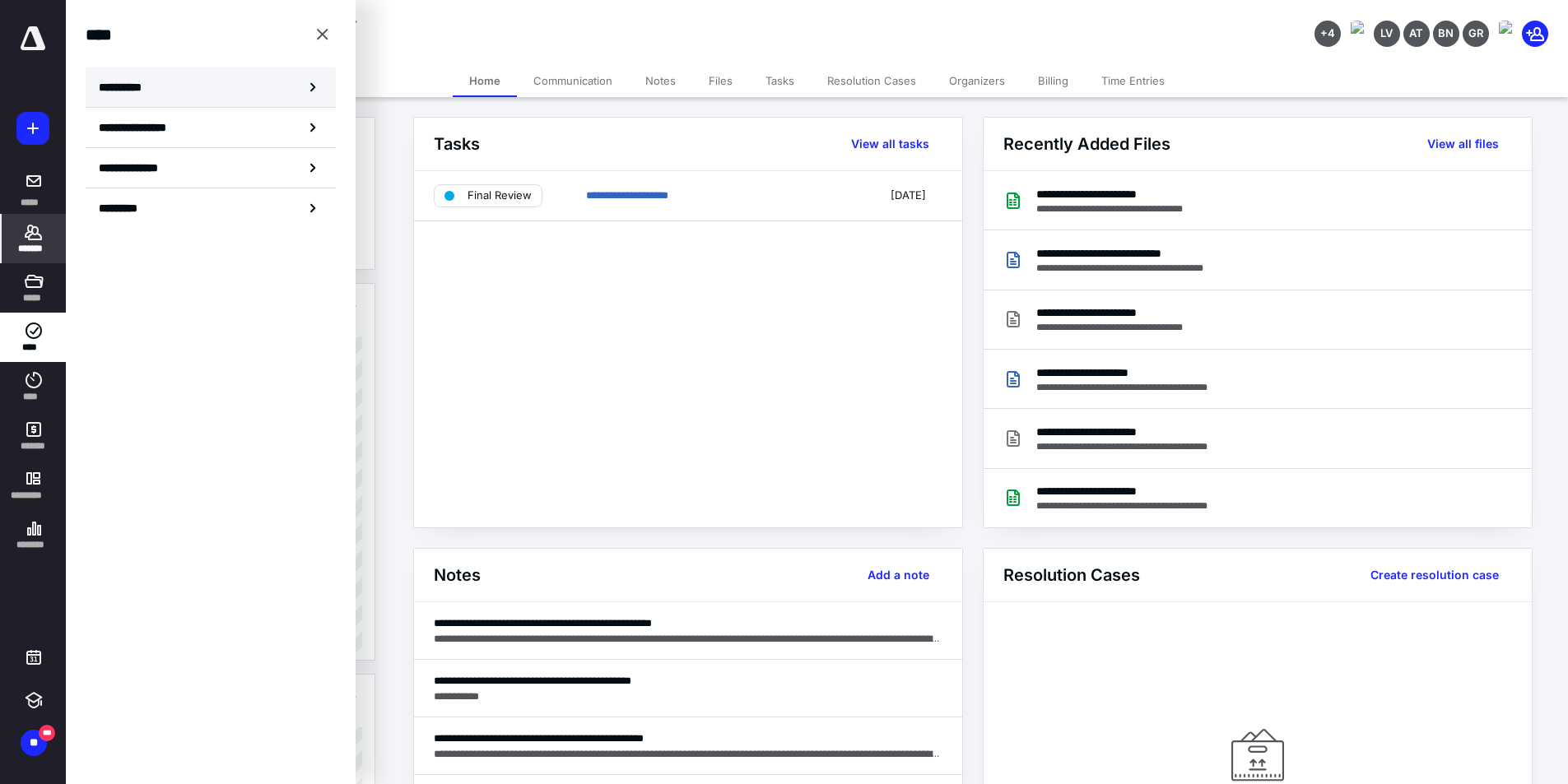 click on "**********" at bounding box center [126, 87] 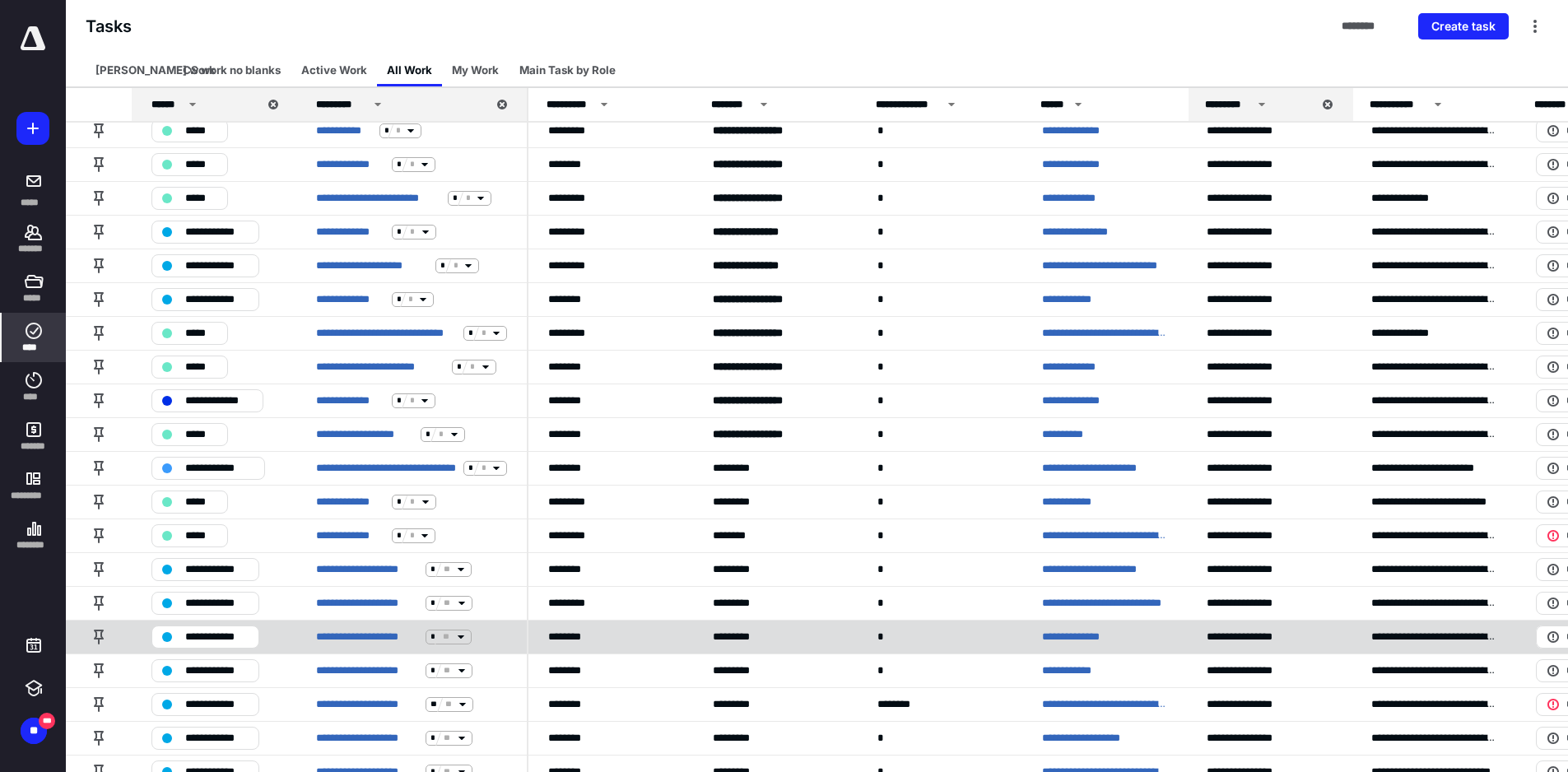 scroll, scrollTop: 988, scrollLeft: 0, axis: vertical 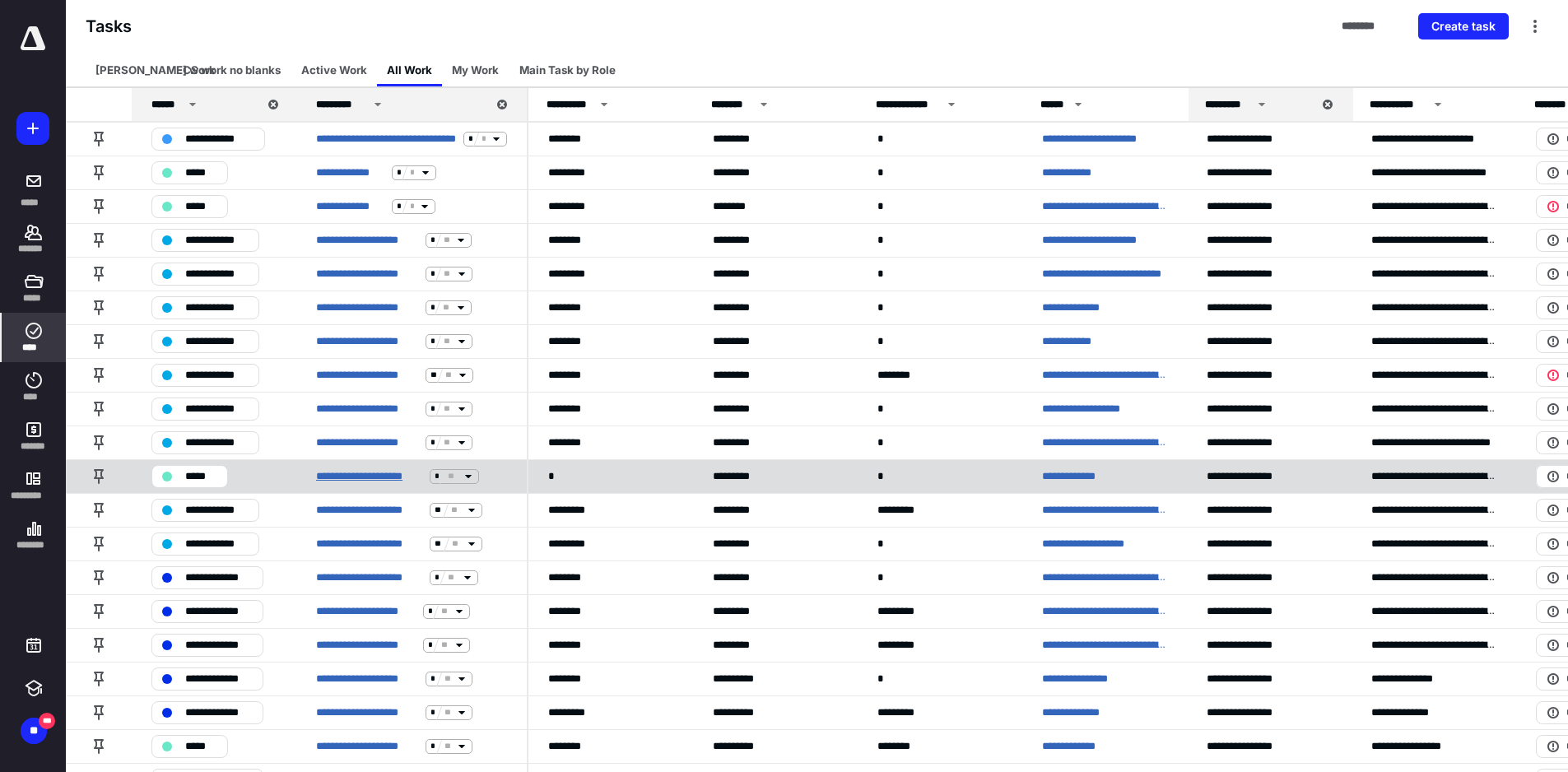 click on "**********" at bounding box center [370, 477] 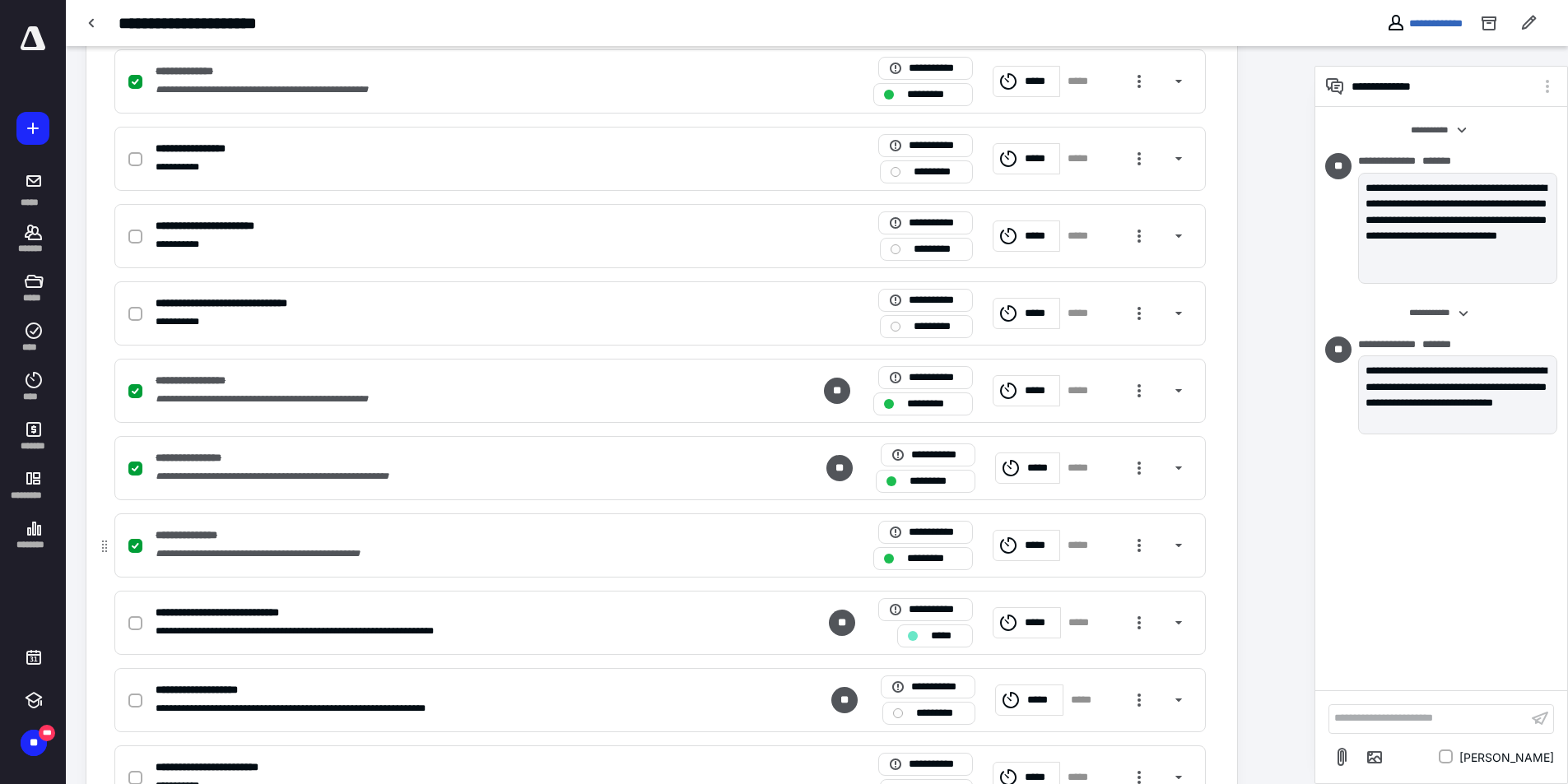 scroll, scrollTop: 823, scrollLeft: 0, axis: vertical 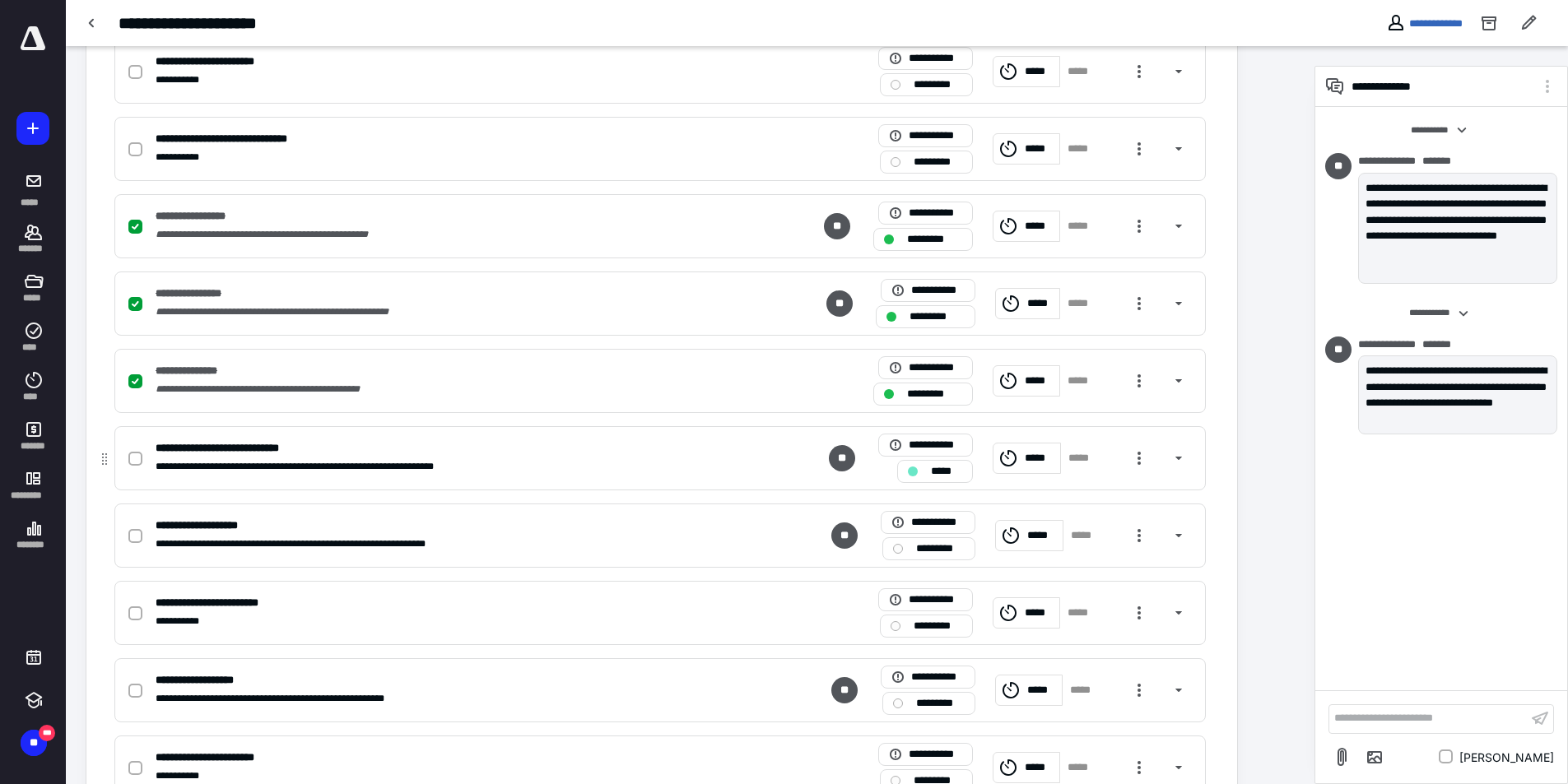 click on "**********" at bounding box center [660, 458] 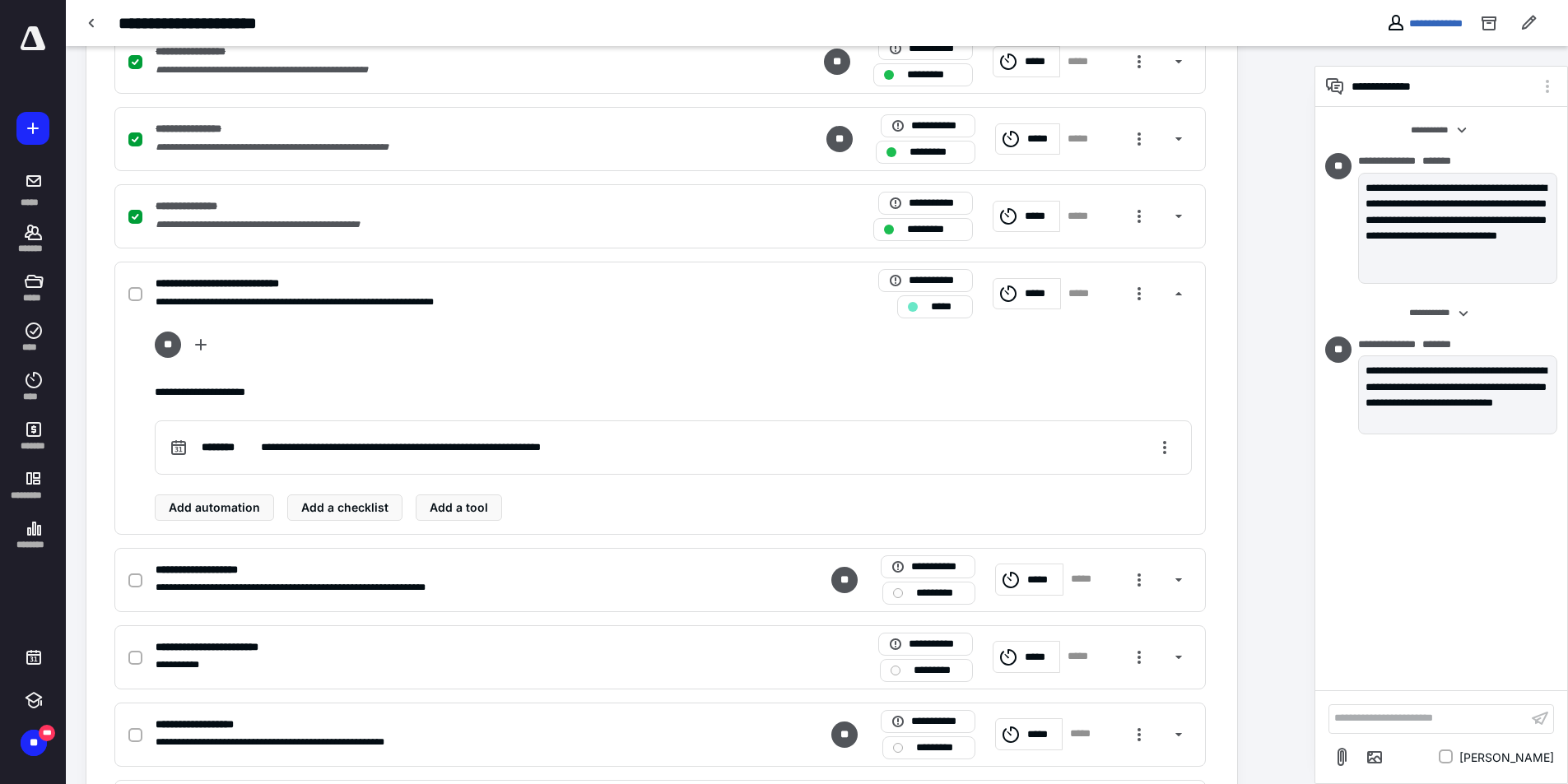 scroll, scrollTop: 1152, scrollLeft: 0, axis: vertical 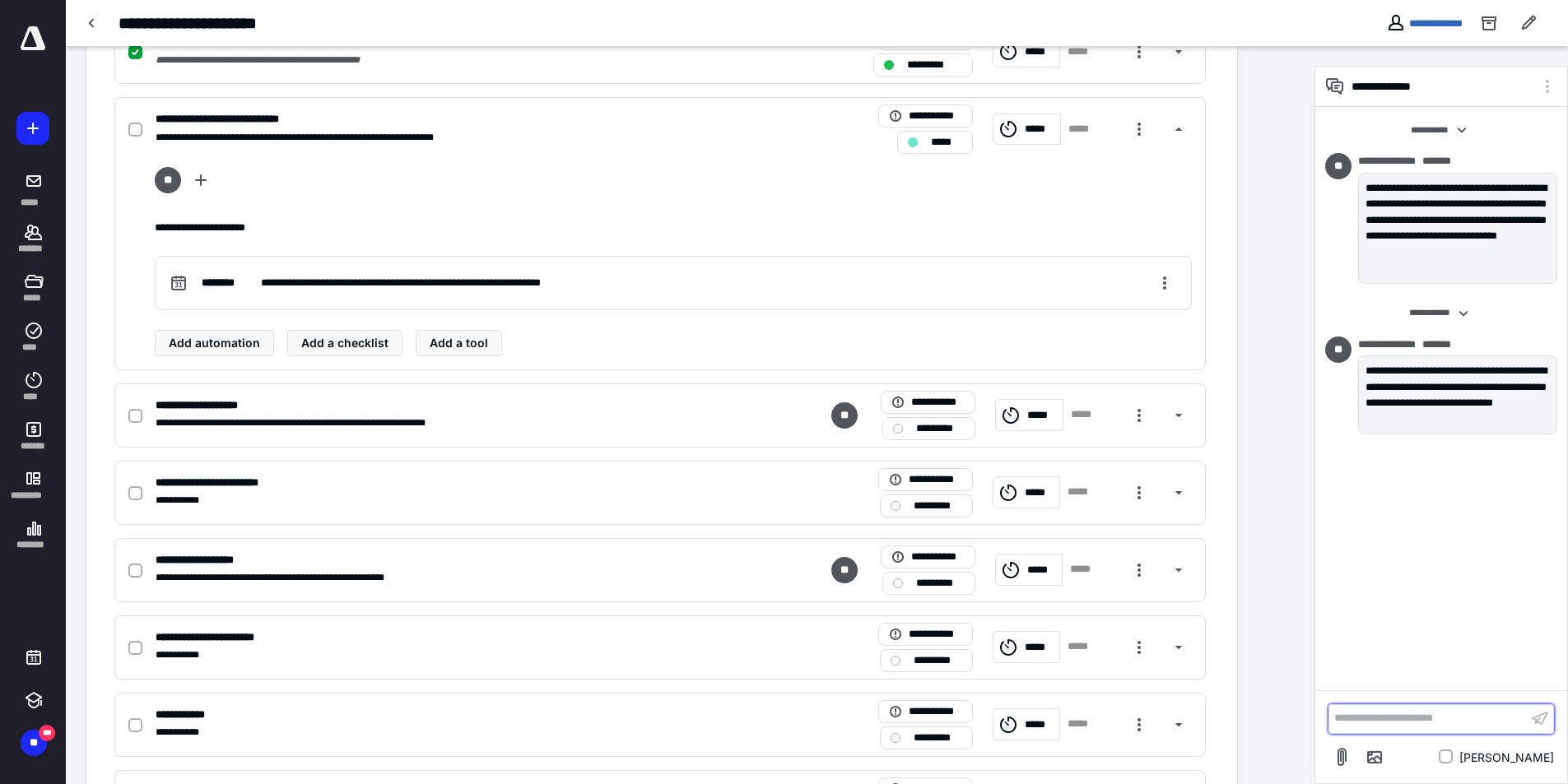 click on "**********" at bounding box center (1428, 718) 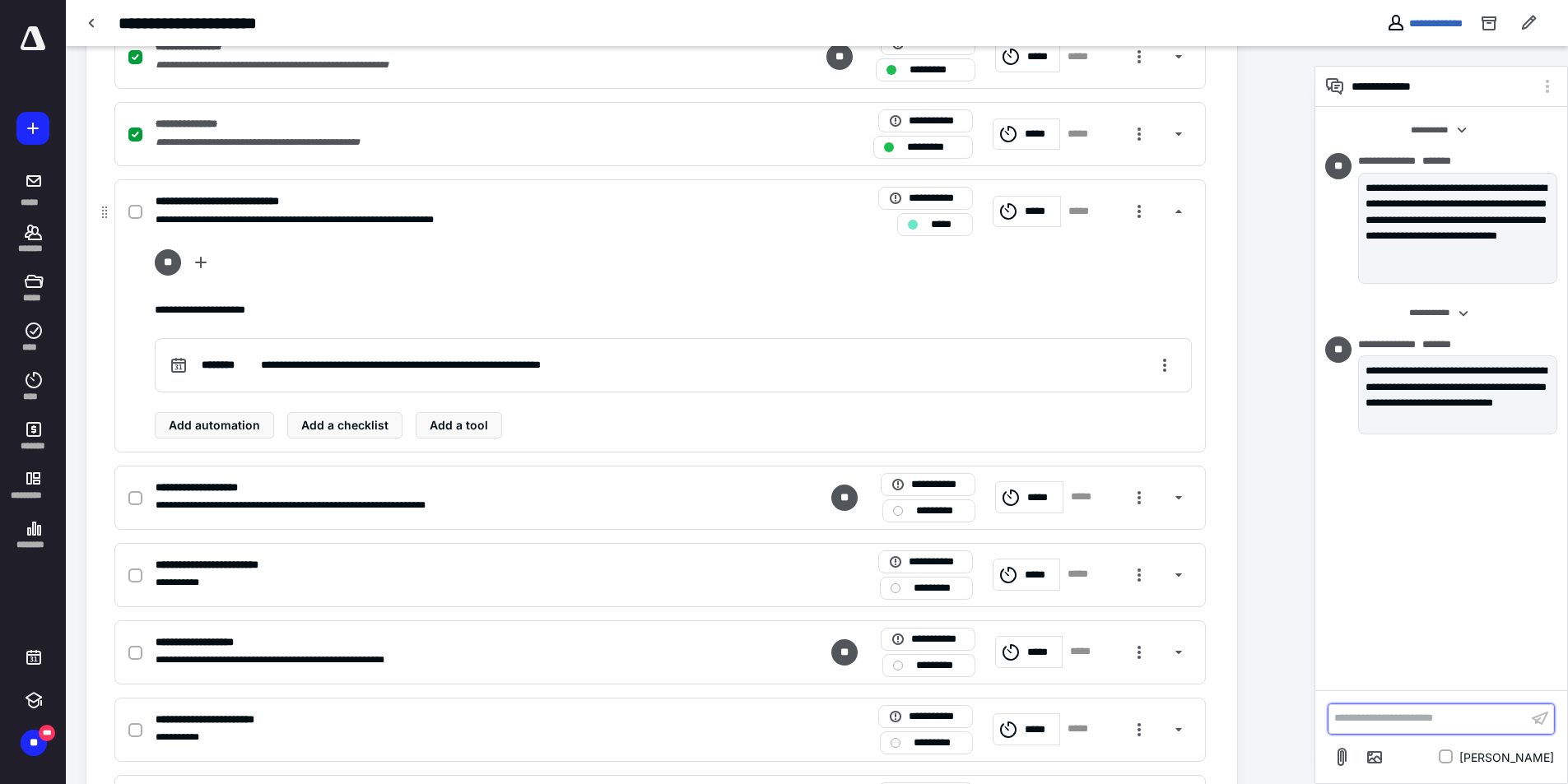 scroll, scrollTop: 987, scrollLeft: 0, axis: vertical 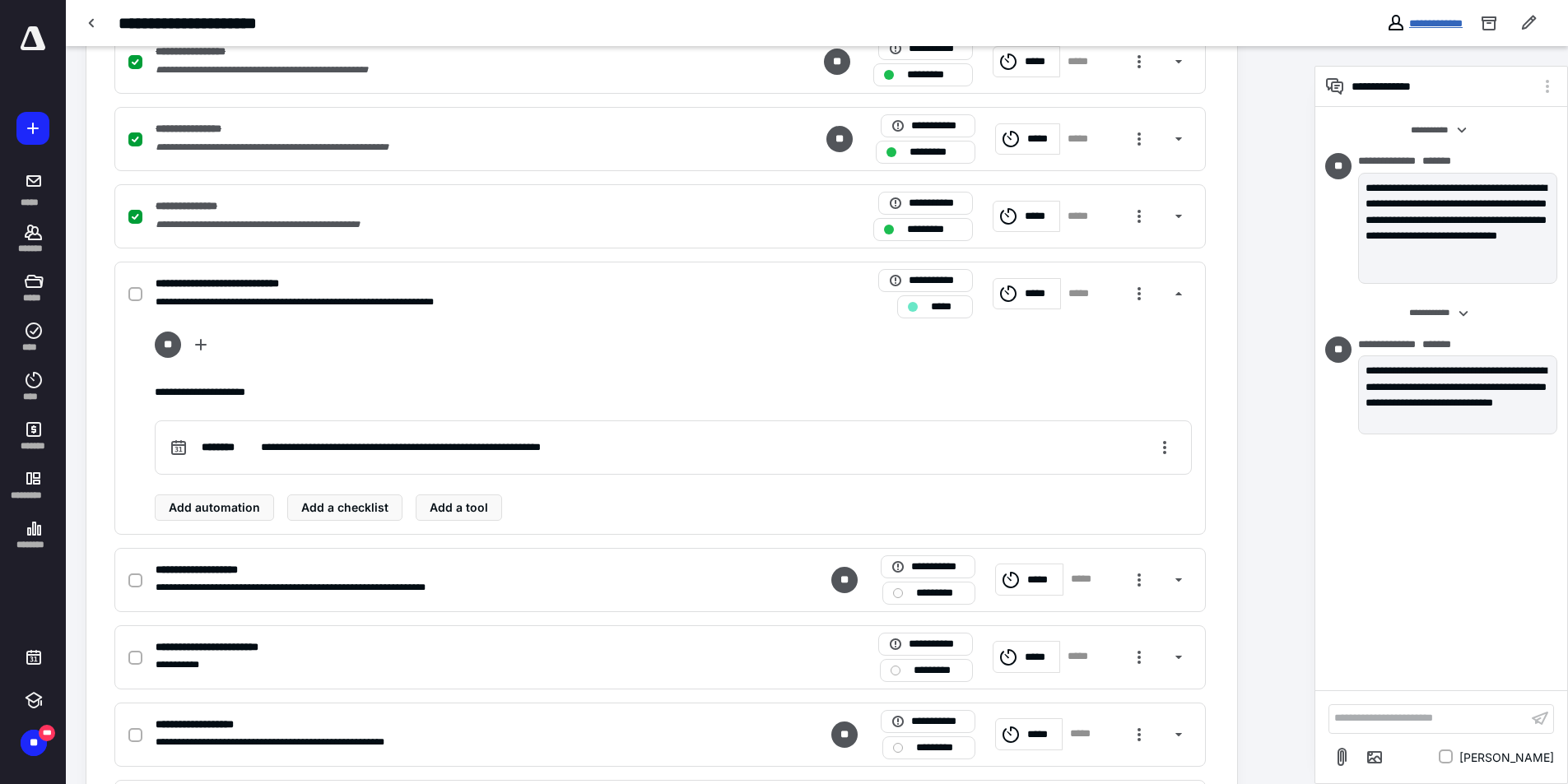 click on "**********" at bounding box center (1435, 23) 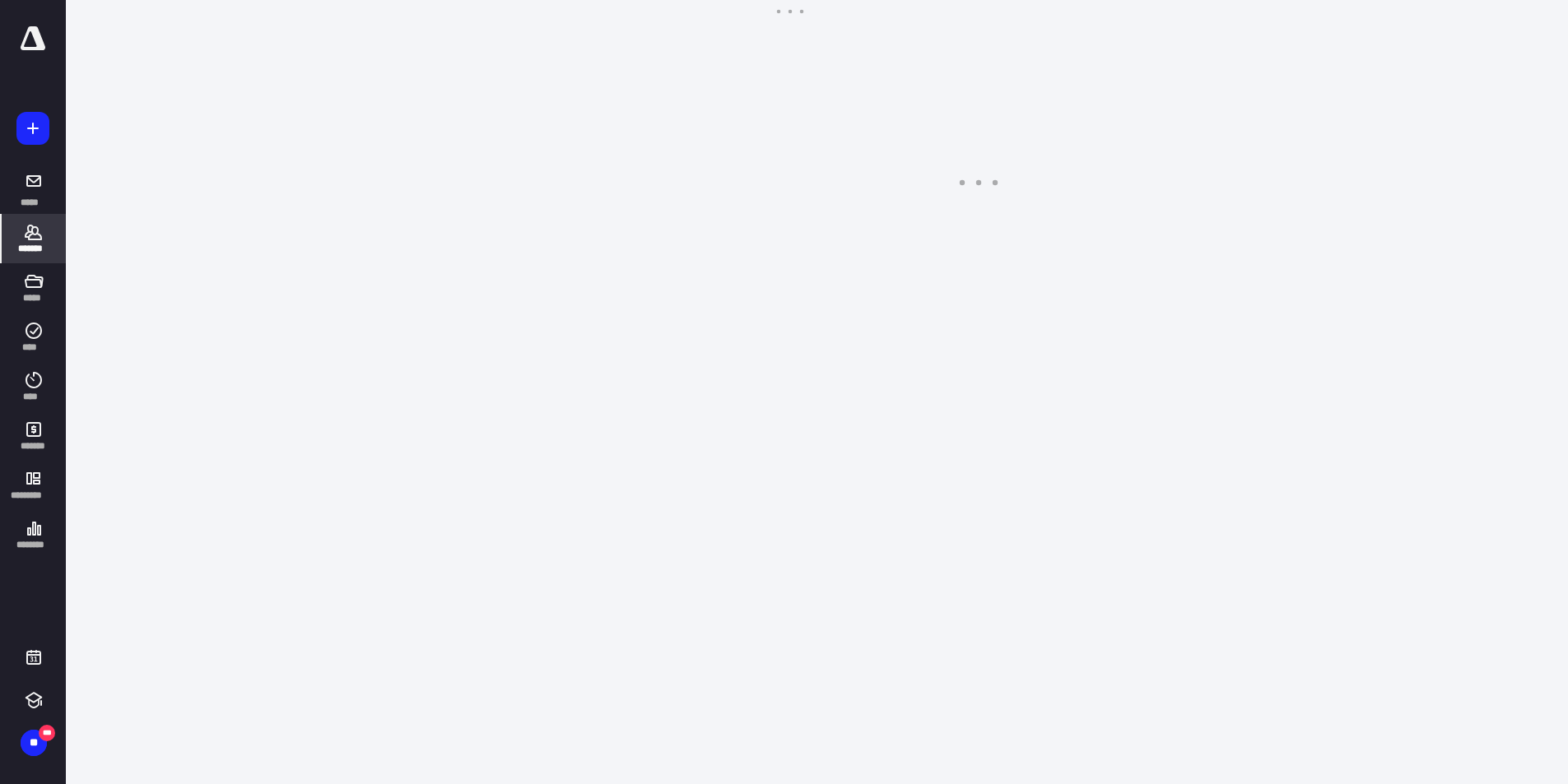 scroll, scrollTop: 0, scrollLeft: 0, axis: both 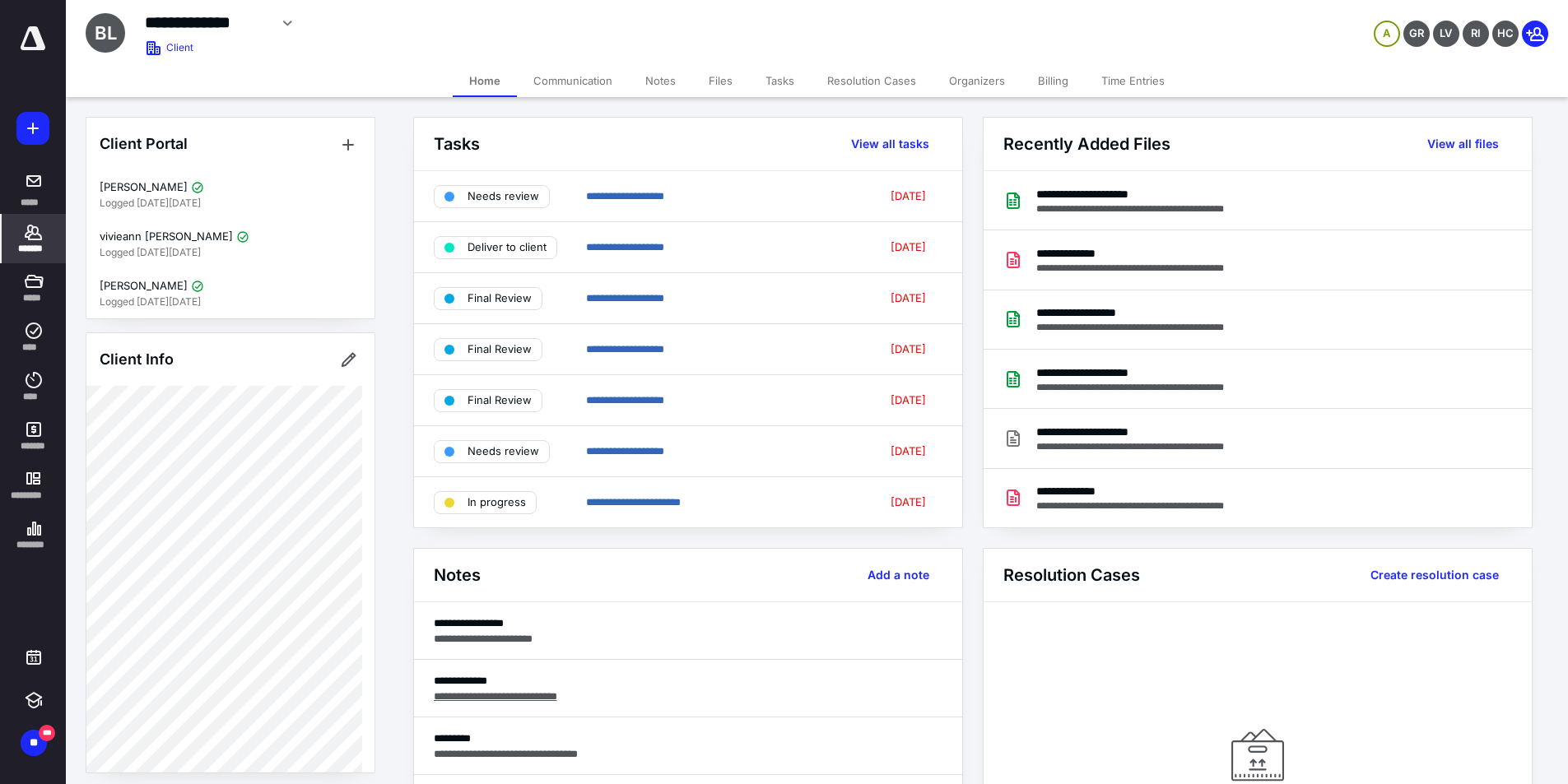 click on "Files" at bounding box center [720, 81] 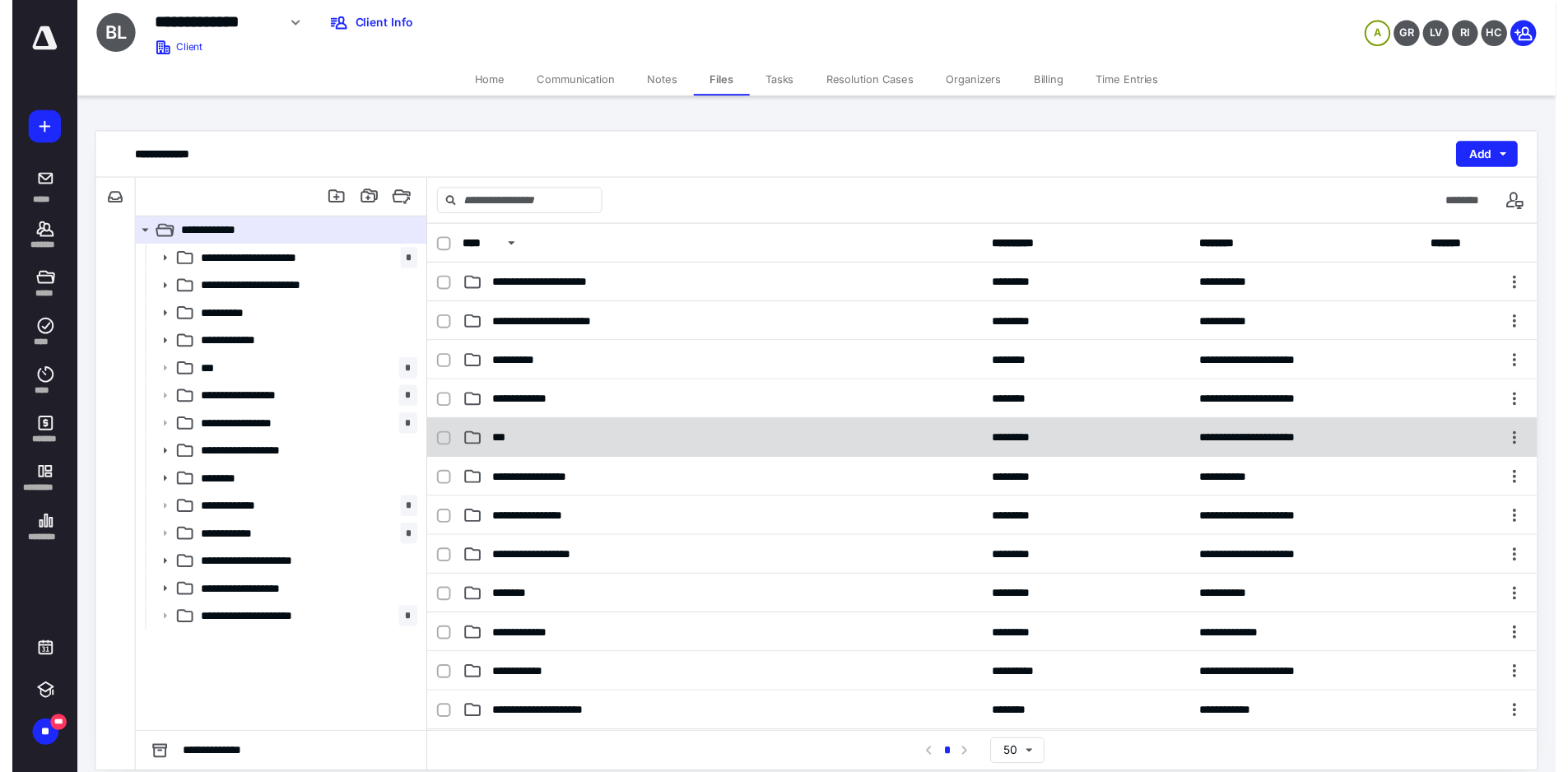 scroll, scrollTop: 165, scrollLeft: 0, axis: vertical 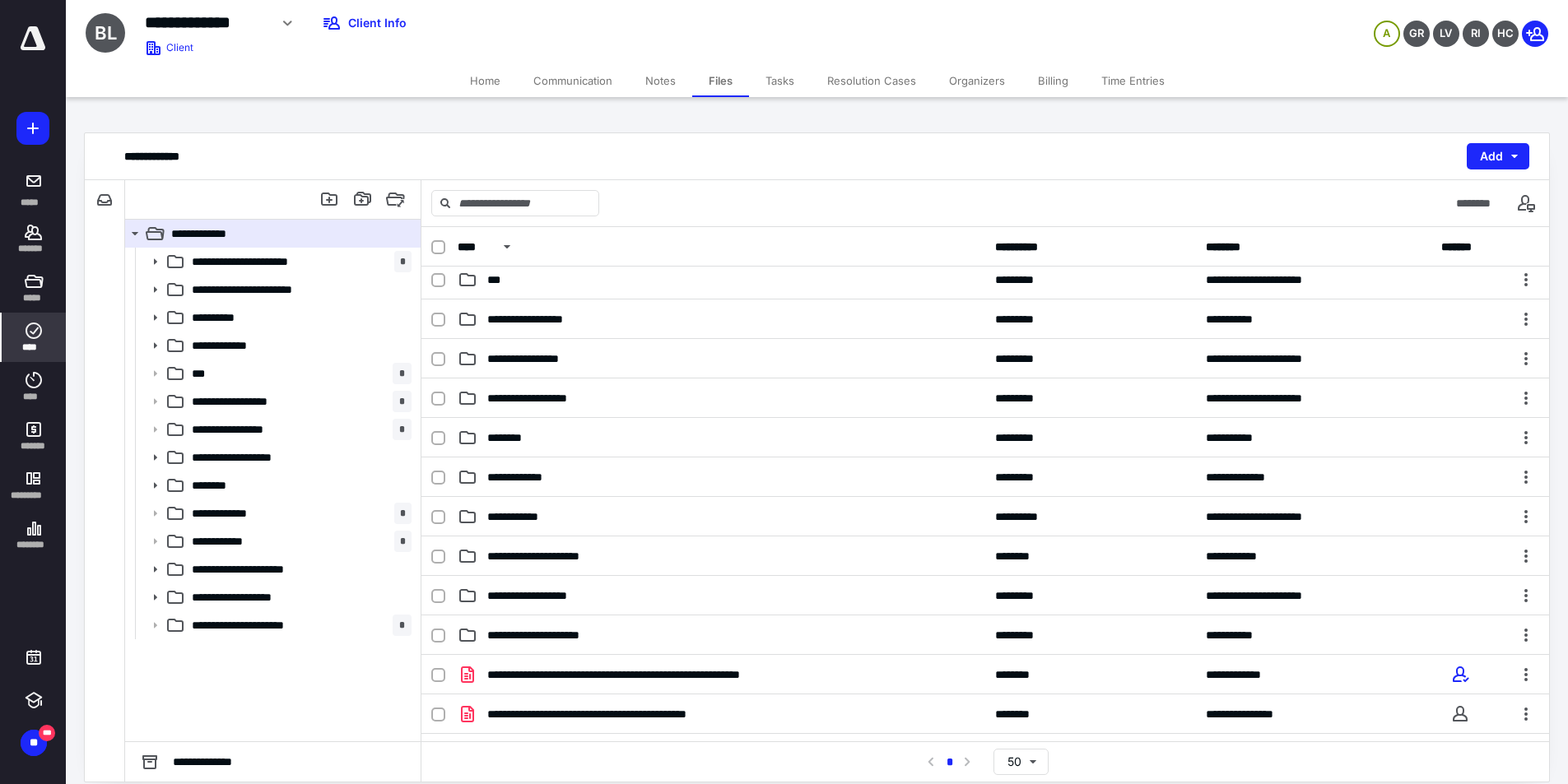 click 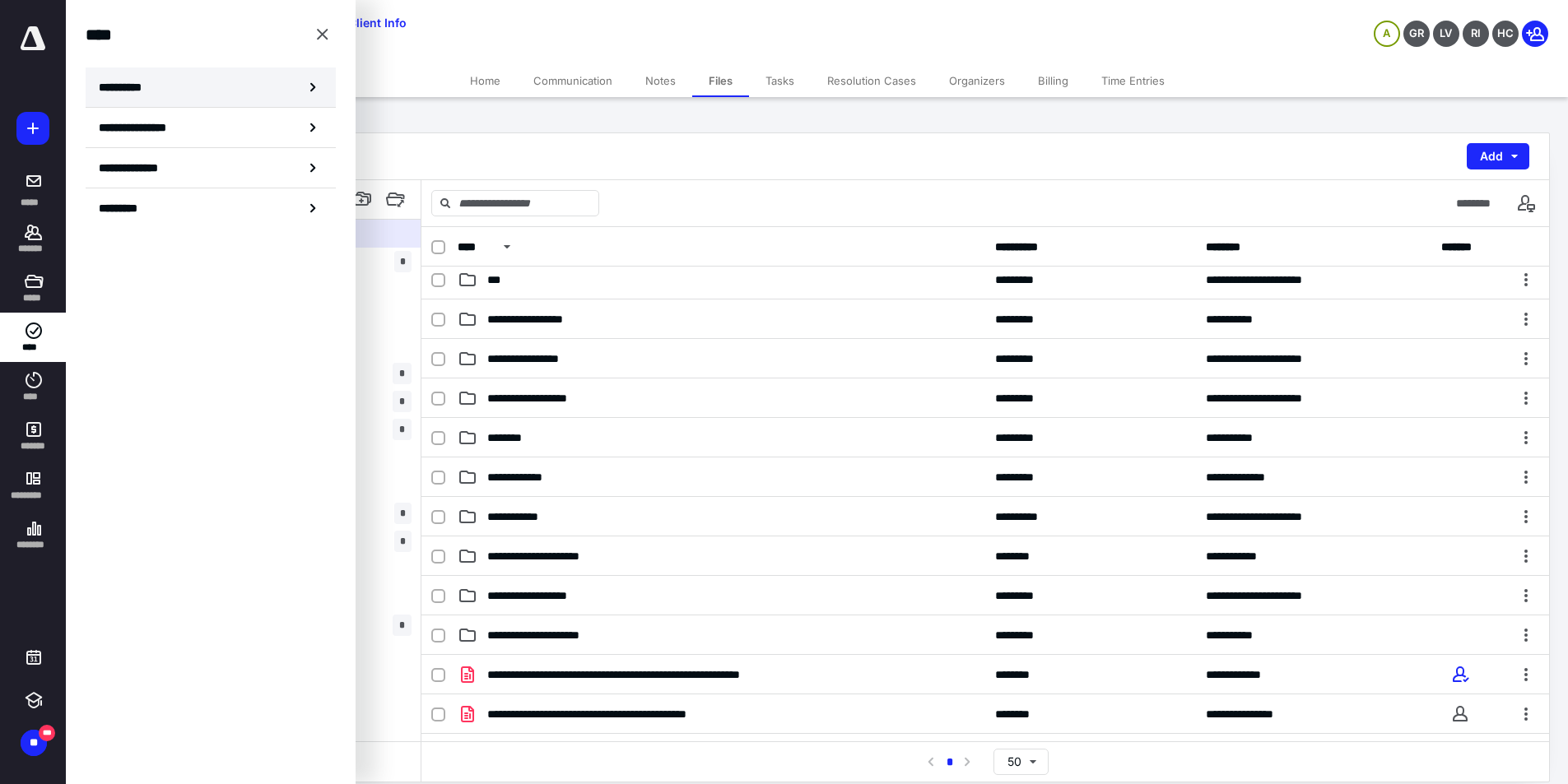 click on "**********" at bounding box center [211, 87] 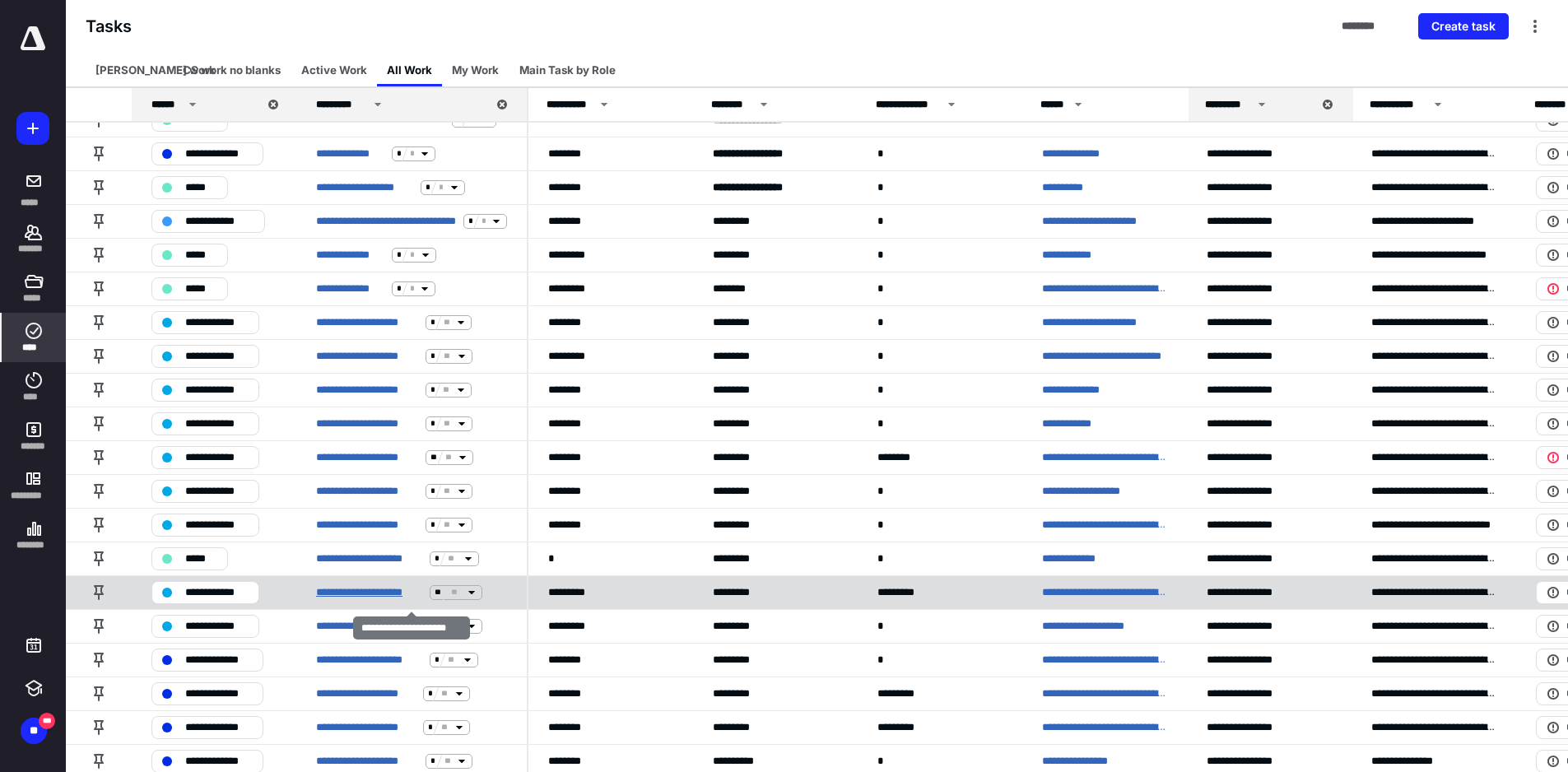 scroll, scrollTop: 1070, scrollLeft: 0, axis: vertical 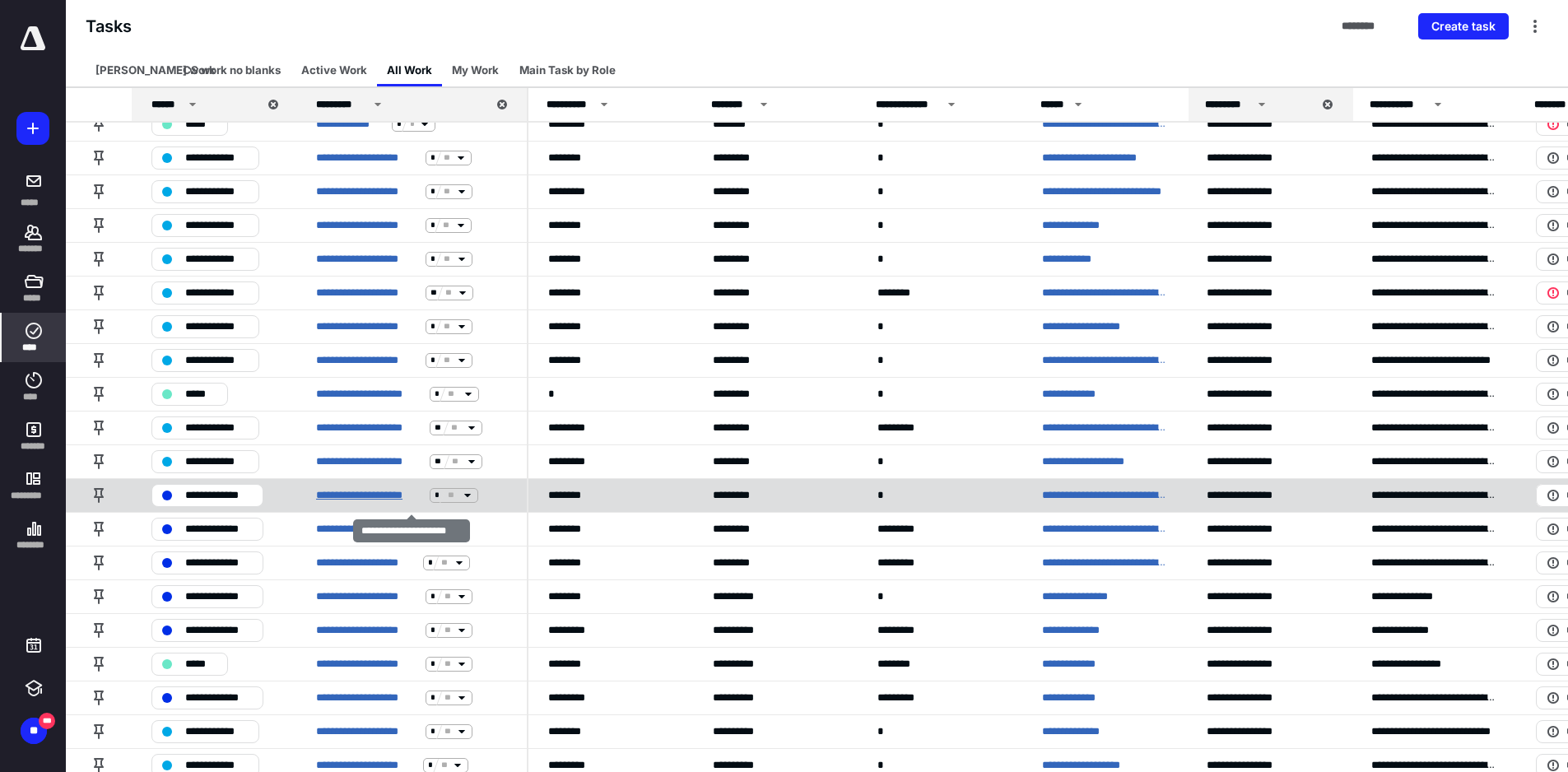 click on "**********" at bounding box center [370, 495] 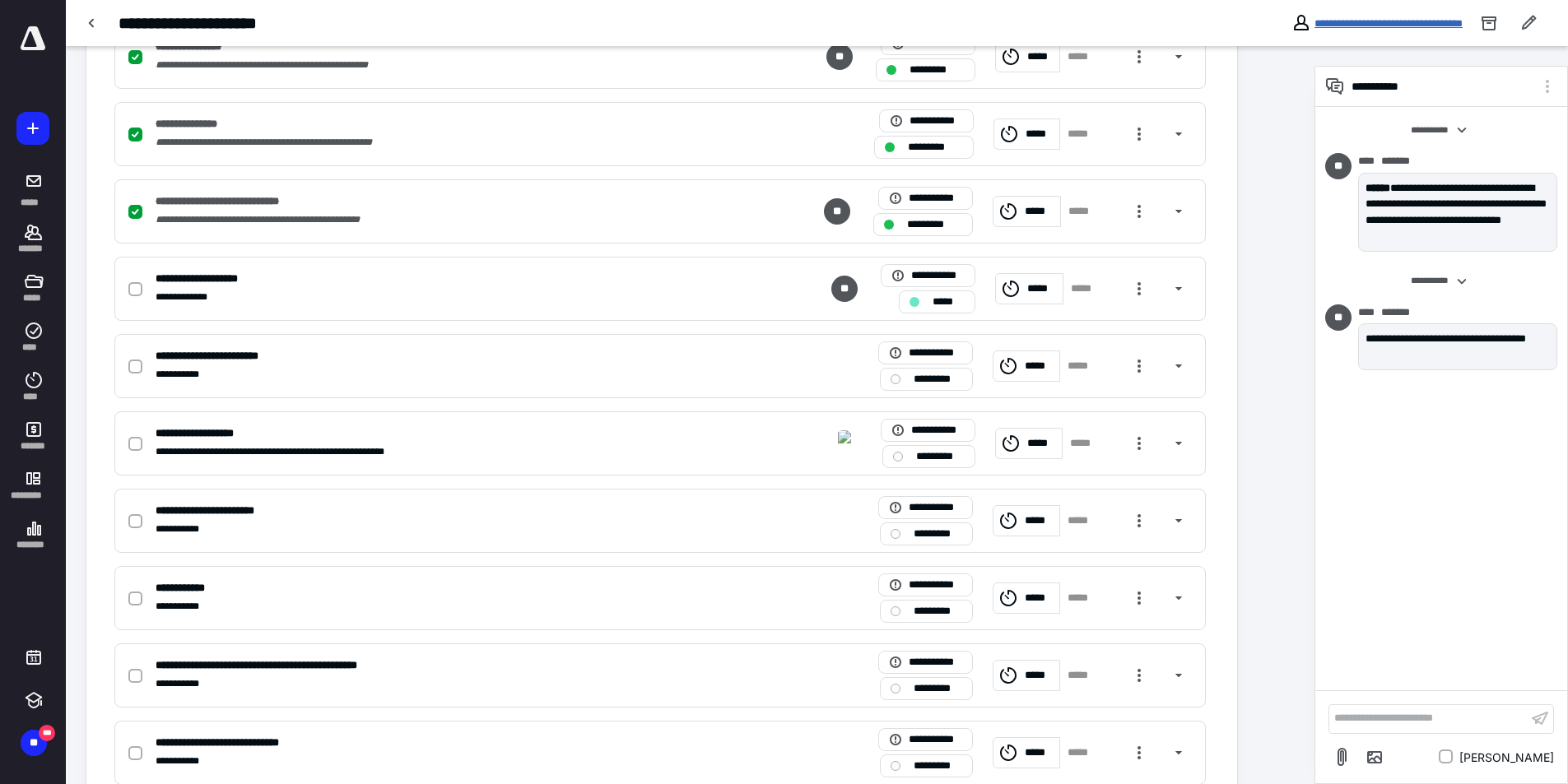 scroll, scrollTop: 658, scrollLeft: 0, axis: vertical 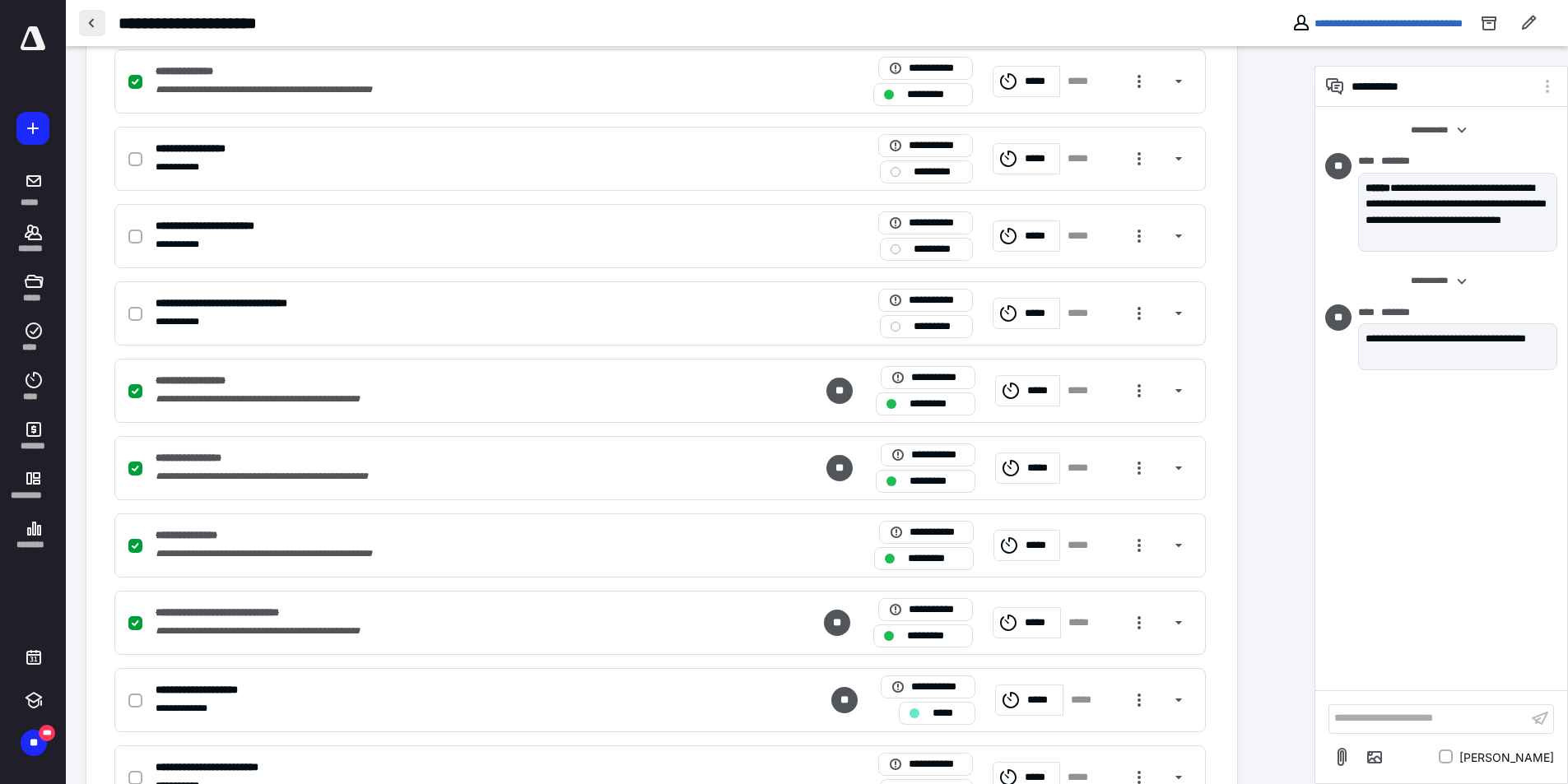 click at bounding box center (92, 23) 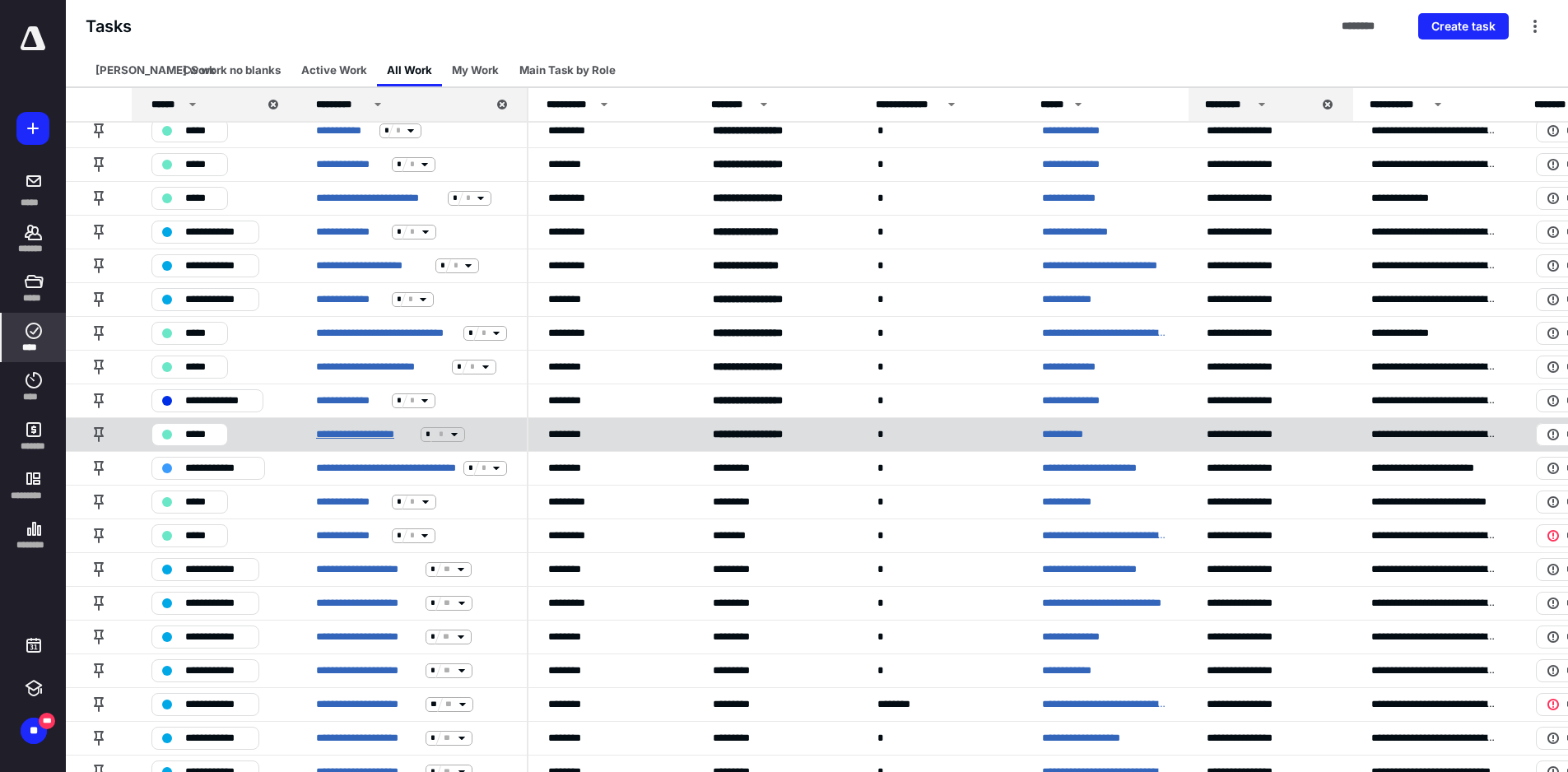 scroll, scrollTop: 1070, scrollLeft: 0, axis: vertical 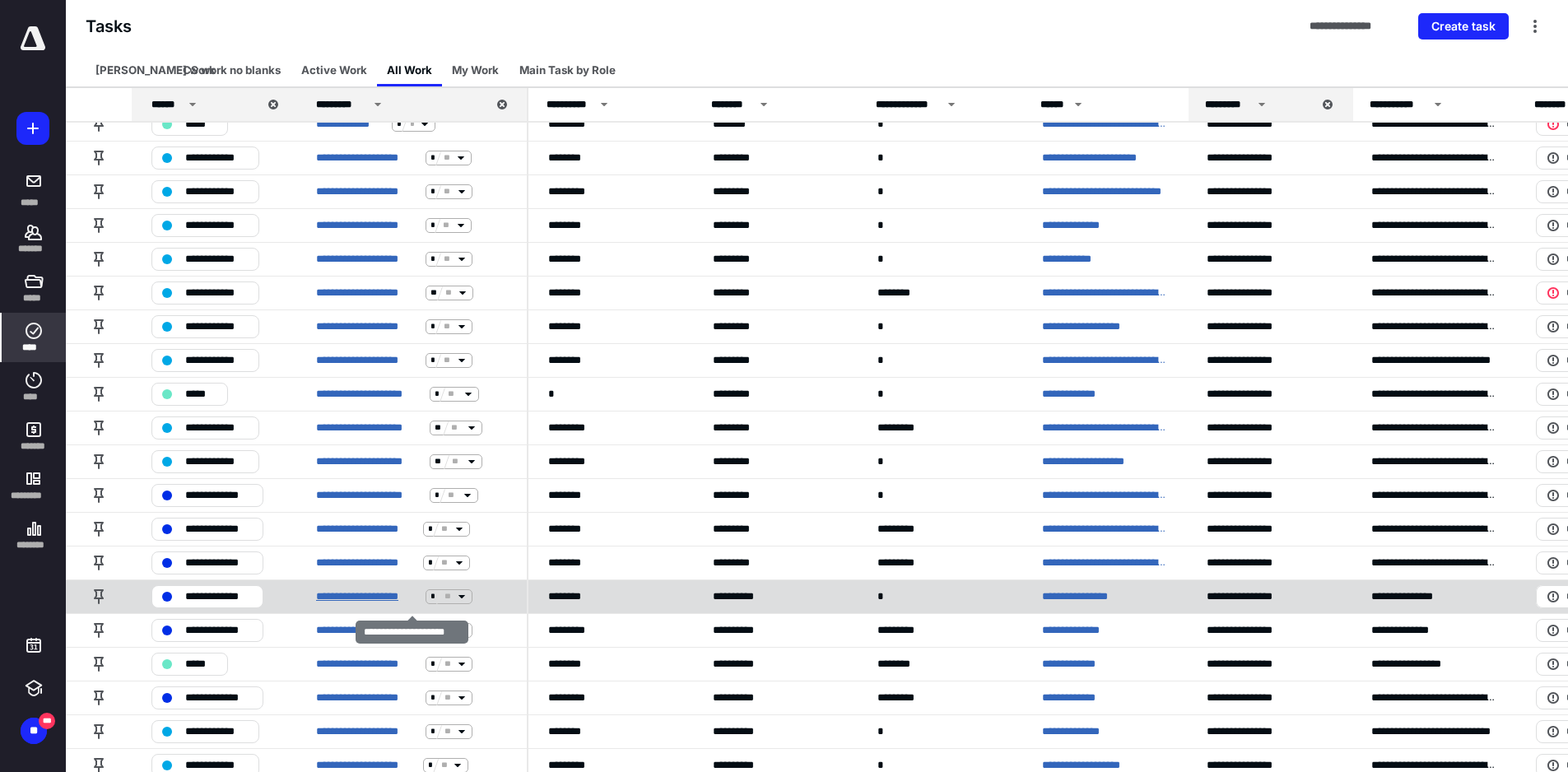 click on "**********" at bounding box center [367, 597] 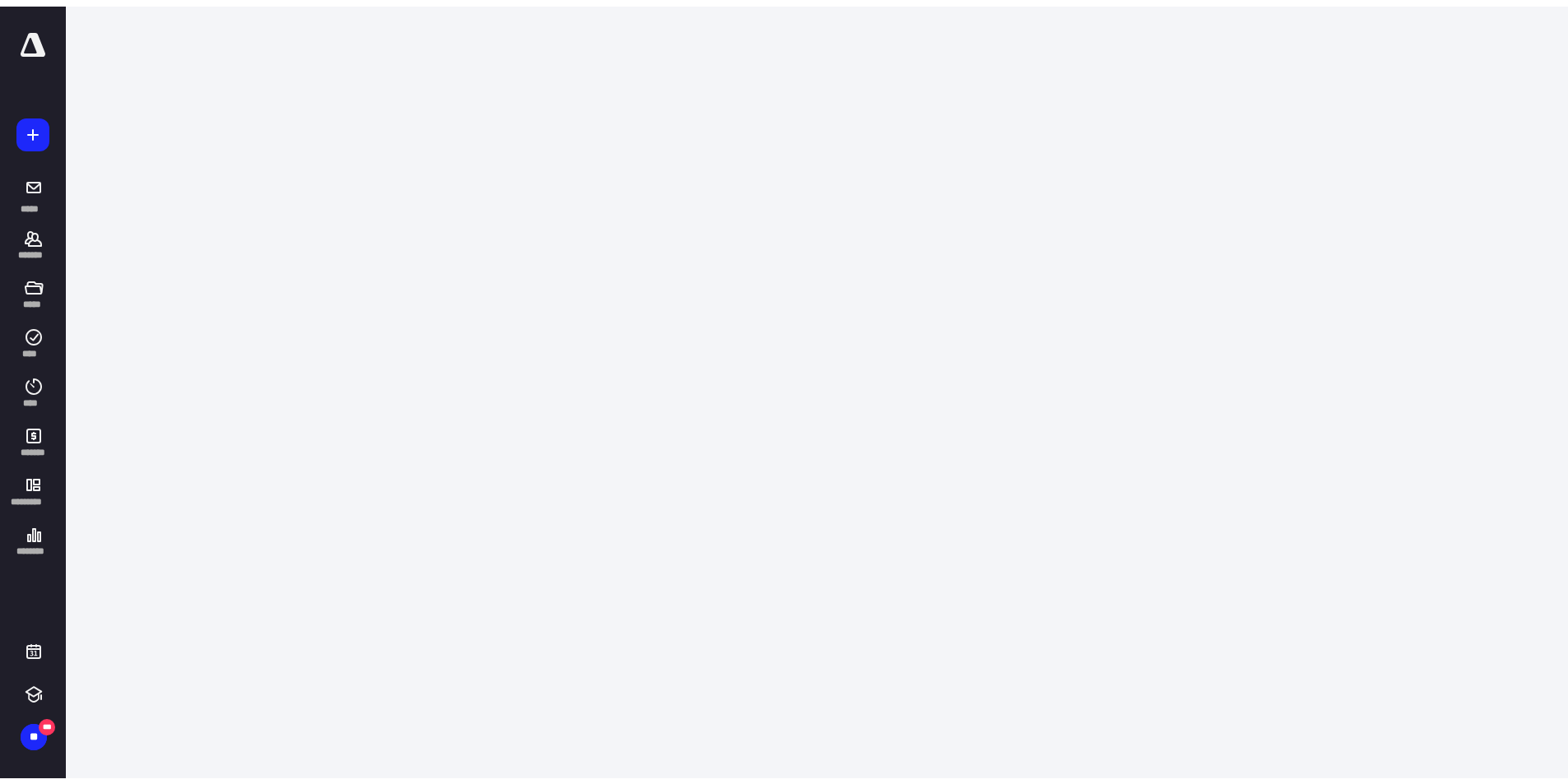 scroll, scrollTop: 0, scrollLeft: 0, axis: both 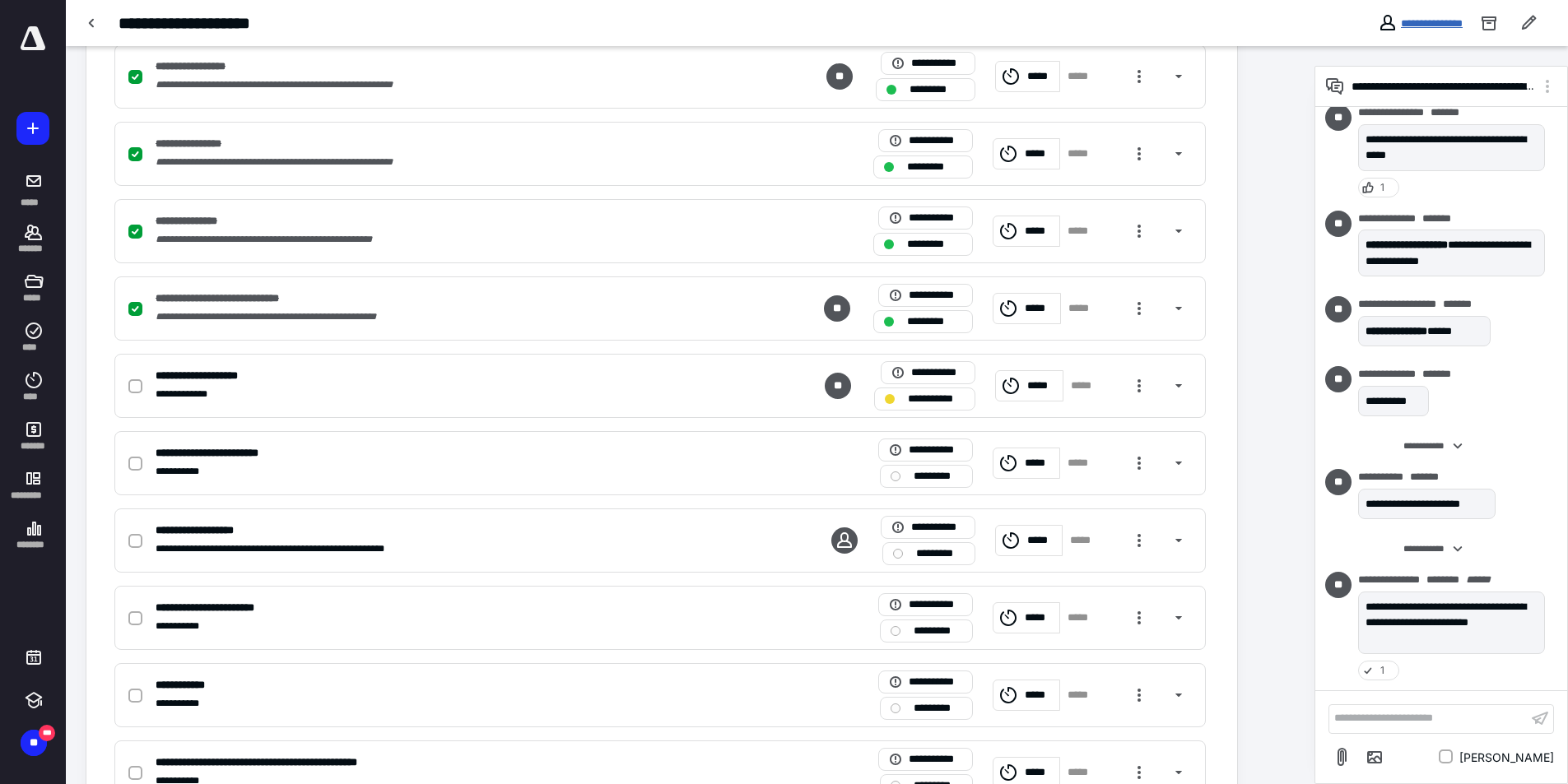 click on "**********" at bounding box center (1431, 23) 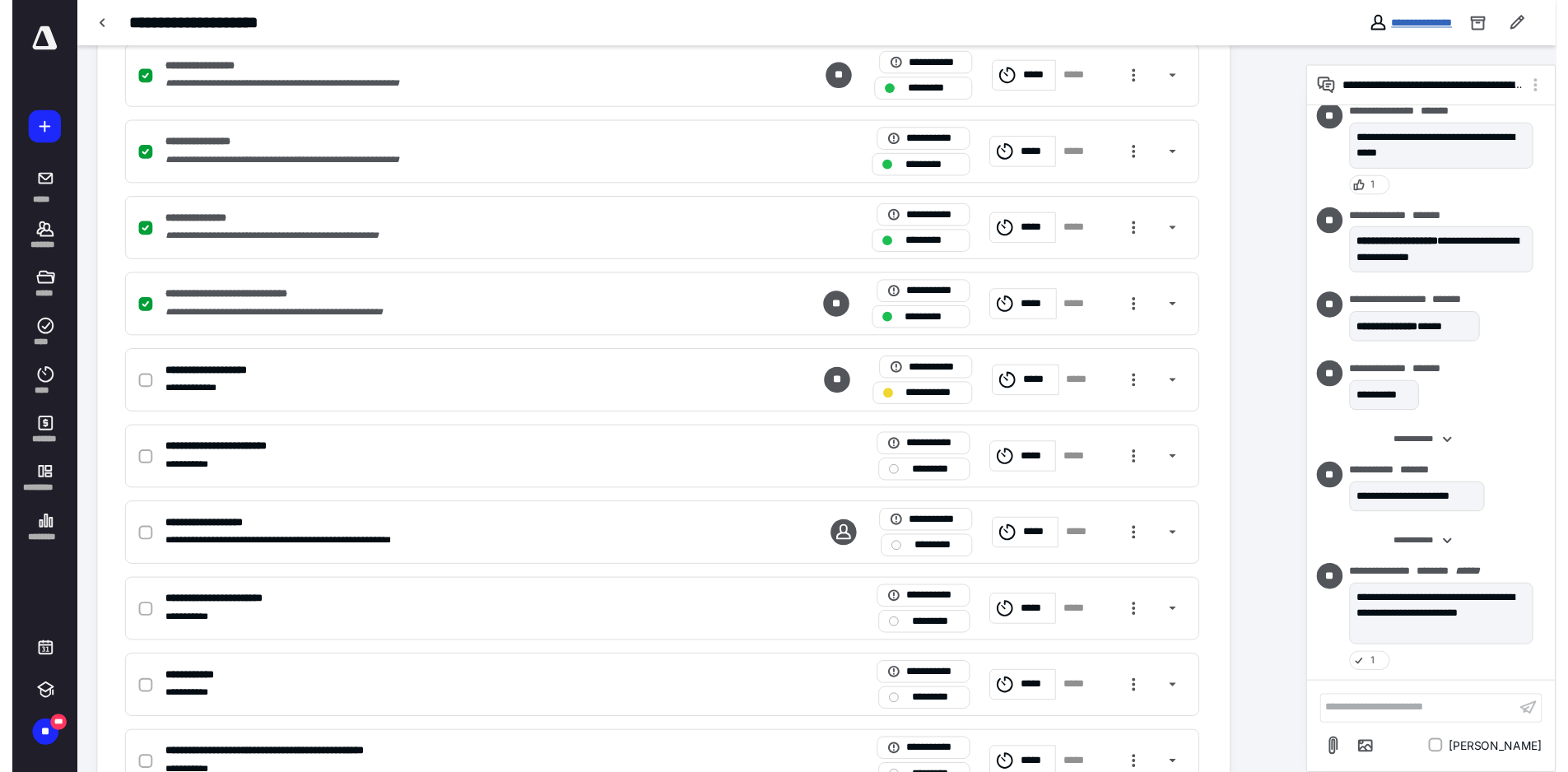 scroll, scrollTop: 0, scrollLeft: 0, axis: both 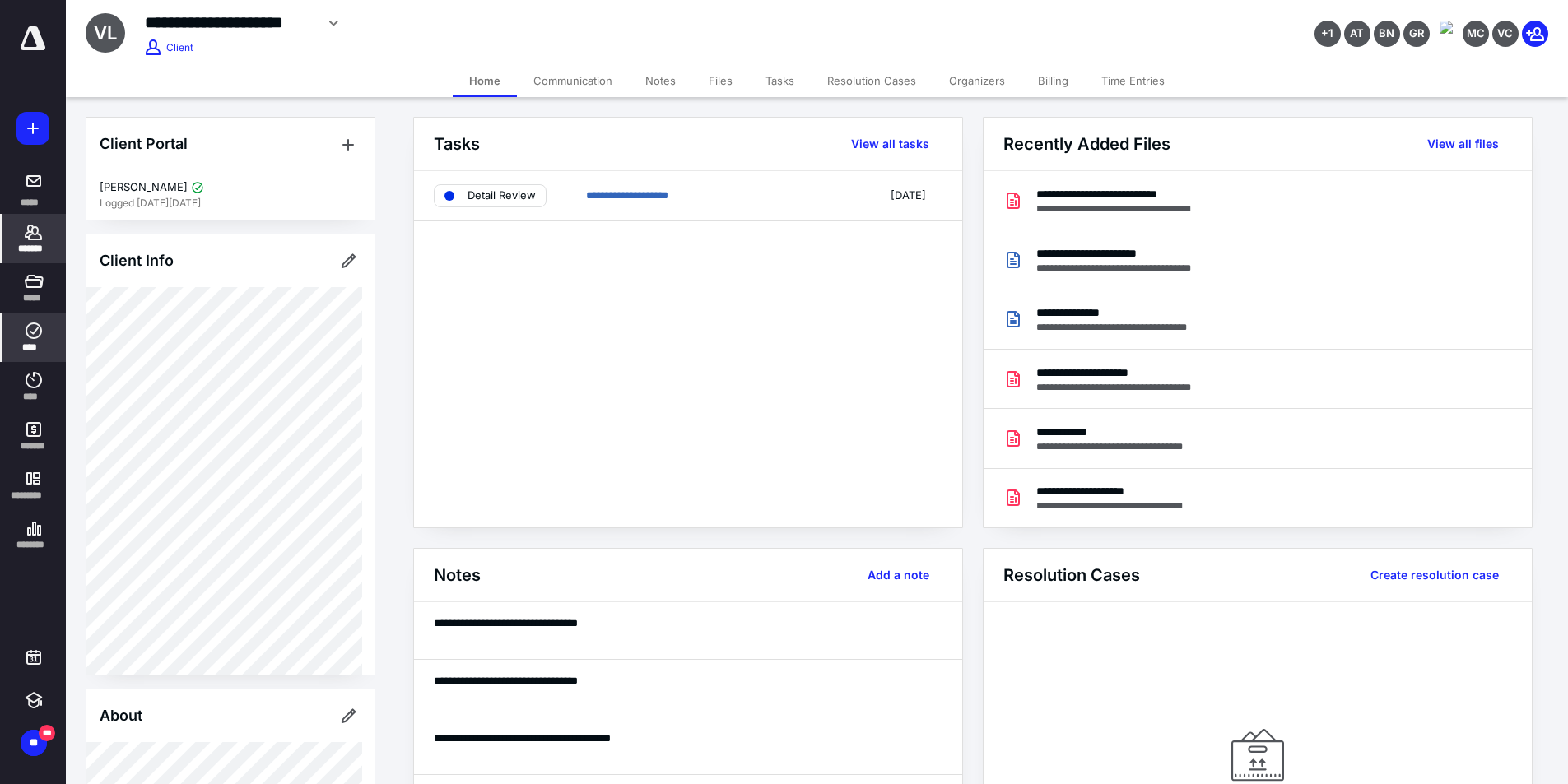 click 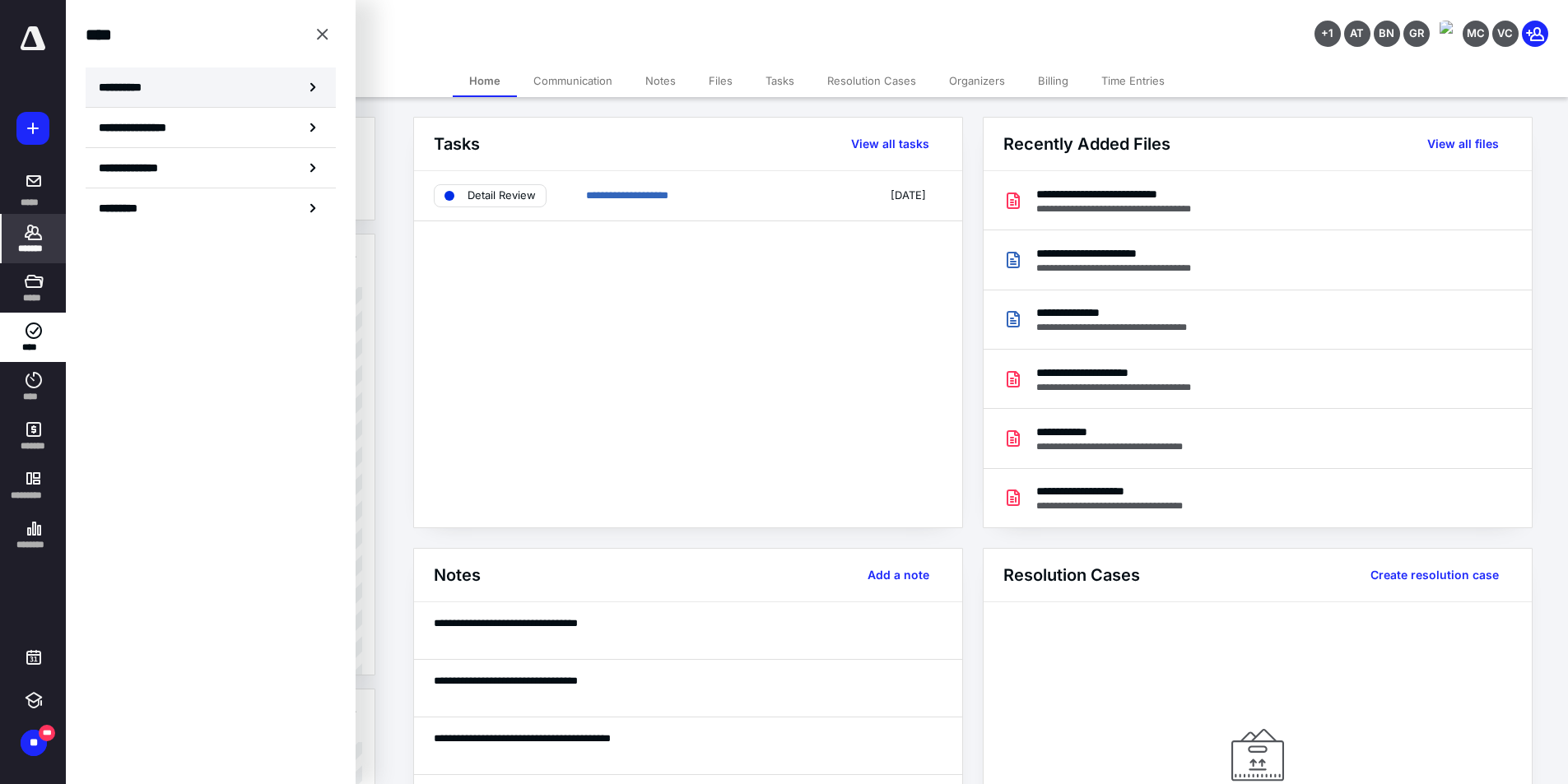 click on "**********" at bounding box center [211, 87] 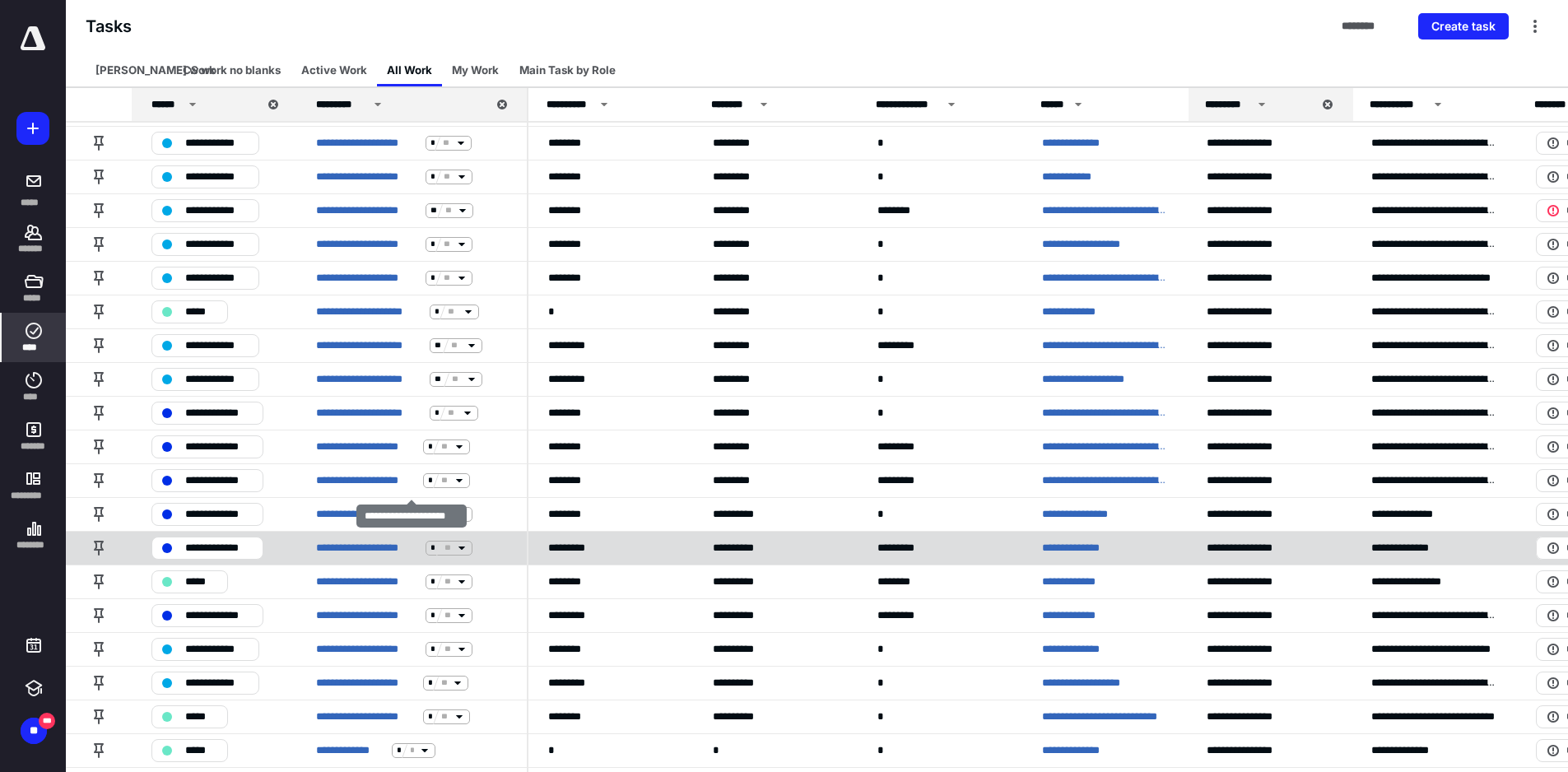 scroll, scrollTop: 1317, scrollLeft: 0, axis: vertical 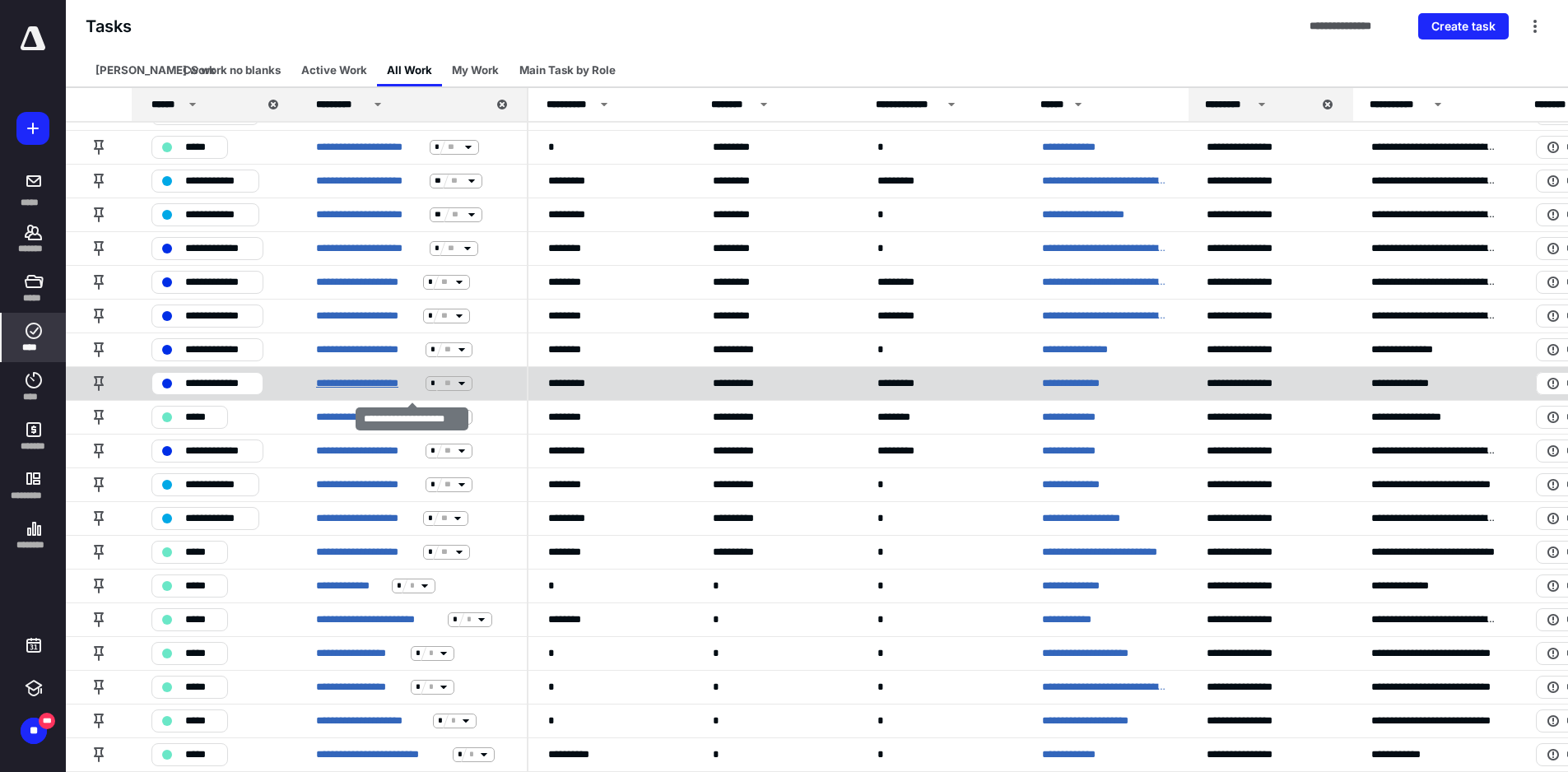 click on "**********" at bounding box center [367, 384] 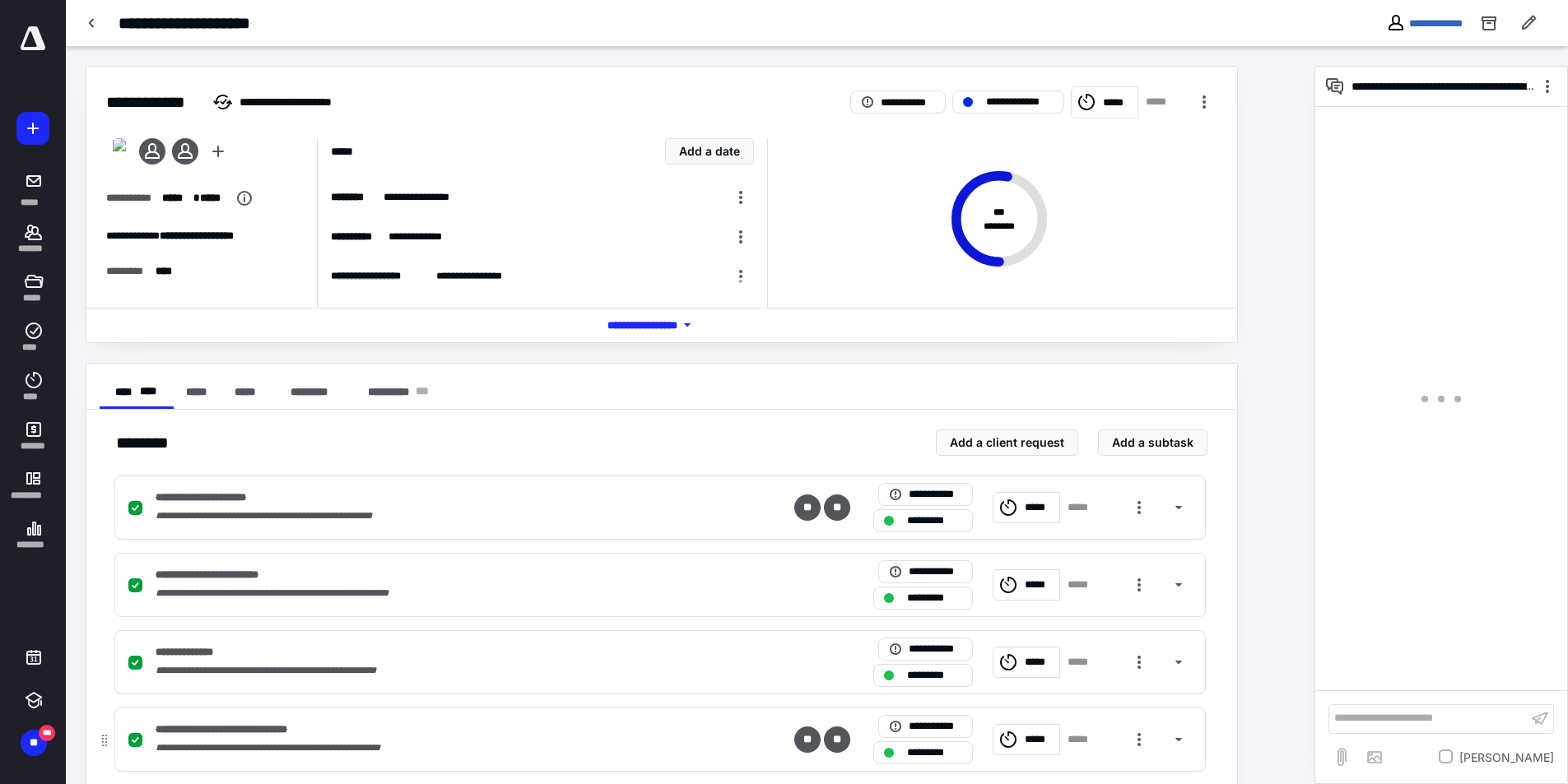 scroll, scrollTop: 329, scrollLeft: 0, axis: vertical 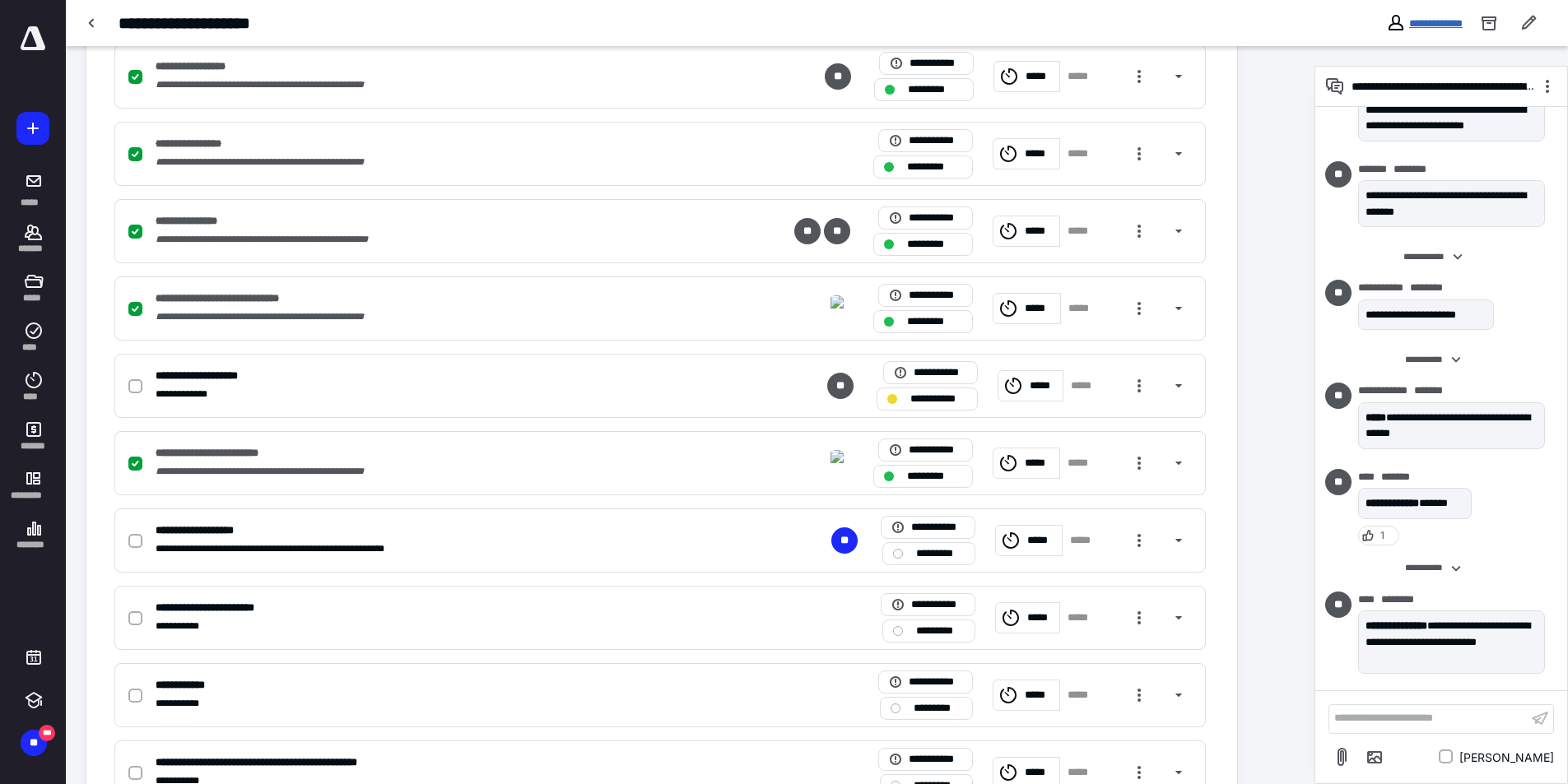 click on "**********" at bounding box center (1435, 23) 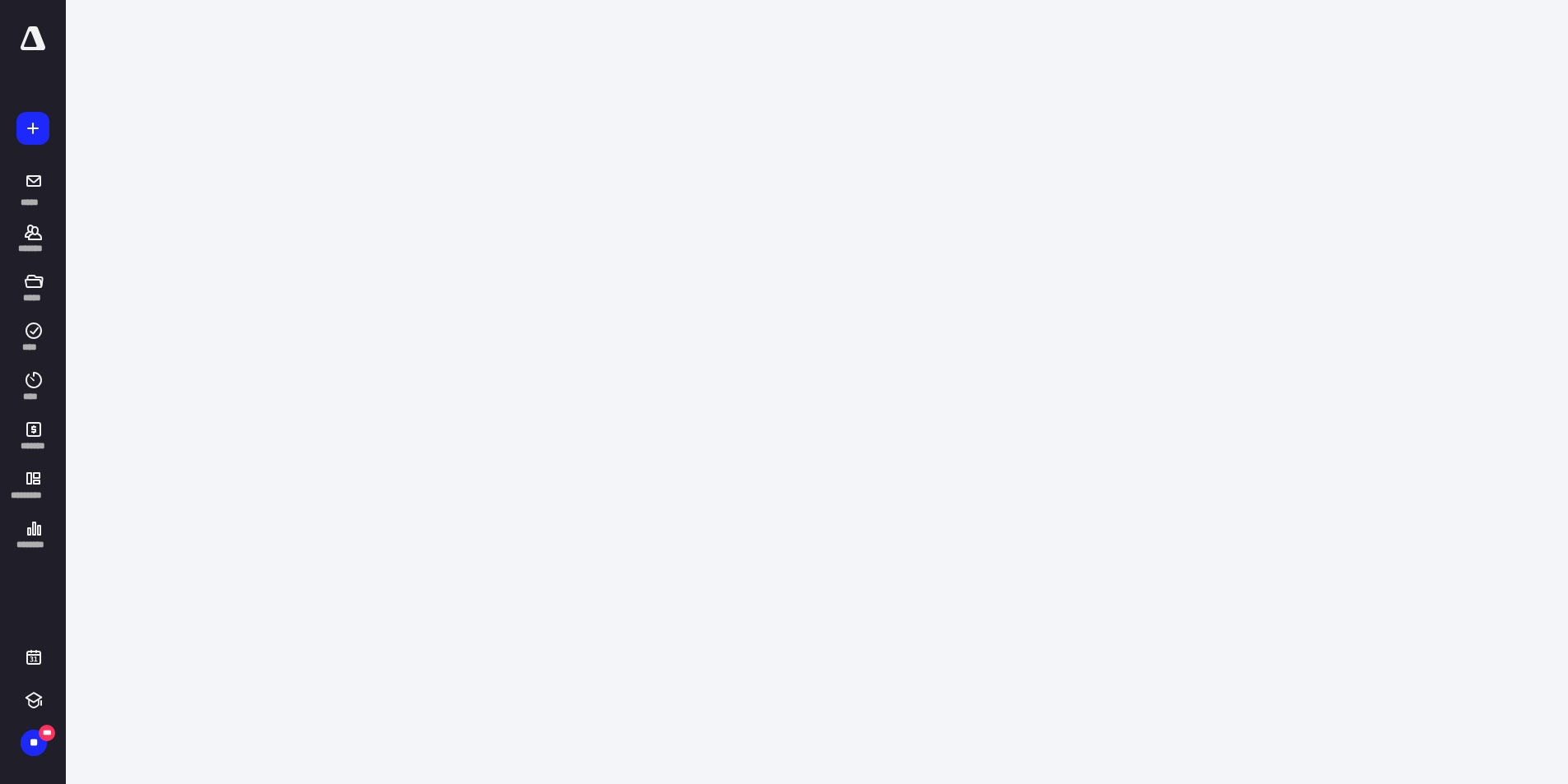 scroll, scrollTop: 0, scrollLeft: 0, axis: both 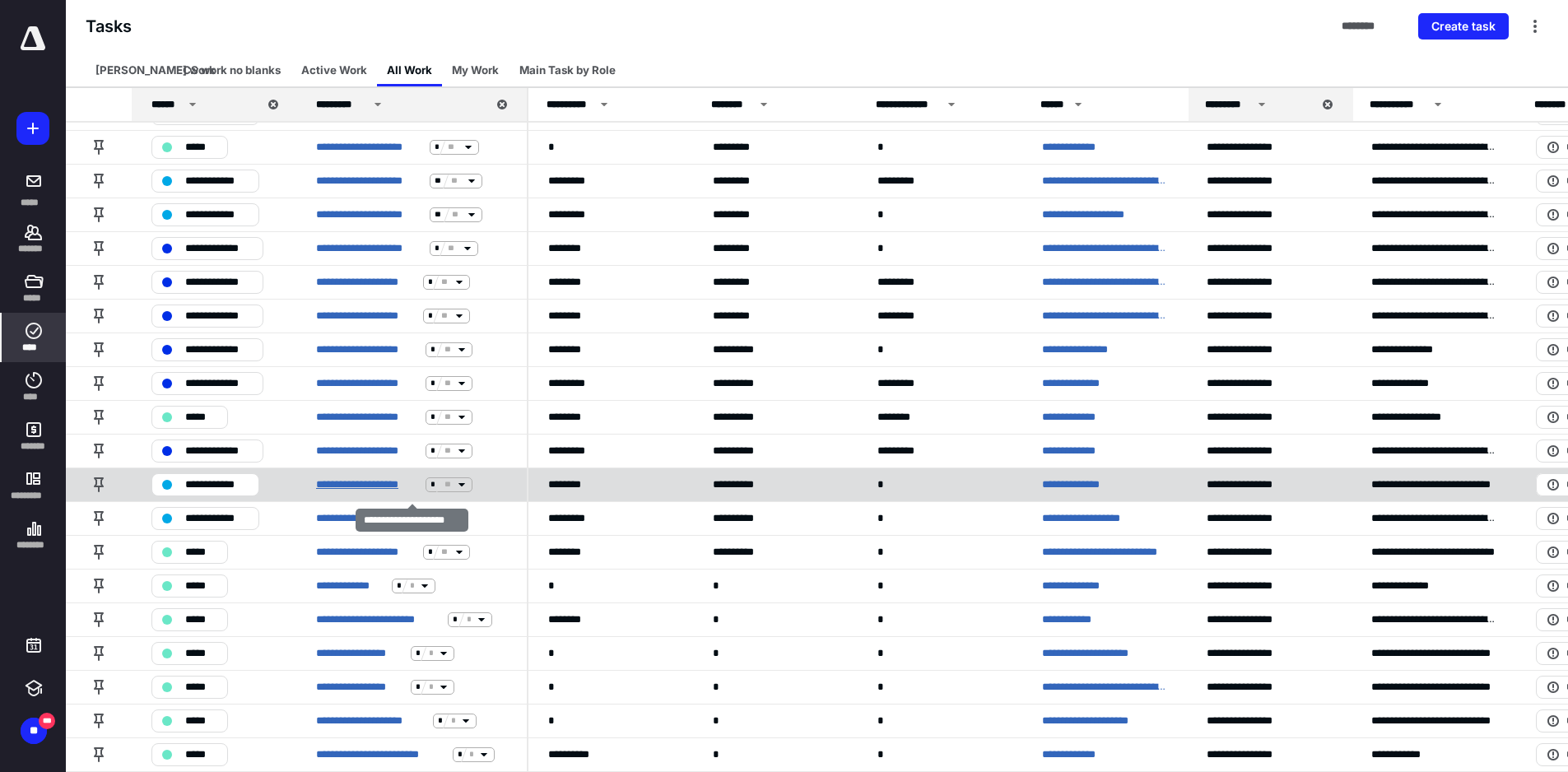 click on "**********" at bounding box center (367, 485) 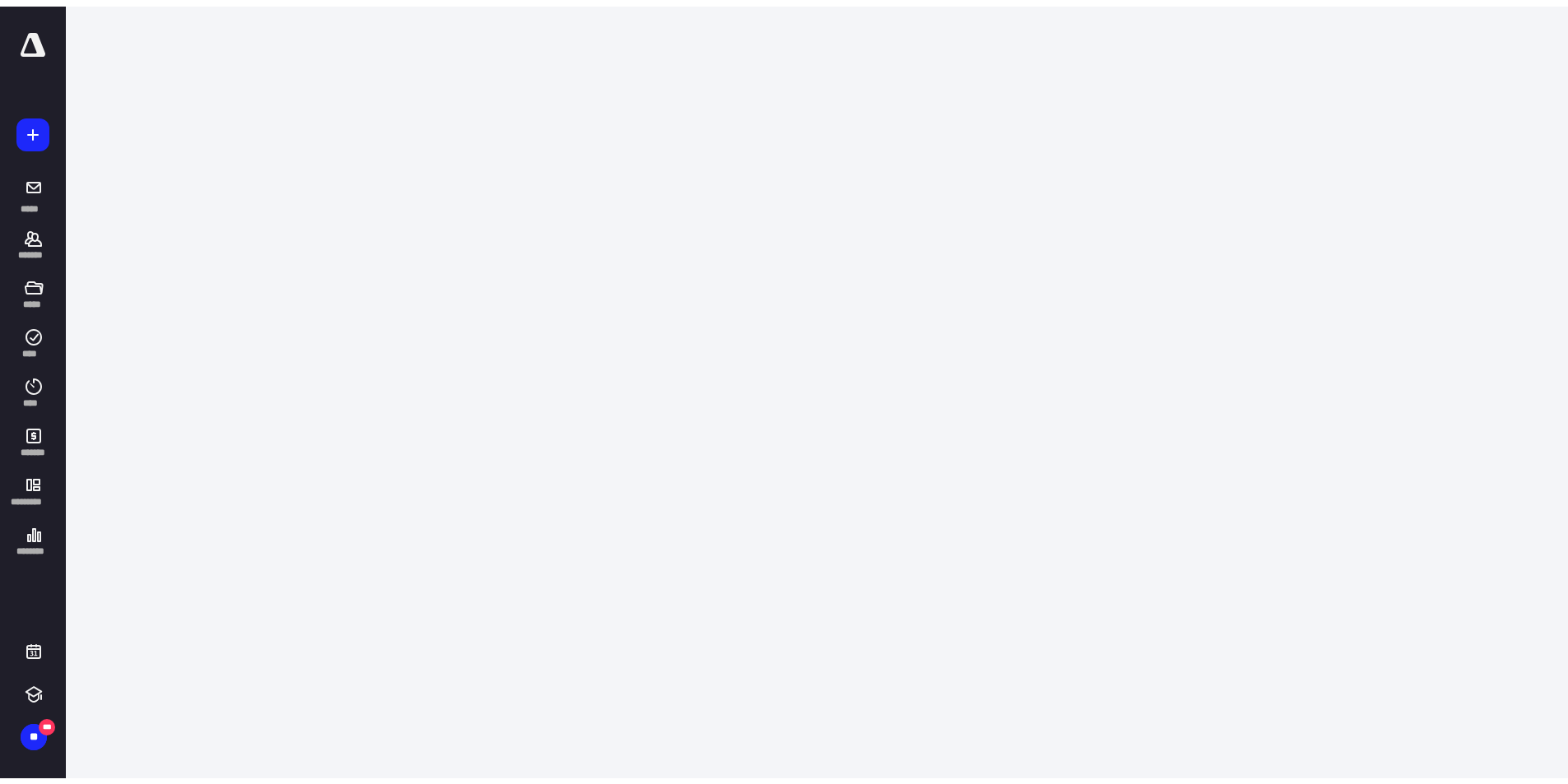 scroll, scrollTop: 0, scrollLeft: 0, axis: both 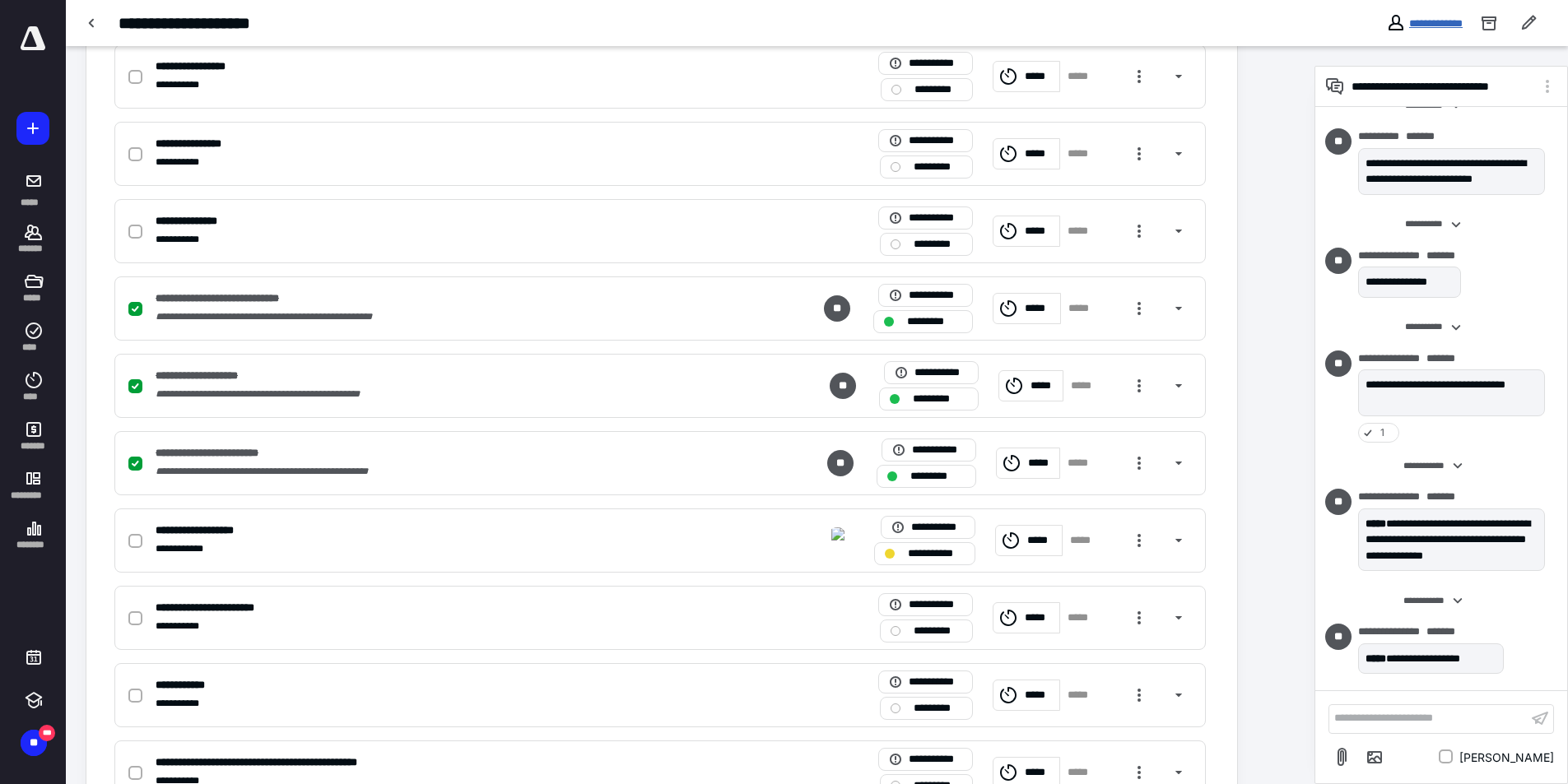 click on "**********" at bounding box center (1435, 23) 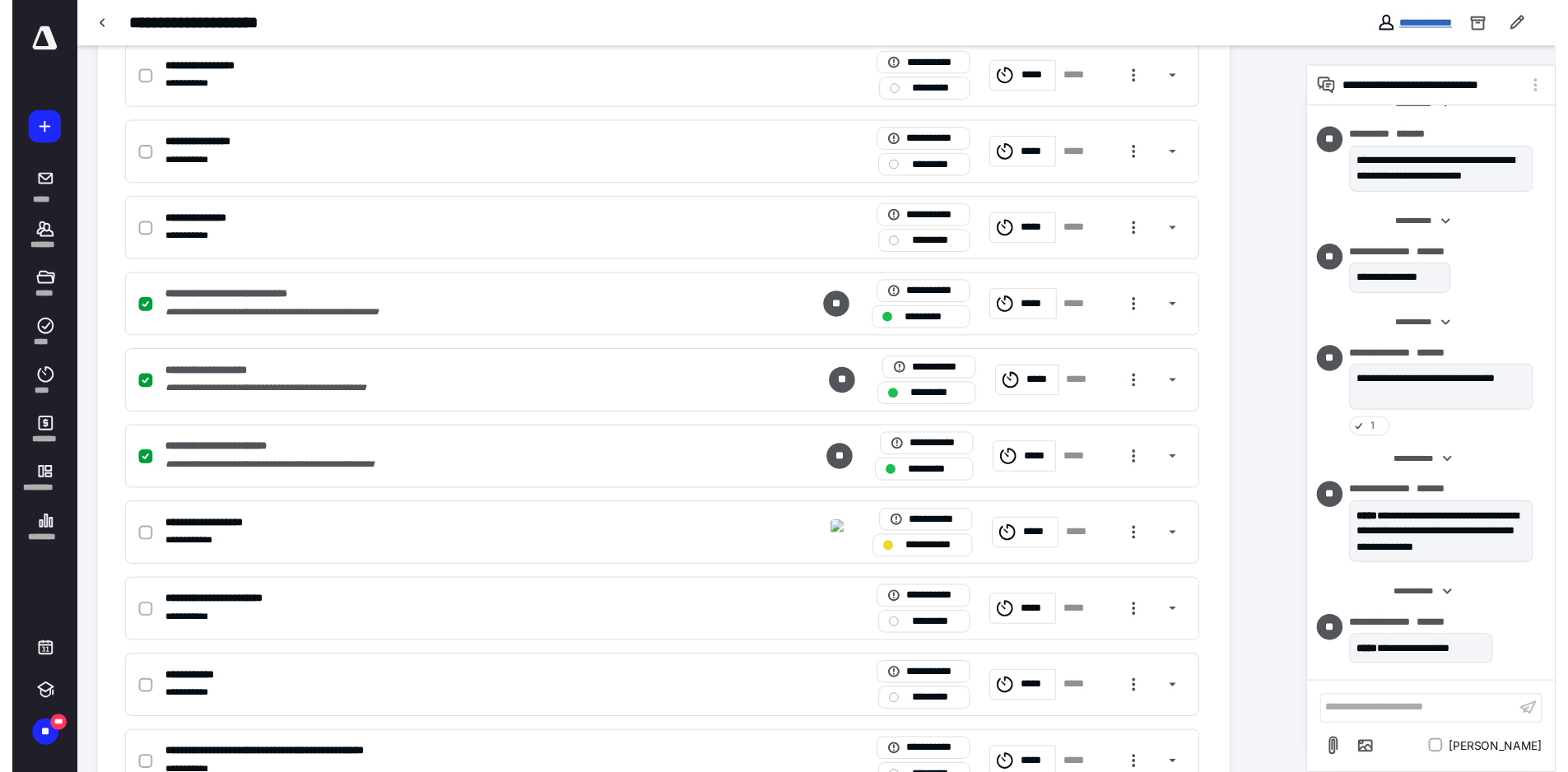 scroll, scrollTop: 0, scrollLeft: 0, axis: both 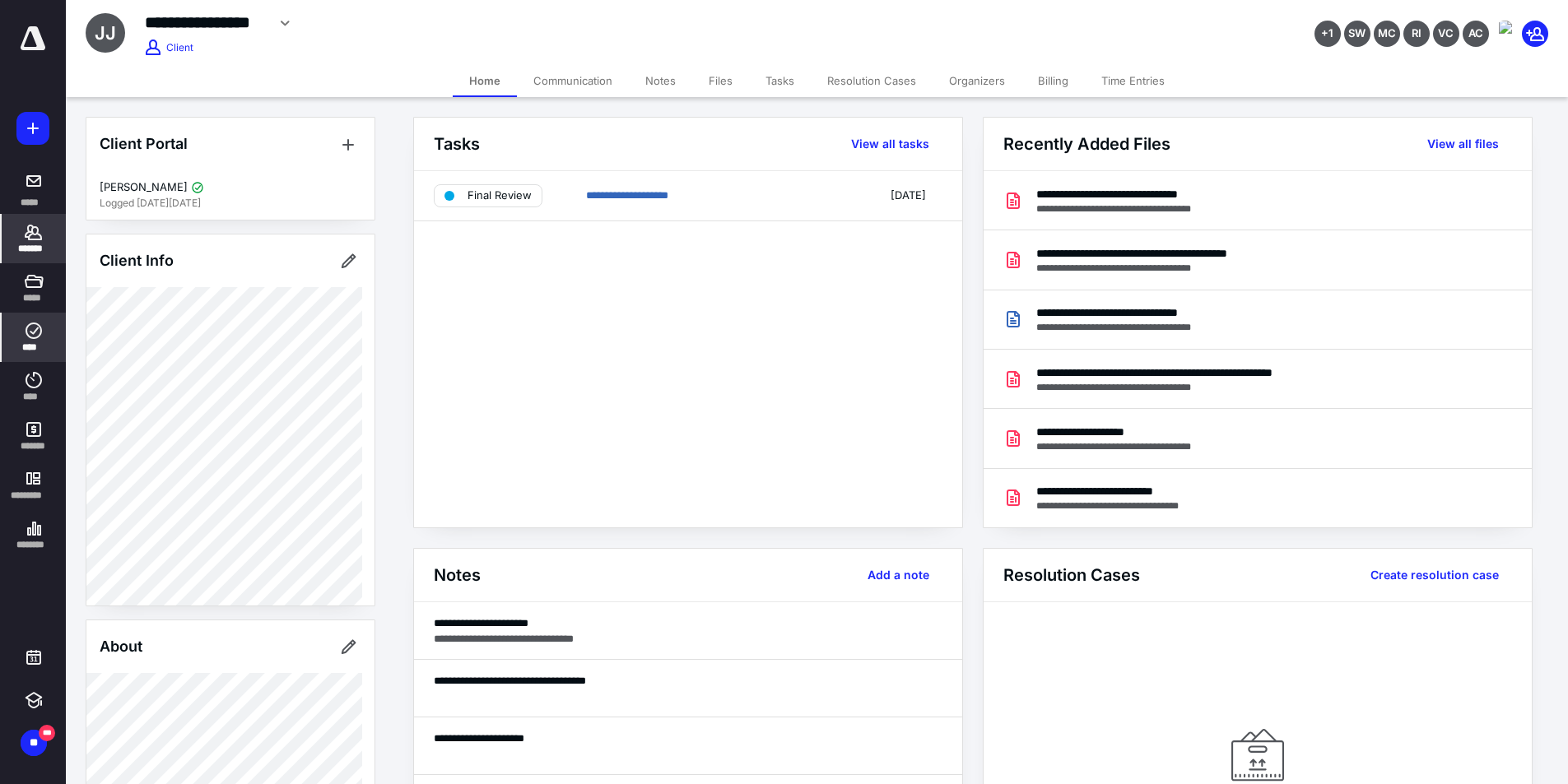 click on "****" at bounding box center [34, 347] 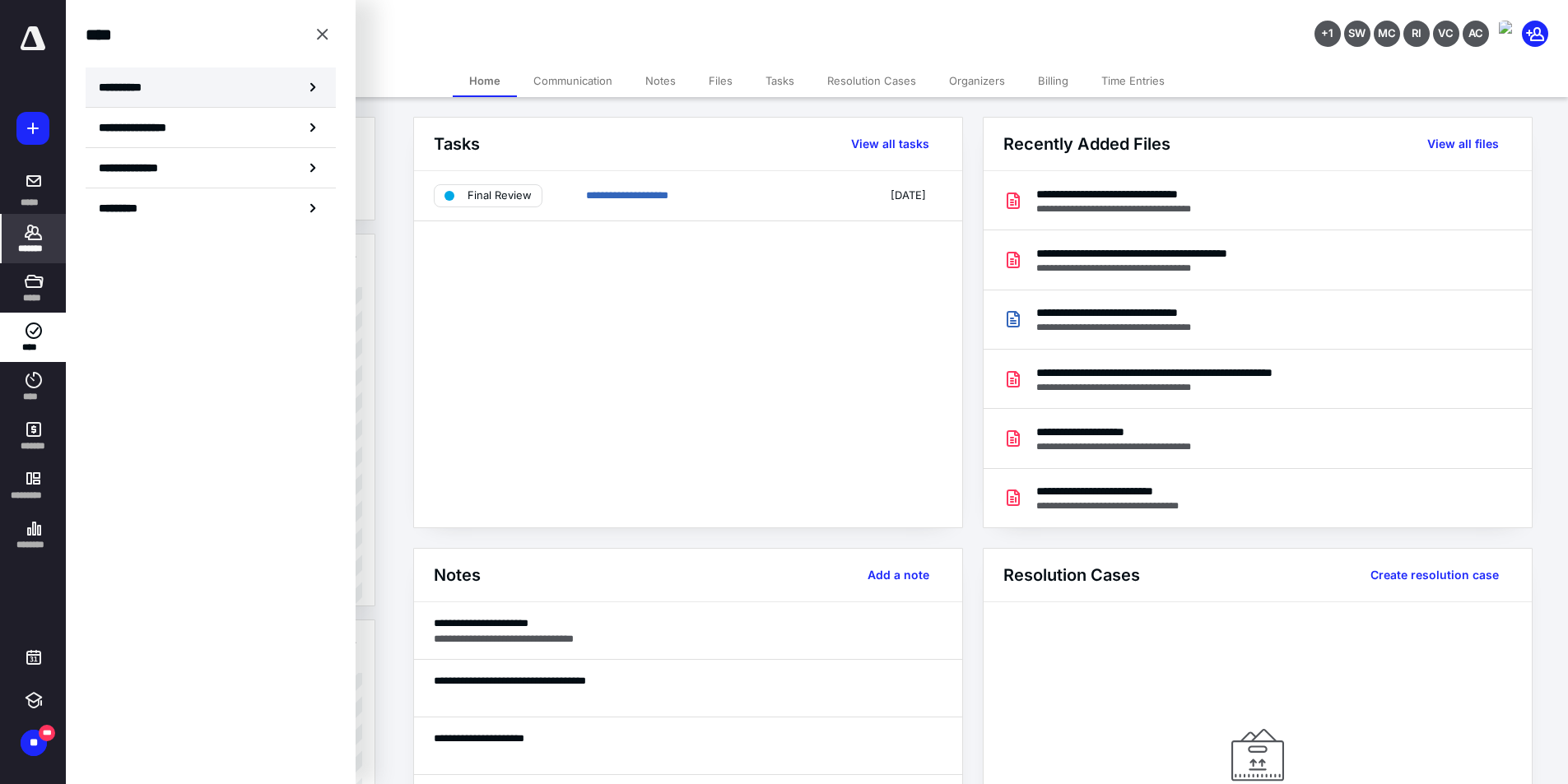 click on "**********" at bounding box center (211, 87) 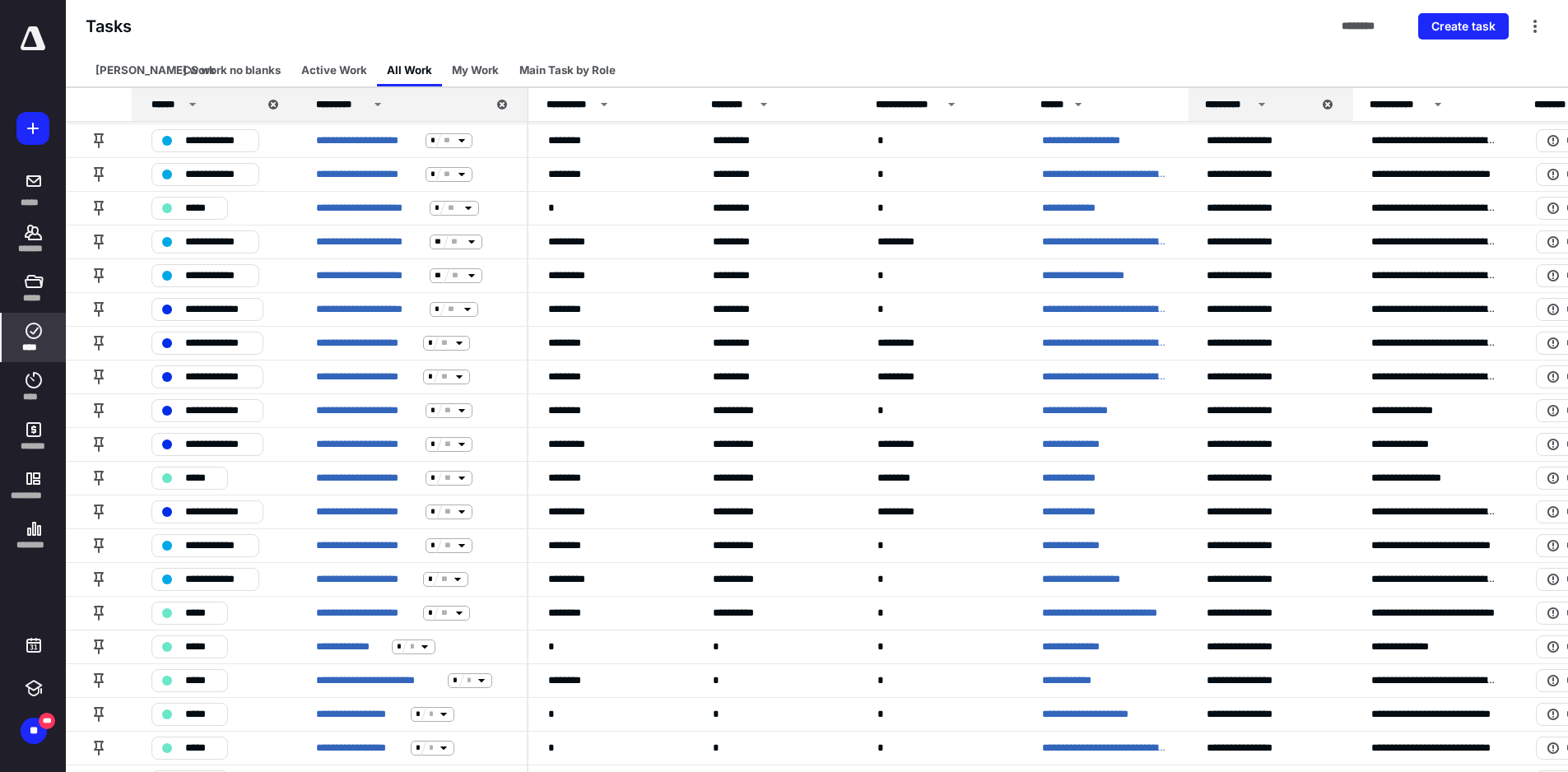 scroll, scrollTop: 1421, scrollLeft: 0, axis: vertical 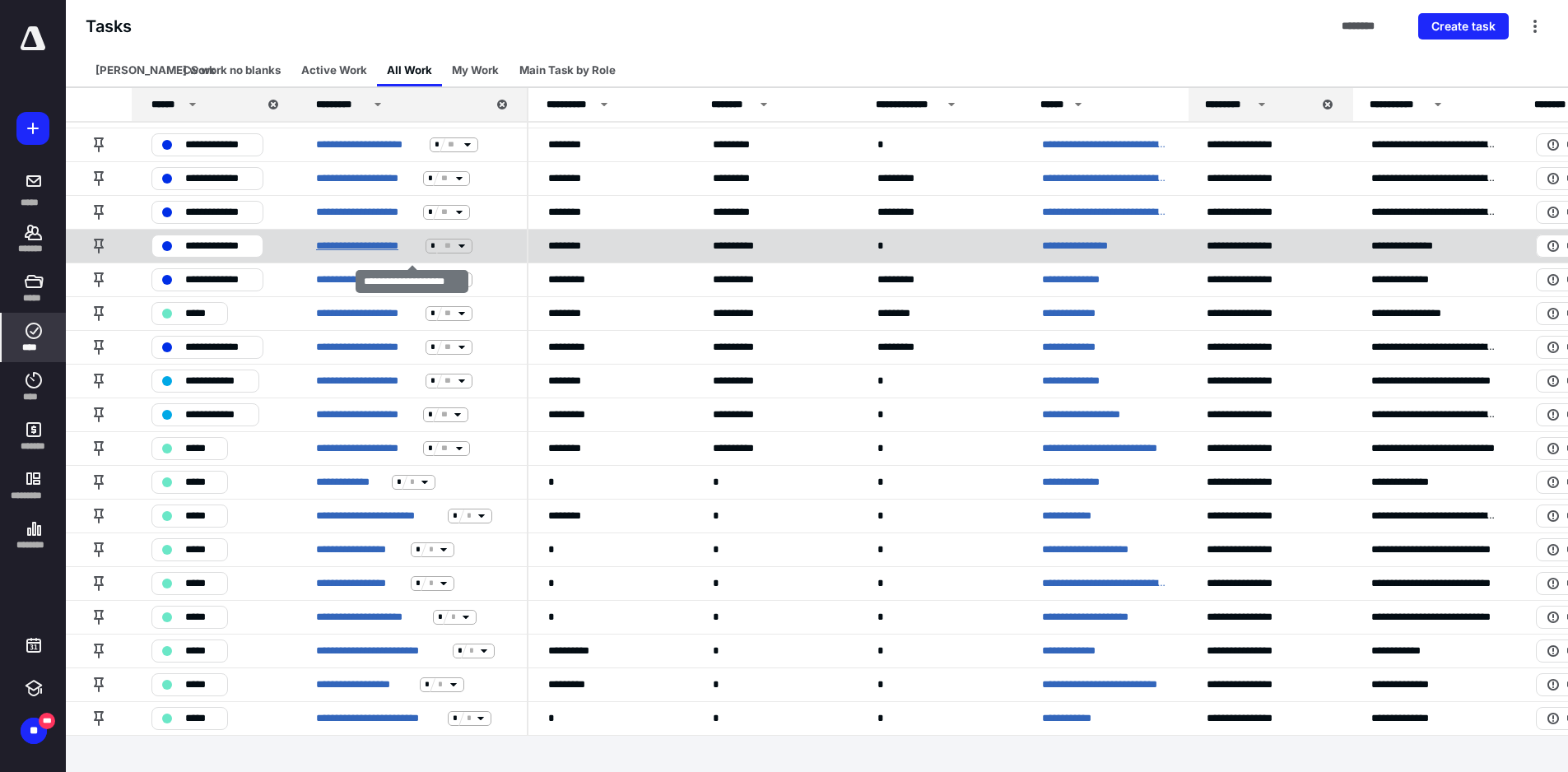 click on "**********" at bounding box center [367, 246] 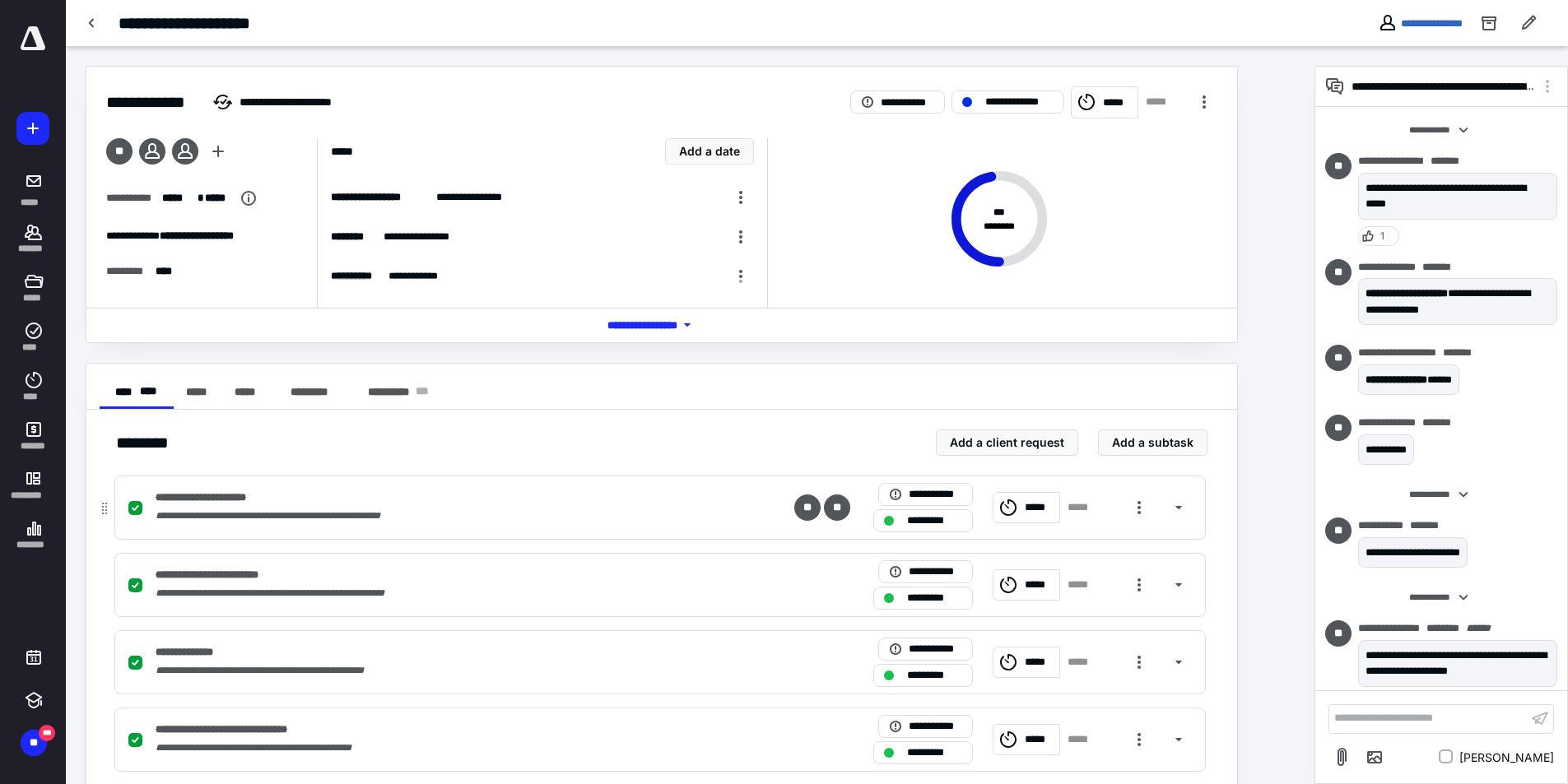 scroll, scrollTop: 411, scrollLeft: 0, axis: vertical 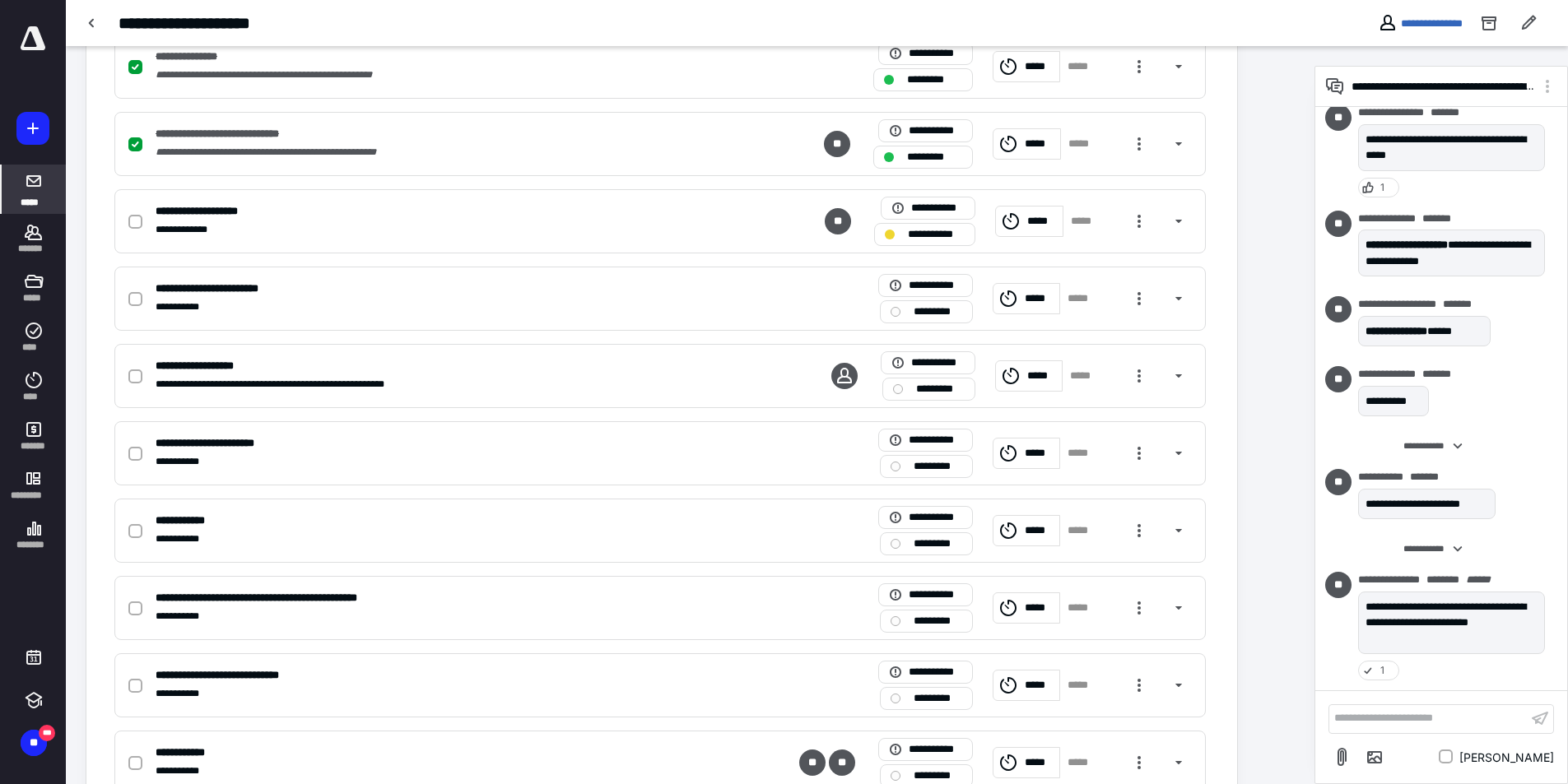 click 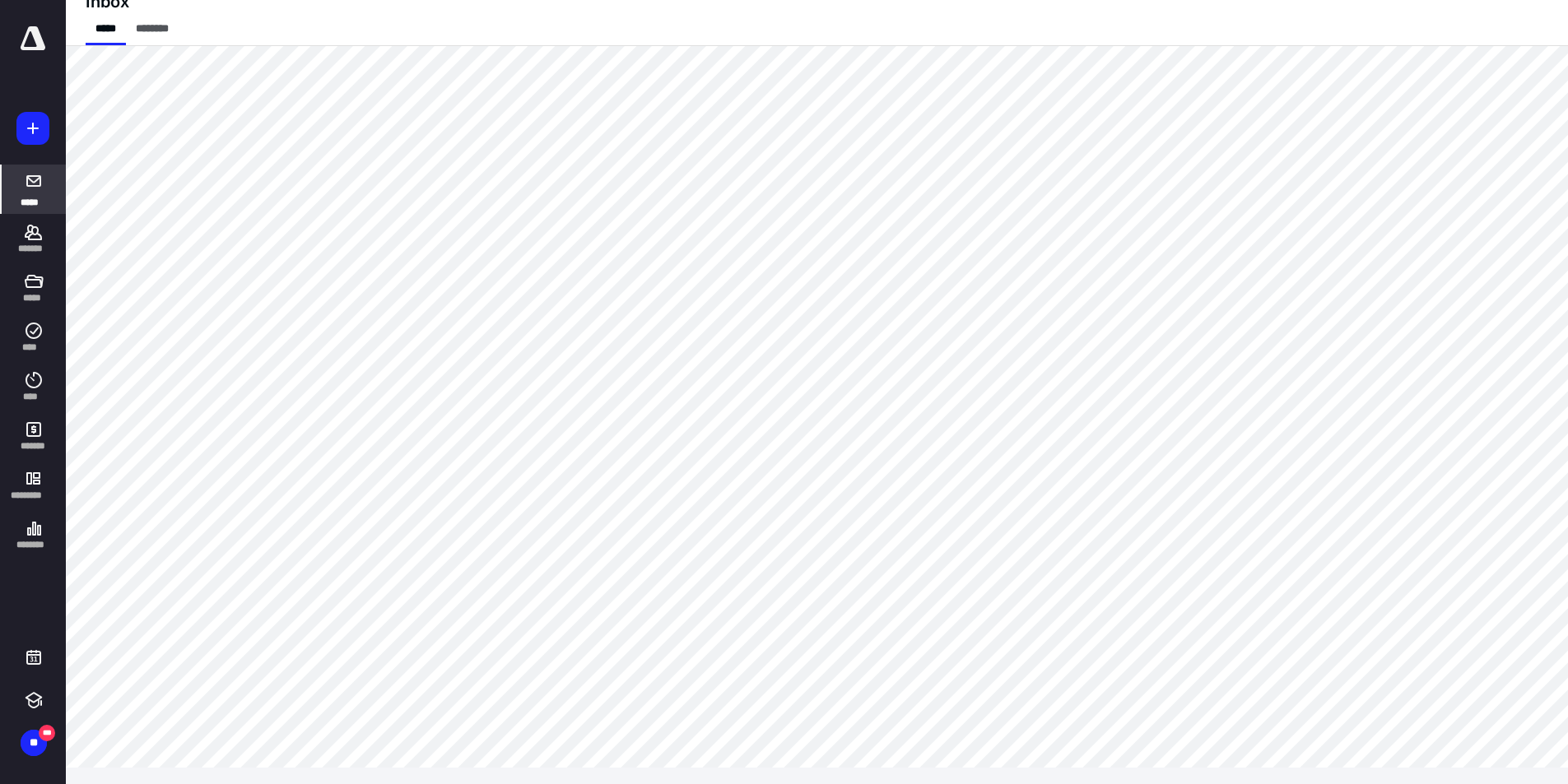 scroll, scrollTop: 0, scrollLeft: 0, axis: both 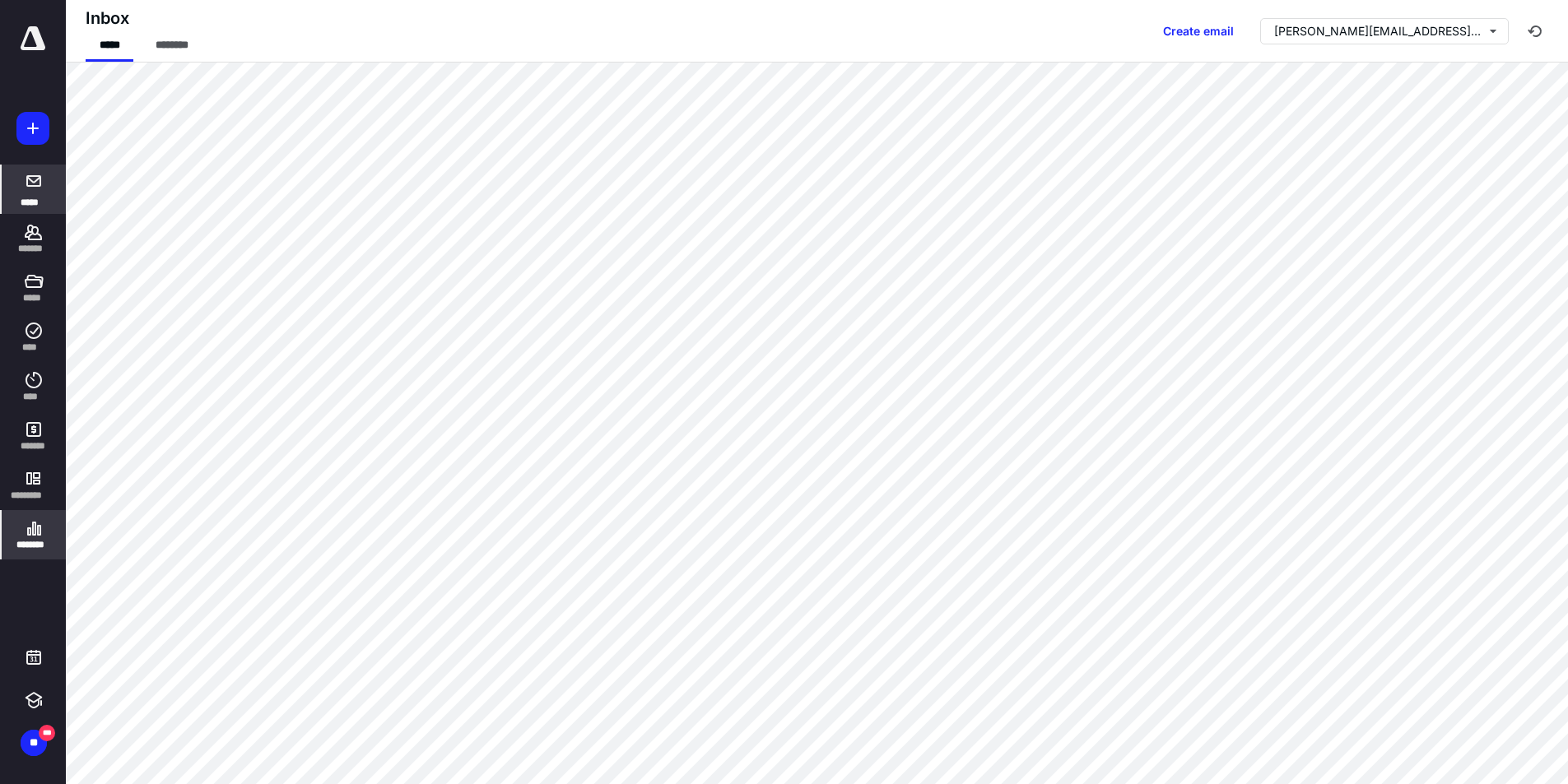 click 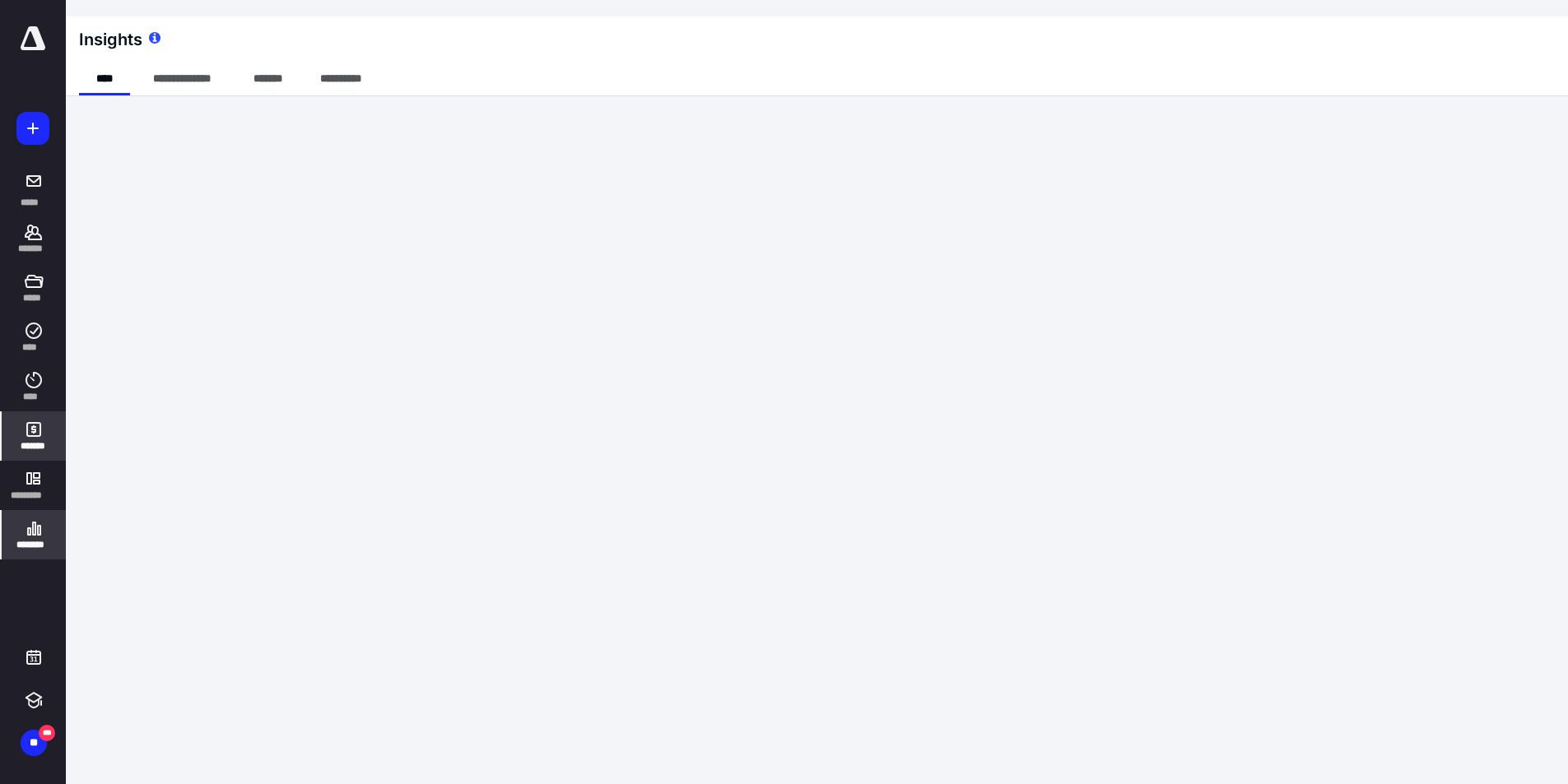 click 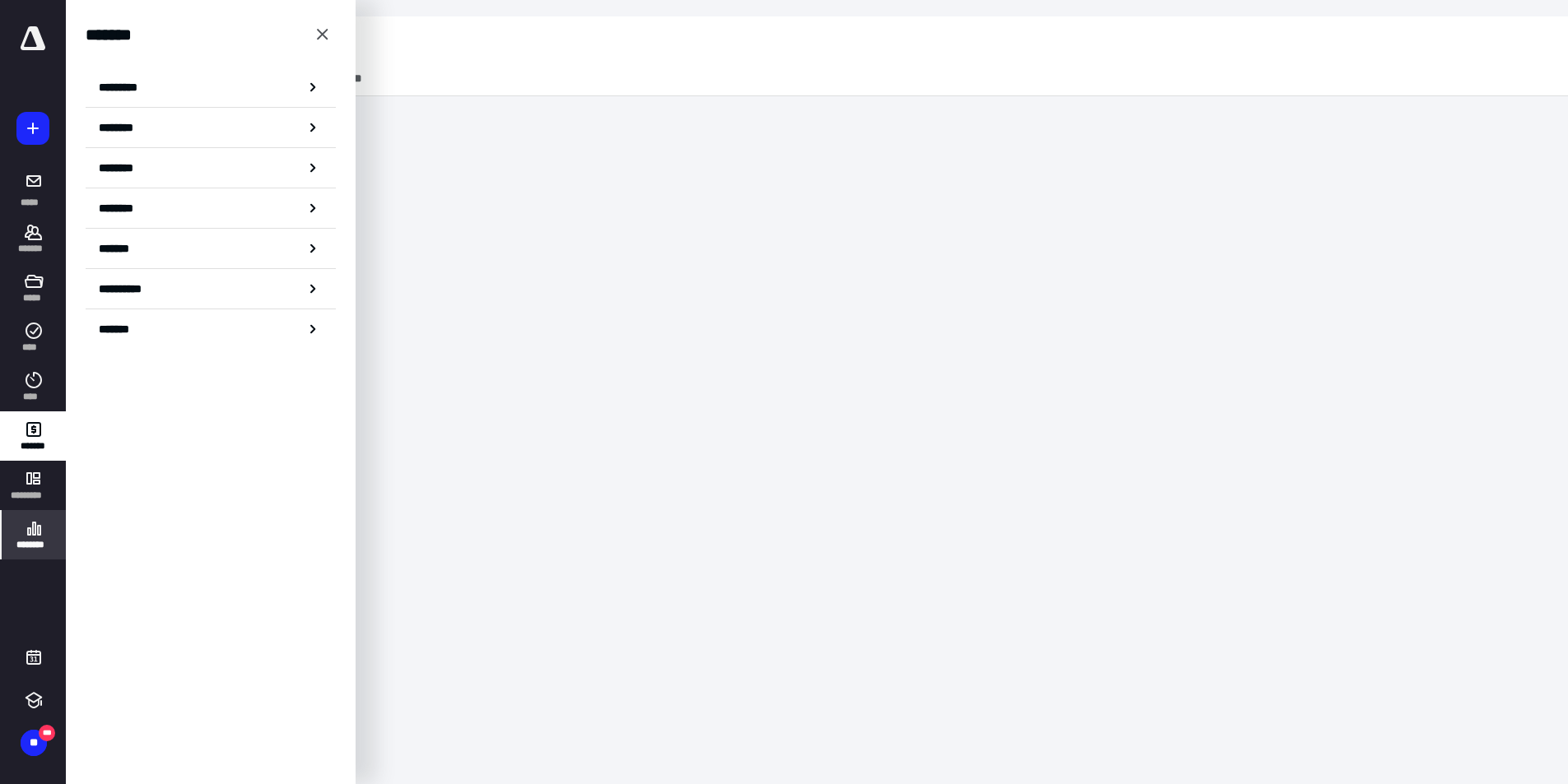 click on "*********" at bounding box center [211, 87] 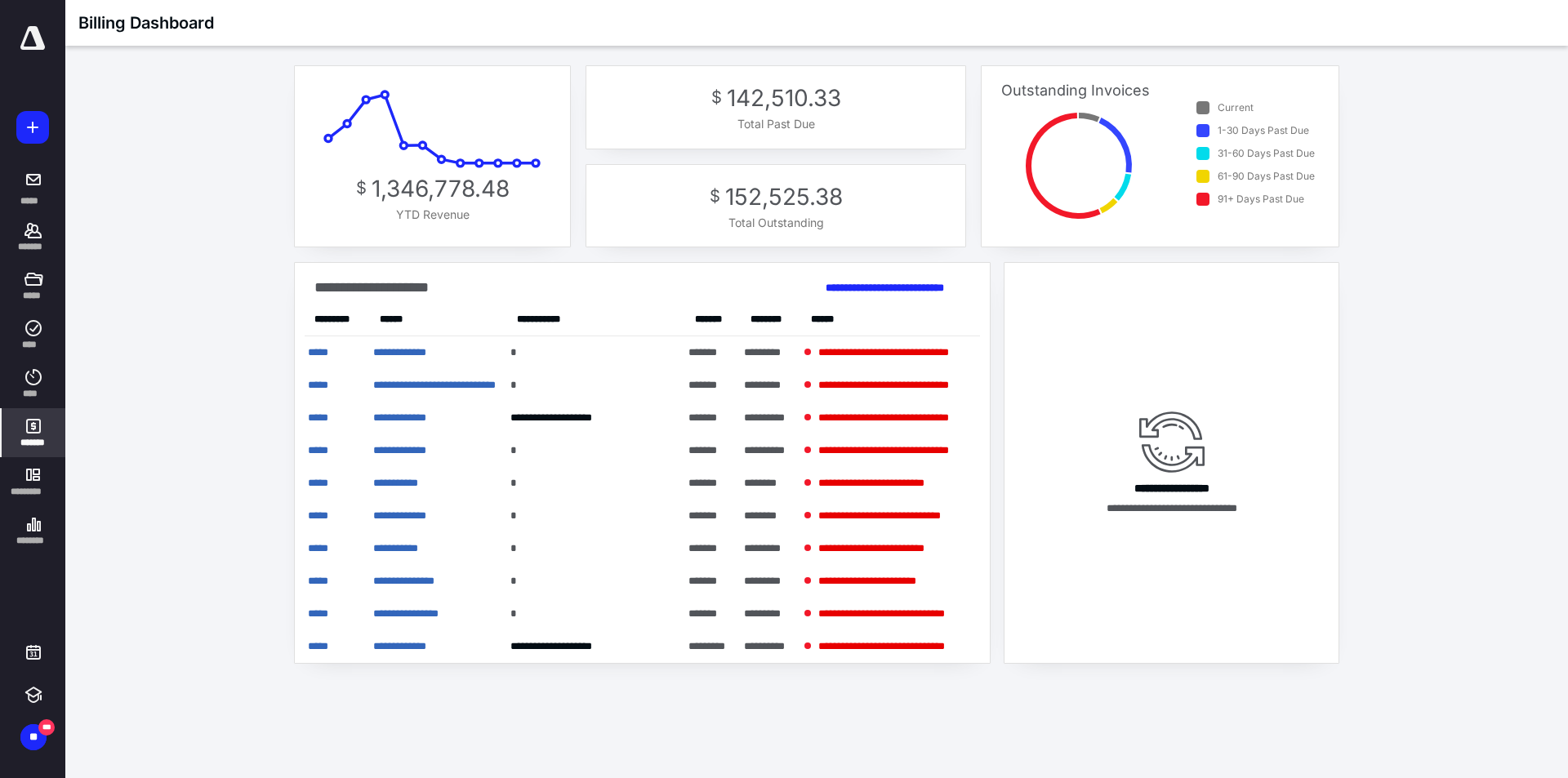 click 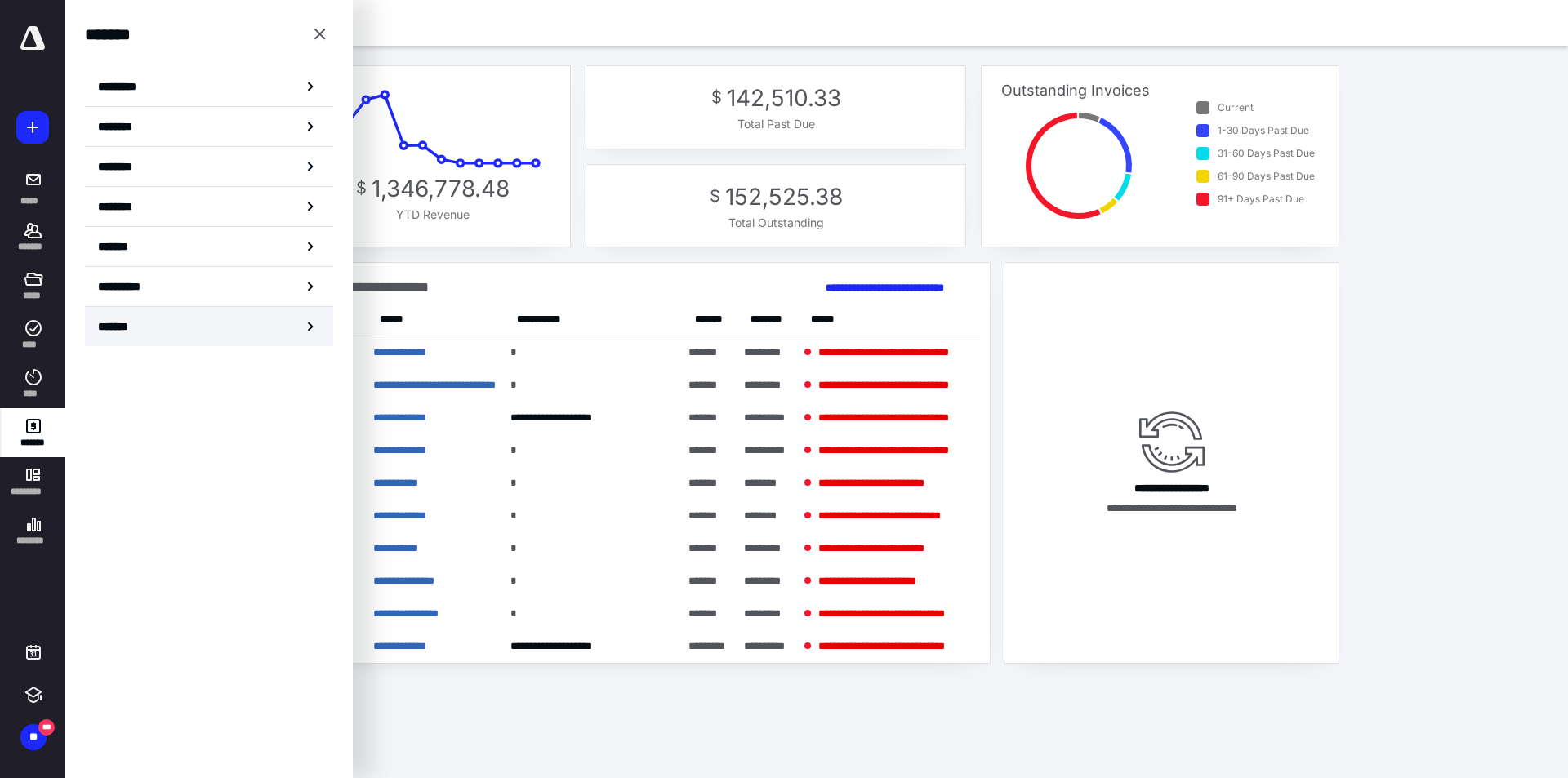 click on "*******" at bounding box center (209, 327) 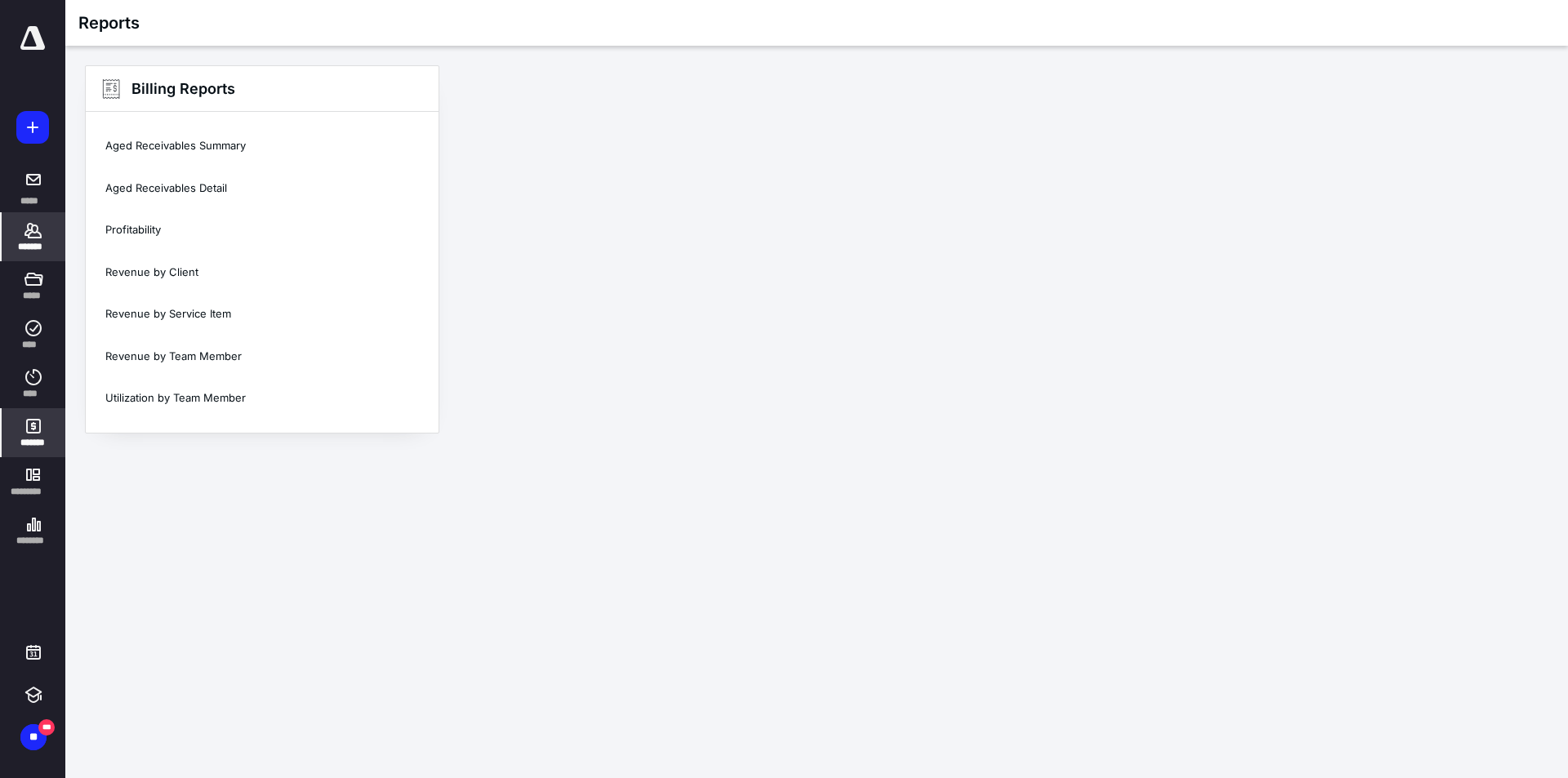 click 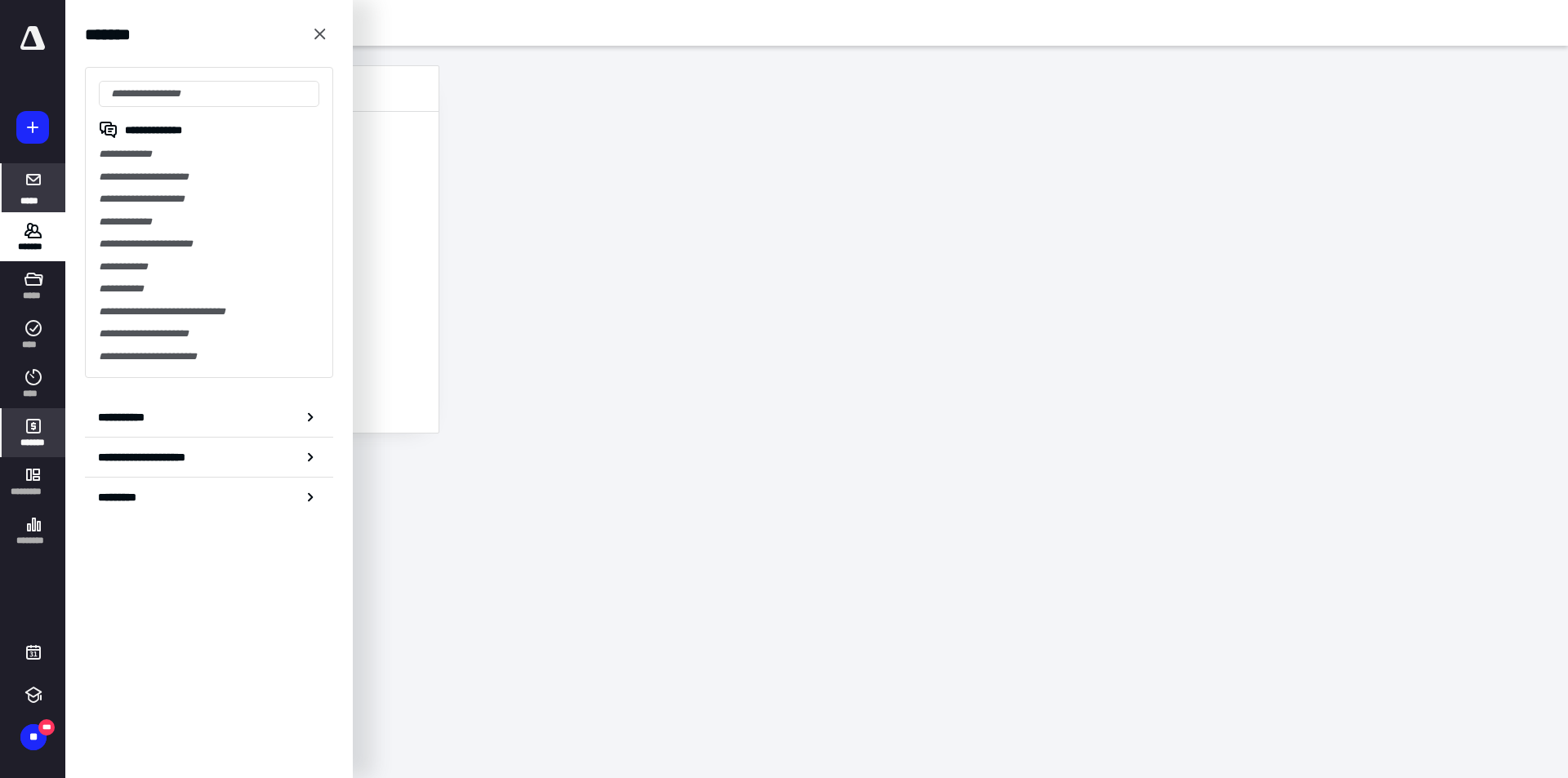 click on "*****" at bounding box center [29, 200] 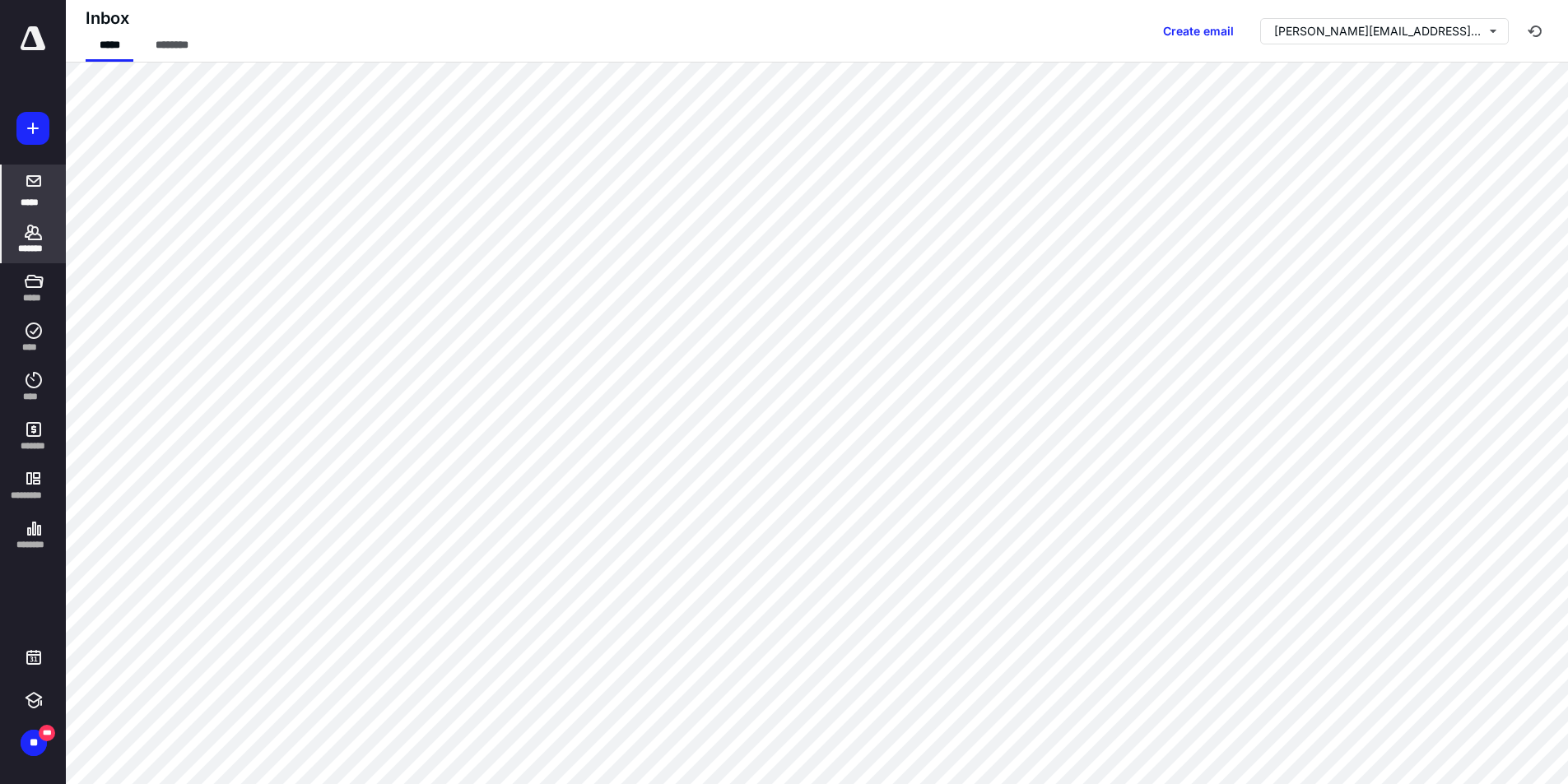 click on "*******" at bounding box center [34, 248] 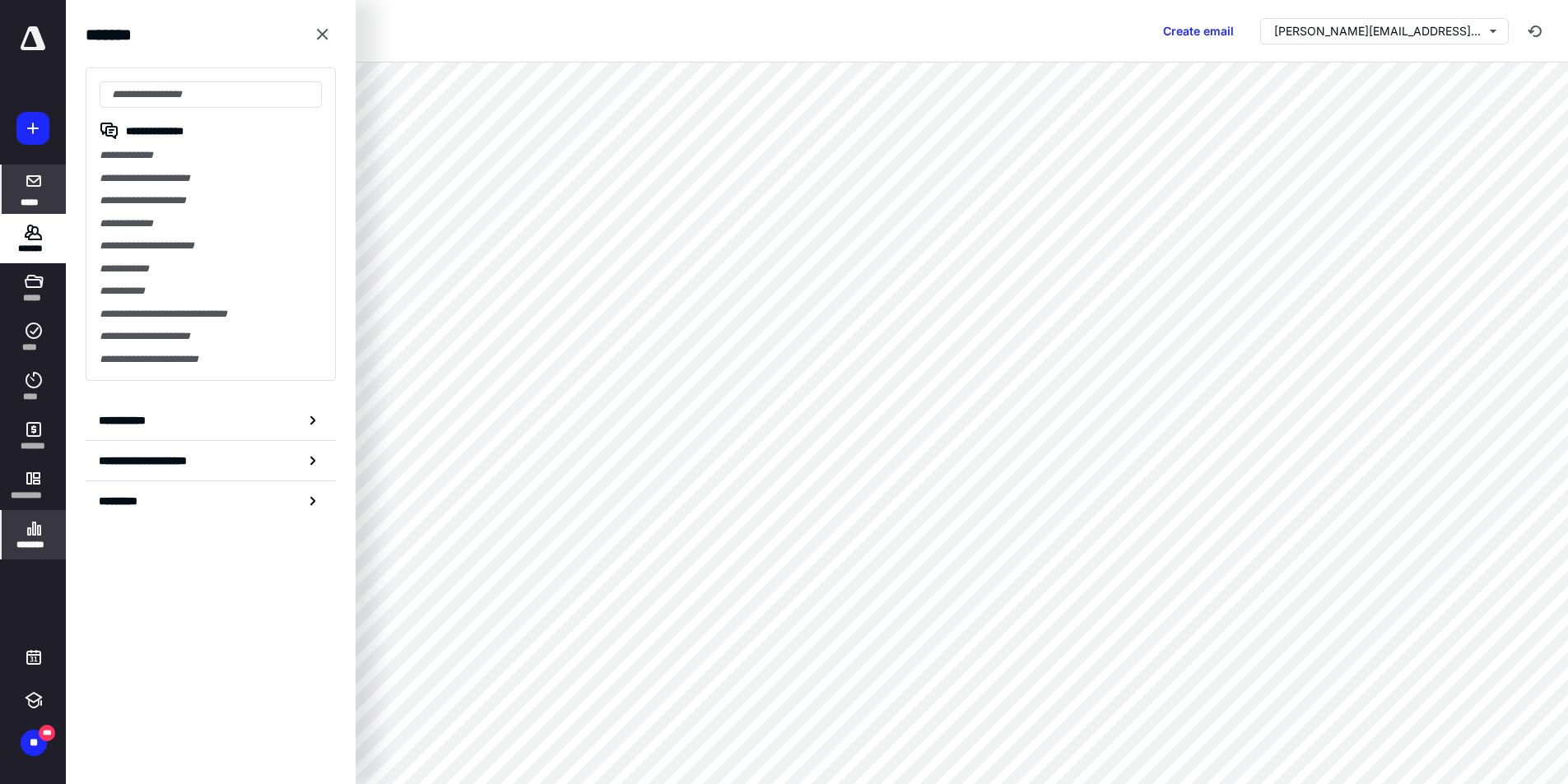 click on "********" at bounding box center (34, 535) 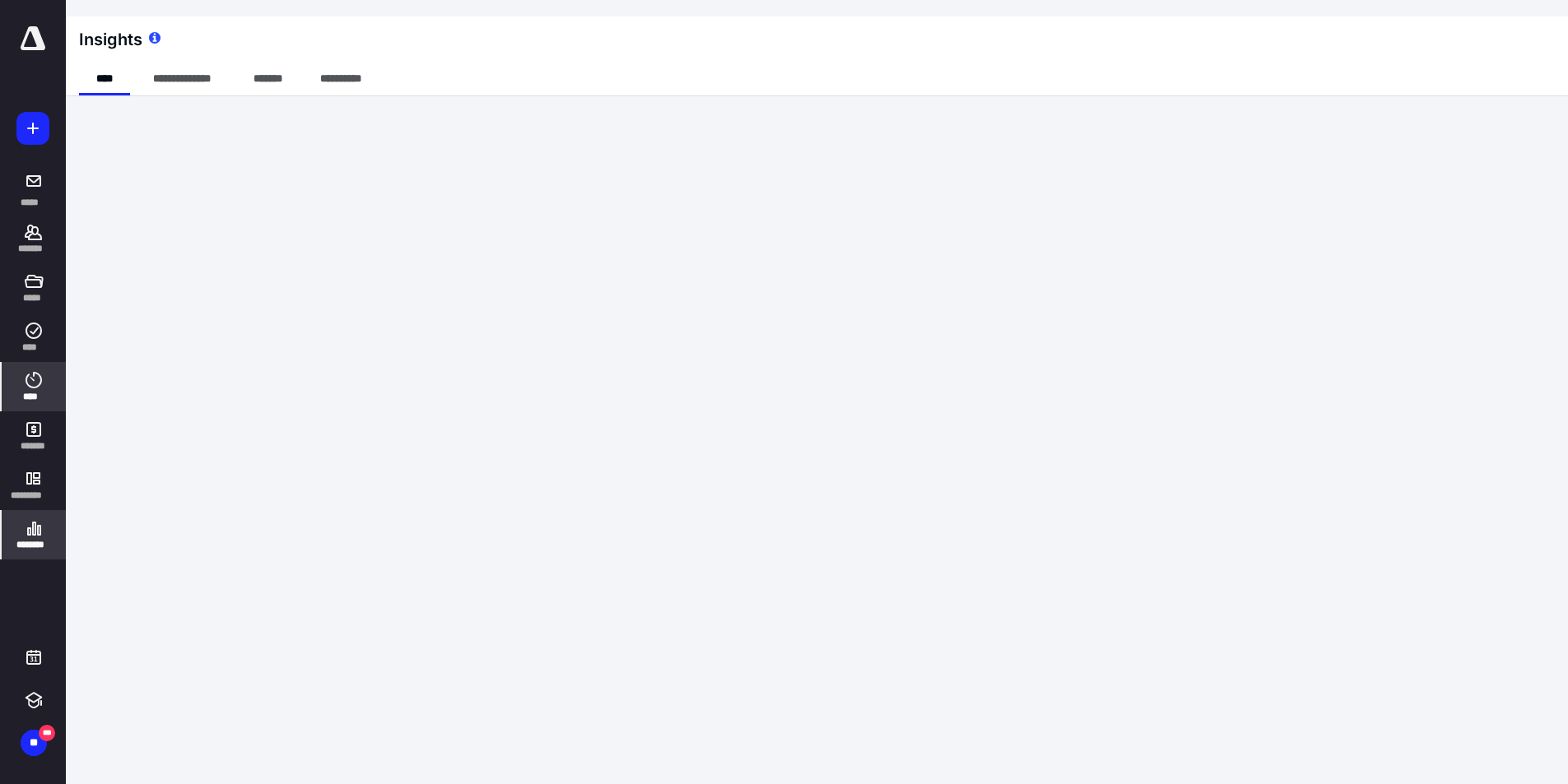 click 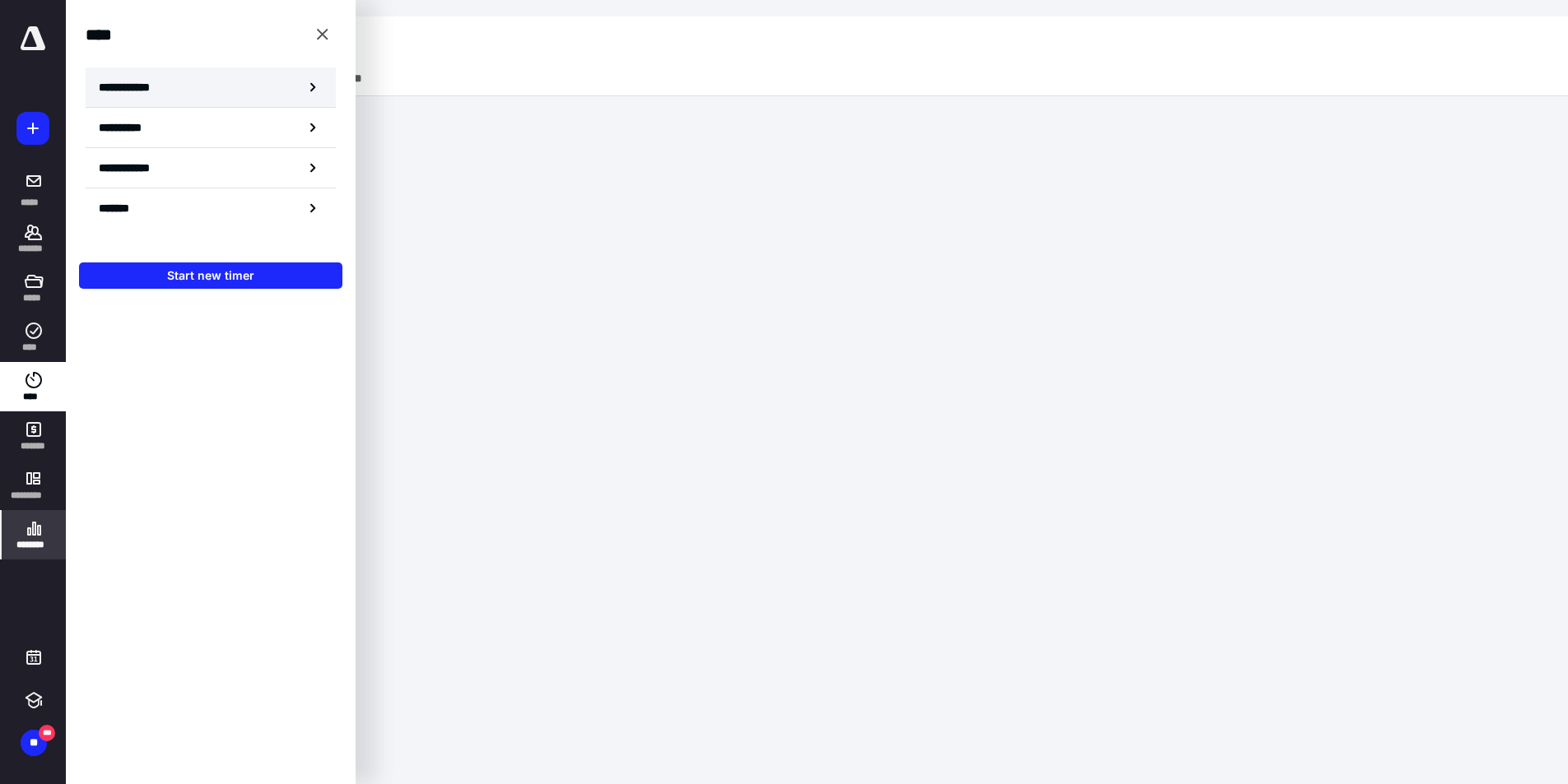 click on "**********" at bounding box center (211, 87) 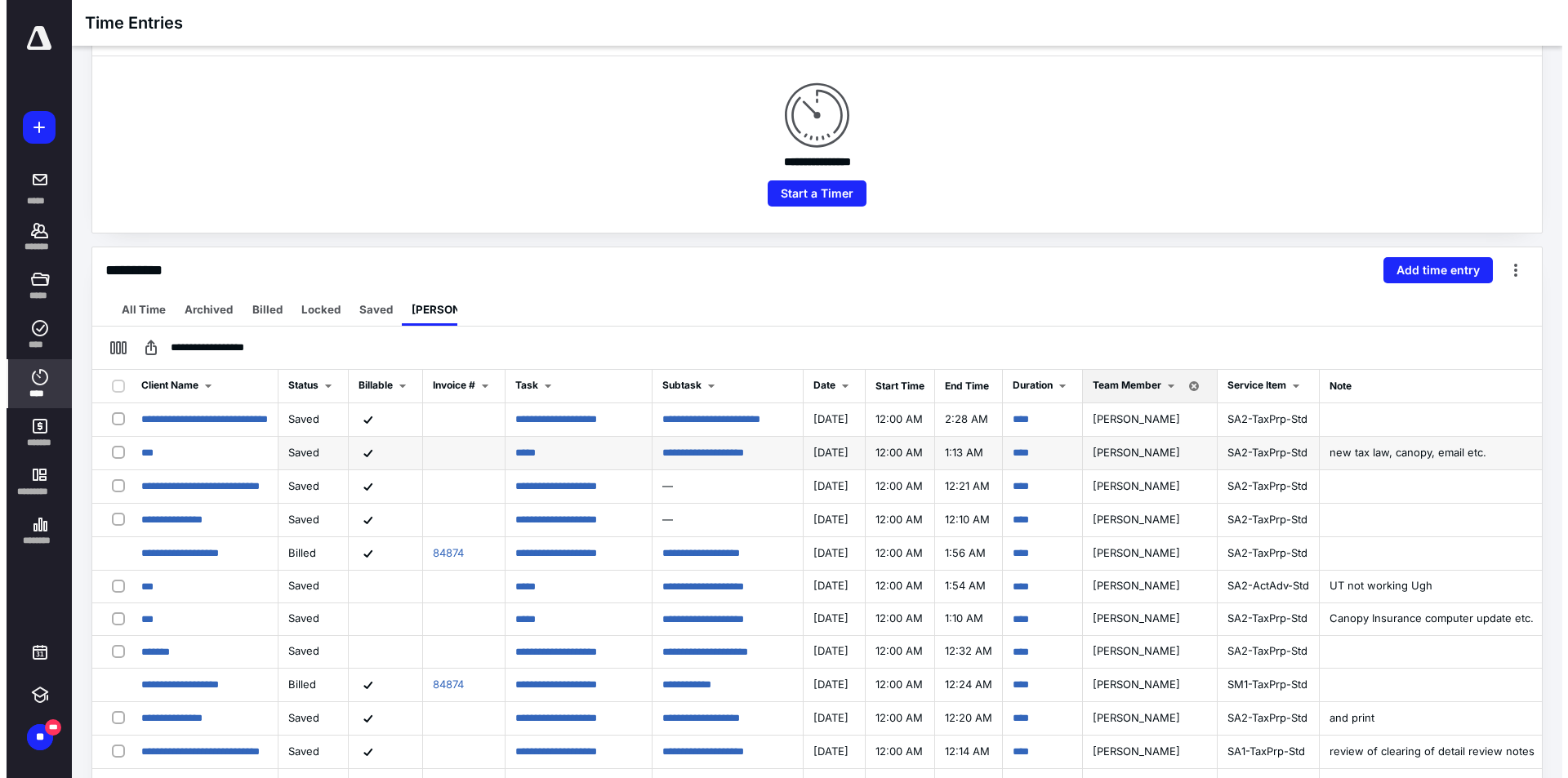 scroll, scrollTop: 245, scrollLeft: 0, axis: vertical 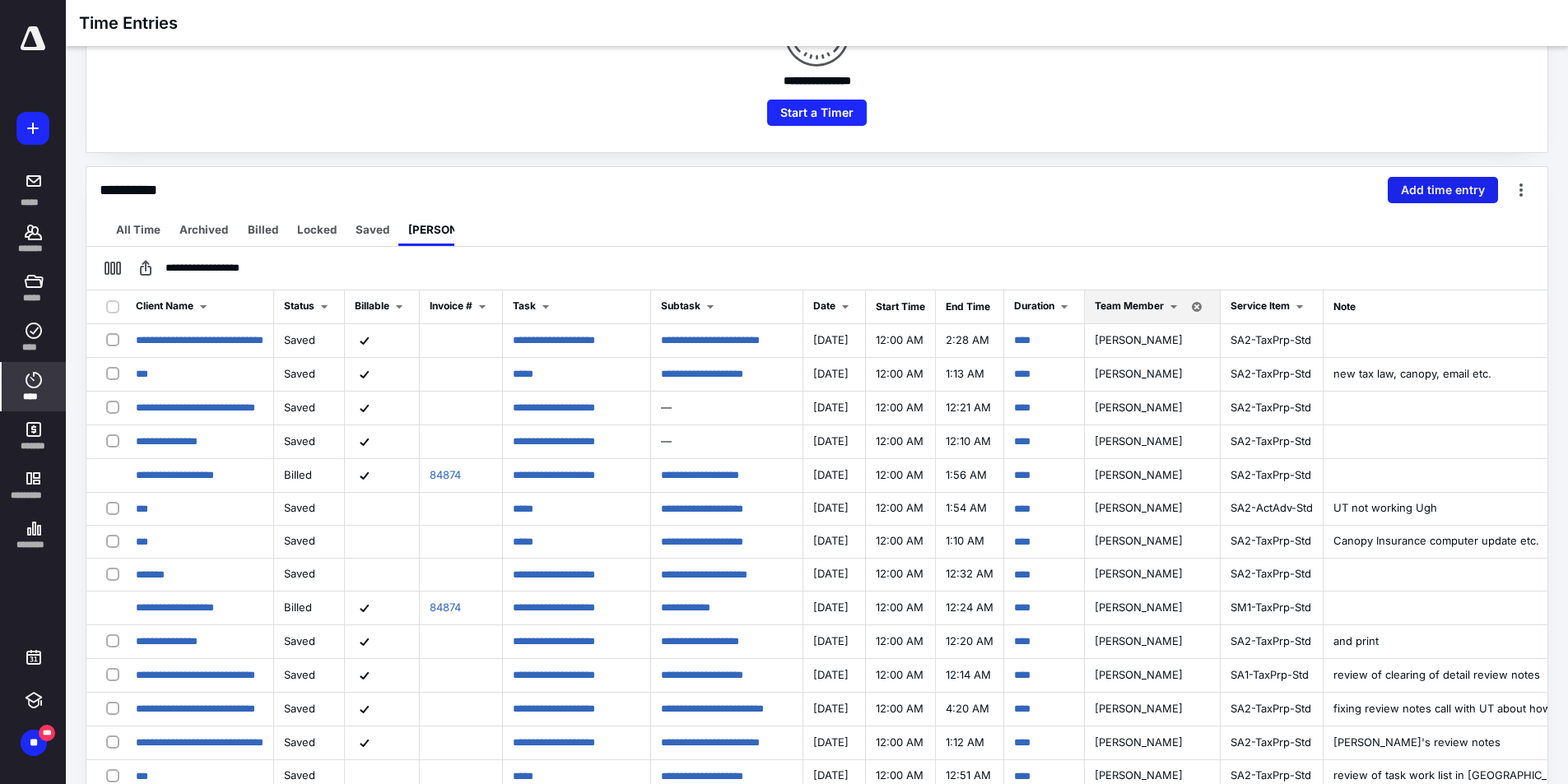 click on "Add time entry" at bounding box center (1443, 190) 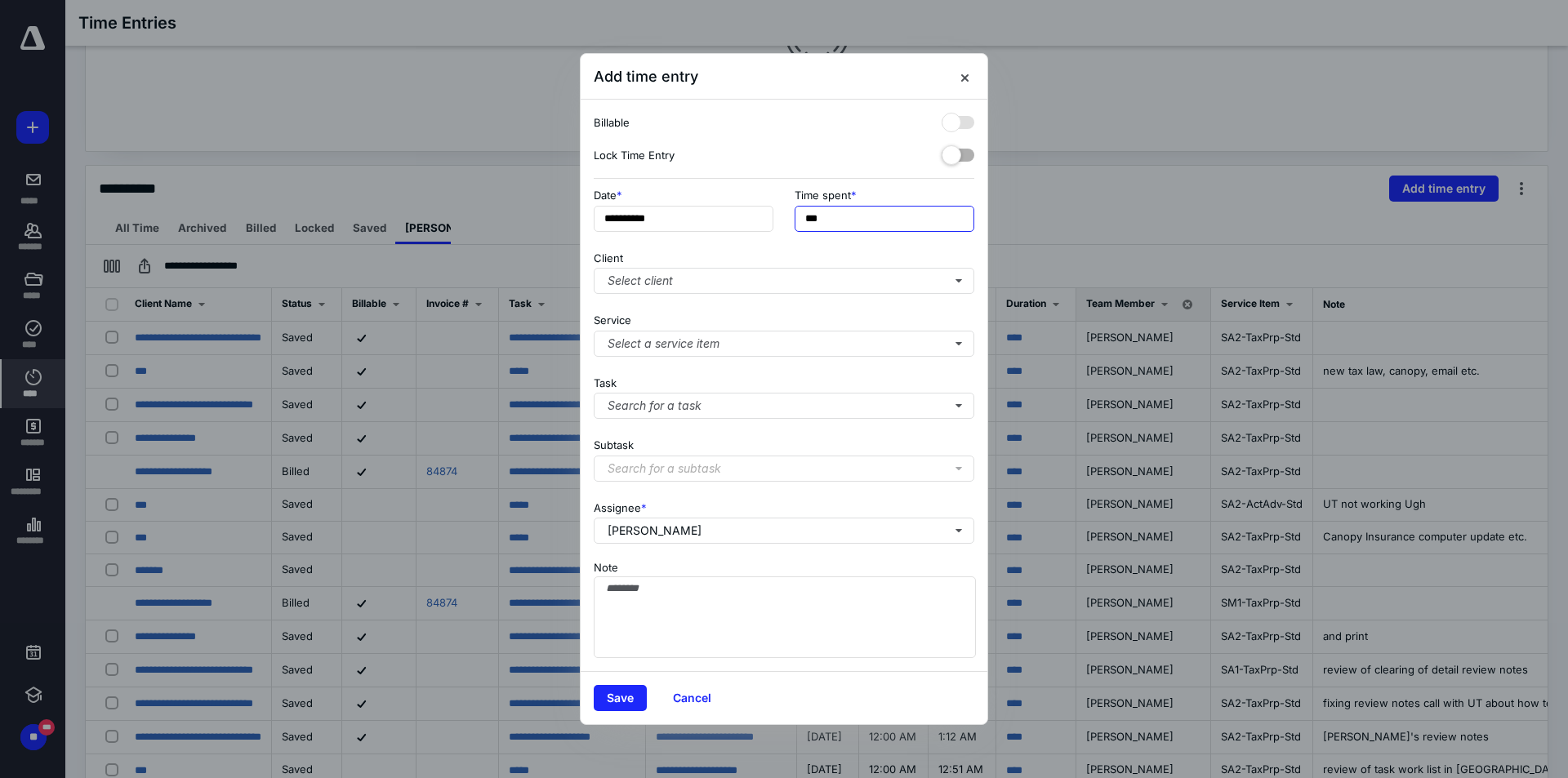 click on "***" at bounding box center (884, 219) 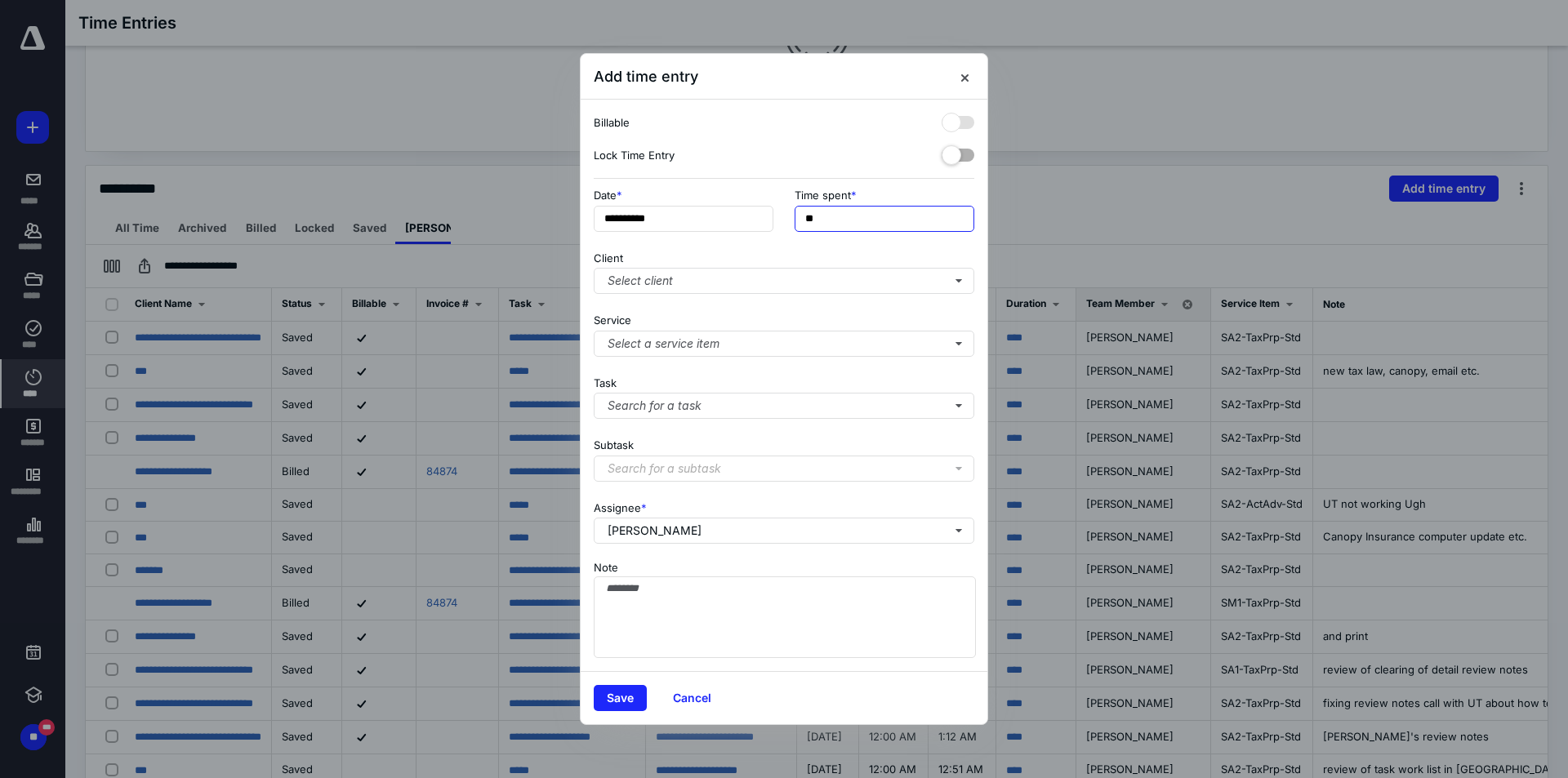 type on "*" 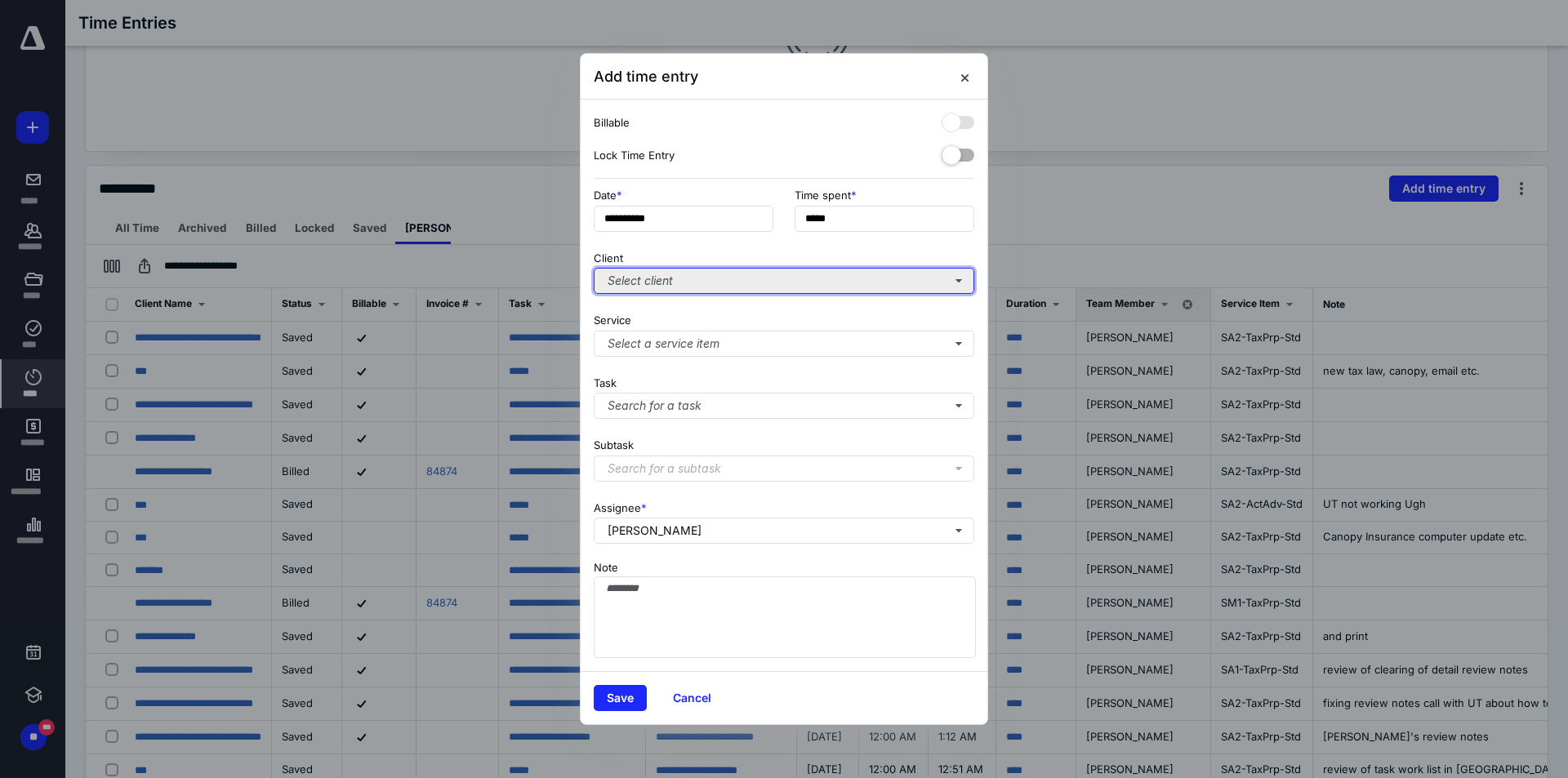 type on "***" 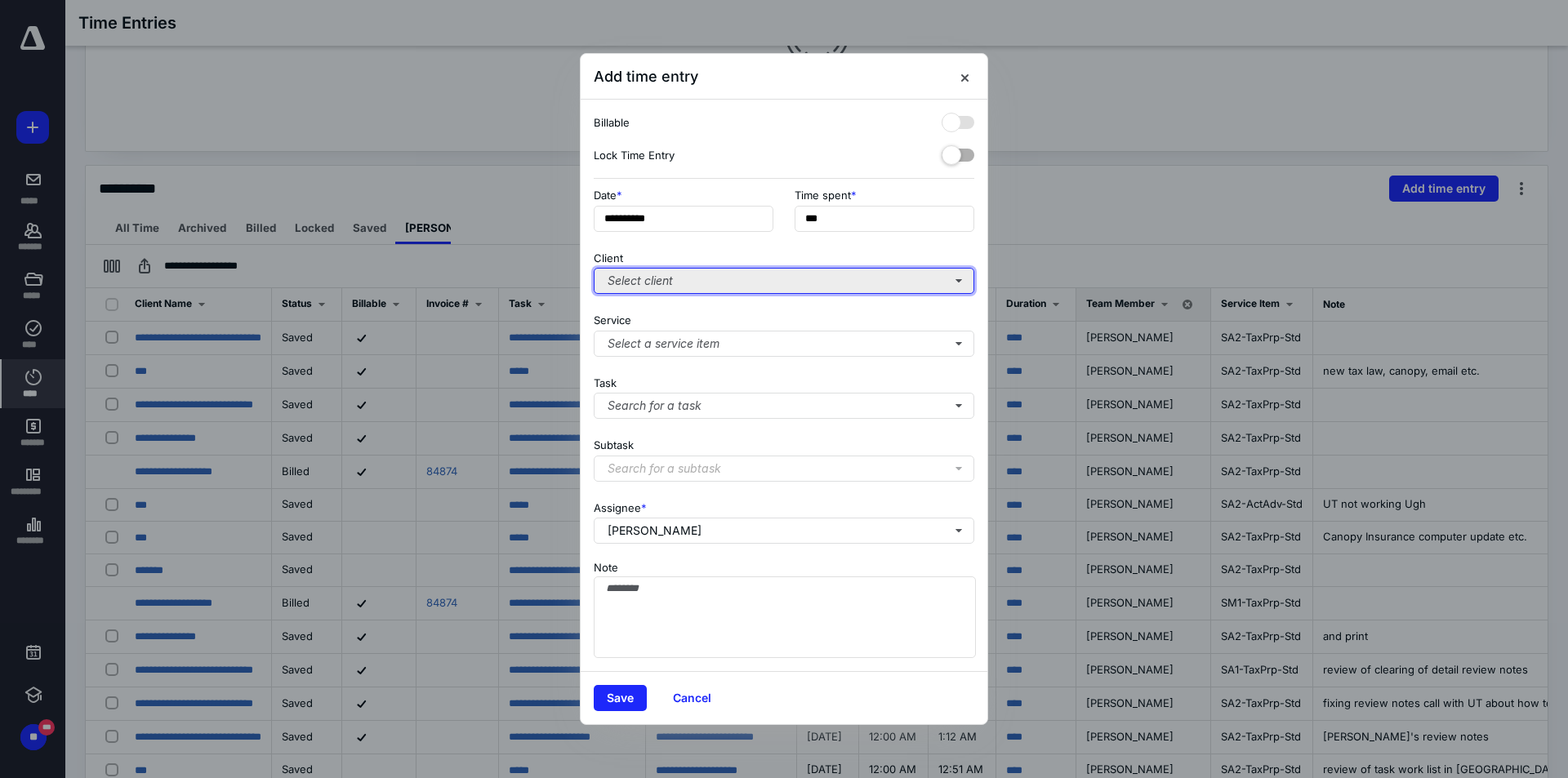 click on "Select client" at bounding box center [784, 281] 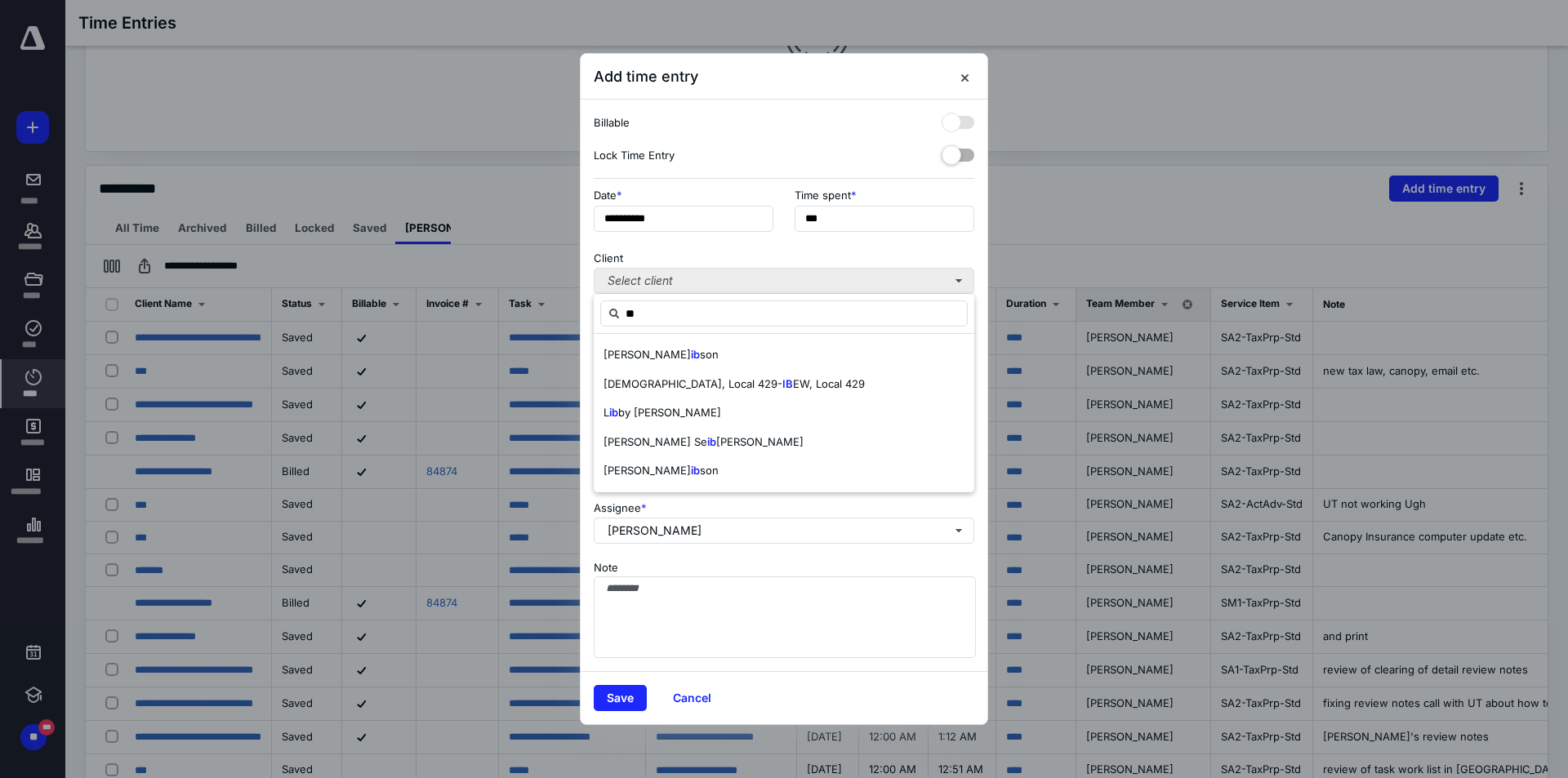 type on "*" 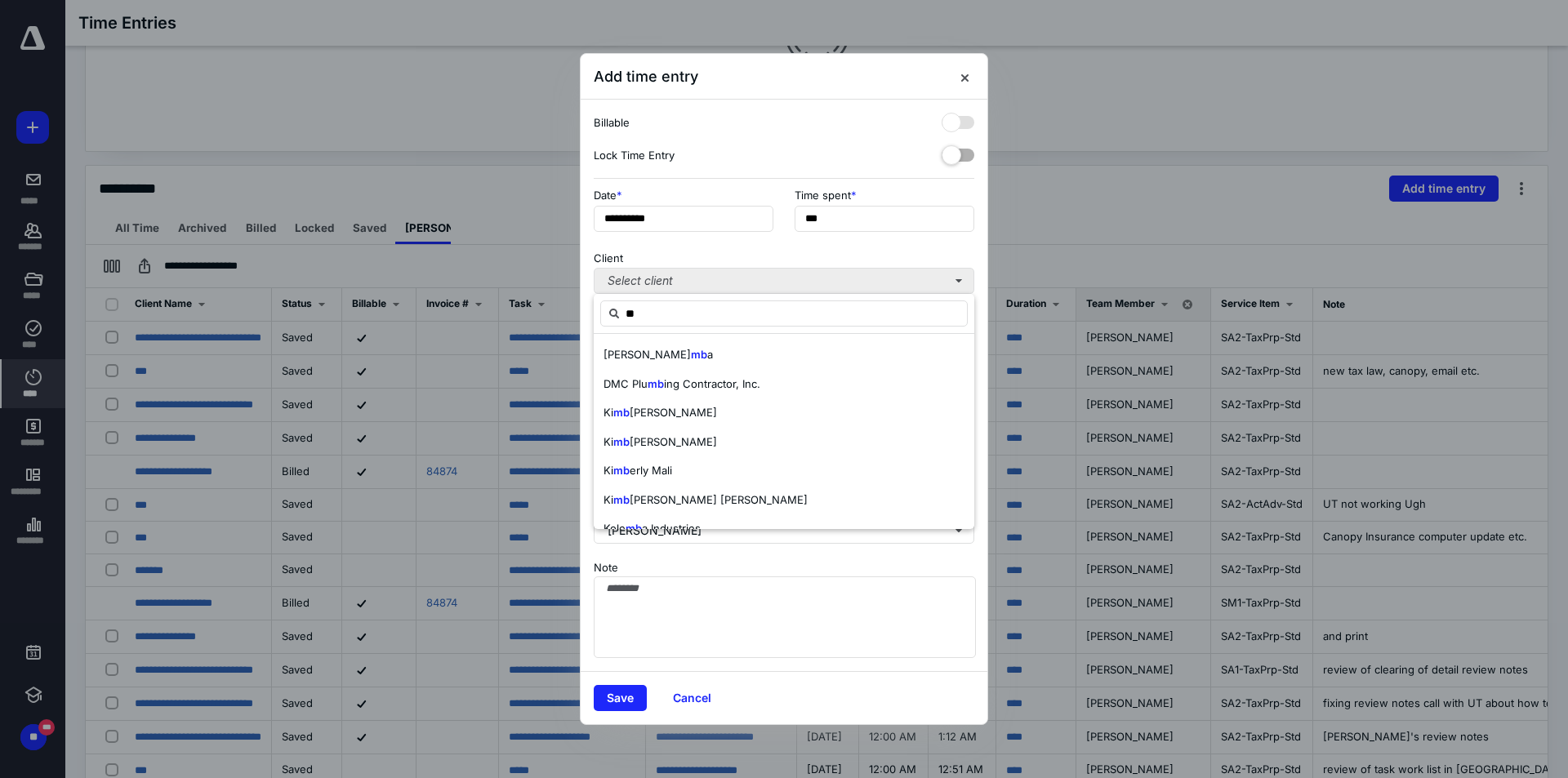 type on "*" 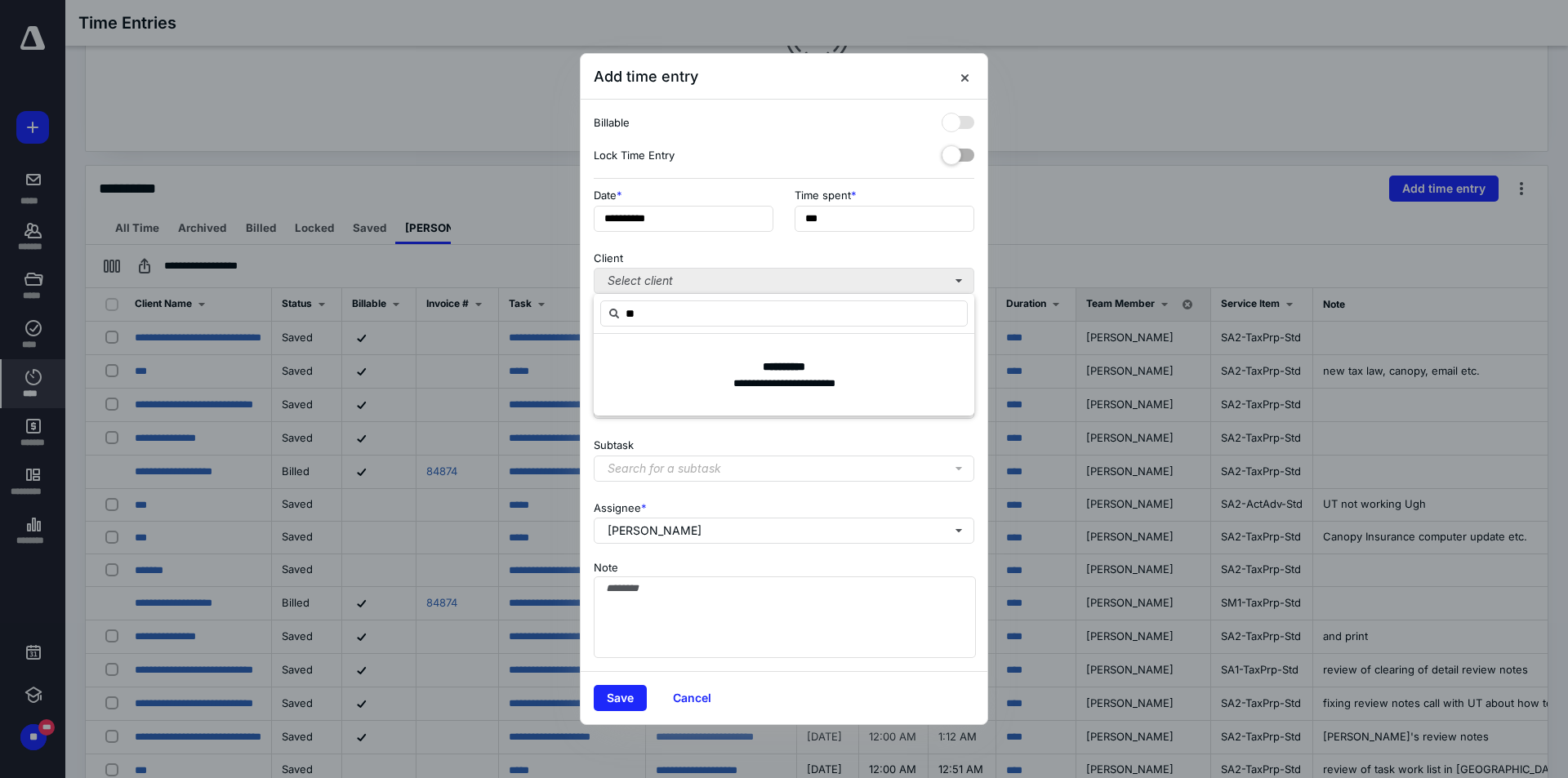type on "*" 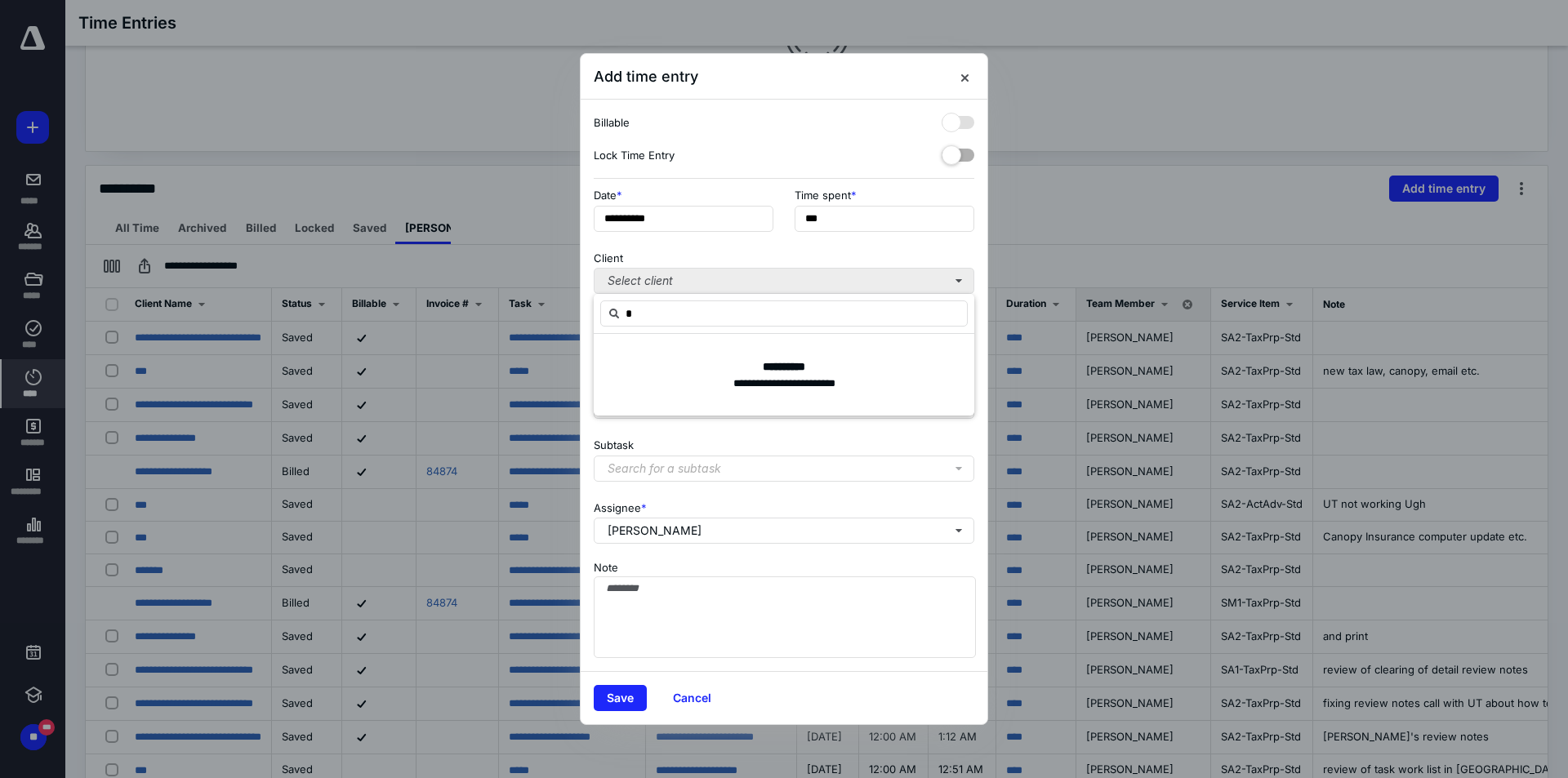 type 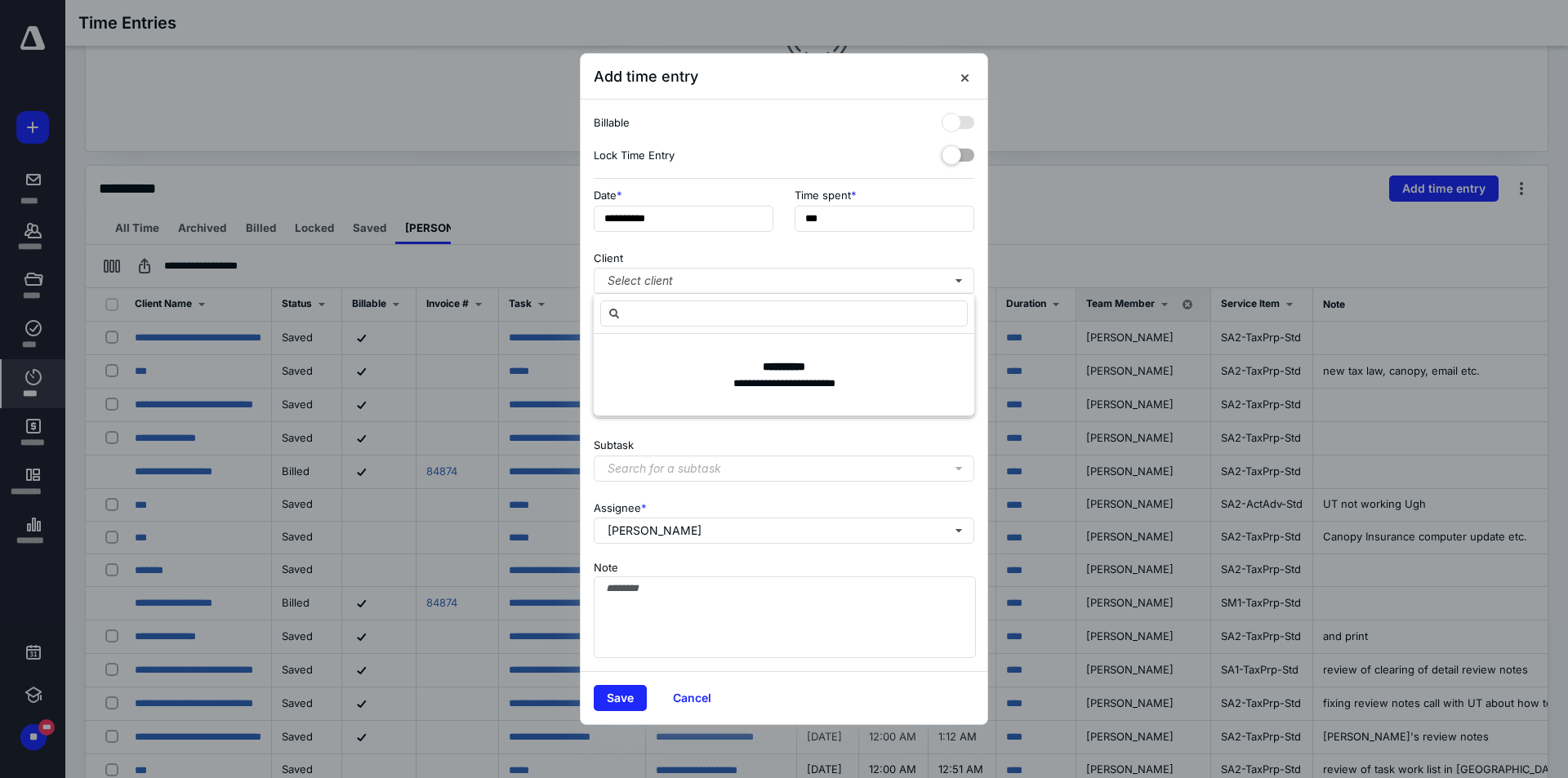 click on "Client Select client" at bounding box center (784, 269) 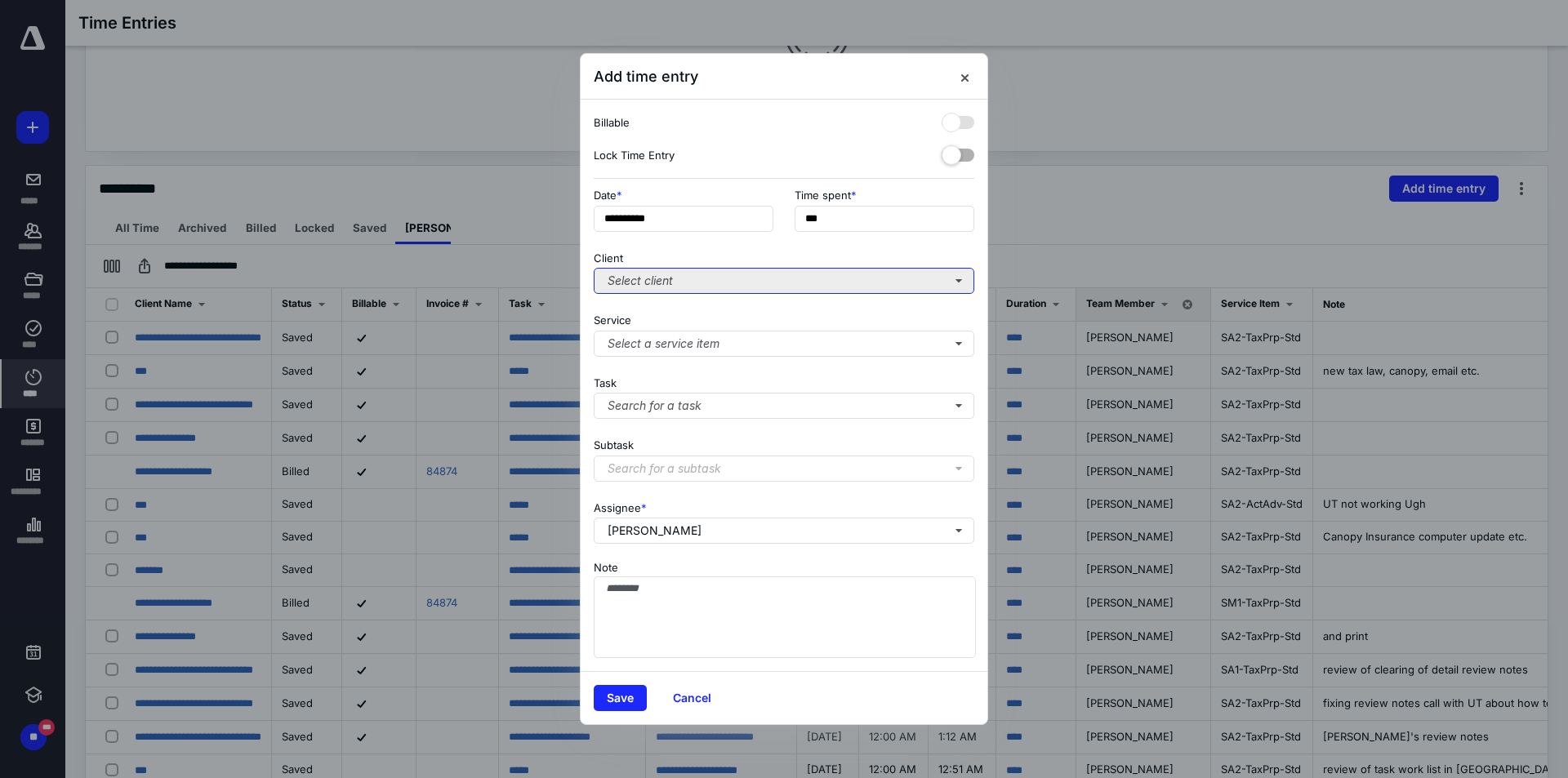 click on "Select client" at bounding box center (784, 281) 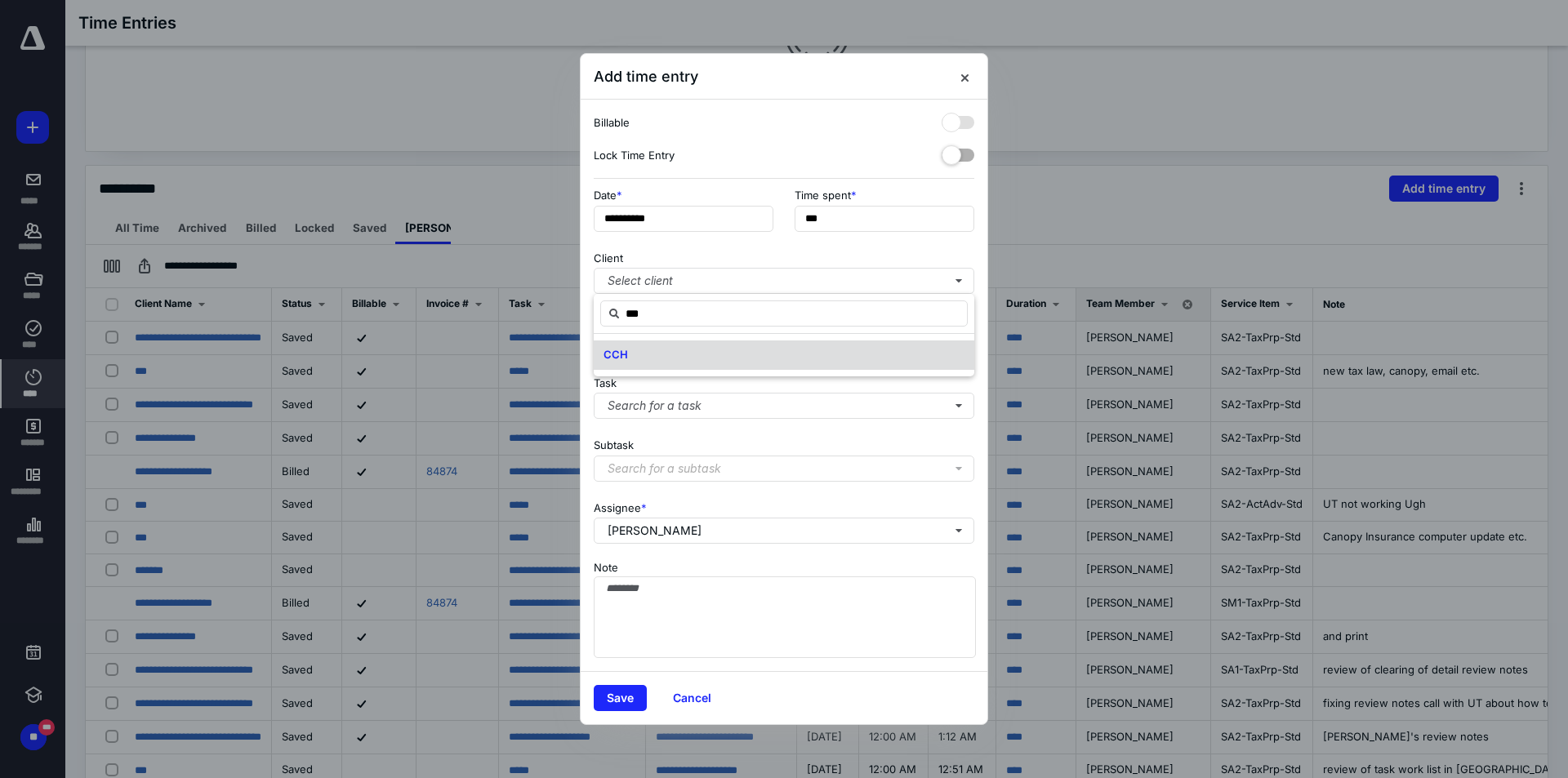click on "CCH" at bounding box center (784, 355) 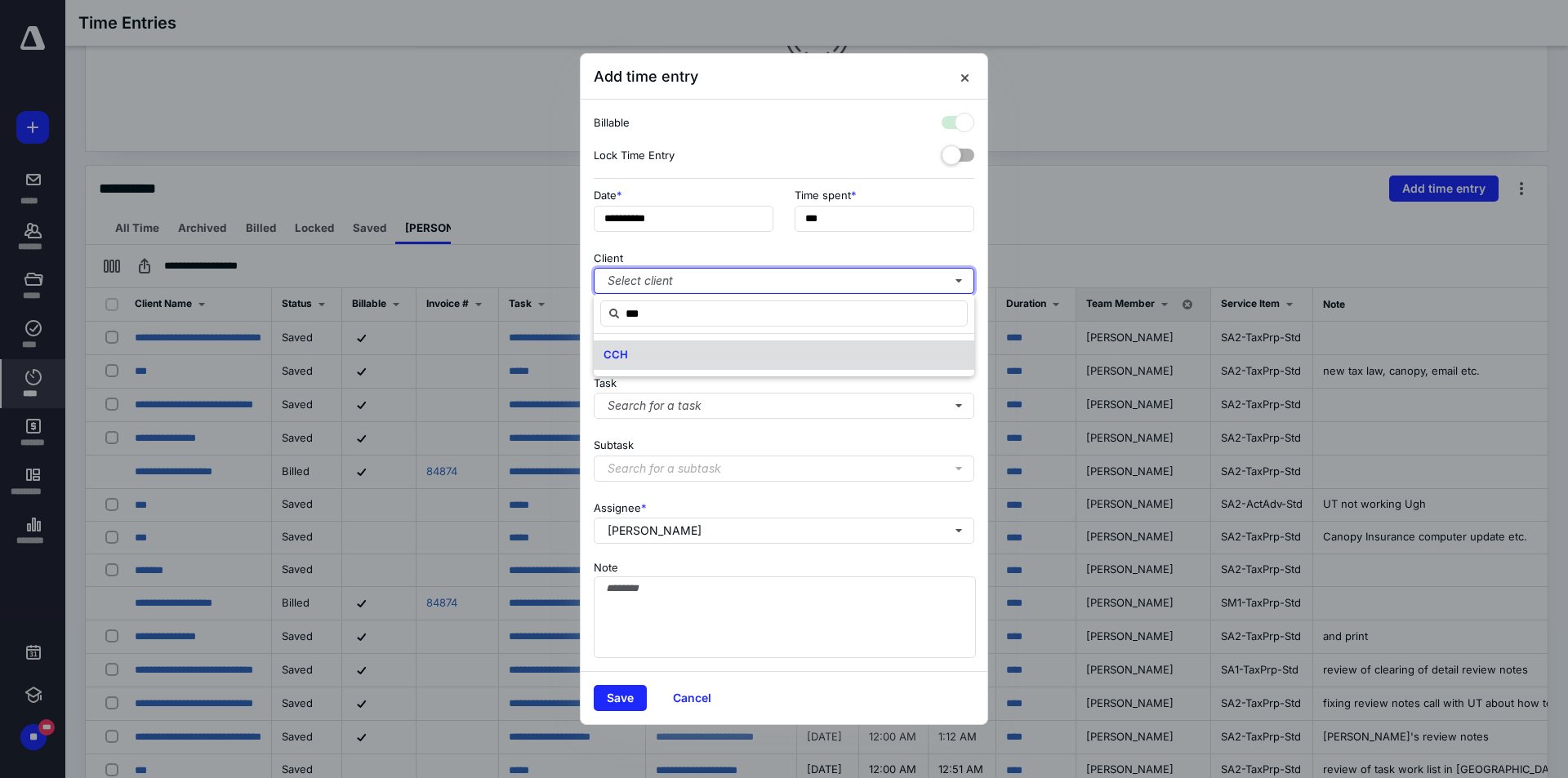 checkbox on "true" 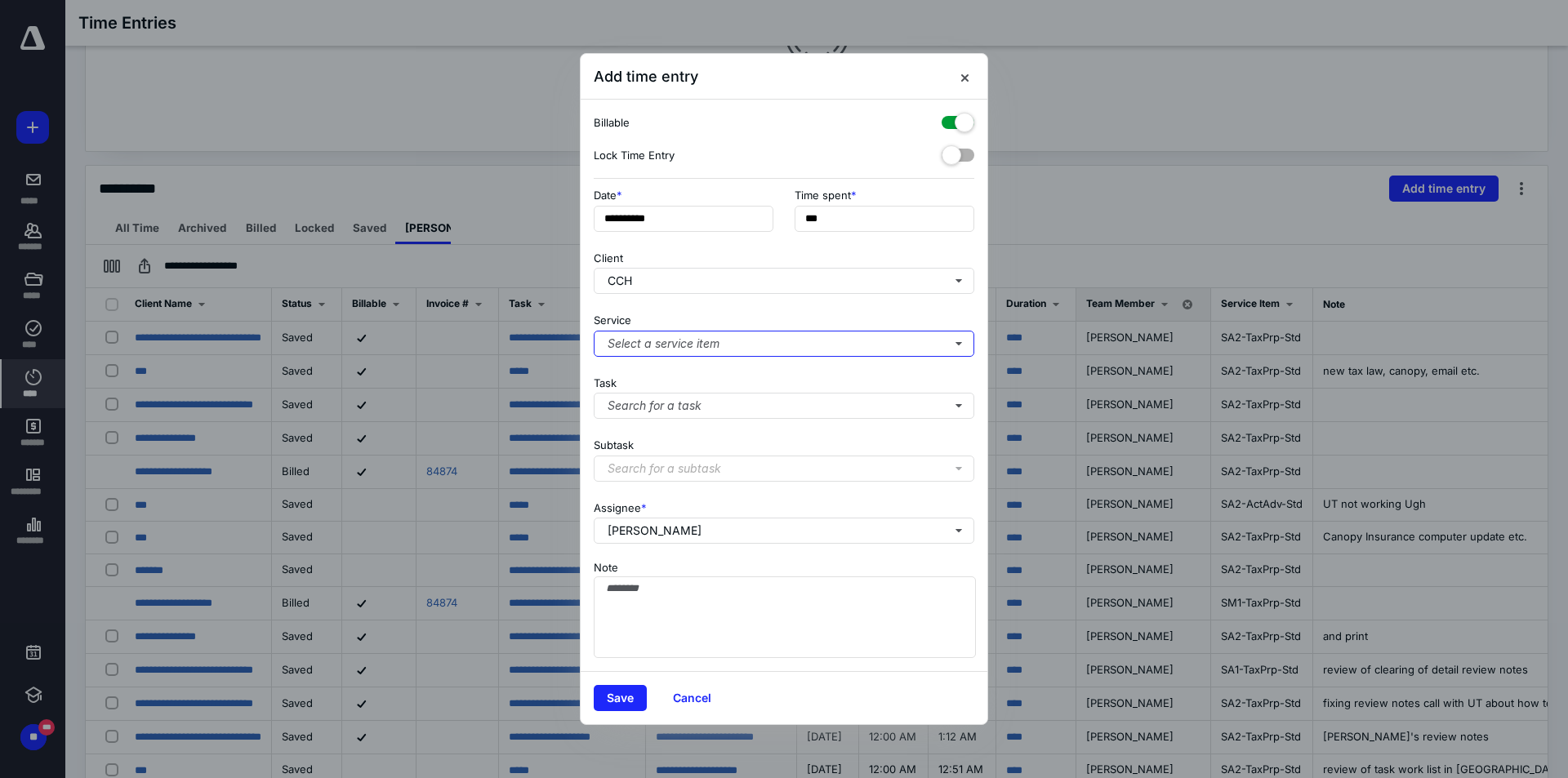 click on "Select a service item" at bounding box center (784, 344) 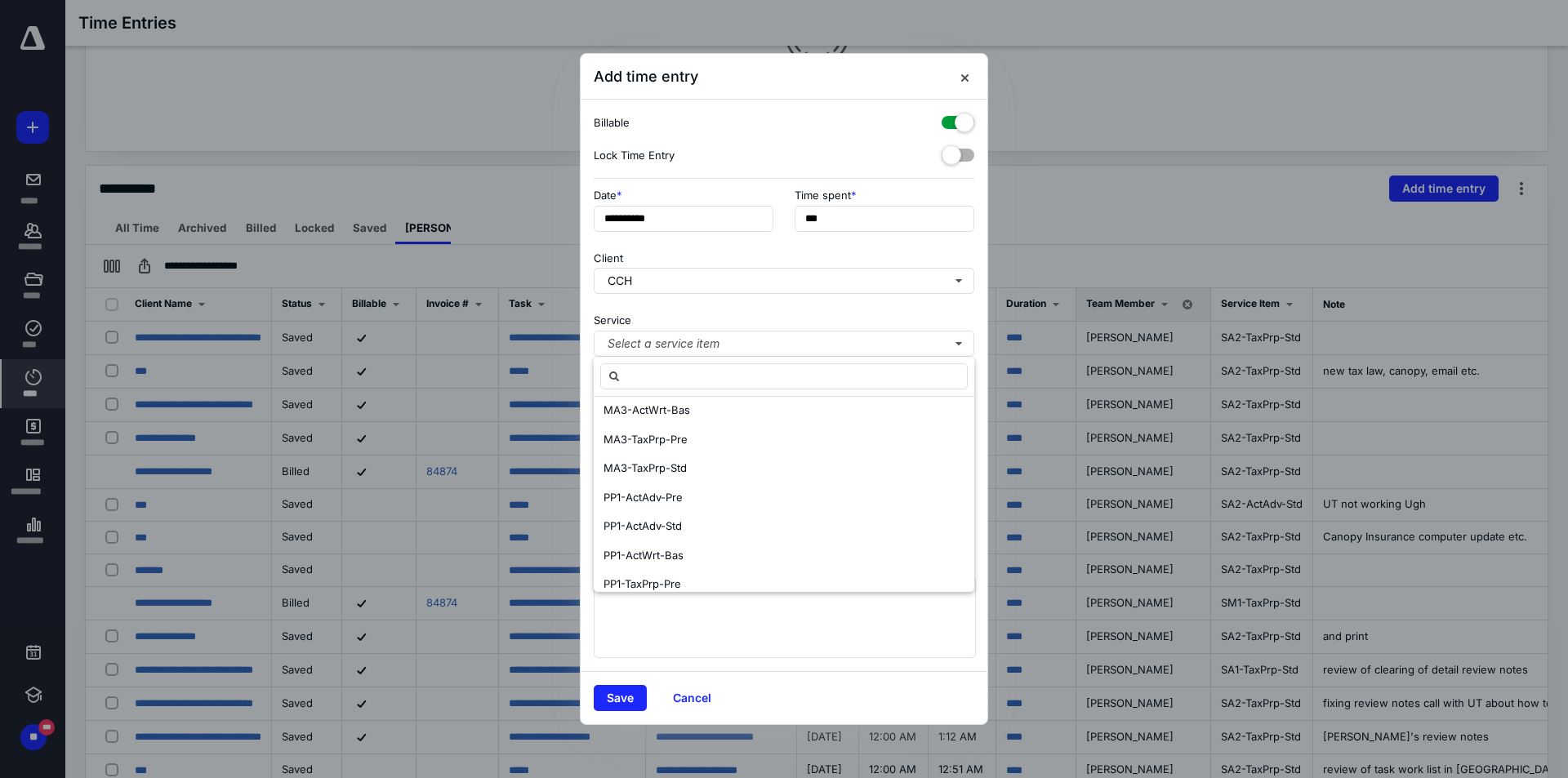 scroll, scrollTop: 1633, scrollLeft: 0, axis: vertical 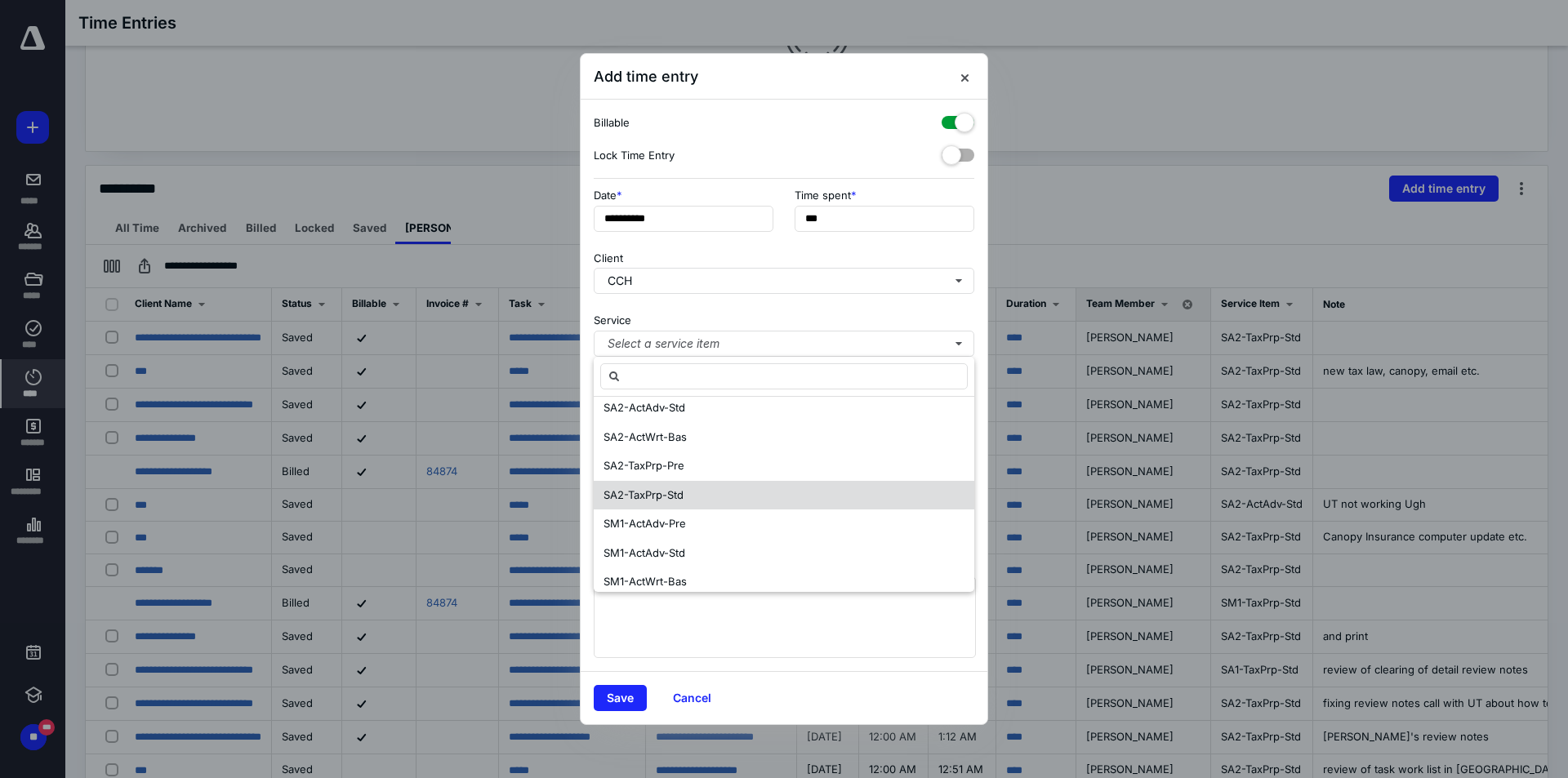 drag, startPoint x: 721, startPoint y: 497, endPoint x: 695, endPoint y: 481, distance: 30.528675 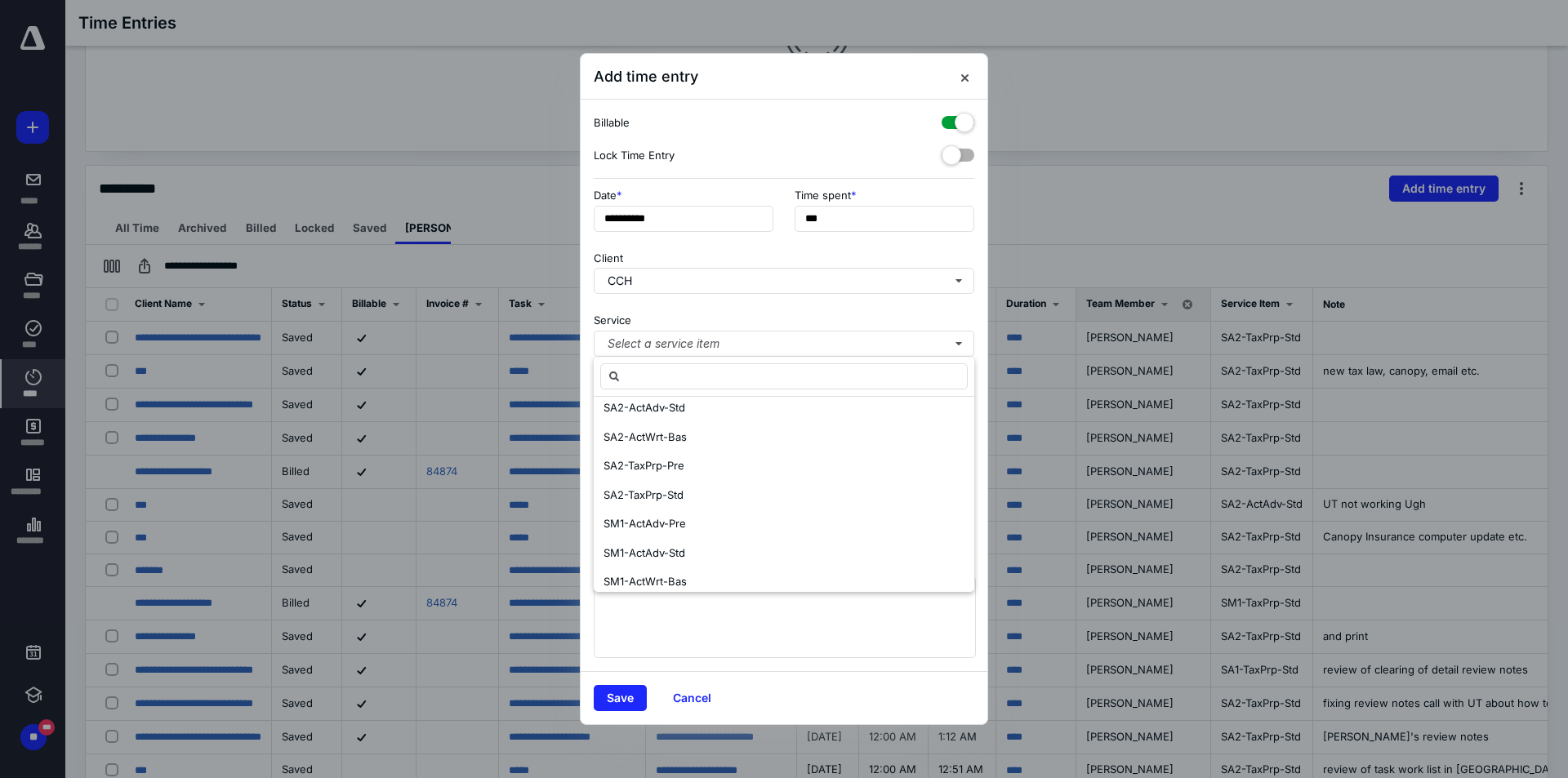 click on "SA2-TaxPrp-Std" at bounding box center (784, 496) 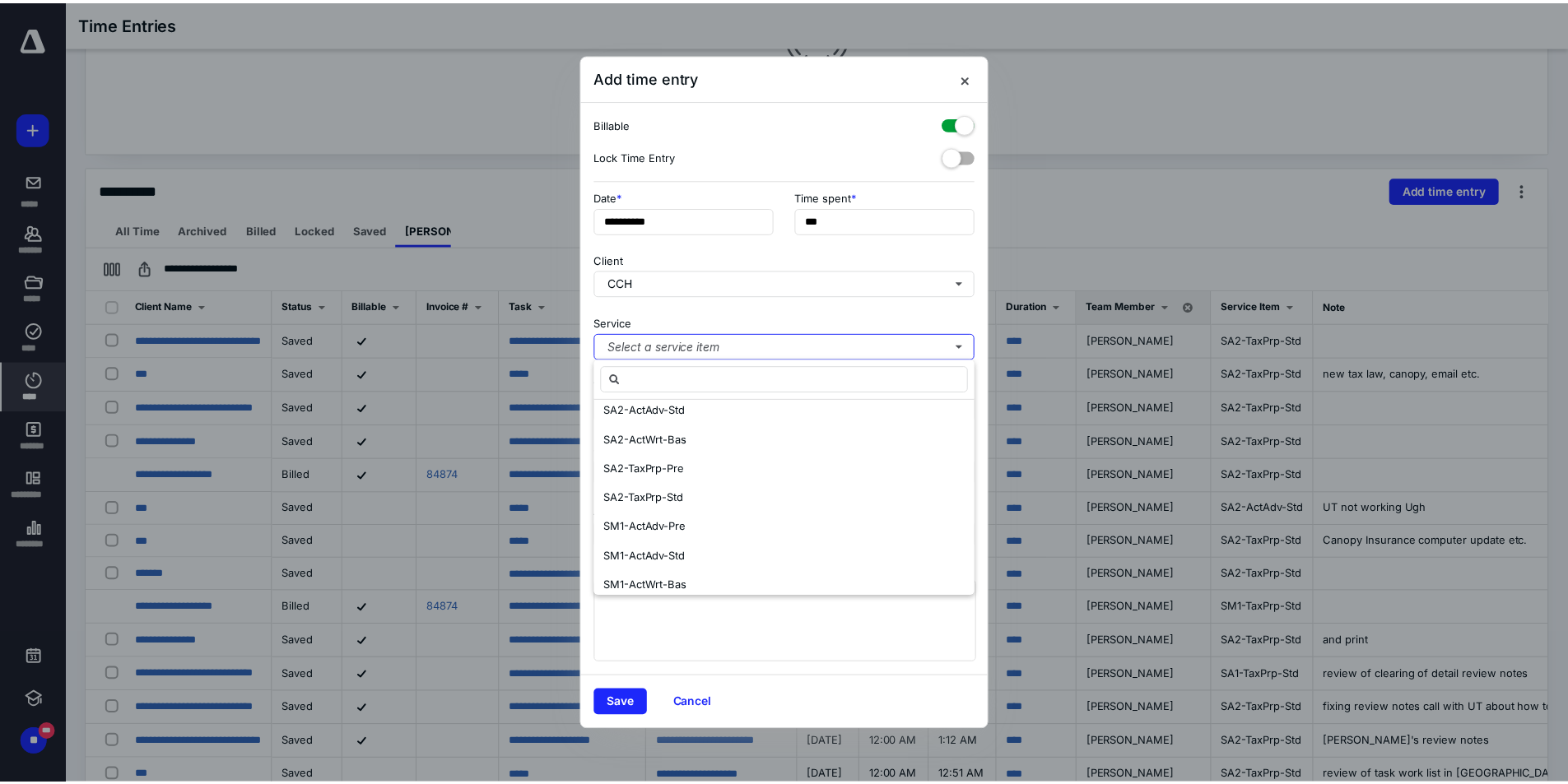 scroll, scrollTop: 0, scrollLeft: 0, axis: both 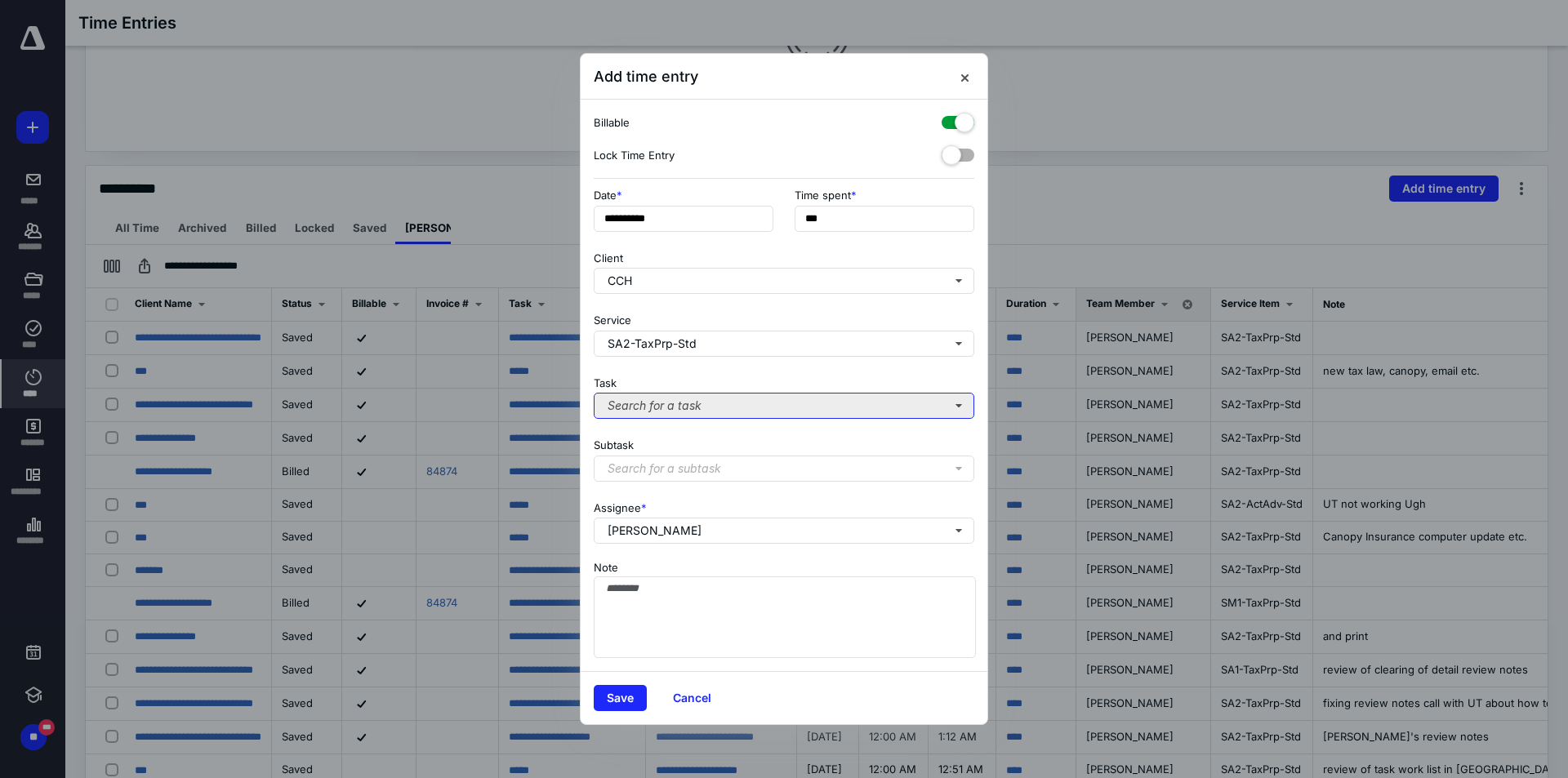 click on "Search for a task" at bounding box center (784, 406) 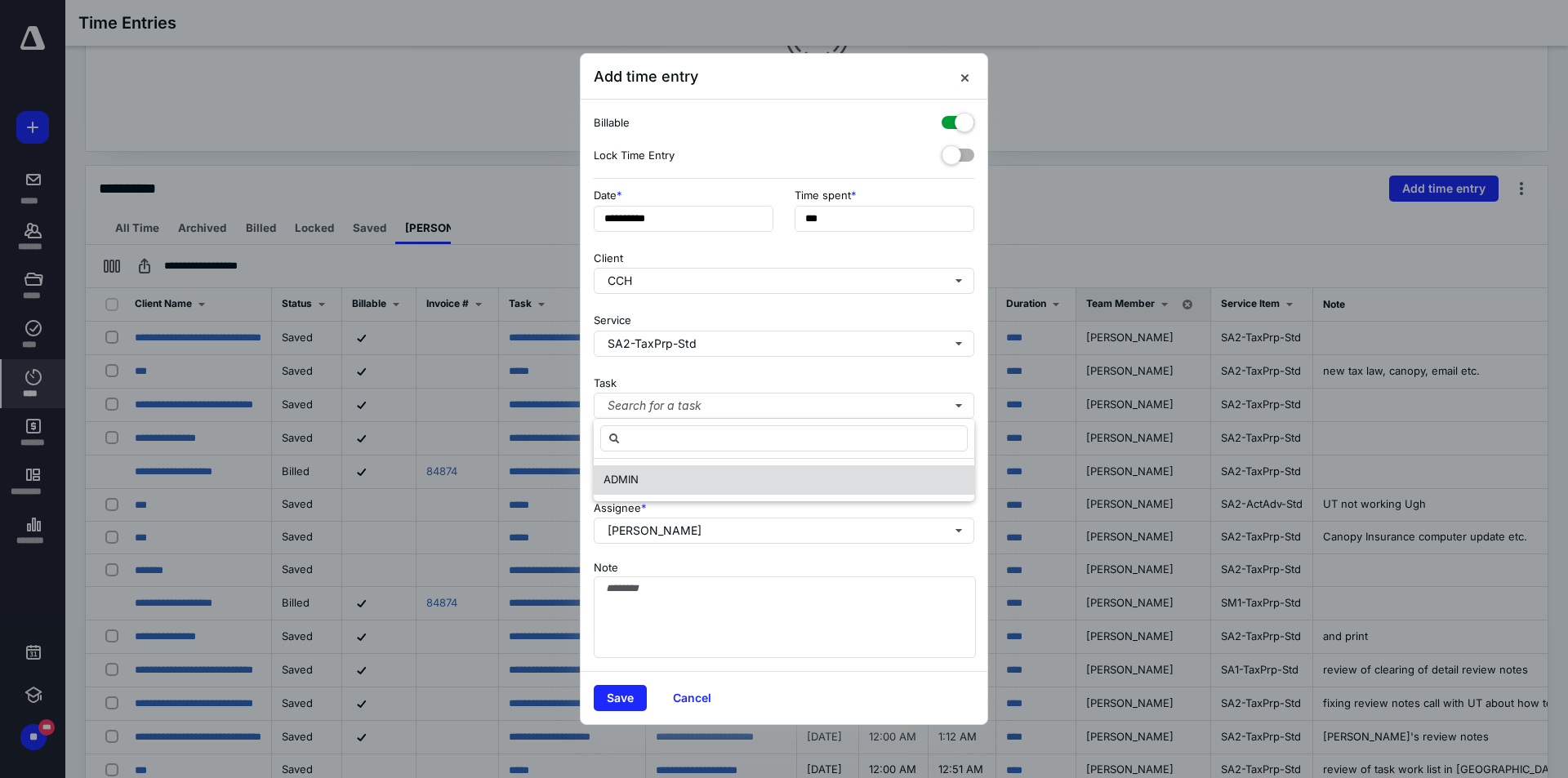 click on "ADMIN" at bounding box center (784, 480) 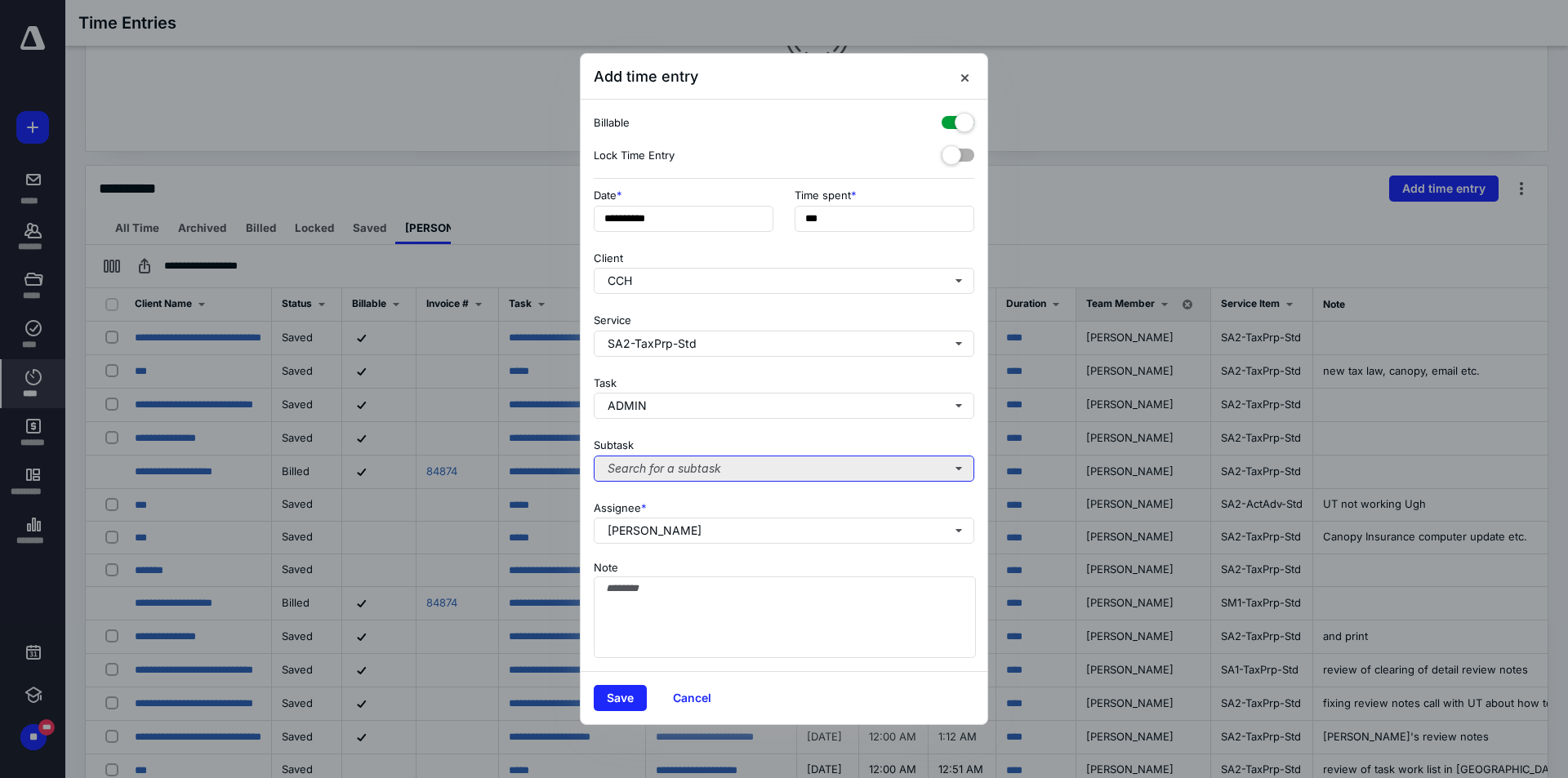click on "Search for a subtask" at bounding box center [784, 469] 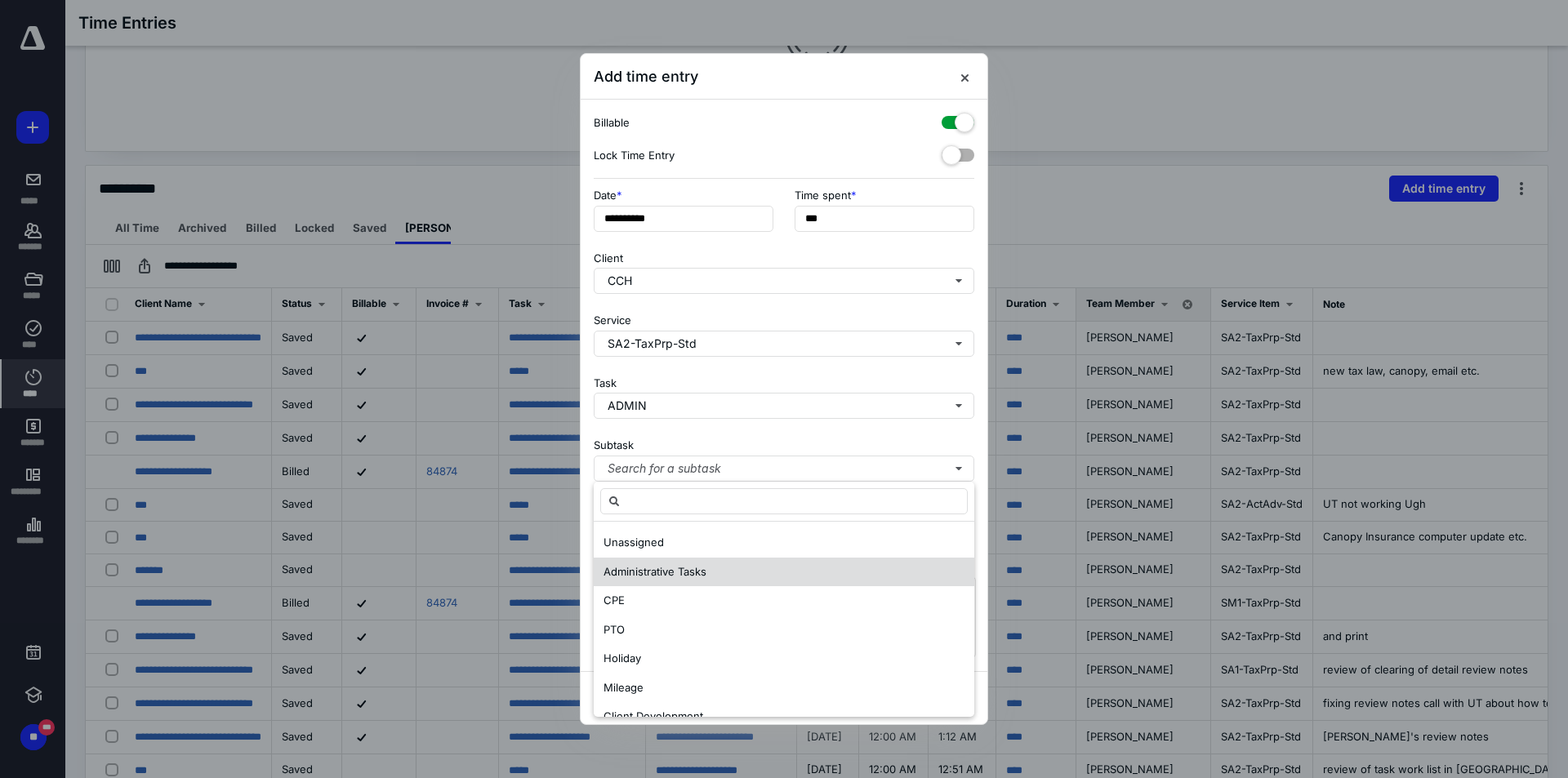 click on "Administrative Tasks" at bounding box center [784, 572] 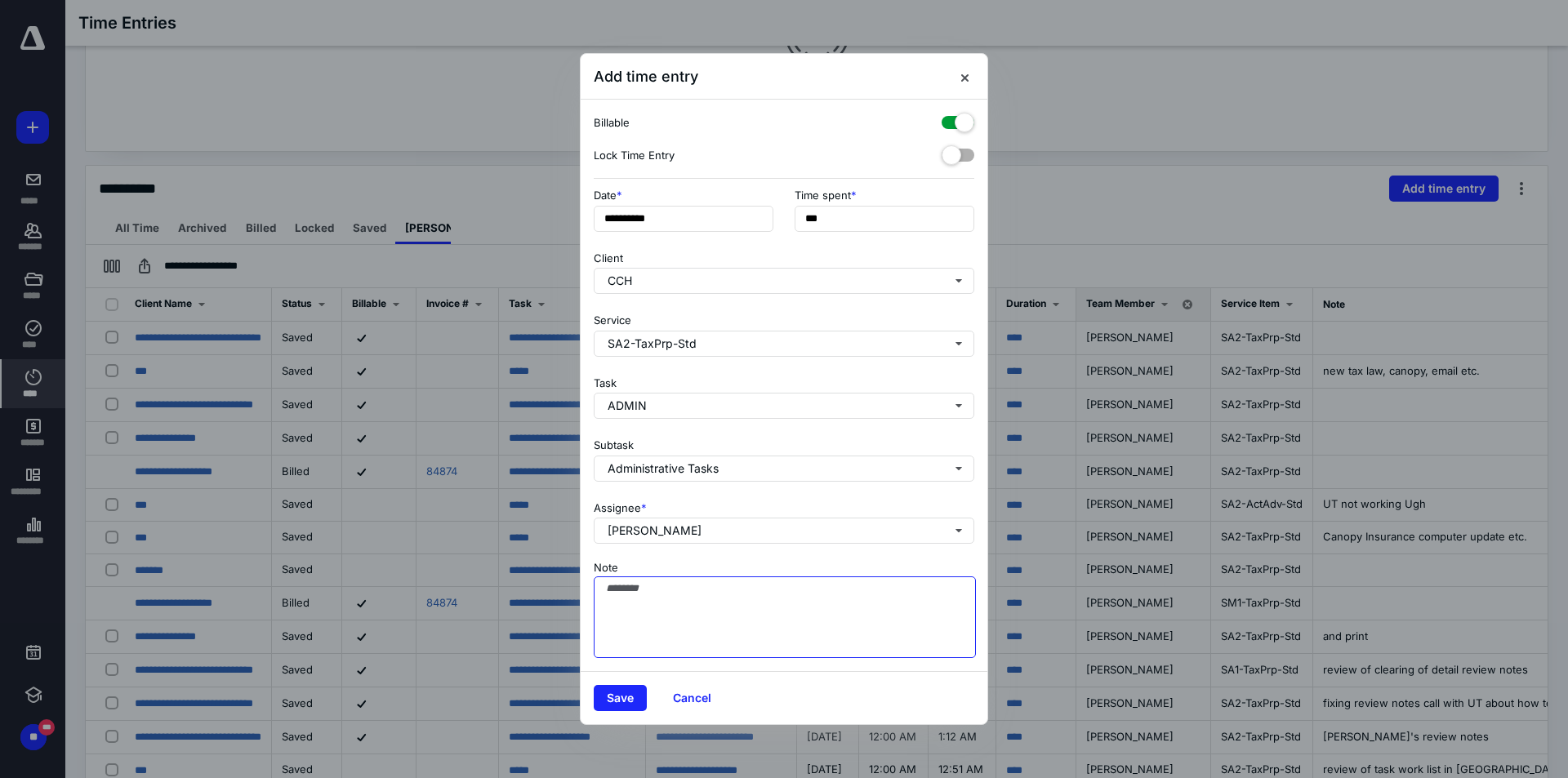 click on "Note" at bounding box center [785, 617] 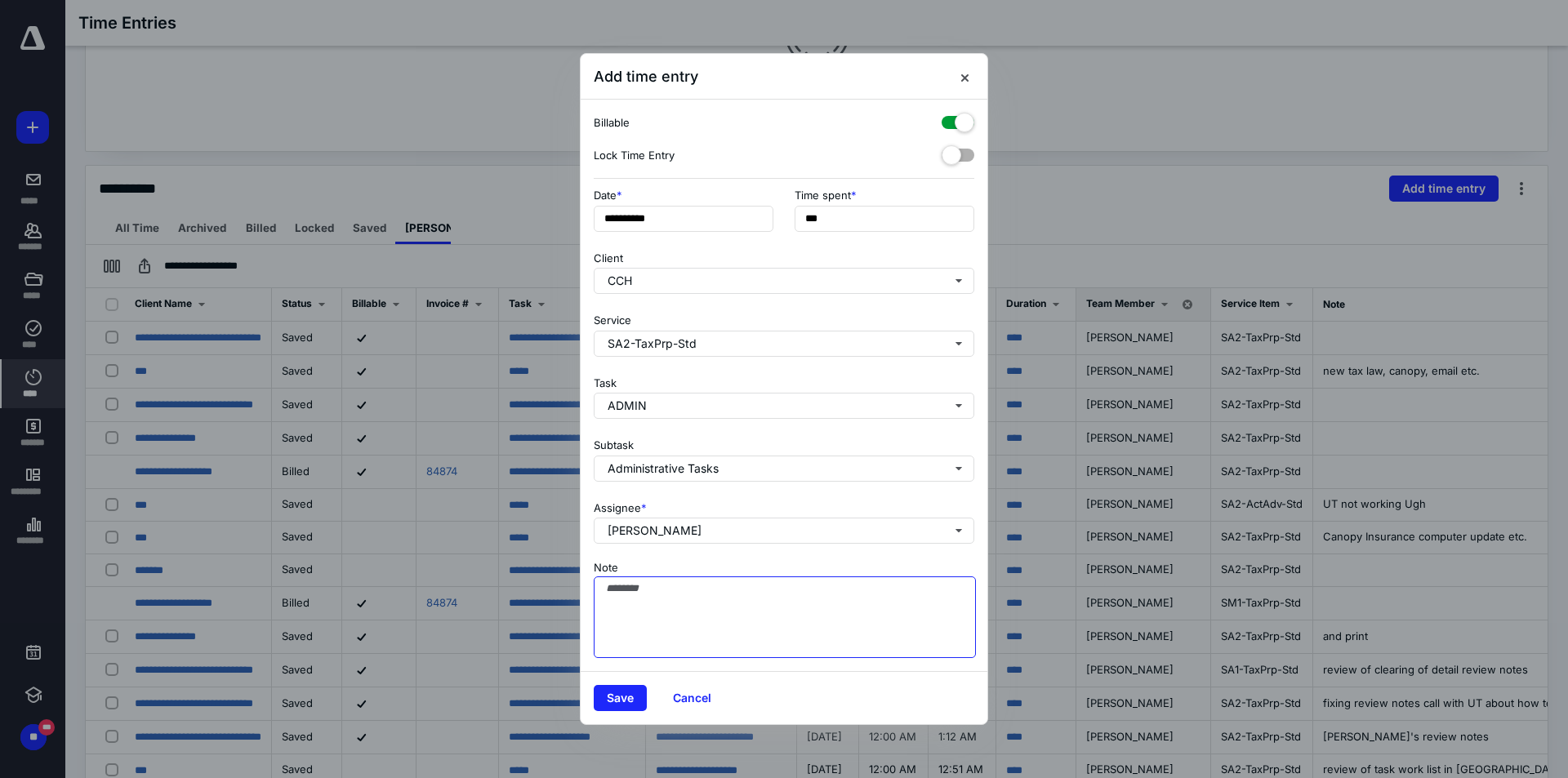 click on "Note" at bounding box center (785, 617) 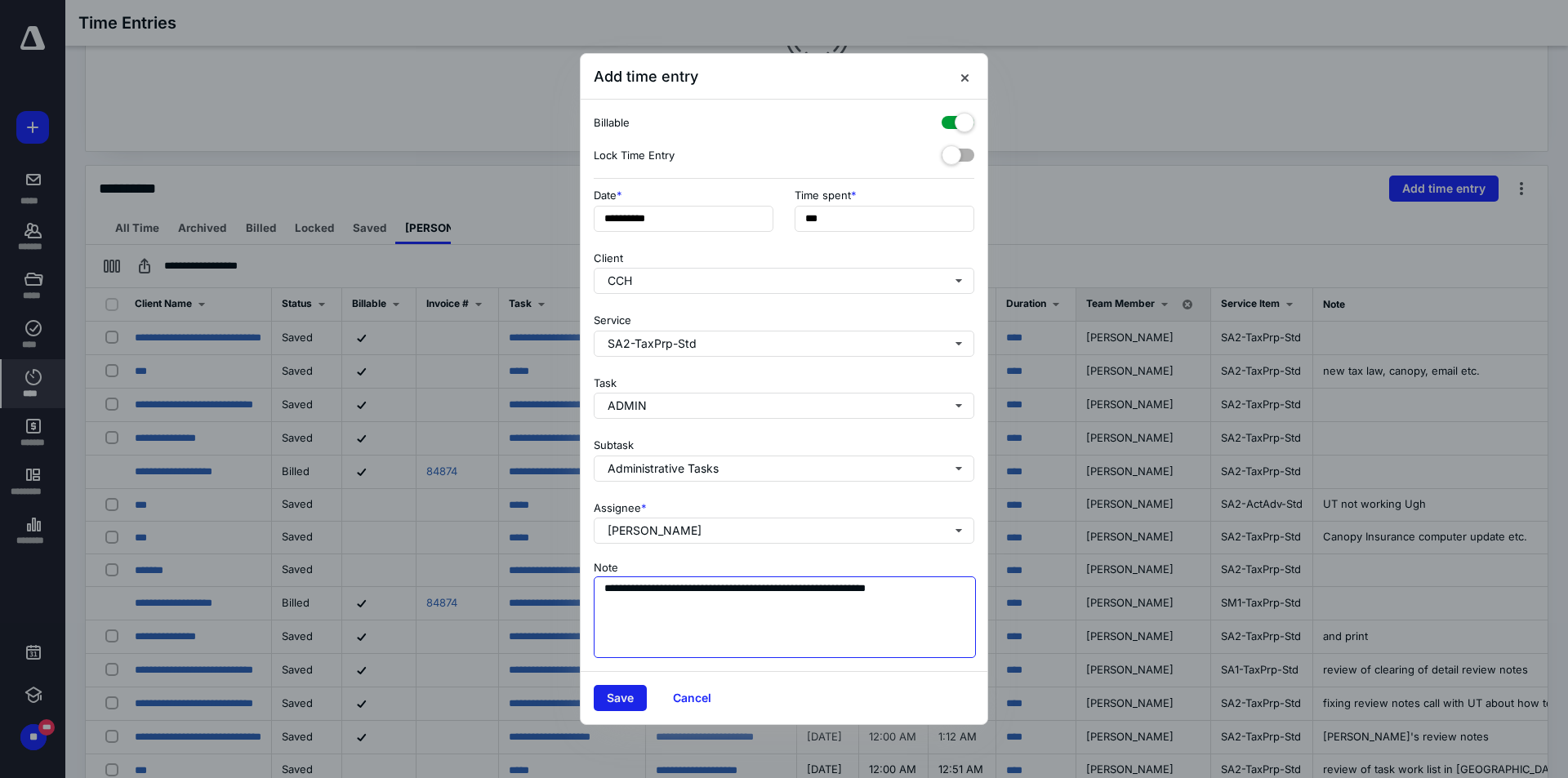 type on "**********" 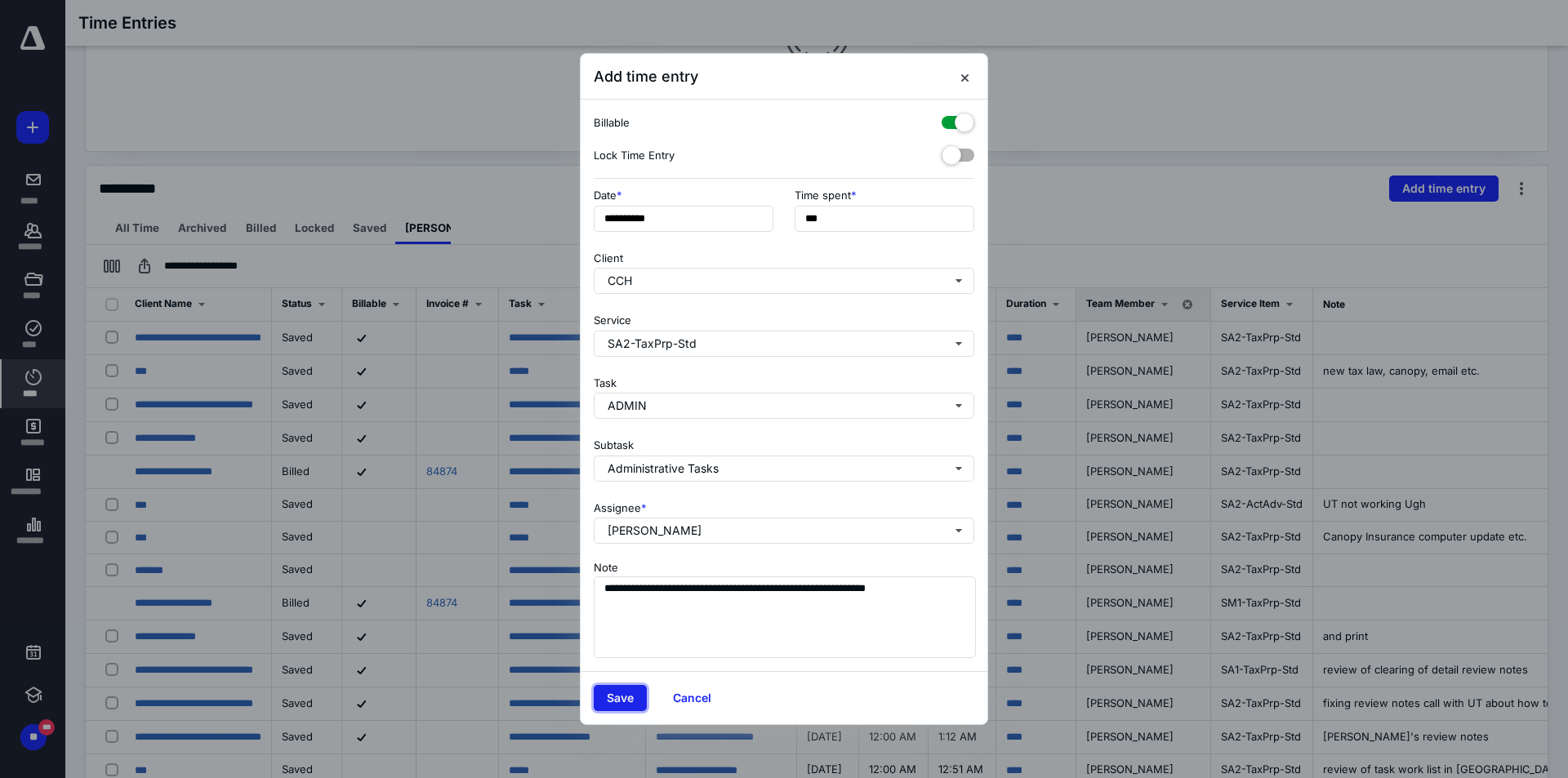 click on "Save" at bounding box center (620, 698) 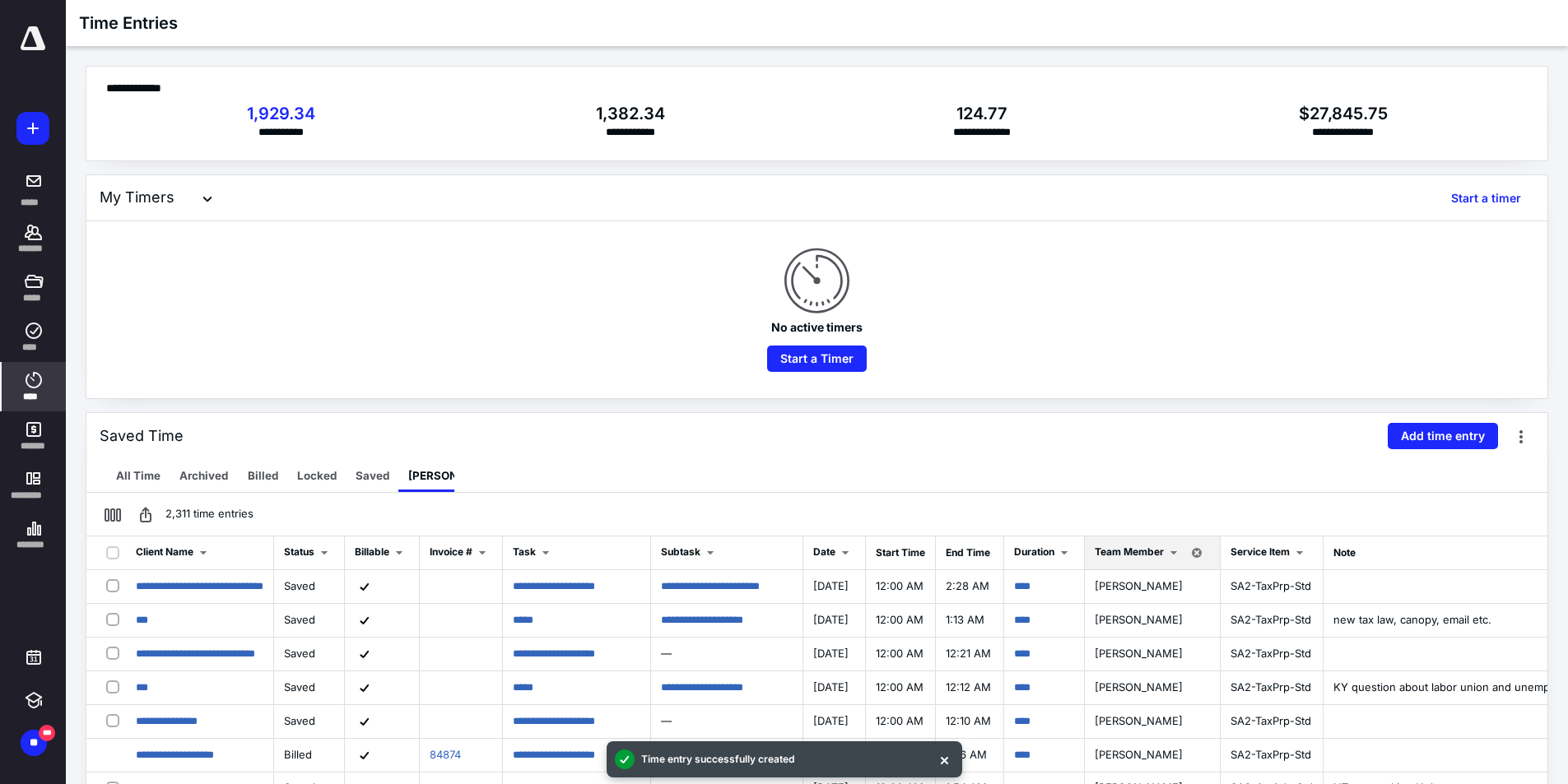 scroll, scrollTop: 329, scrollLeft: 0, axis: vertical 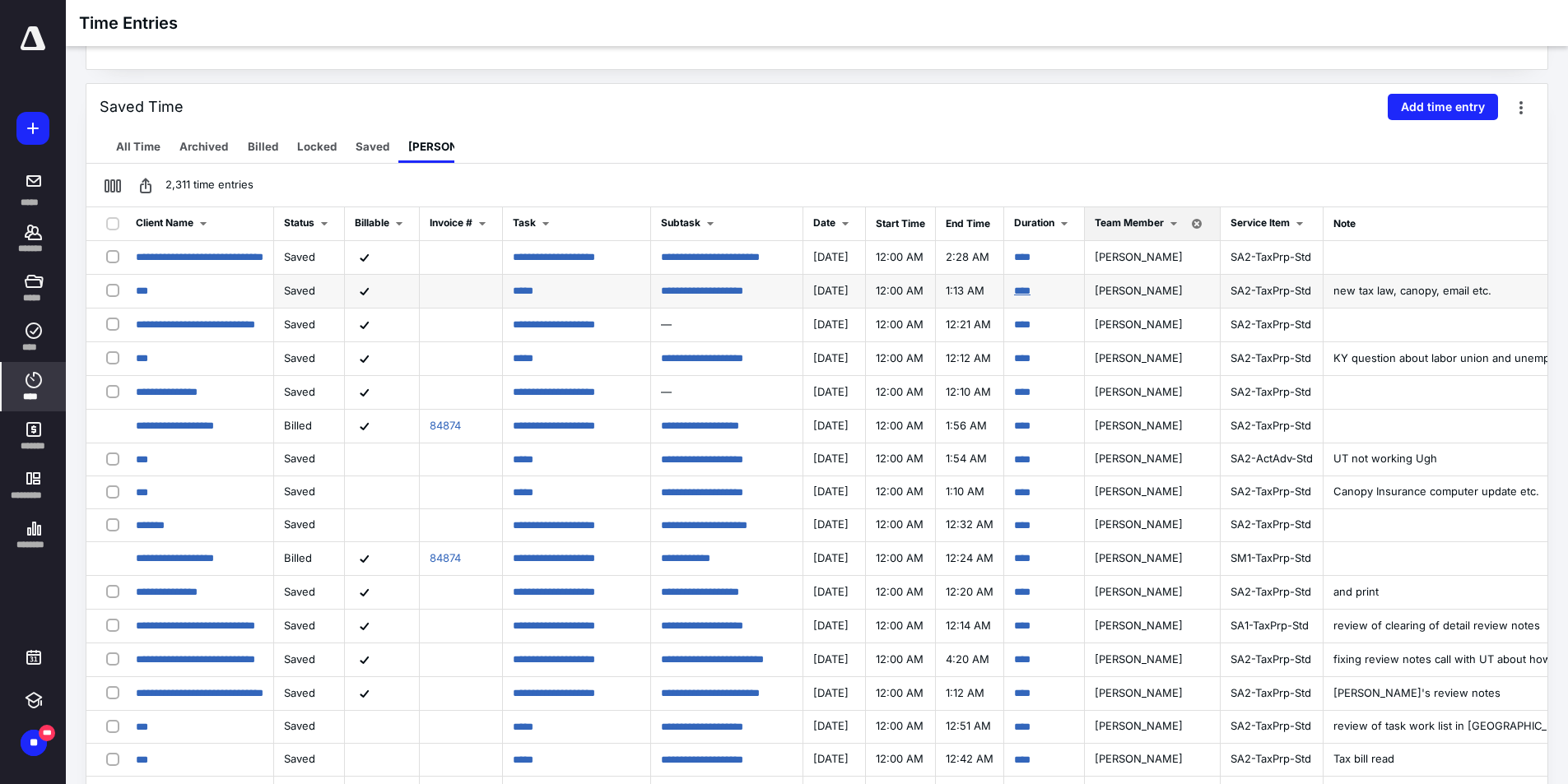click on "****" at bounding box center (1022, 290) 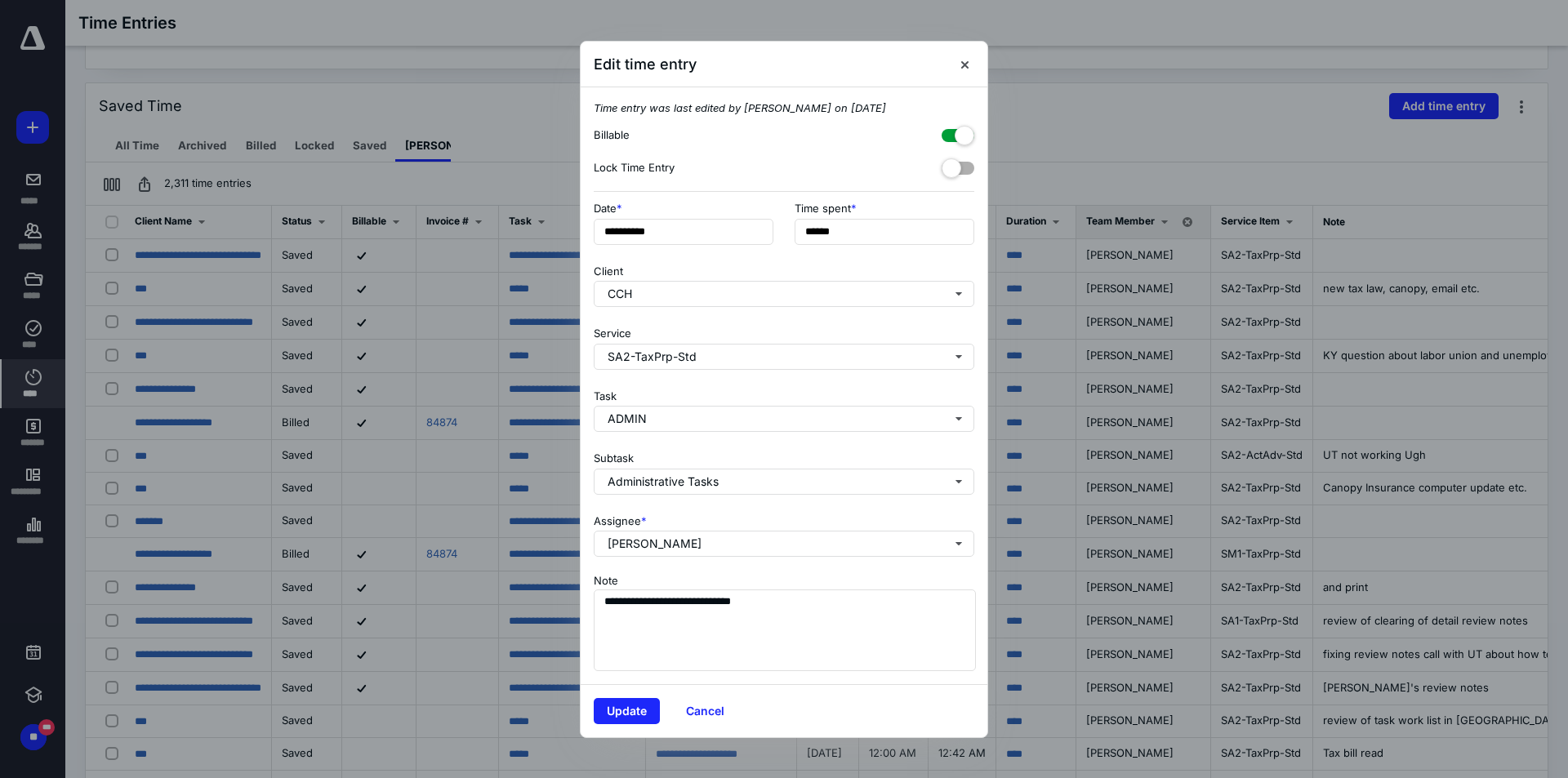 click at bounding box center (958, 132) 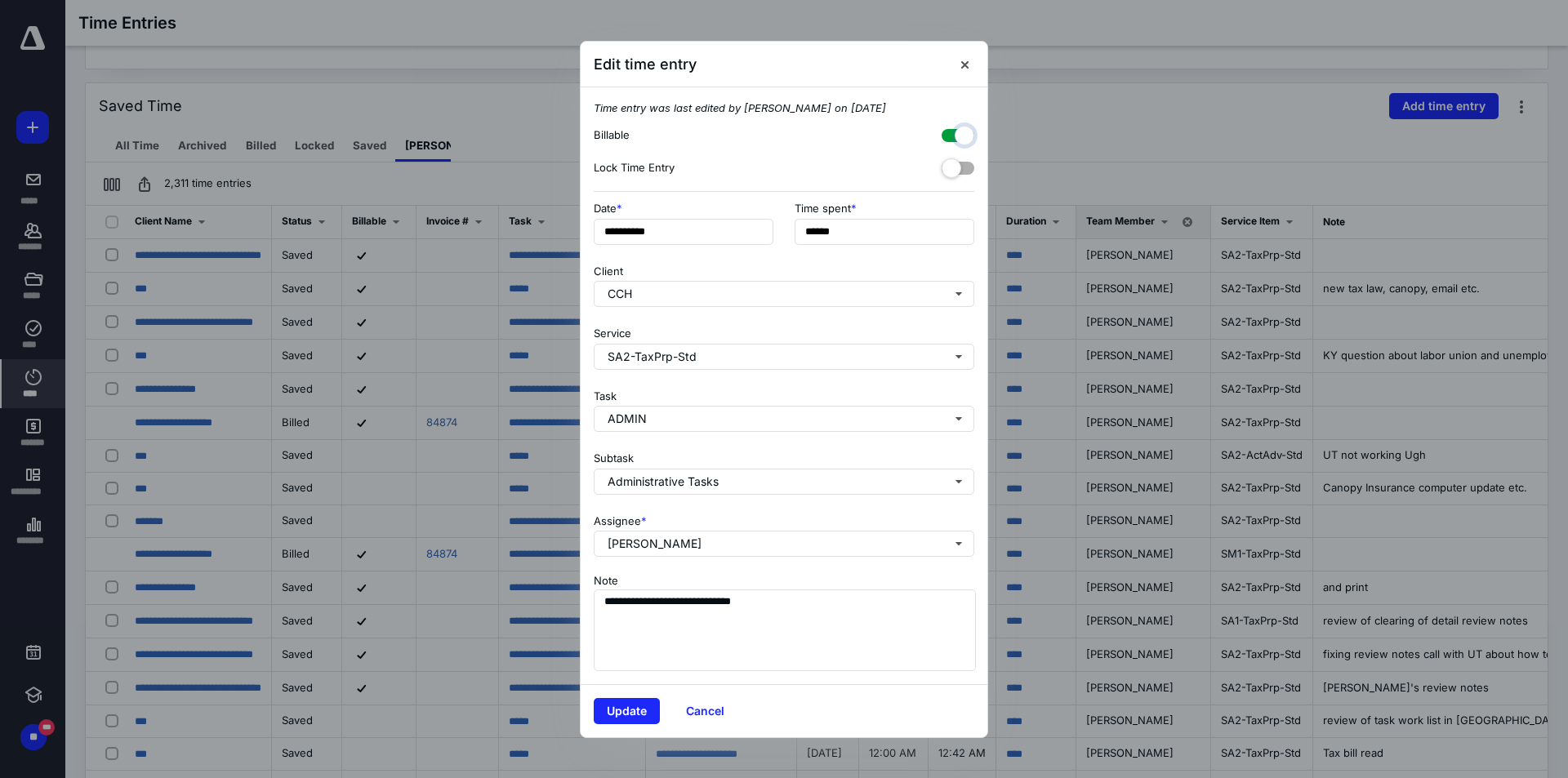click at bounding box center [950, 133] 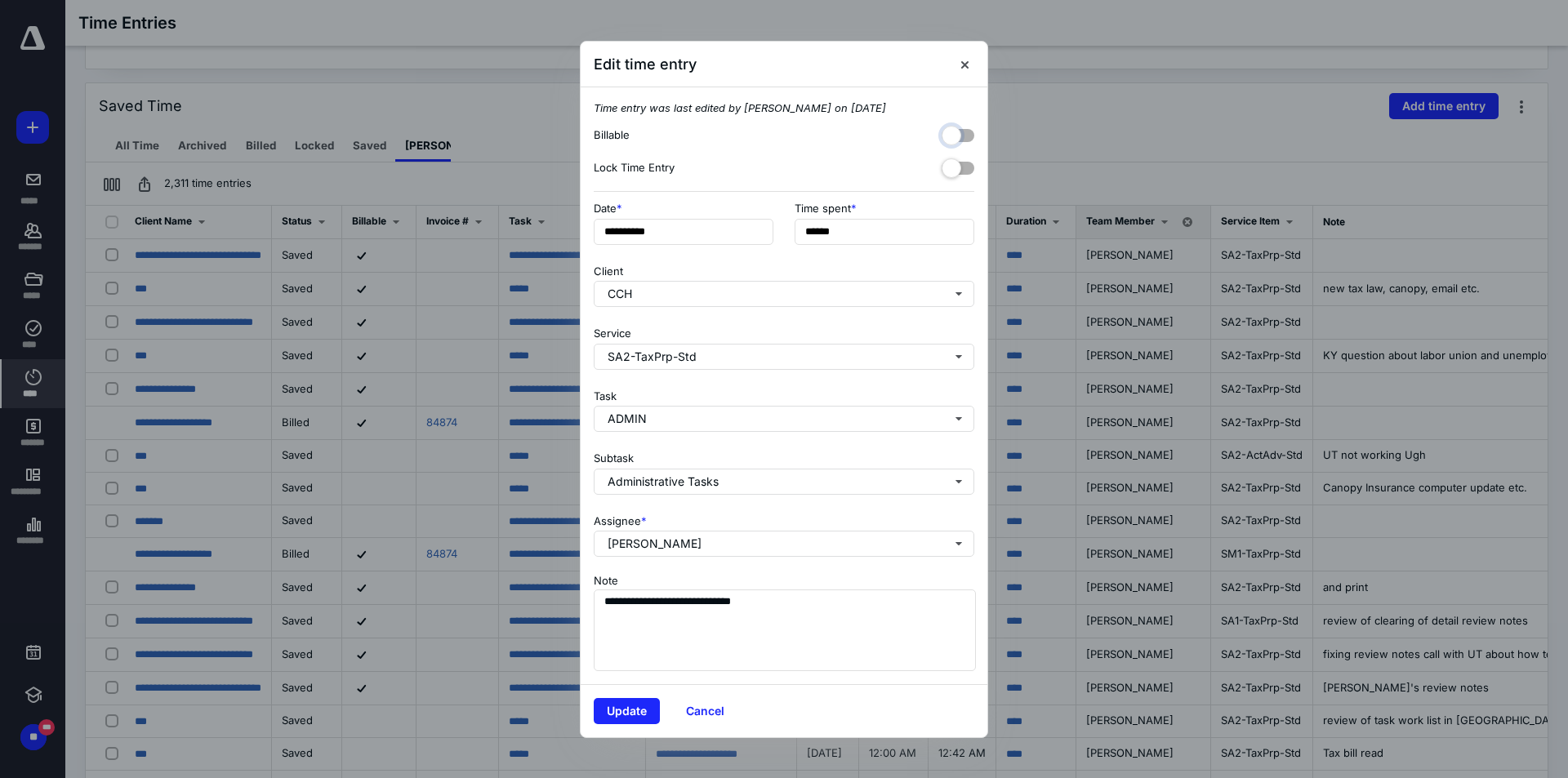 checkbox on "false" 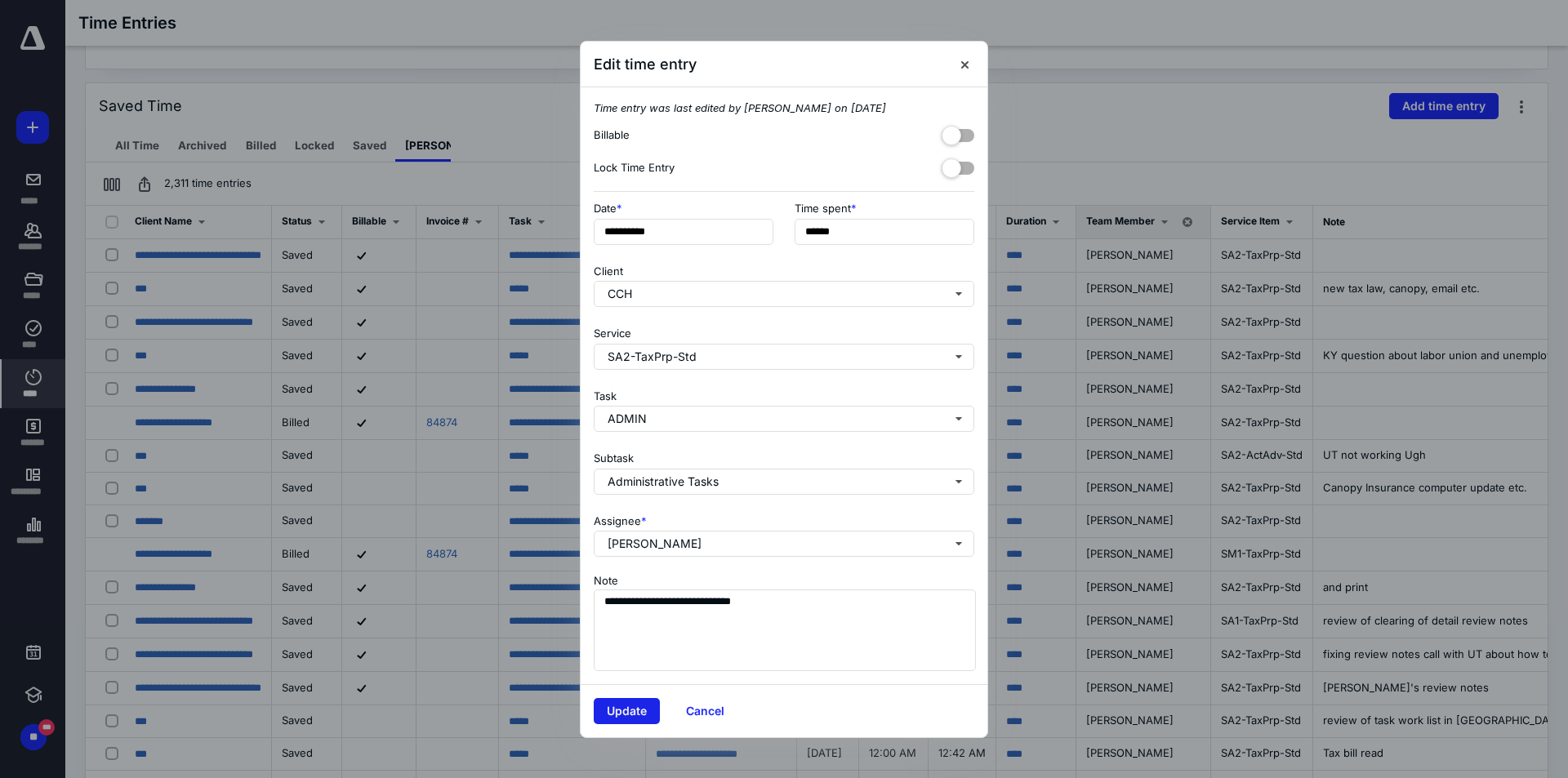click on "Update" at bounding box center [626, 711] 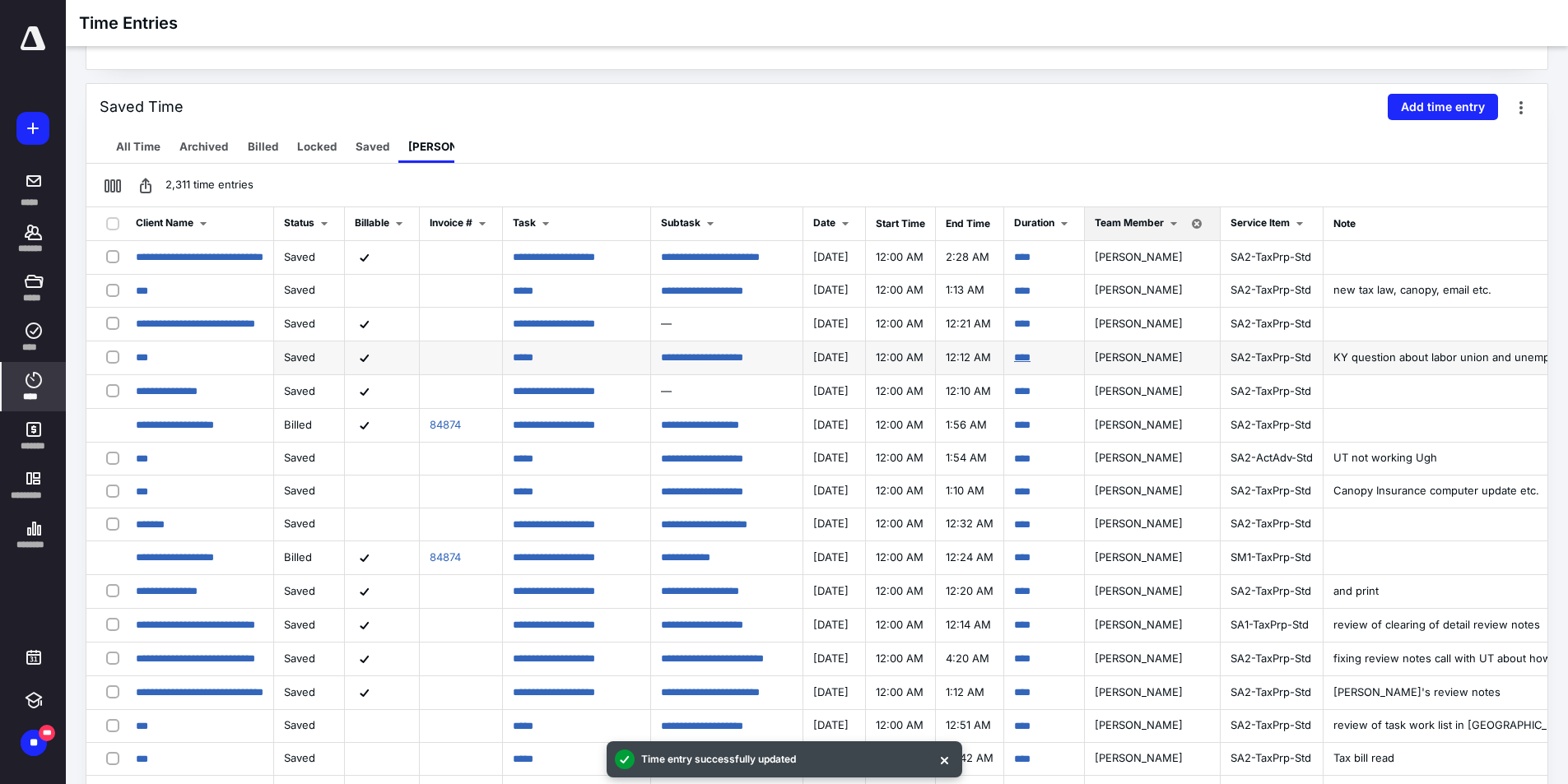 click on "****" at bounding box center (1022, 357) 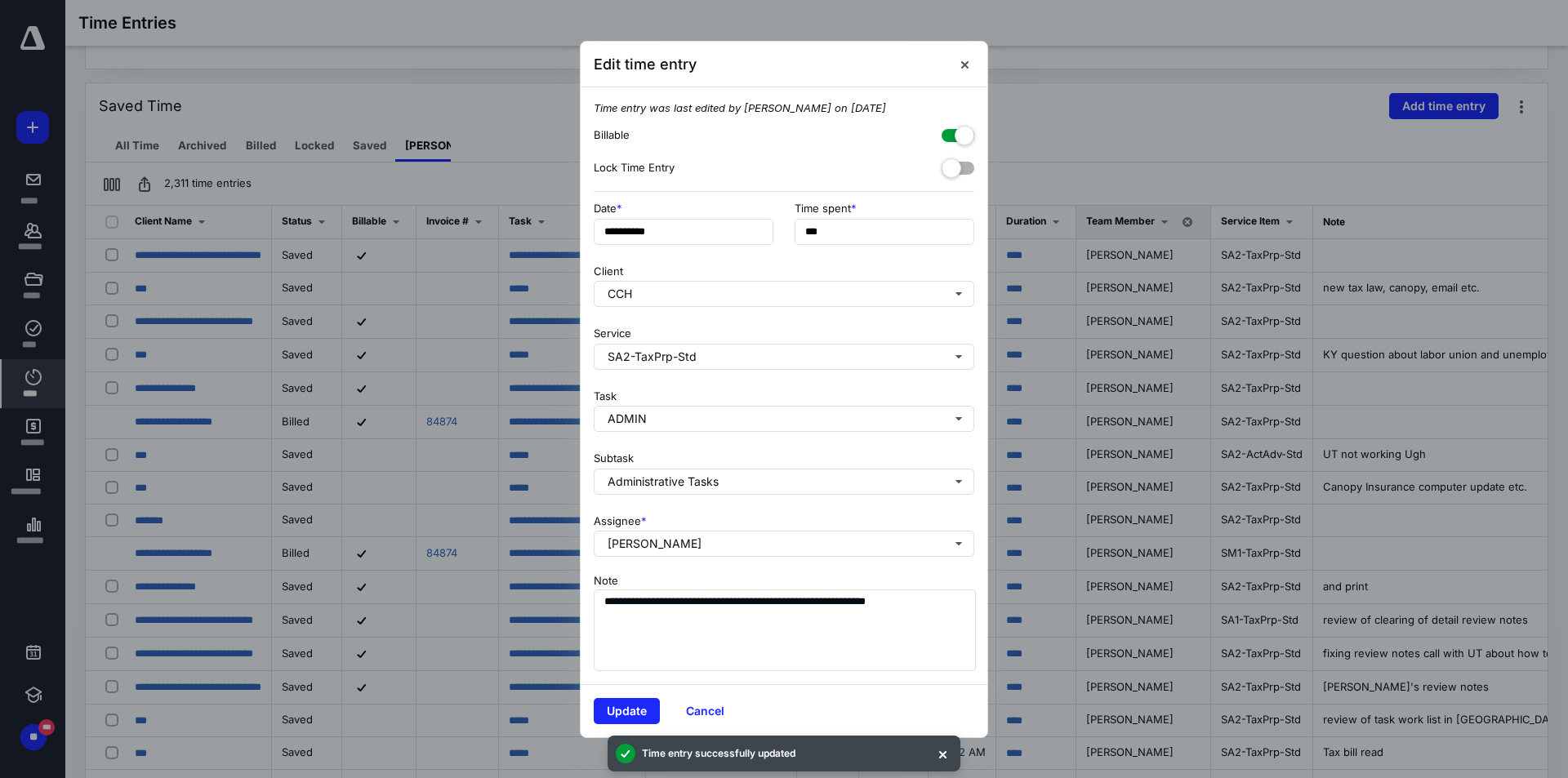 click at bounding box center (958, 132) 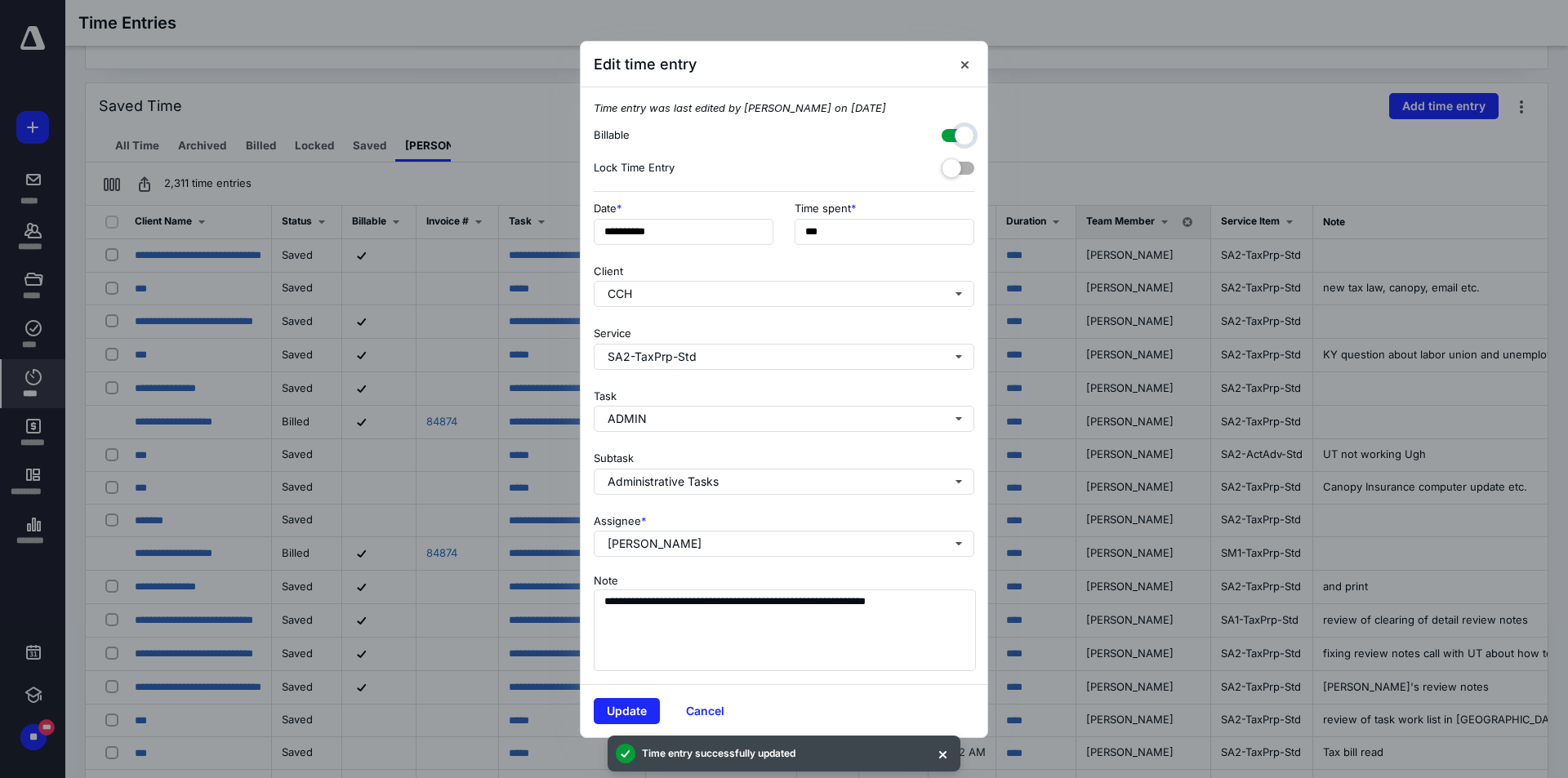 click at bounding box center (950, 133) 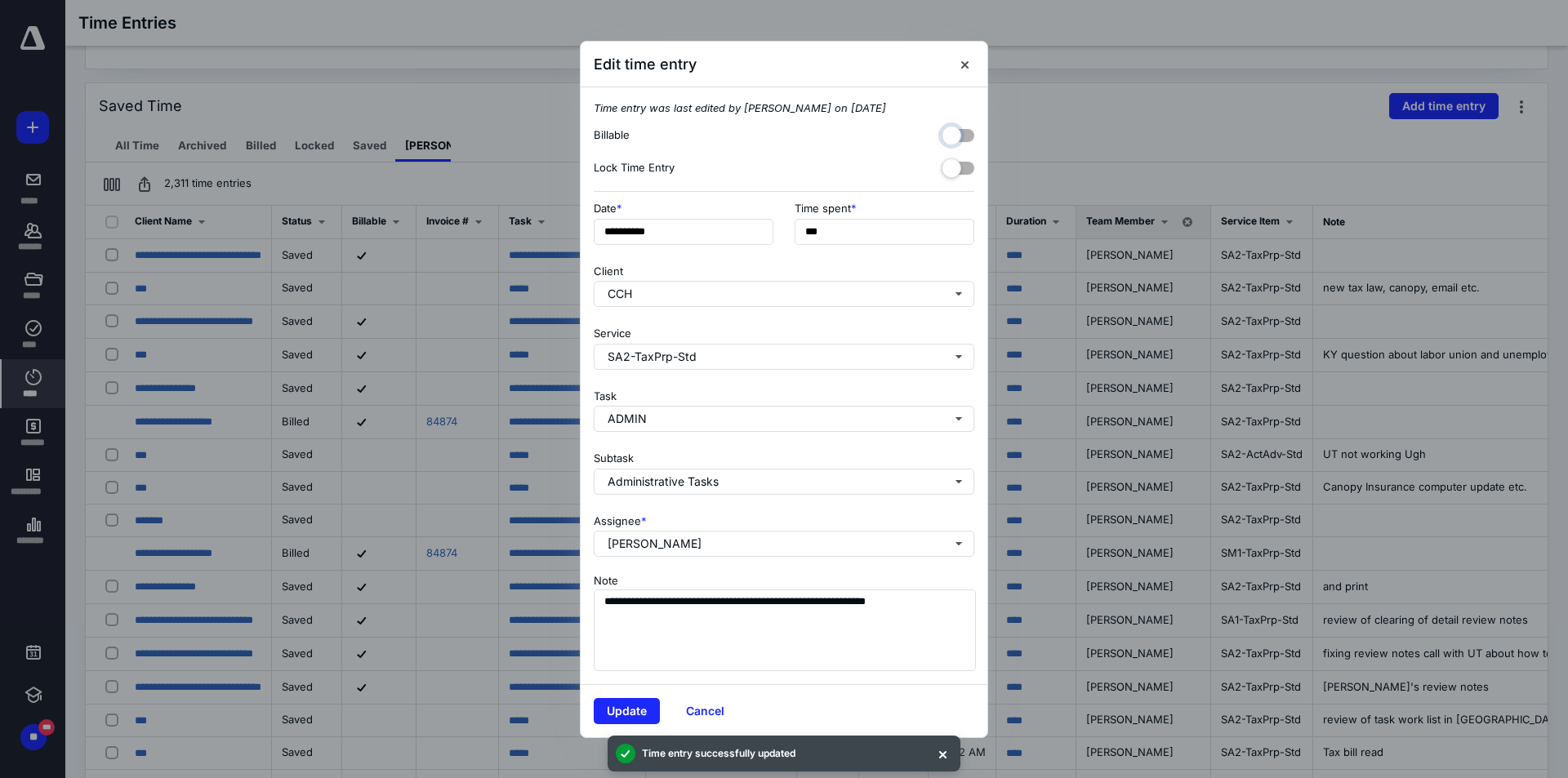 checkbox on "false" 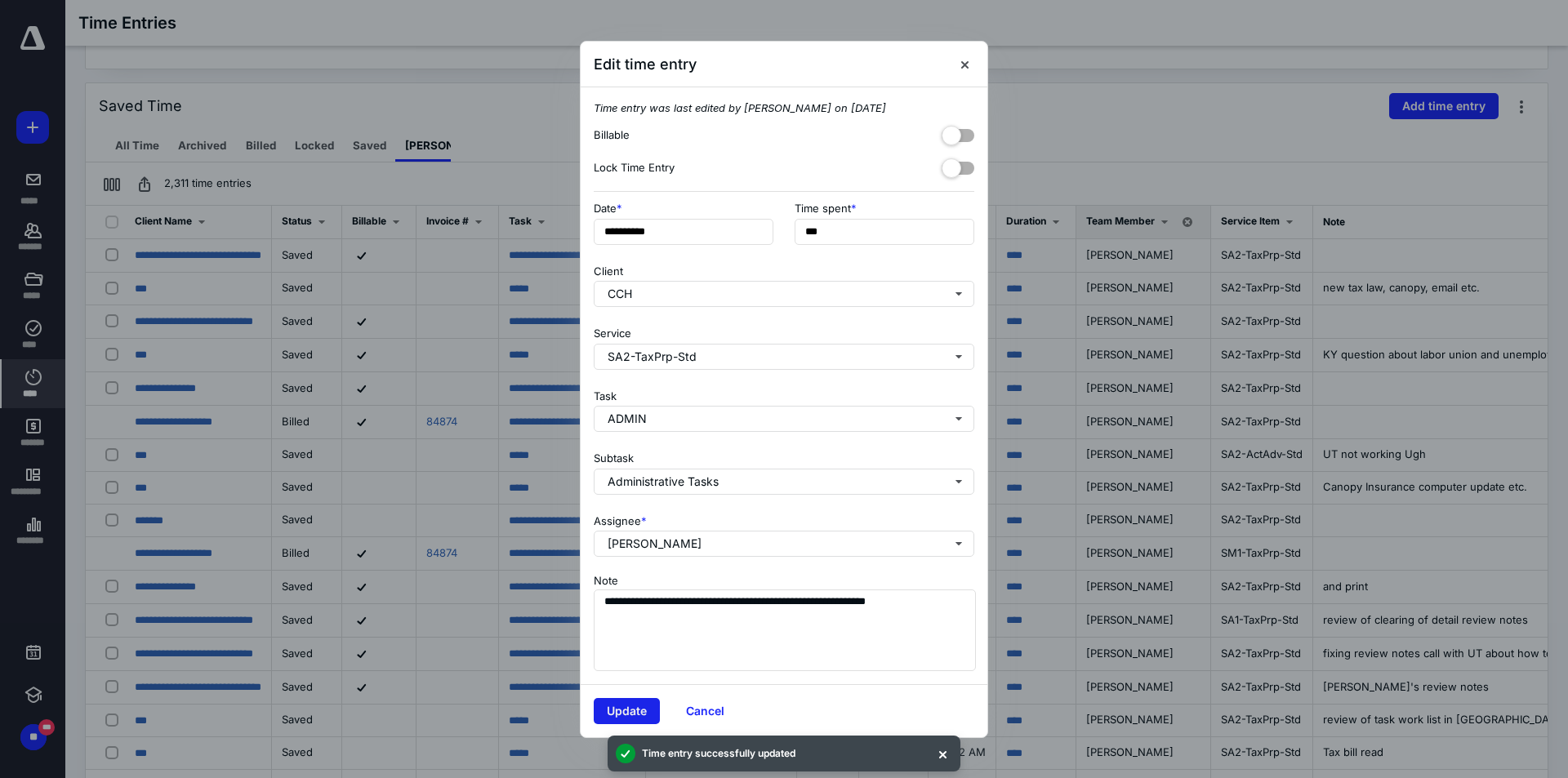 click on "Update" at bounding box center (626, 711) 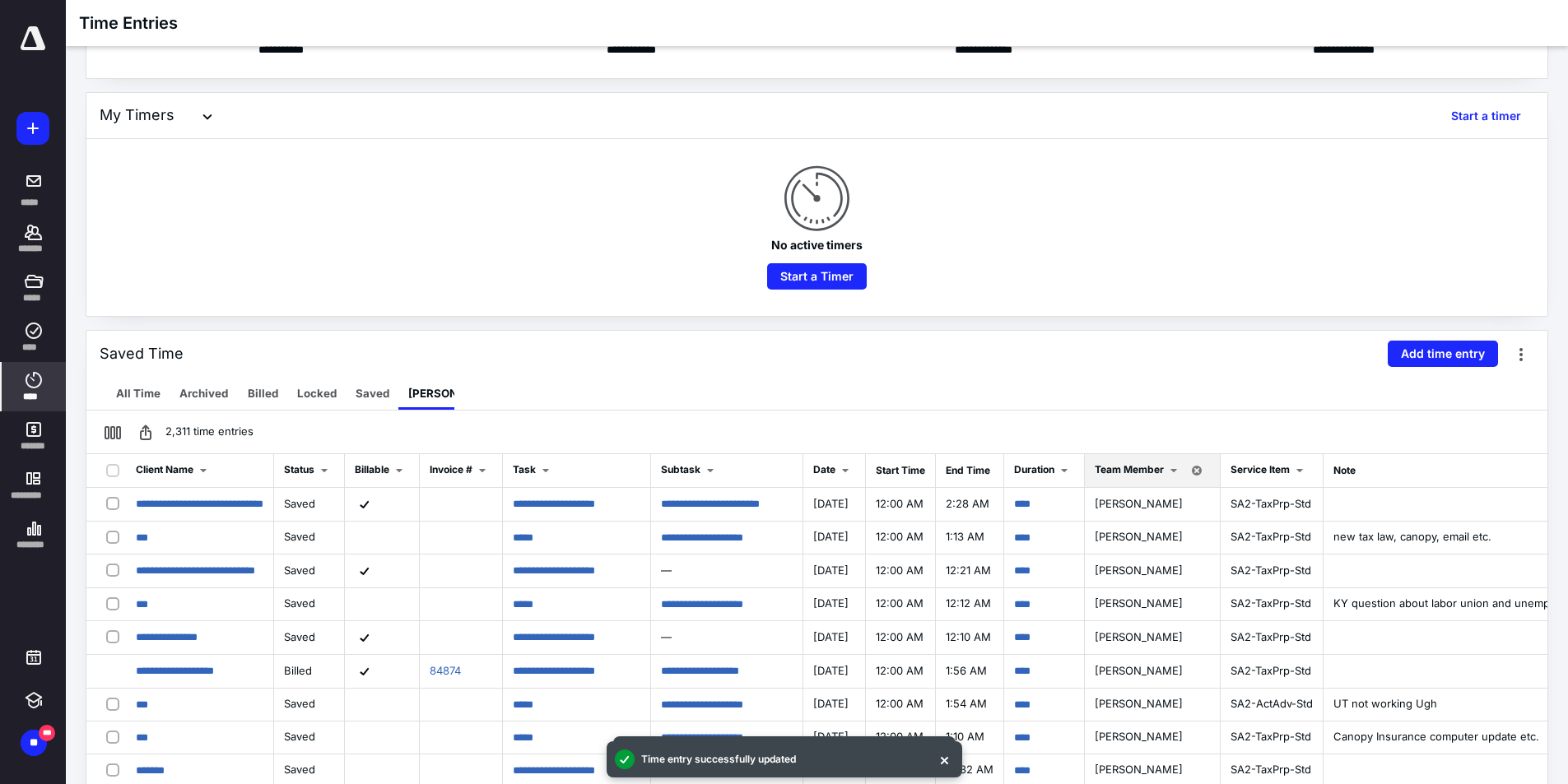 scroll, scrollTop: 165, scrollLeft: 0, axis: vertical 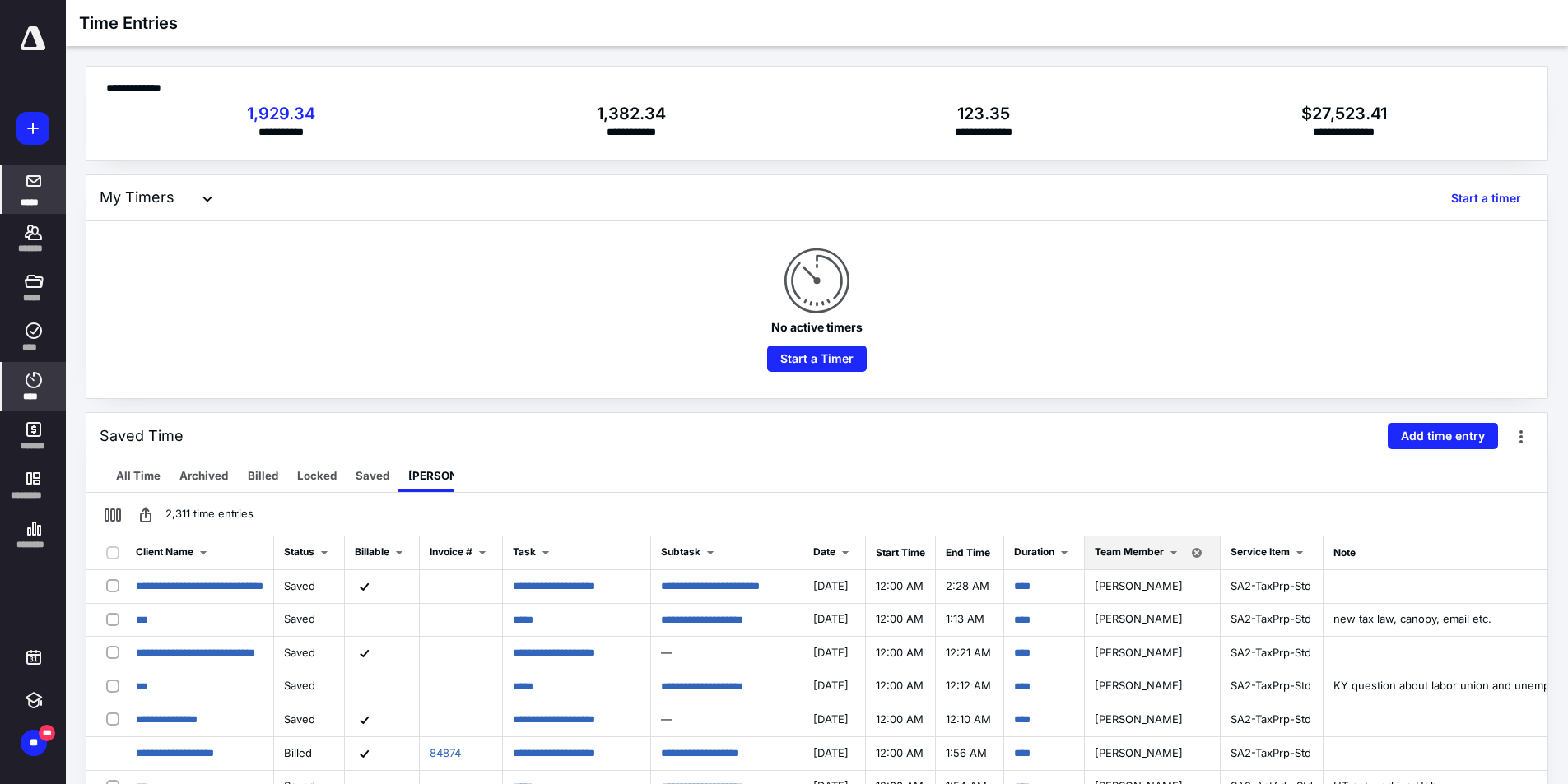 click at bounding box center [34, 181] 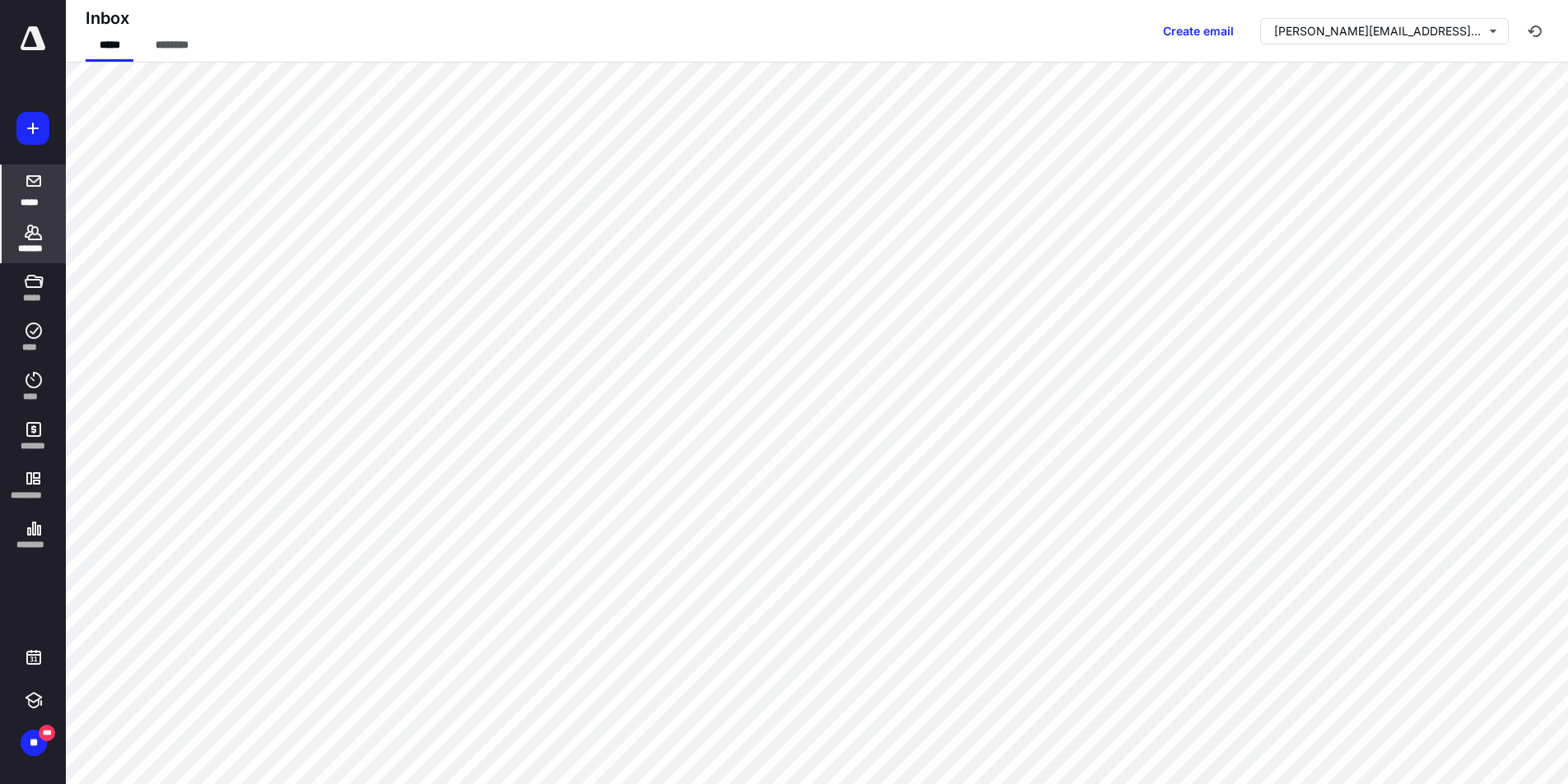 click 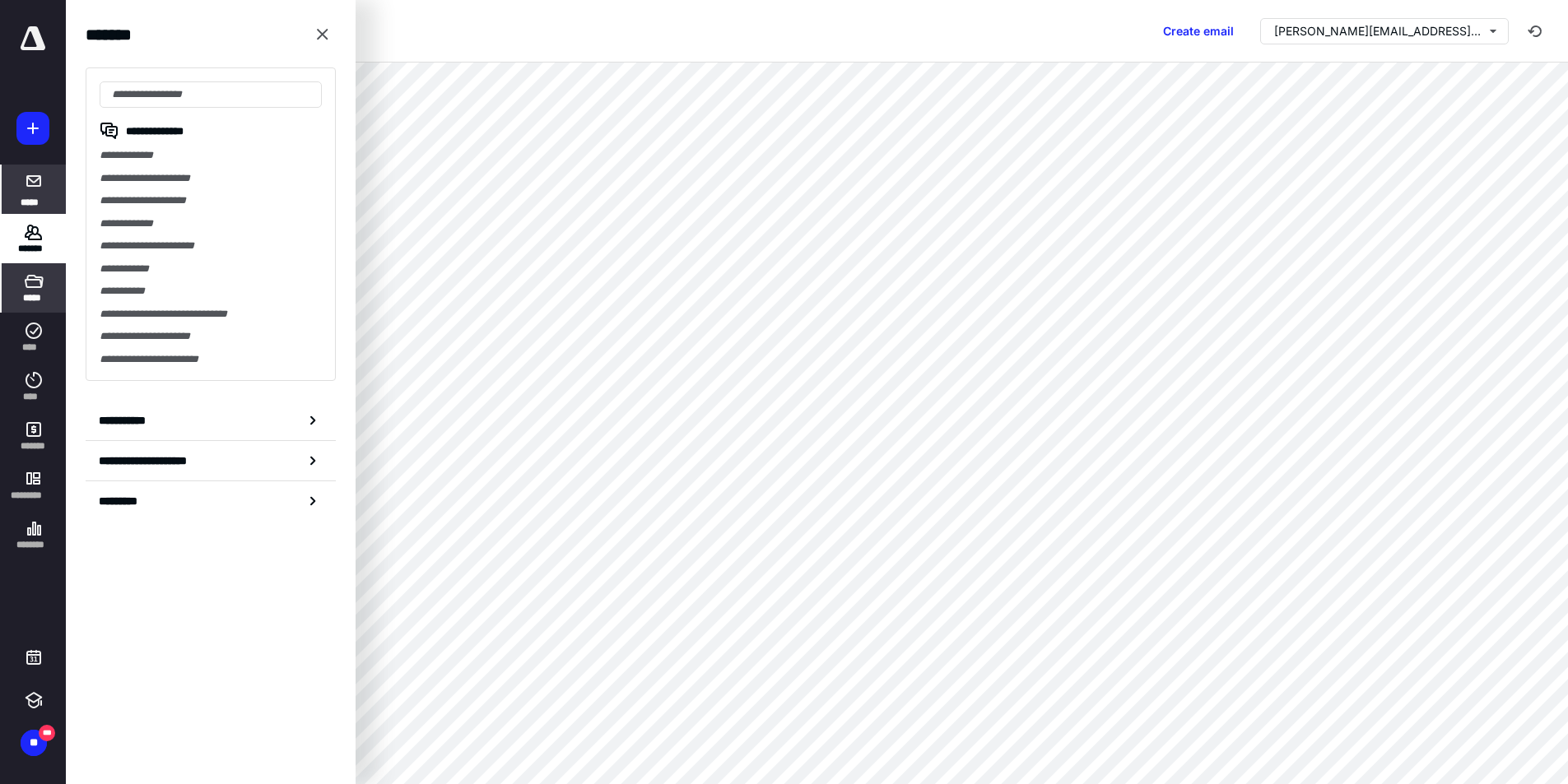 click on "*****" at bounding box center (33, 298) 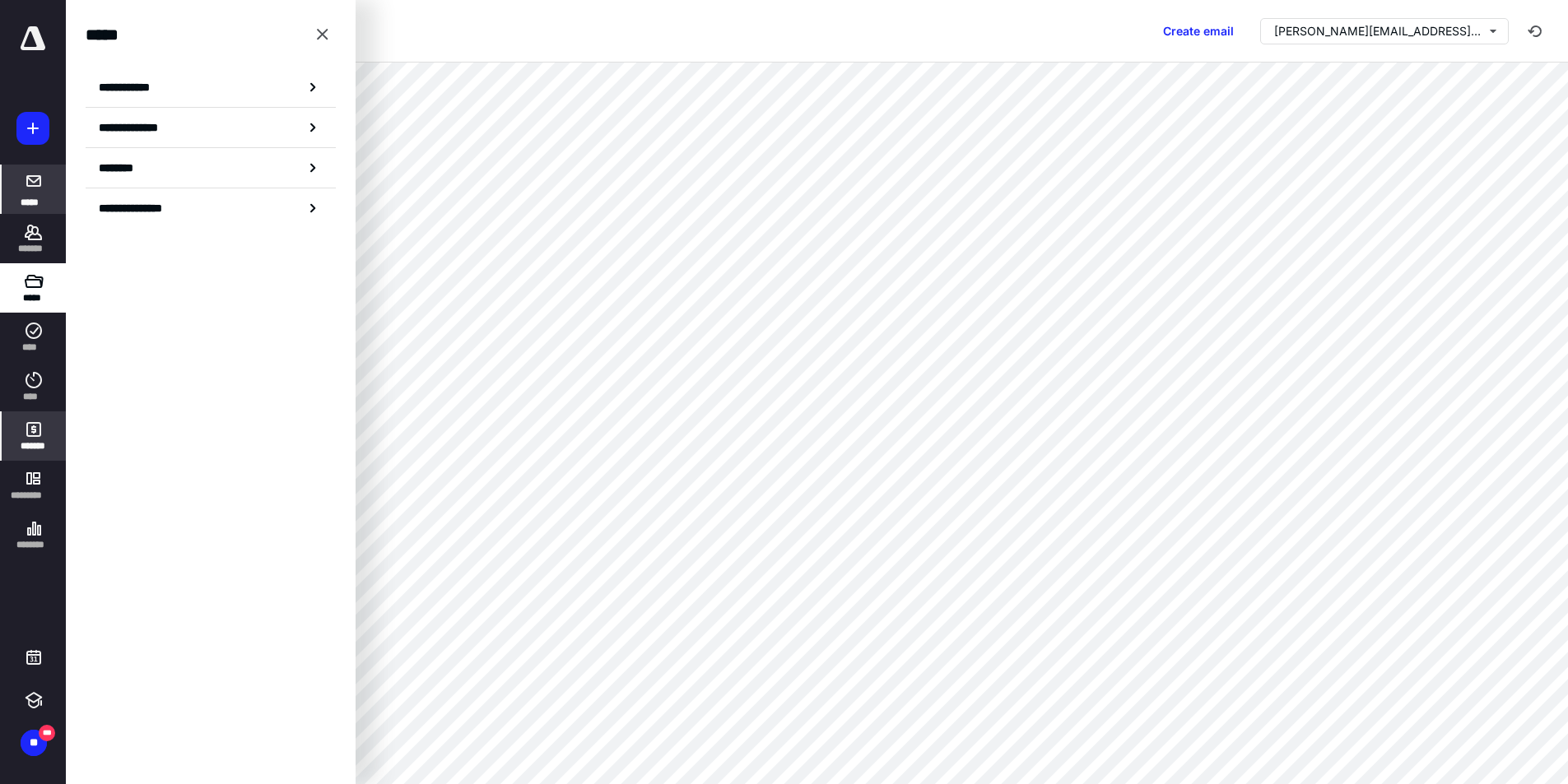 click on "*******" at bounding box center (34, 446) 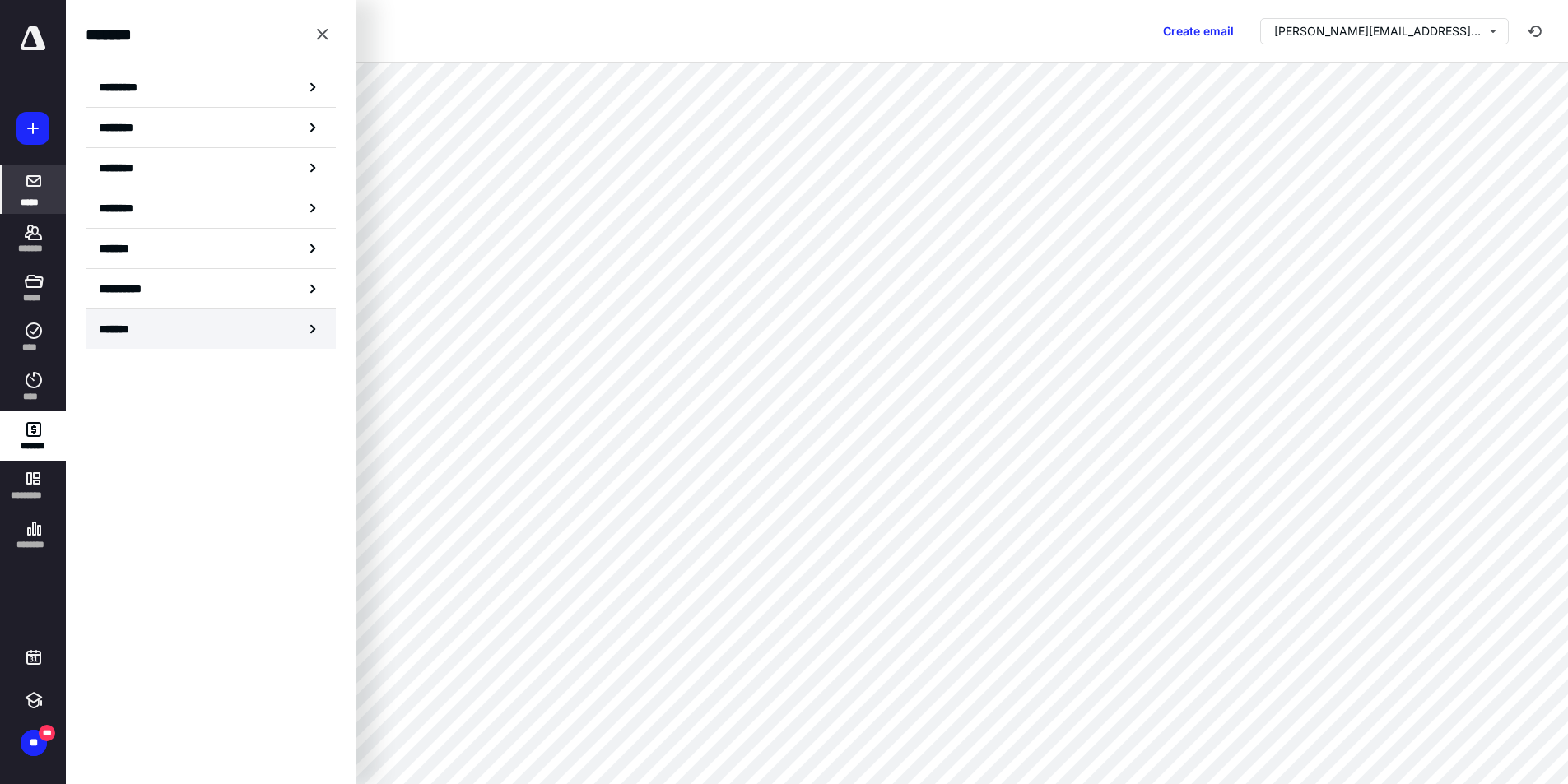 click on "*******" at bounding box center (211, 329) 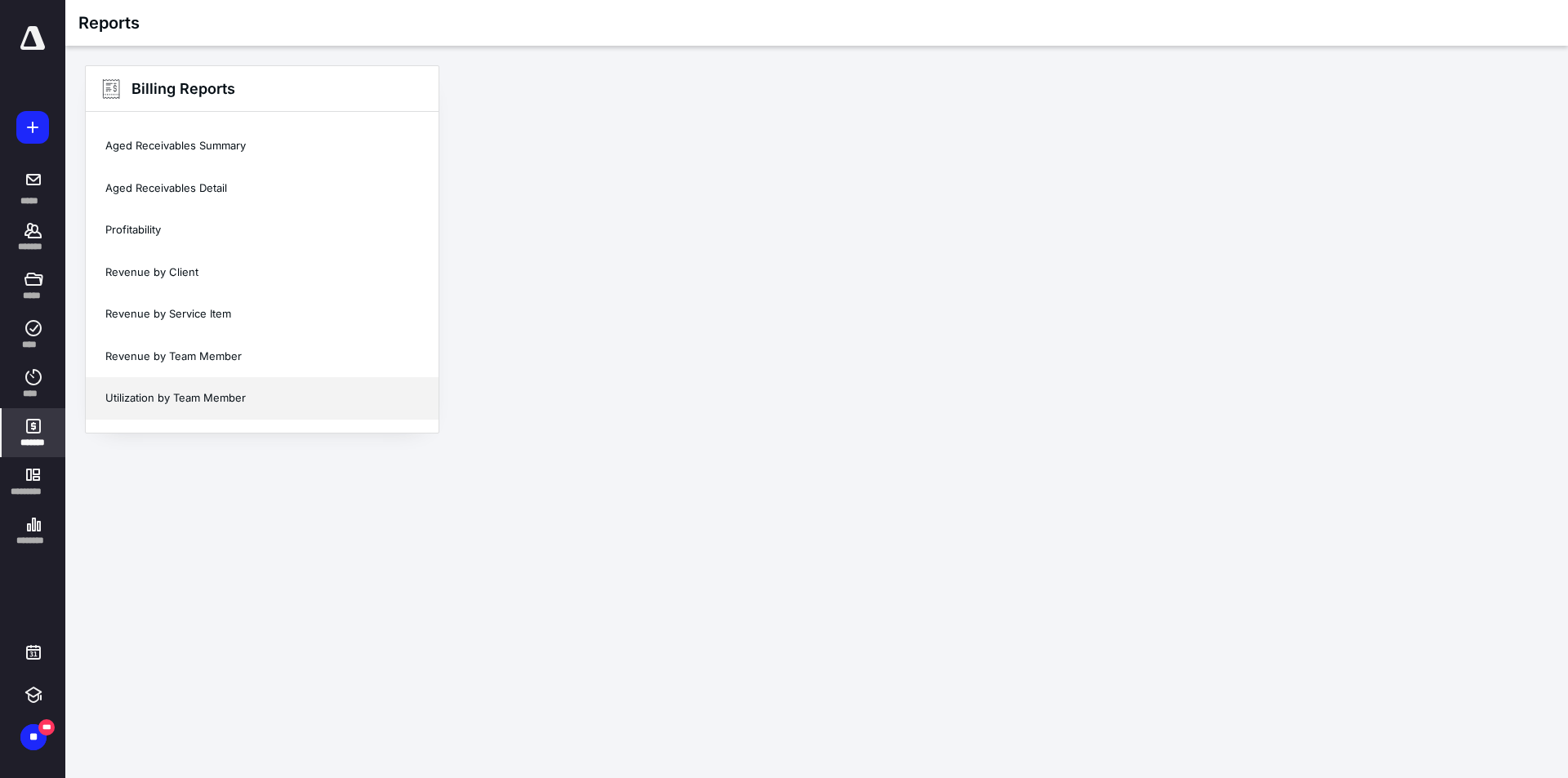 click on "Utilization by Team Member" at bounding box center (262, 398) 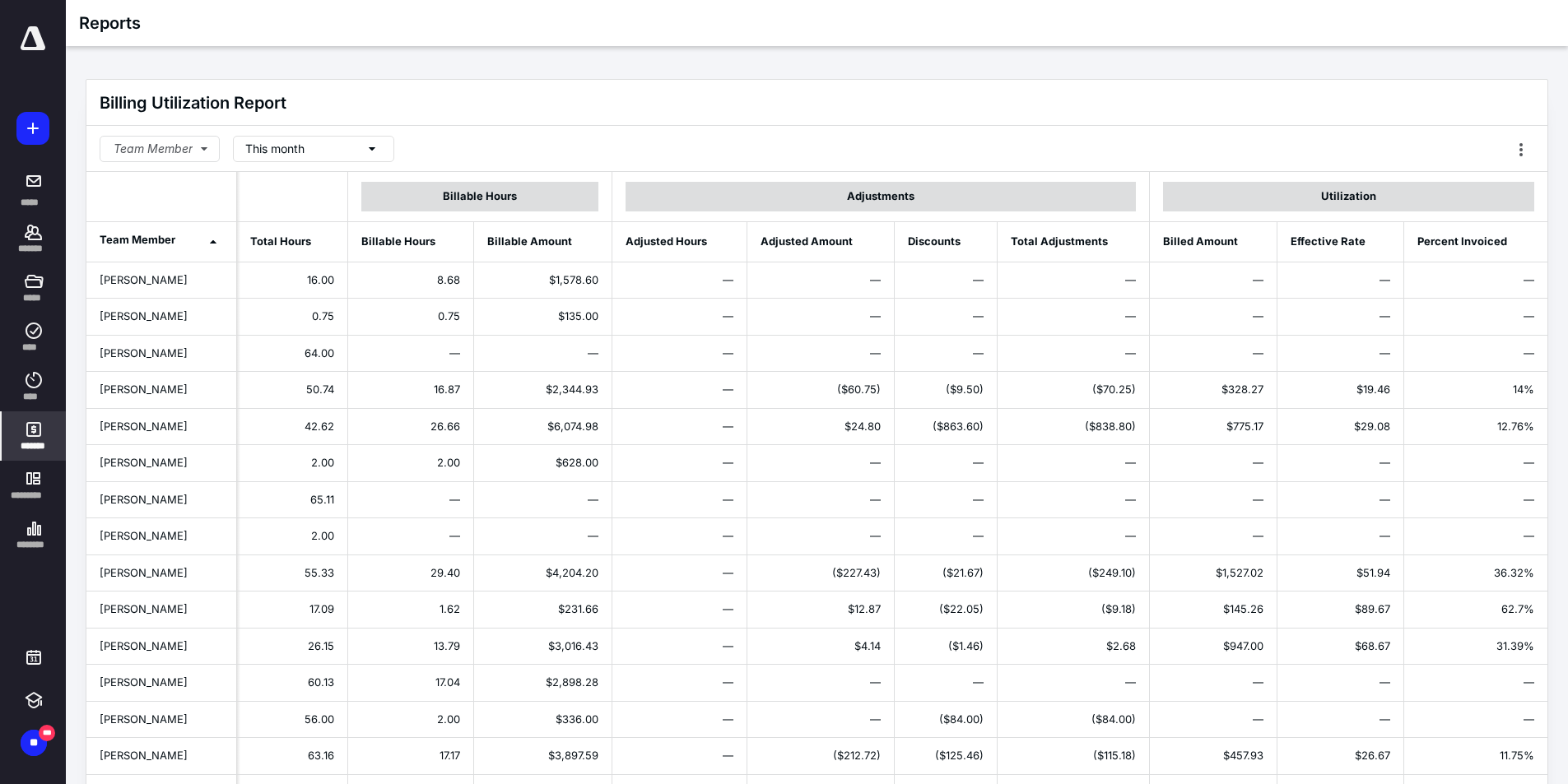 click 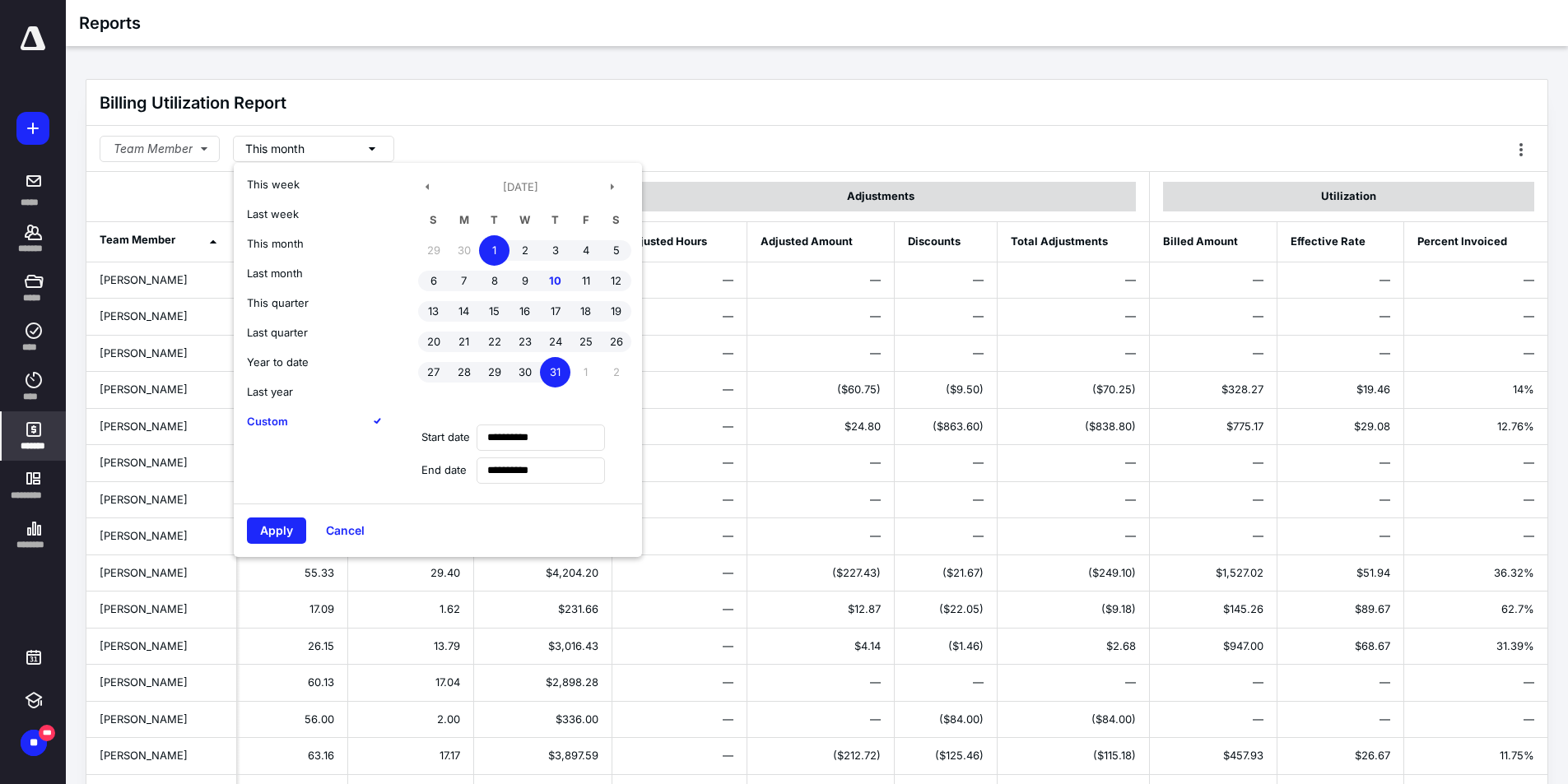 click on "Year to date" at bounding box center (277, 362) 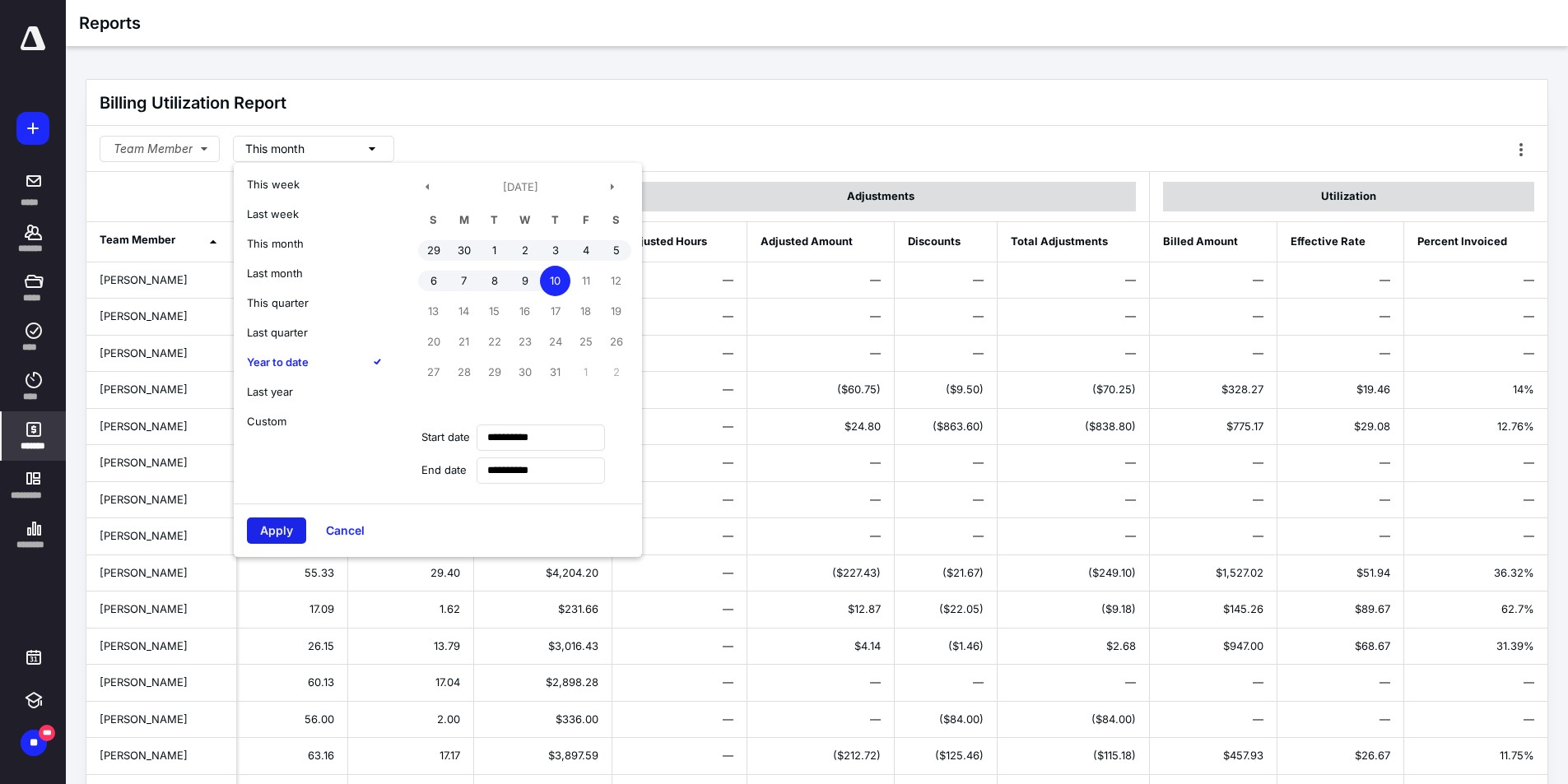 click on "Apply" at bounding box center (277, 531) 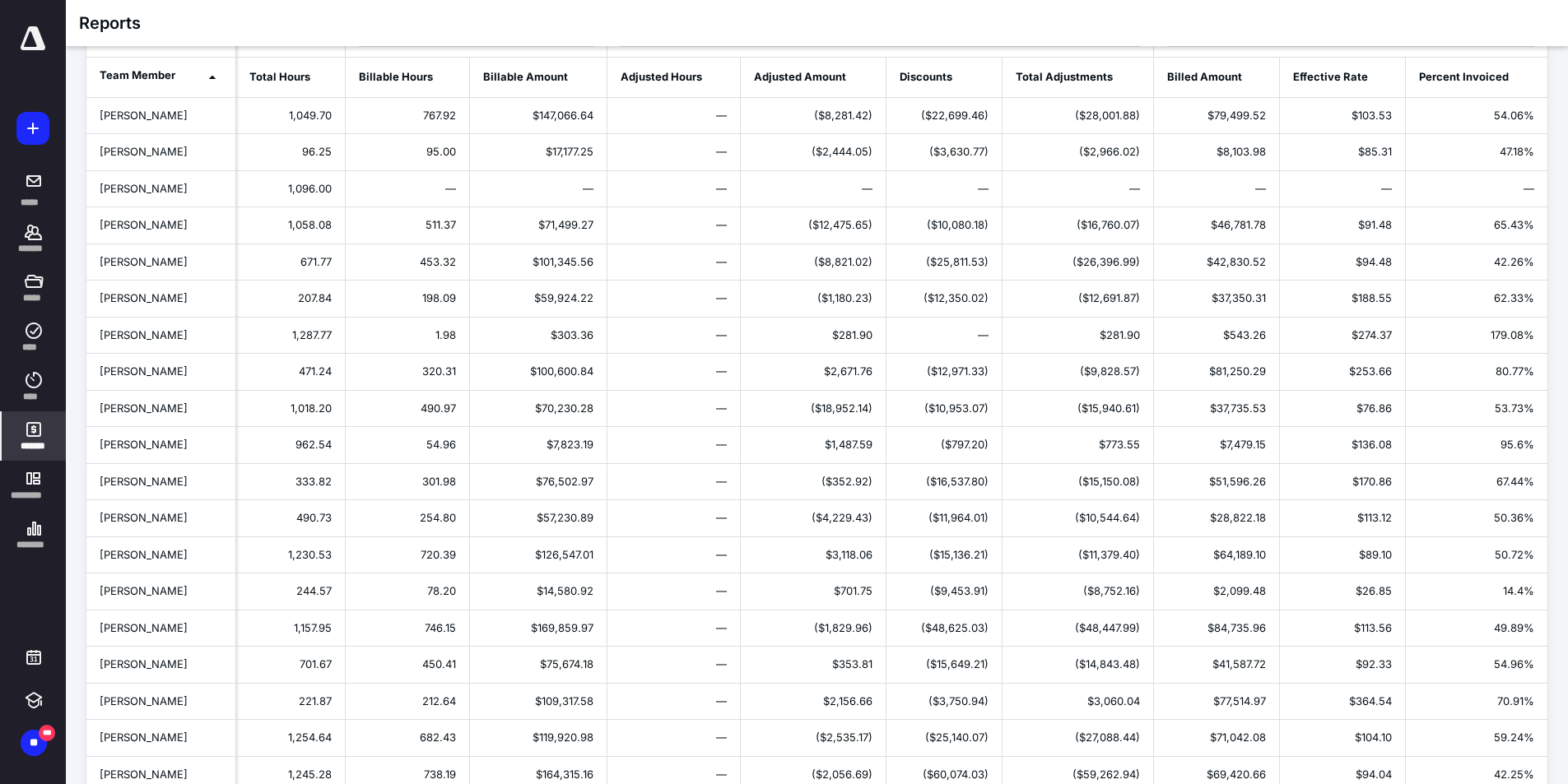 scroll, scrollTop: 0, scrollLeft: 0, axis: both 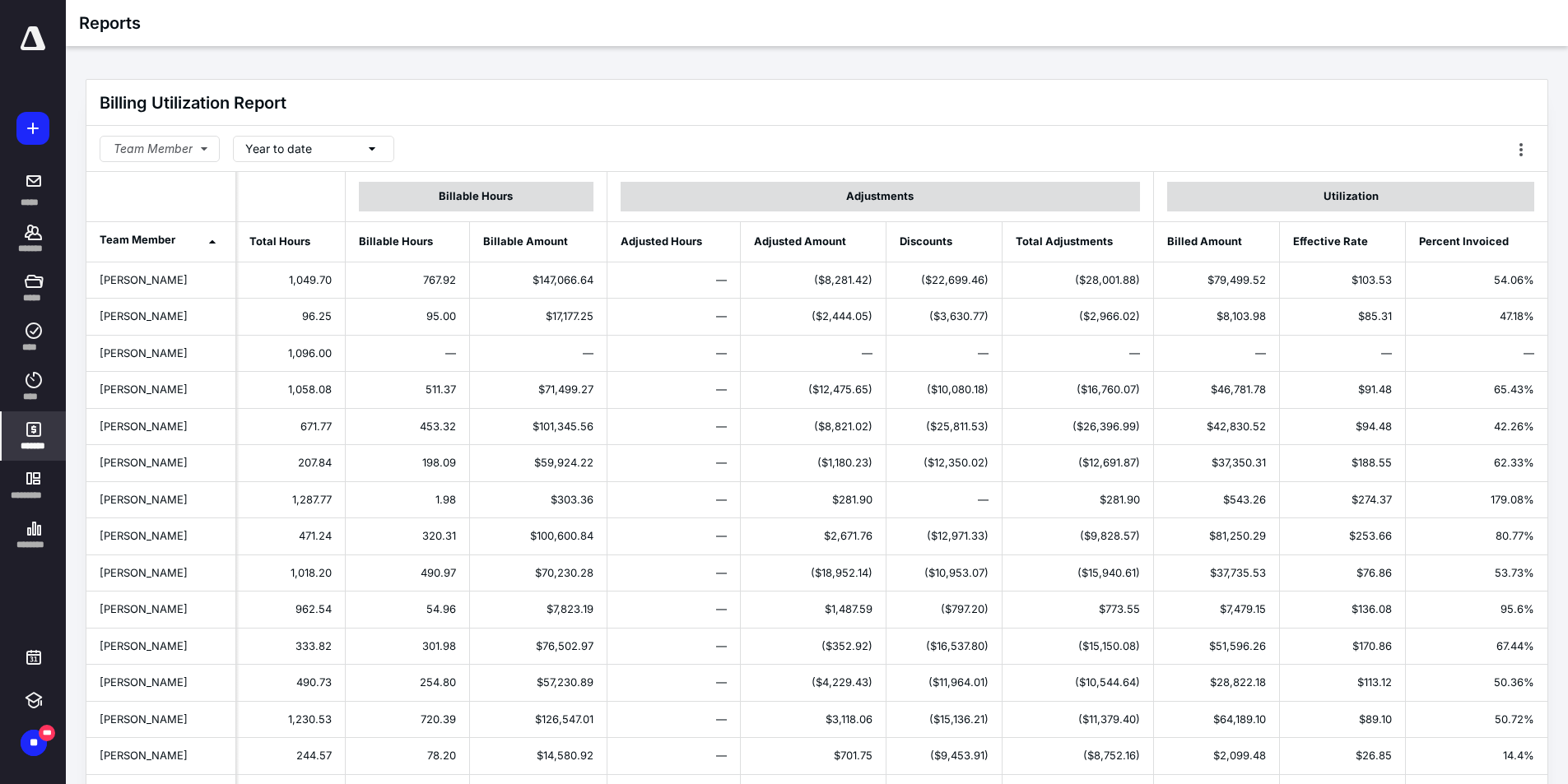 click 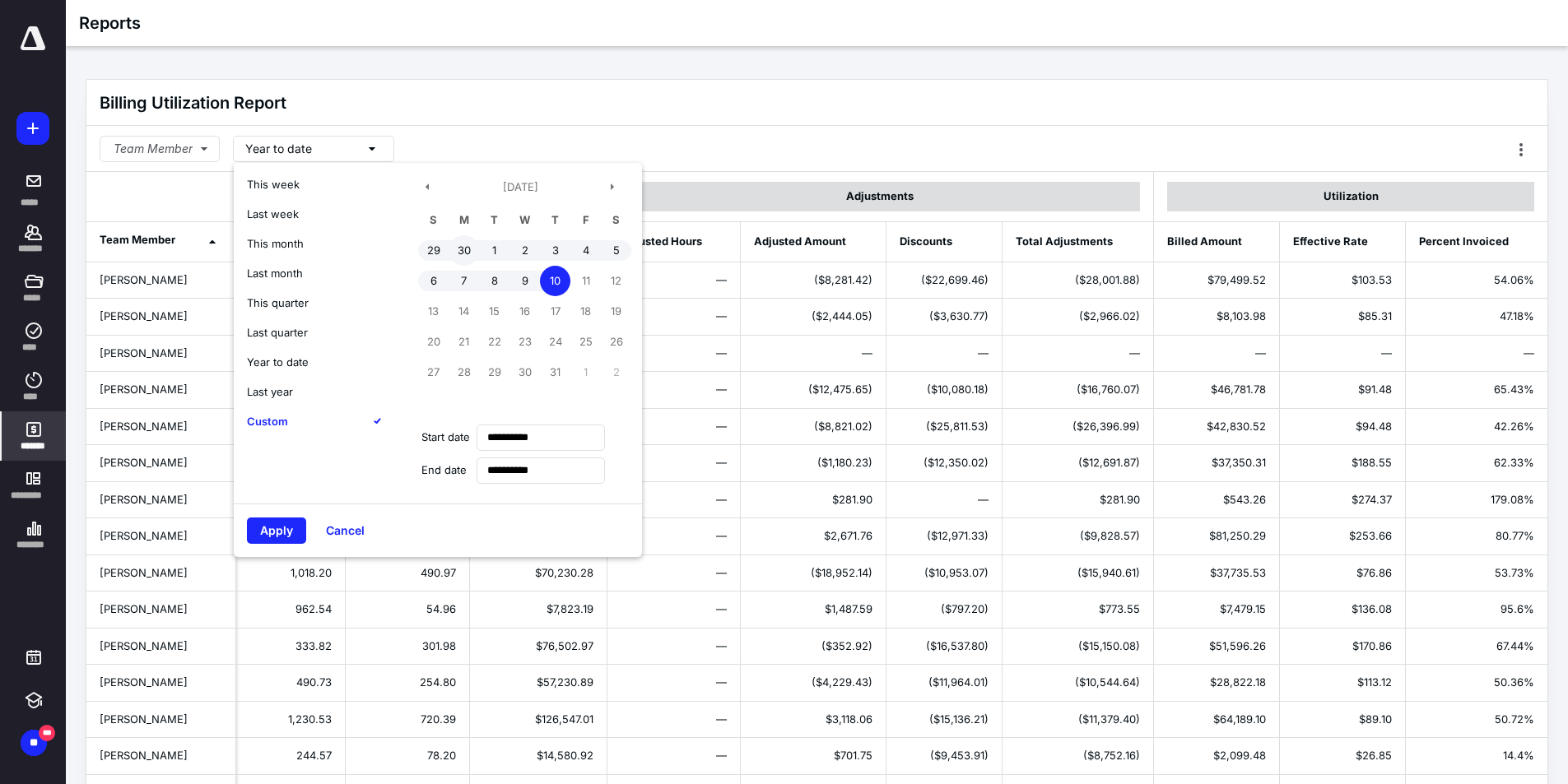 click on "30" at bounding box center [463, 250] 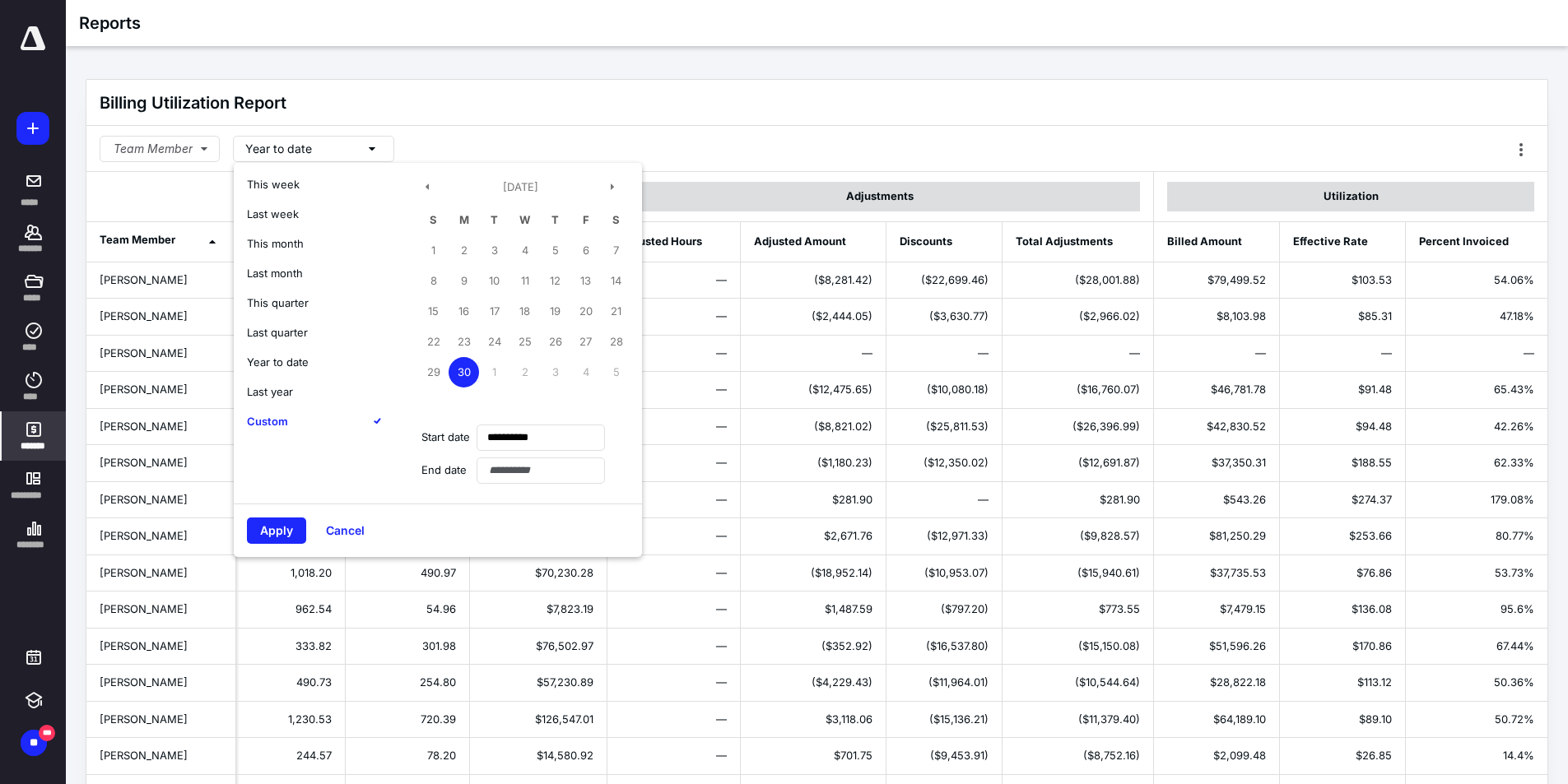 click on "Apply" at bounding box center [277, 531] 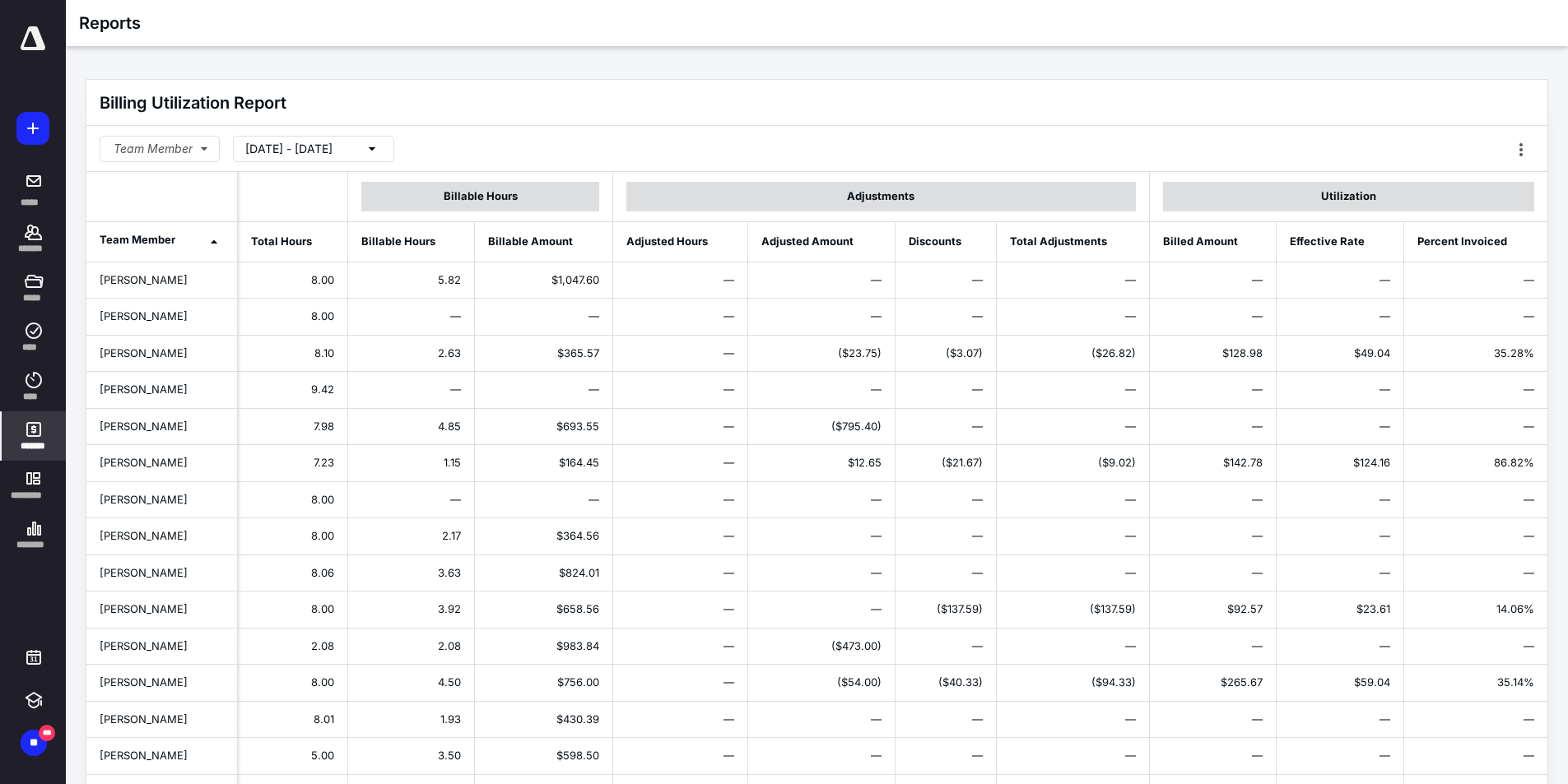click 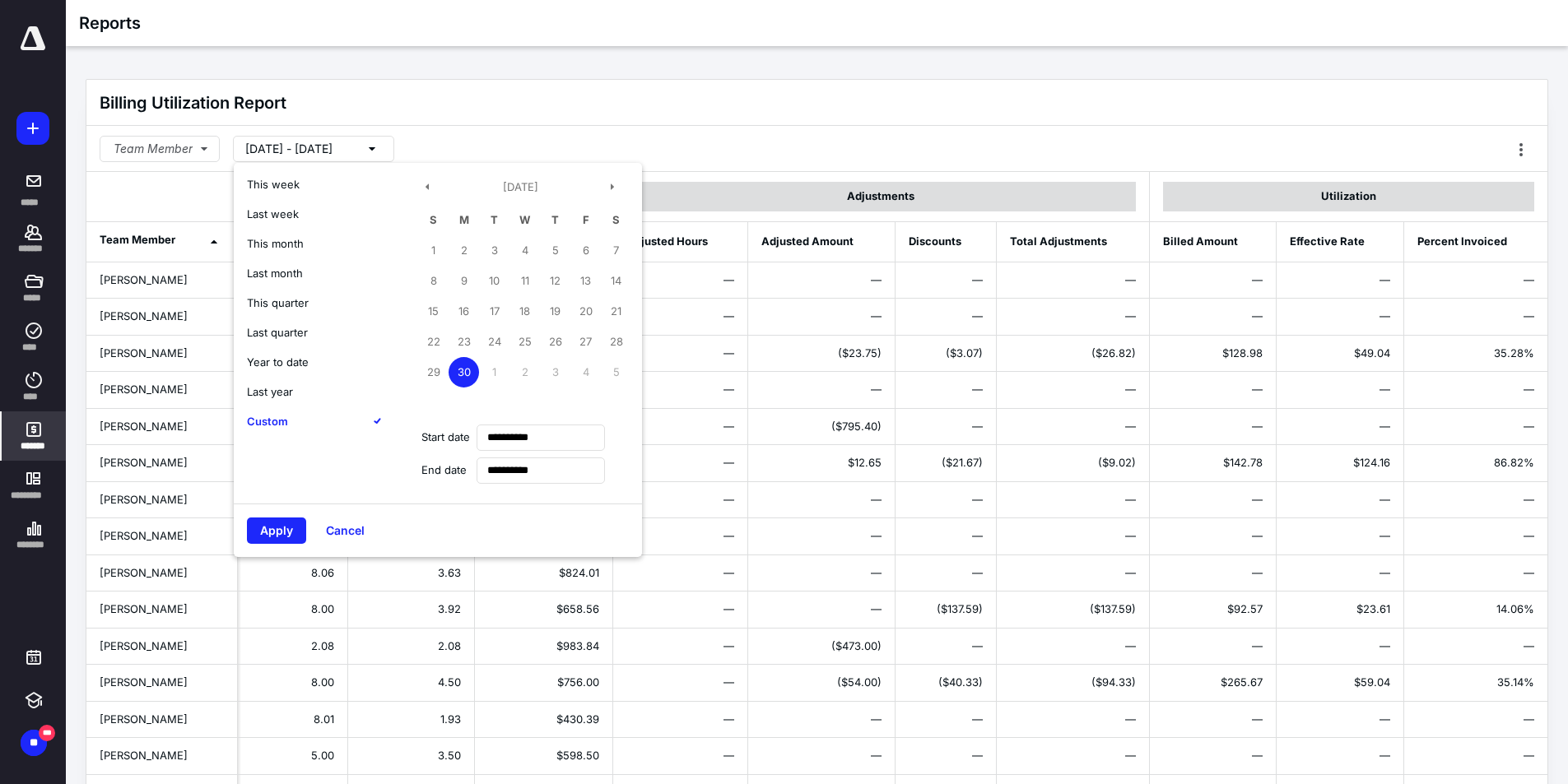 type on "**********" 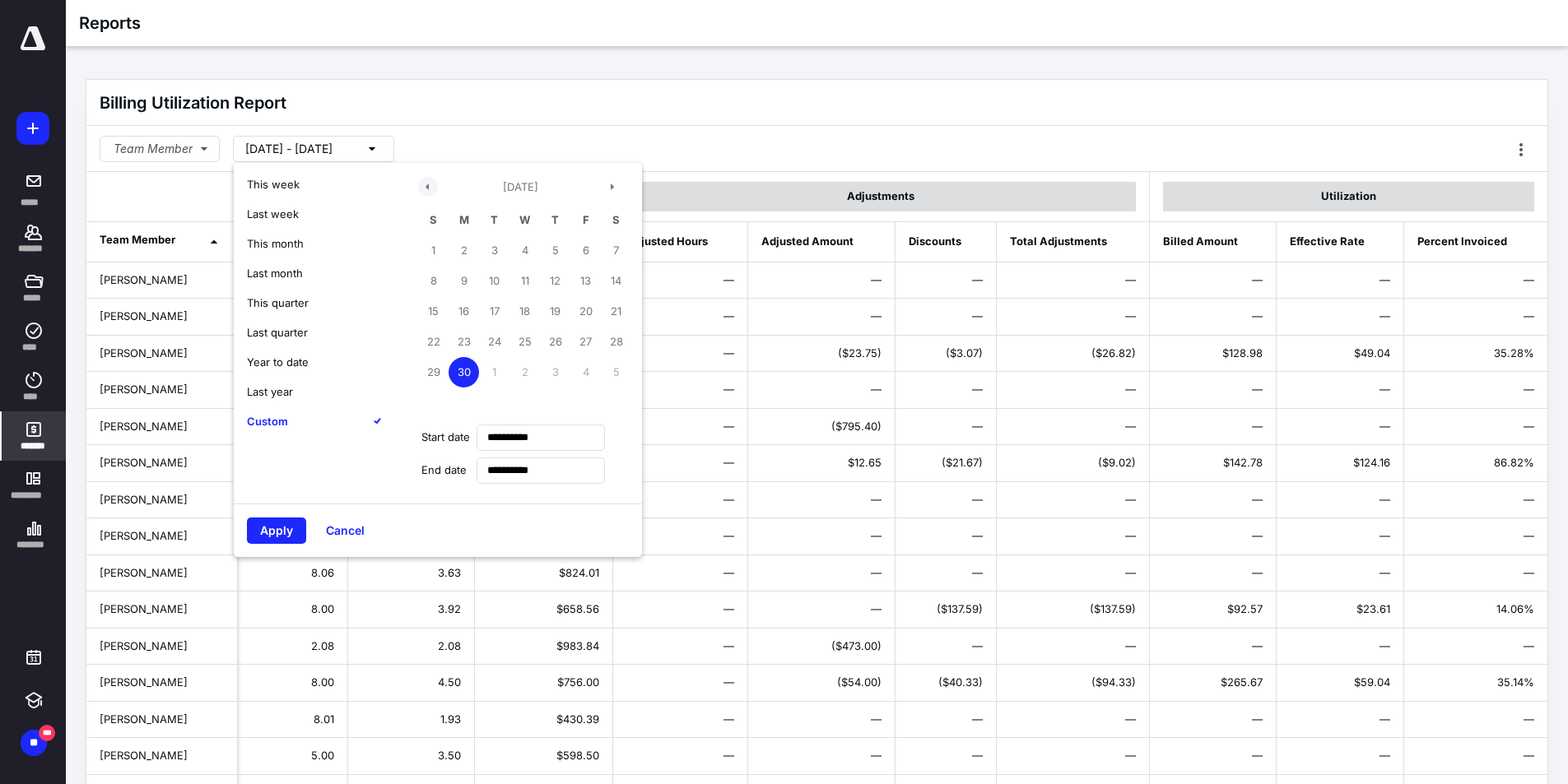 click at bounding box center [428, 187] 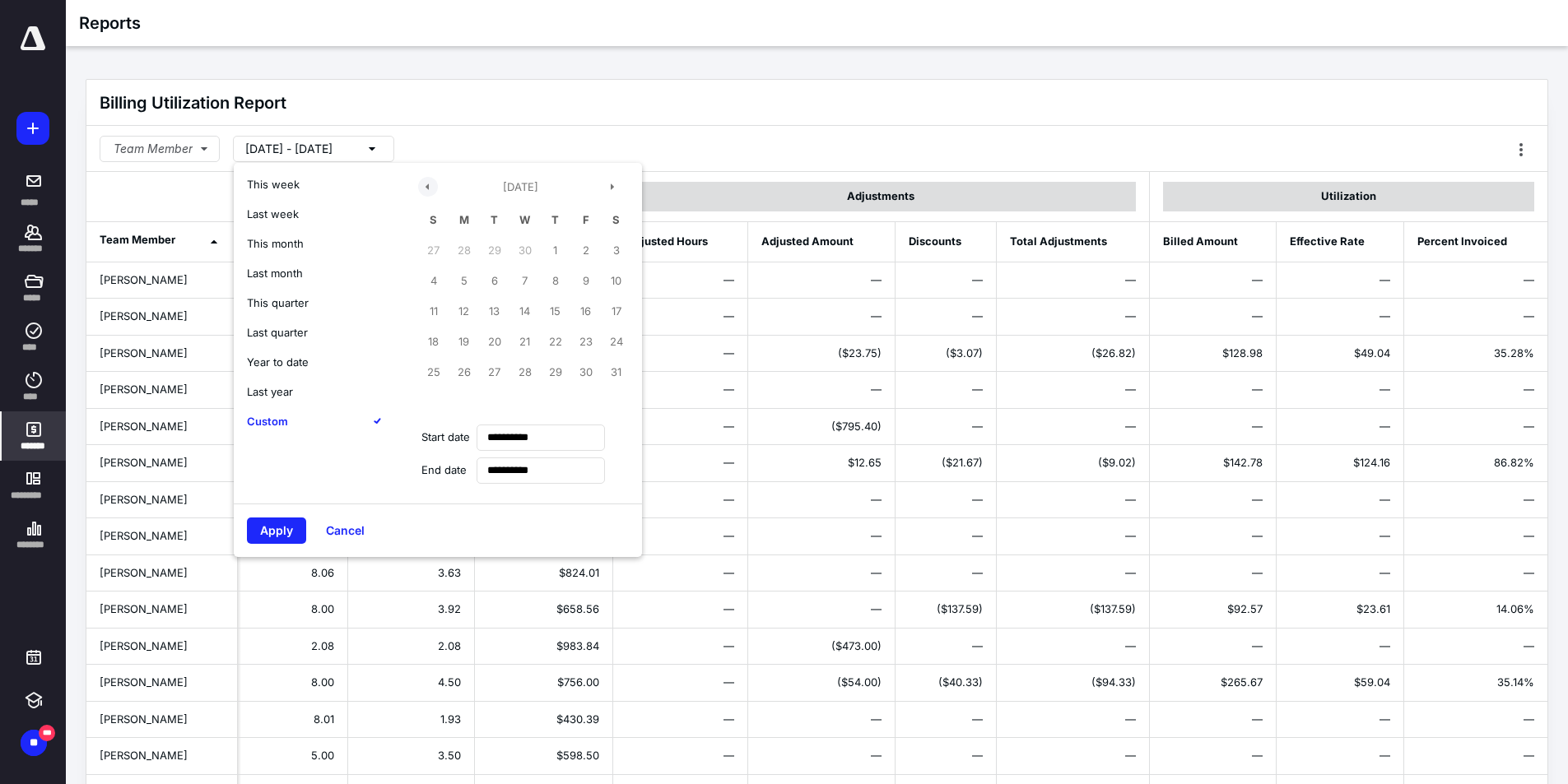 click at bounding box center [428, 187] 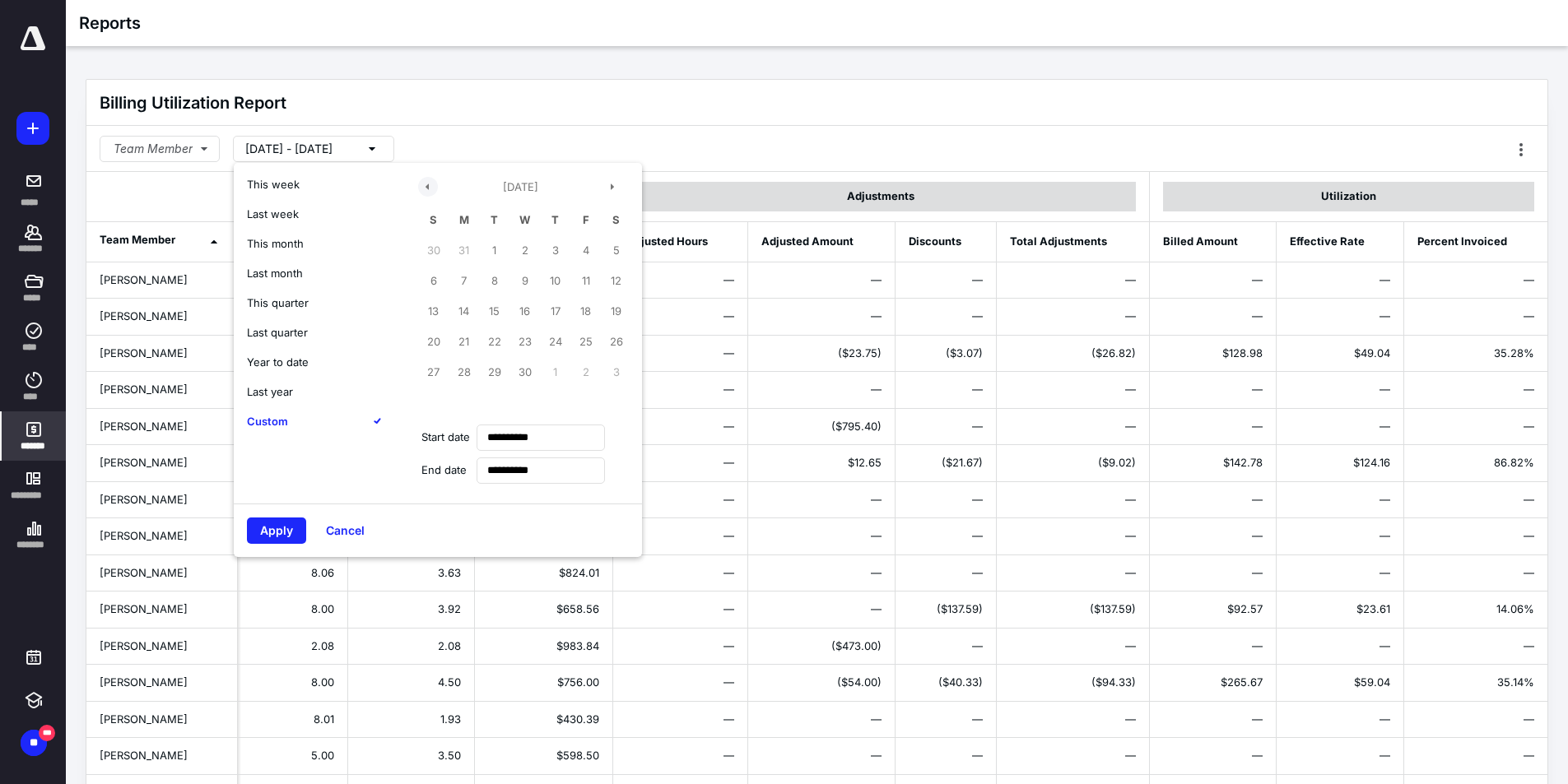 click at bounding box center [428, 187] 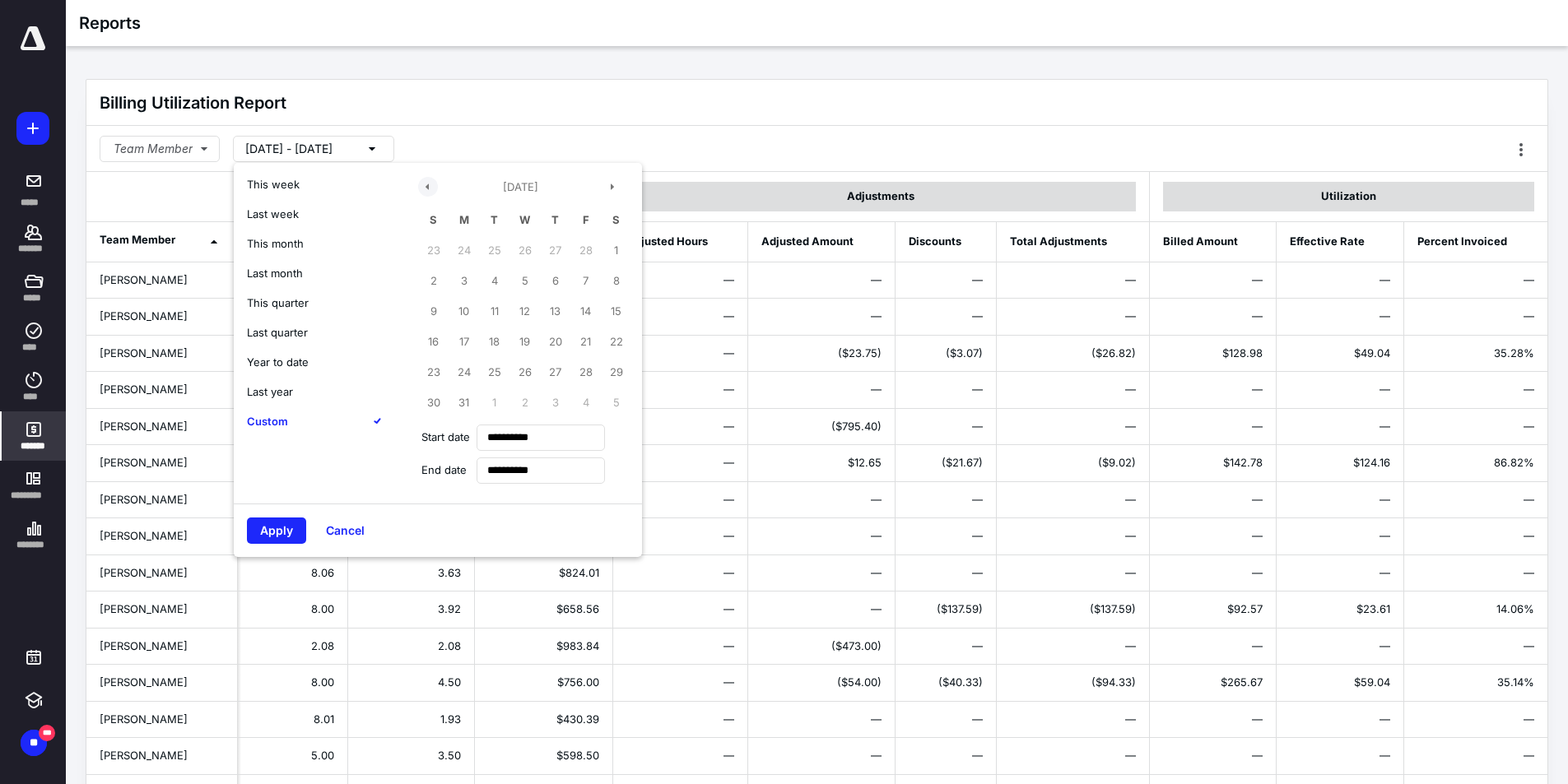 click at bounding box center (428, 187) 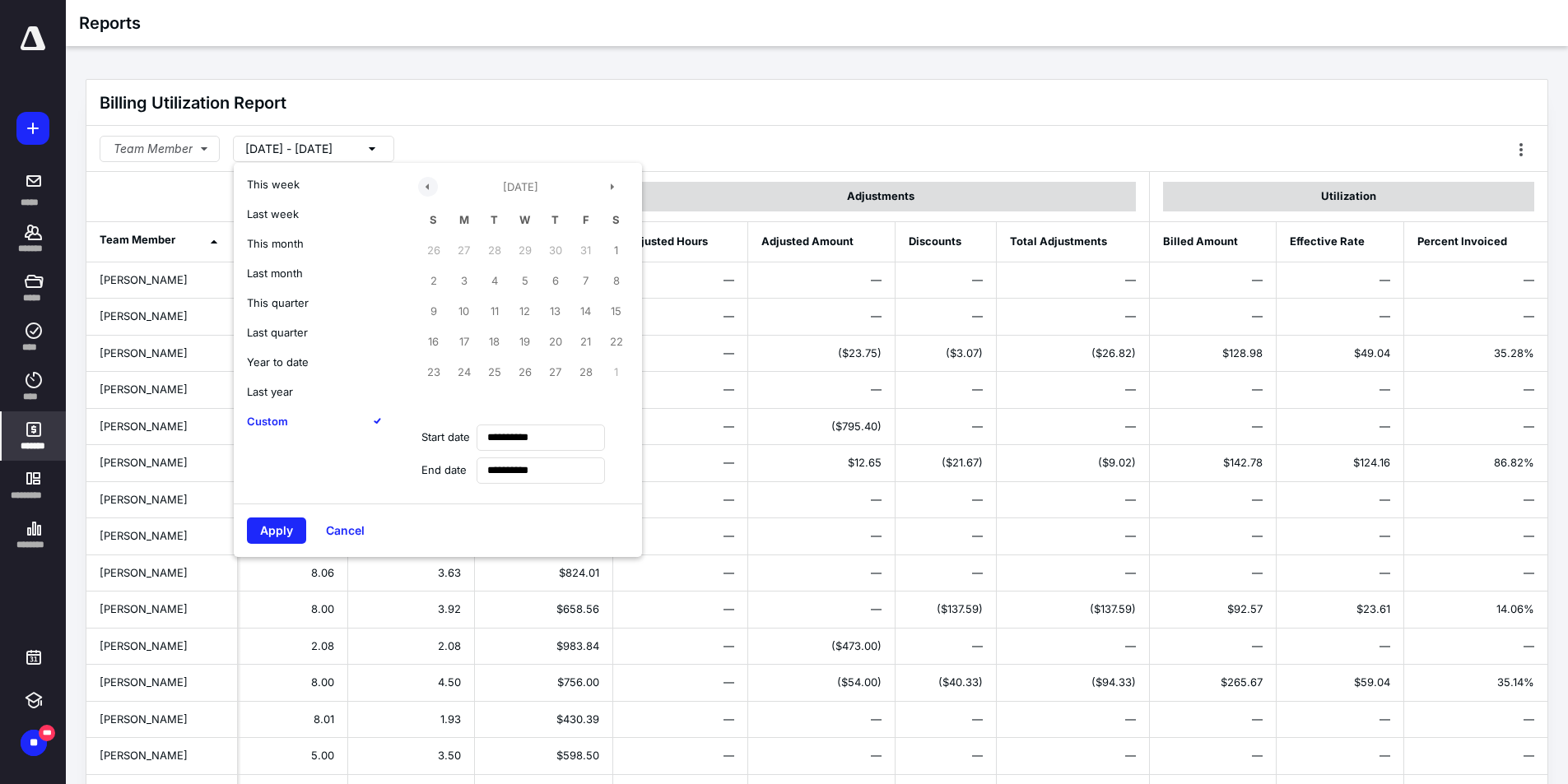 click at bounding box center [428, 187] 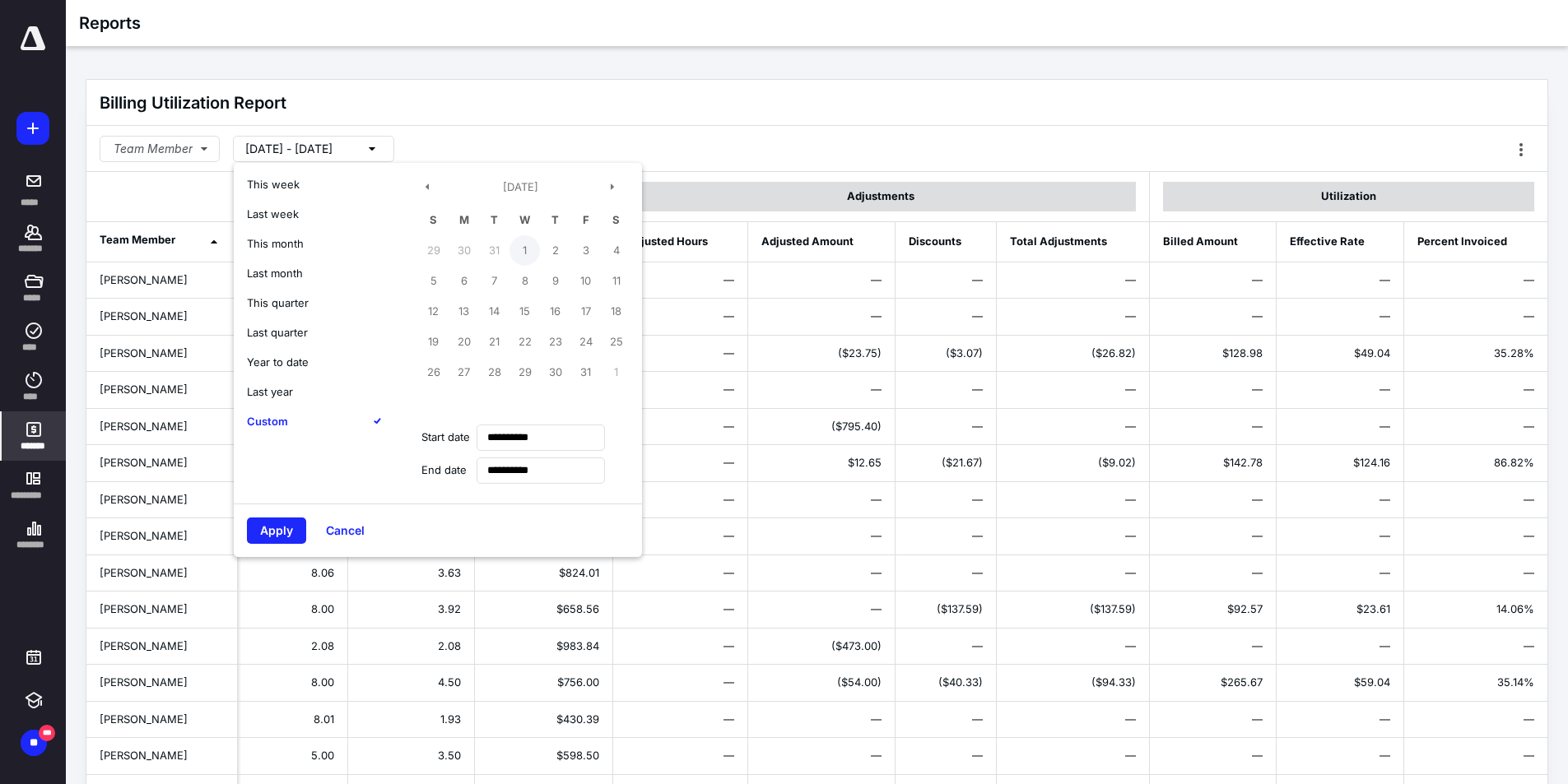 click on "1" at bounding box center (524, 250) 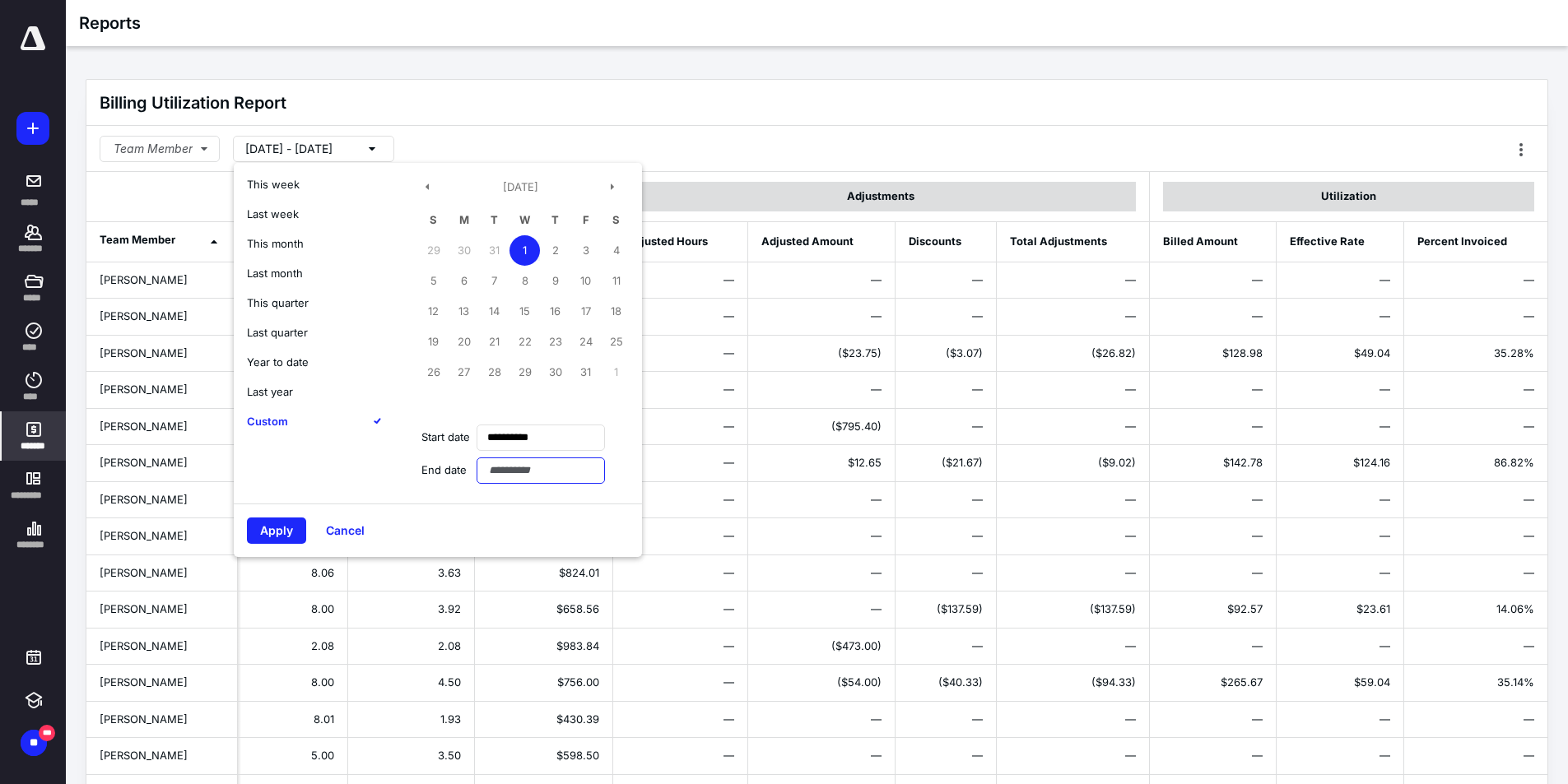click at bounding box center [541, 471] 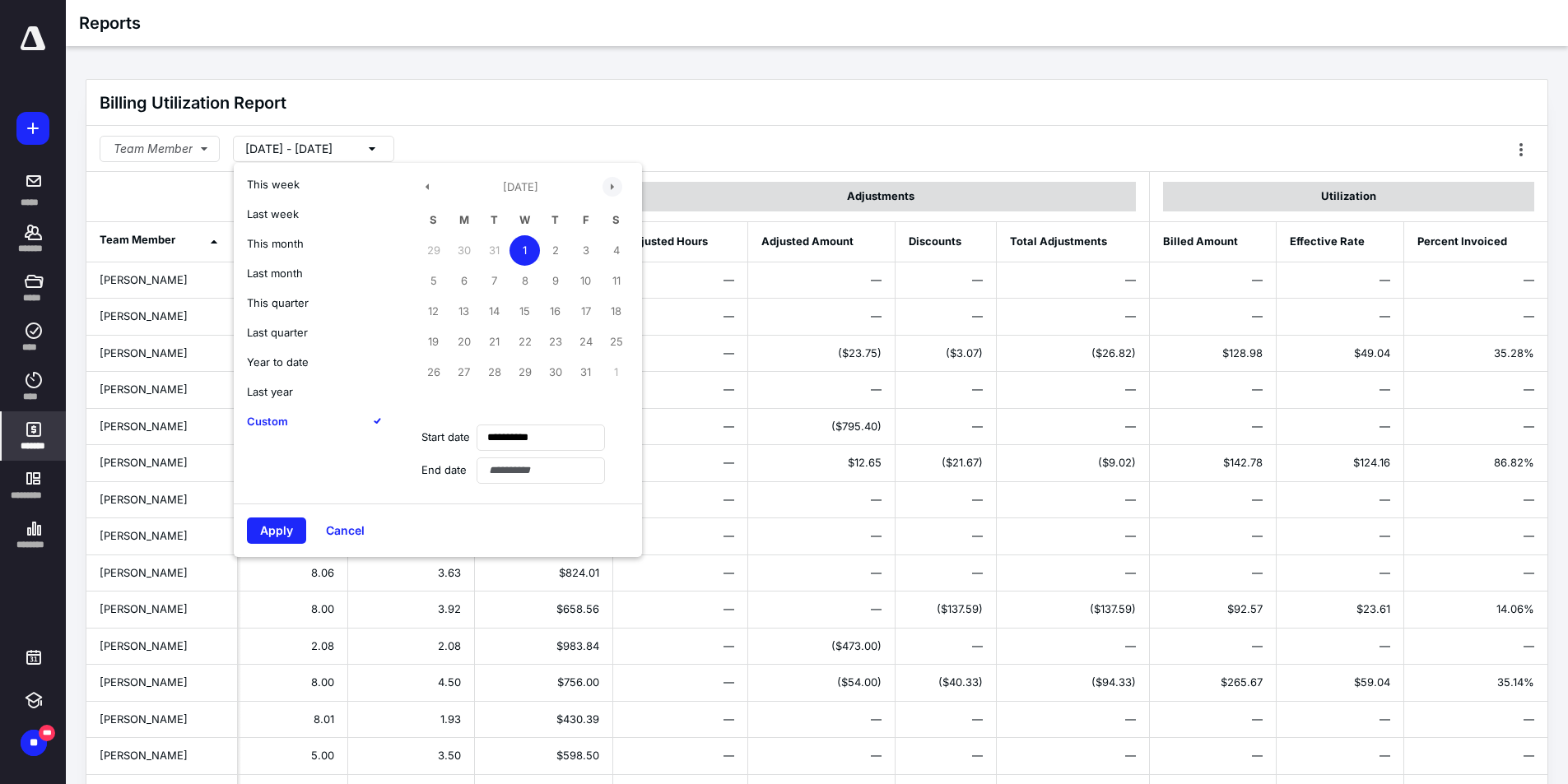 click at bounding box center (612, 187) 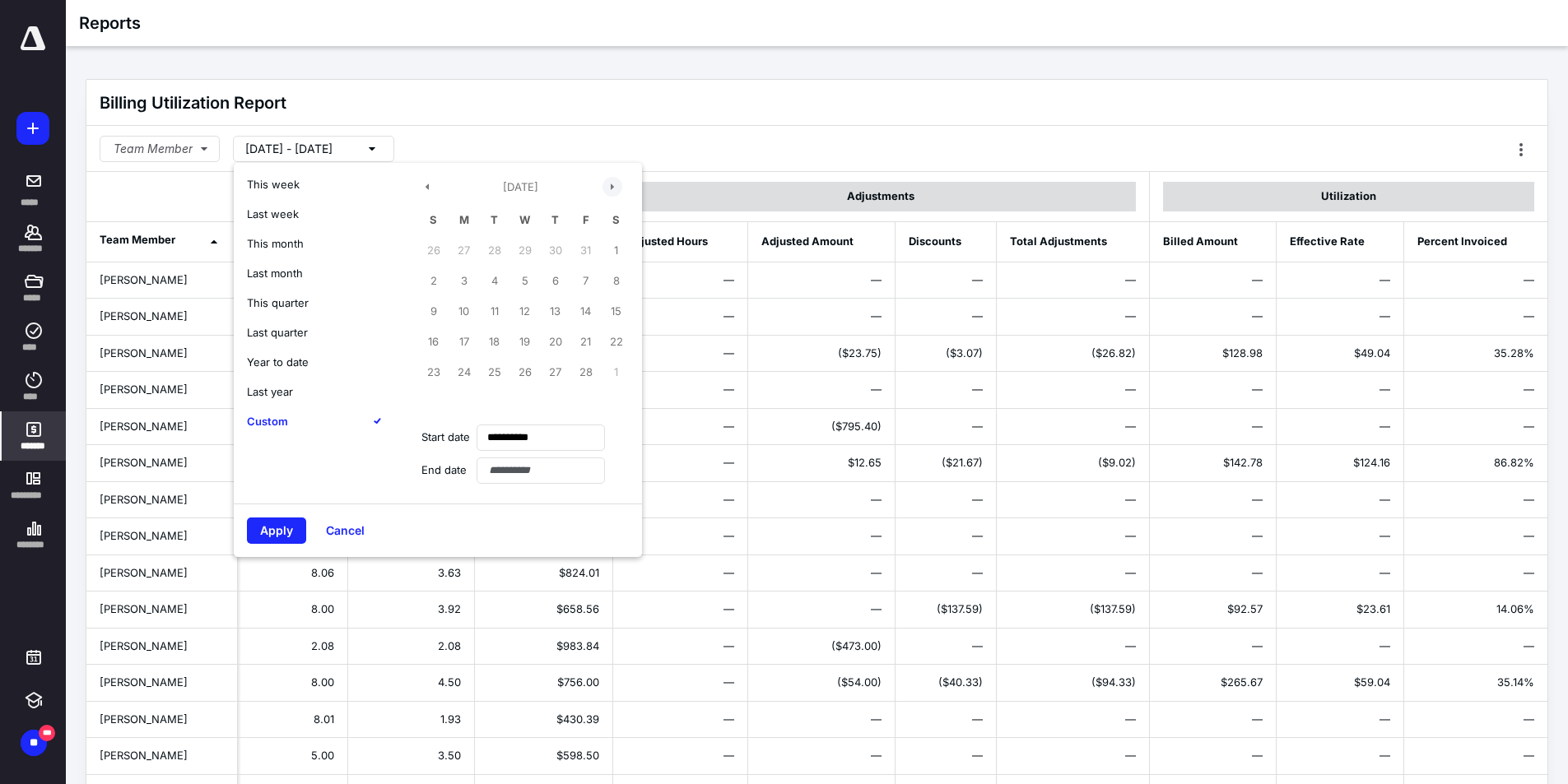 click at bounding box center [612, 187] 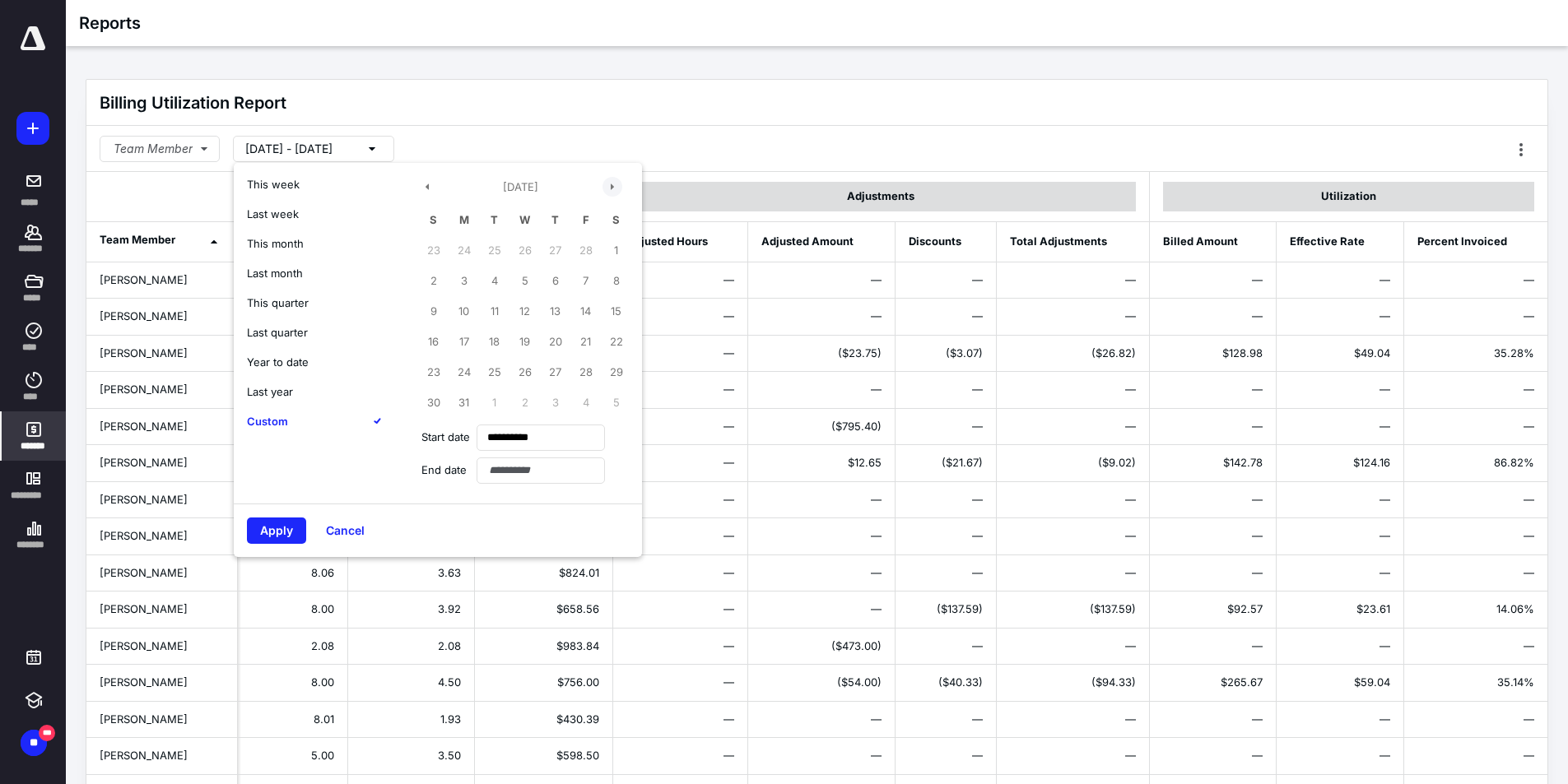 click at bounding box center [612, 187] 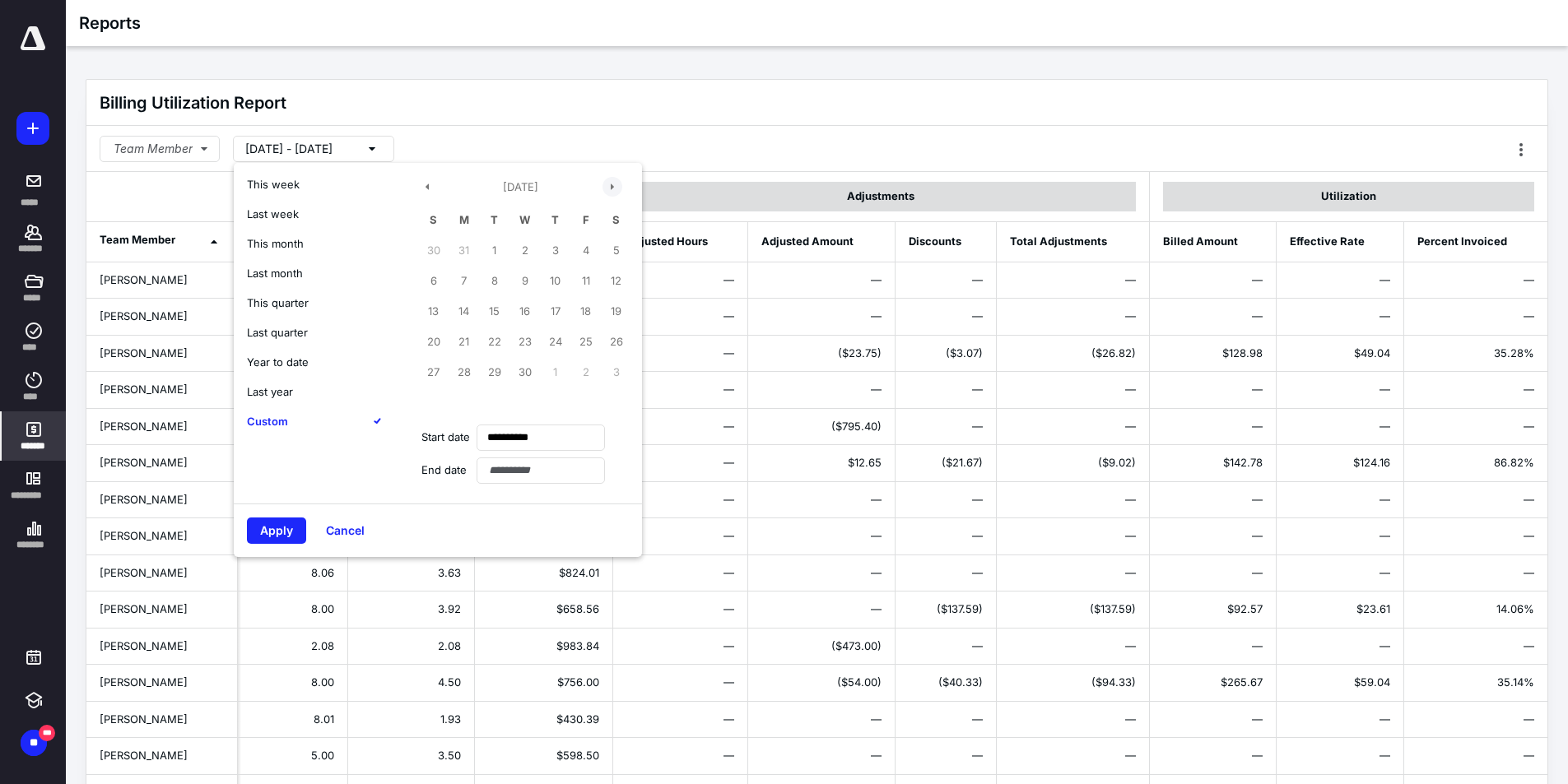 click at bounding box center (612, 187) 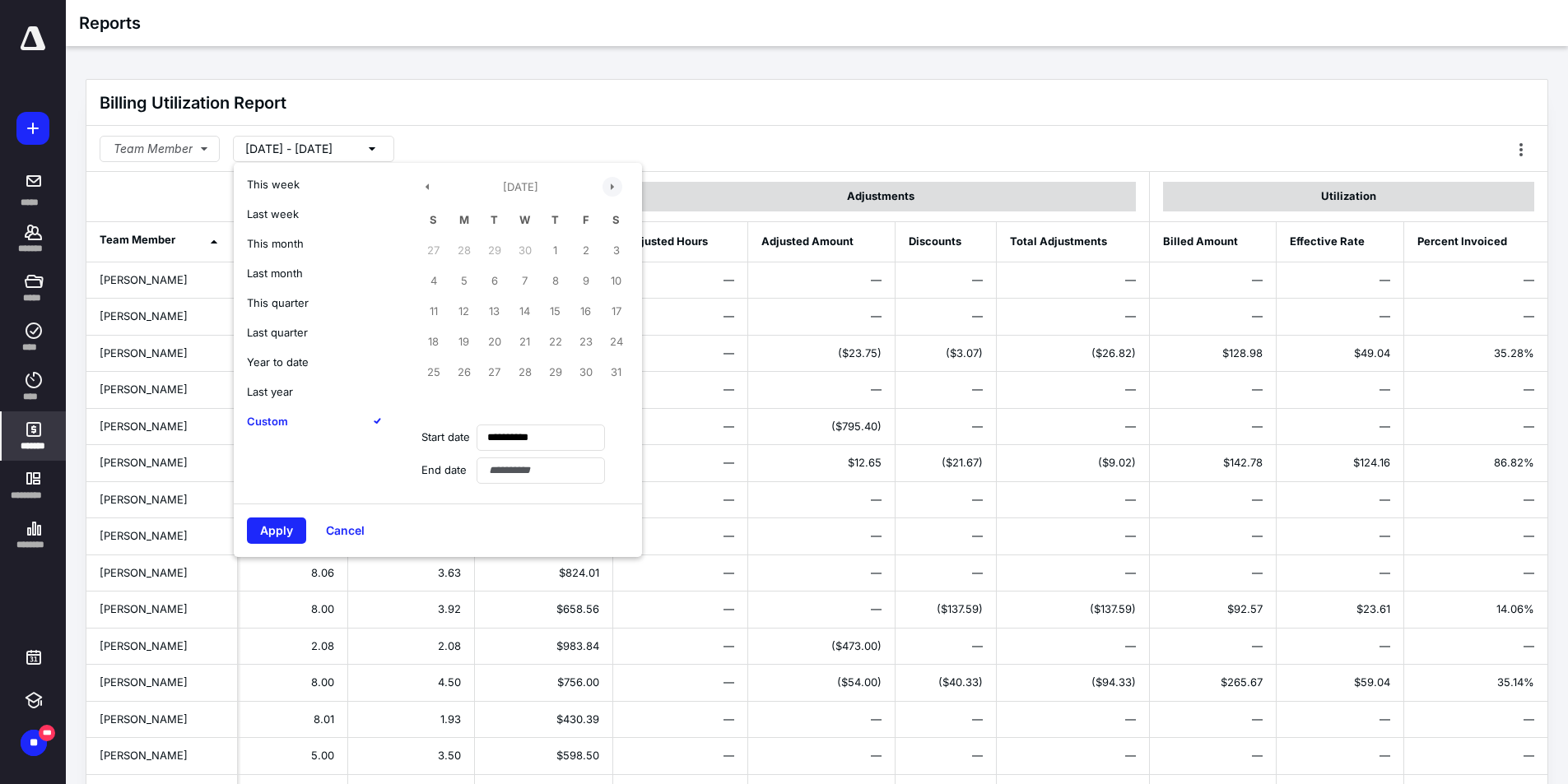click at bounding box center (612, 187) 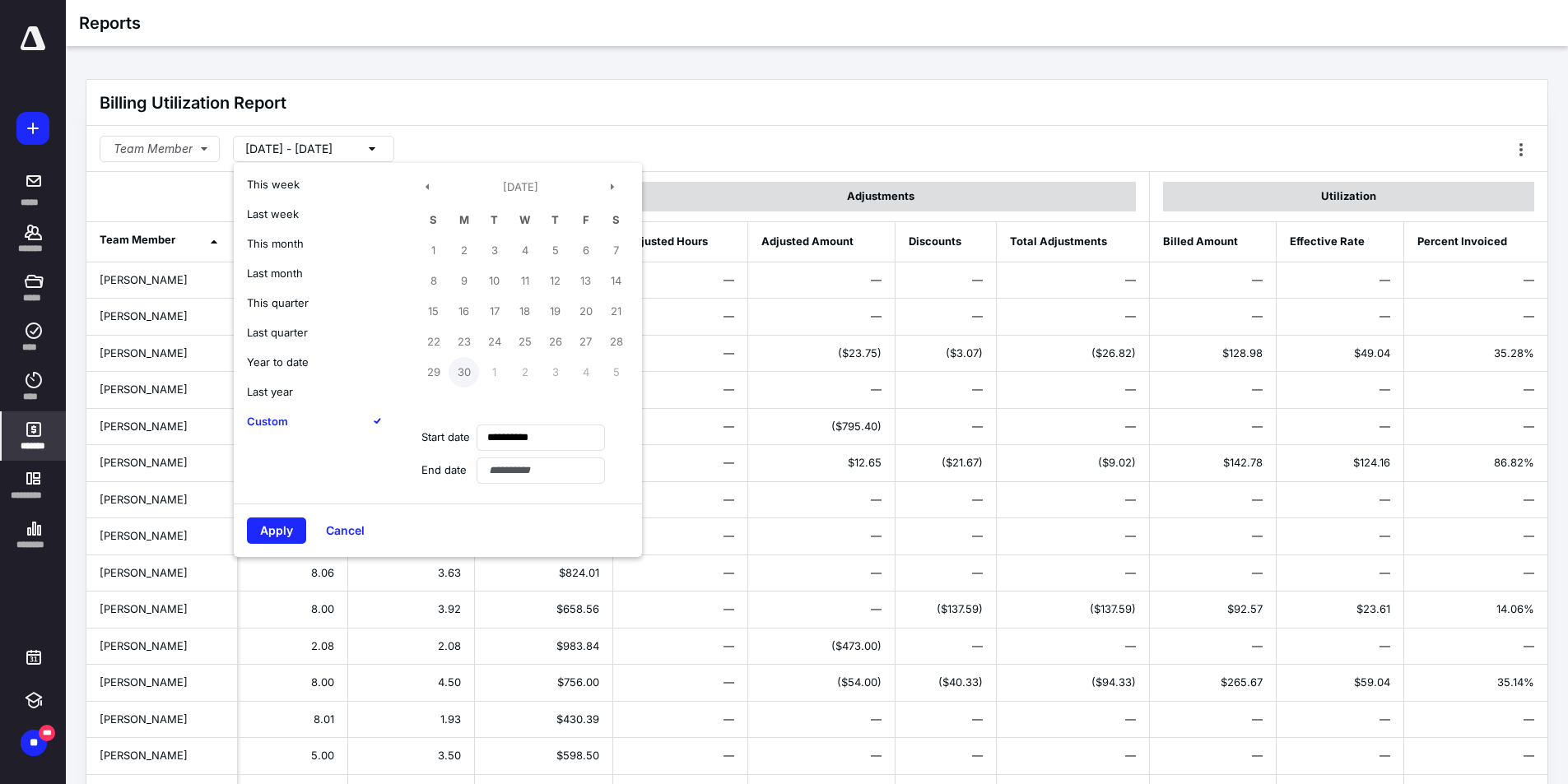 click on "30" at bounding box center [463, 372] 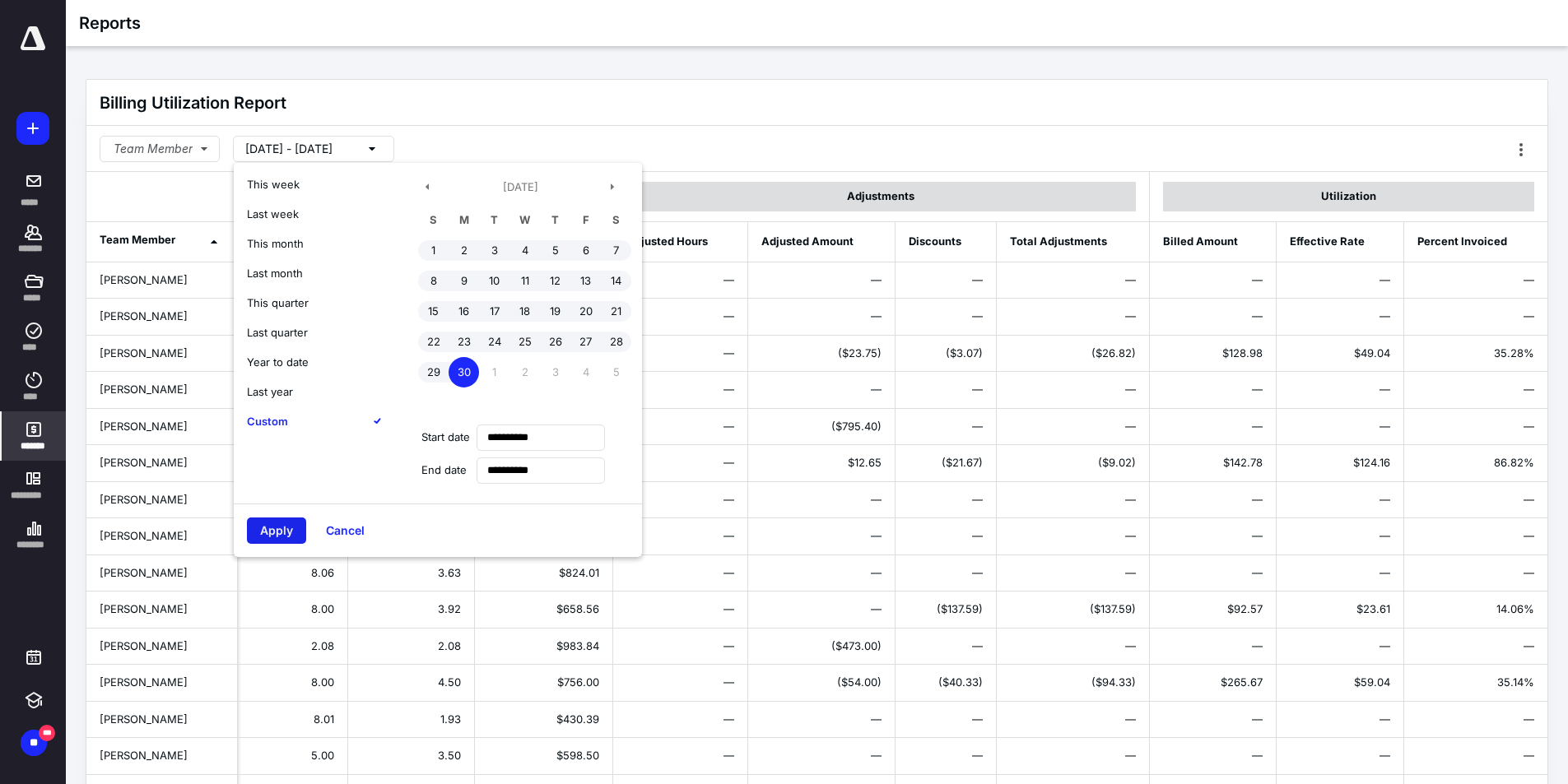 click on "Apply" at bounding box center (277, 531) 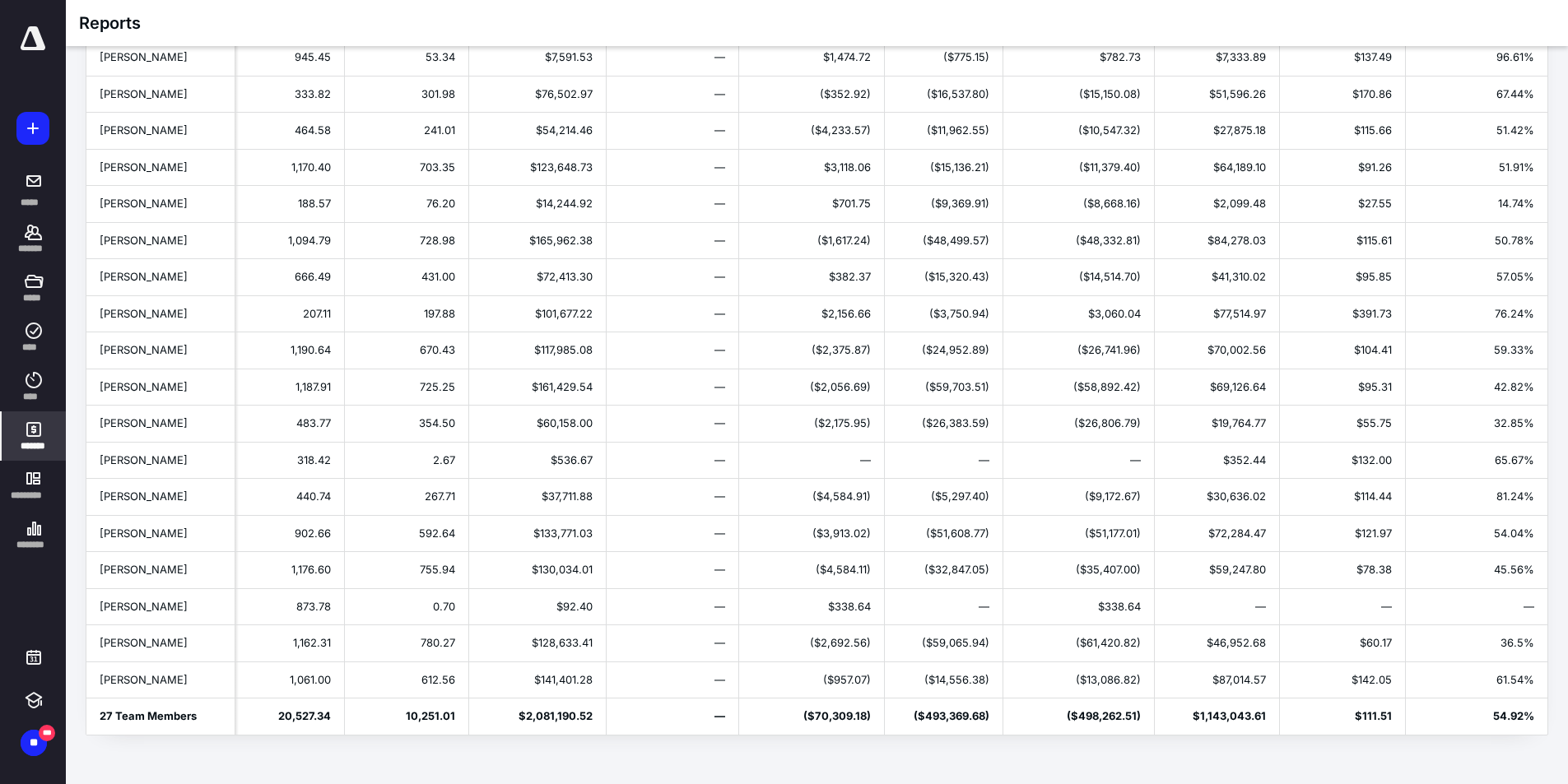scroll, scrollTop: 0, scrollLeft: 0, axis: both 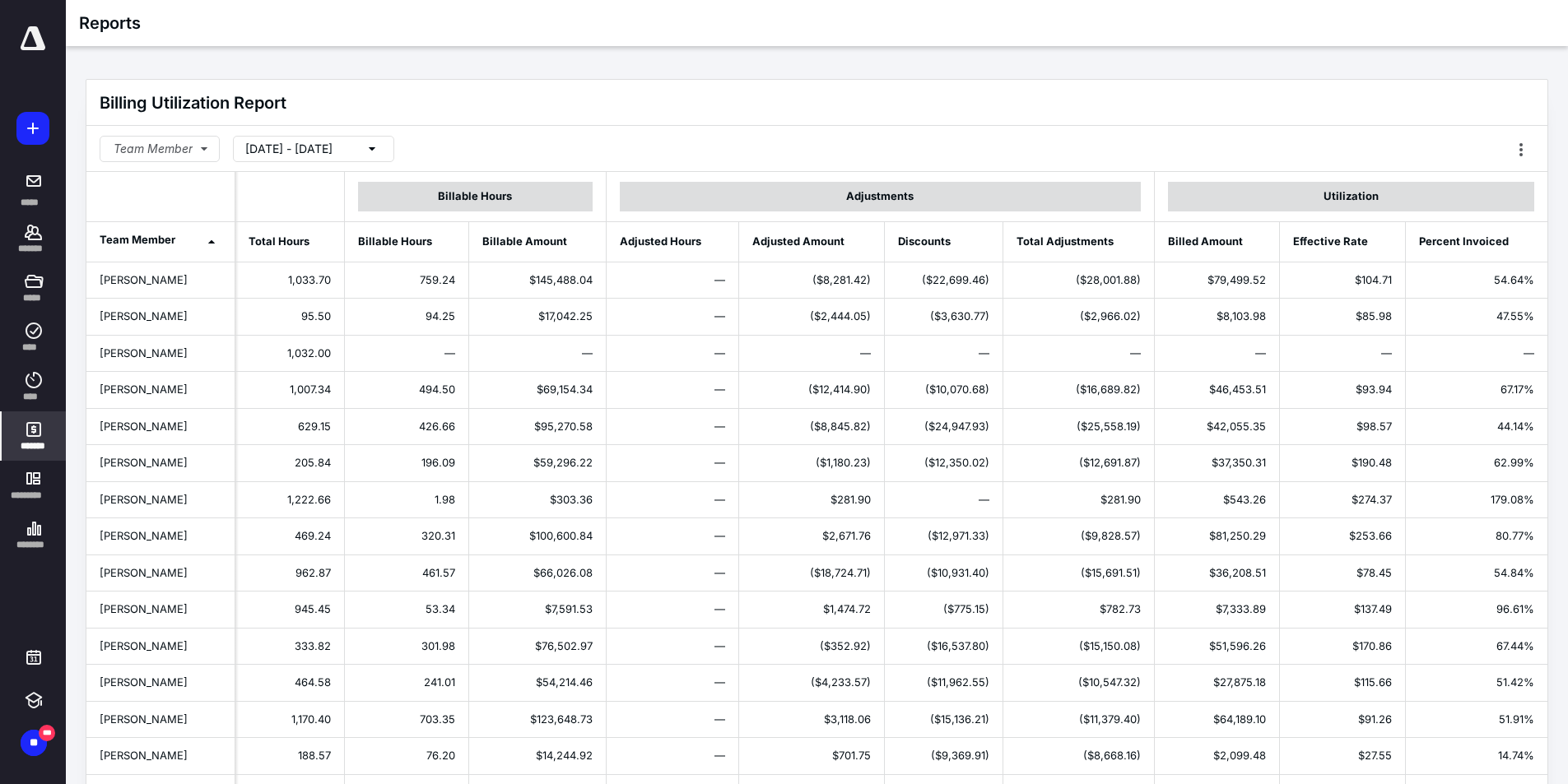 click 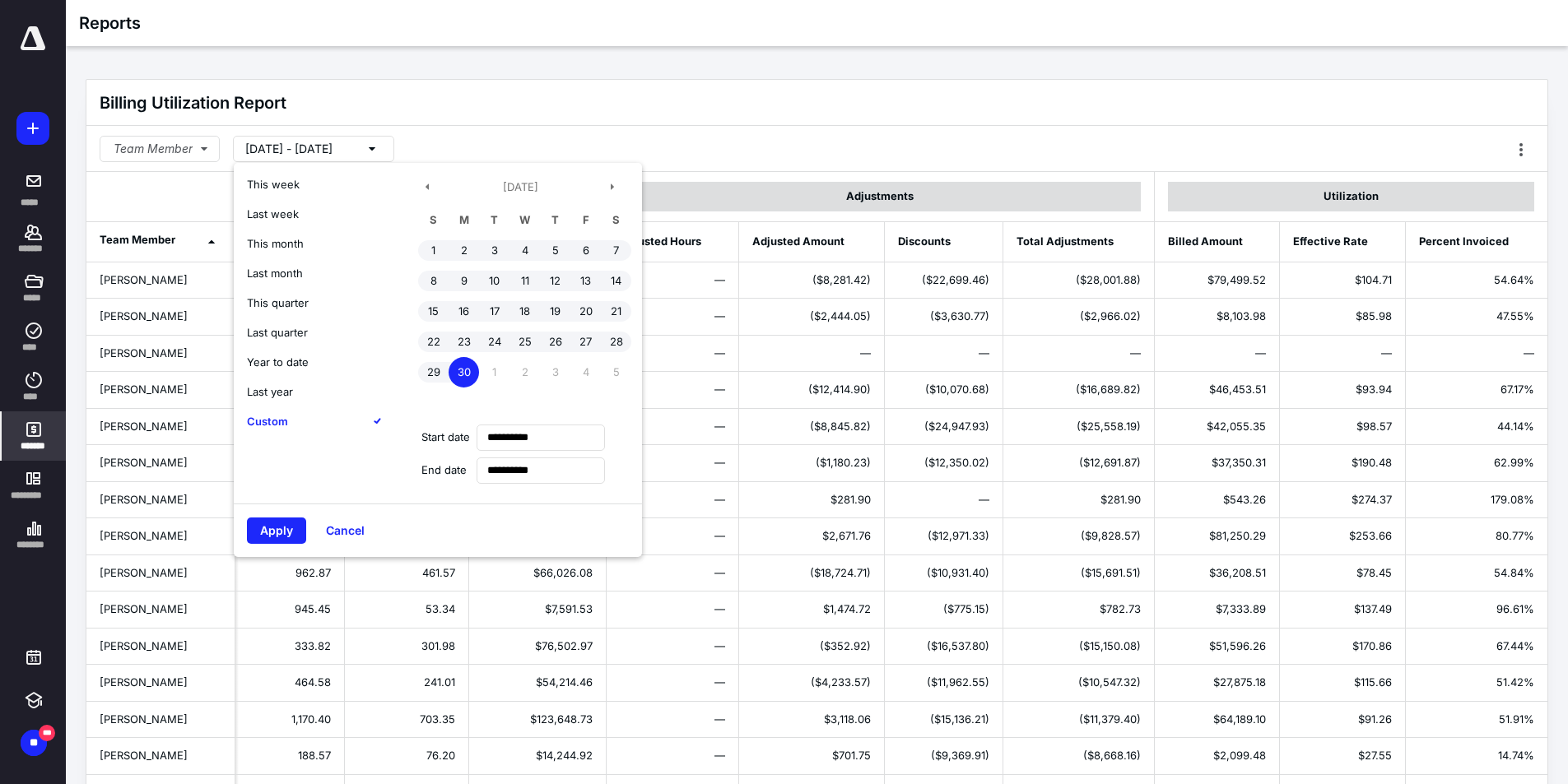 click on "Last year" at bounding box center [270, 392] 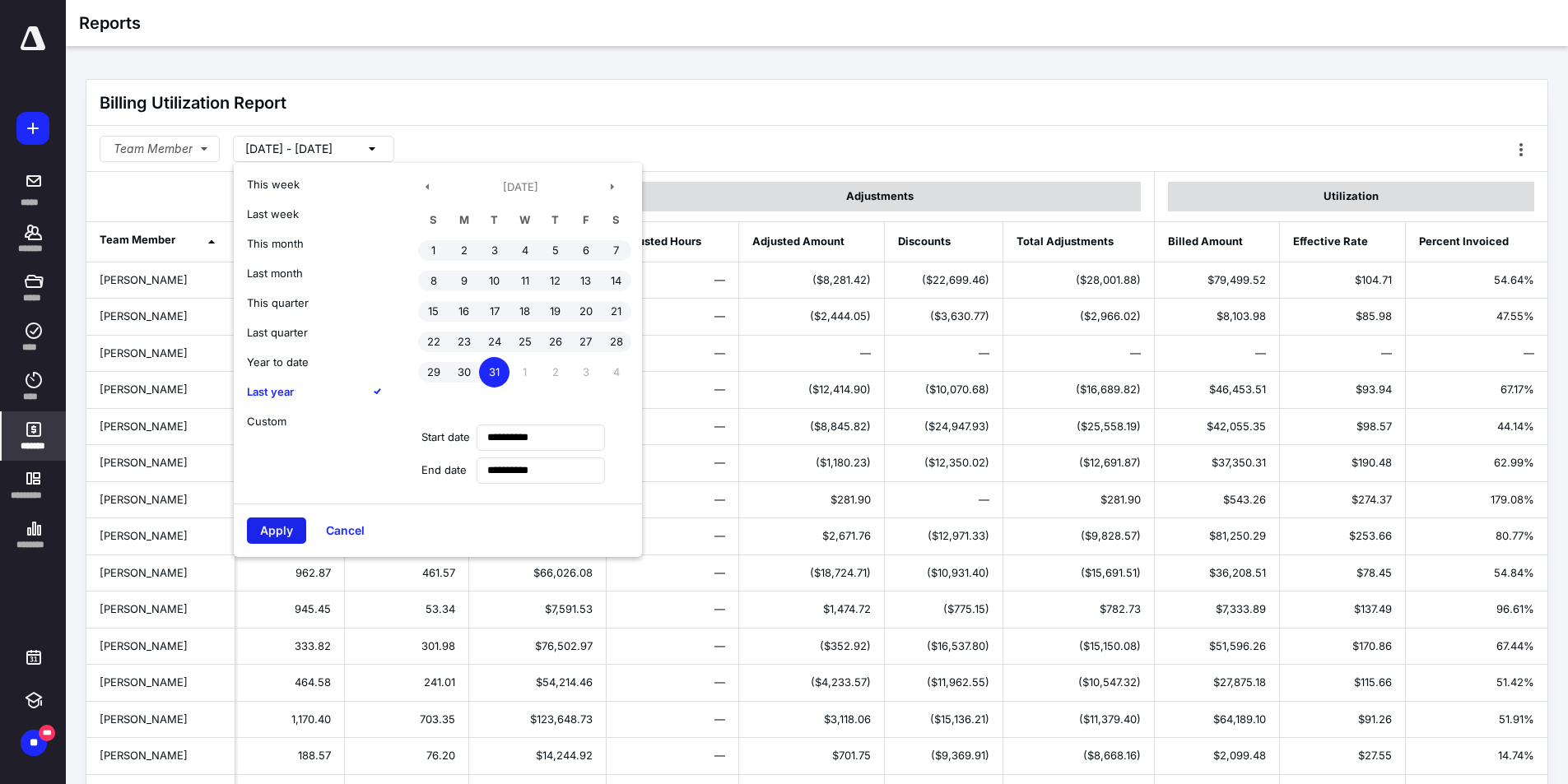 click on "Apply" at bounding box center (277, 531) 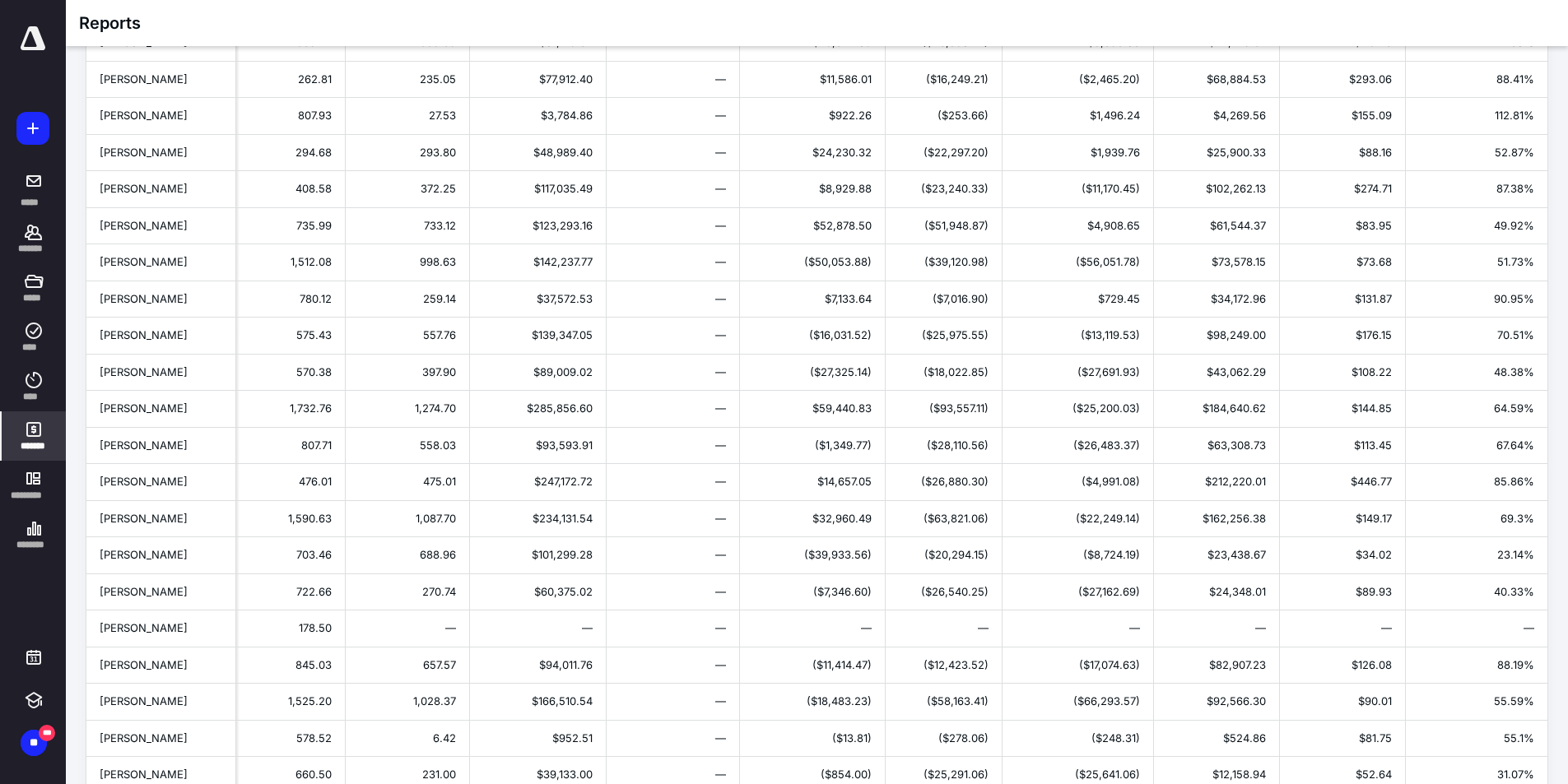scroll, scrollTop: 625, scrollLeft: 0, axis: vertical 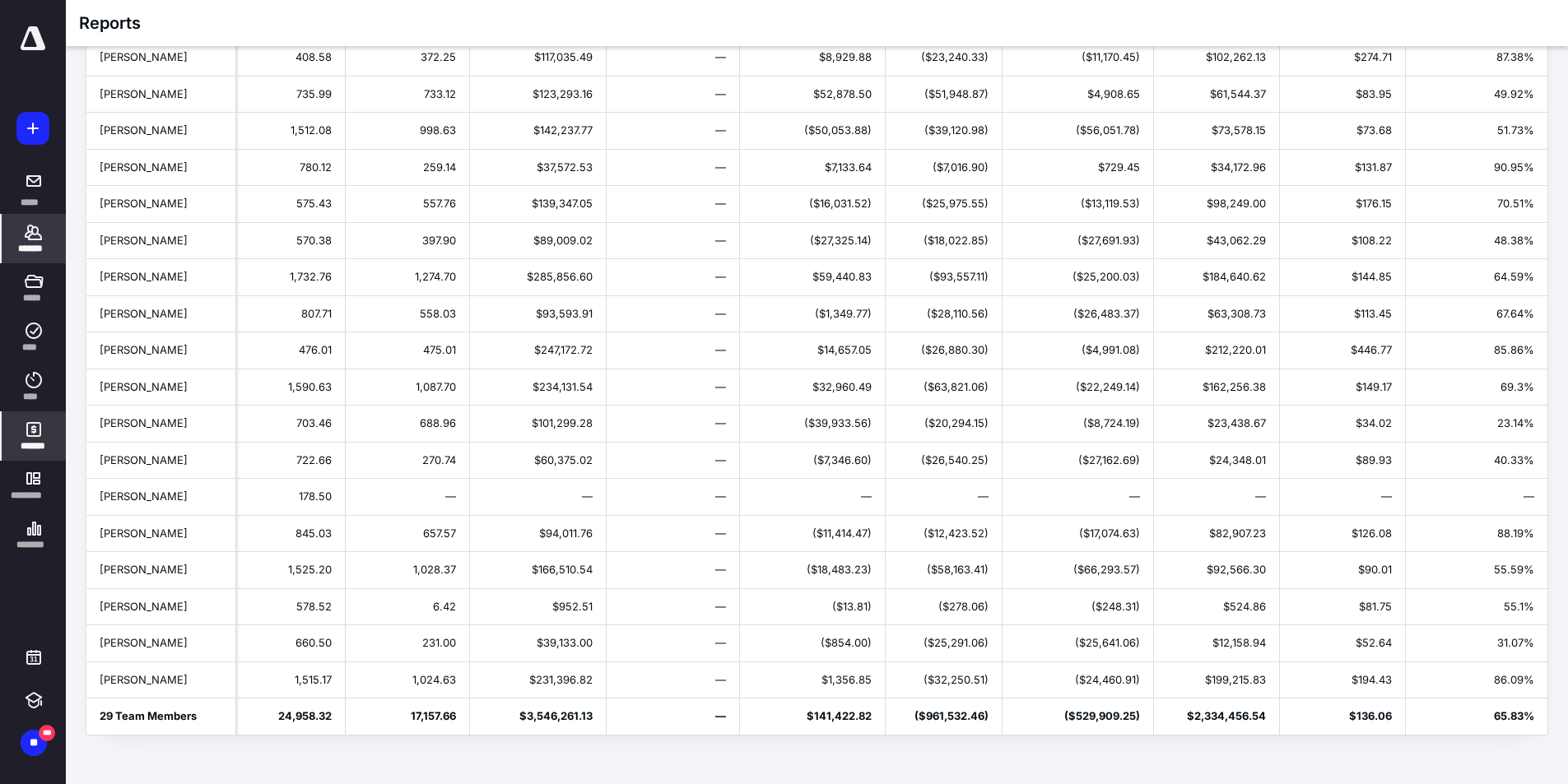 click on "*******" at bounding box center (34, 248) 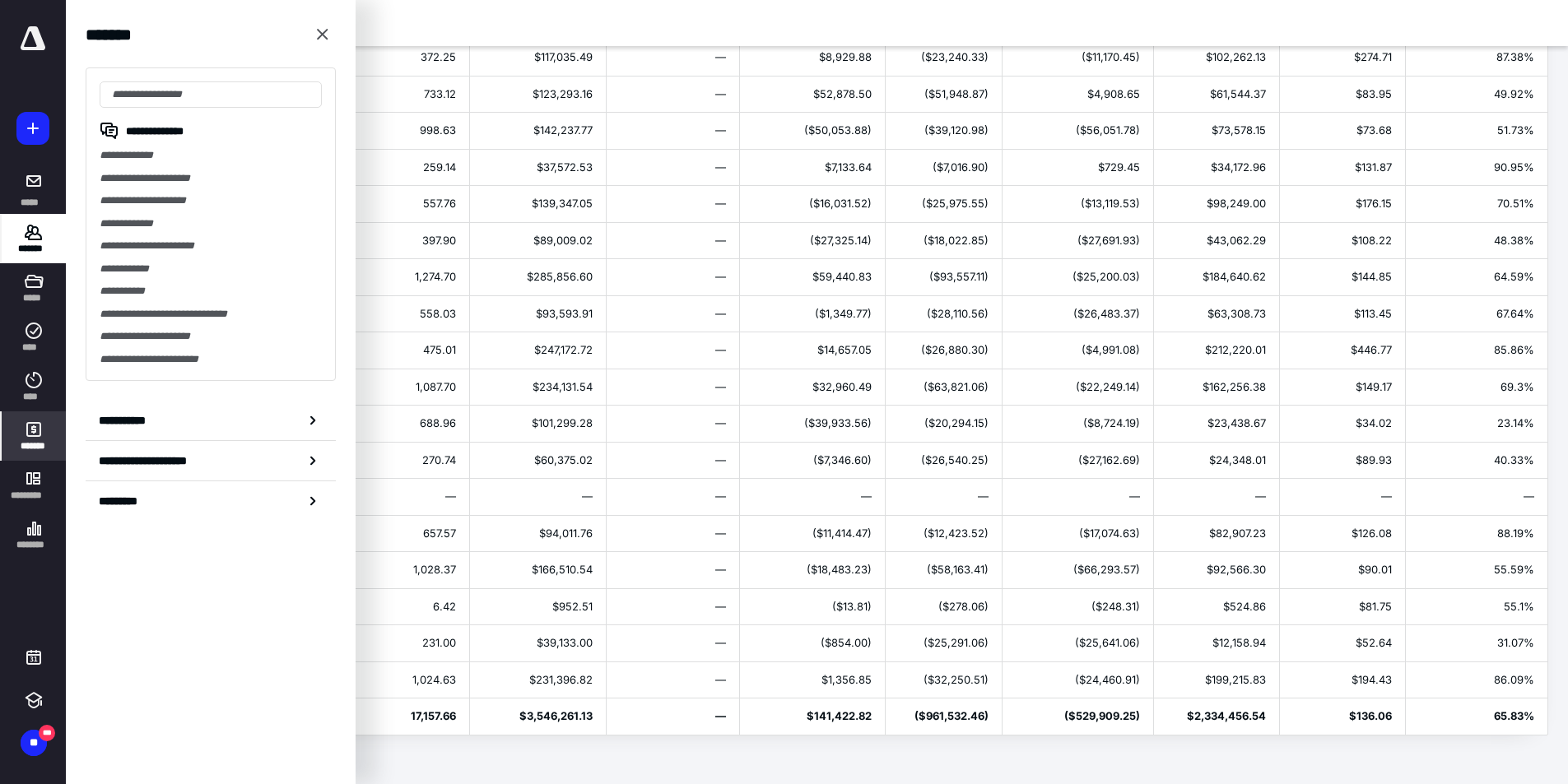 click on "*******" at bounding box center (34, 248) 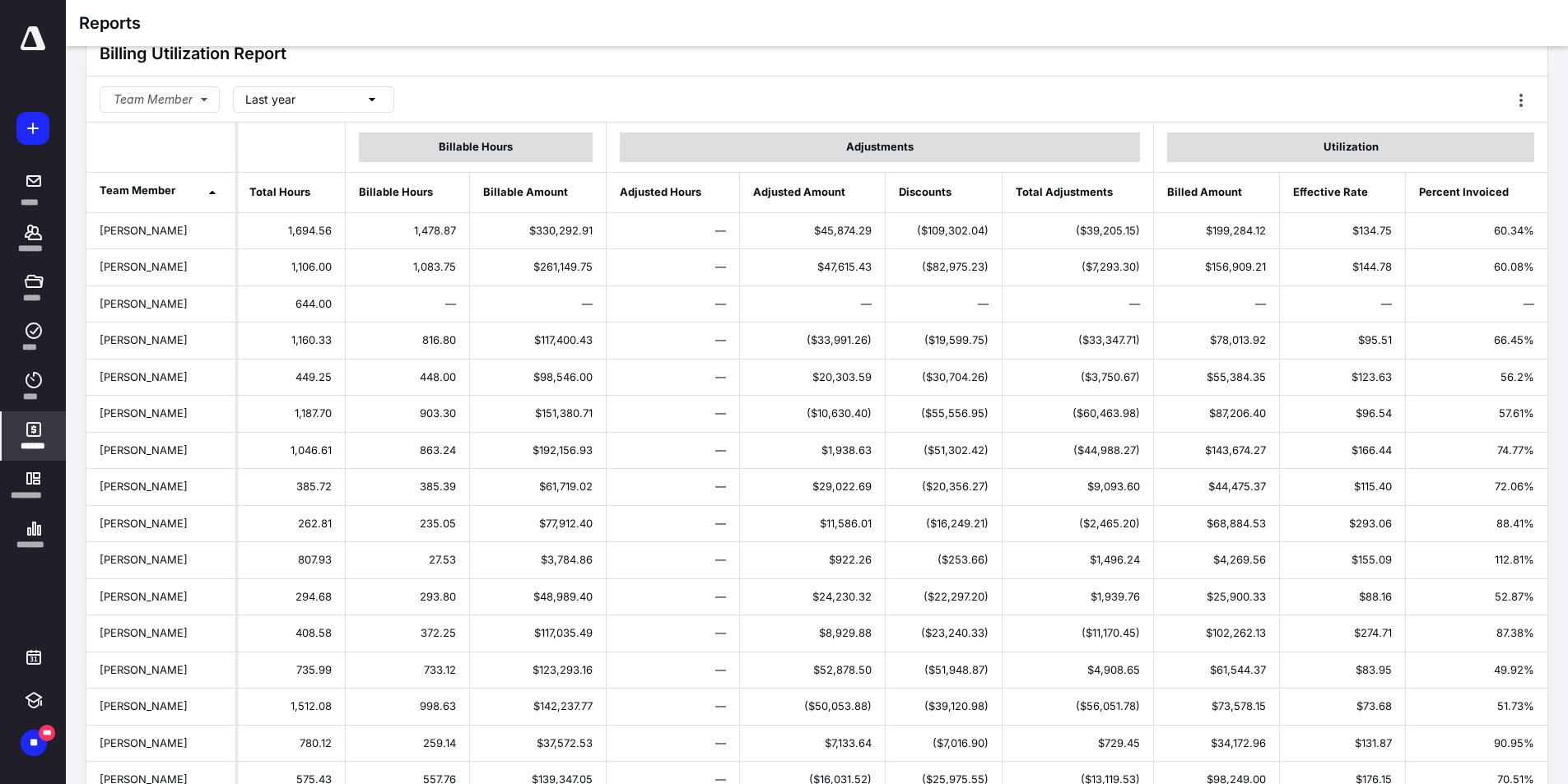 scroll, scrollTop: 0, scrollLeft: 0, axis: both 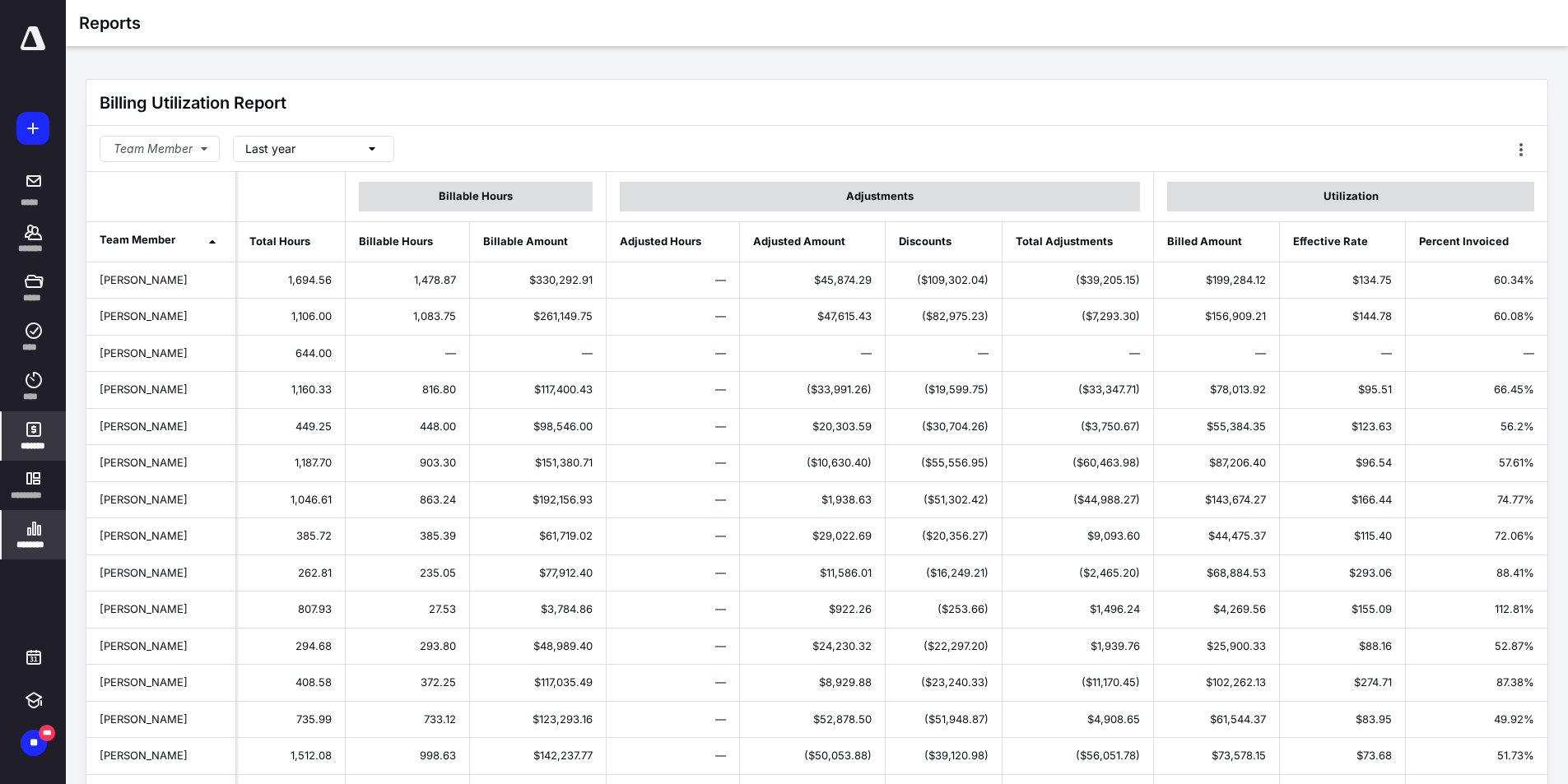 click on "********" at bounding box center (34, 545) 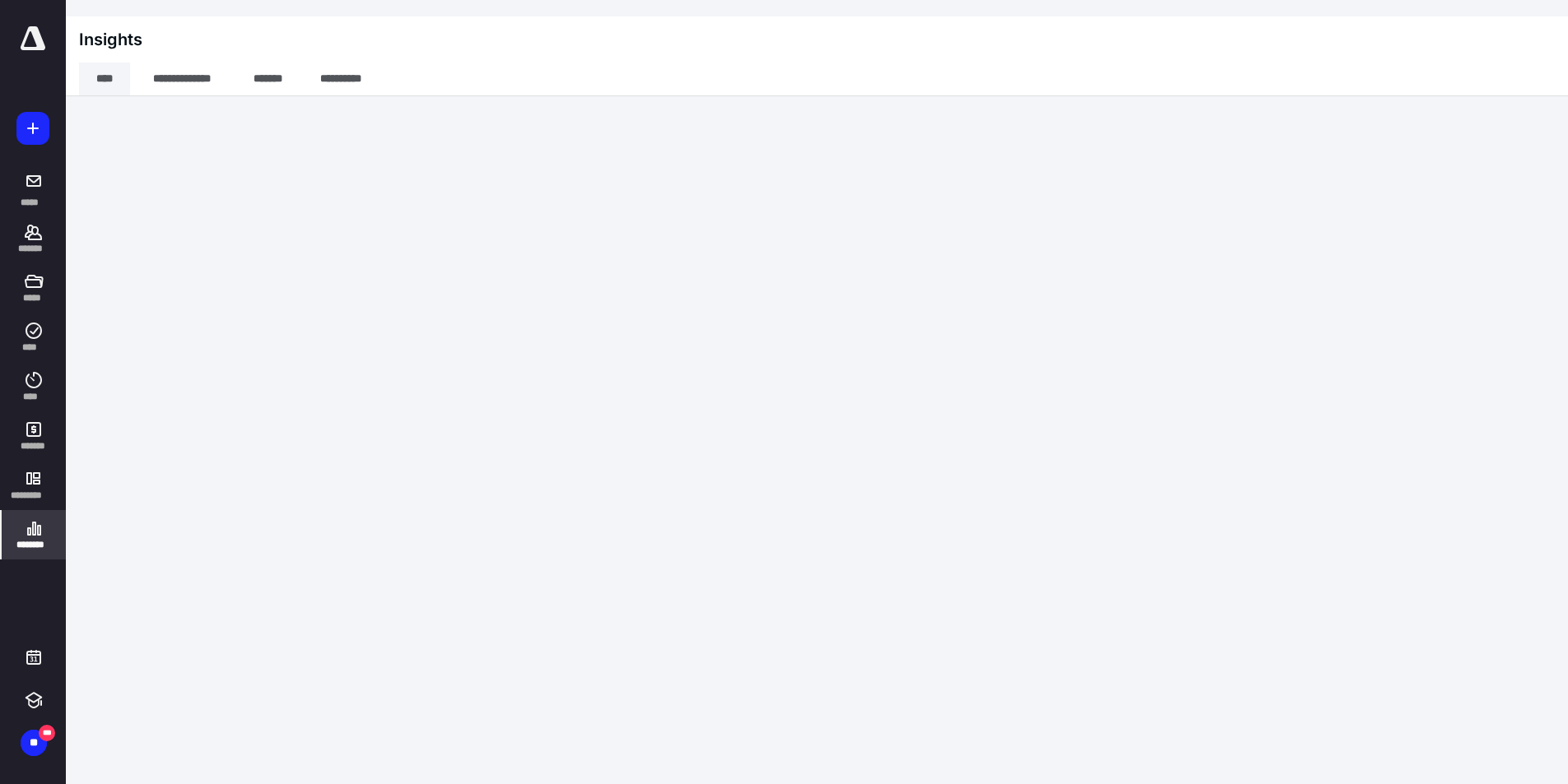 click on "****" at bounding box center [105, 79] 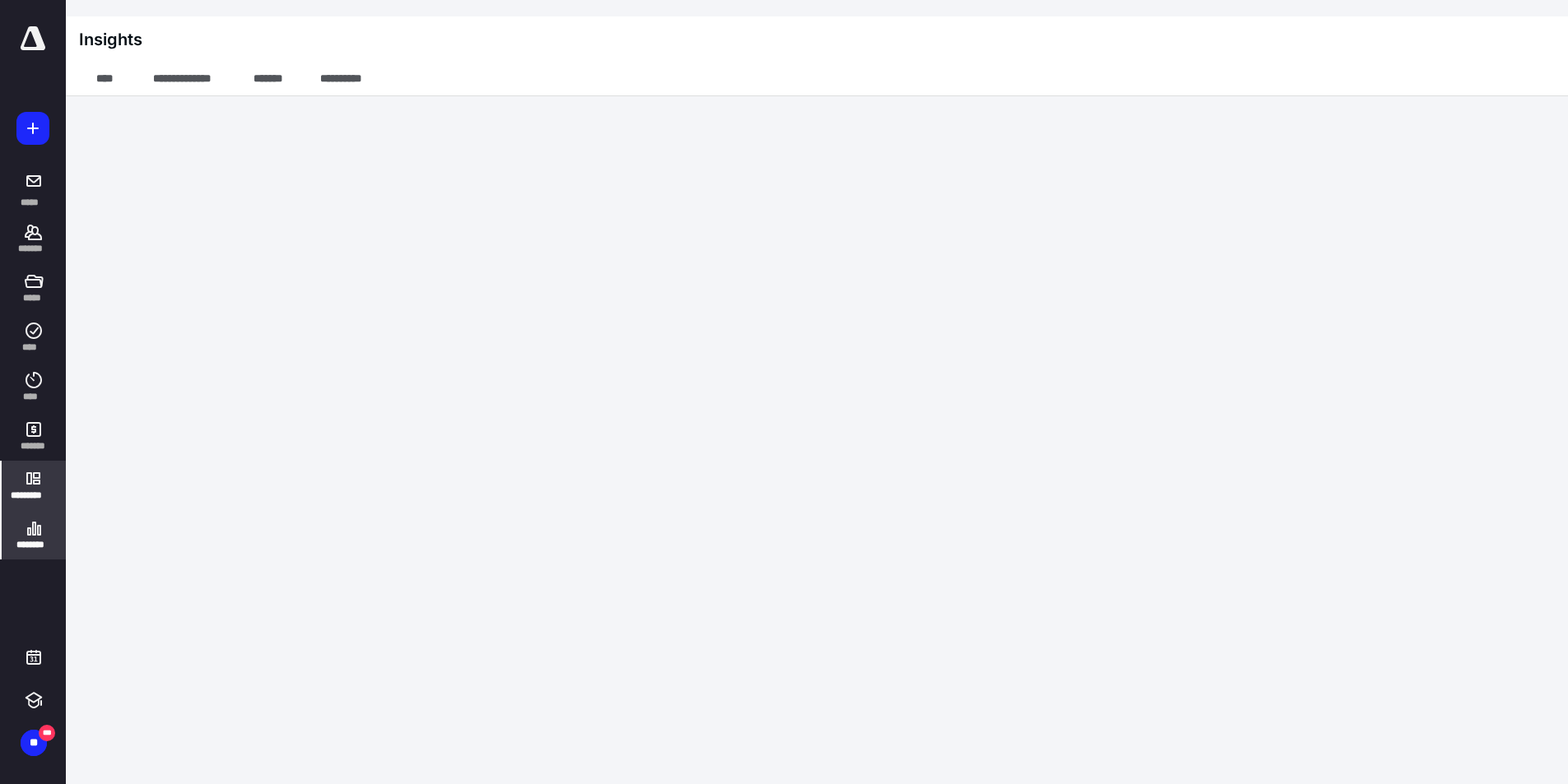 click 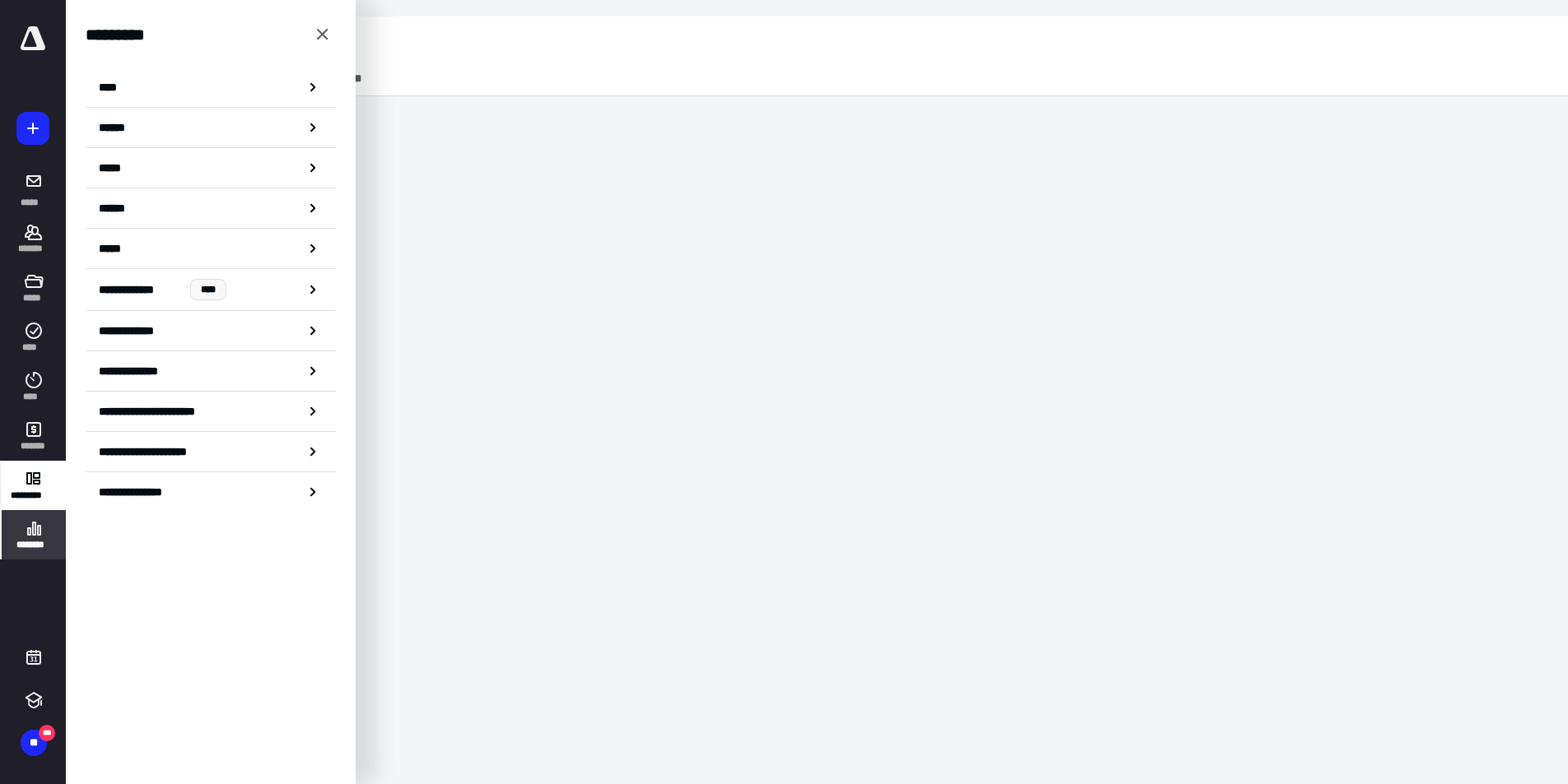 click 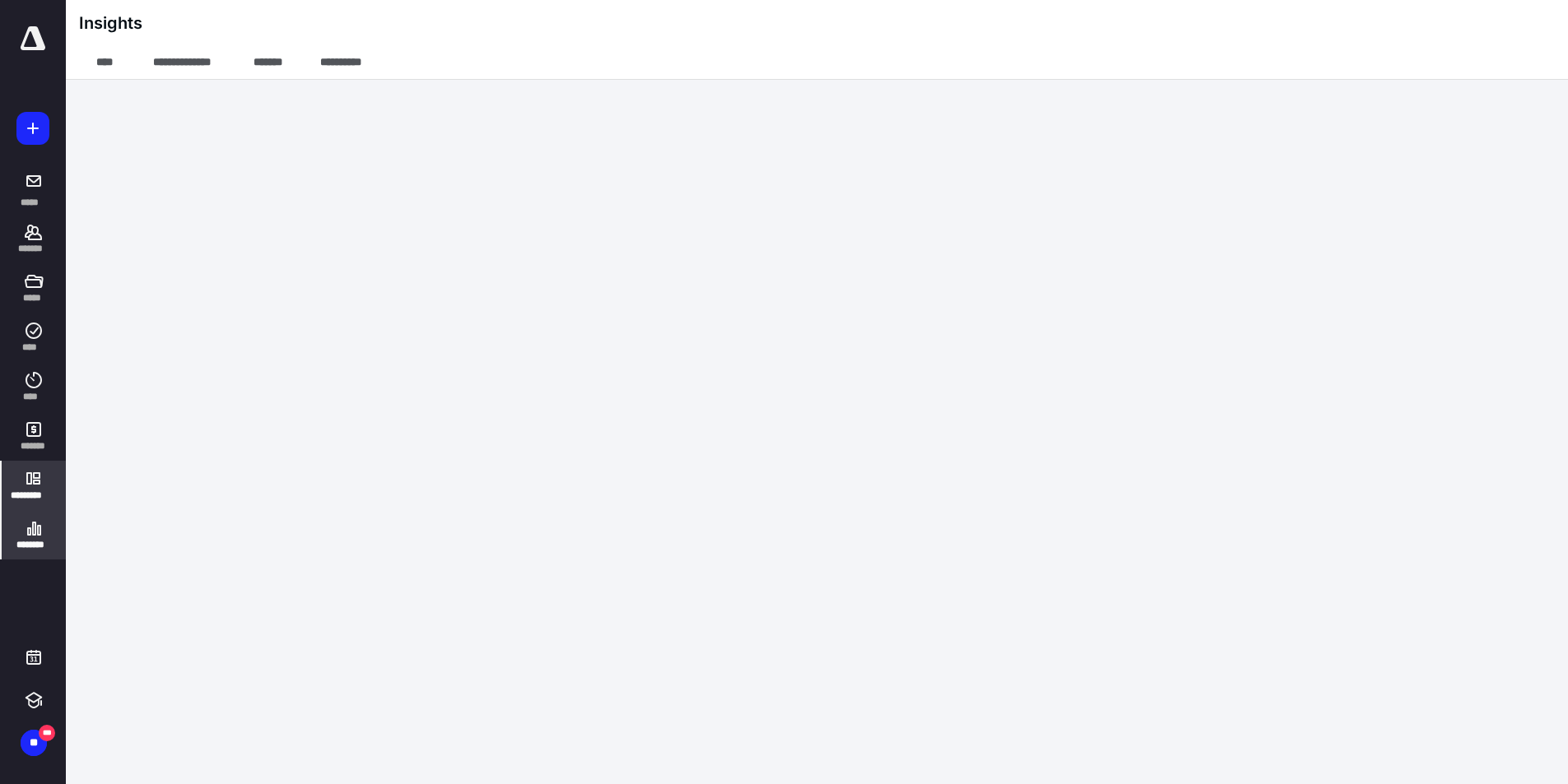 scroll, scrollTop: 0, scrollLeft: 0, axis: both 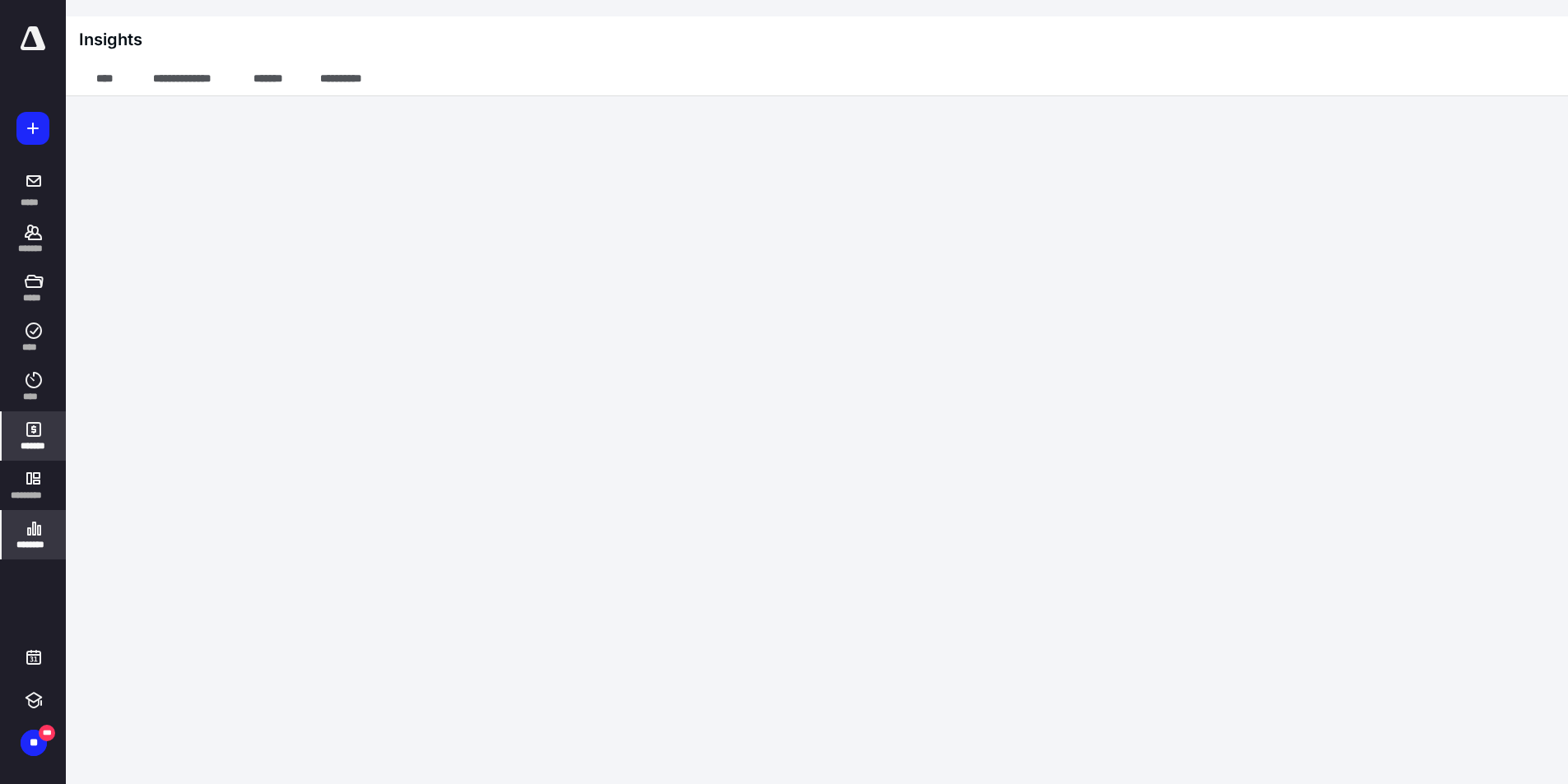 click 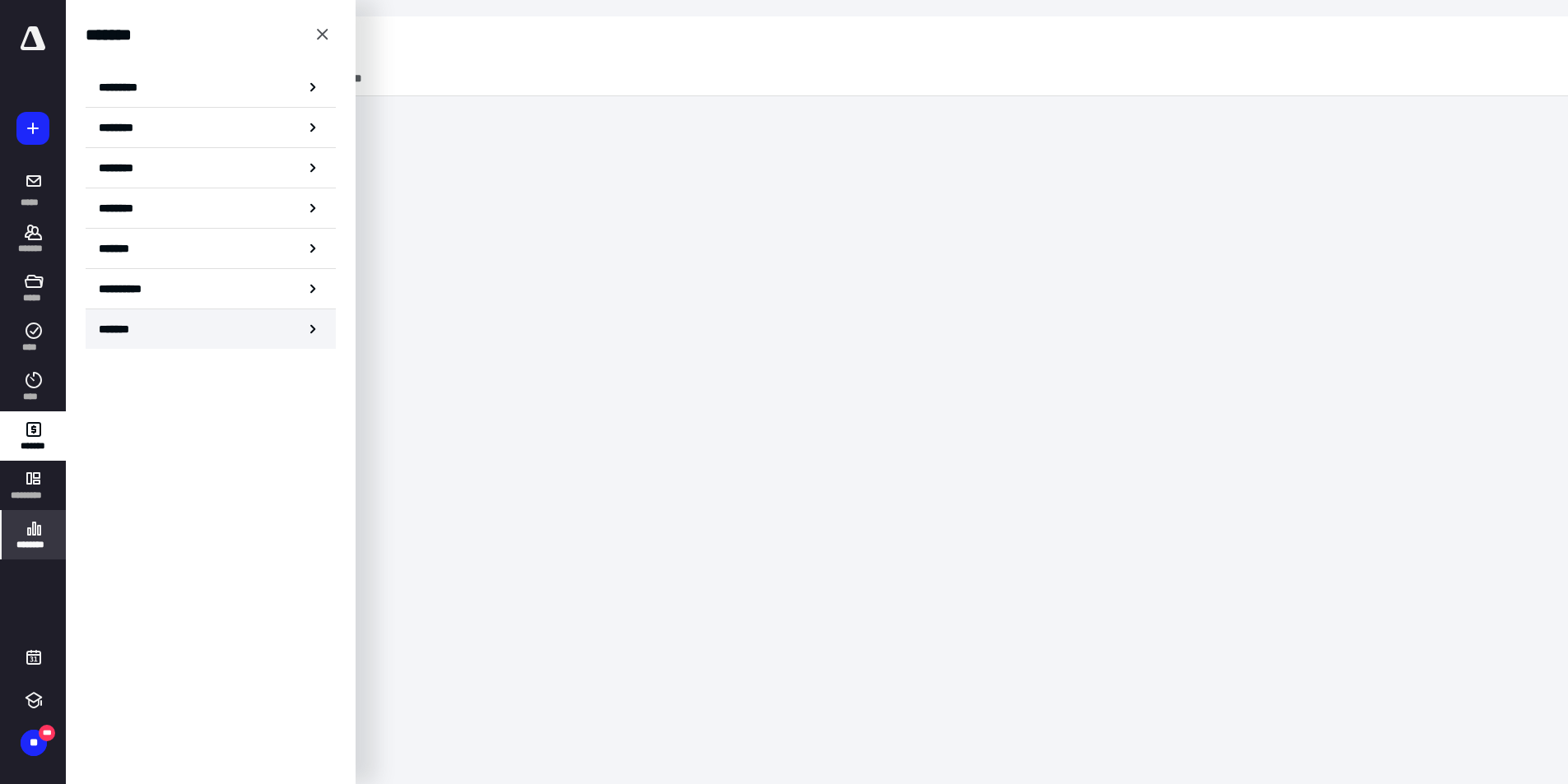 click on "*******" at bounding box center (211, 329) 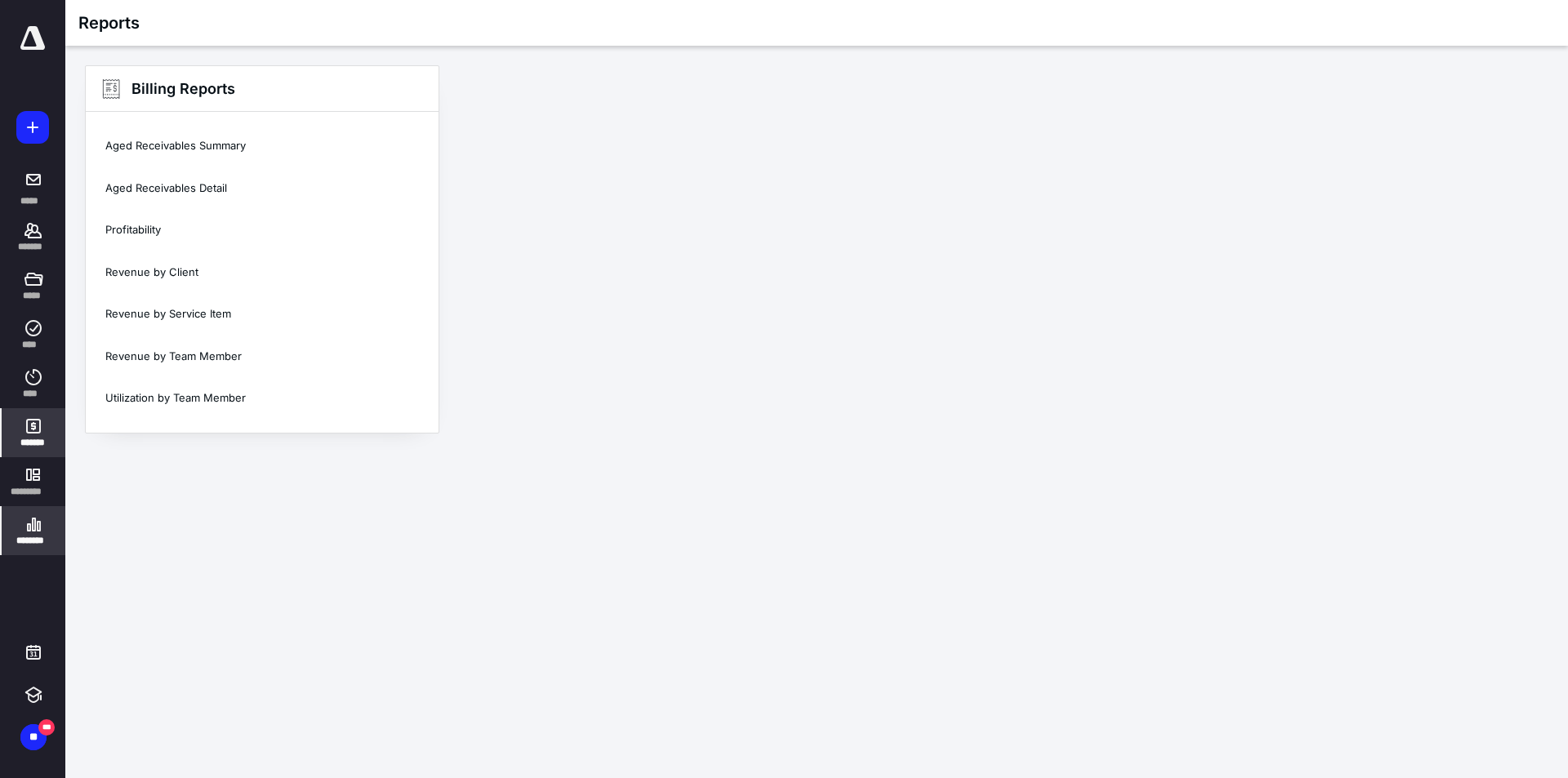 click 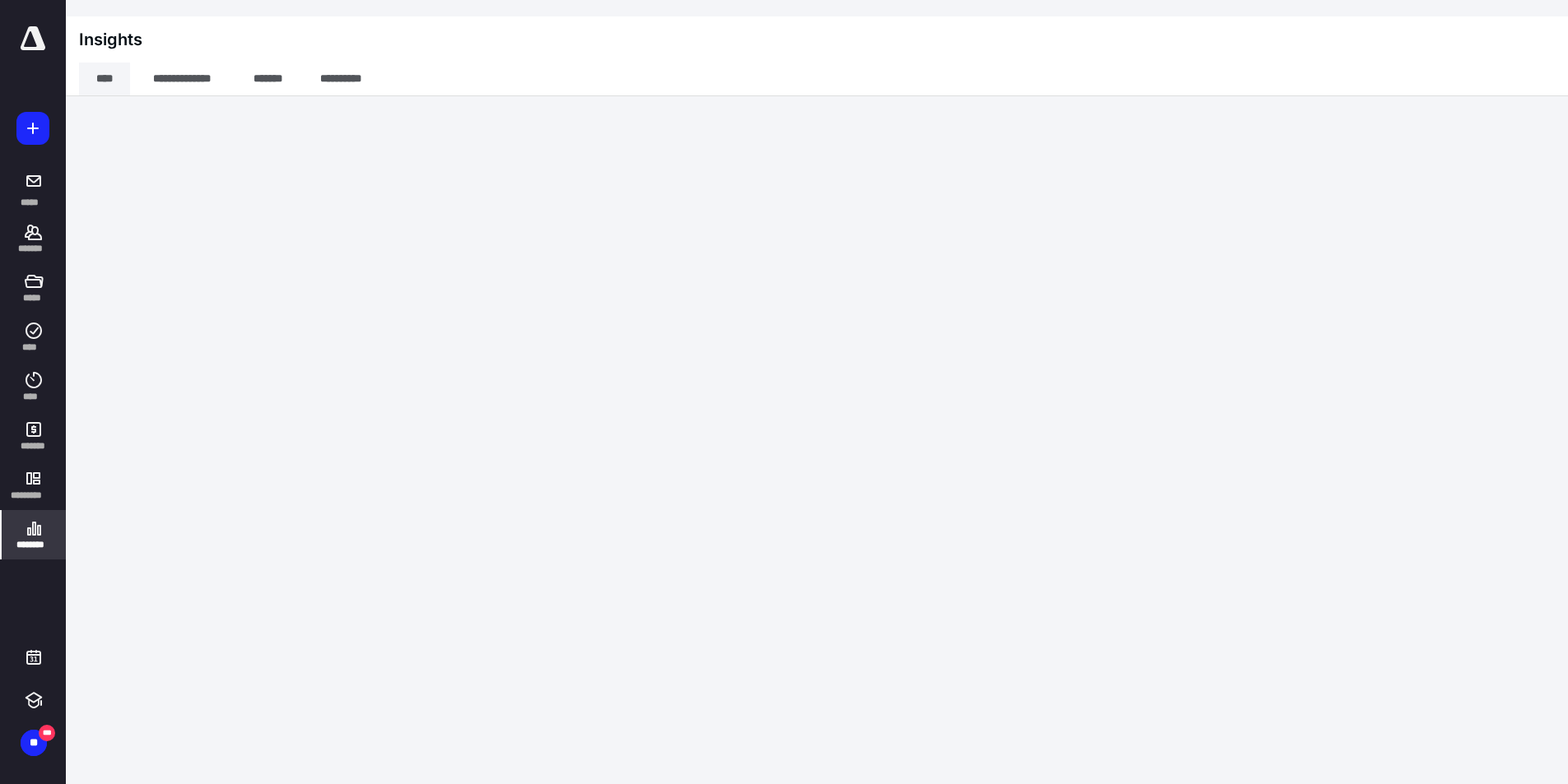 click on "****" at bounding box center (105, 79) 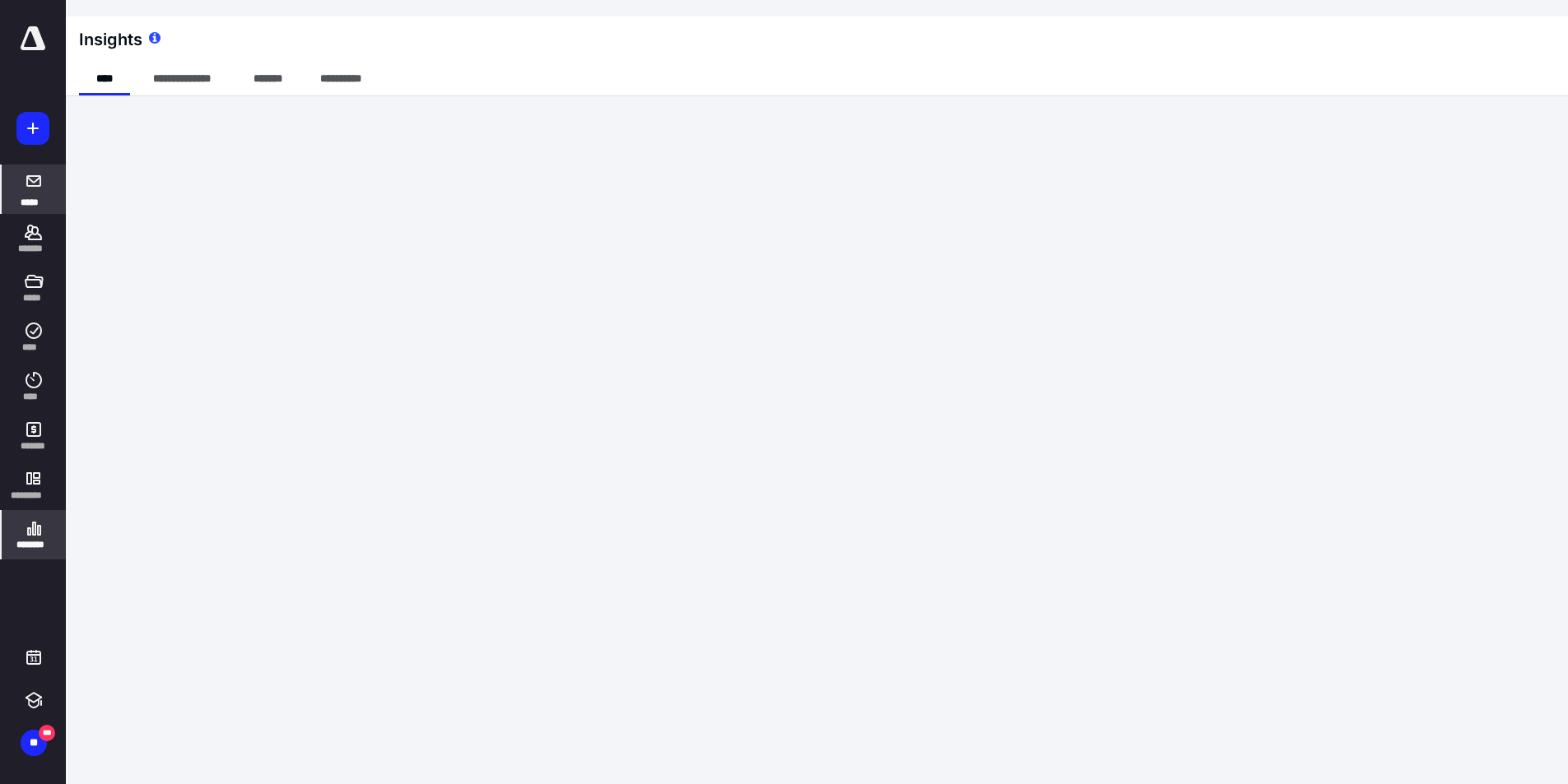 click 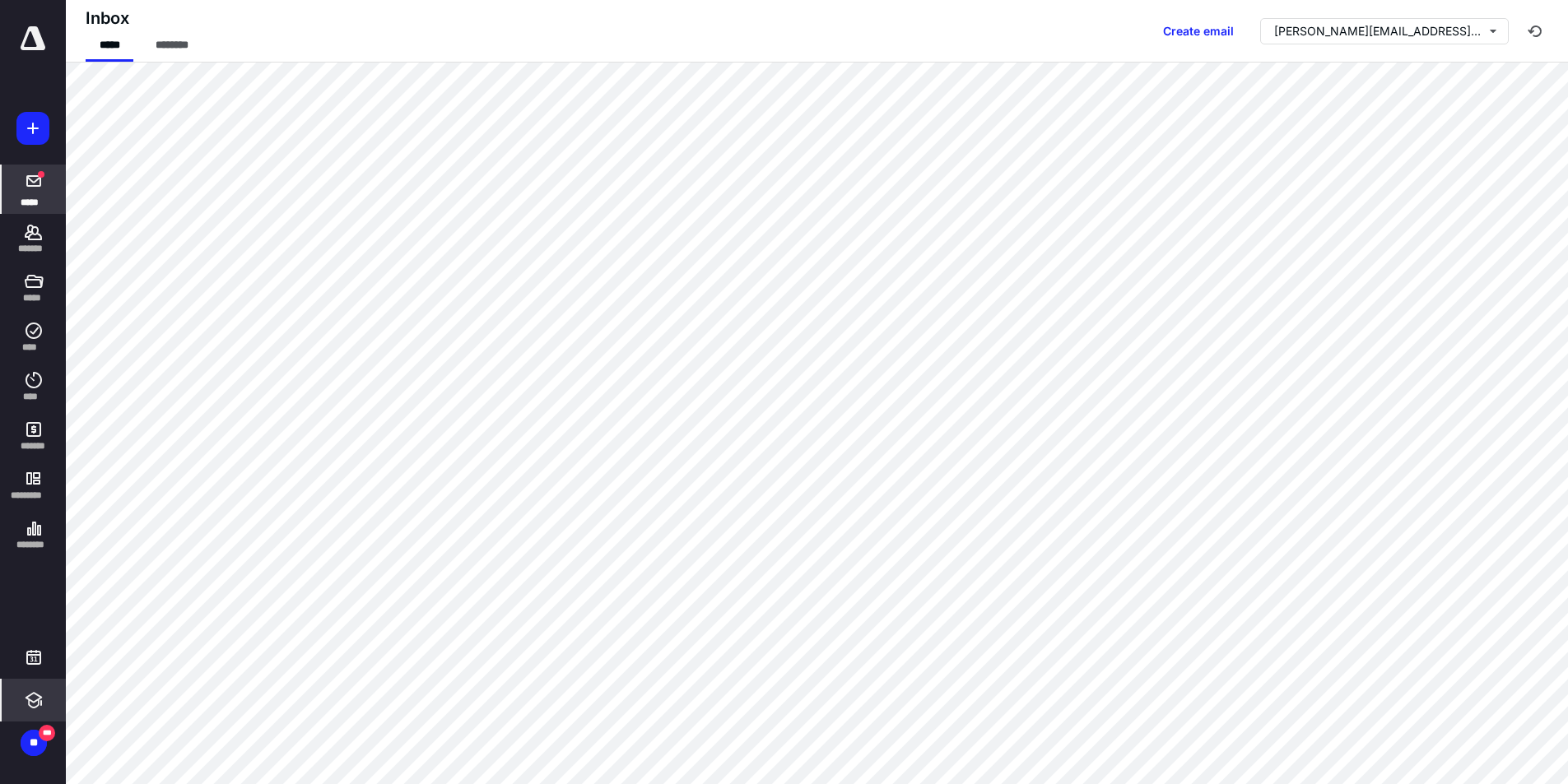 click 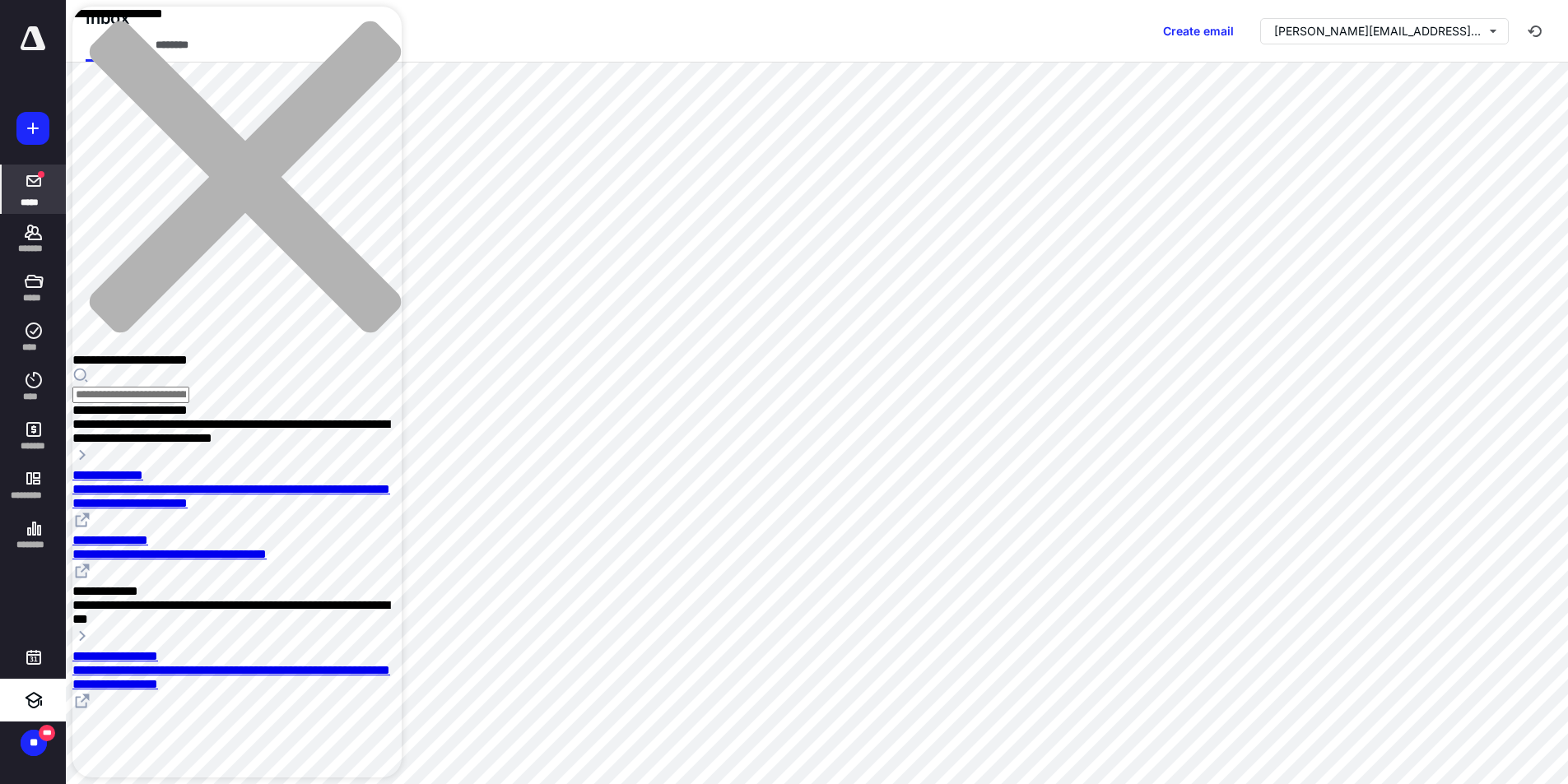 click on "**********" at bounding box center (231, 677) 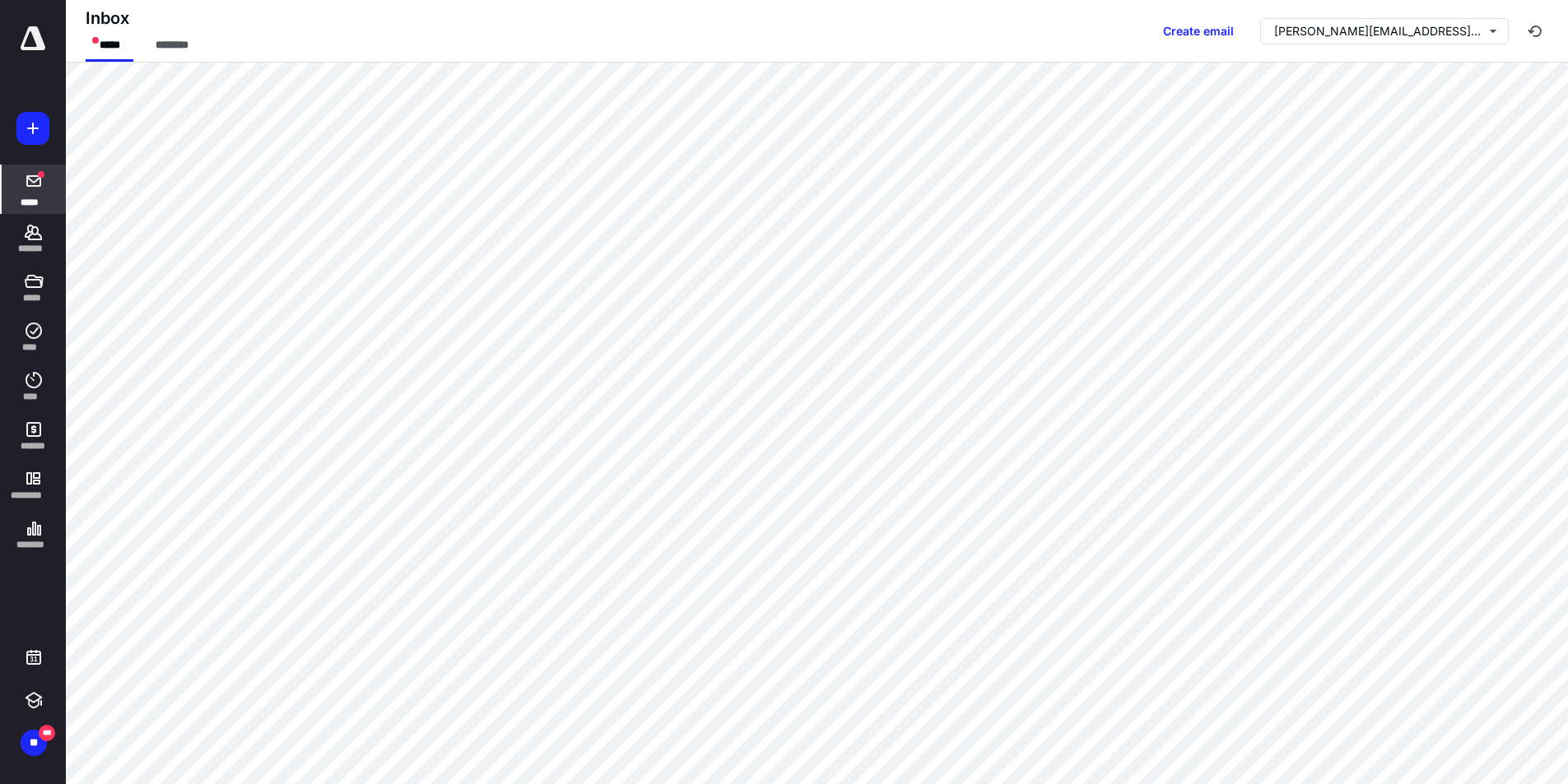 scroll, scrollTop: 0, scrollLeft: 0, axis: both 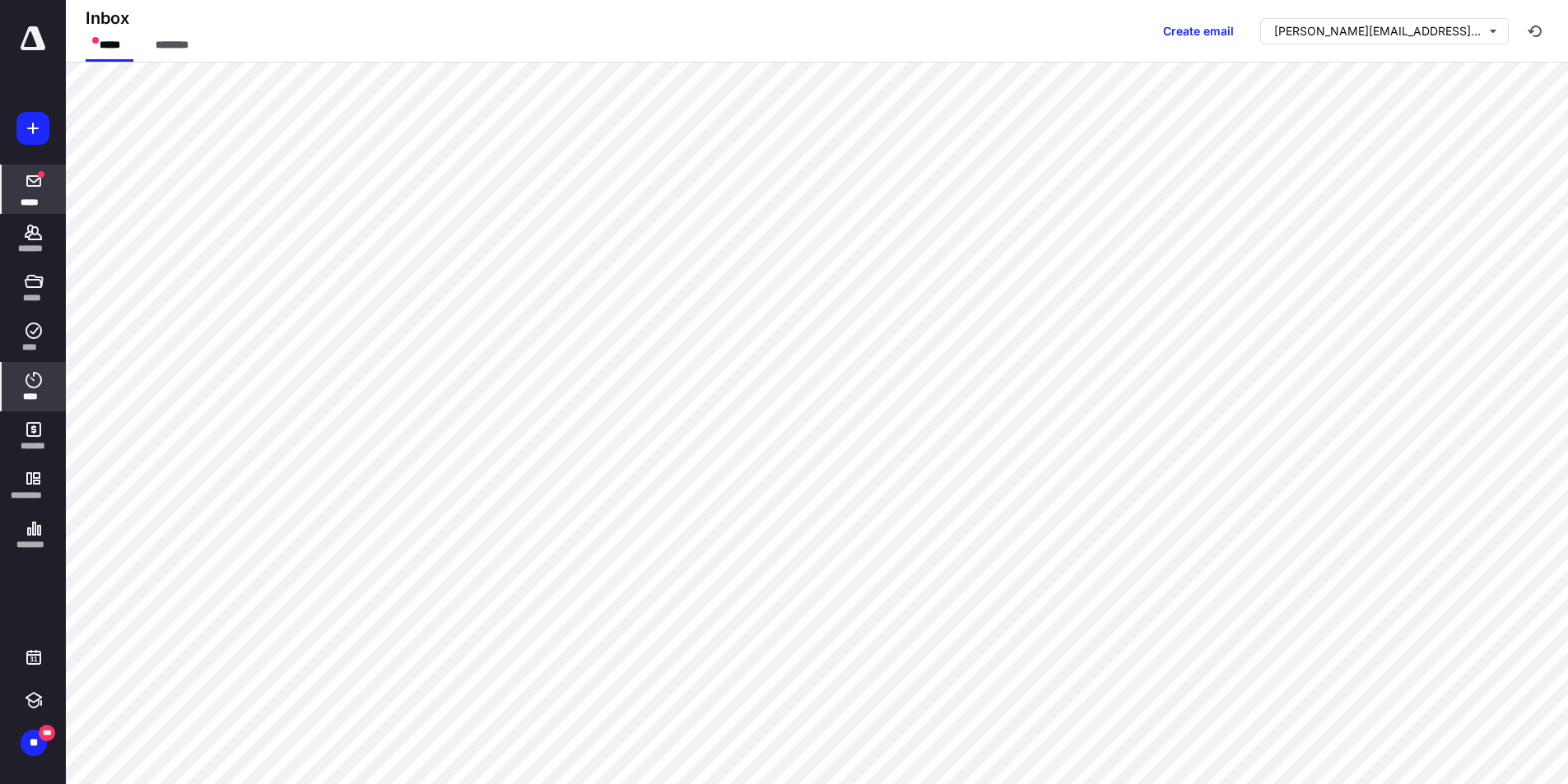 click 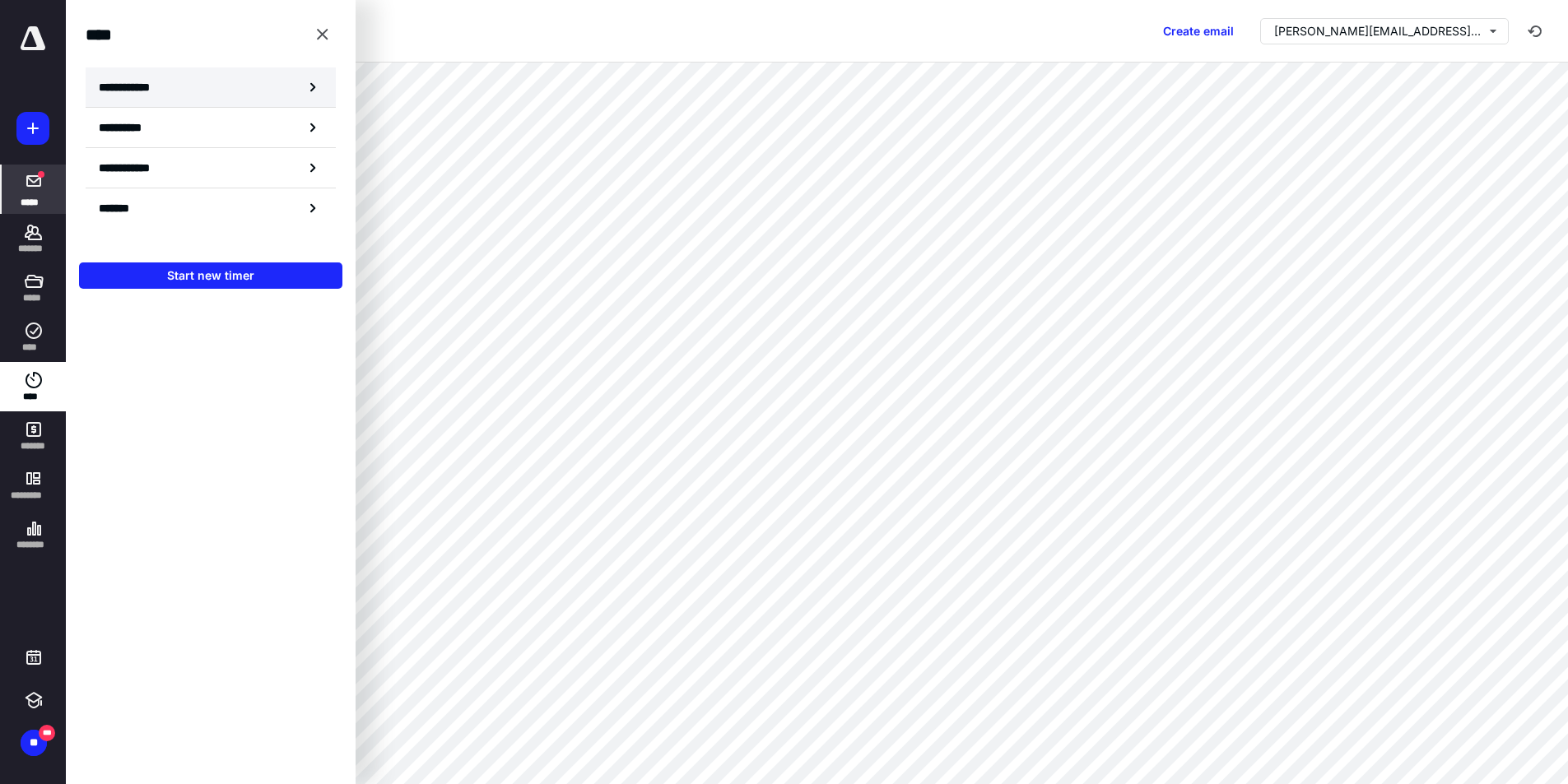 click on "**********" at bounding box center (133, 87) 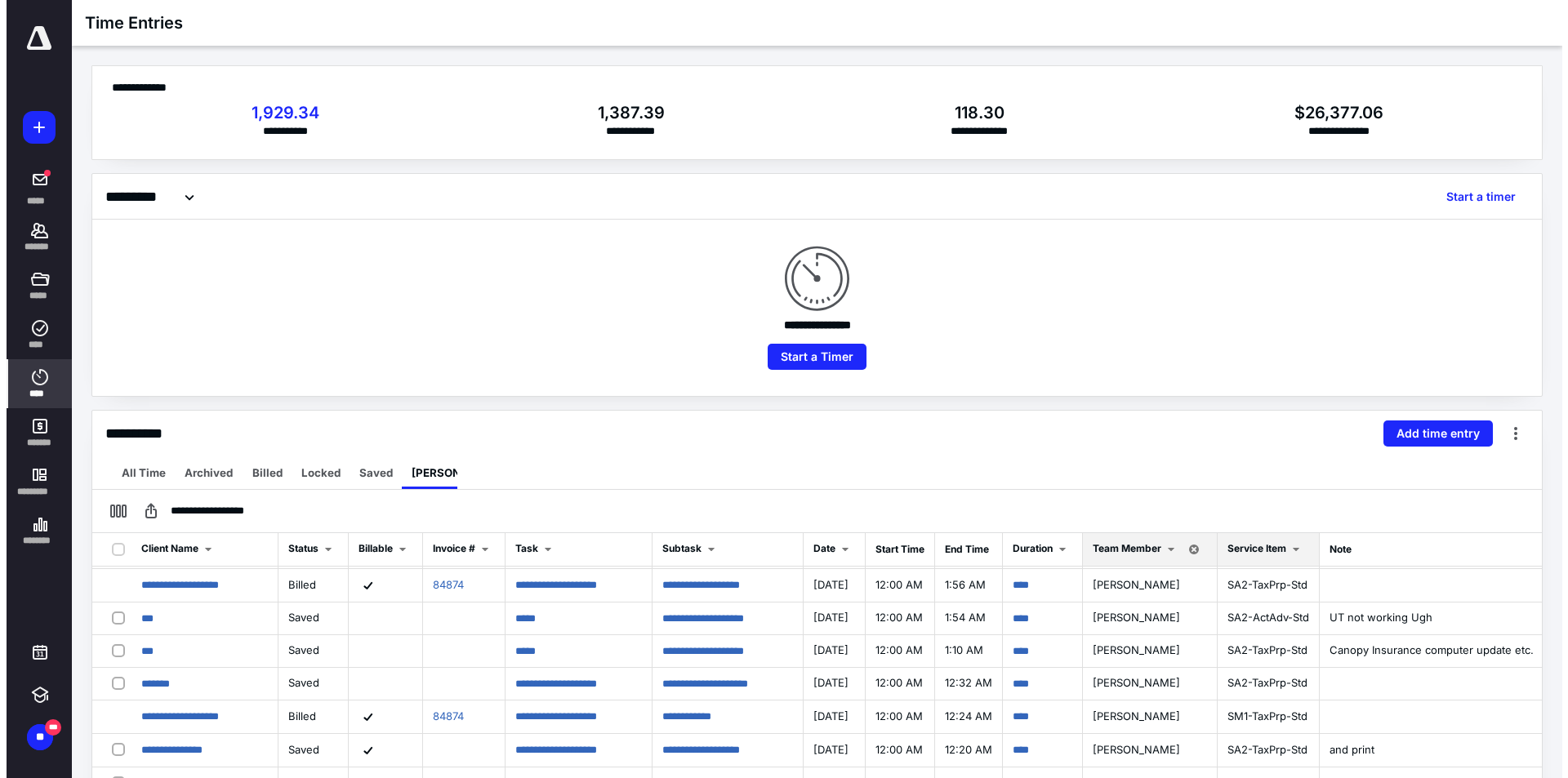 scroll, scrollTop: 0, scrollLeft: 0, axis: both 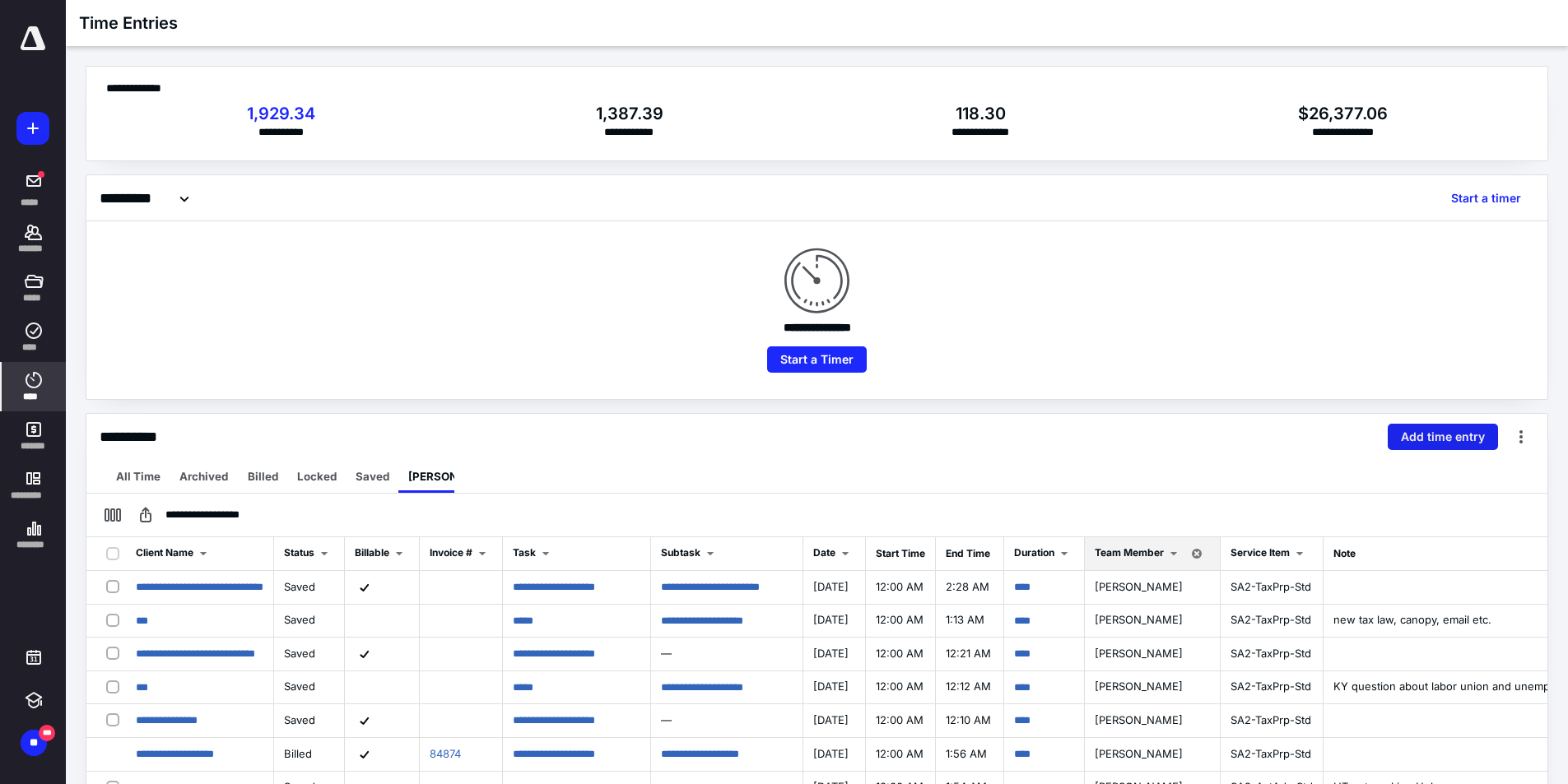 click on "Add time entry" at bounding box center (1443, 437) 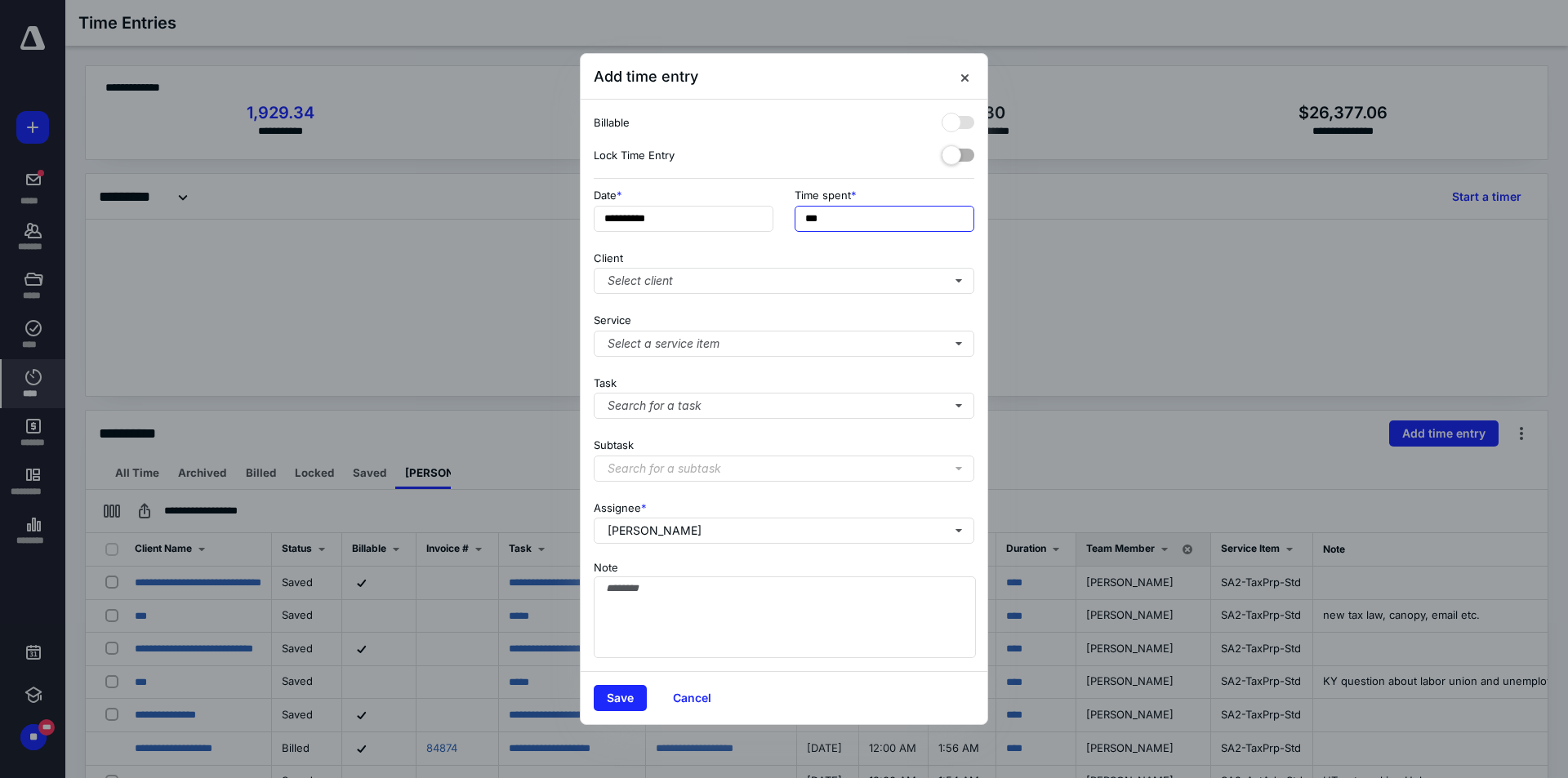 click on "***" at bounding box center (884, 219) 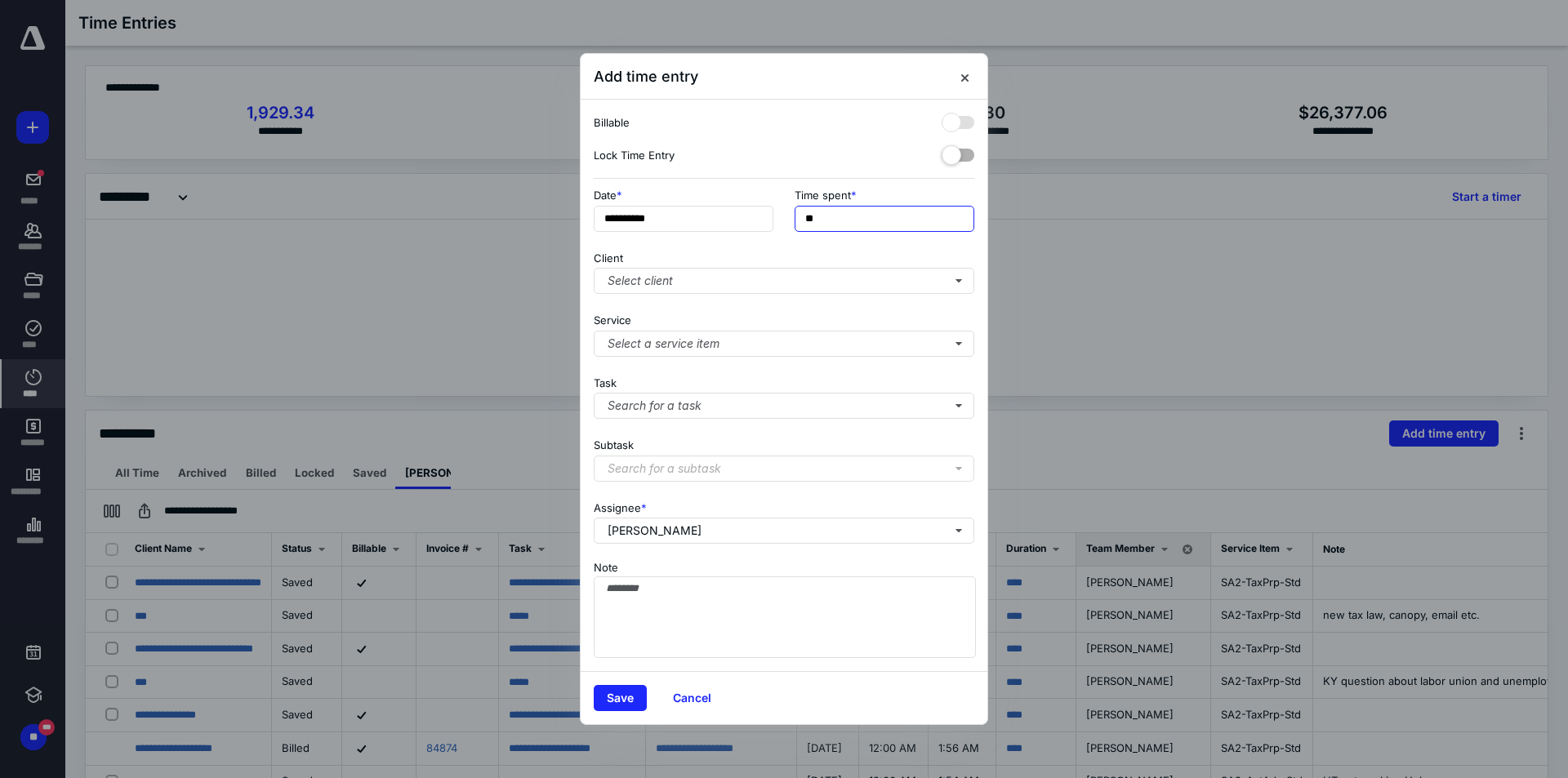 type on "*" 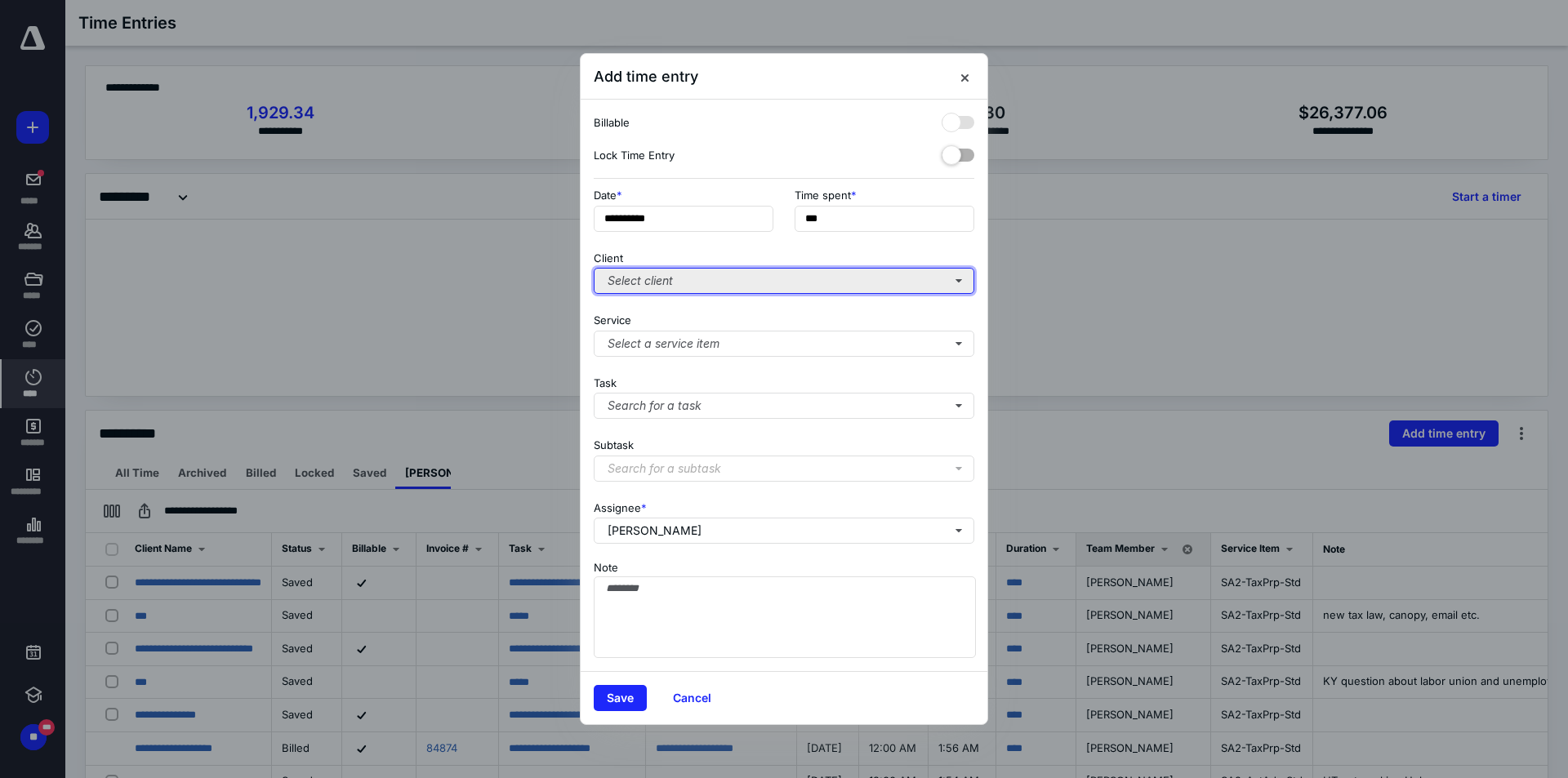 type on "**" 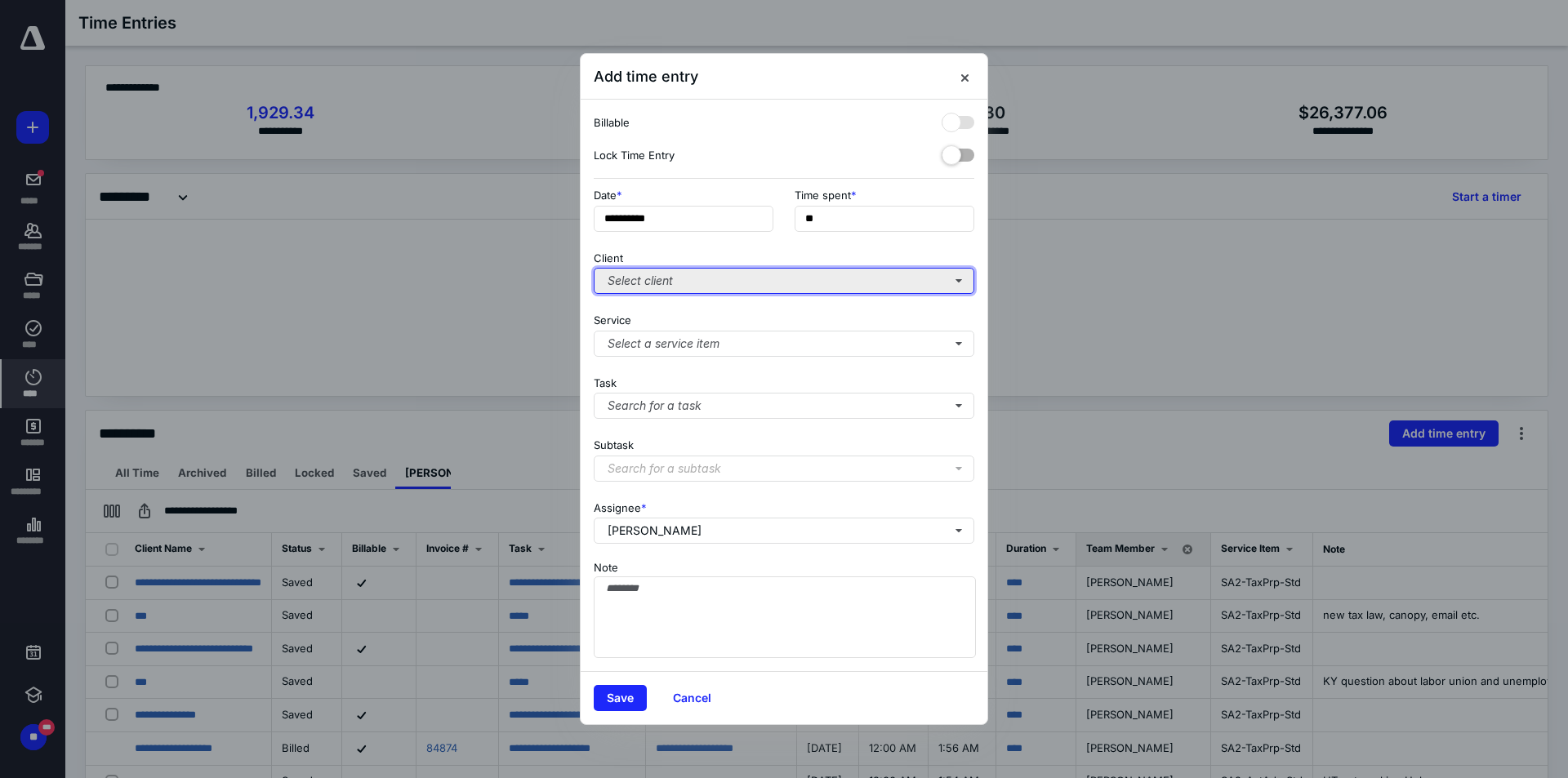 click on "Select client" at bounding box center [784, 281] 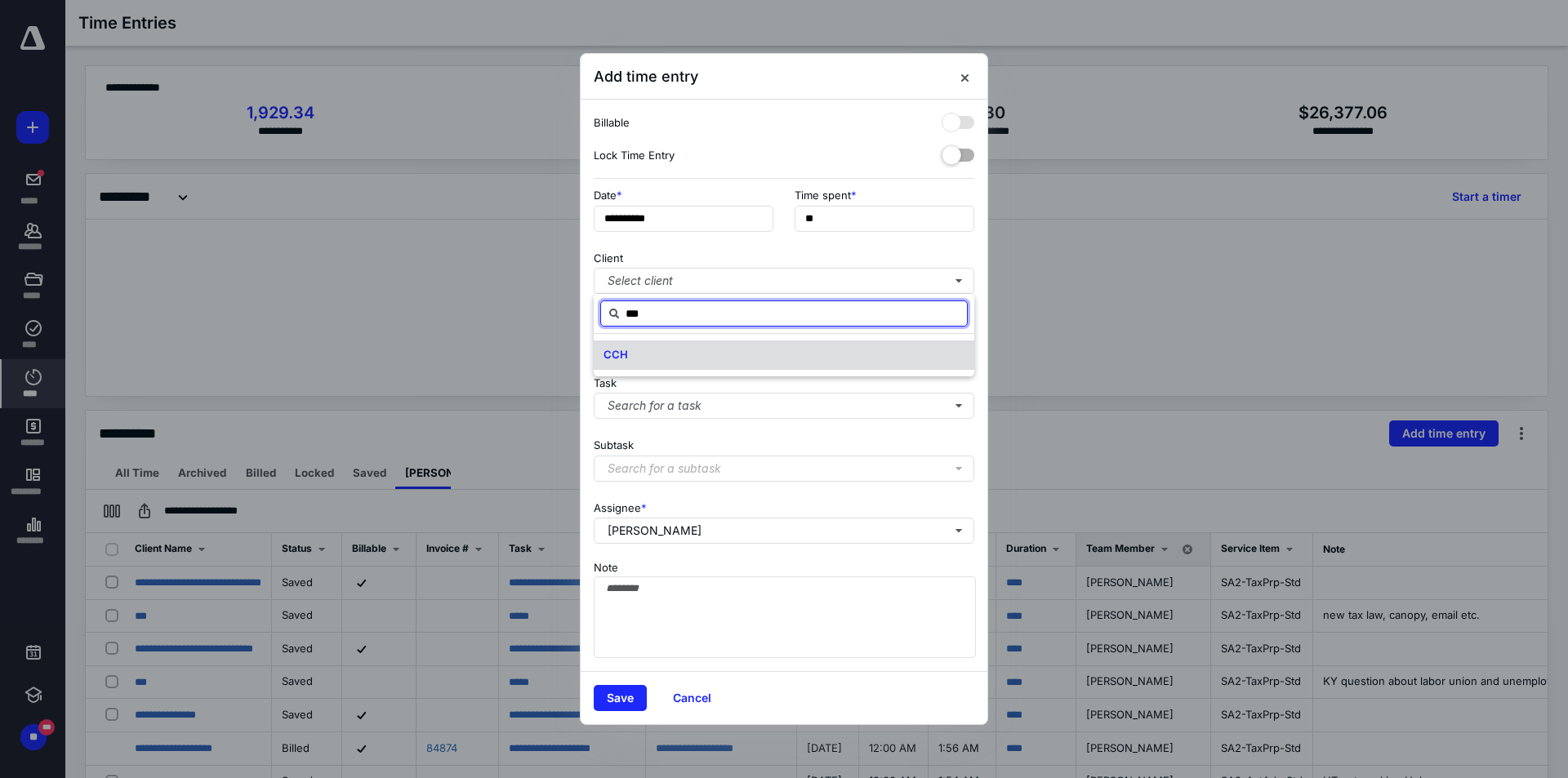 click on "CCH" at bounding box center [784, 355] 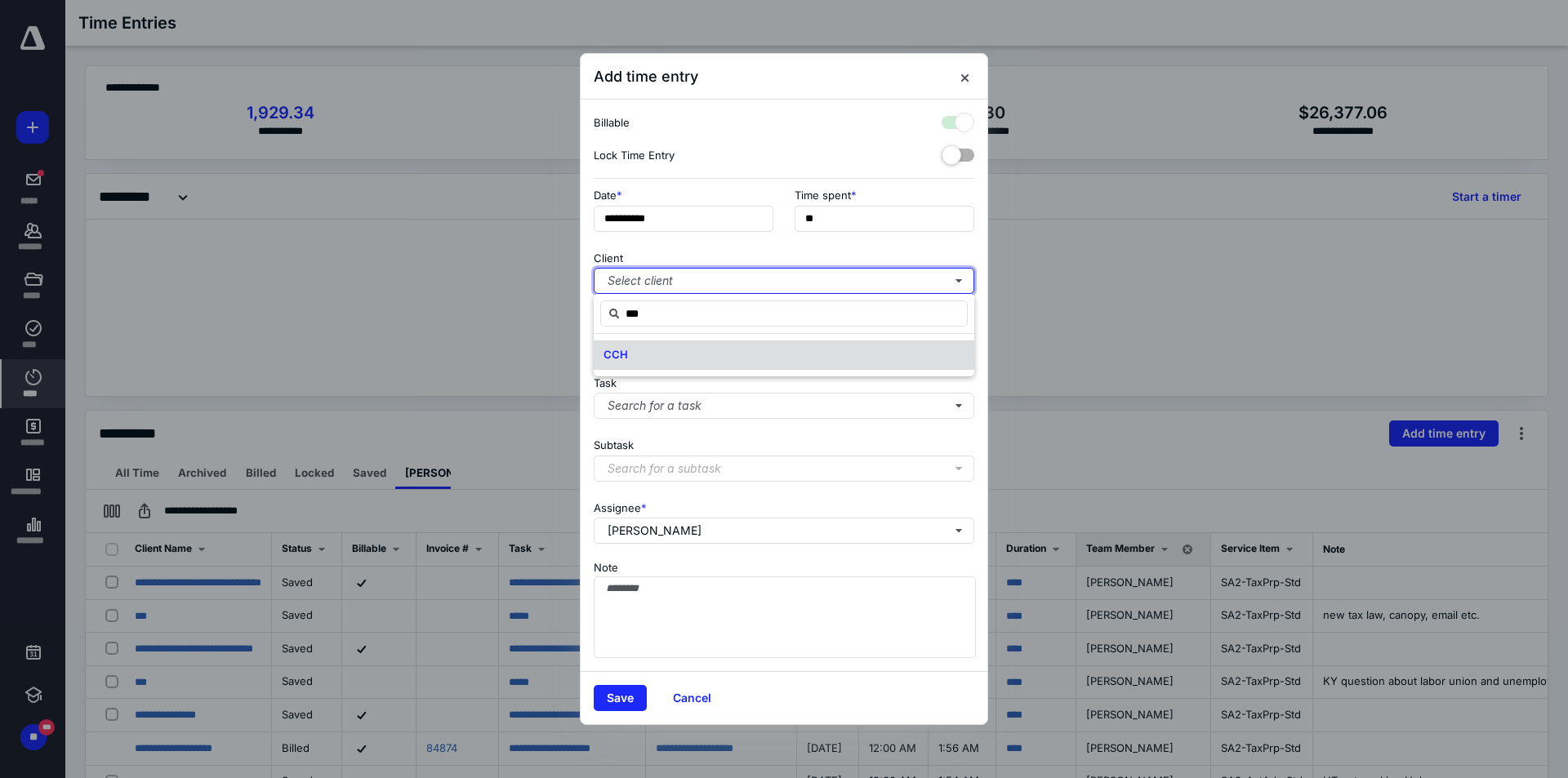 checkbox on "true" 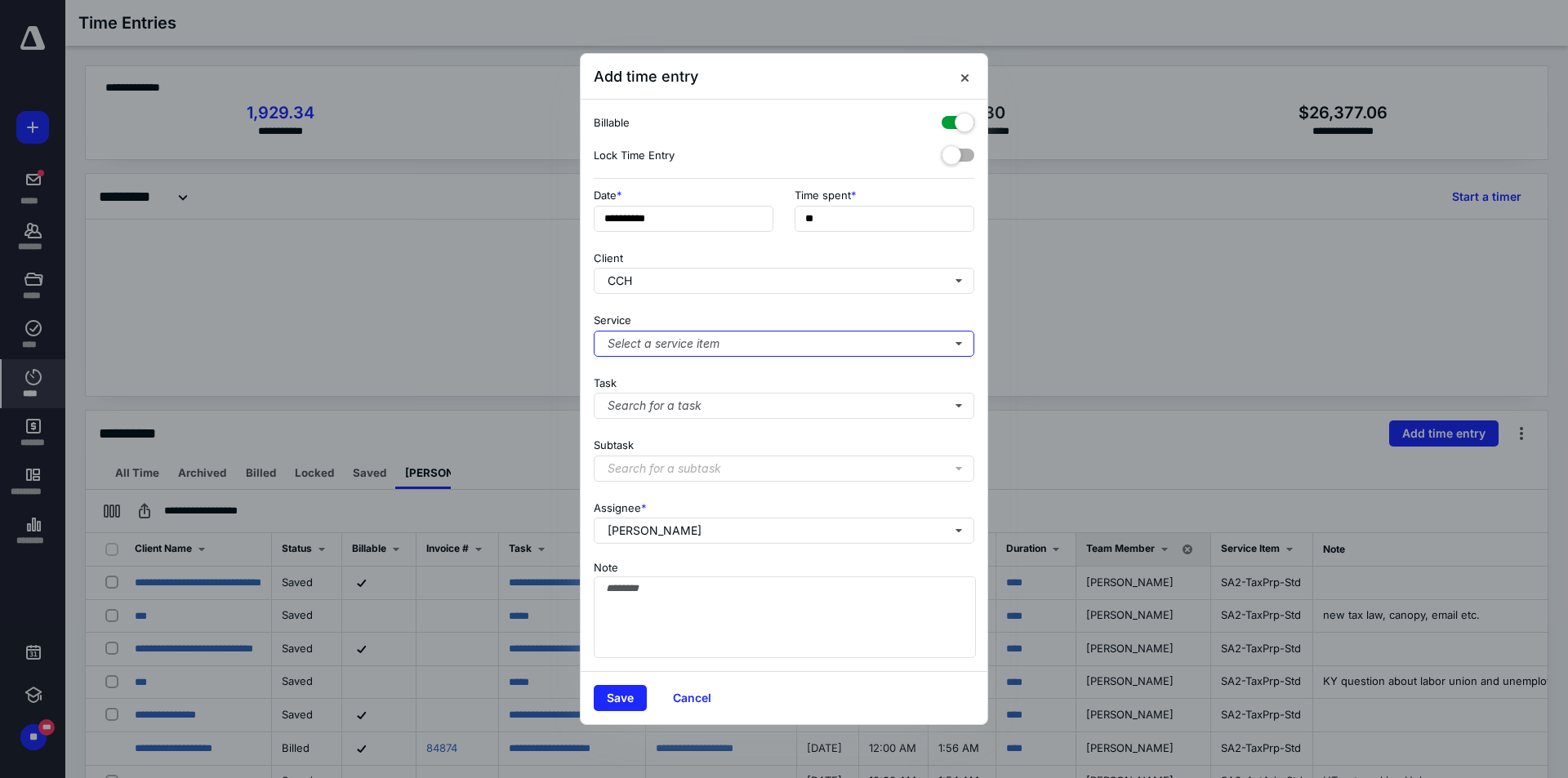 click on "Select a service item" at bounding box center [784, 344] 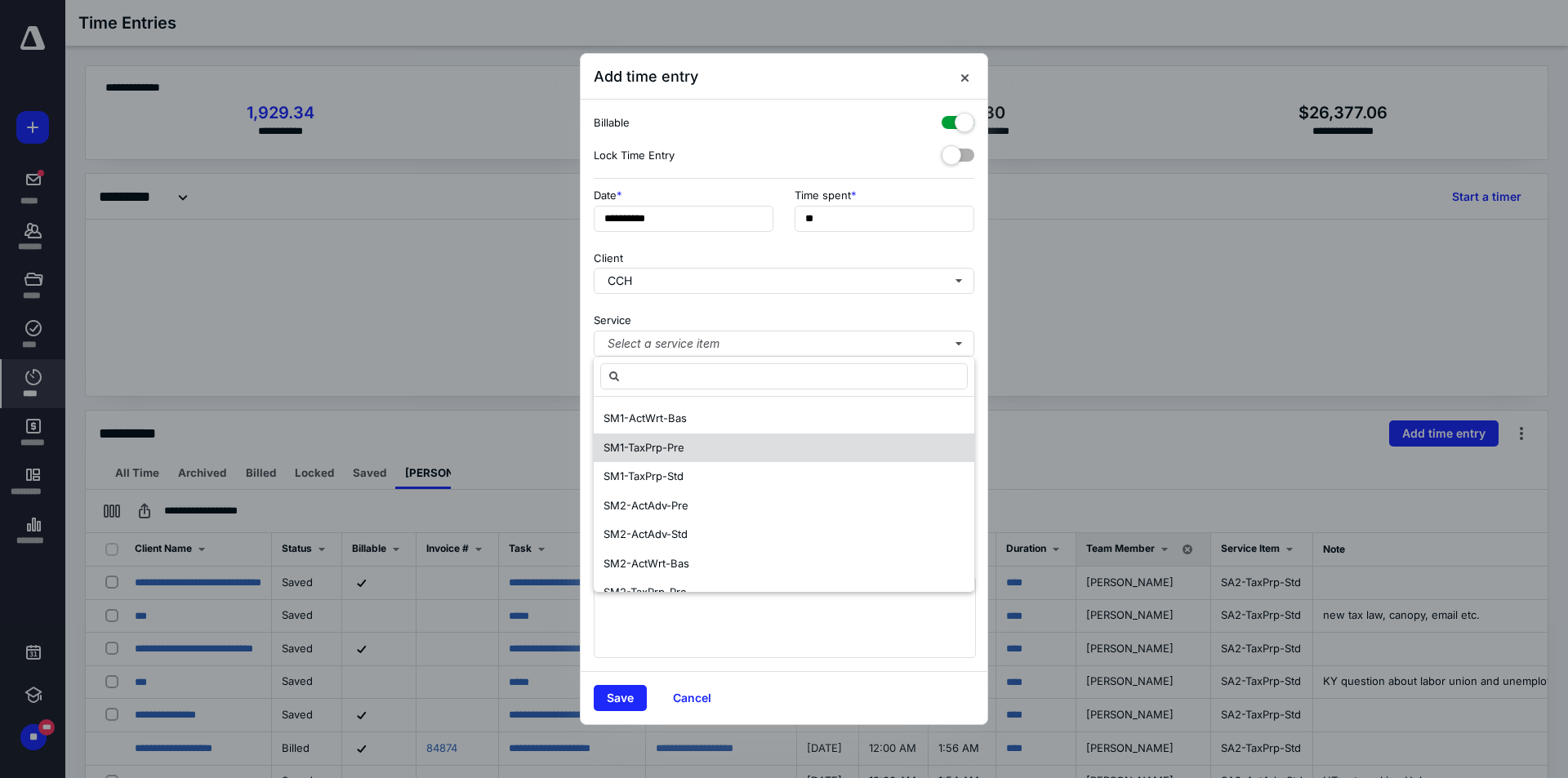 scroll, scrollTop: 1633, scrollLeft: 0, axis: vertical 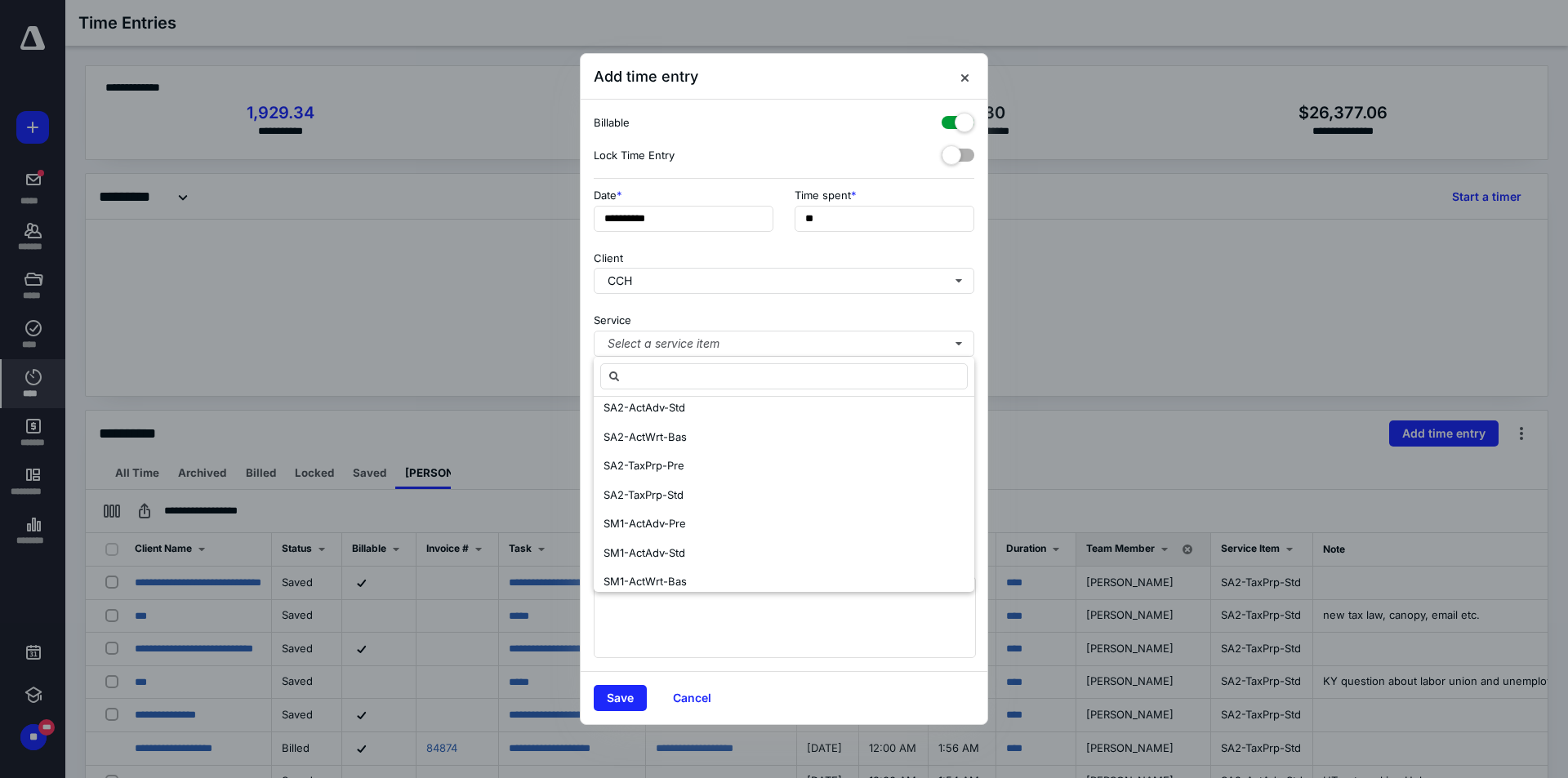 click on "SA2-TaxPrp-Std" at bounding box center (784, 496) 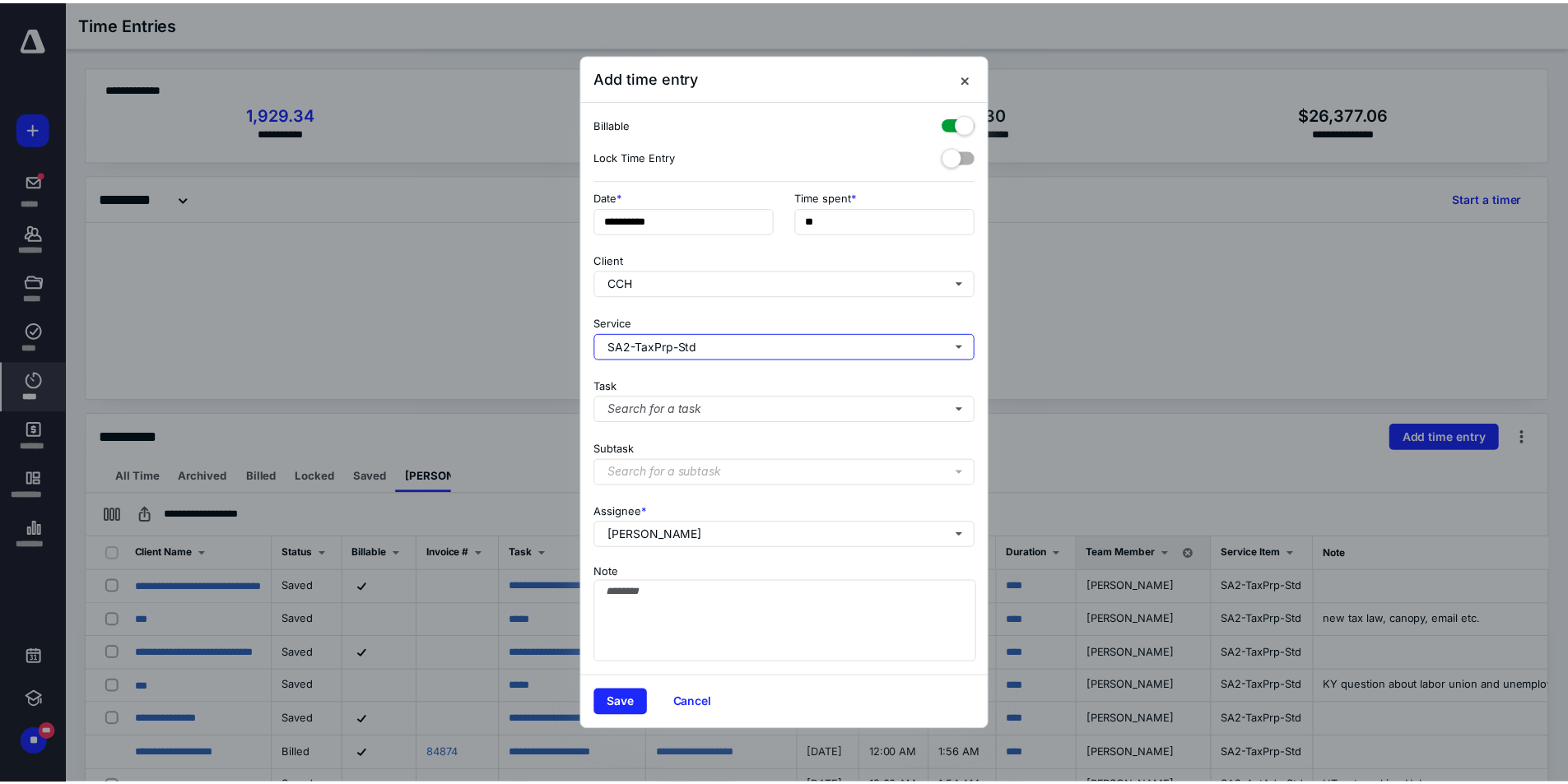 scroll, scrollTop: 0, scrollLeft: 0, axis: both 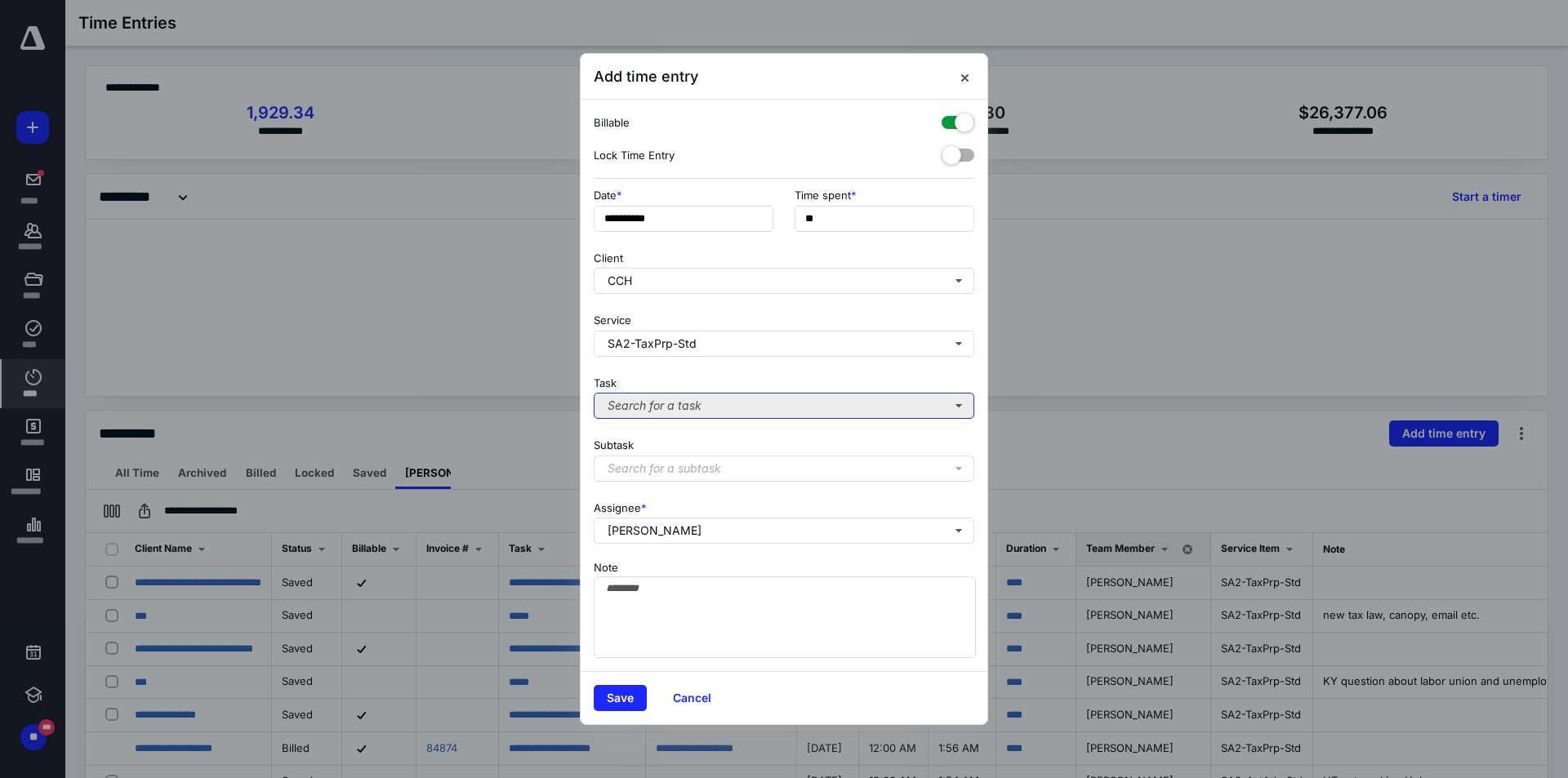 click on "Search for a task" at bounding box center [784, 406] 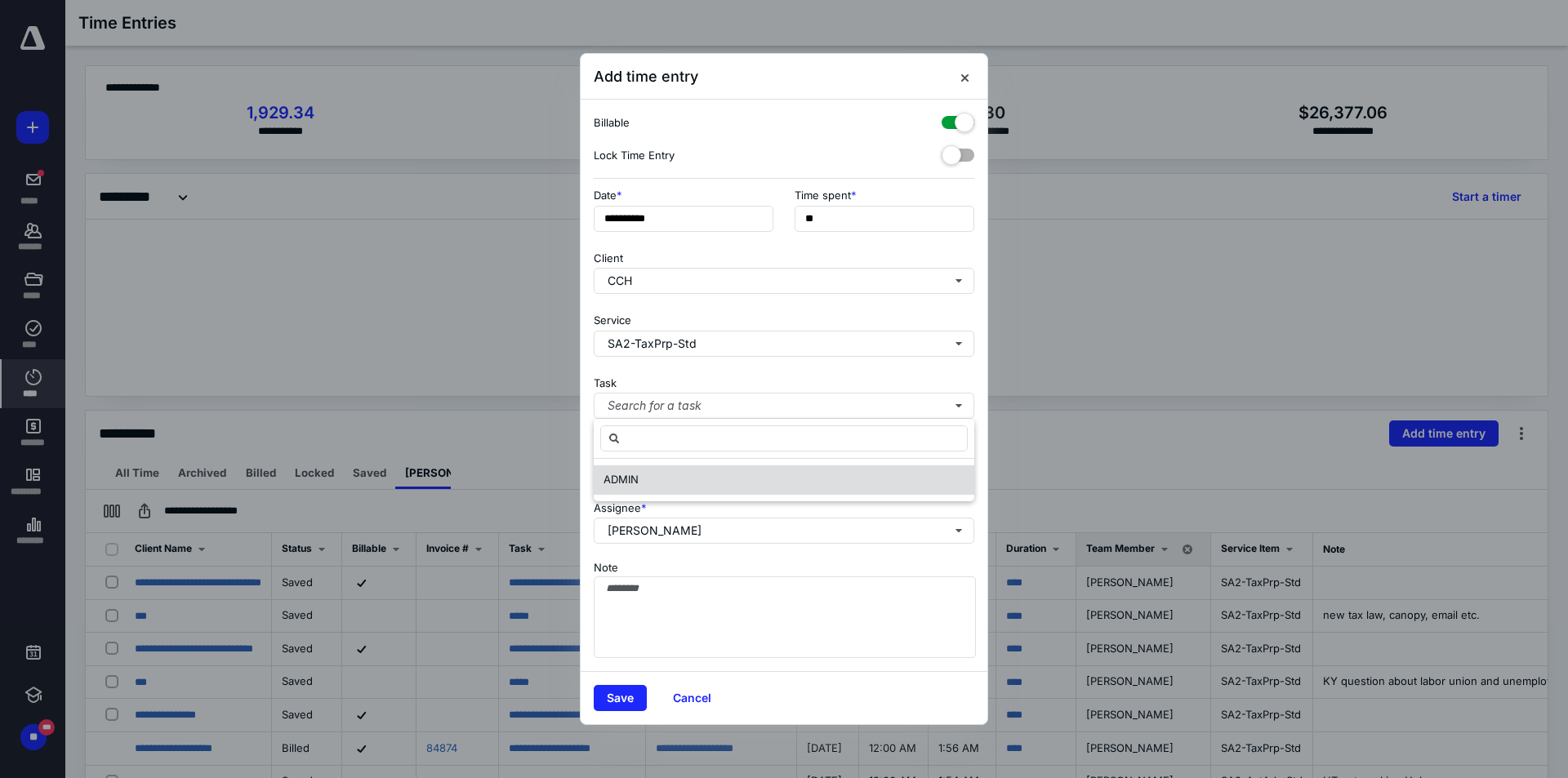 click on "ADMIN" at bounding box center [784, 480] 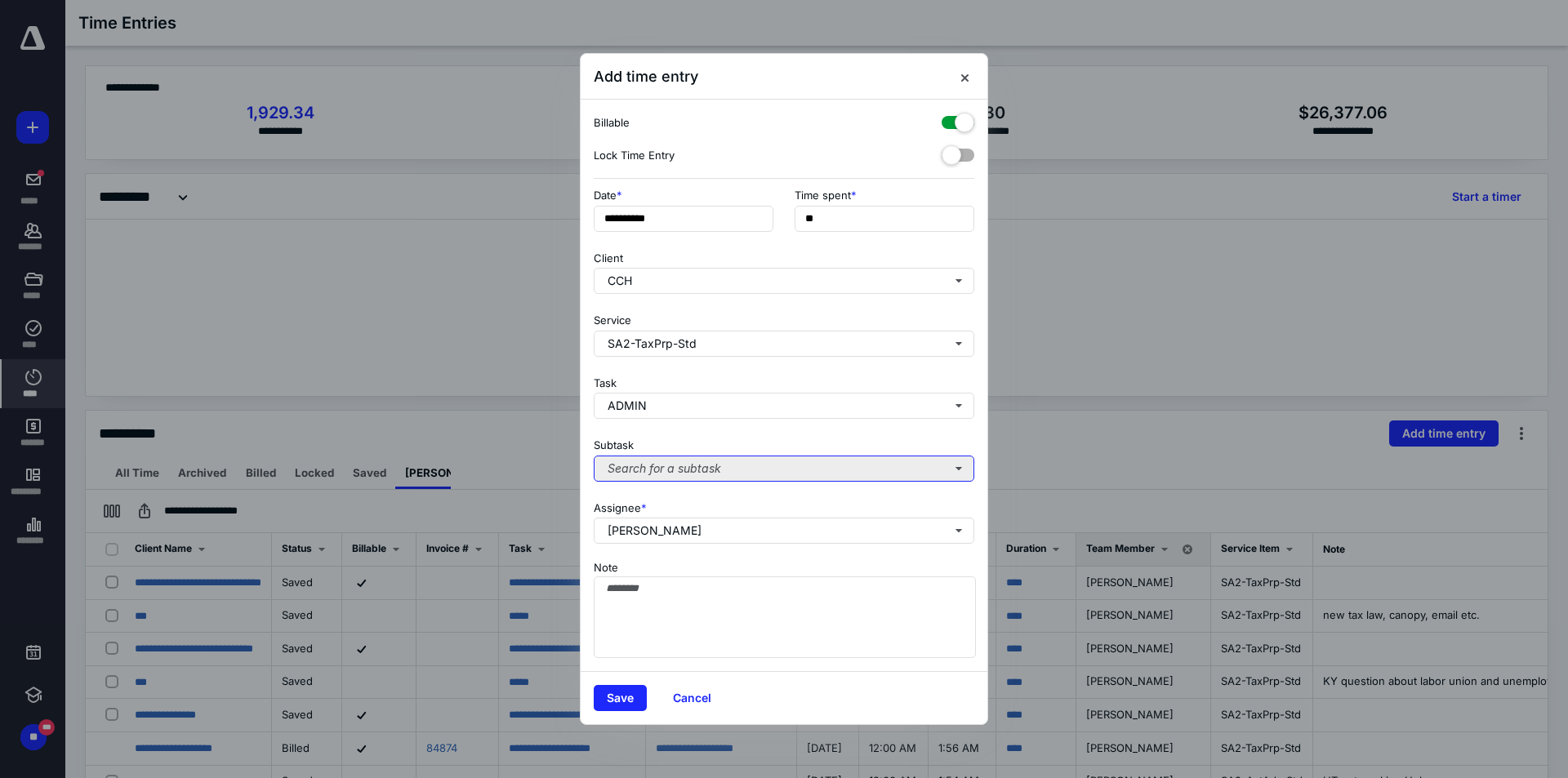 click on "Search for a subtask" at bounding box center [784, 469] 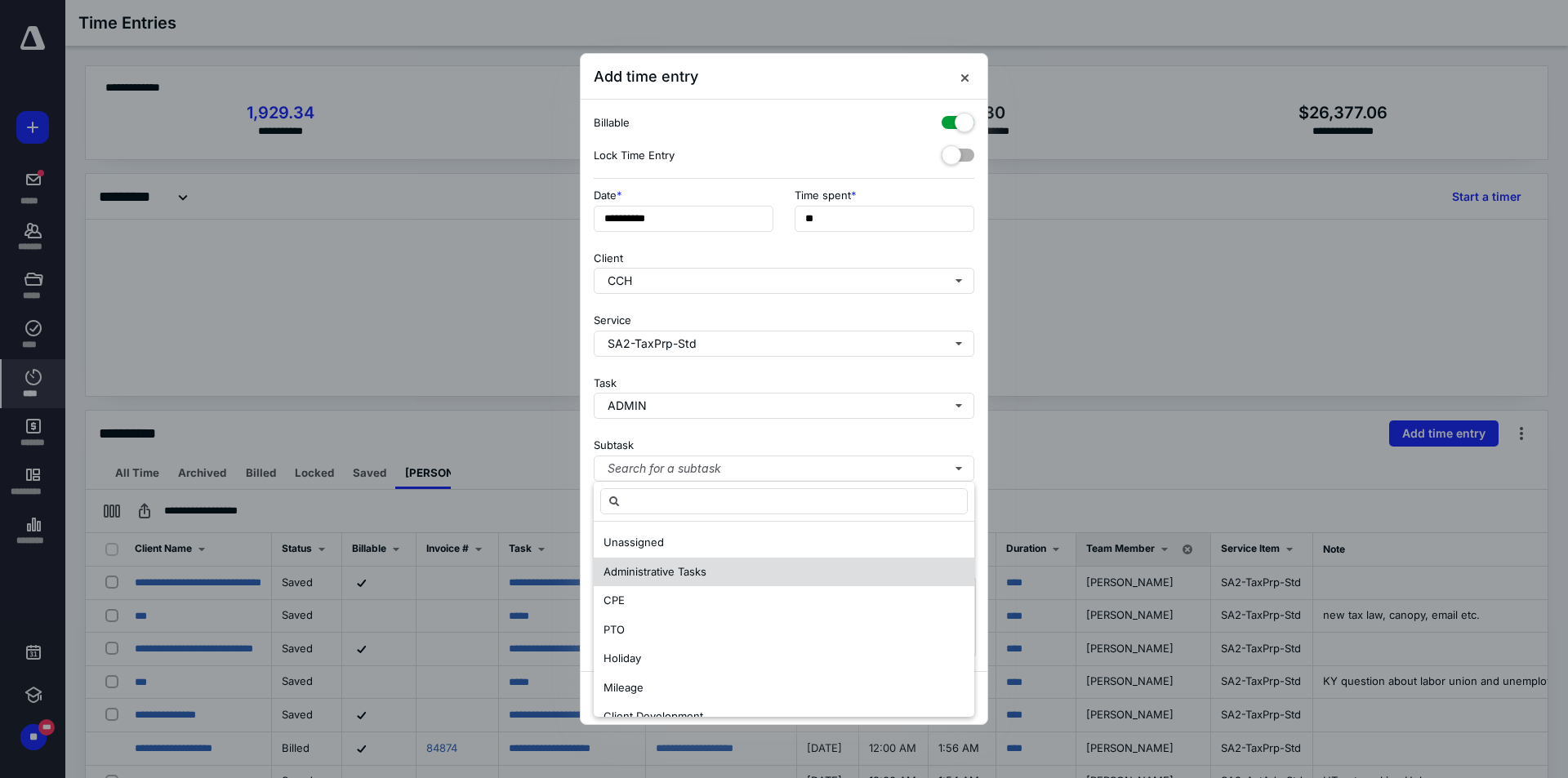 click on "Administrative Tasks" at bounding box center (784, 572) 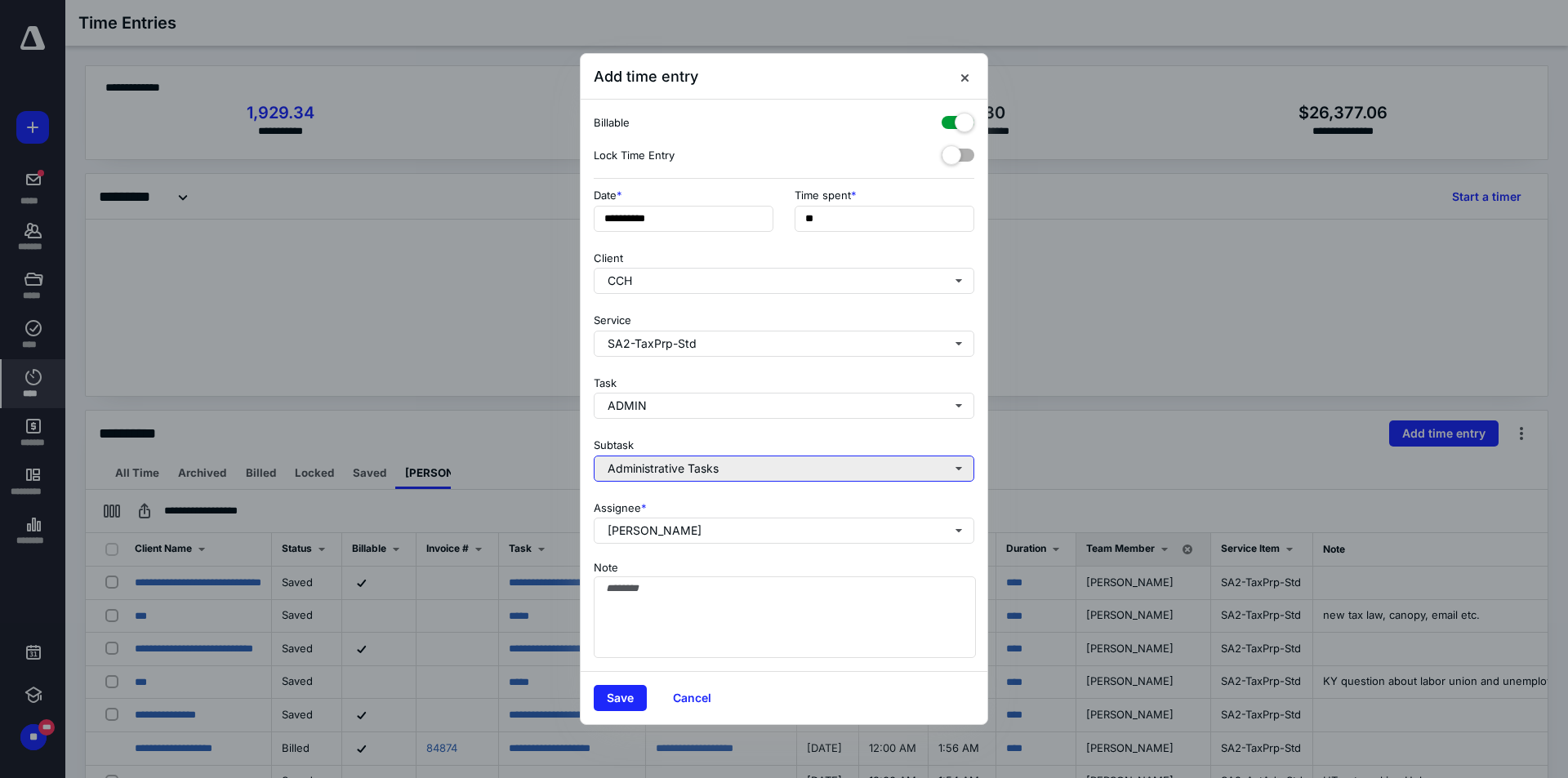 click on "Administrative Tasks" at bounding box center [784, 469] 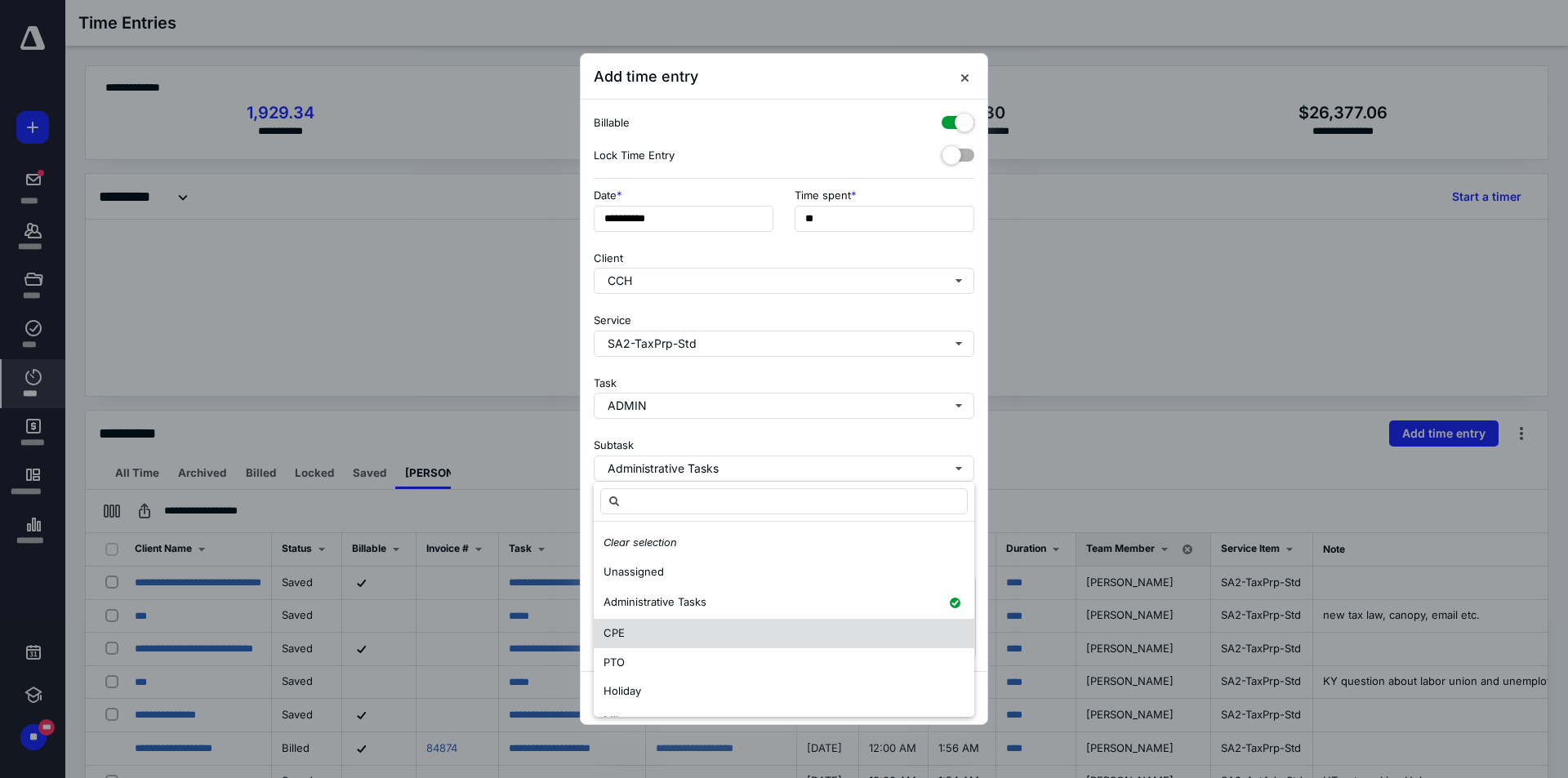 click on "CPE" at bounding box center [784, 634] 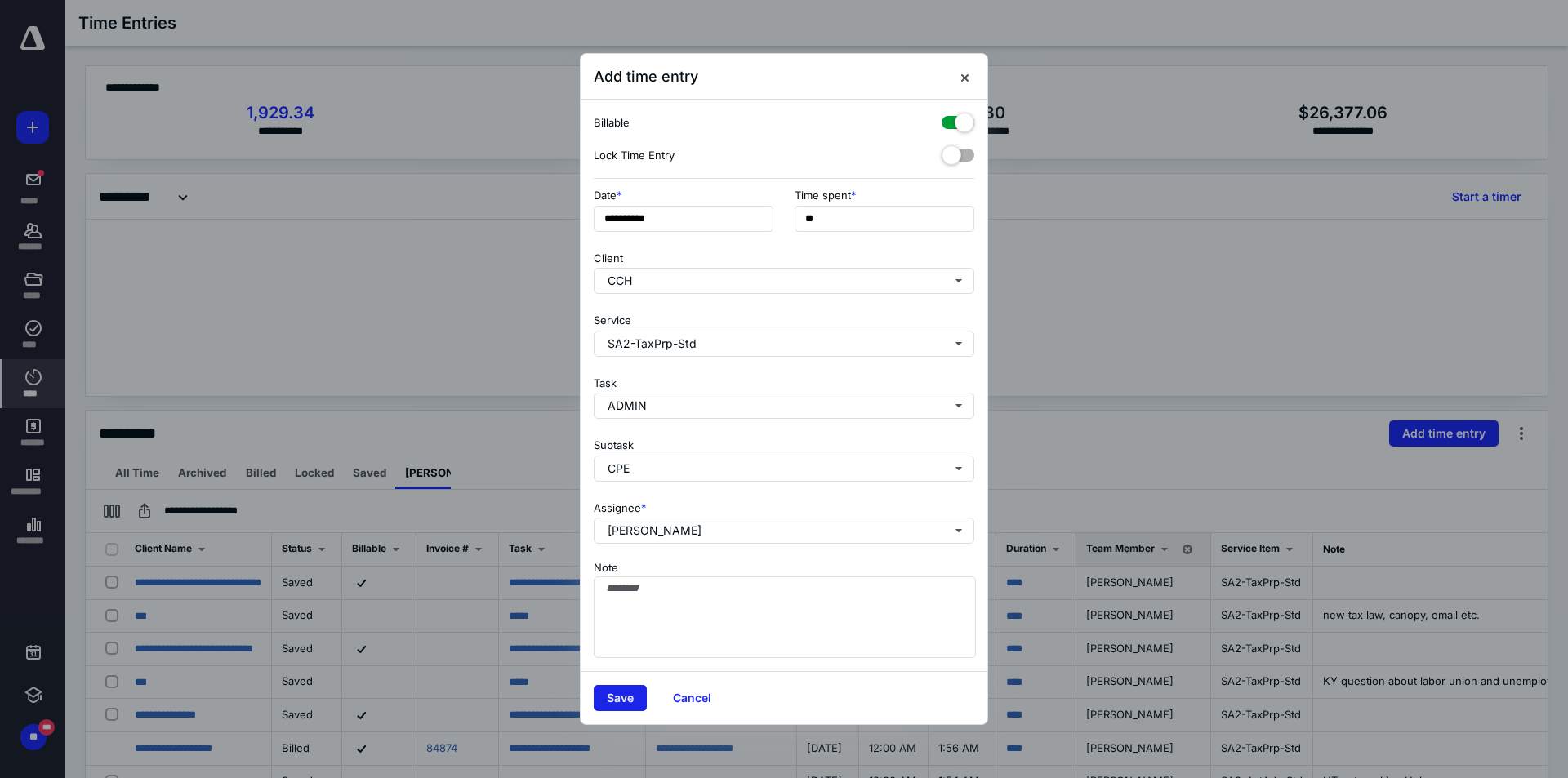 click on "Save" at bounding box center (620, 698) 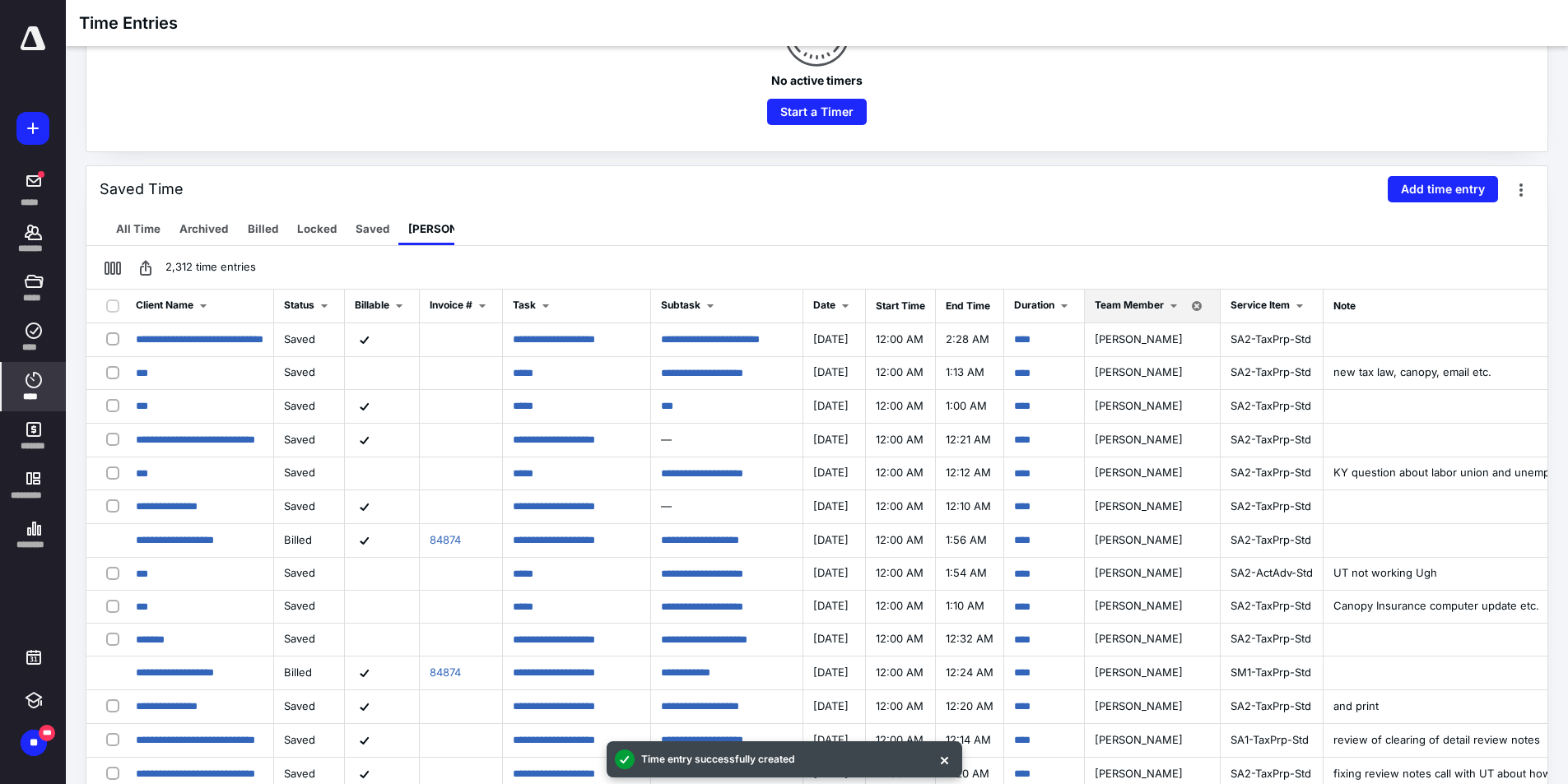 scroll, scrollTop: 329, scrollLeft: 0, axis: vertical 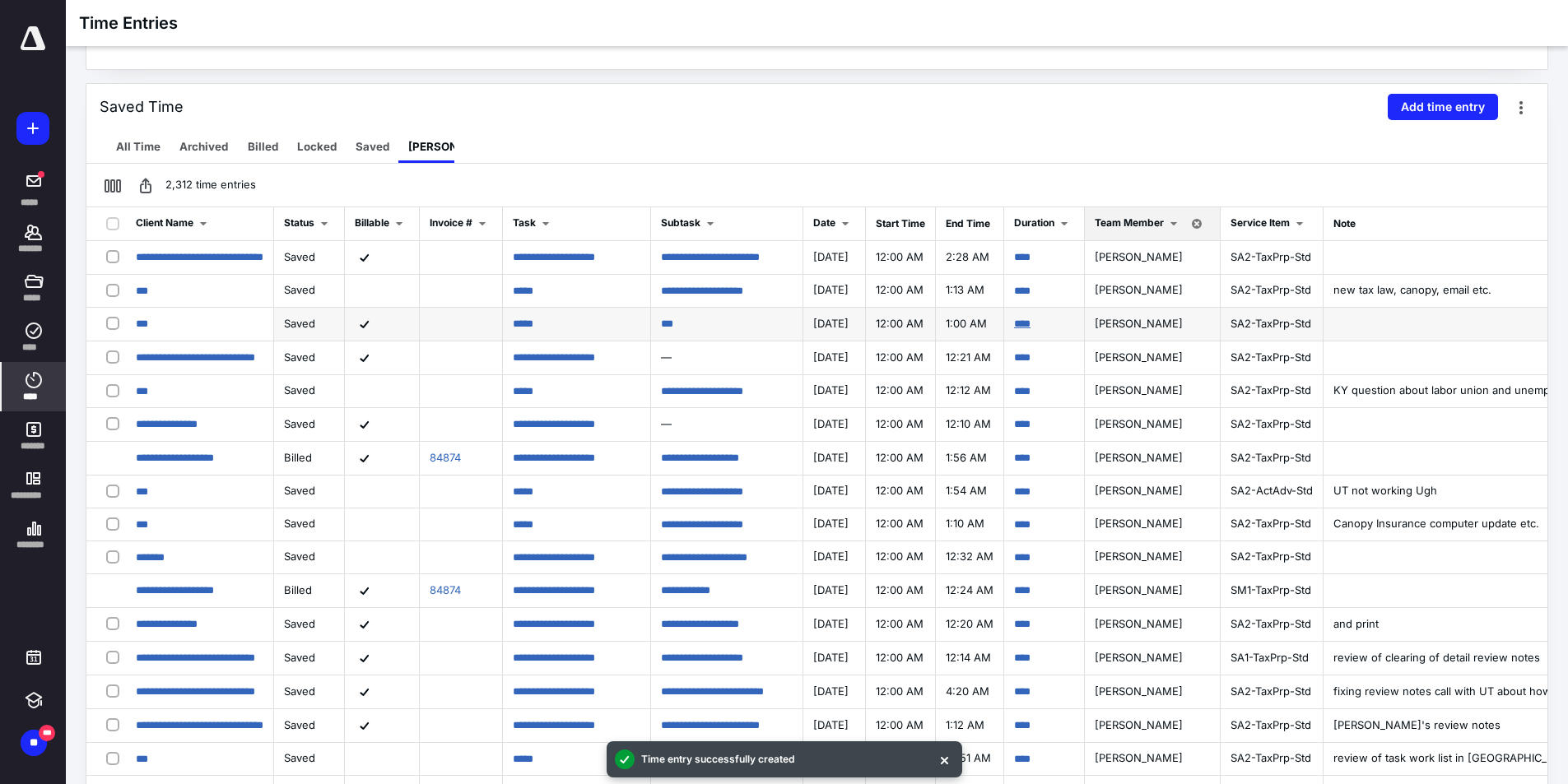 click on "****" at bounding box center (1022, 323) 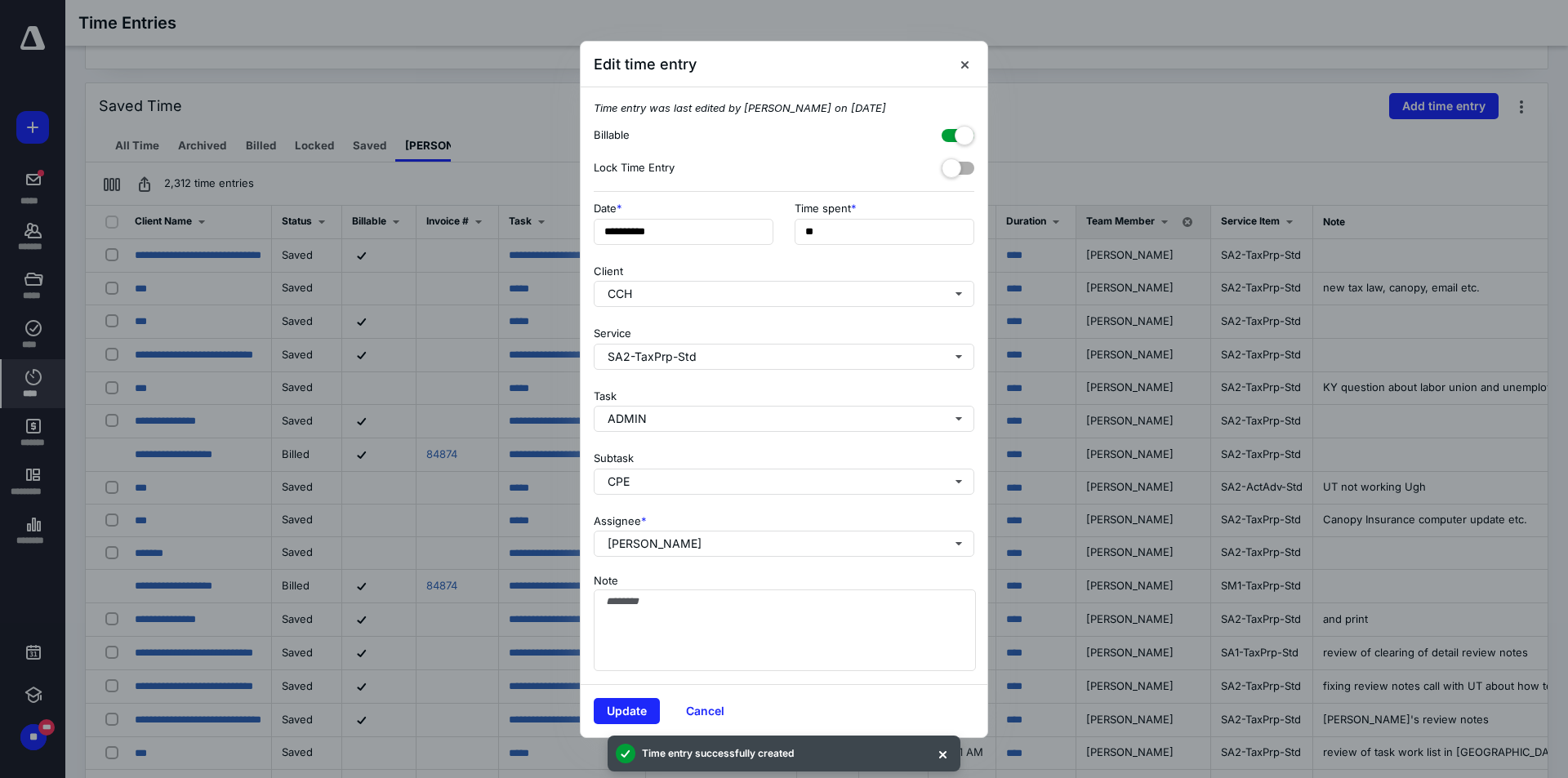 click at bounding box center [958, 132] 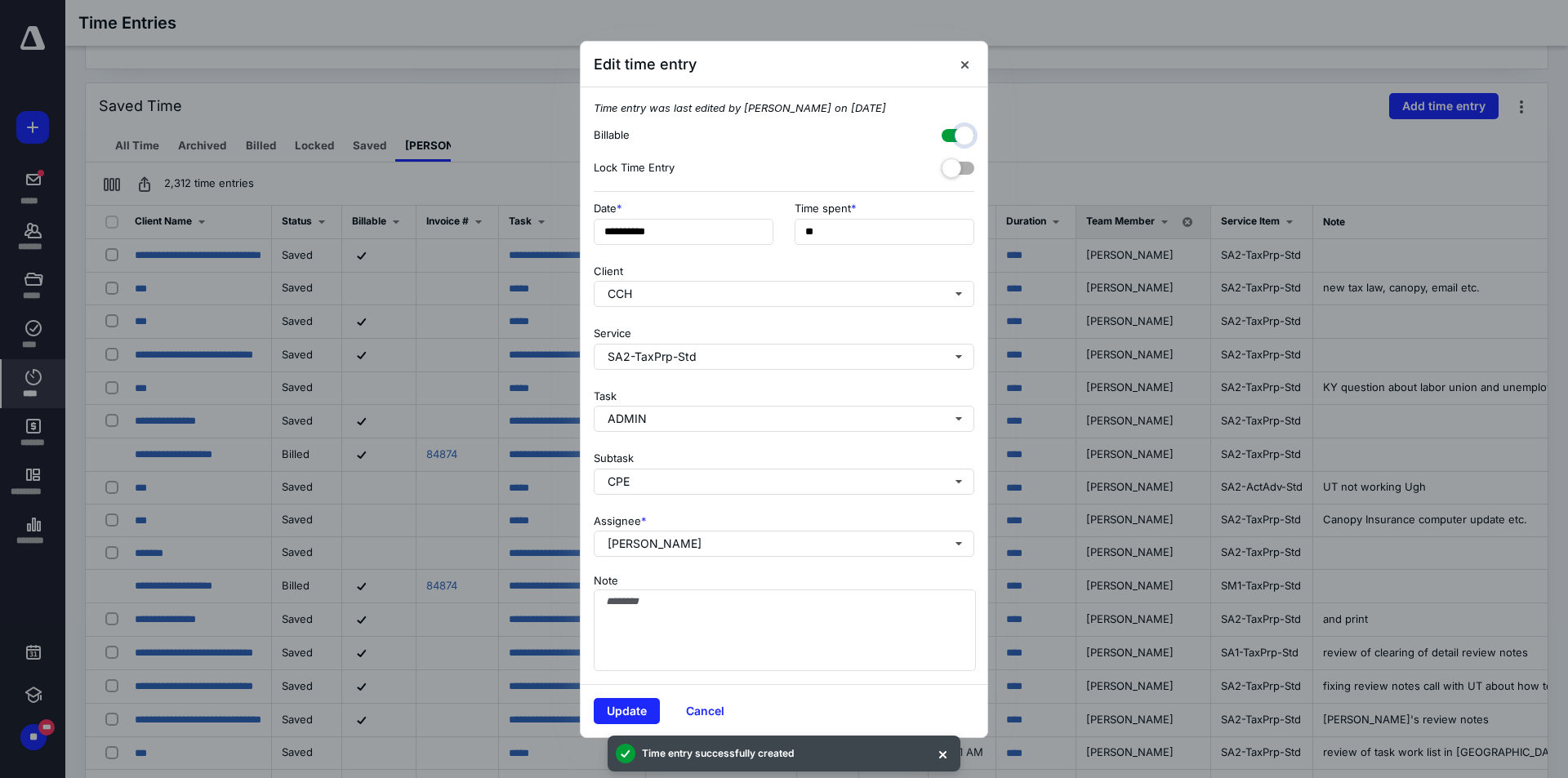 click at bounding box center (950, 133) 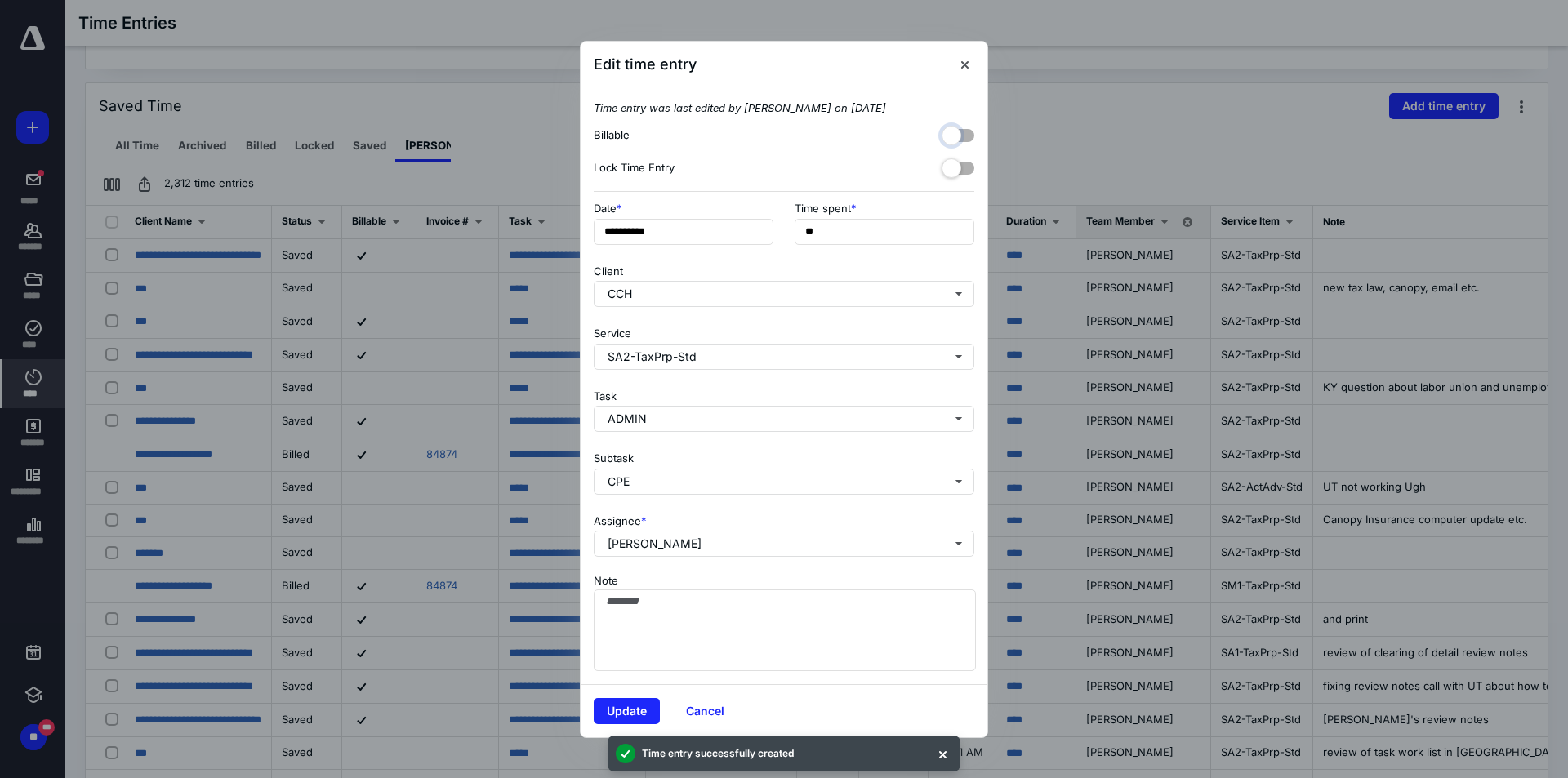 checkbox on "false" 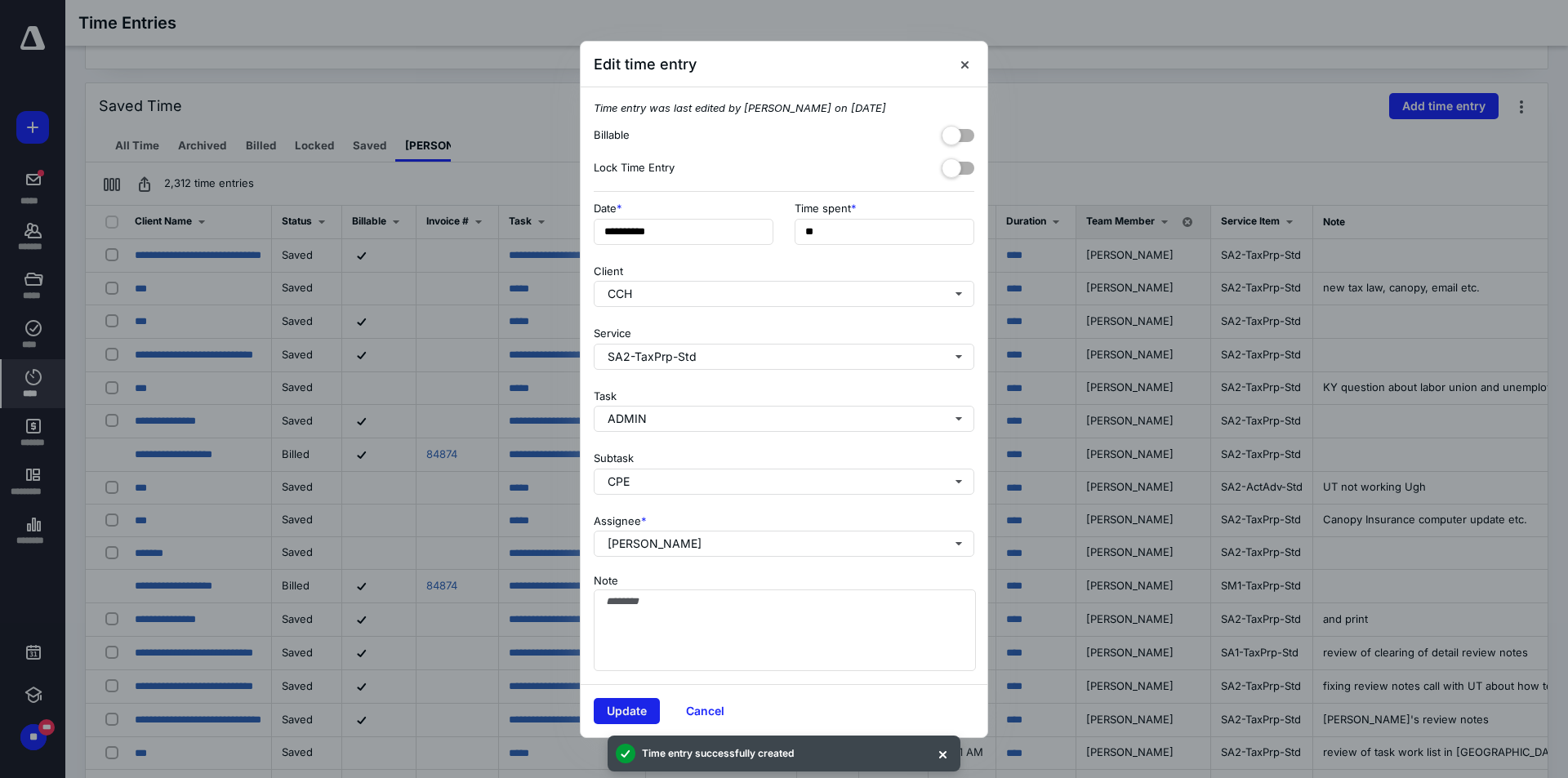 click on "Update" at bounding box center [626, 711] 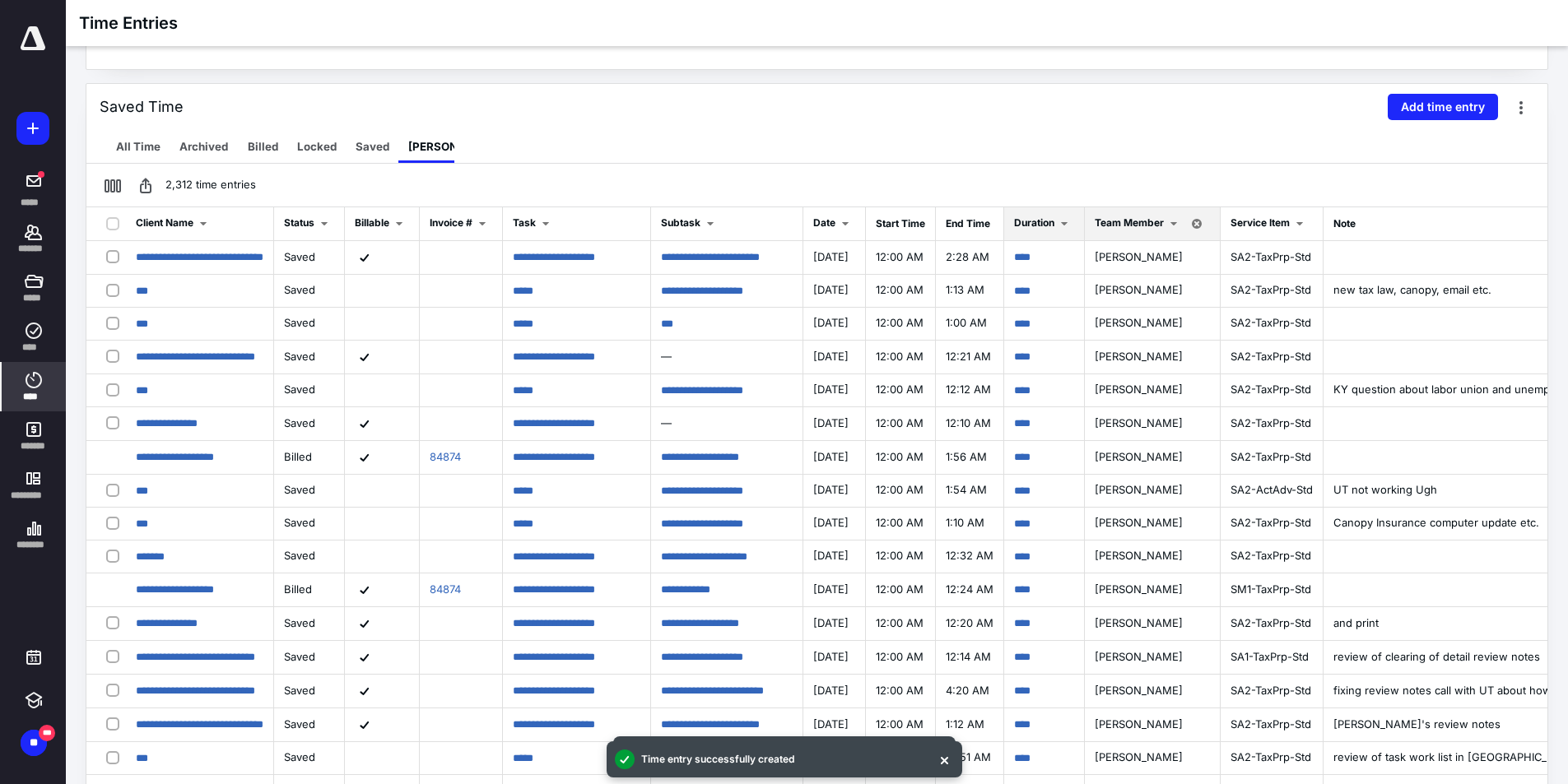 scroll, scrollTop: 0, scrollLeft: 0, axis: both 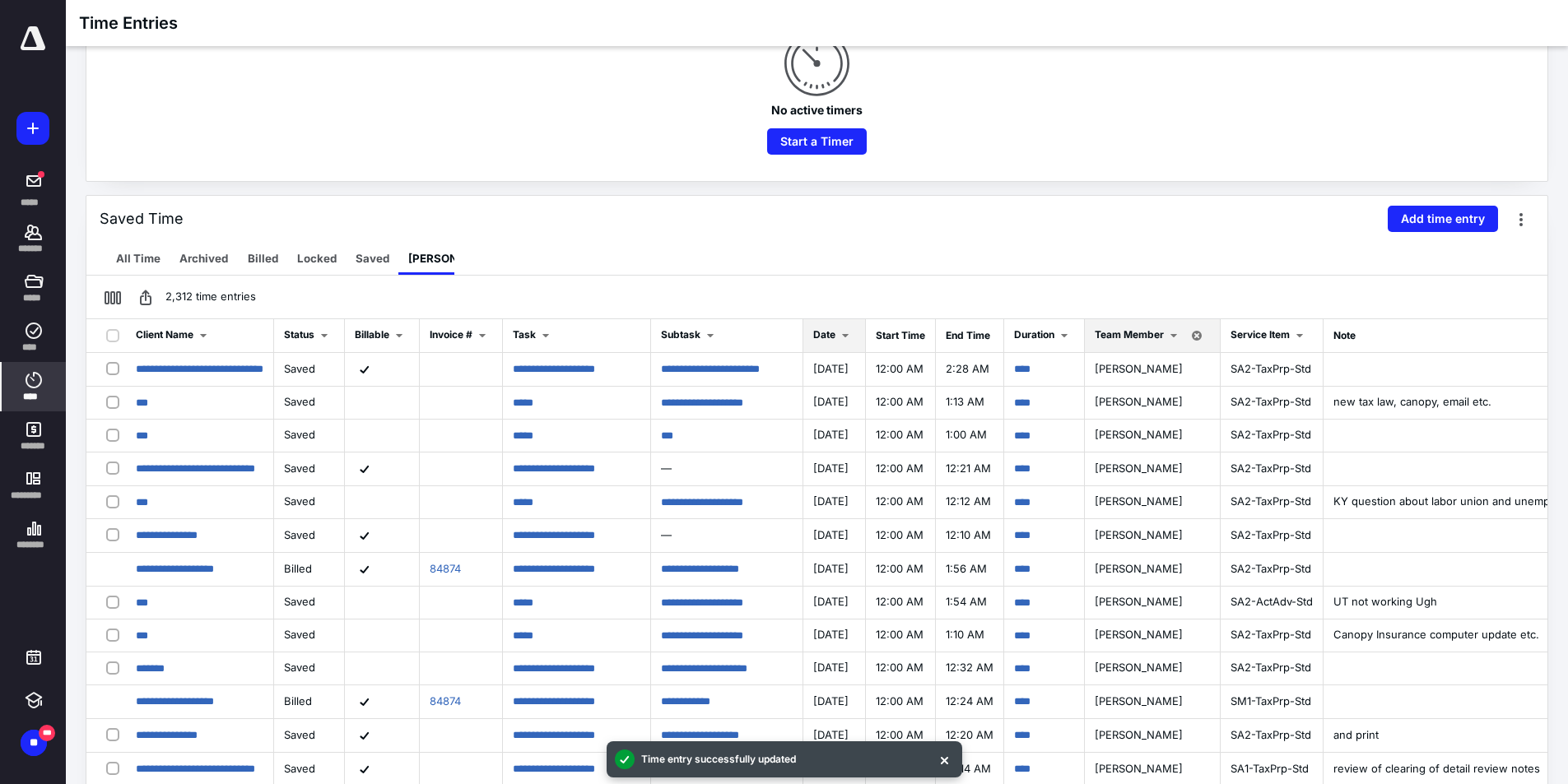 click on "Date" at bounding box center (824, 334) 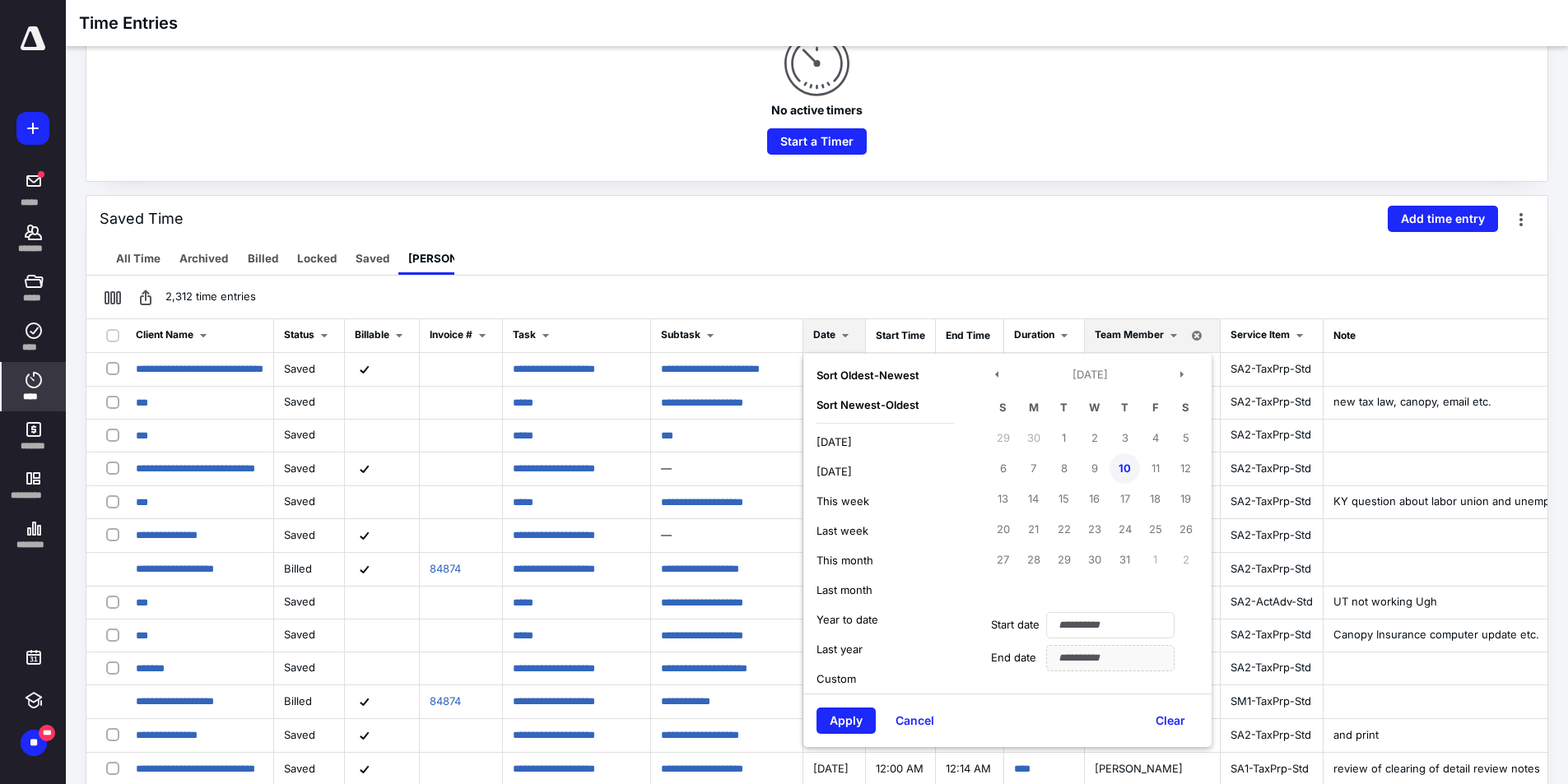 click on "10" at bounding box center (1124, 468) 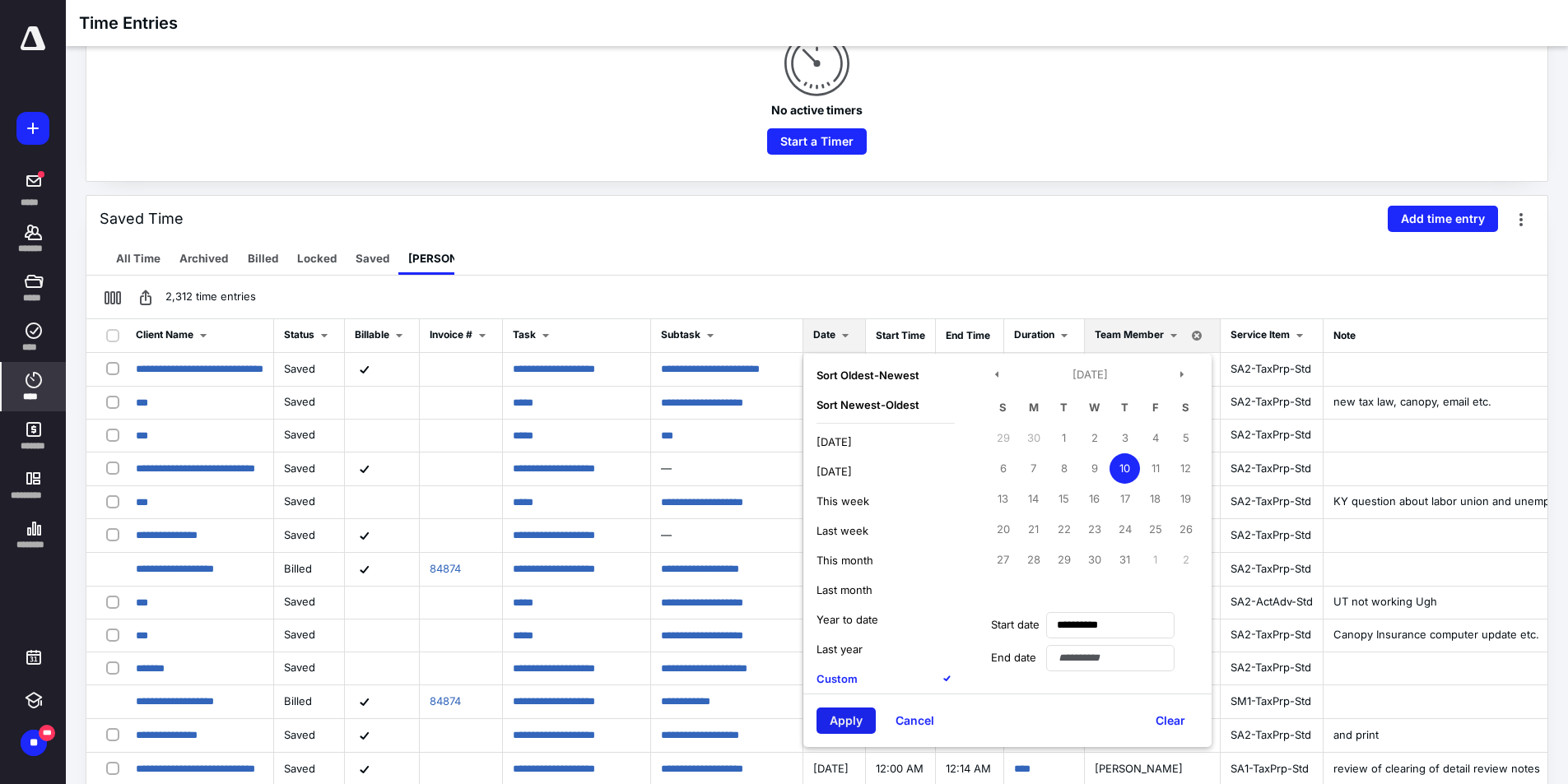 click on "Apply" at bounding box center (846, 721) 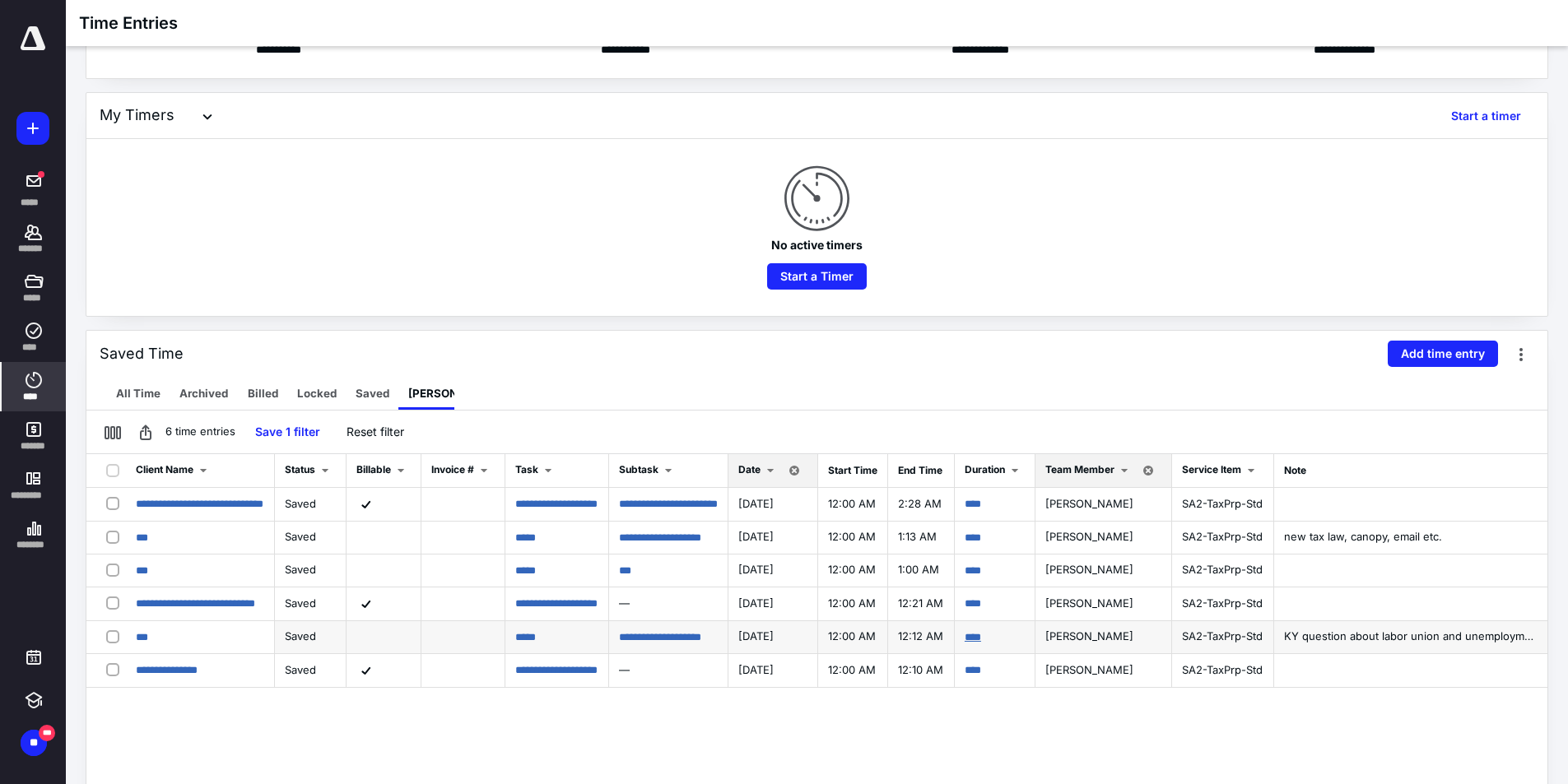 scroll, scrollTop: 165, scrollLeft: 0, axis: vertical 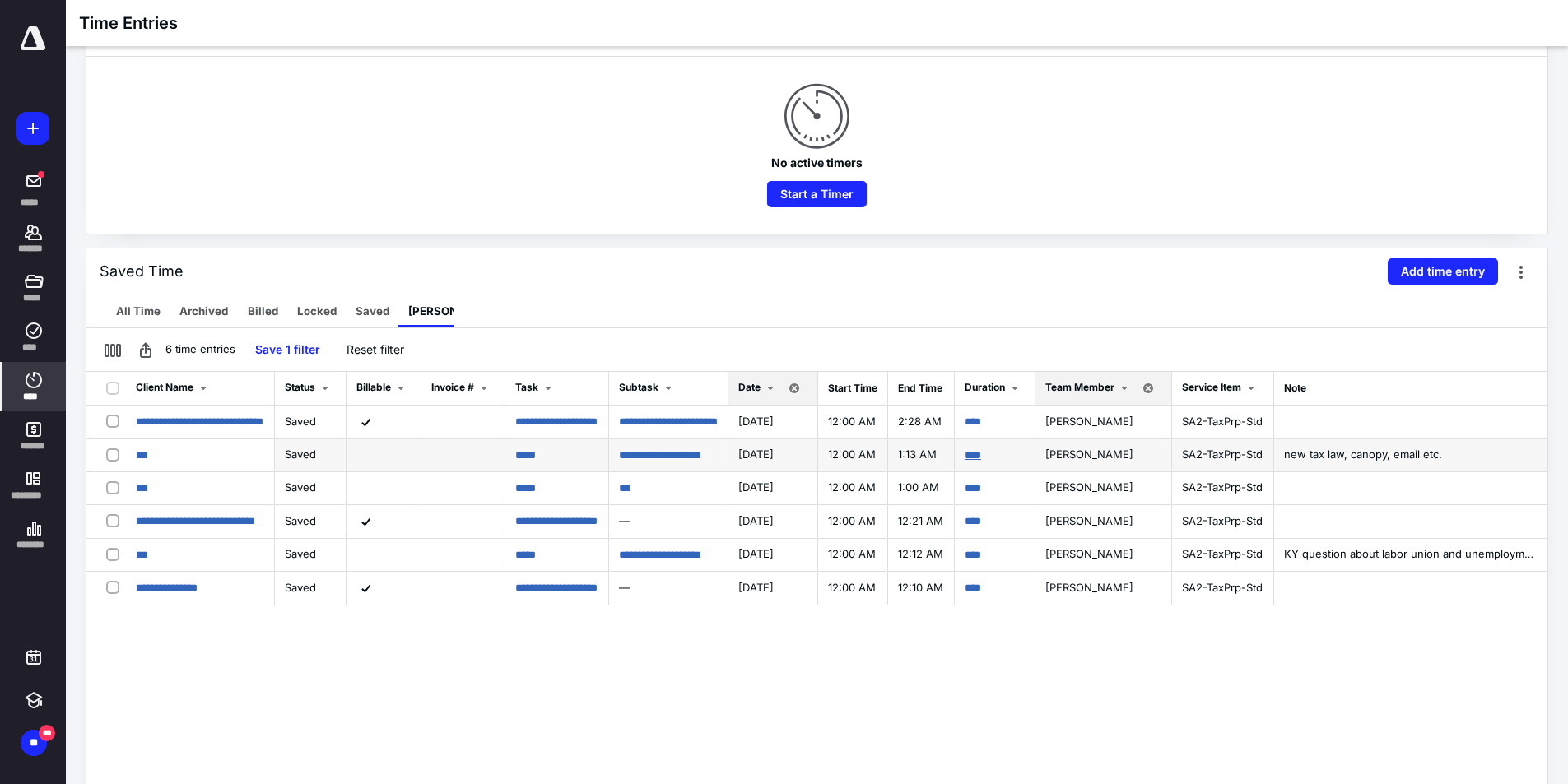 click on "****" at bounding box center (973, 455) 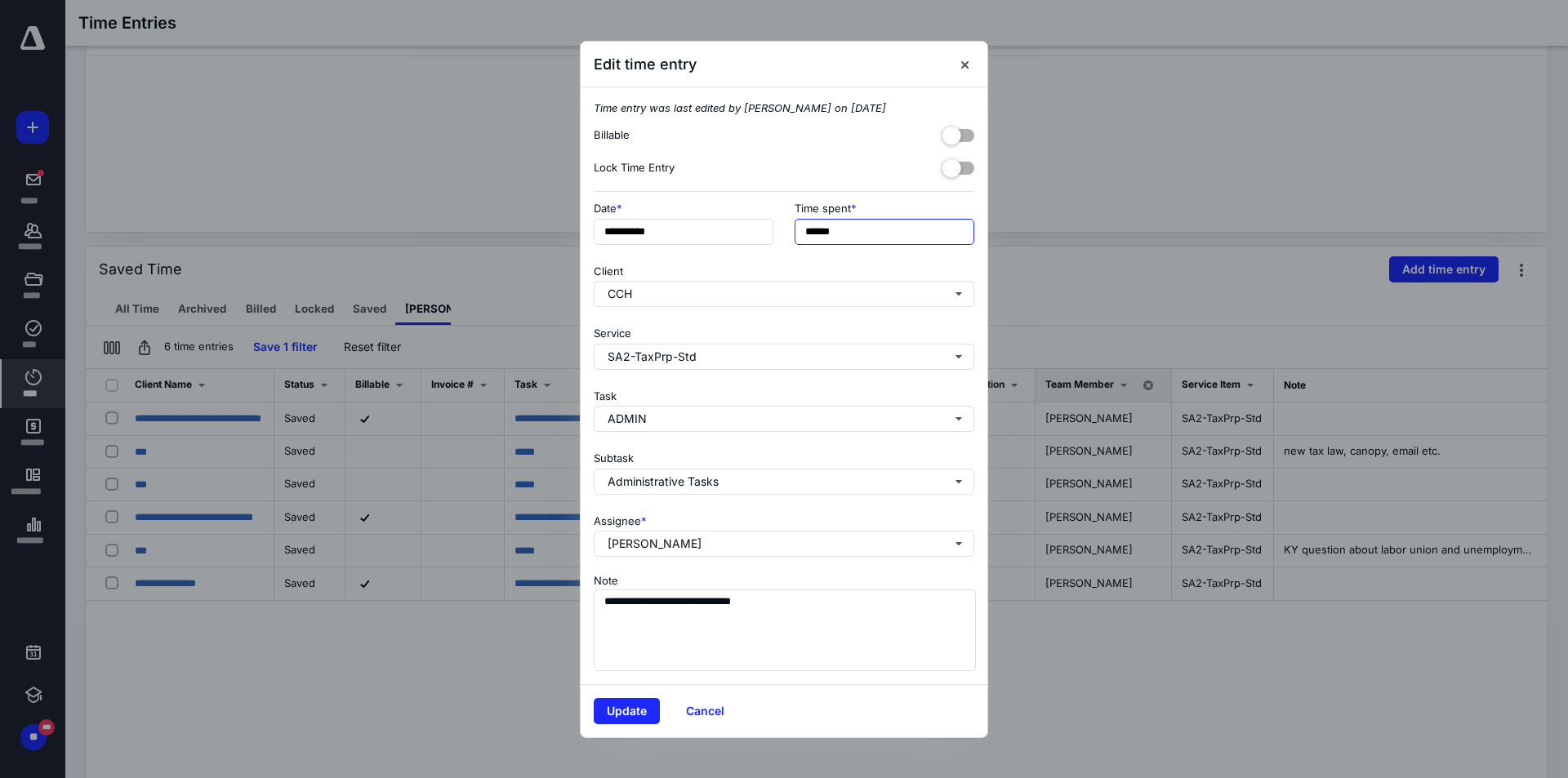 click on "******" at bounding box center (884, 232) 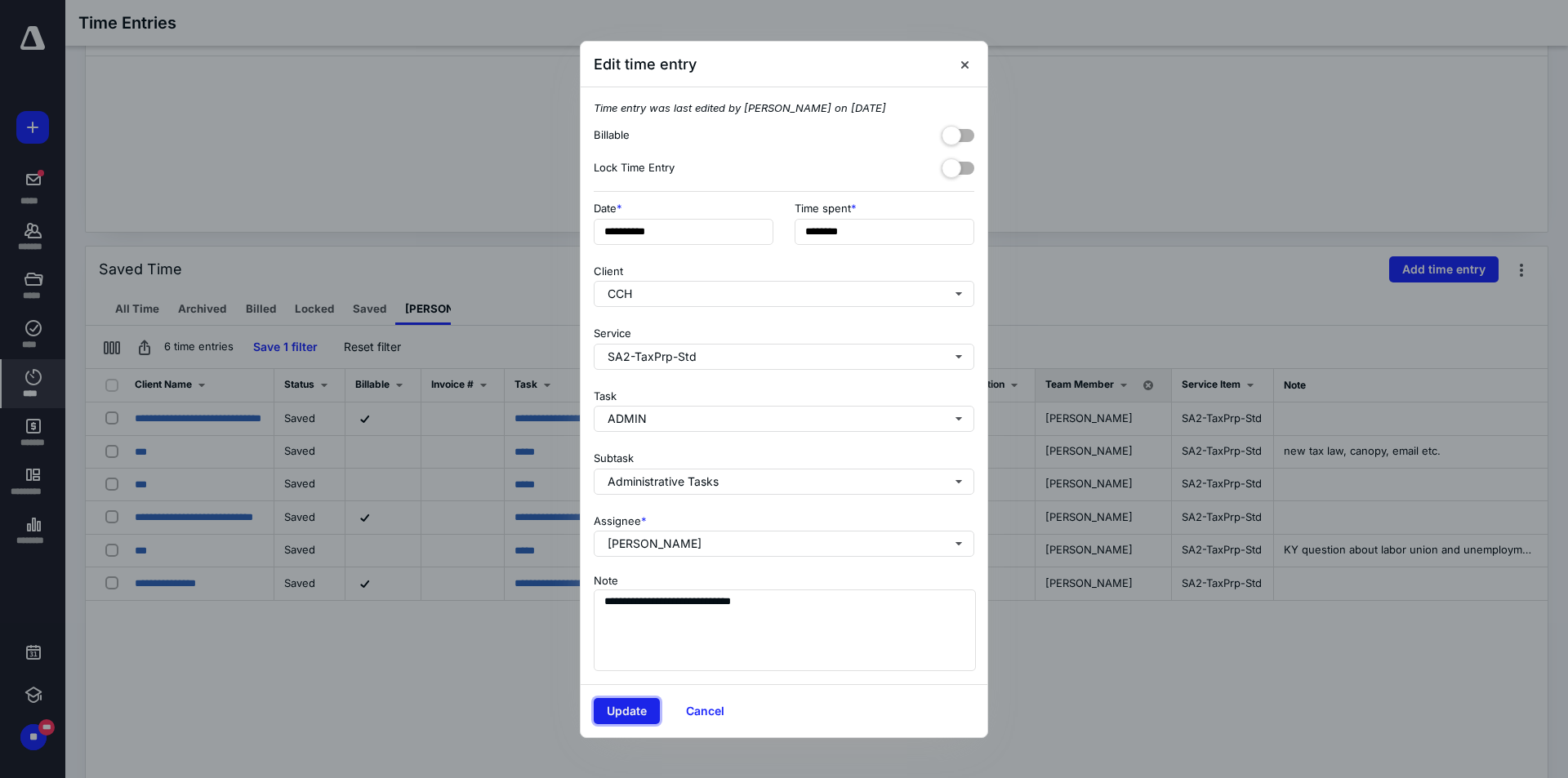 type on "******" 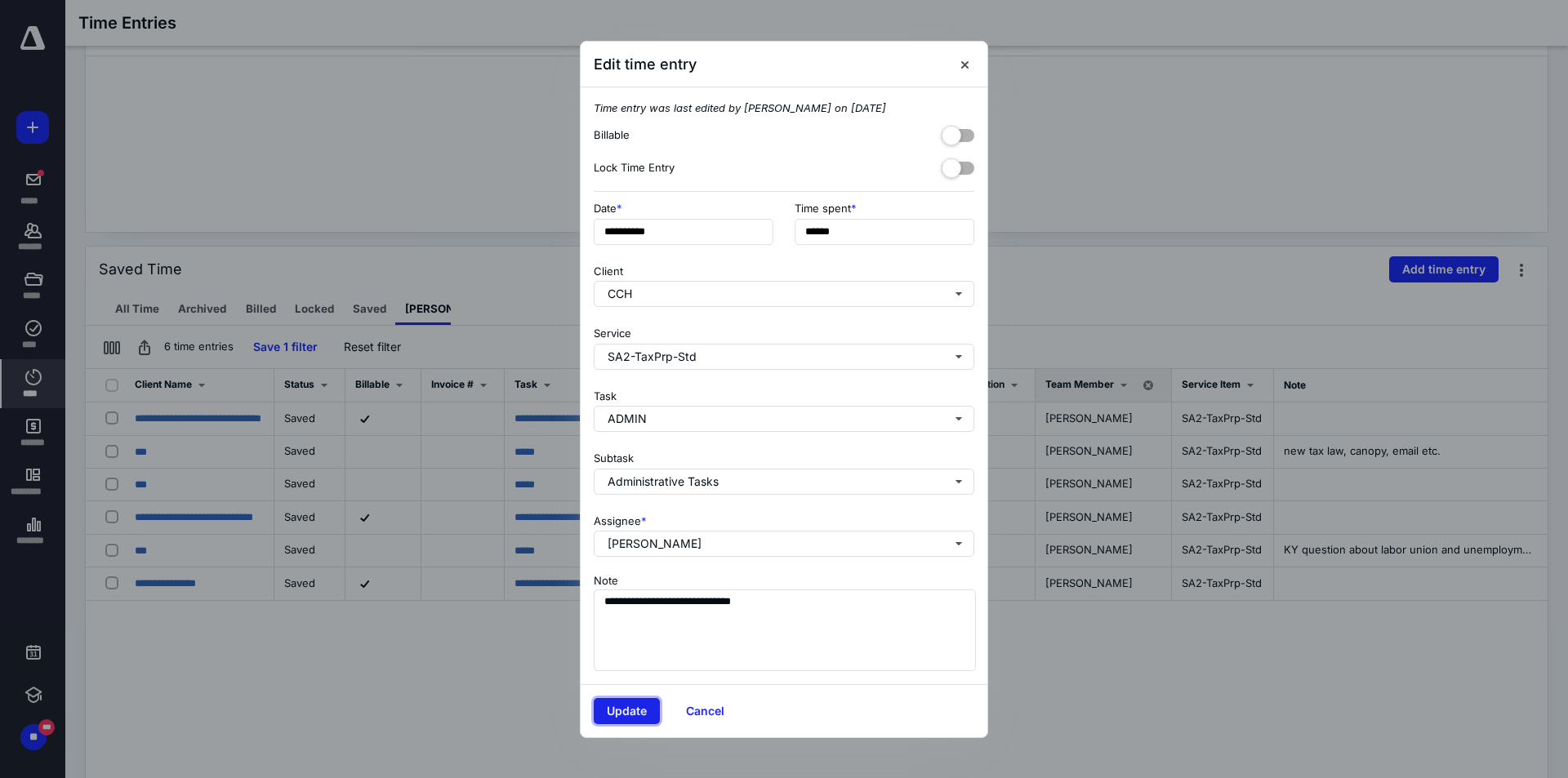 click on "Update" at bounding box center (626, 711) 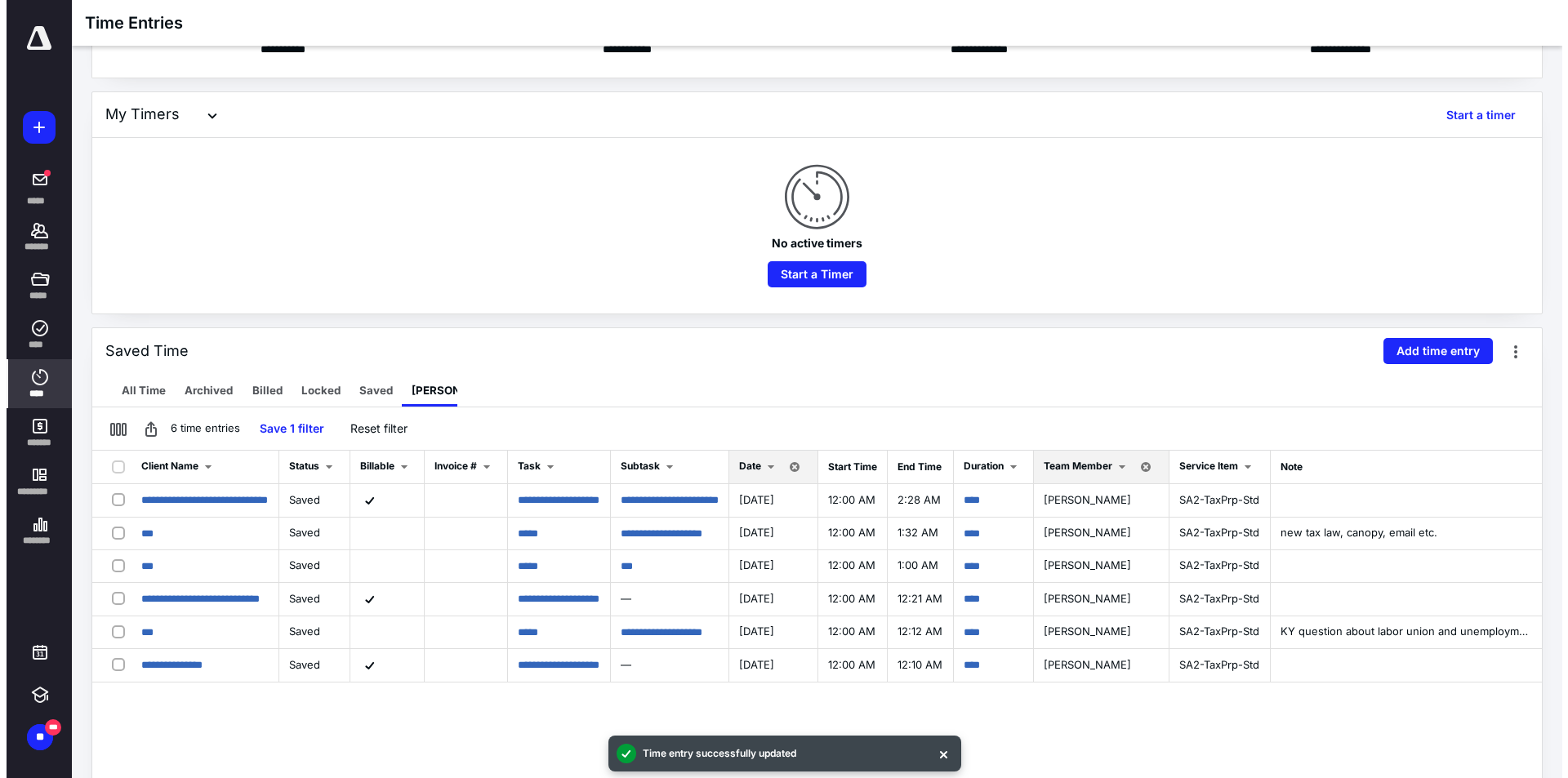 scroll, scrollTop: 327, scrollLeft: 0, axis: vertical 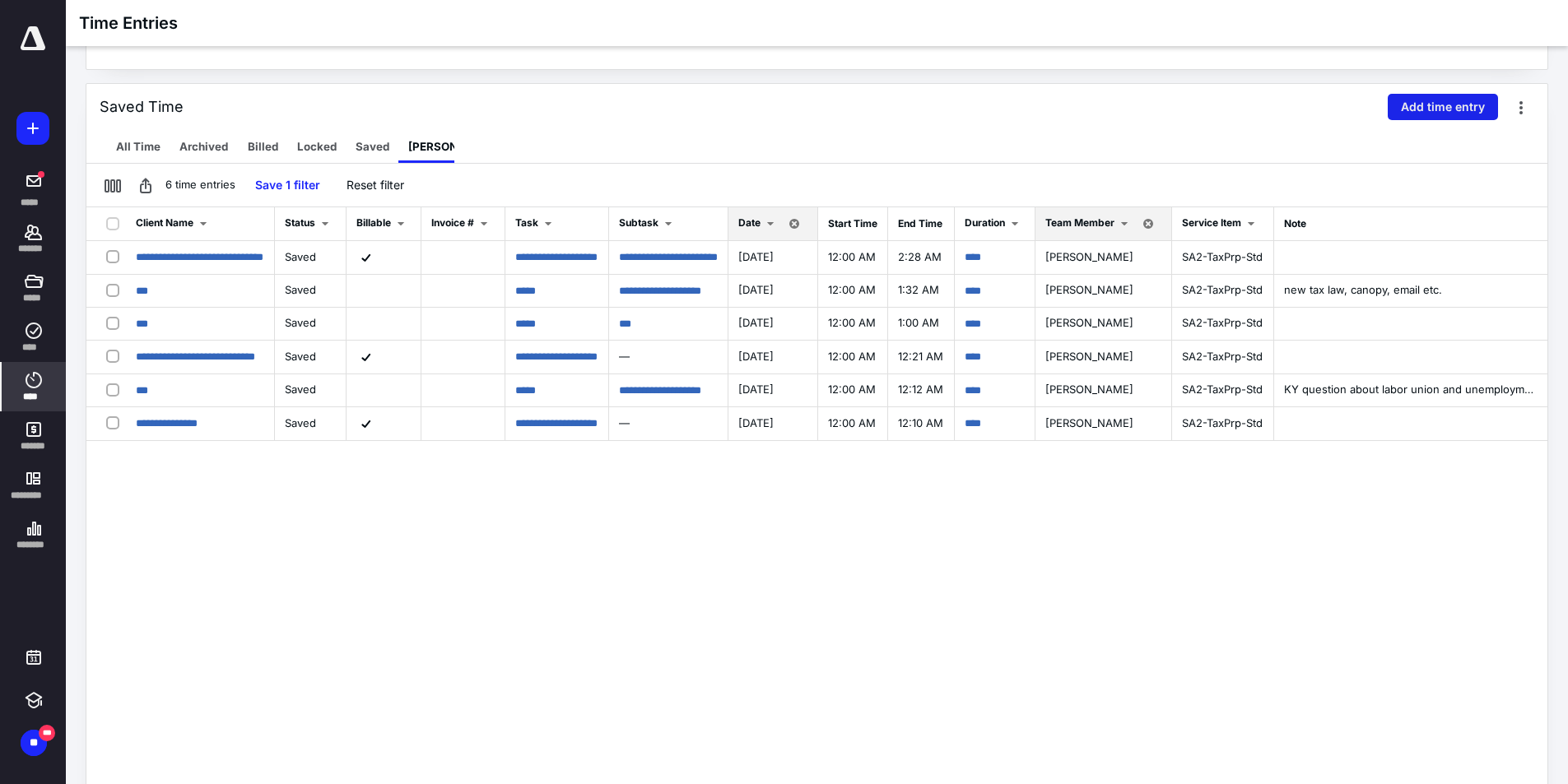 click on "Add time entry" at bounding box center (1443, 107) 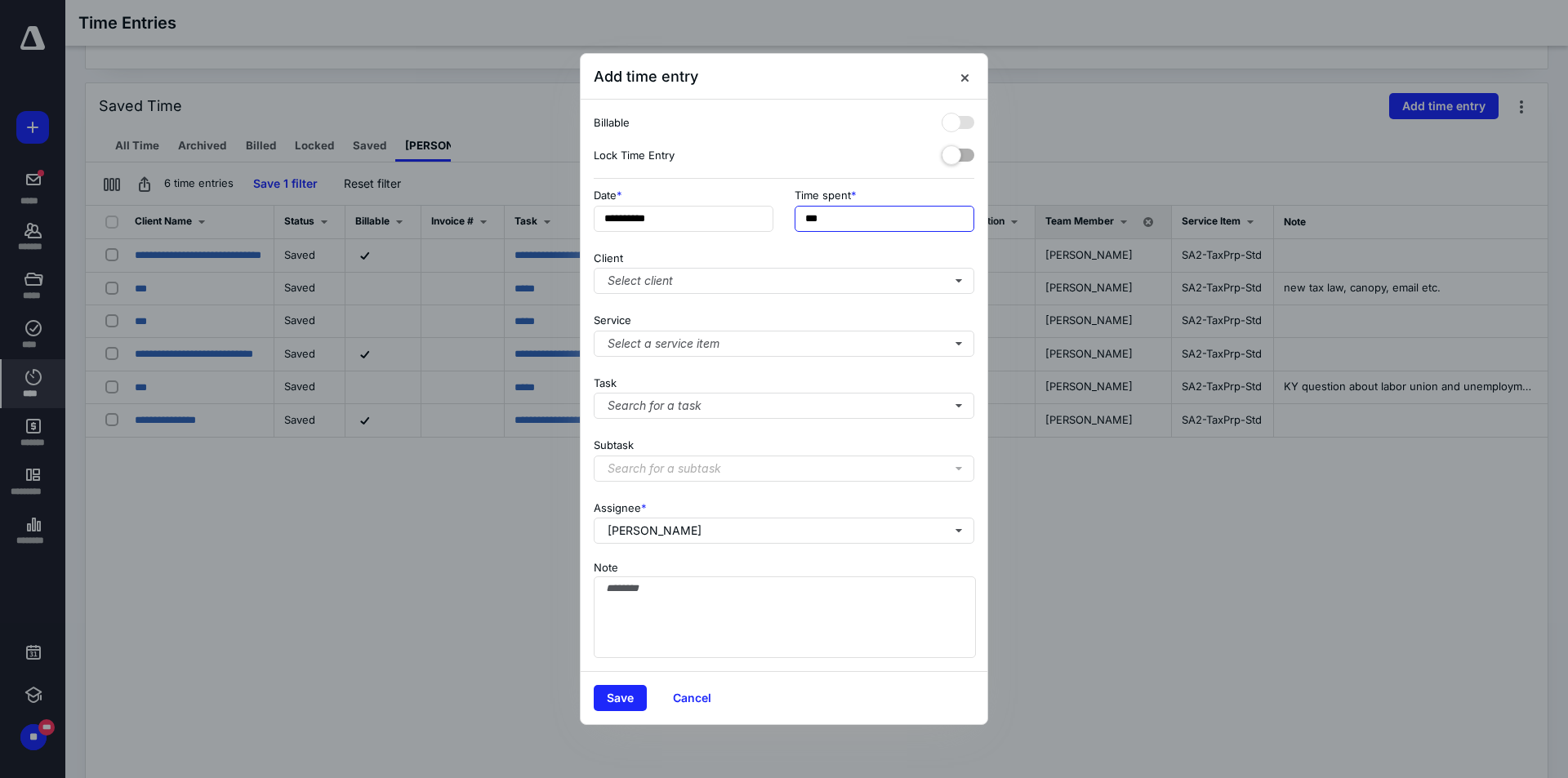 click on "***" at bounding box center [884, 219] 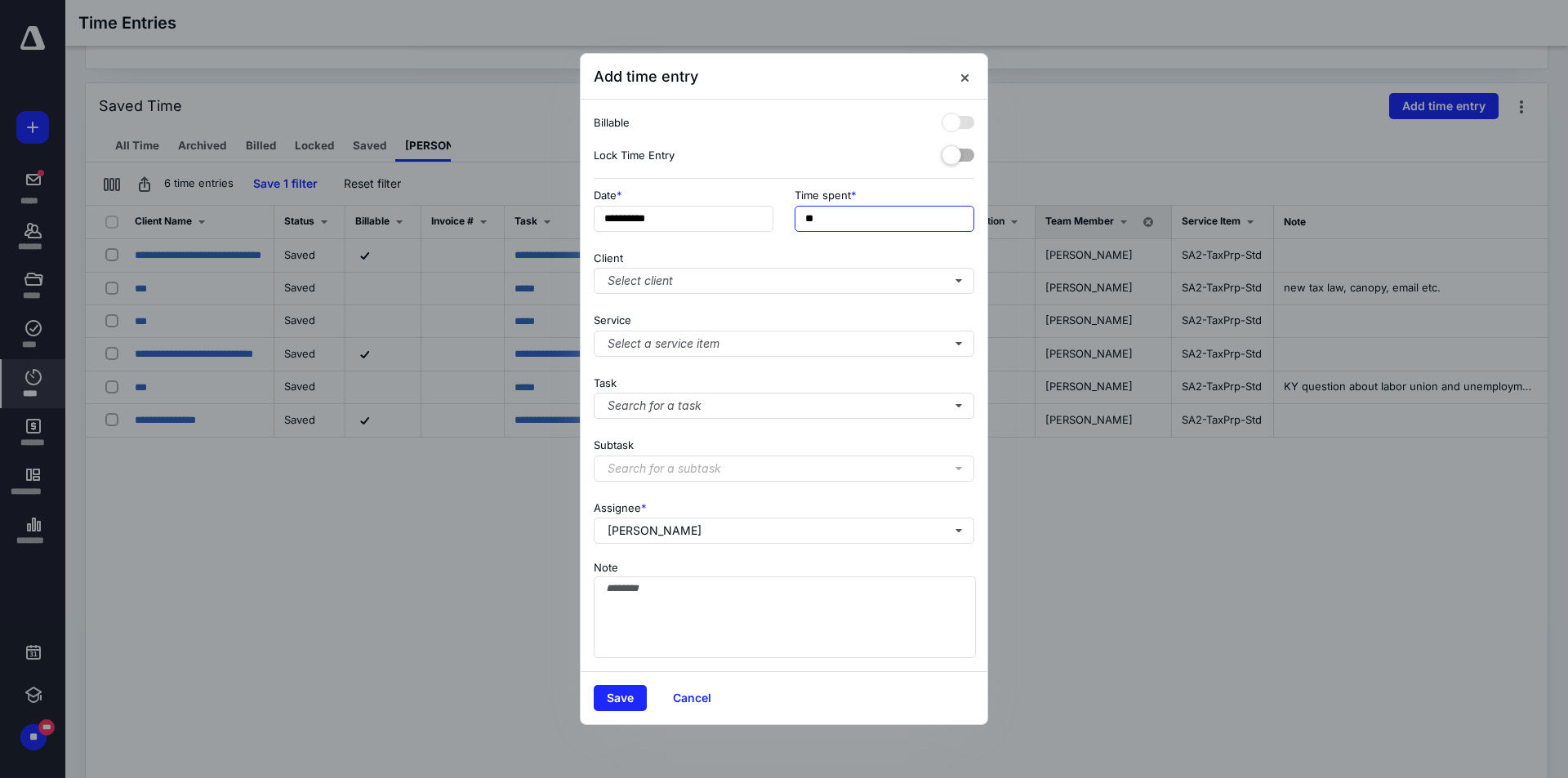 type on "*" 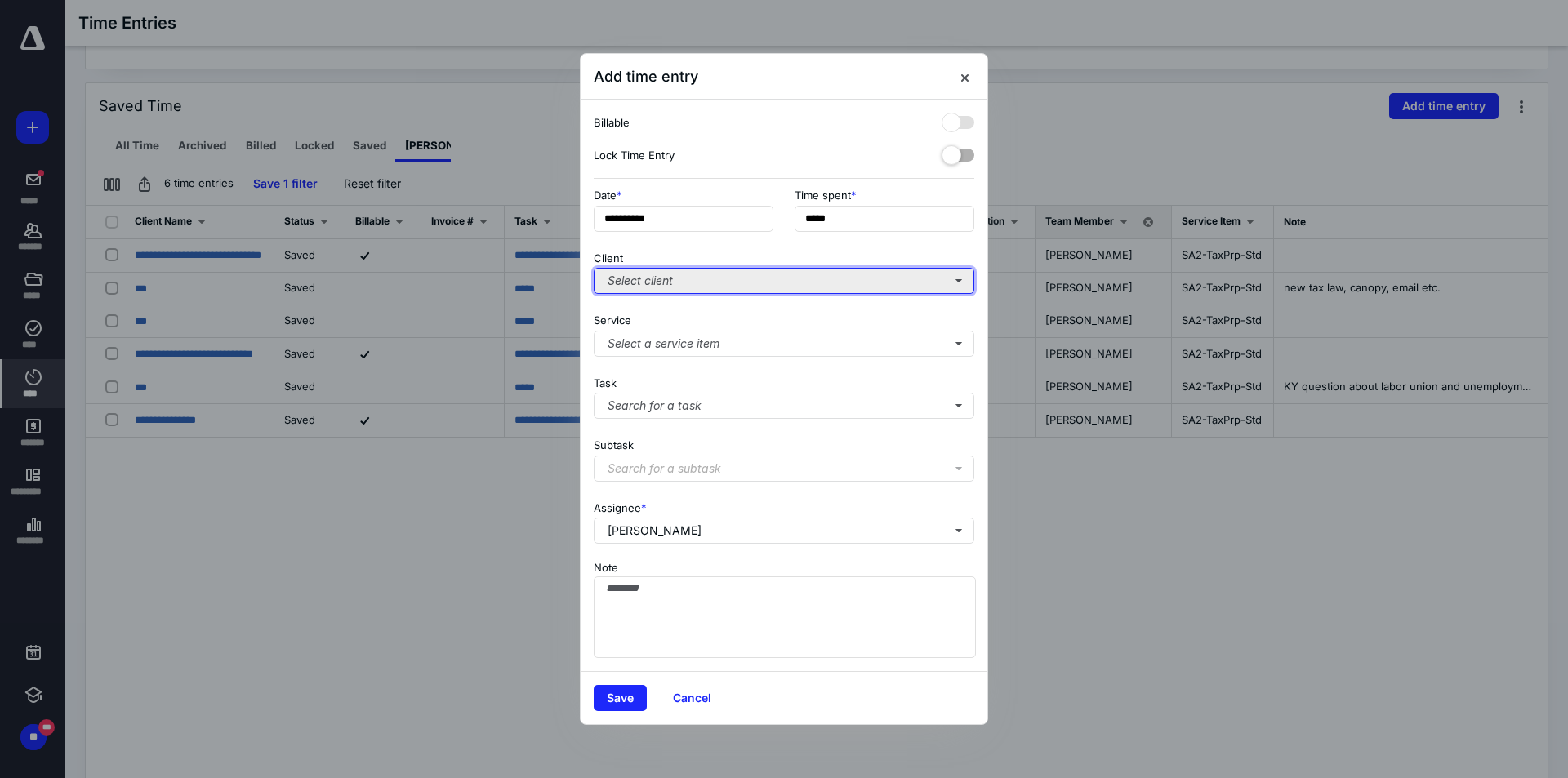 type on "***" 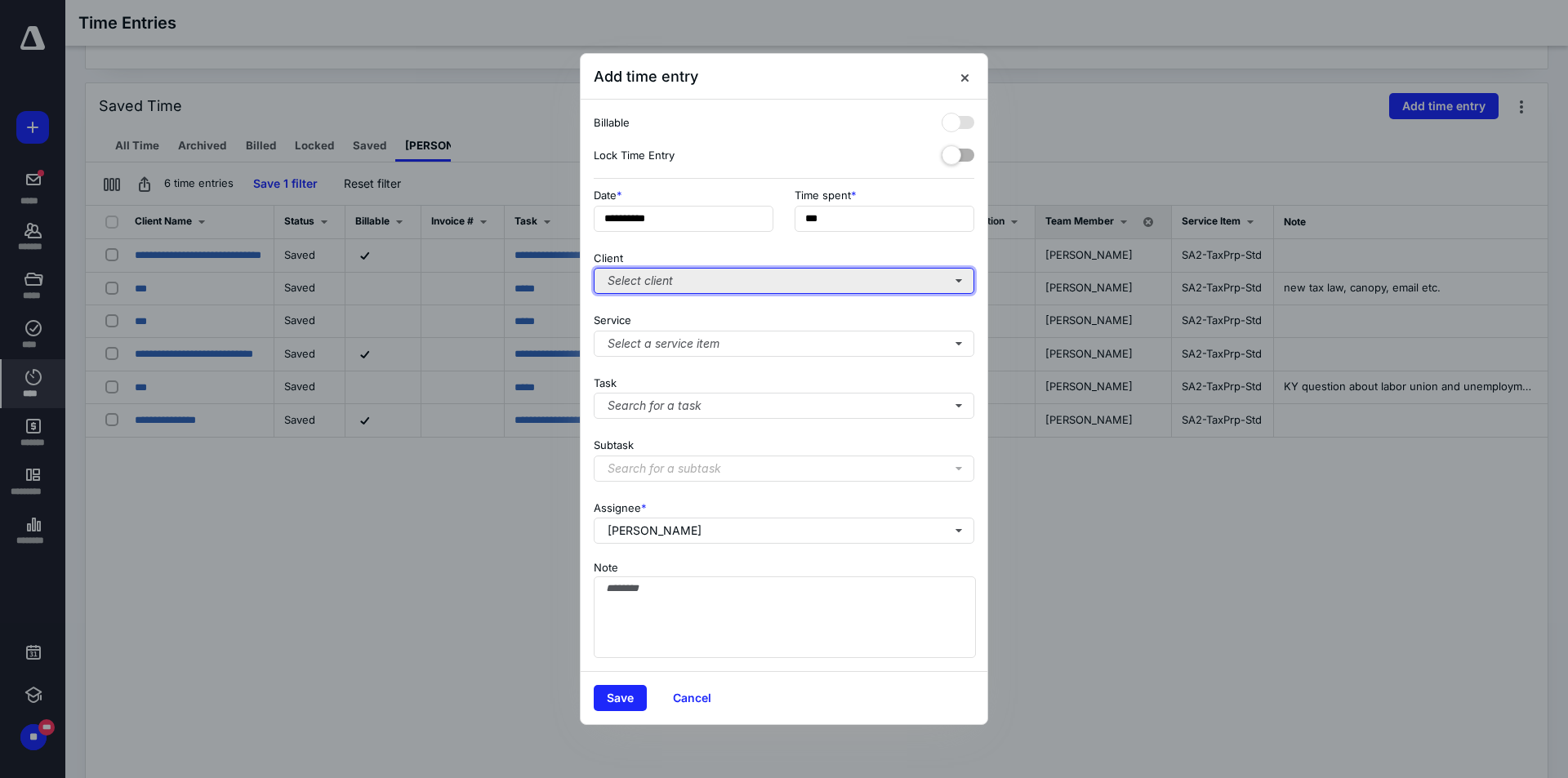 click on "Select client" at bounding box center (784, 281) 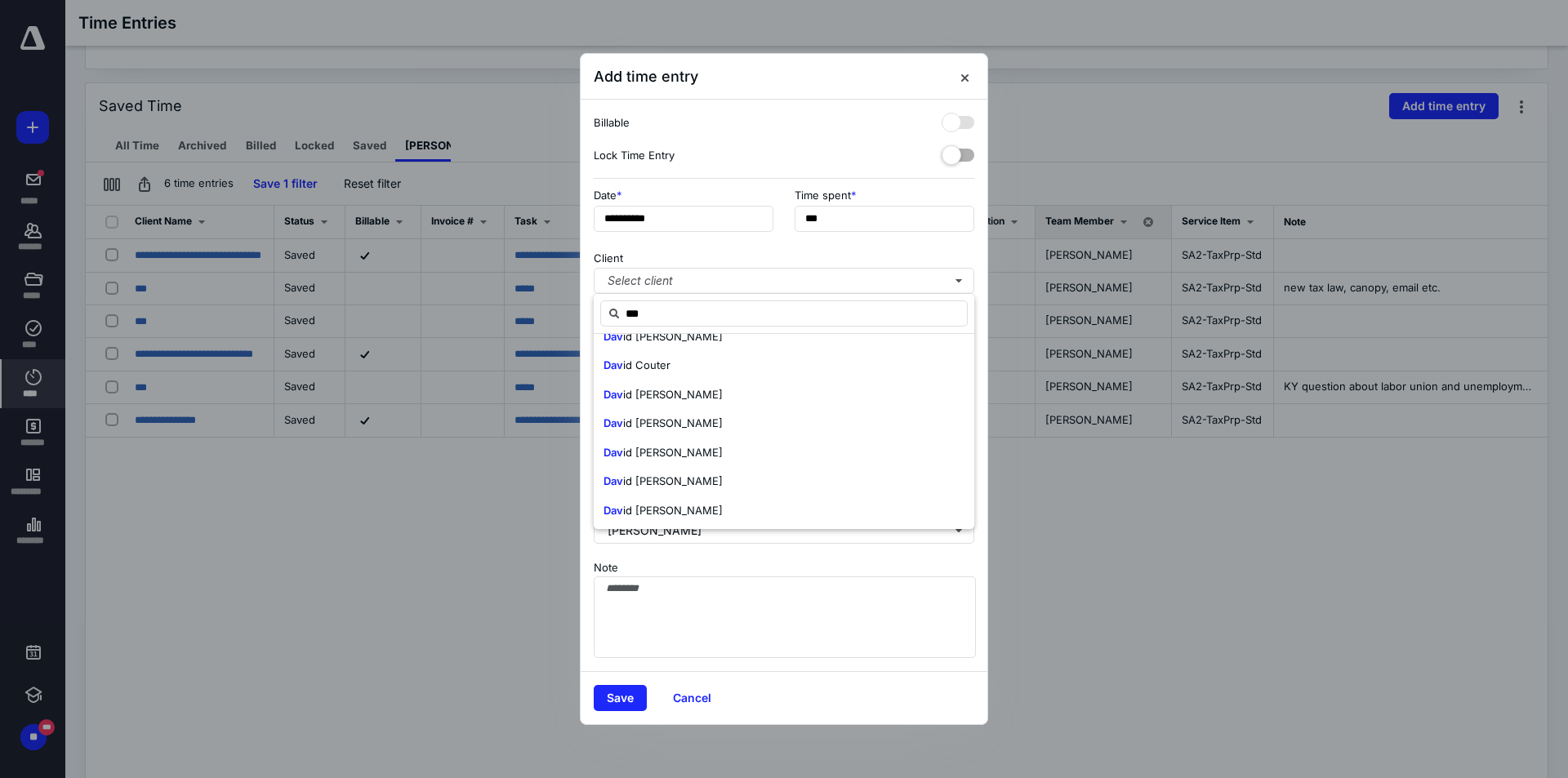 scroll, scrollTop: 0, scrollLeft: 0, axis: both 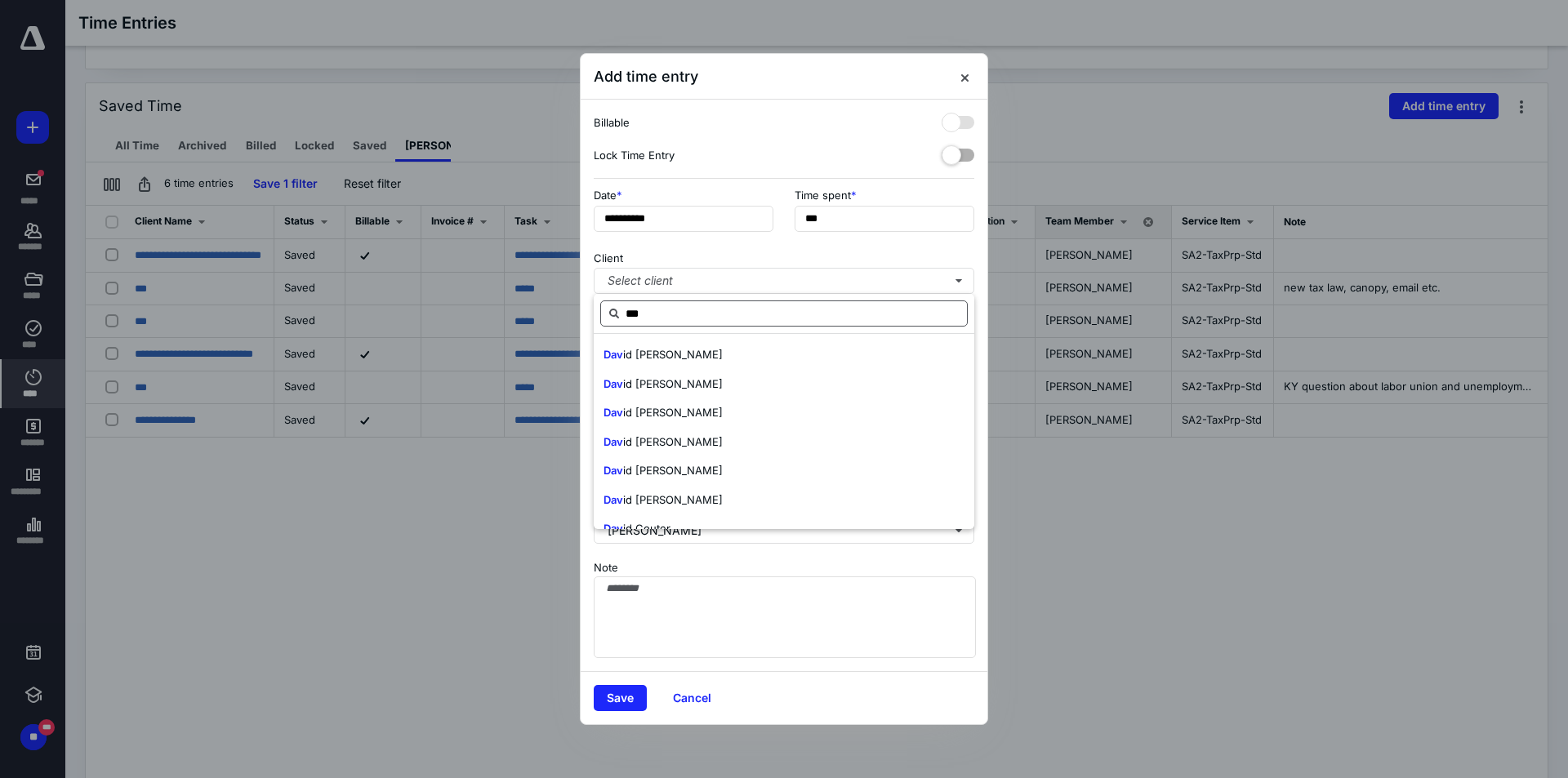 click on "***" at bounding box center [784, 313] 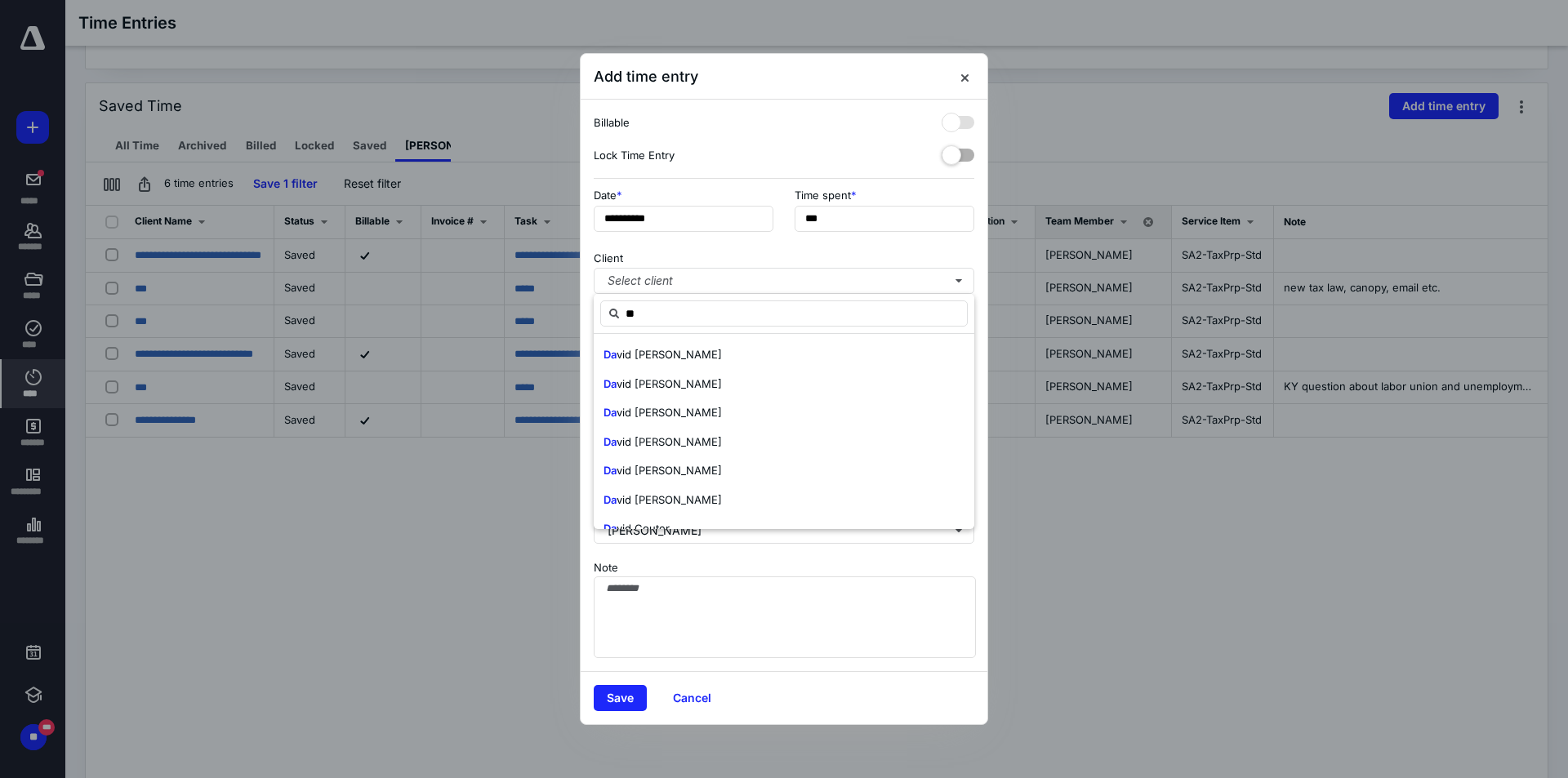 type on "*" 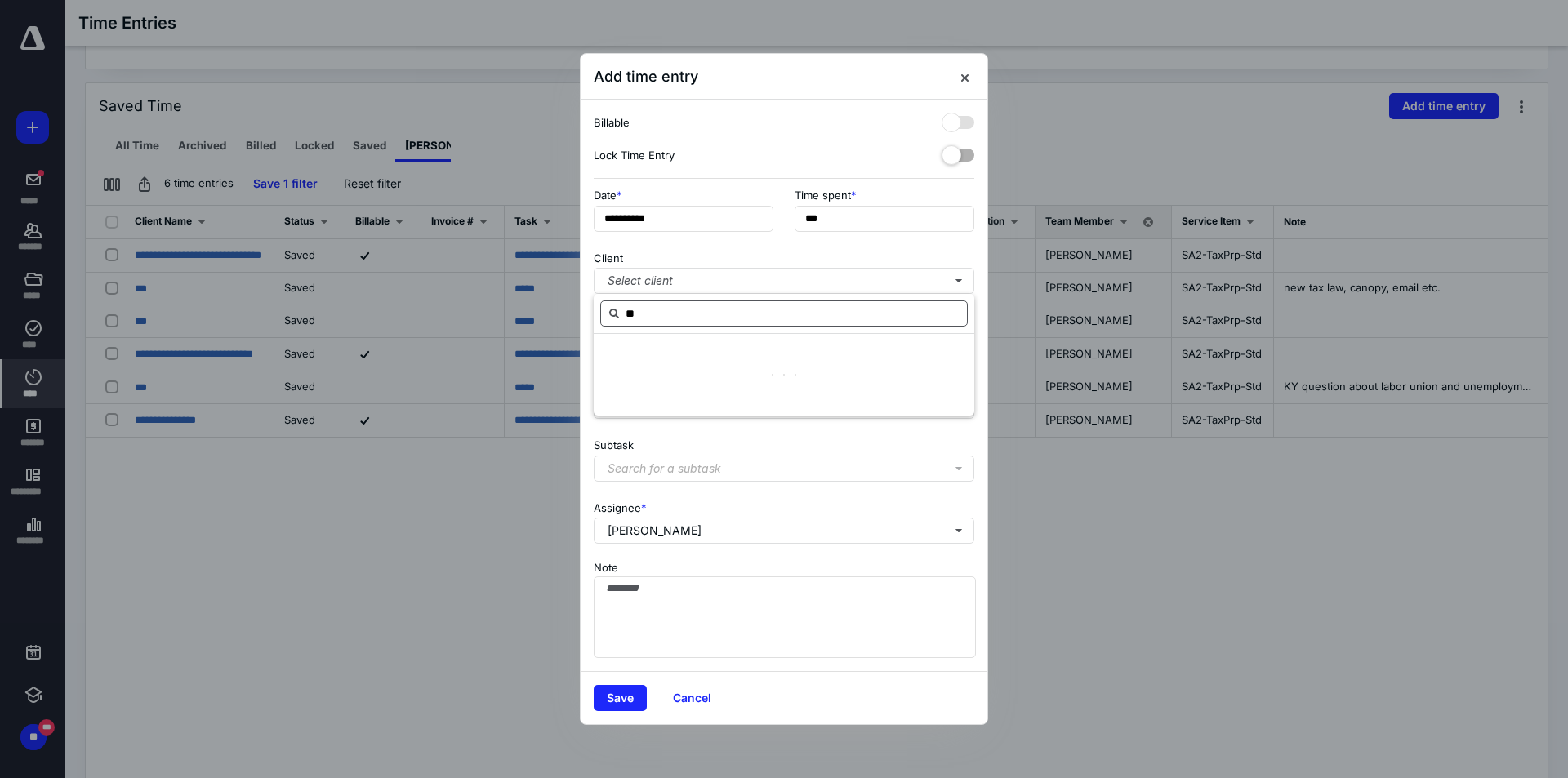 type on "*" 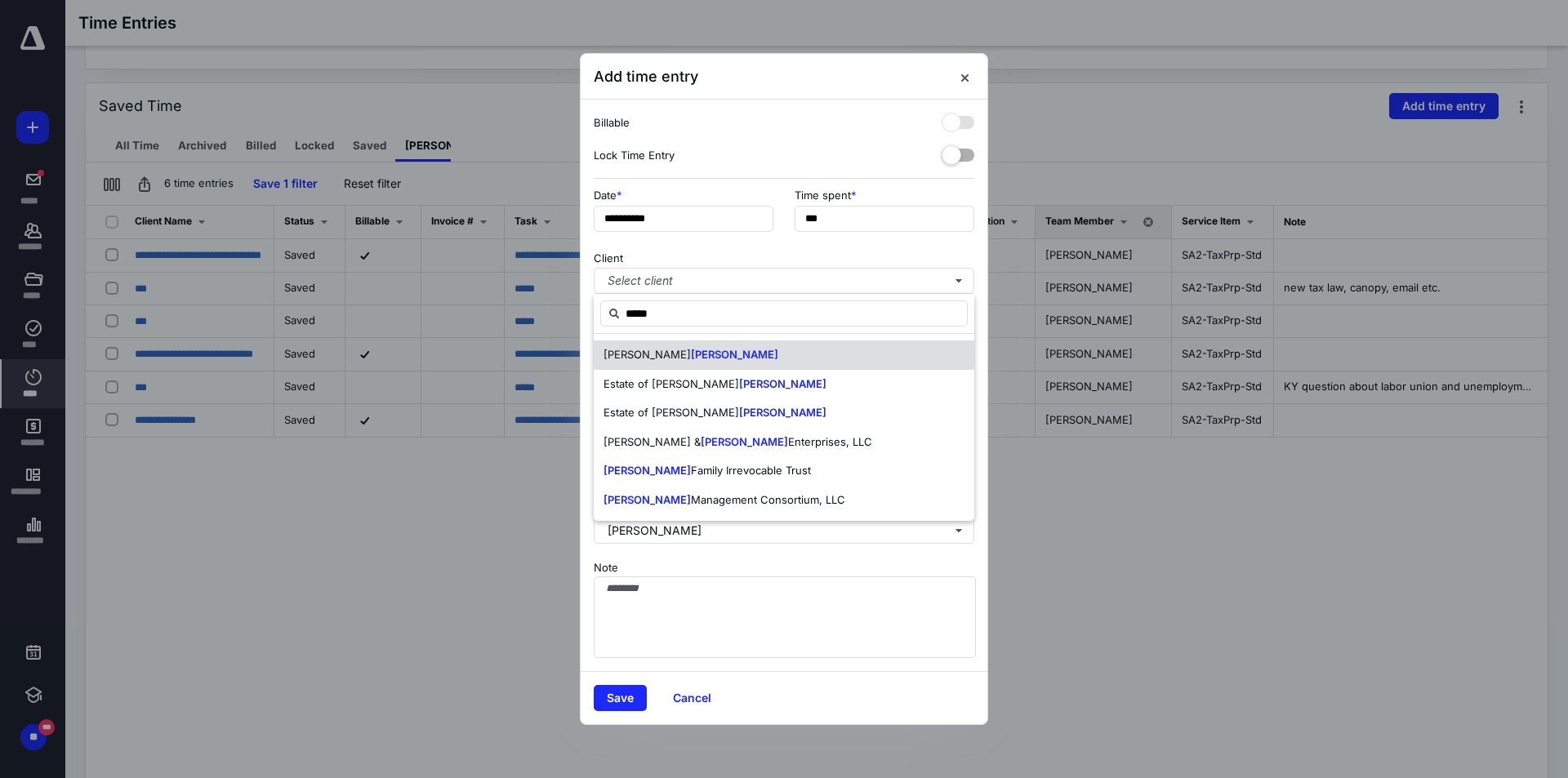 click on "Charles  Manis" at bounding box center (784, 355) 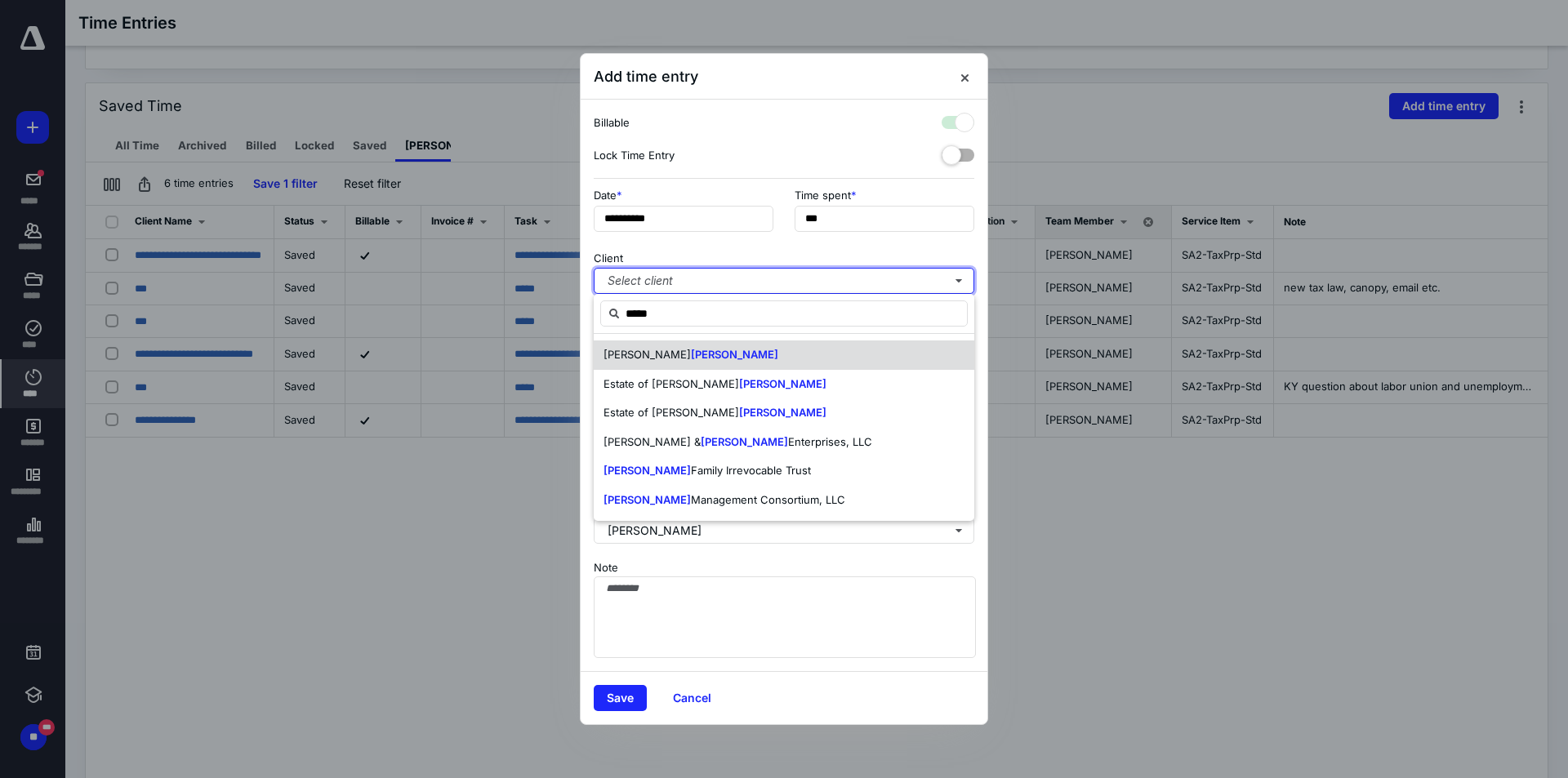 checkbox on "true" 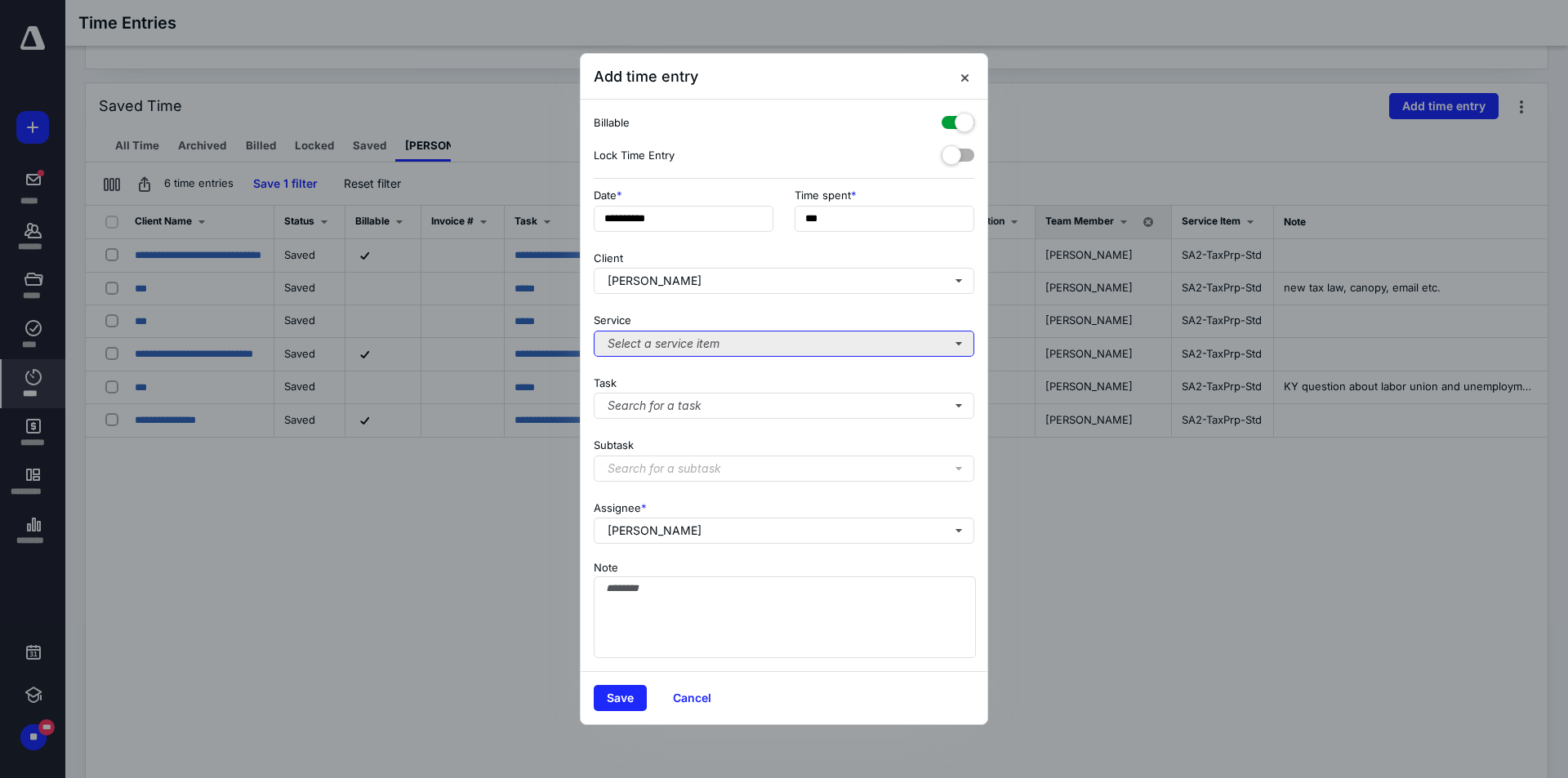 click on "Select a service item" at bounding box center (784, 344) 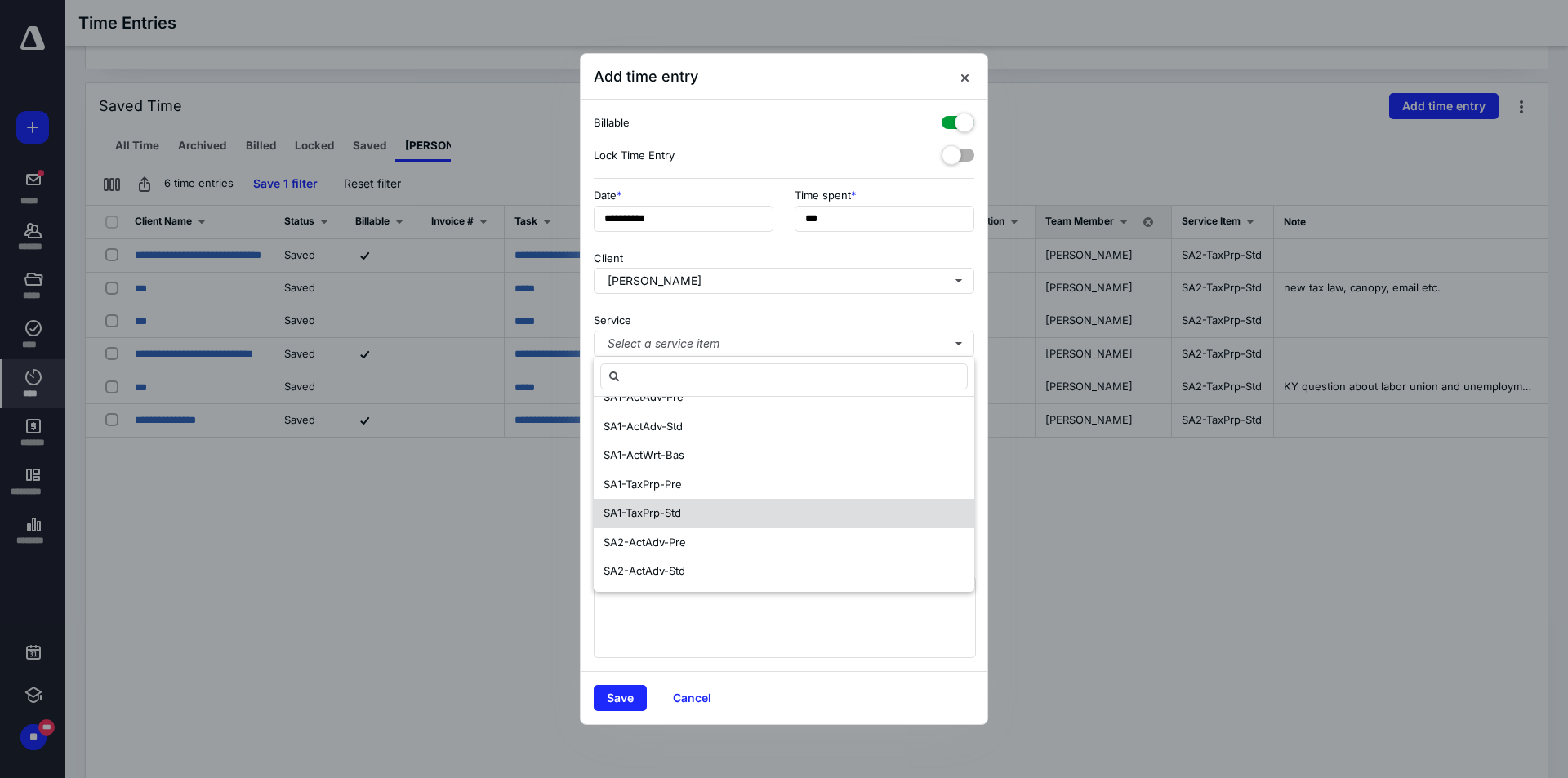 scroll, scrollTop: 1633, scrollLeft: 0, axis: vertical 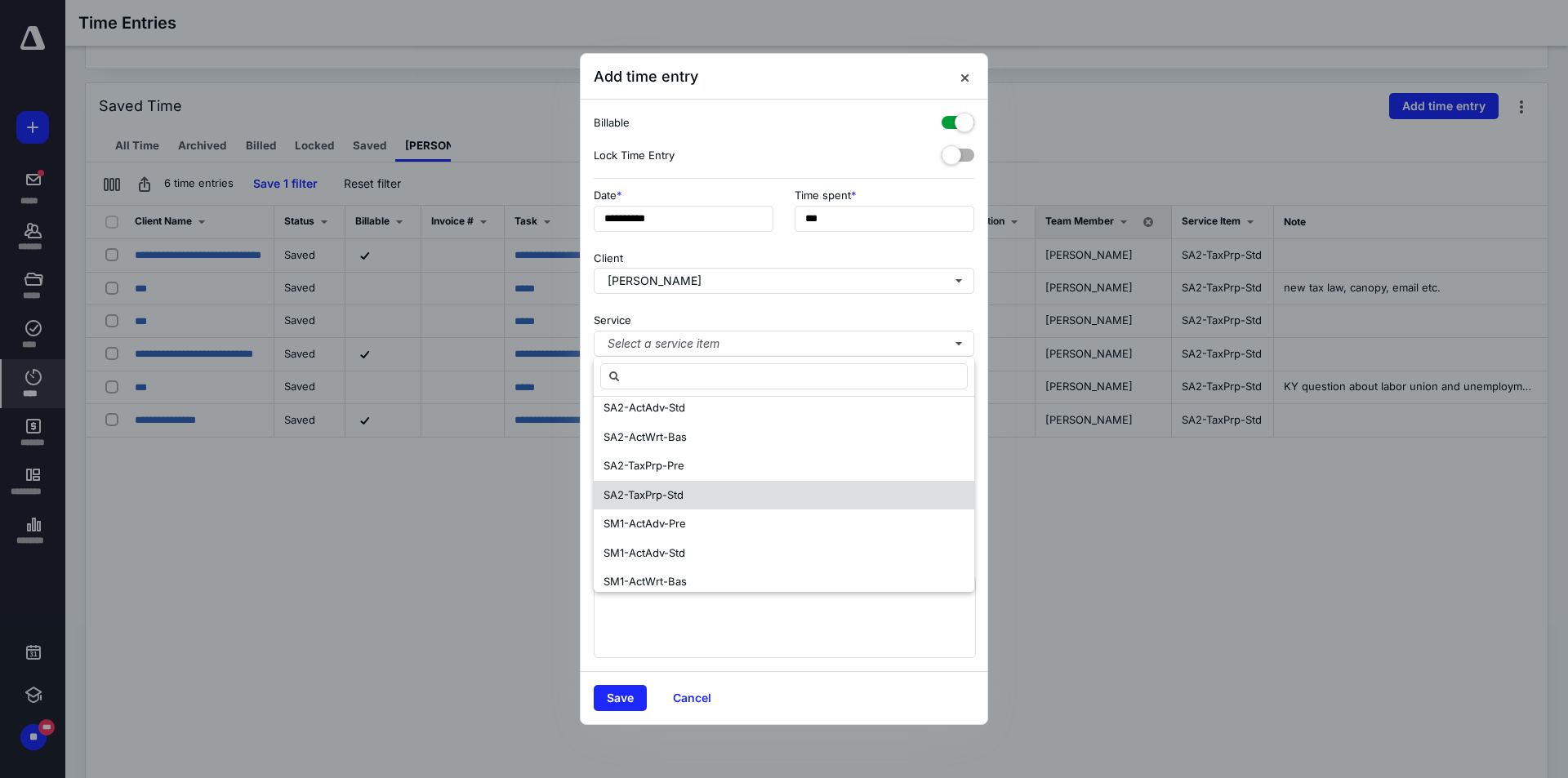 click on "SA2-TaxPrp-Std" at bounding box center (784, 496) 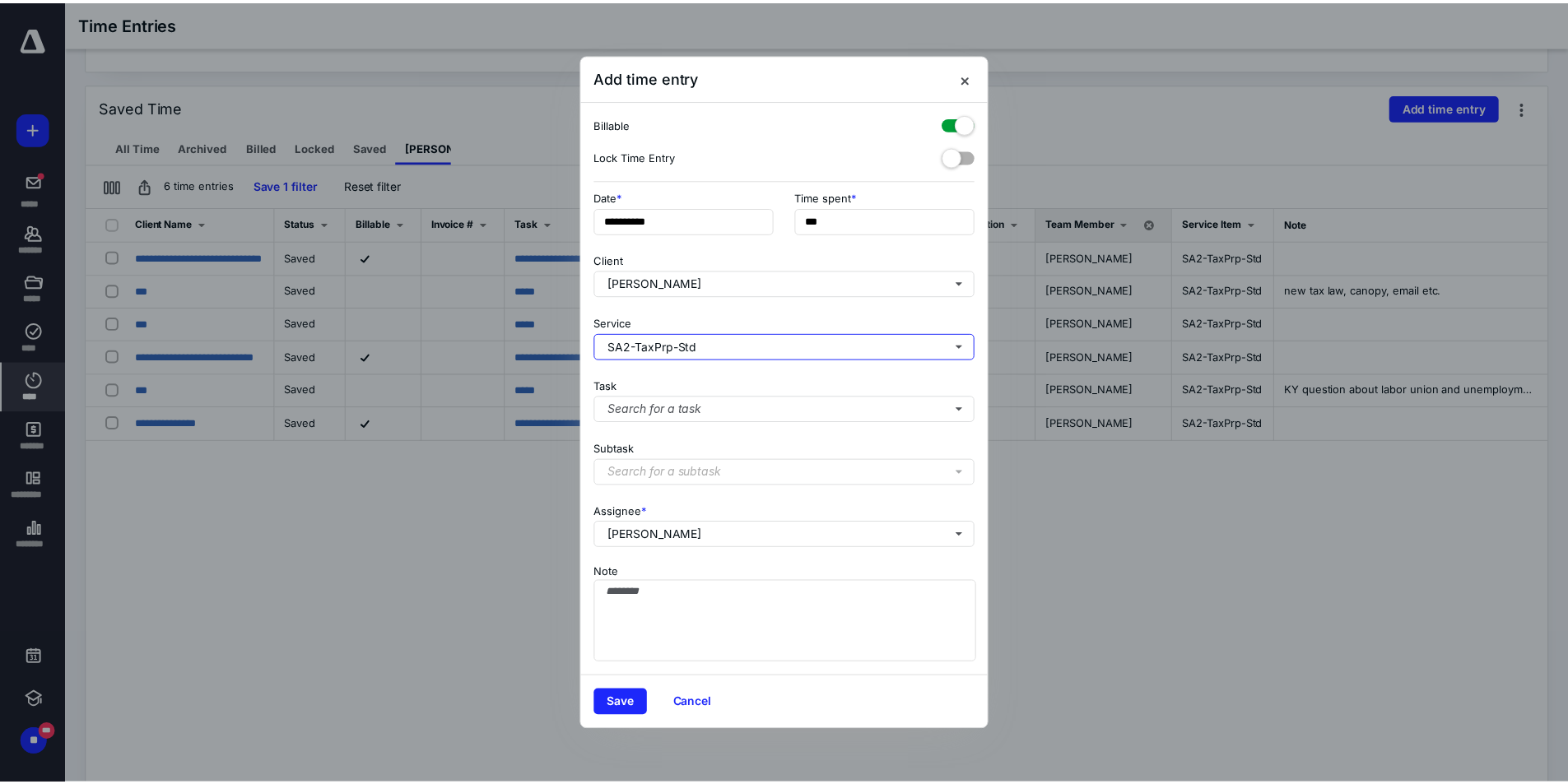 scroll, scrollTop: 0, scrollLeft: 0, axis: both 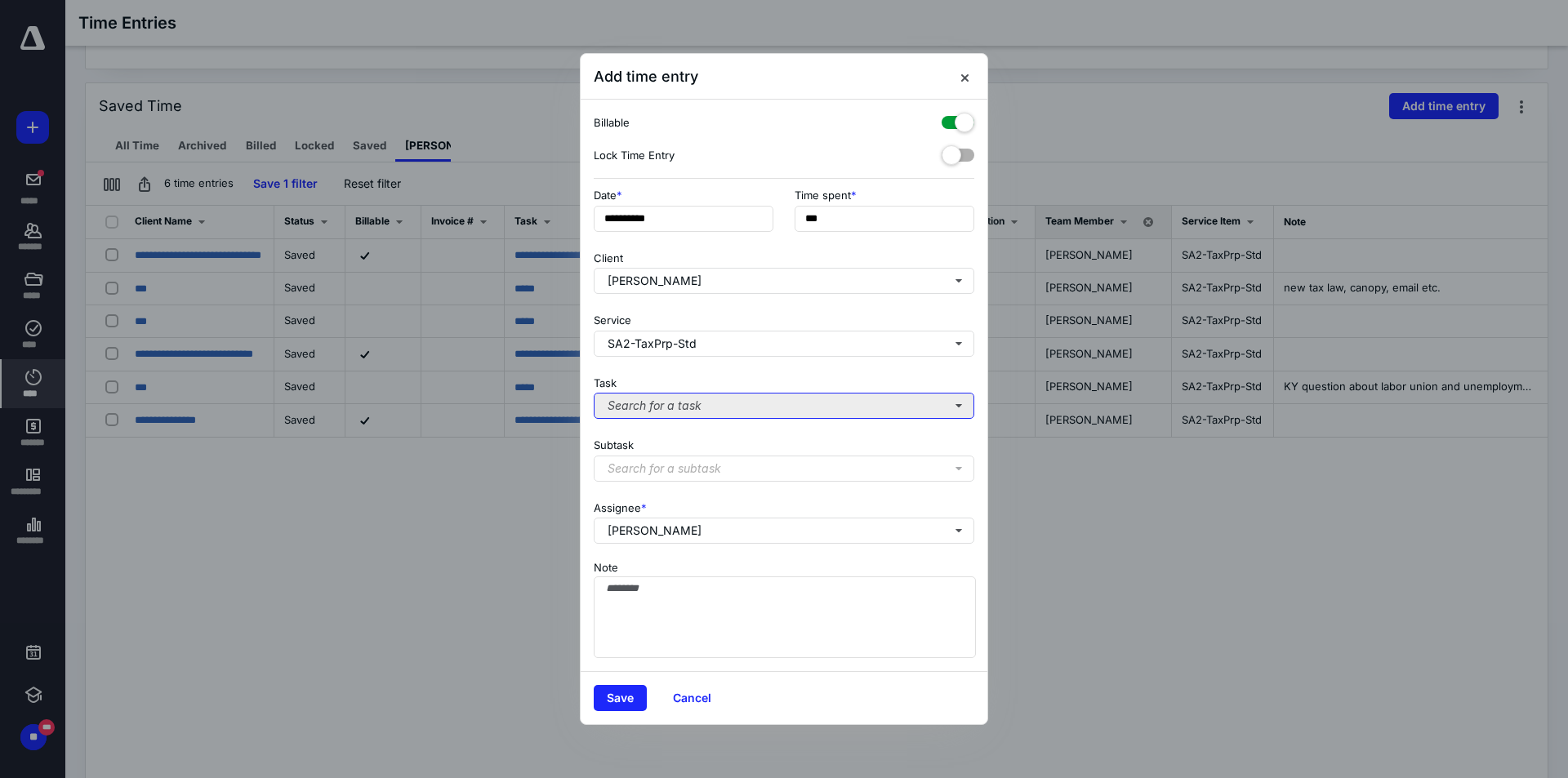 click on "Search for a task" at bounding box center (784, 406) 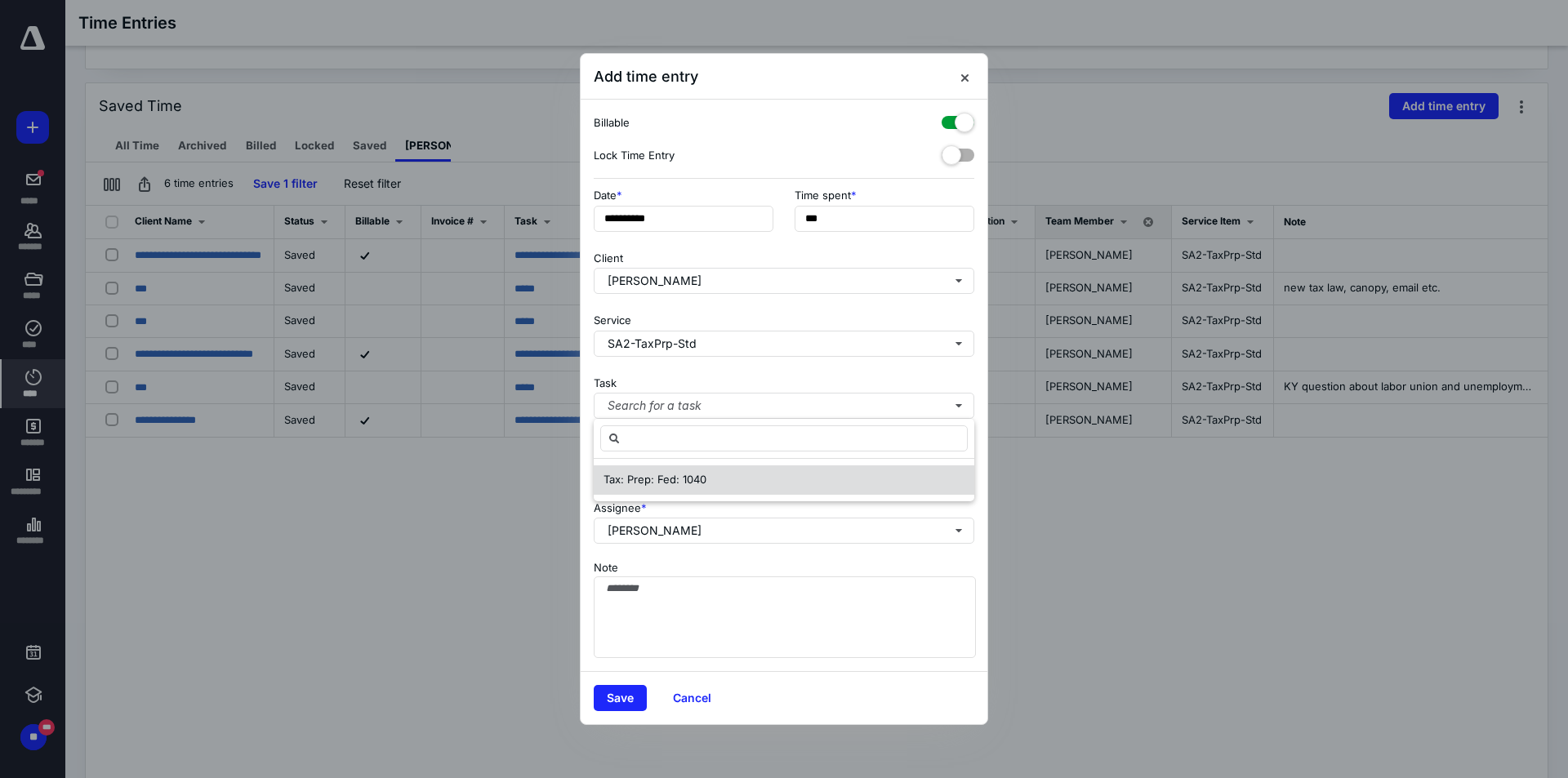 click on "Tax: Prep: Fed: 1040" at bounding box center [655, 479] 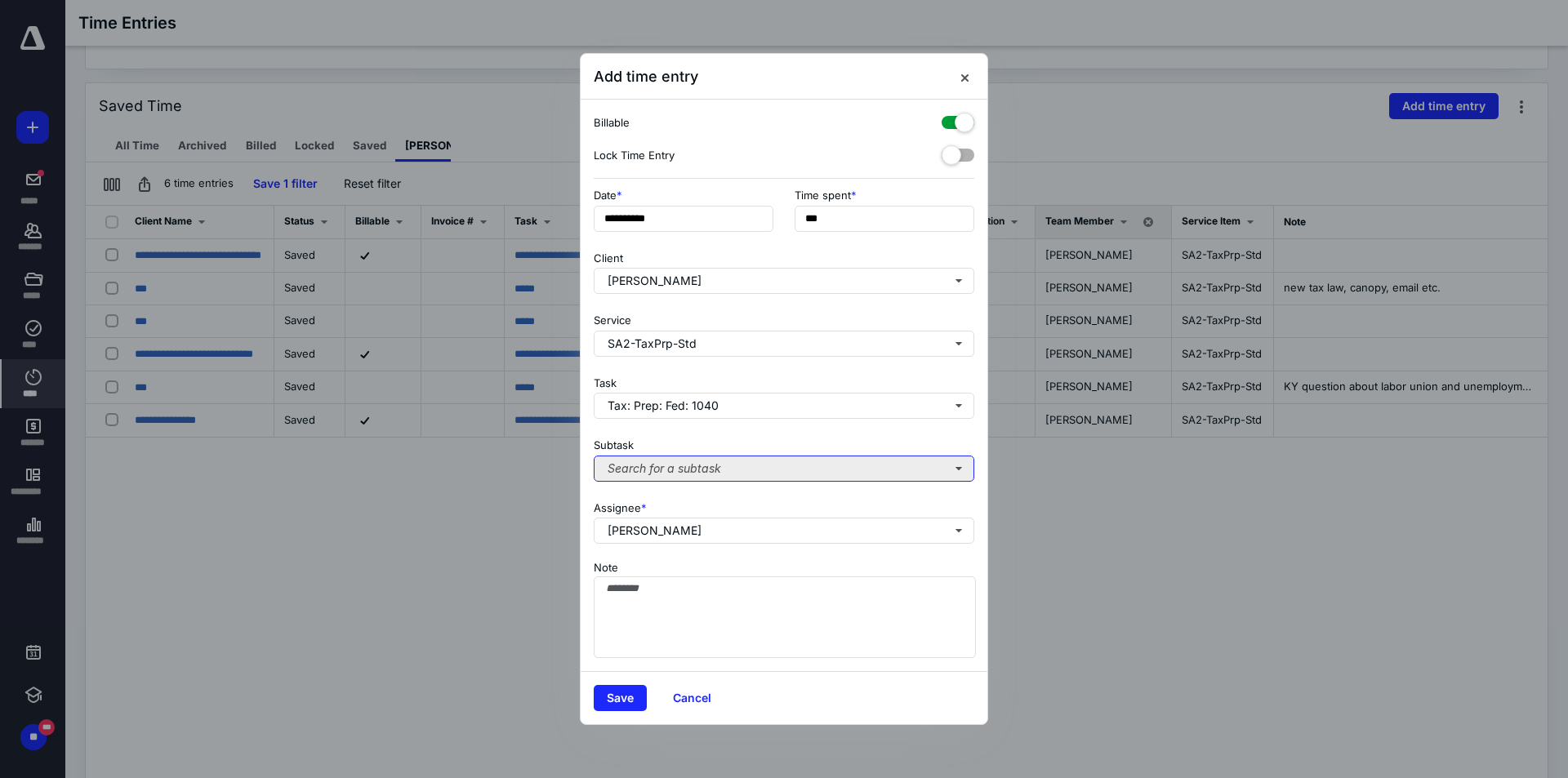 click on "Search for a subtask" at bounding box center (784, 469) 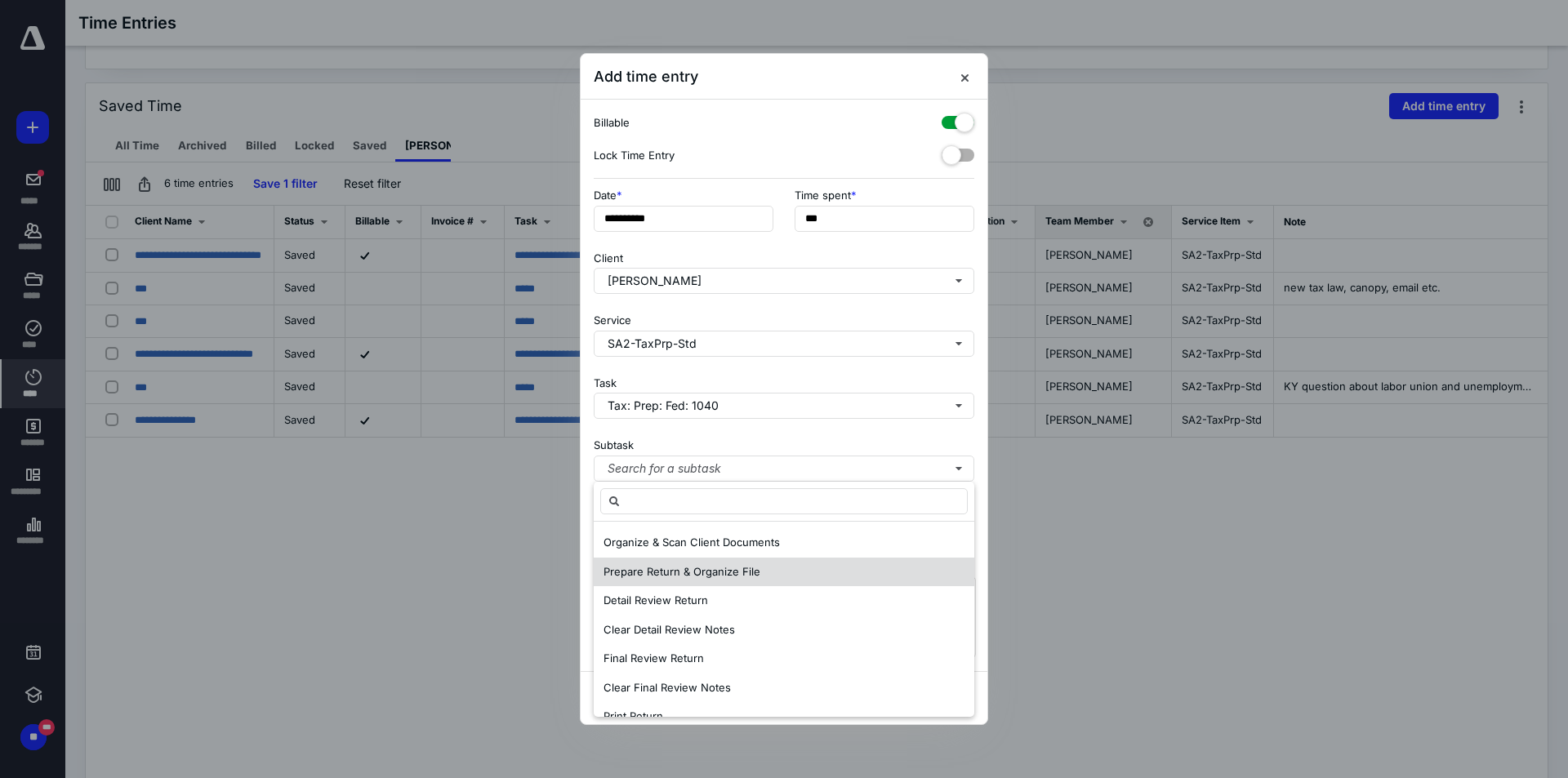 click on "Prepare Return & Organize File" at bounding box center [682, 571] 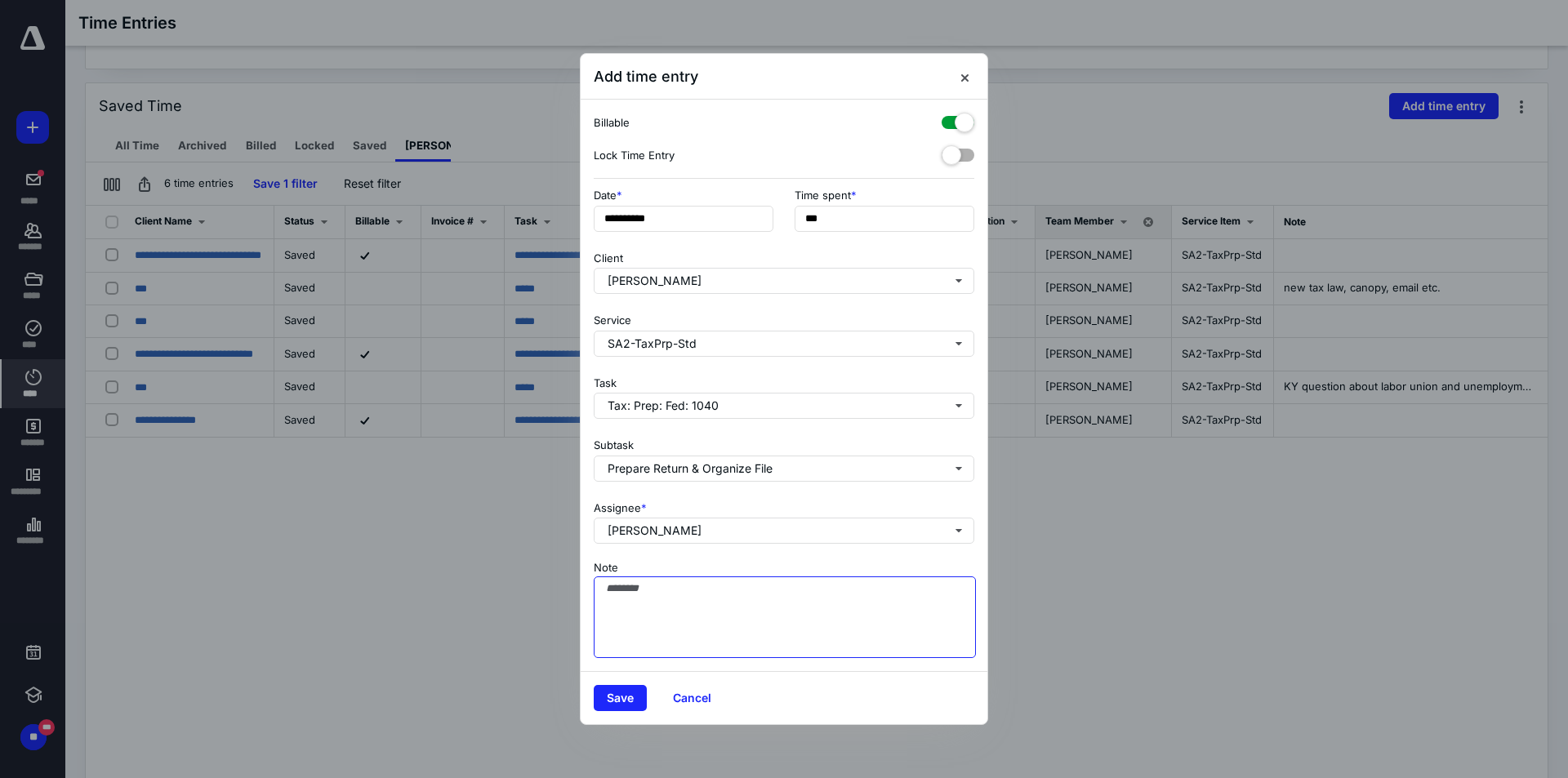 click on "Note" at bounding box center (785, 617) 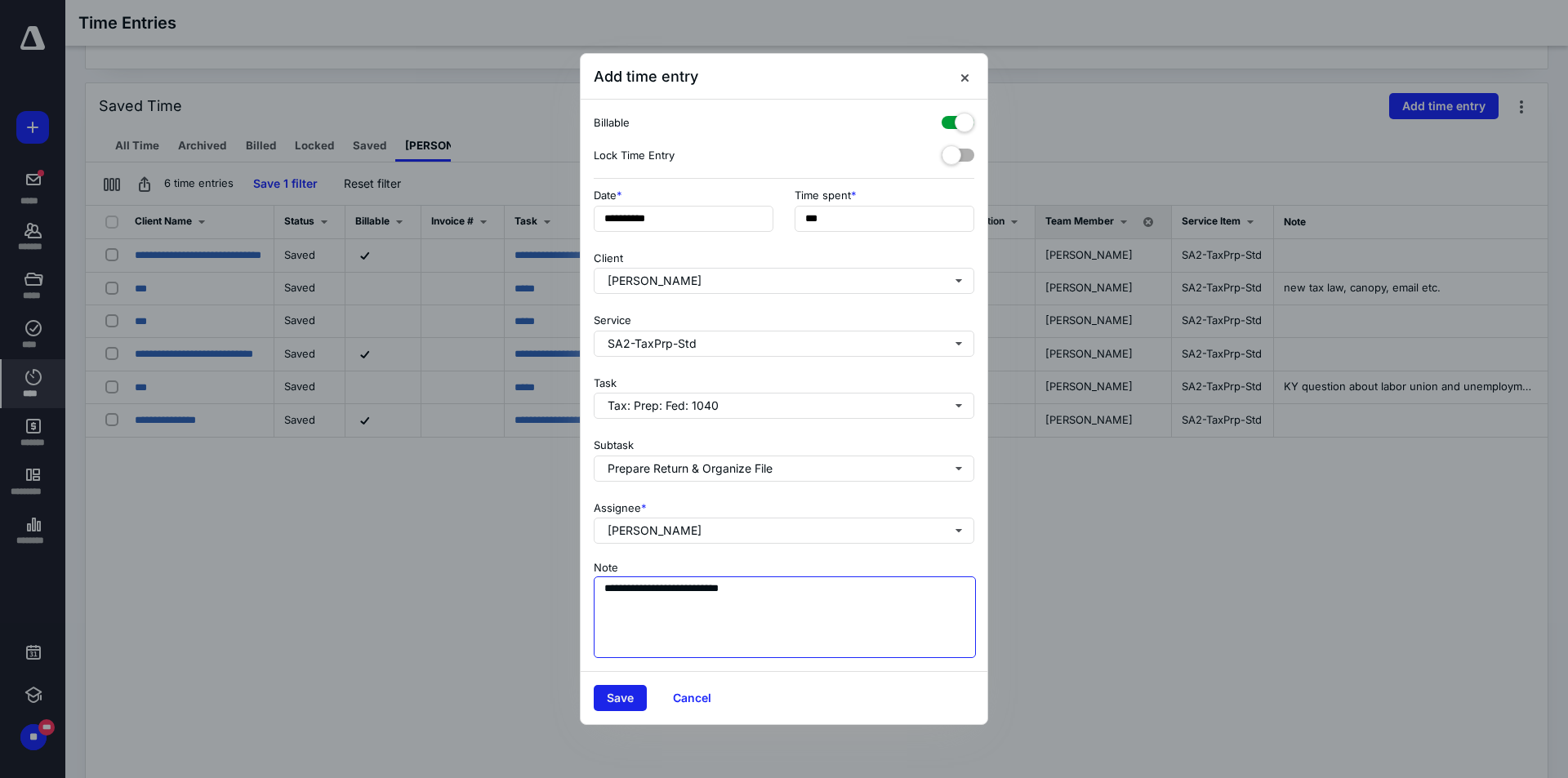 type on "**********" 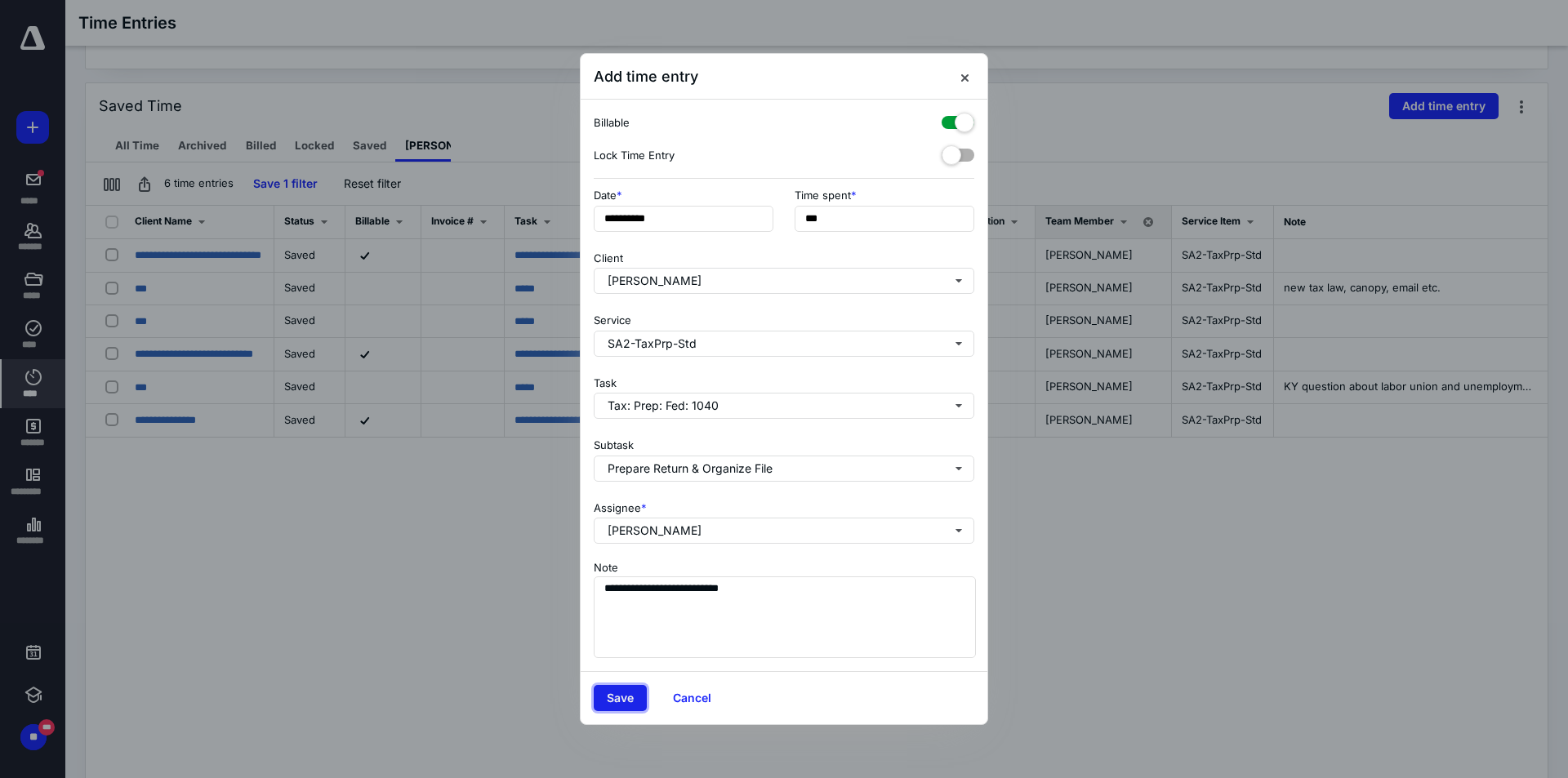 click on "Save" at bounding box center (620, 698) 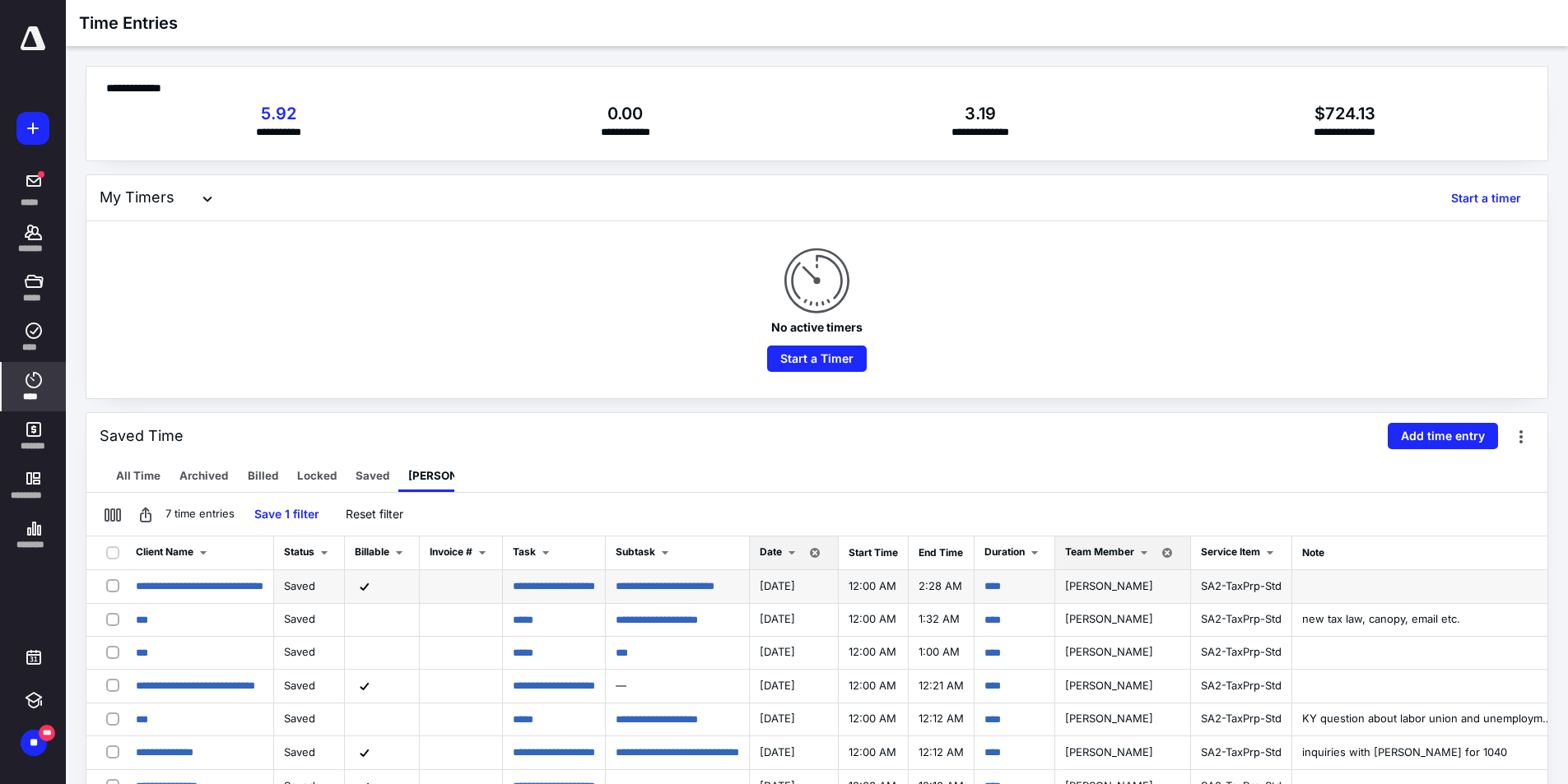 scroll, scrollTop: 247, scrollLeft: 0, axis: vertical 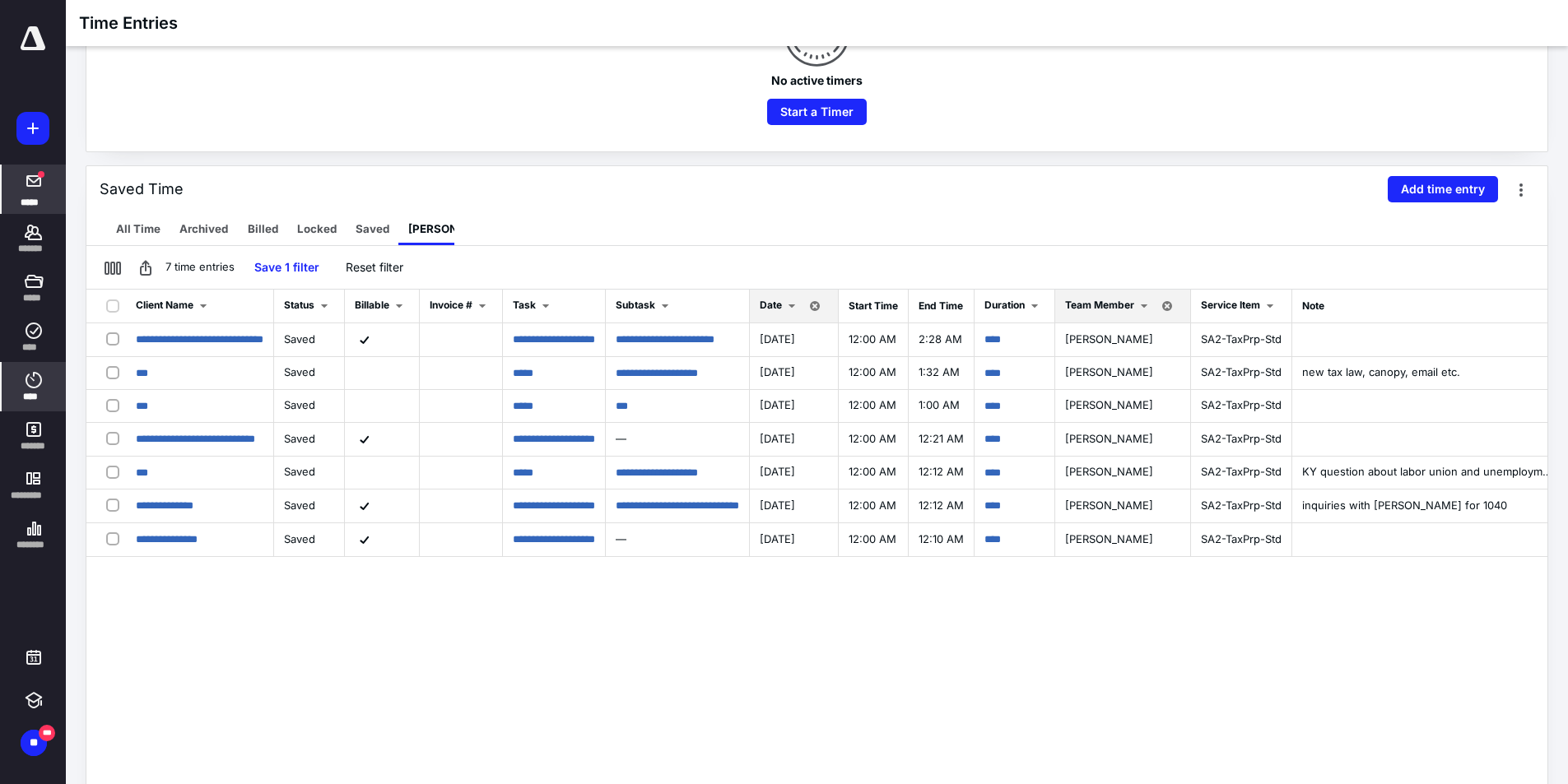 click 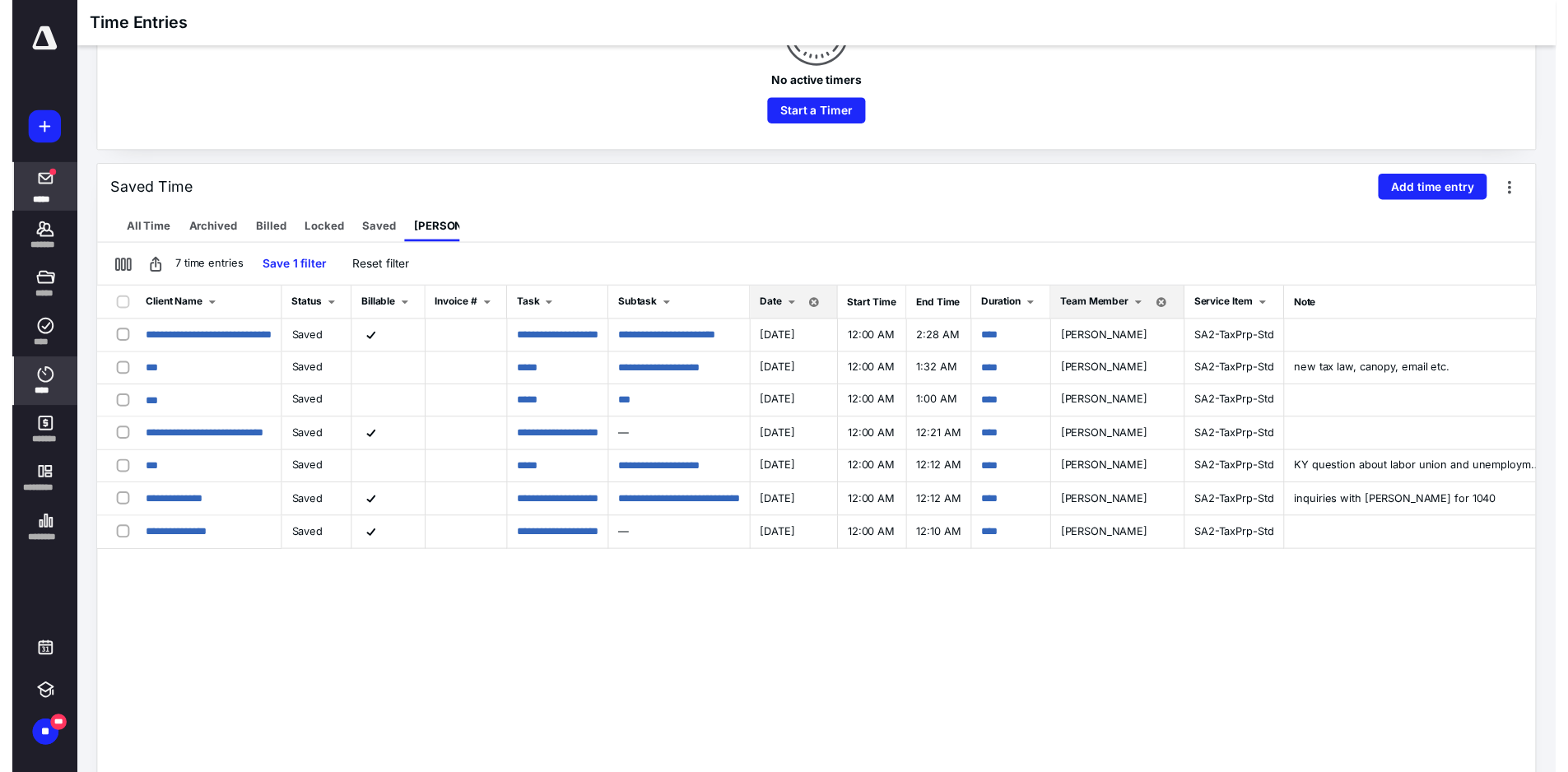 scroll, scrollTop: 0, scrollLeft: 0, axis: both 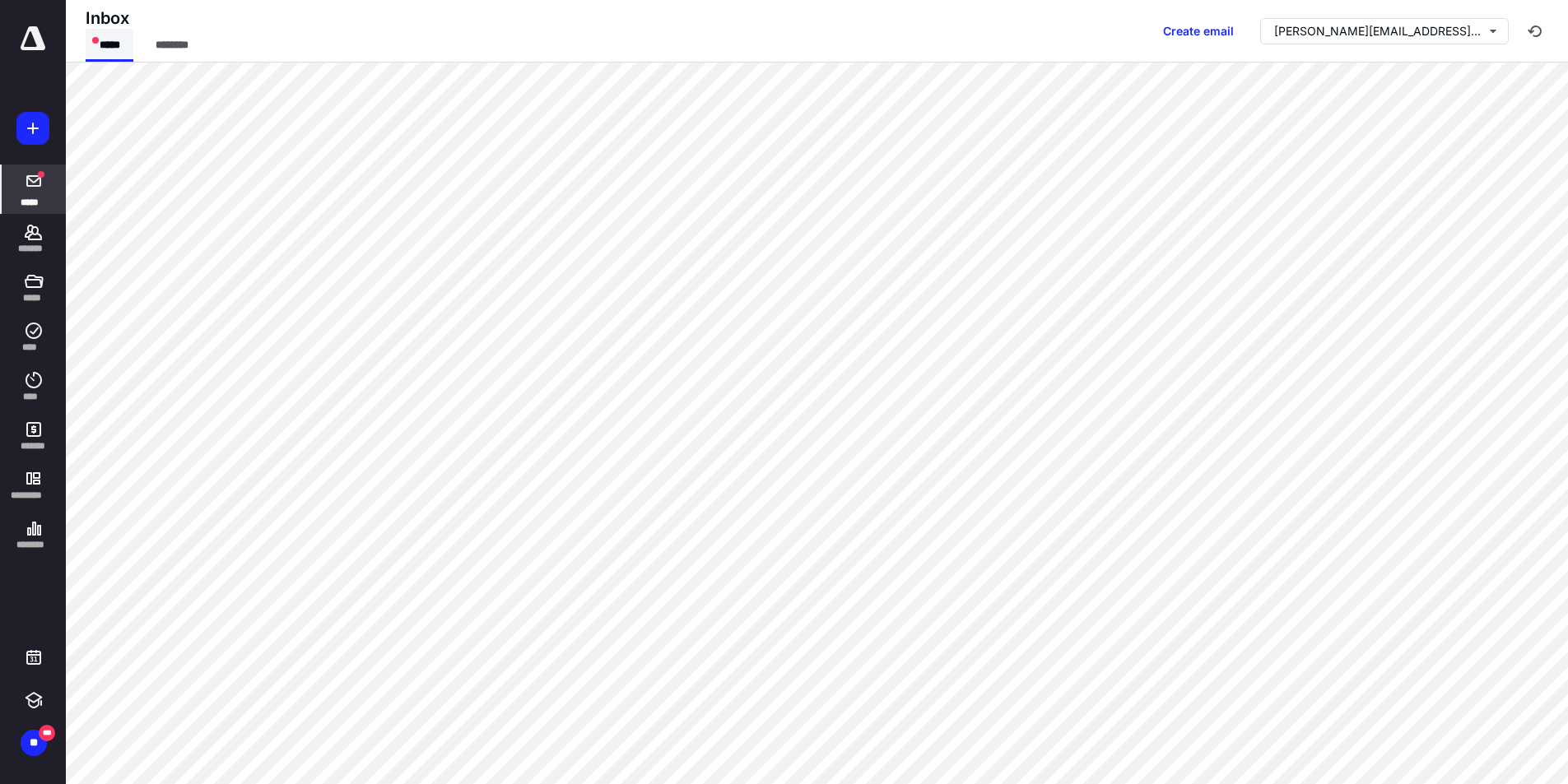 click on "*****" at bounding box center [109, 45] 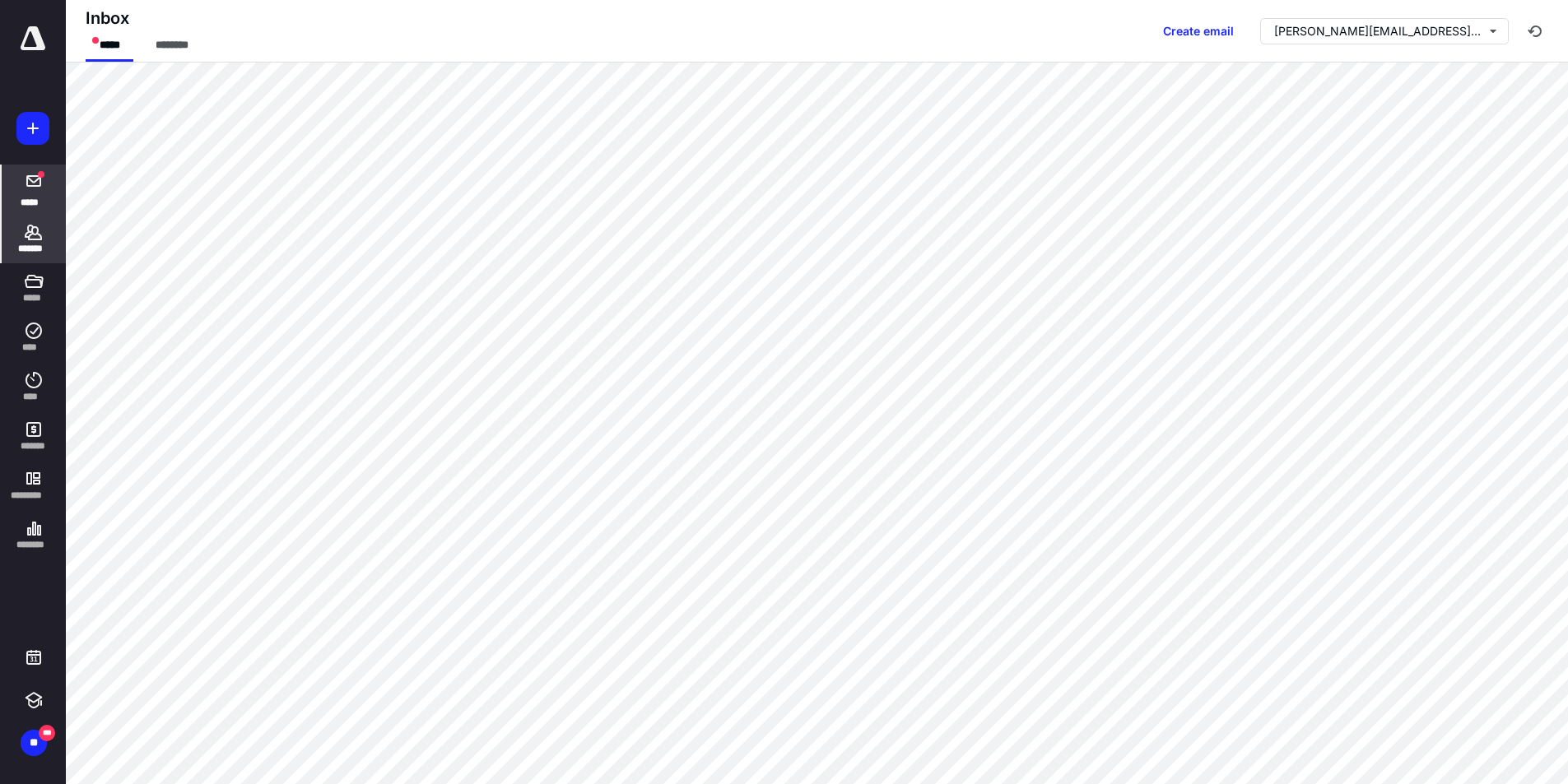 click on "*******" at bounding box center (34, 239) 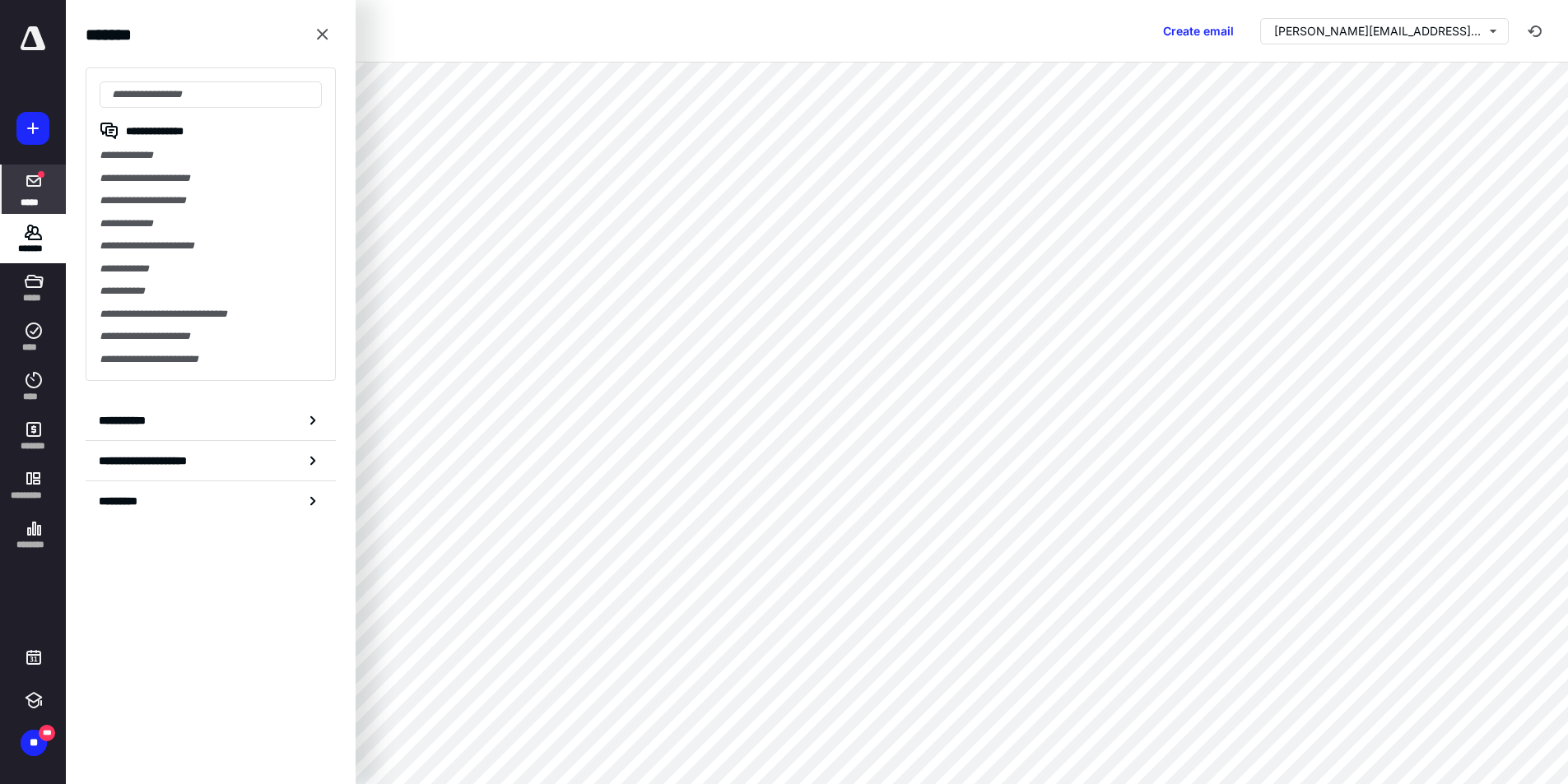 click 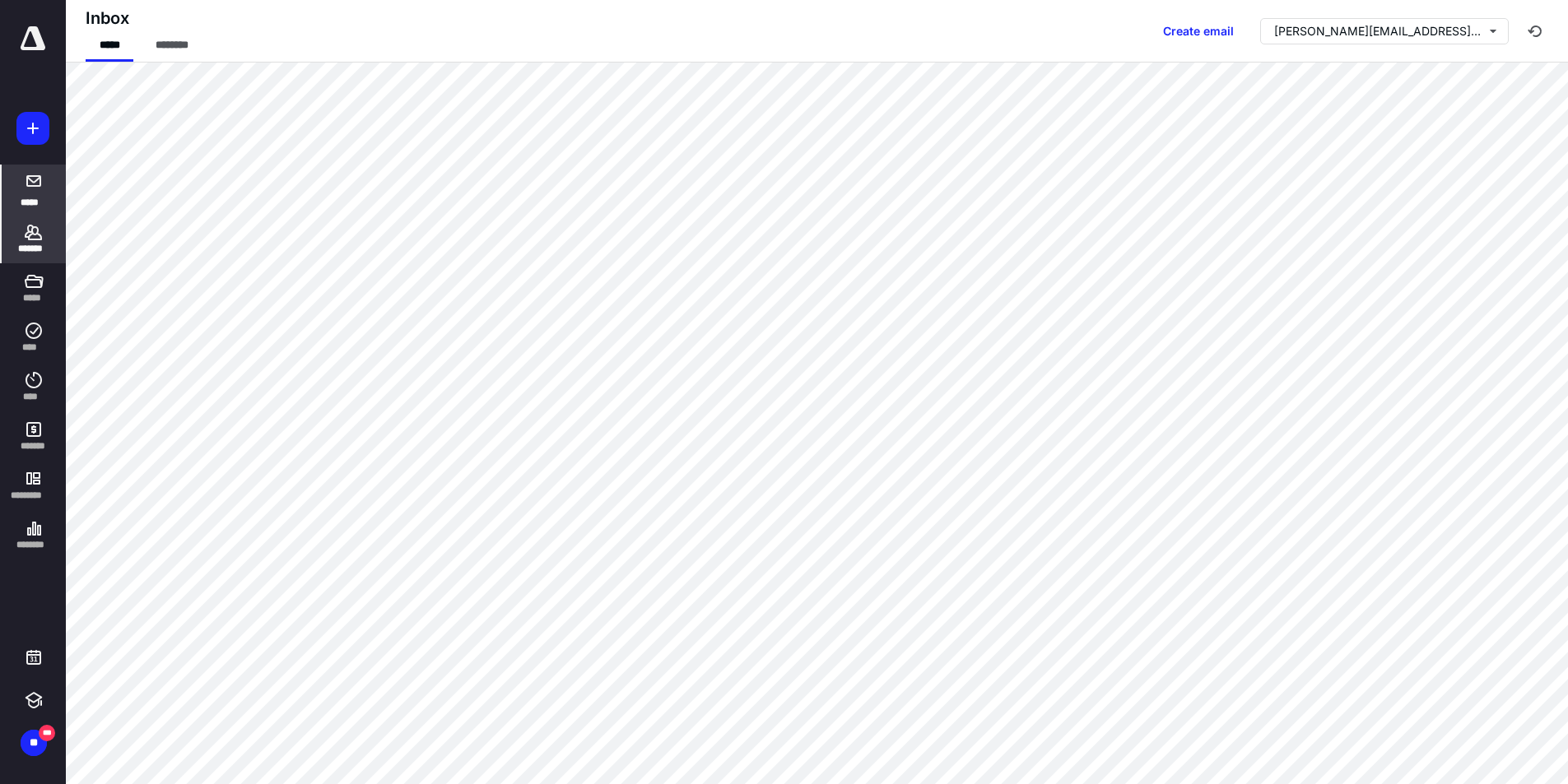 click on "*******" at bounding box center (34, 239) 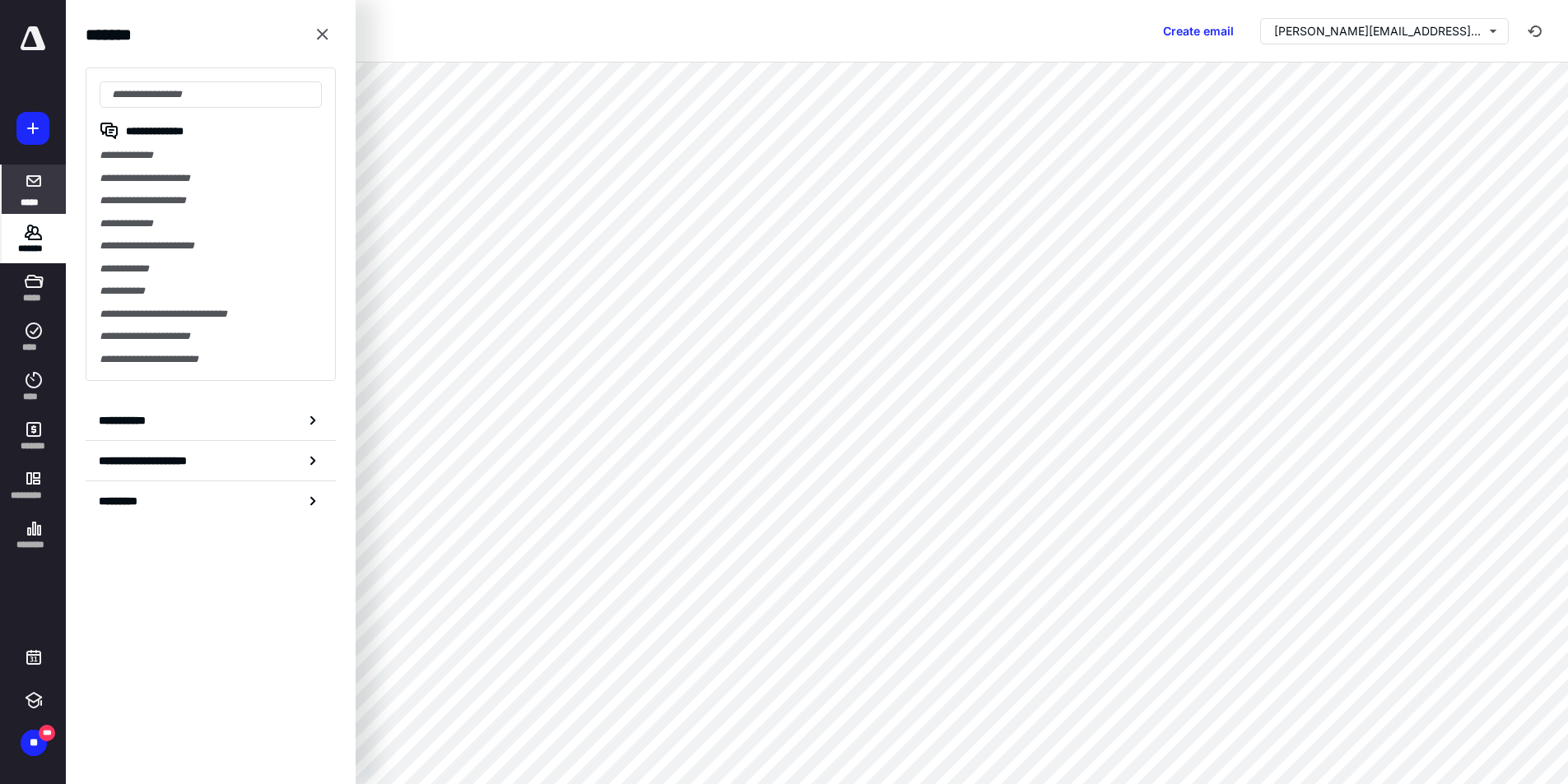 click on "*******" at bounding box center [34, 239] 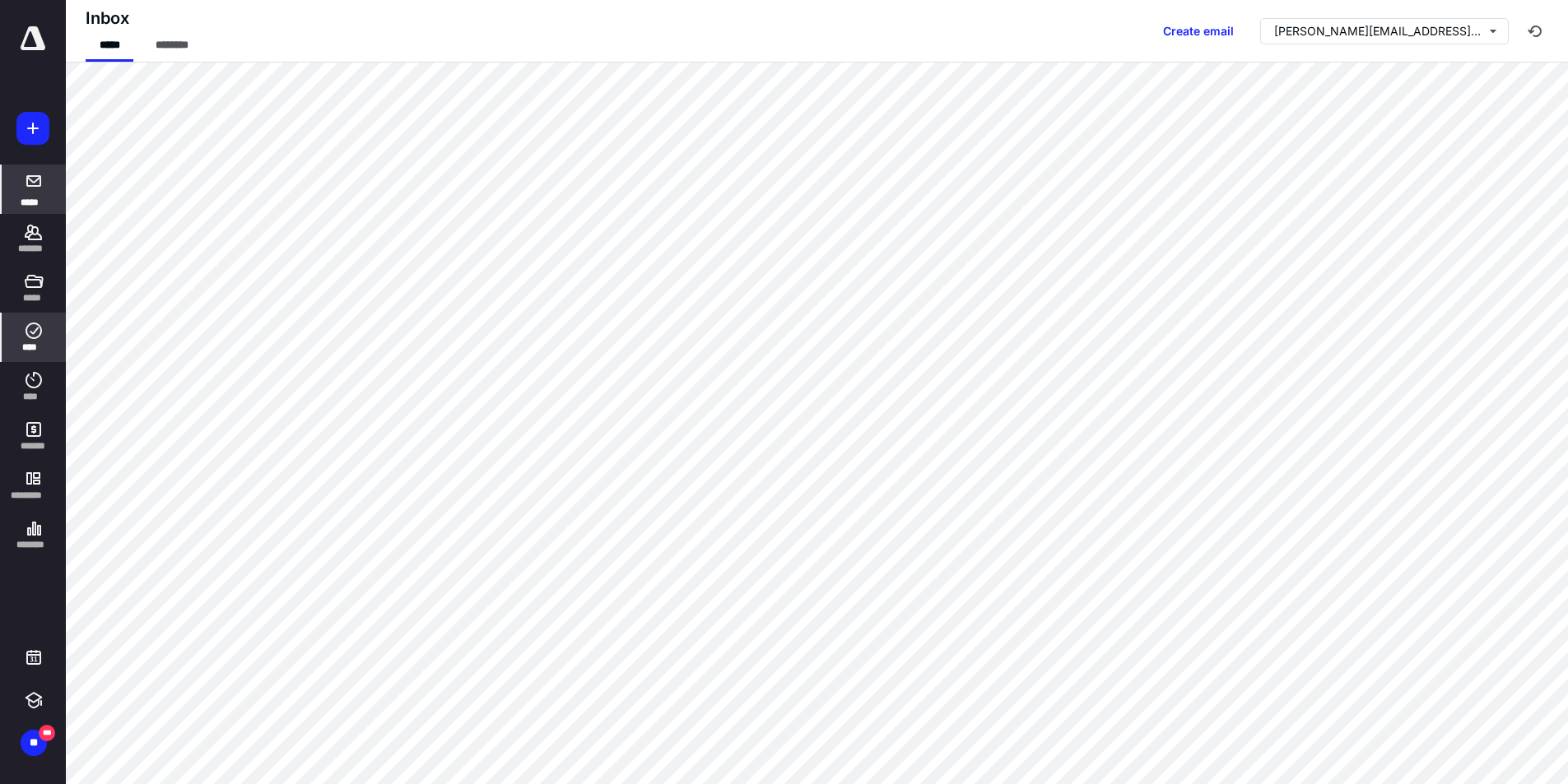 click 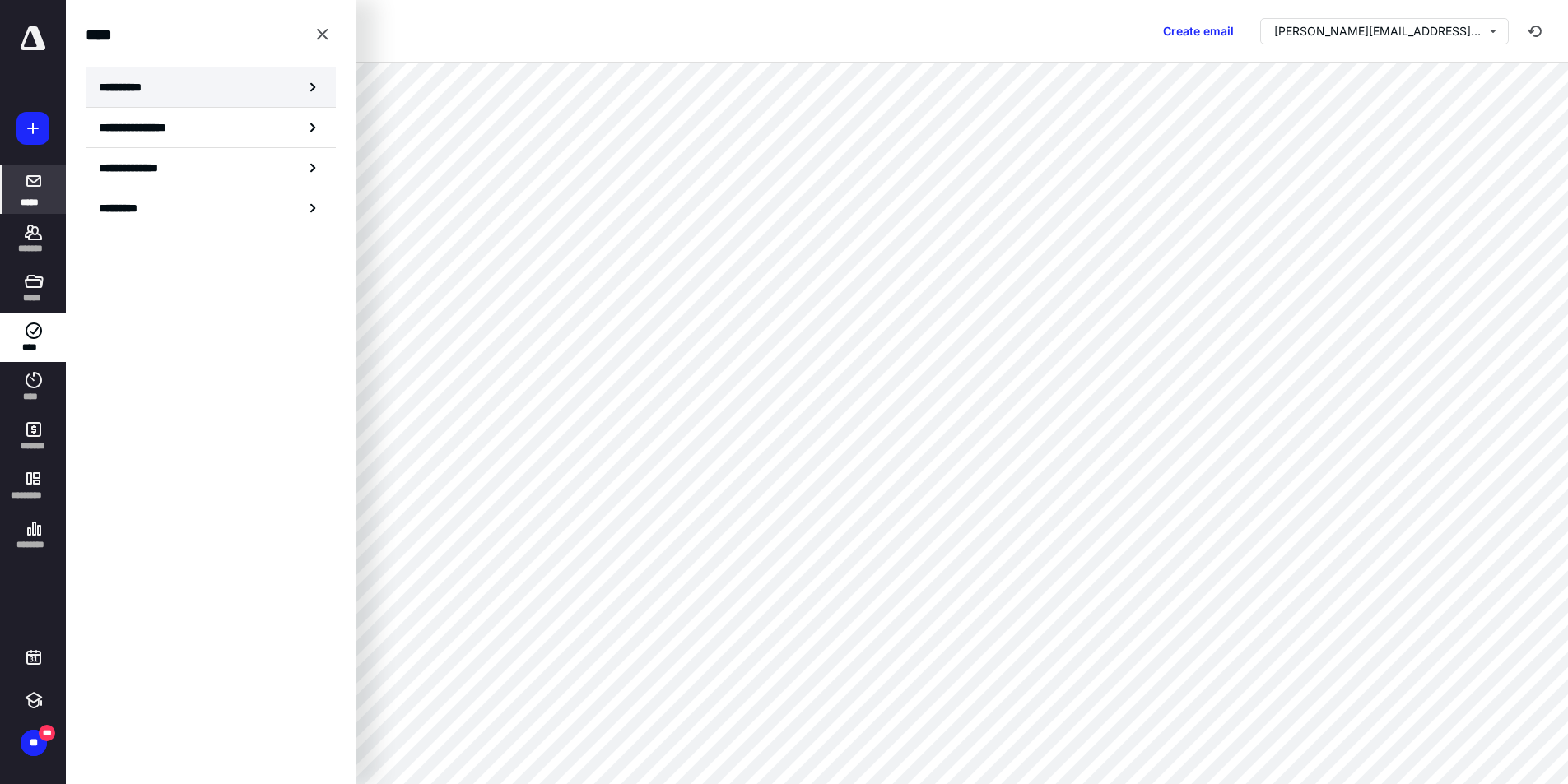 click on "**********" at bounding box center [211, 87] 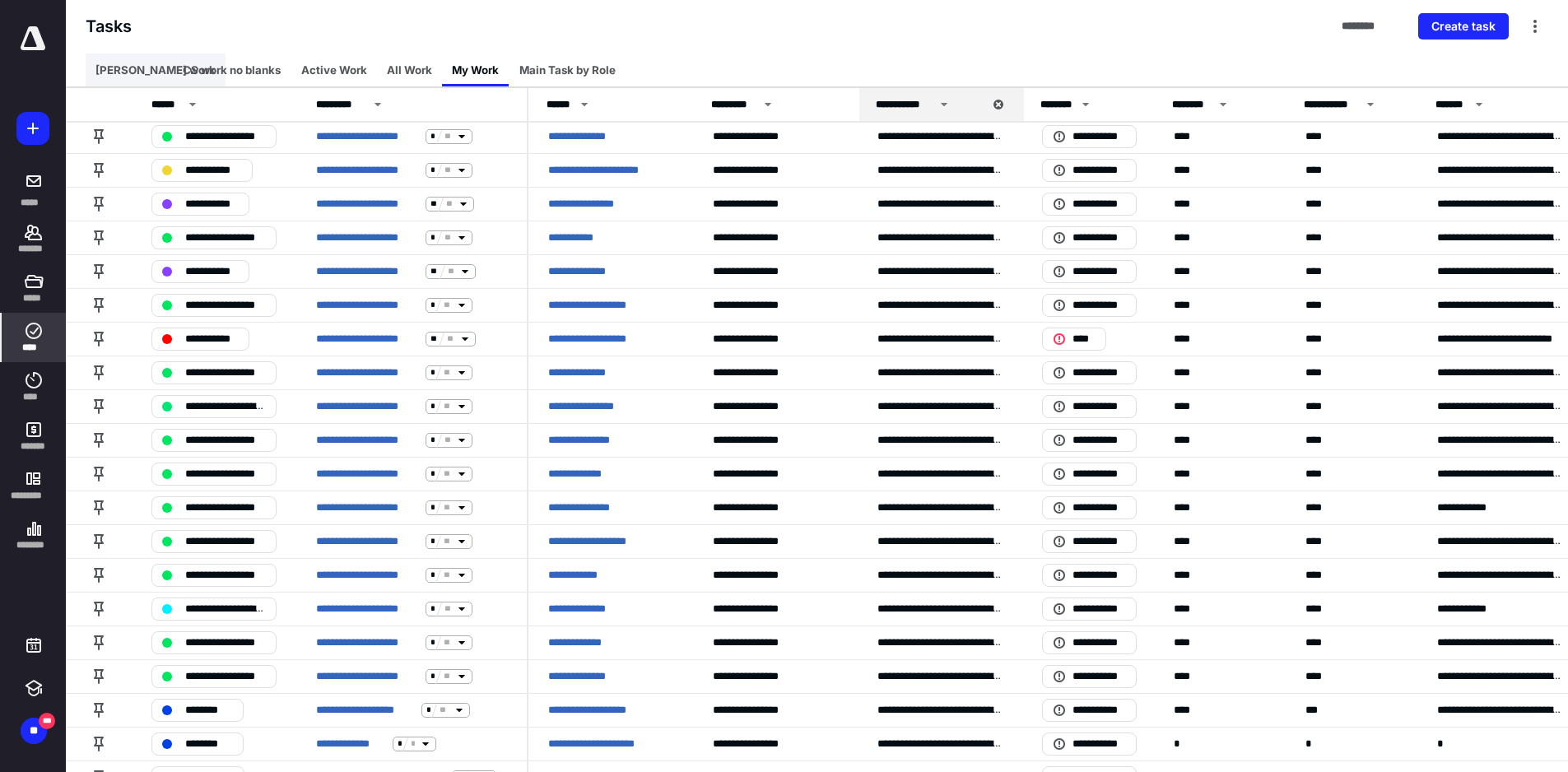scroll, scrollTop: 82, scrollLeft: 0, axis: vertical 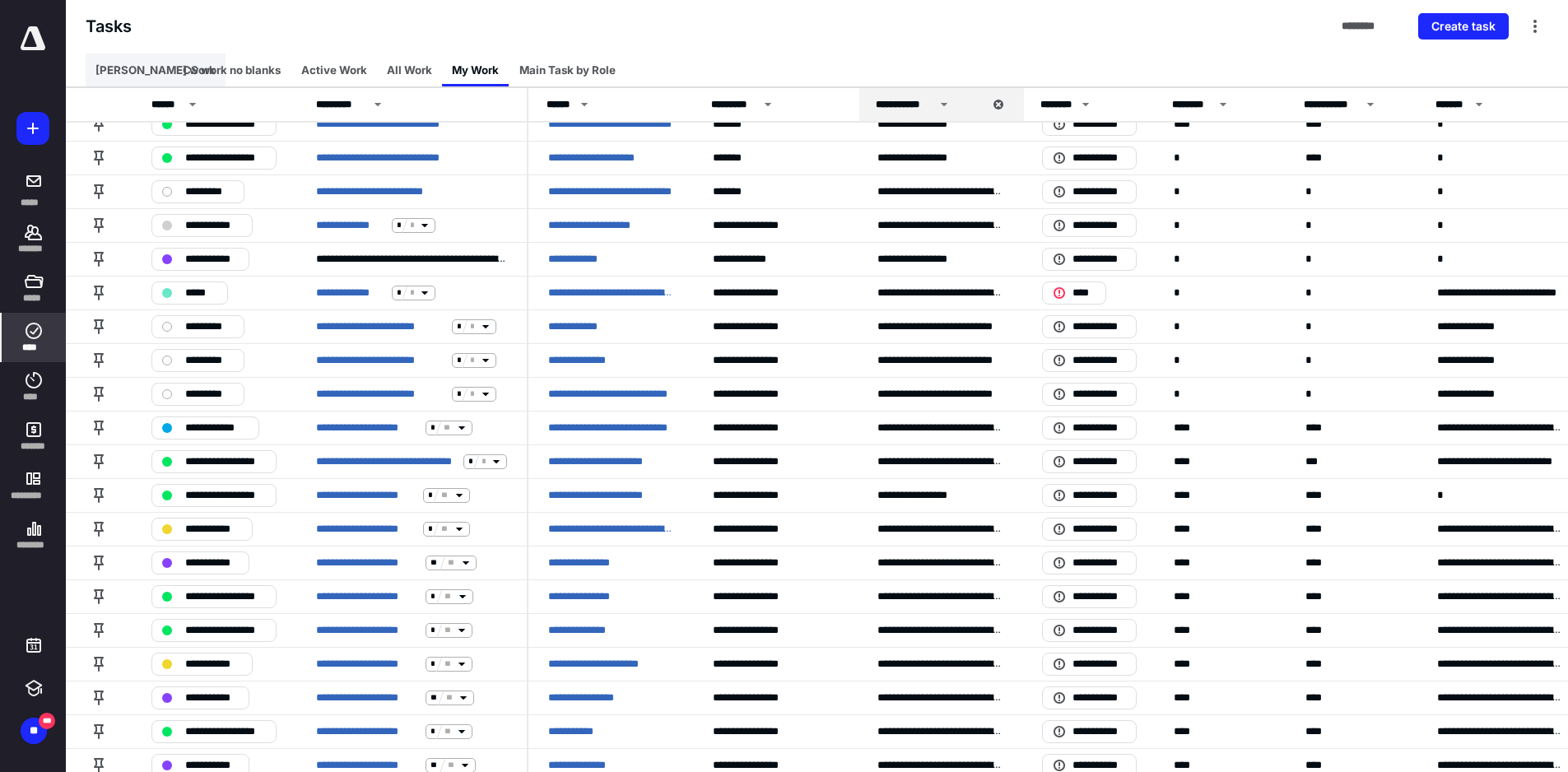 click on "[PERSON_NAME] work" at bounding box center [156, 70] 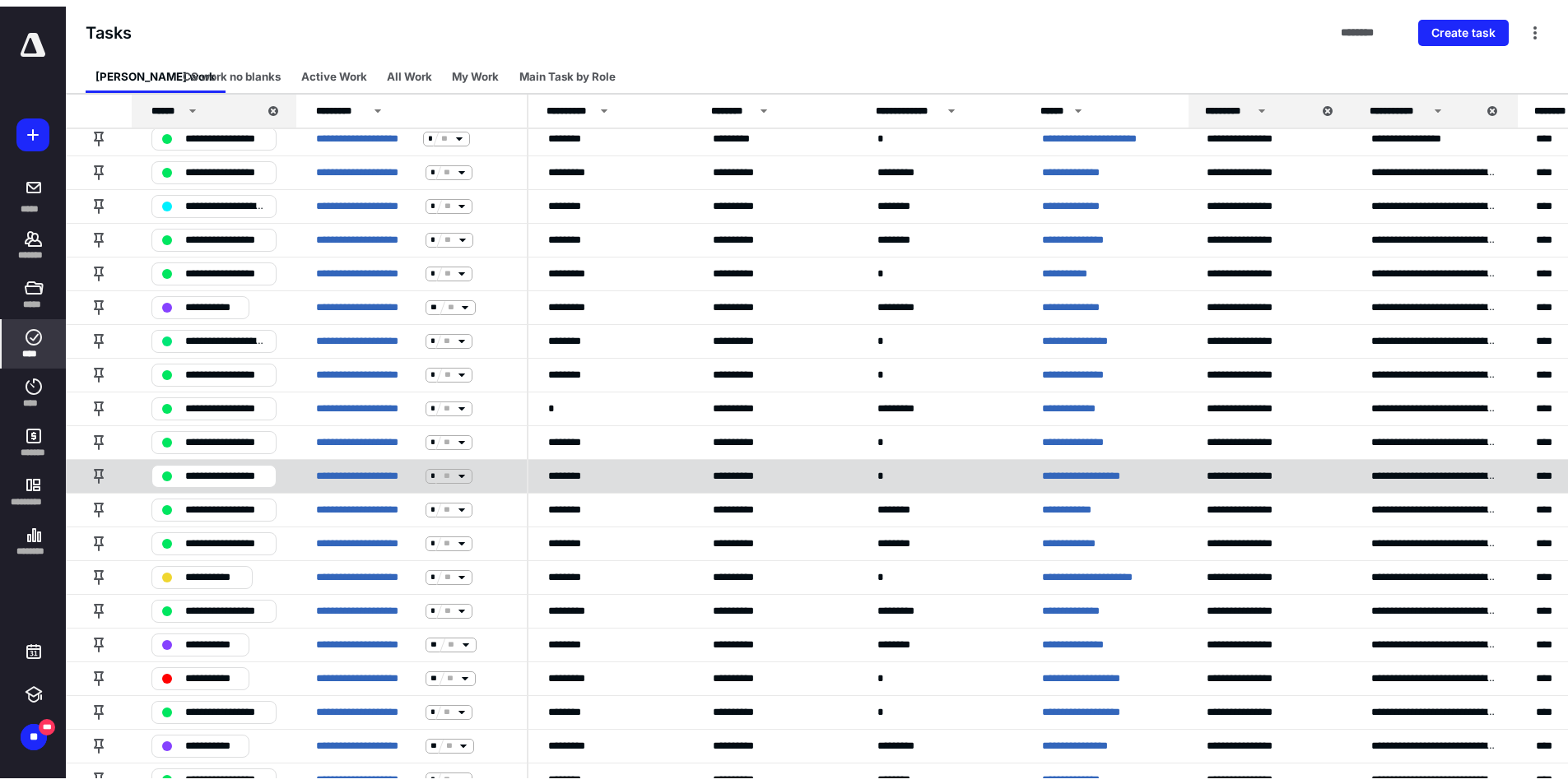 scroll, scrollTop: 0, scrollLeft: 0, axis: both 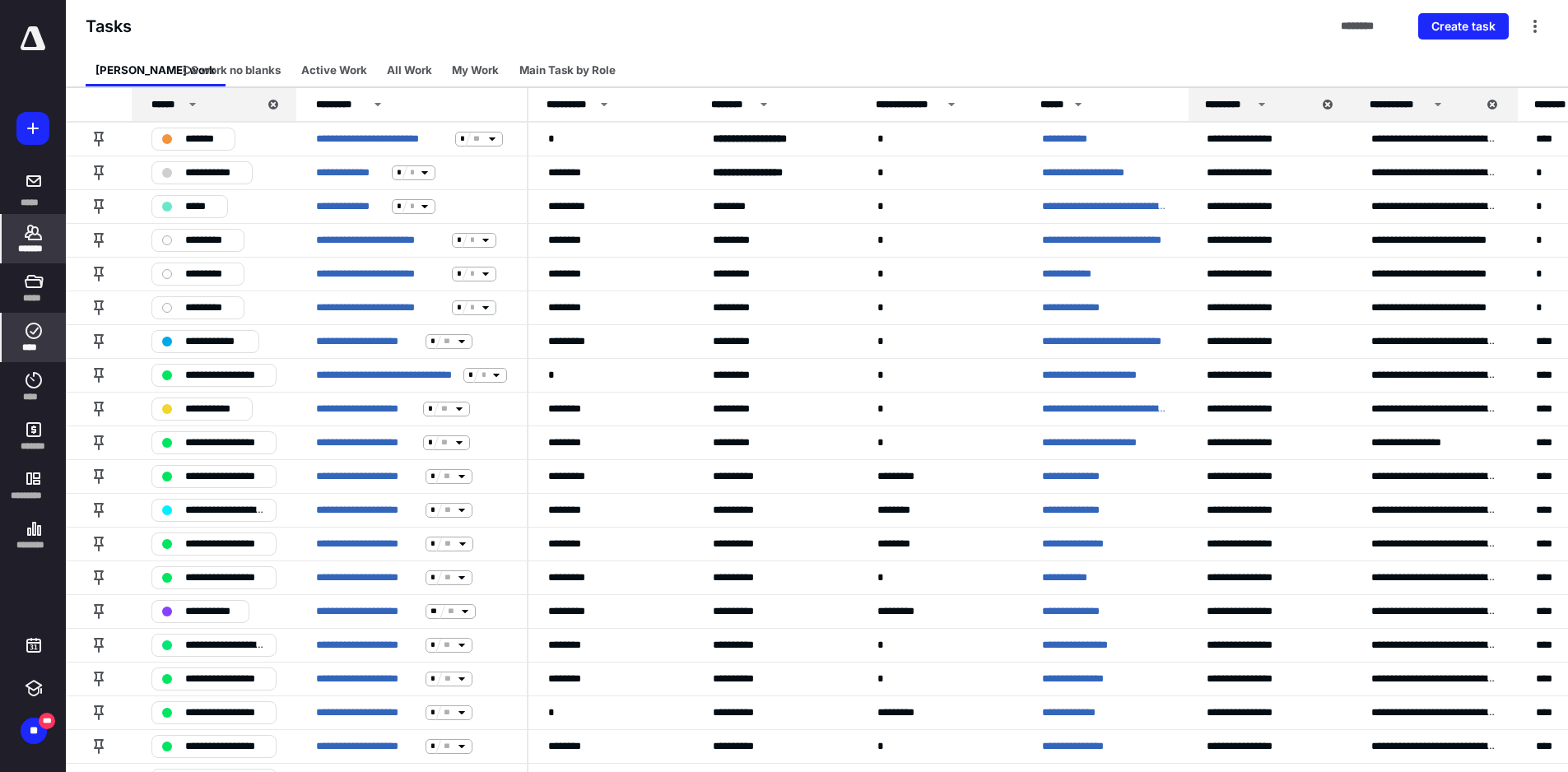 click 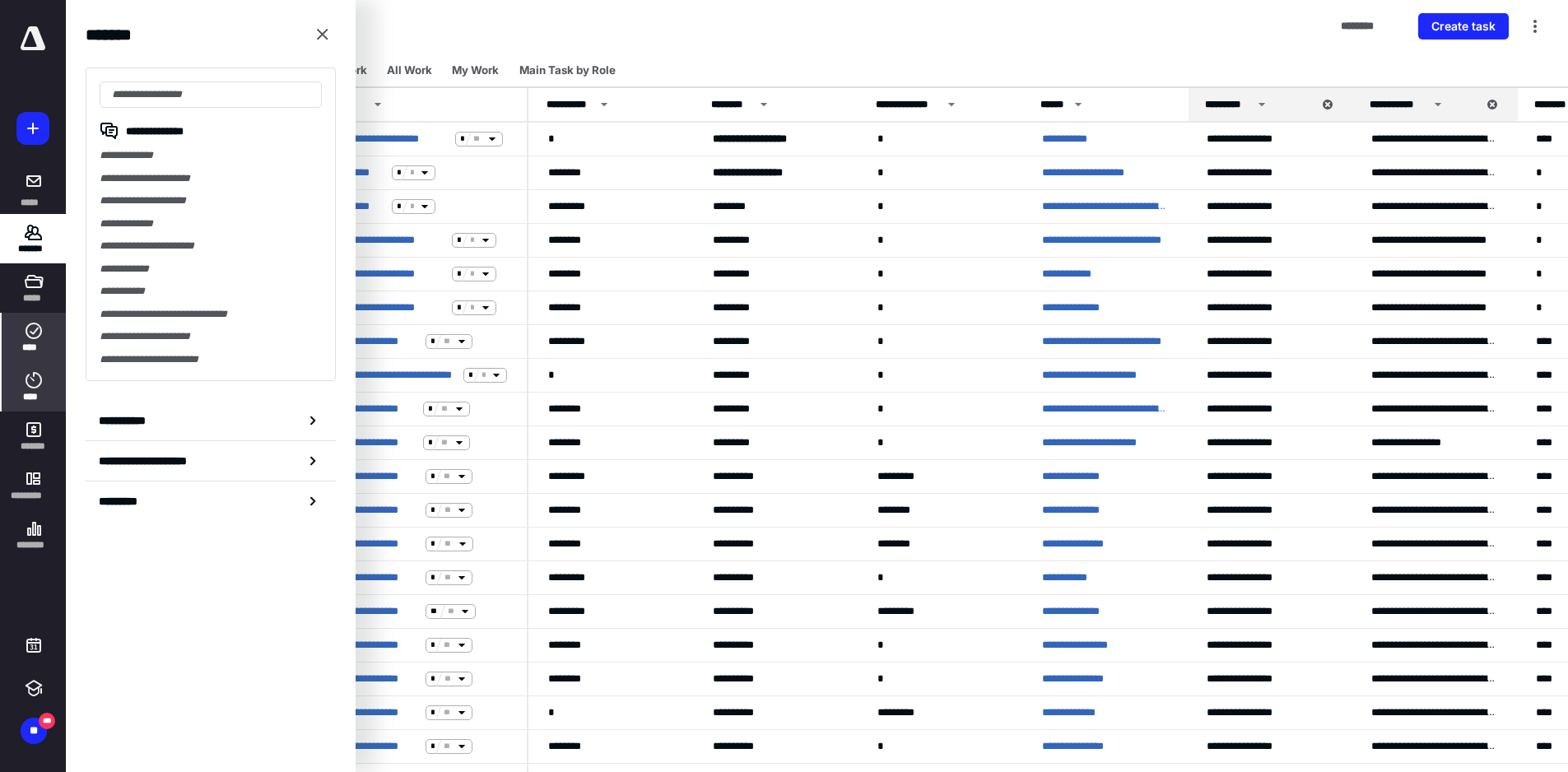 click 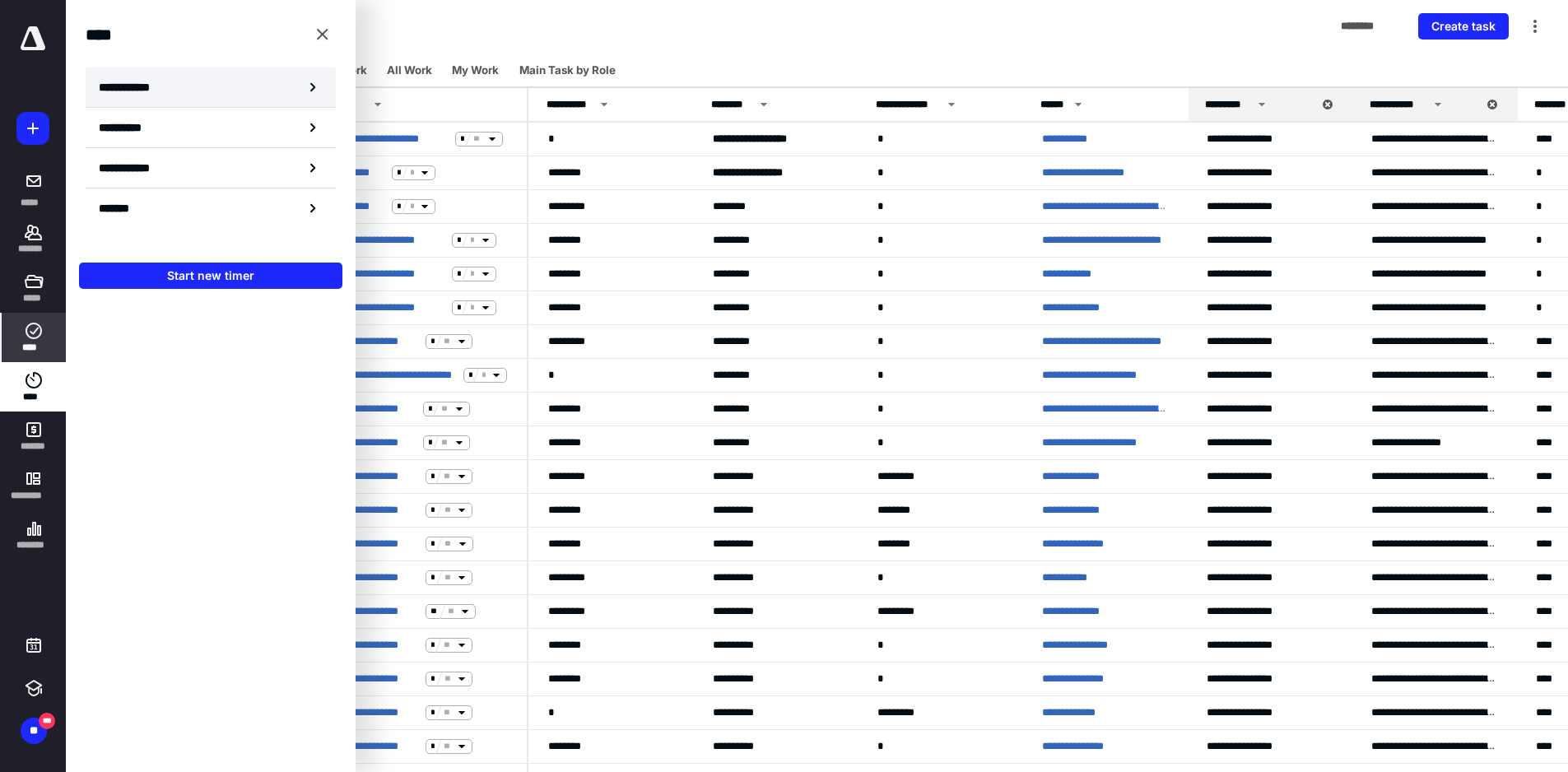 click on "**********" at bounding box center [133, 87] 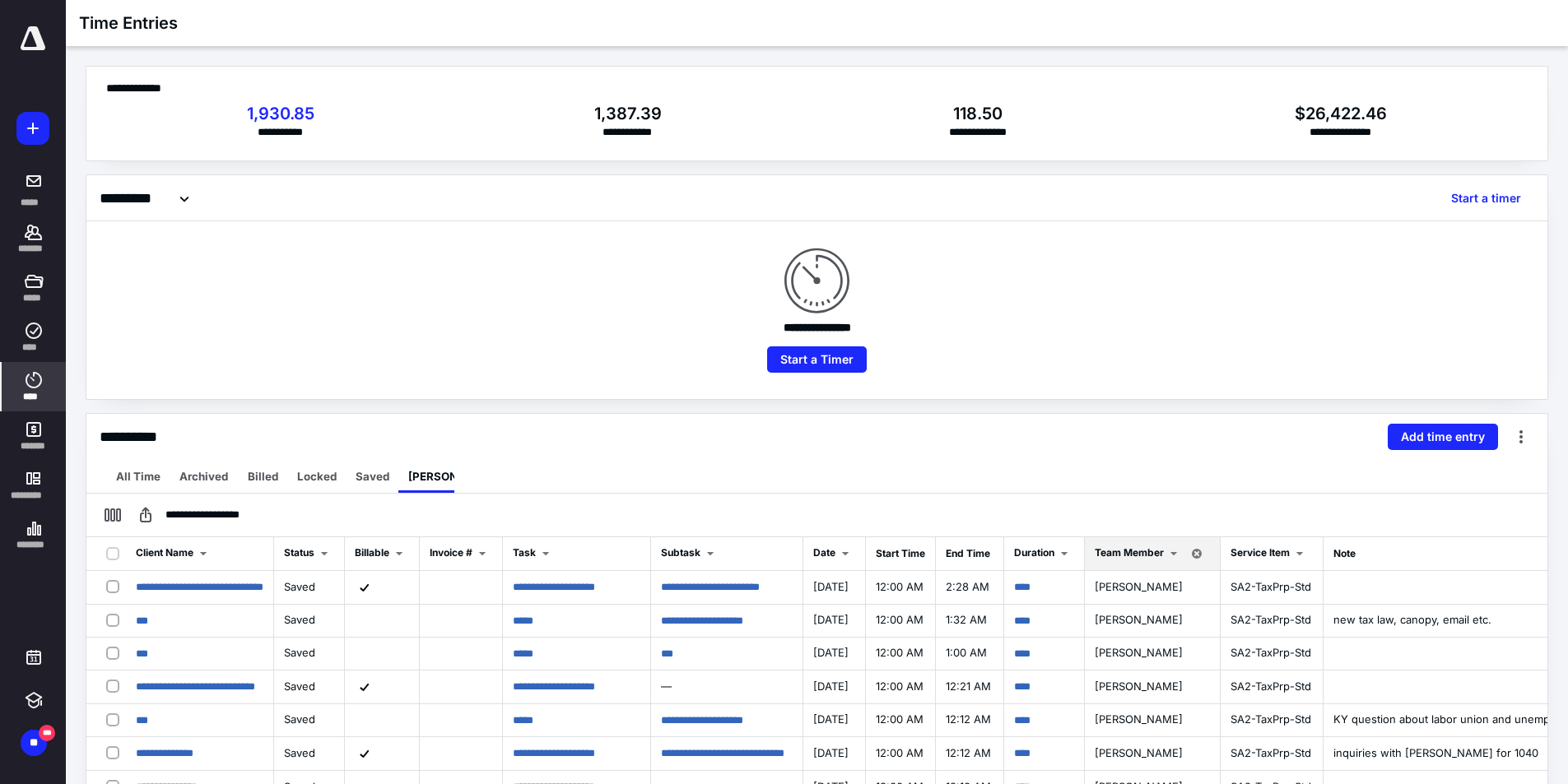 scroll, scrollTop: 165, scrollLeft: 0, axis: vertical 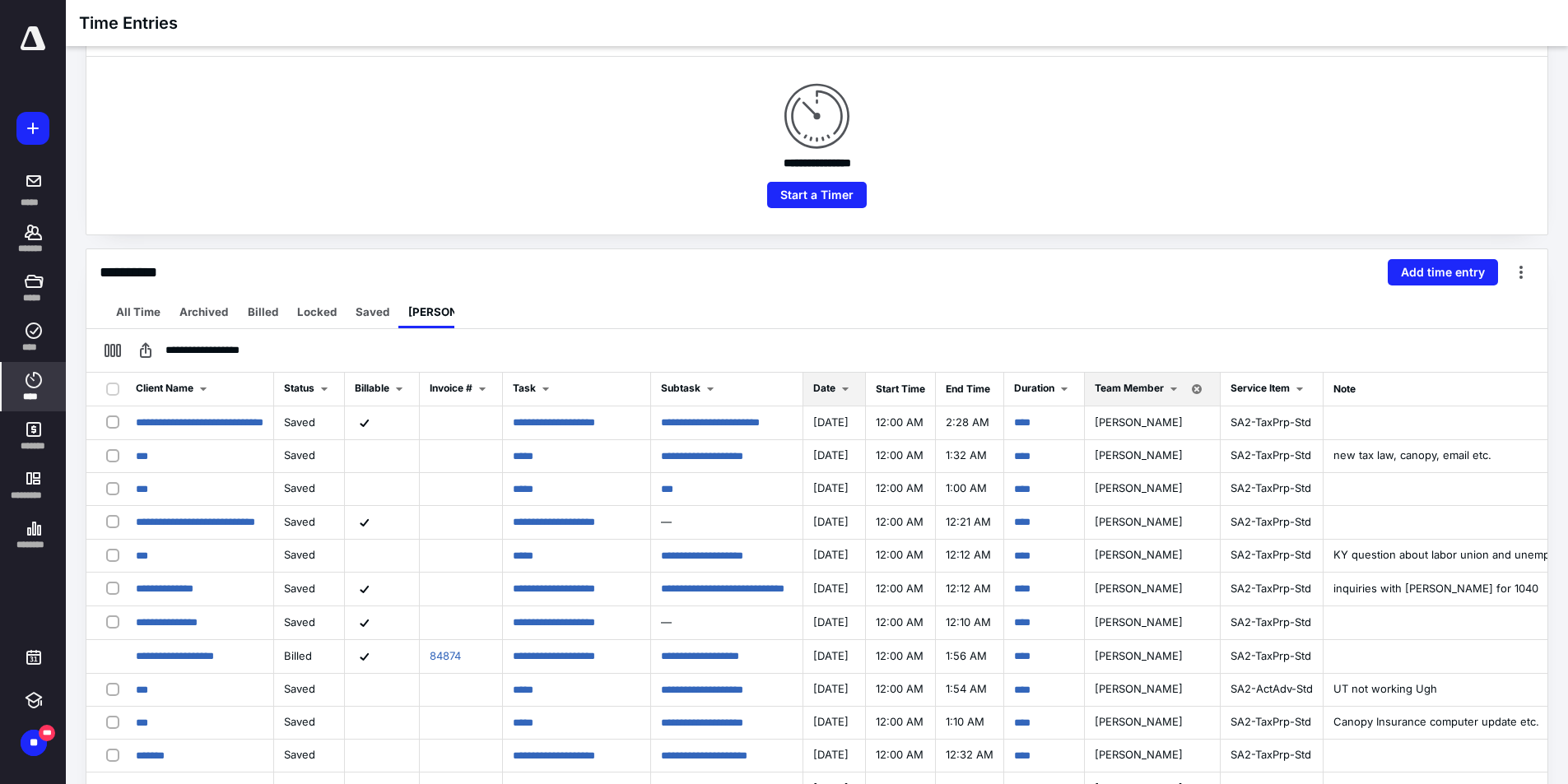 click at bounding box center [845, 389] 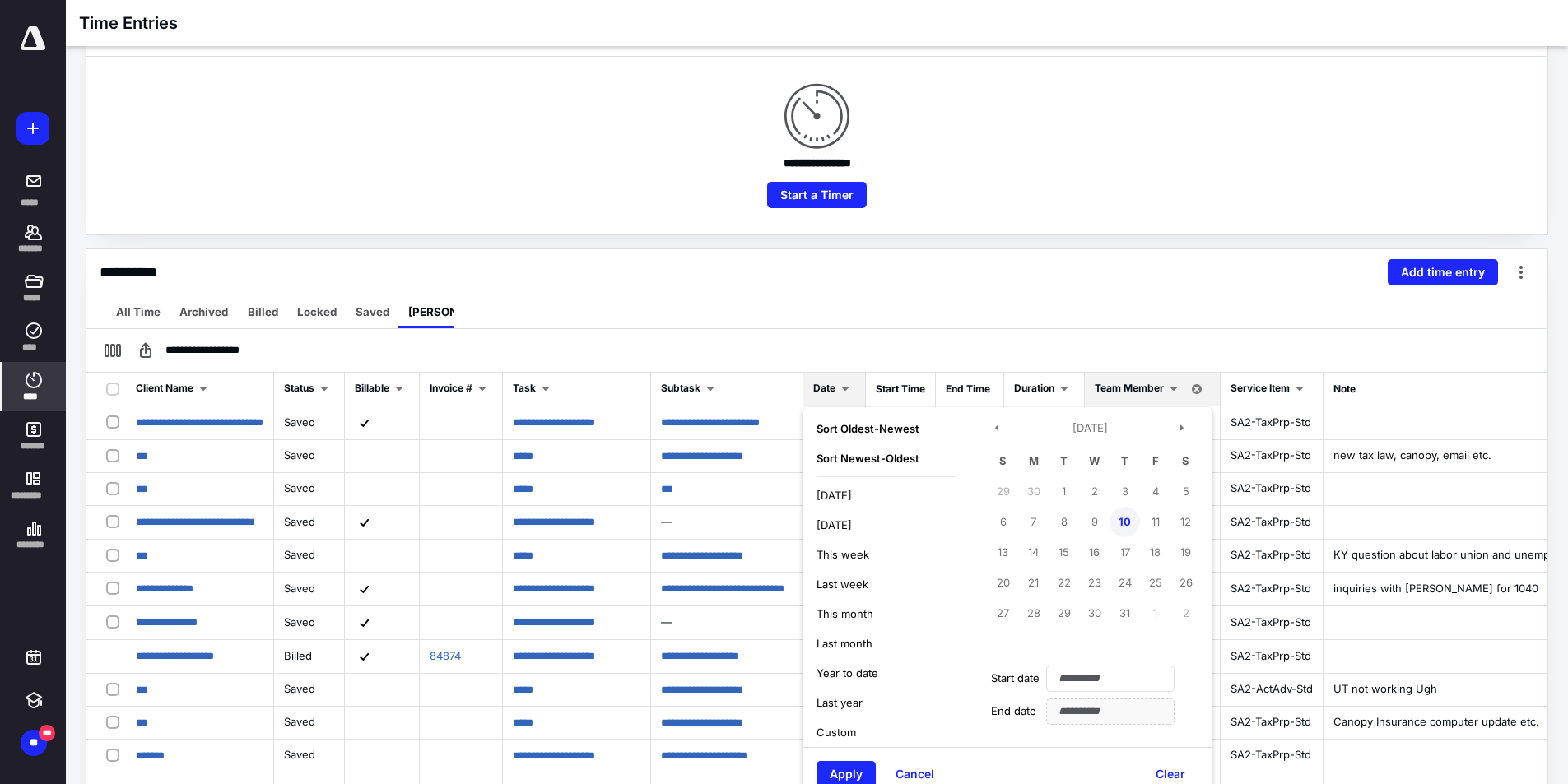 click on "10" at bounding box center (1124, 522) 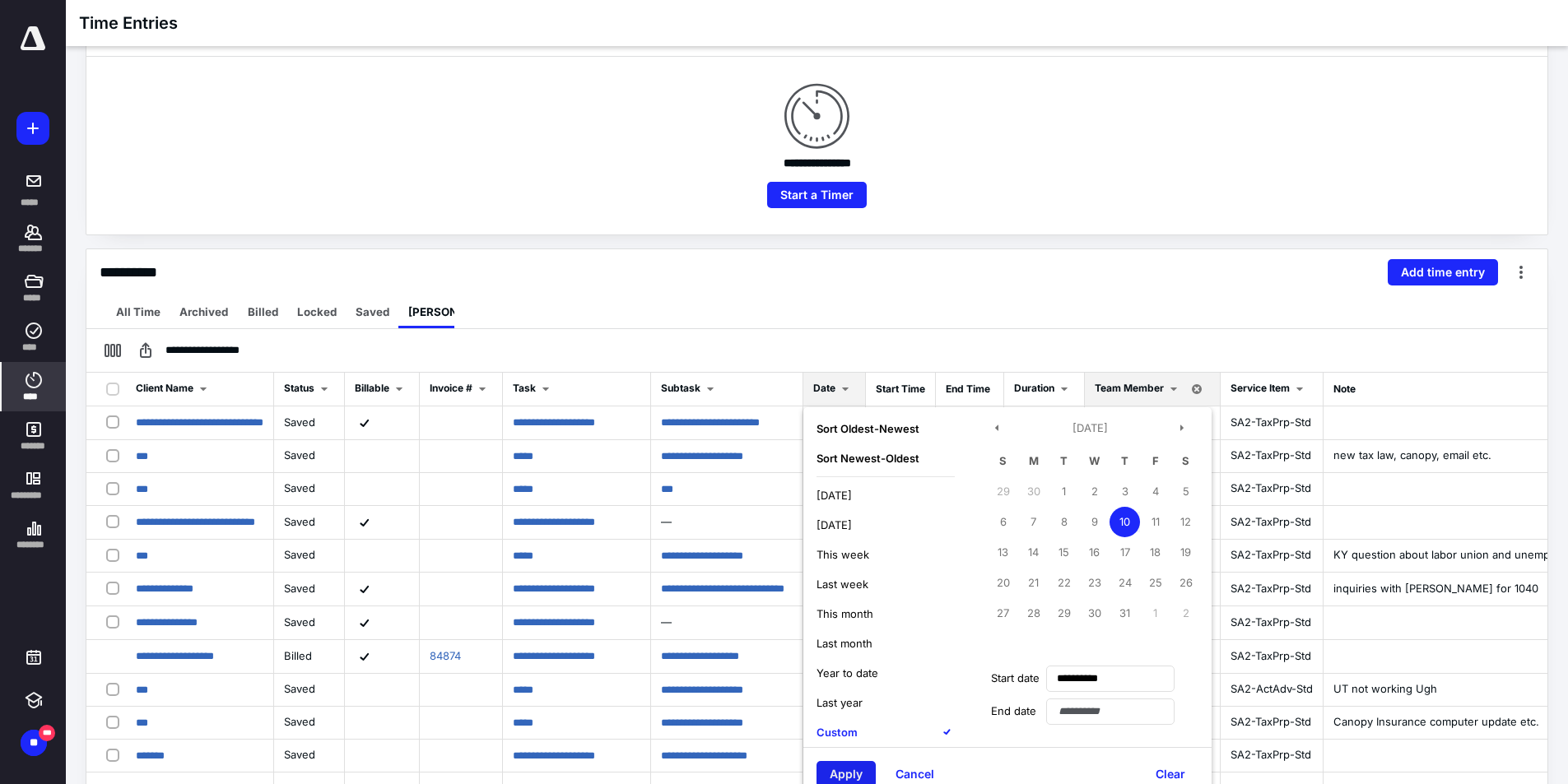 click on "Apply" at bounding box center [846, 774] 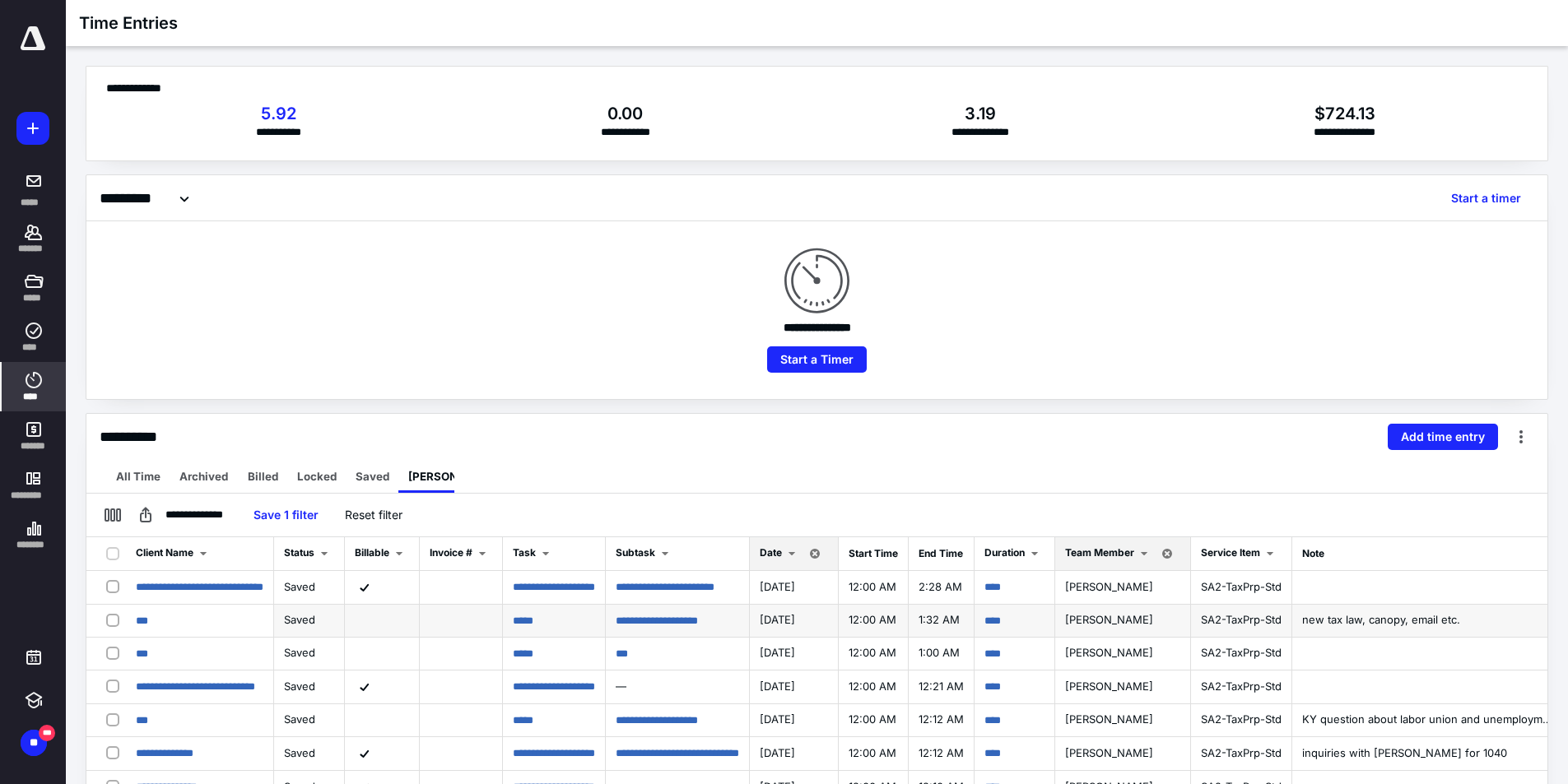 scroll, scrollTop: 247, scrollLeft: 0, axis: vertical 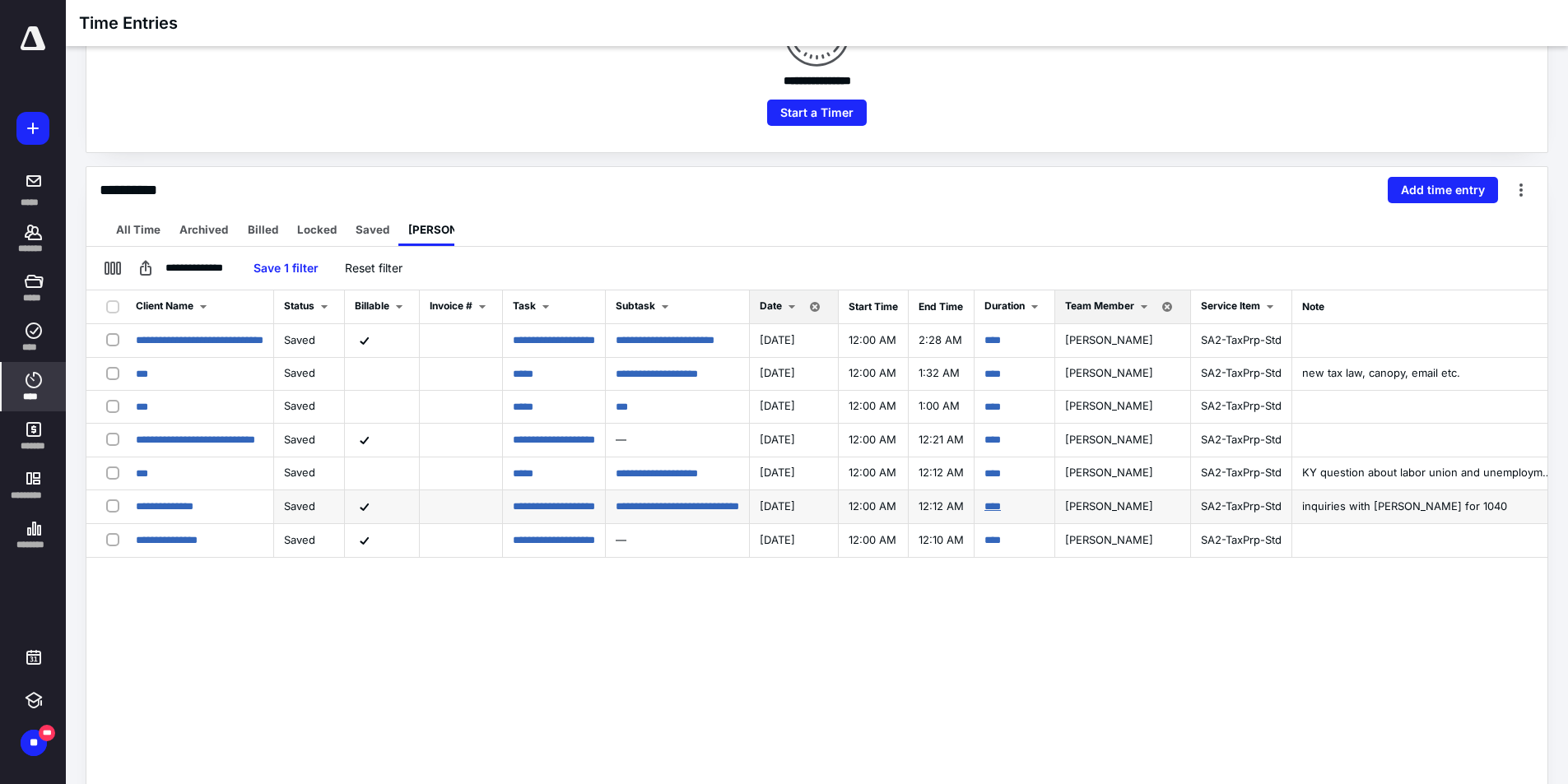click on "****" at bounding box center (993, 506) 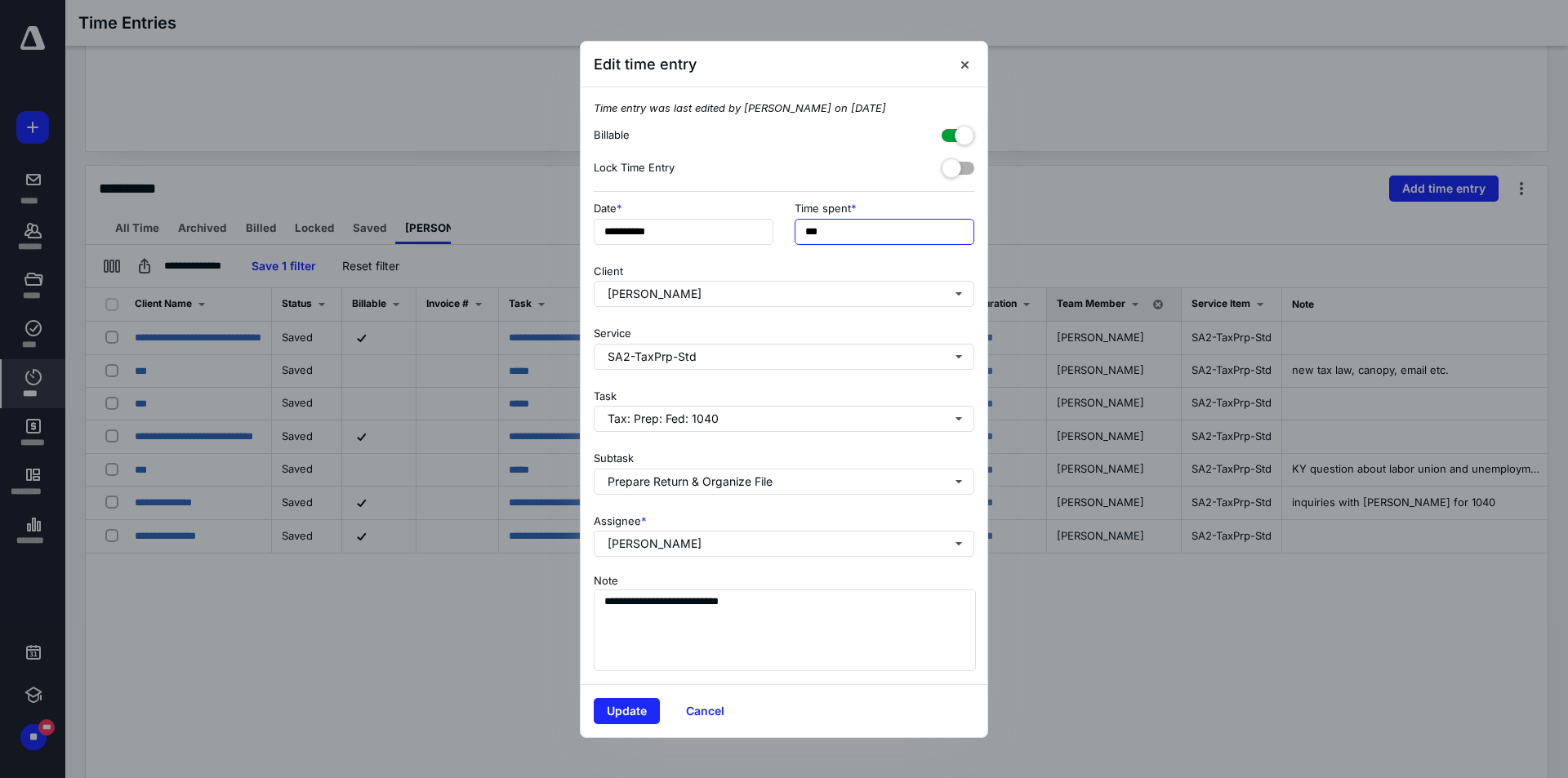 click on "***" at bounding box center (884, 232) 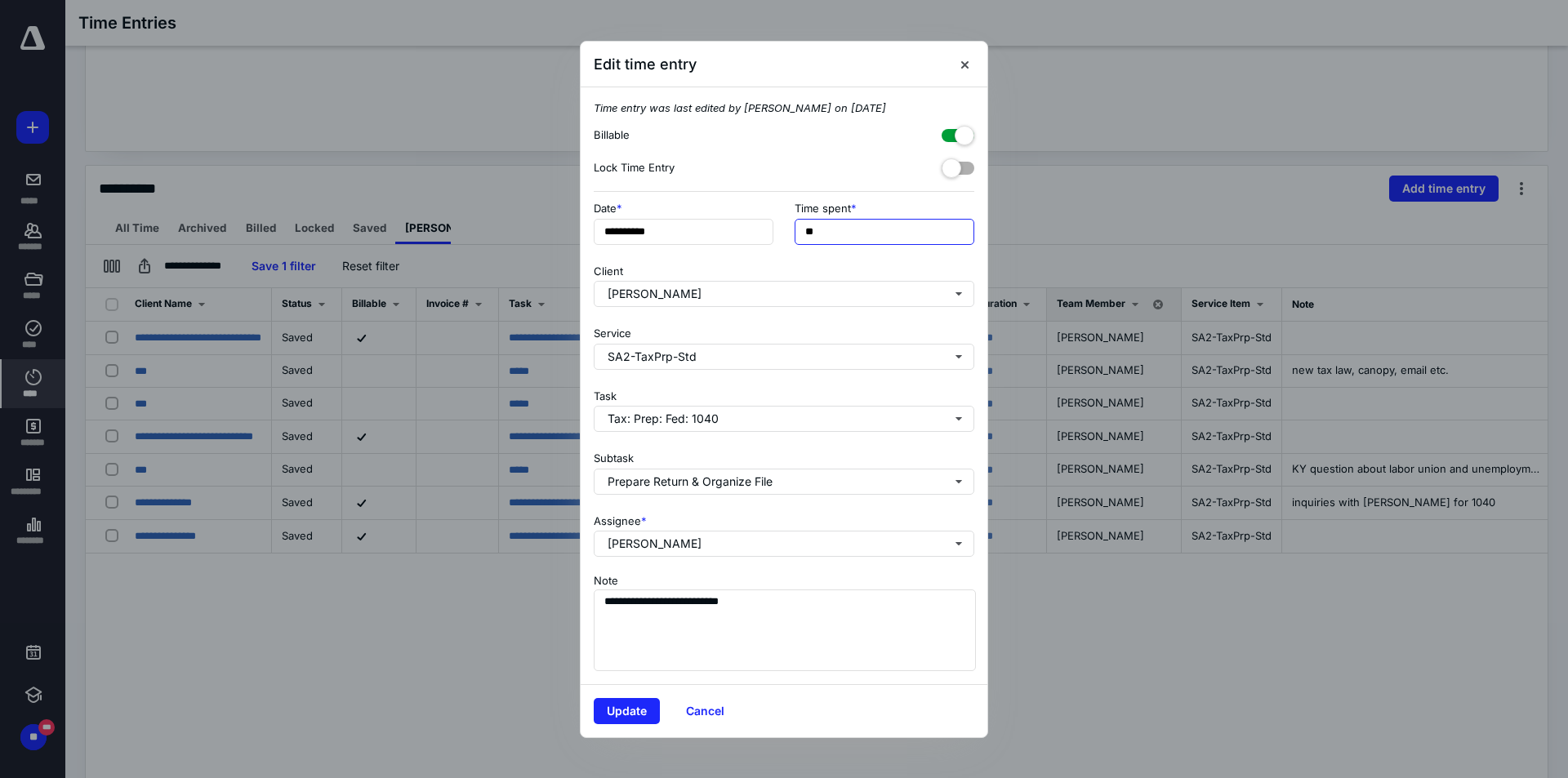 type on "*" 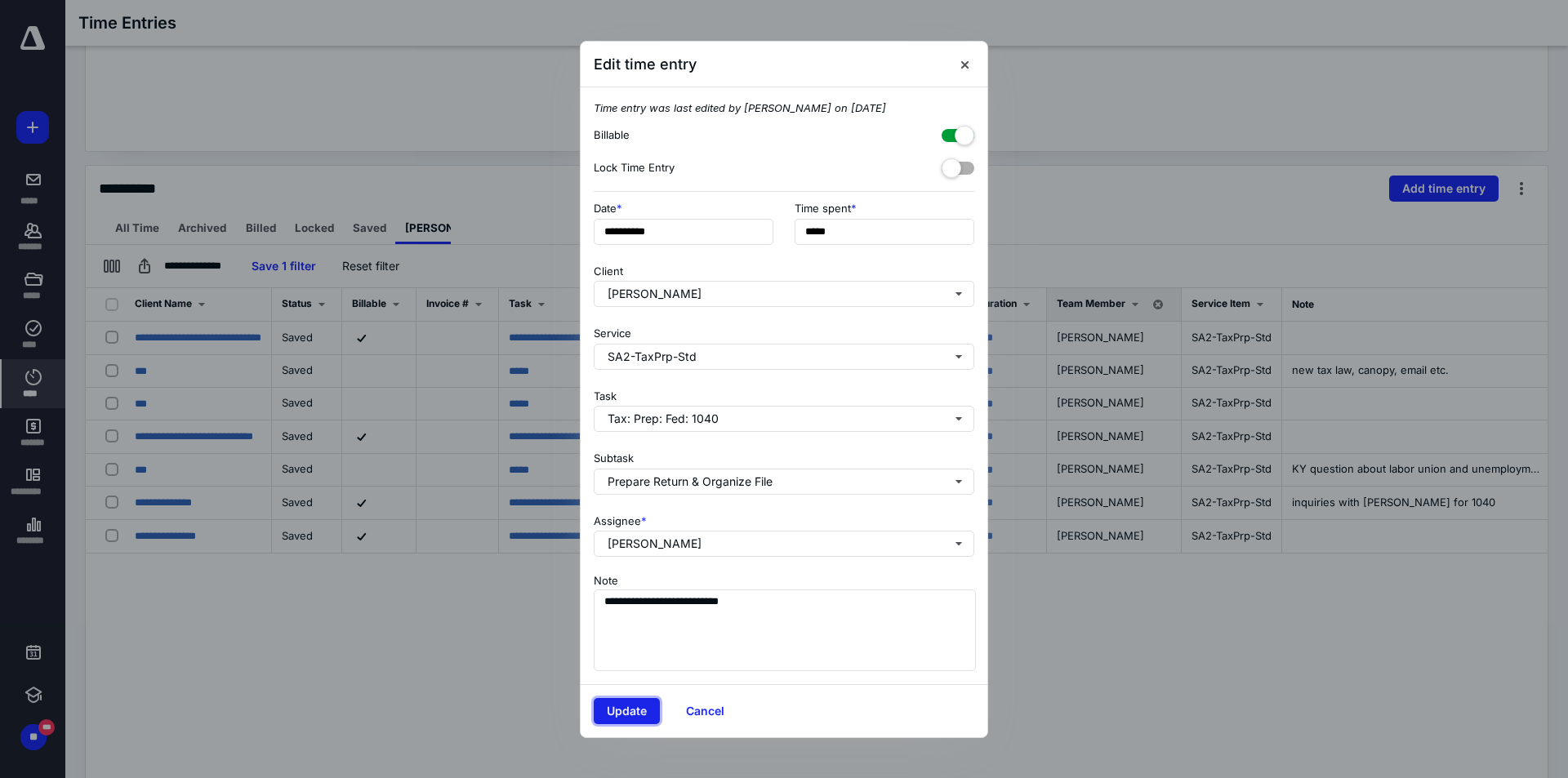 type on "***" 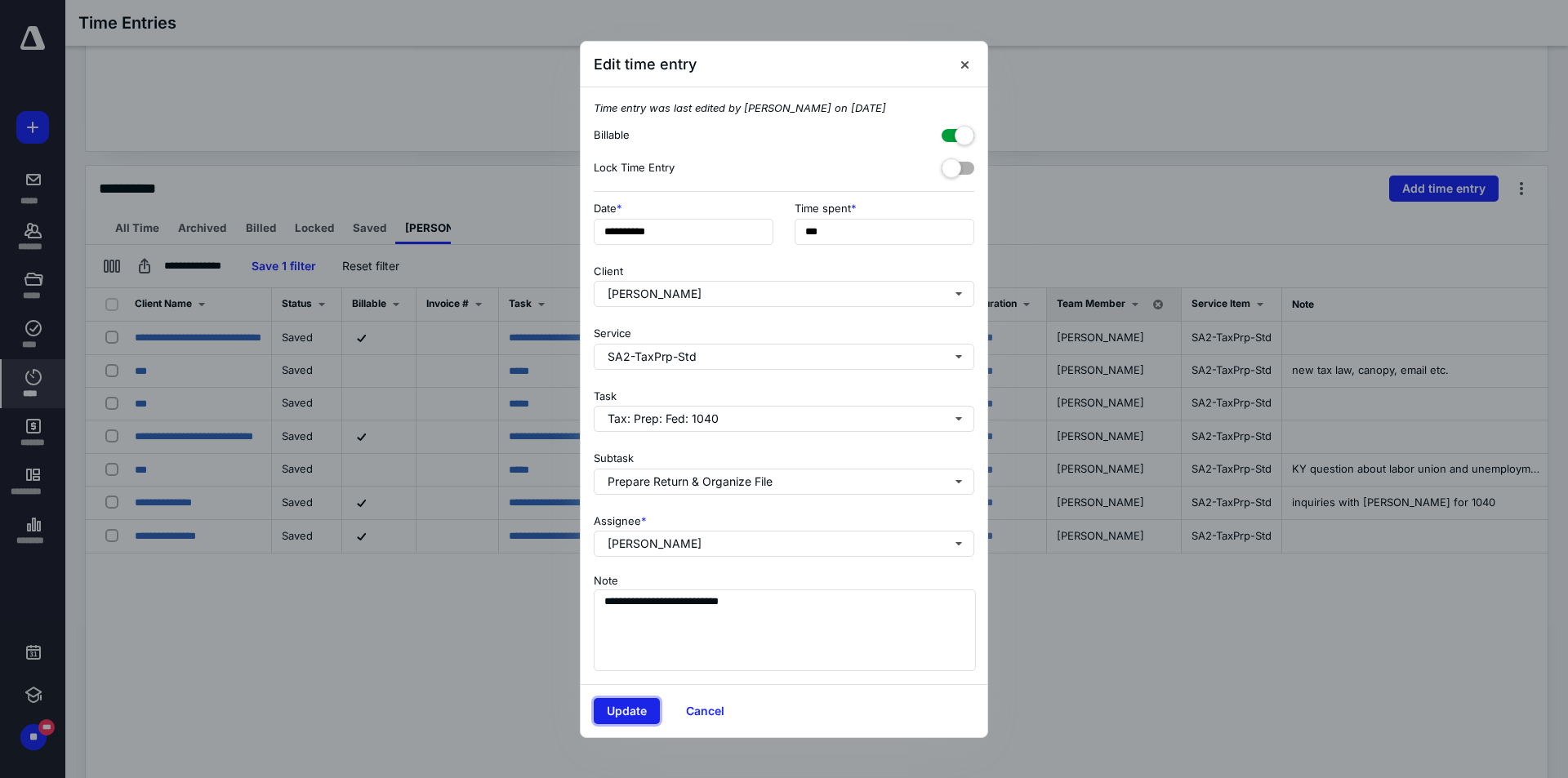 click on "Update" at bounding box center [626, 711] 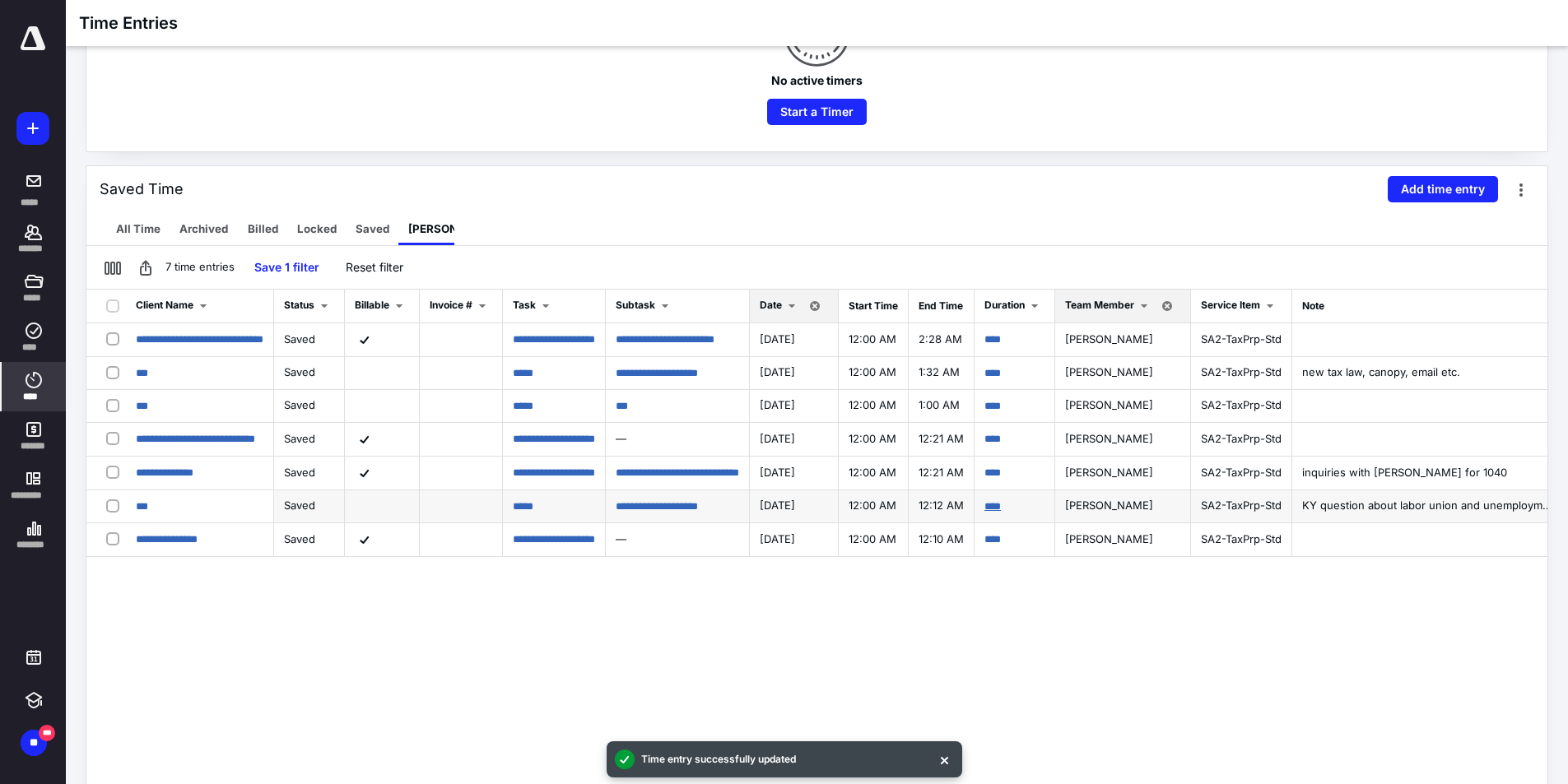 scroll, scrollTop: 329, scrollLeft: 0, axis: vertical 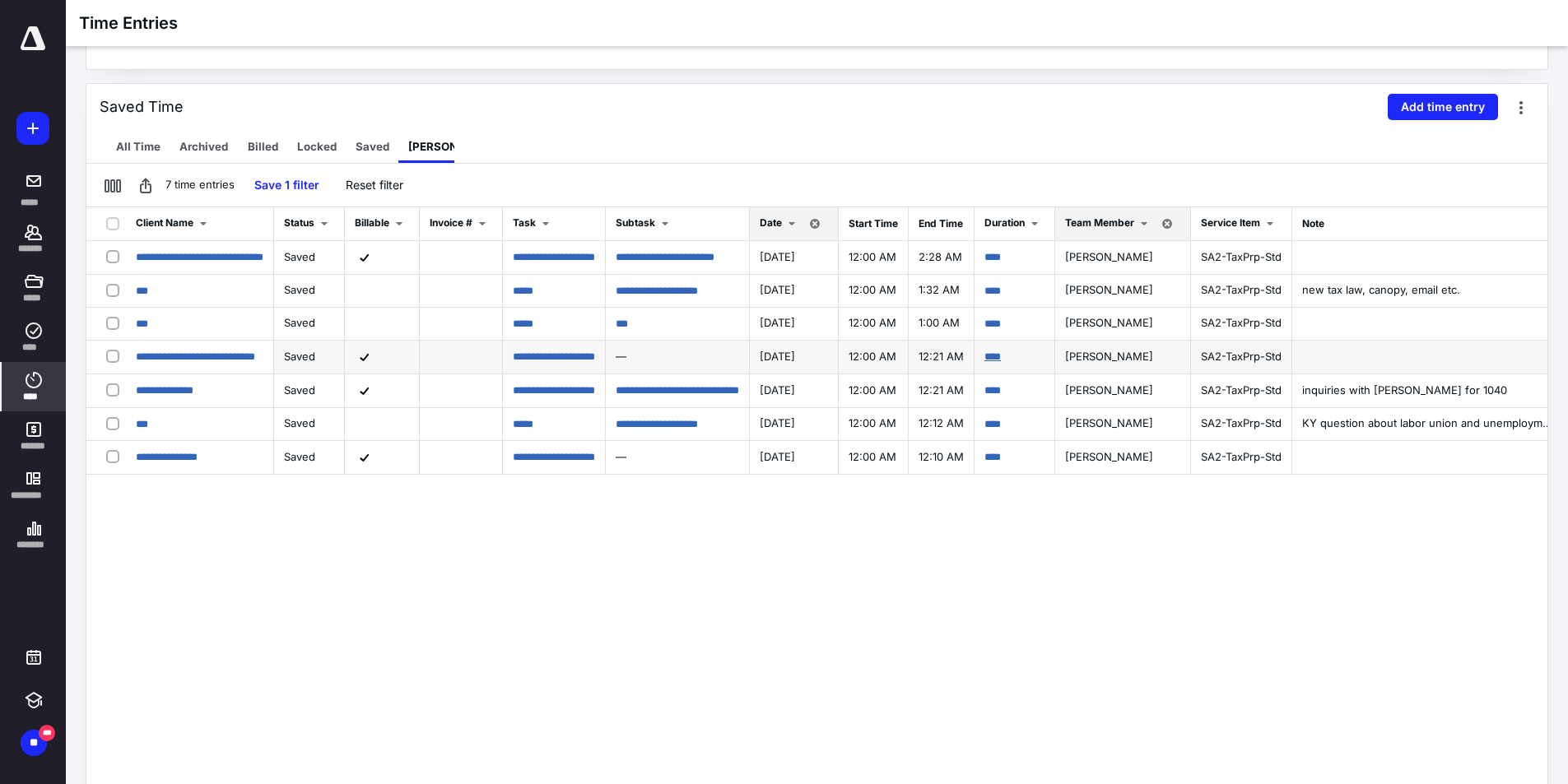click on "****" at bounding box center [993, 356] 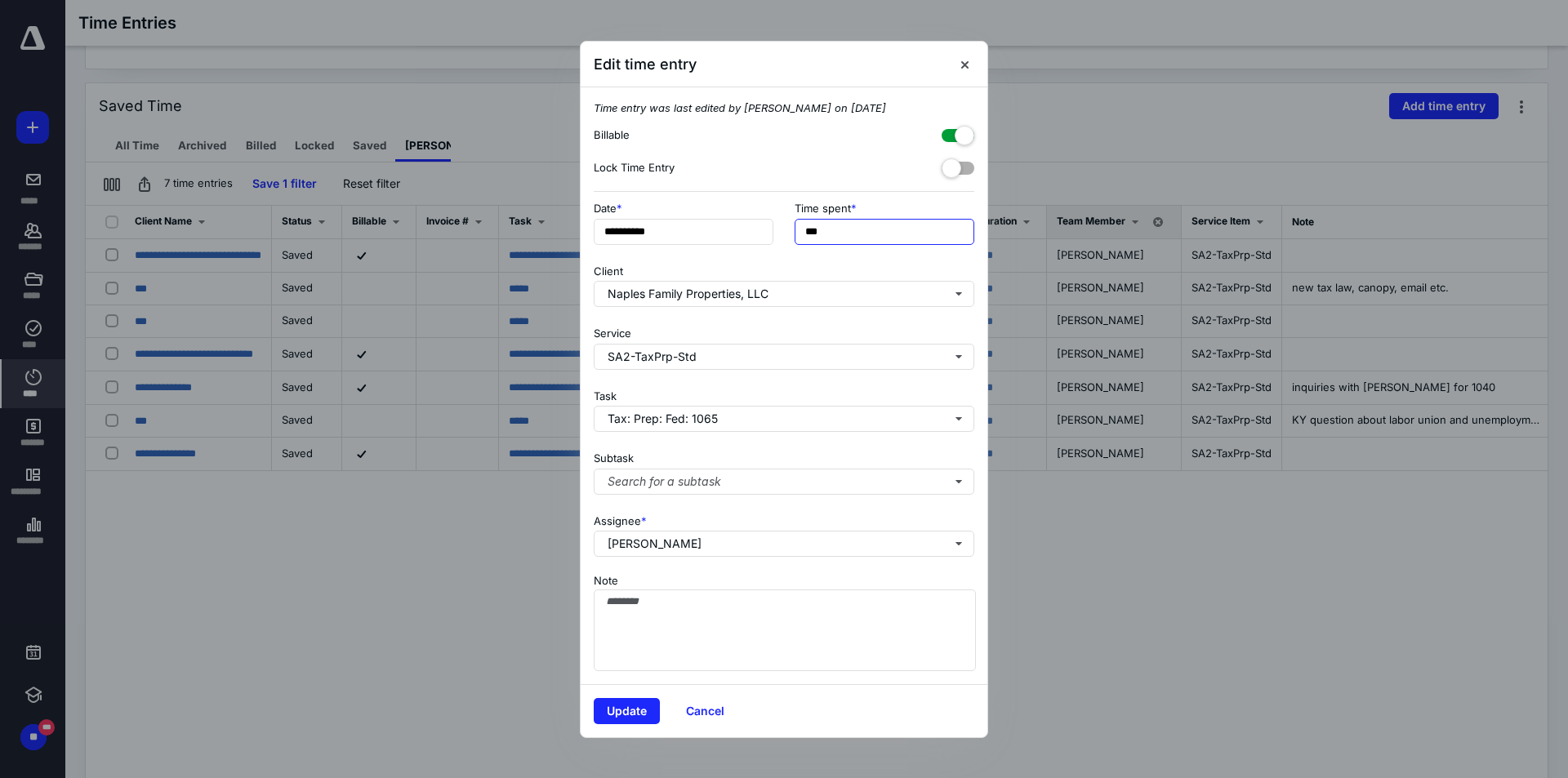 click on "***" at bounding box center [884, 232] 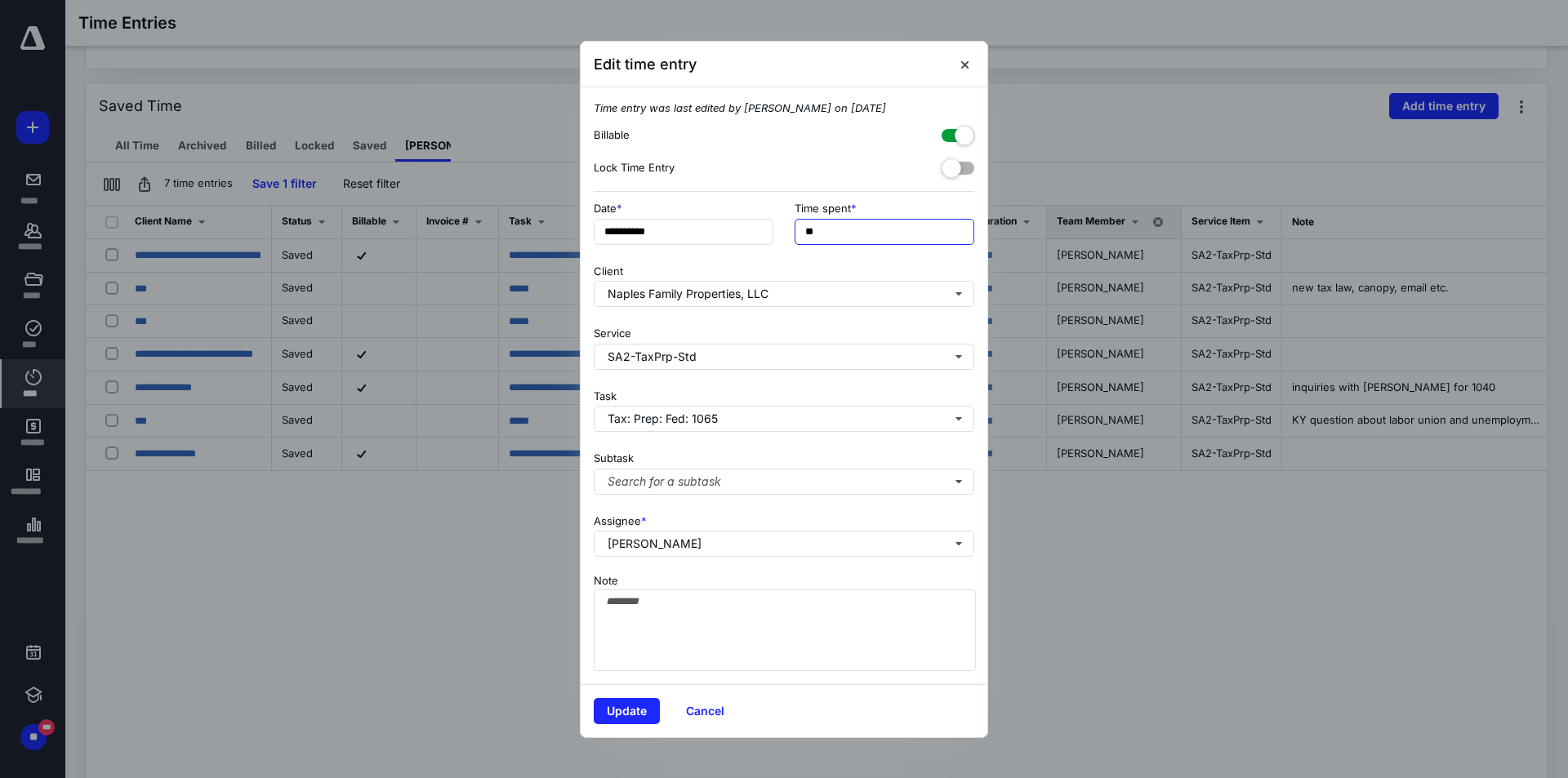 type on "*" 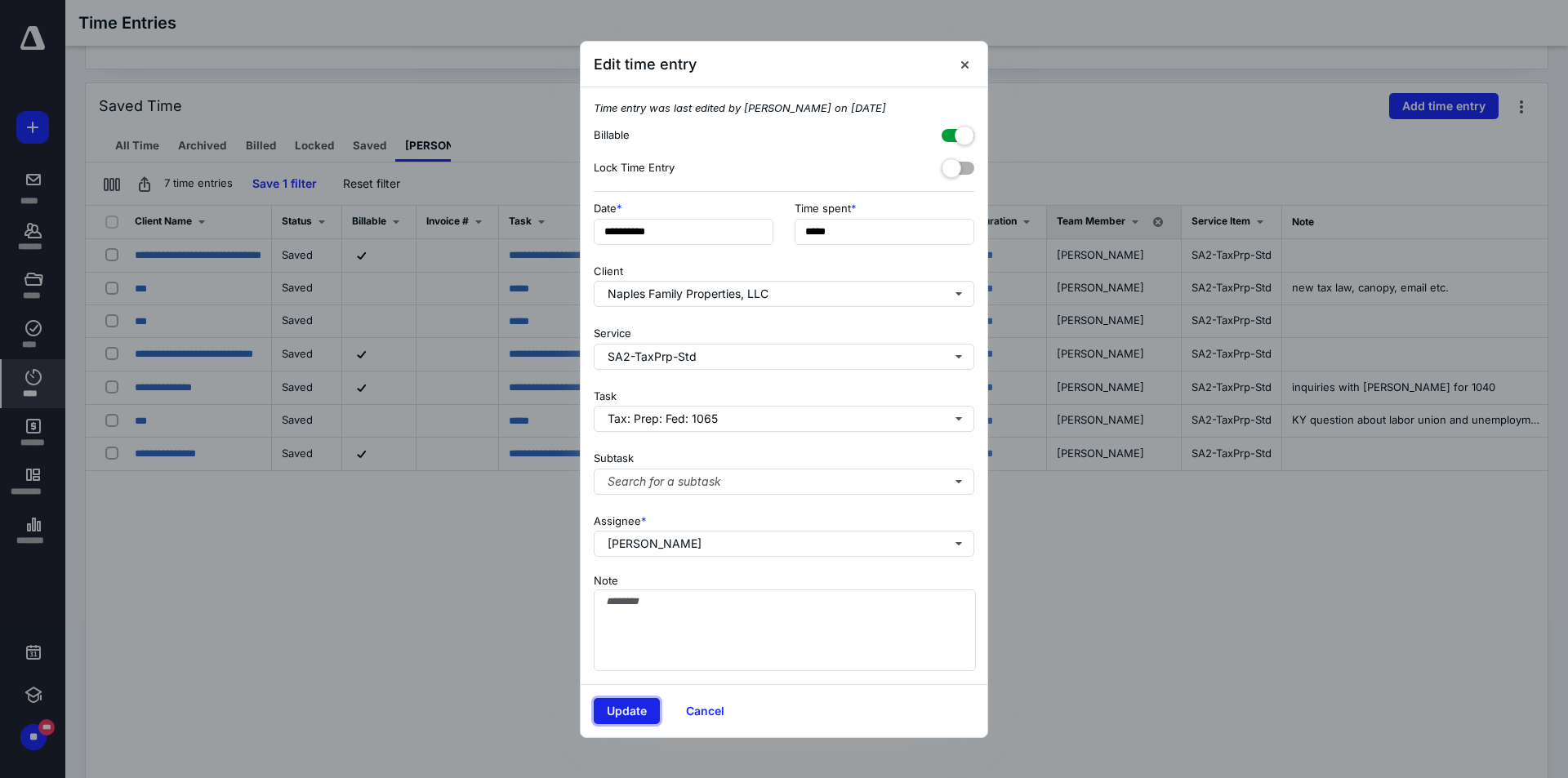 type on "***" 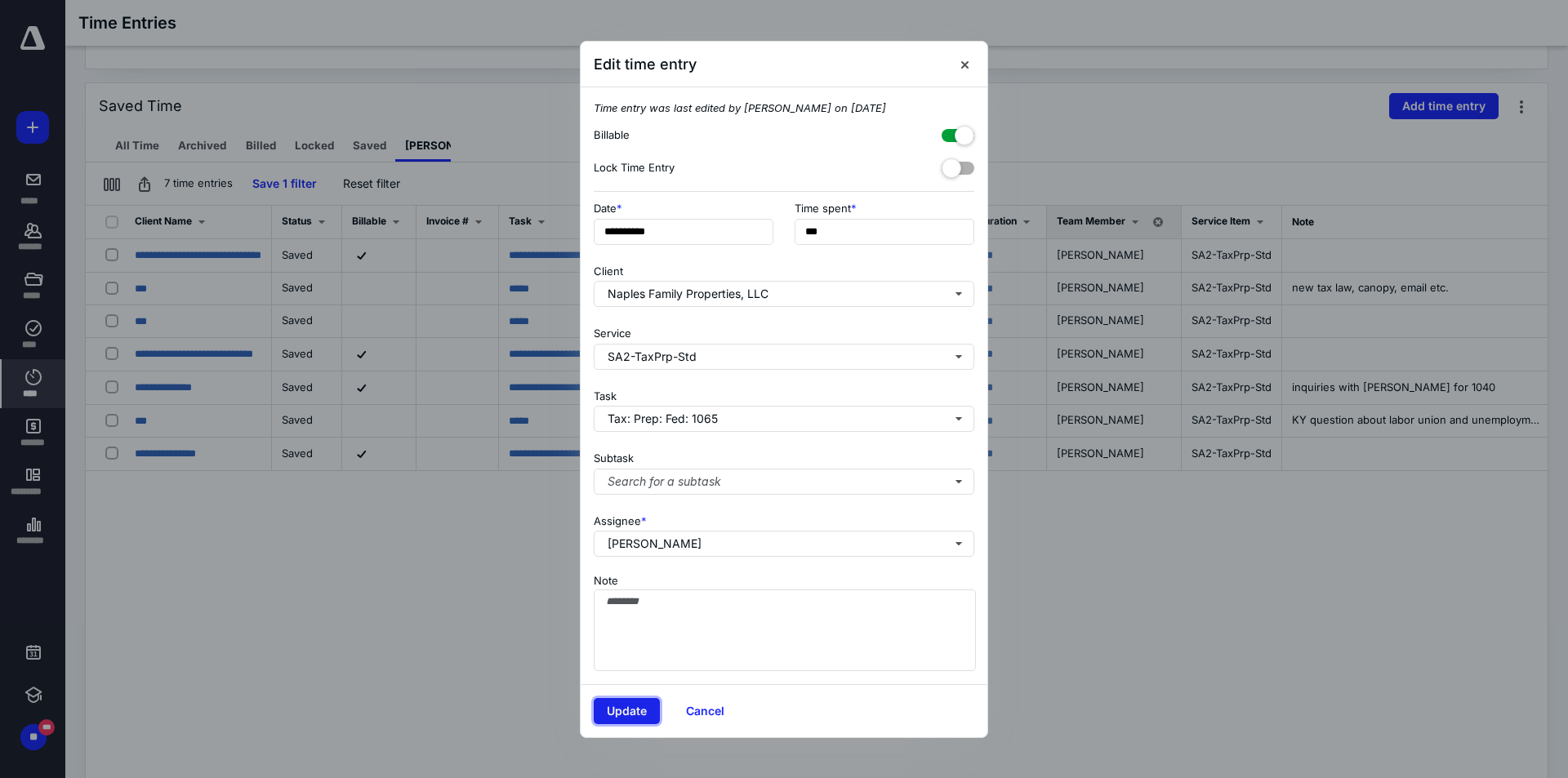 click on "Update" at bounding box center [626, 711] 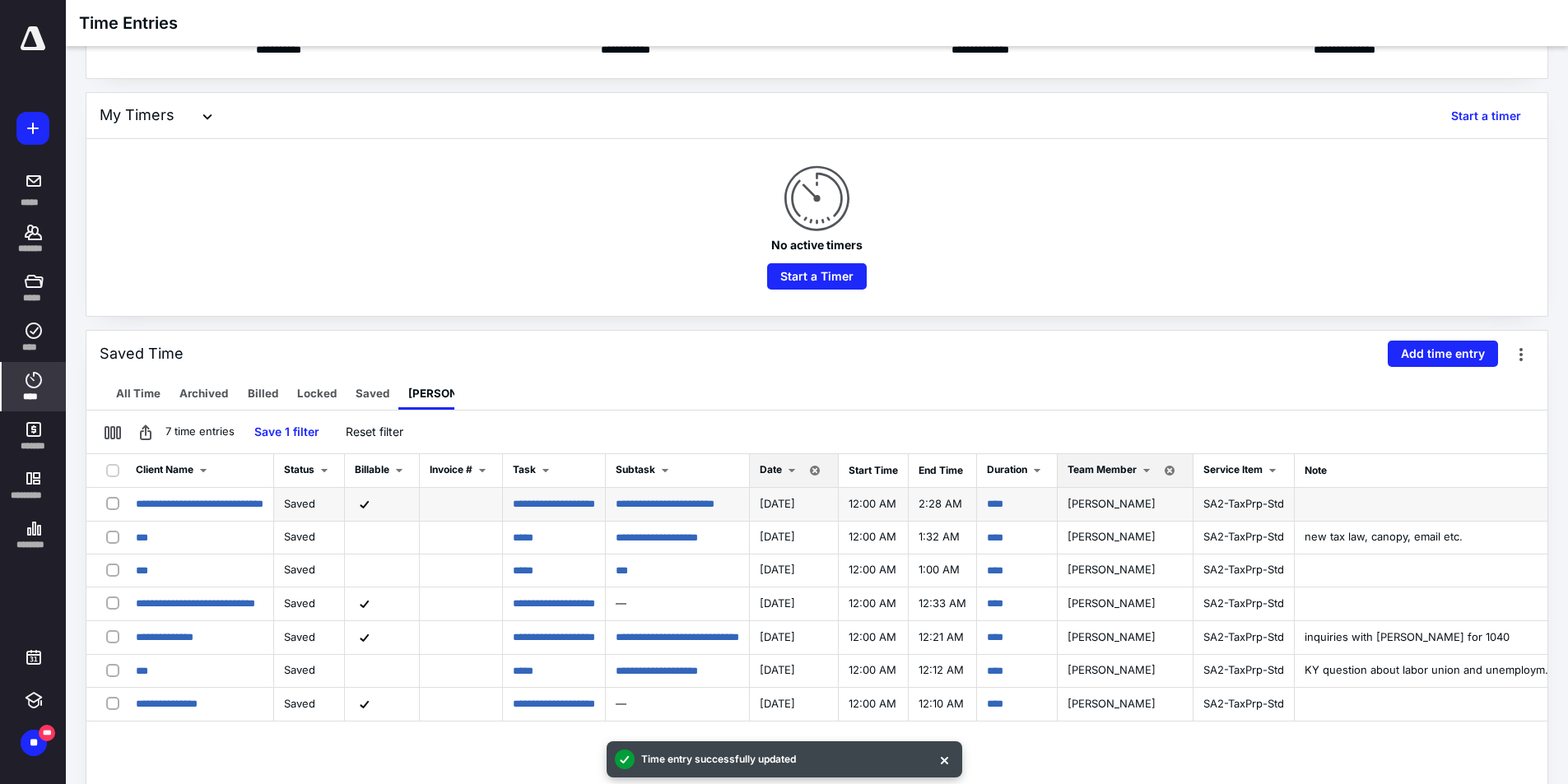 scroll, scrollTop: 329, scrollLeft: 0, axis: vertical 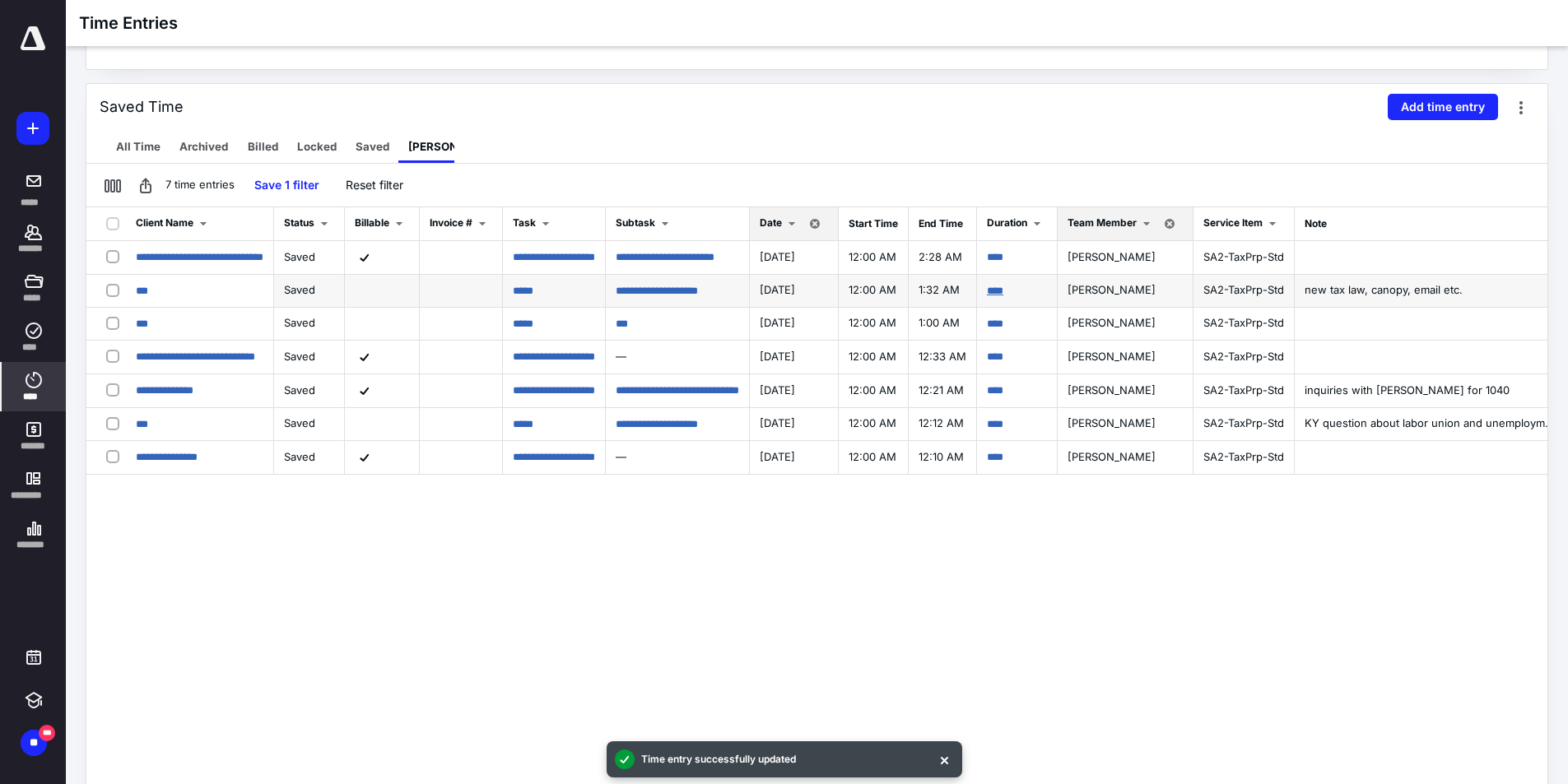 click on "****" at bounding box center [995, 290] 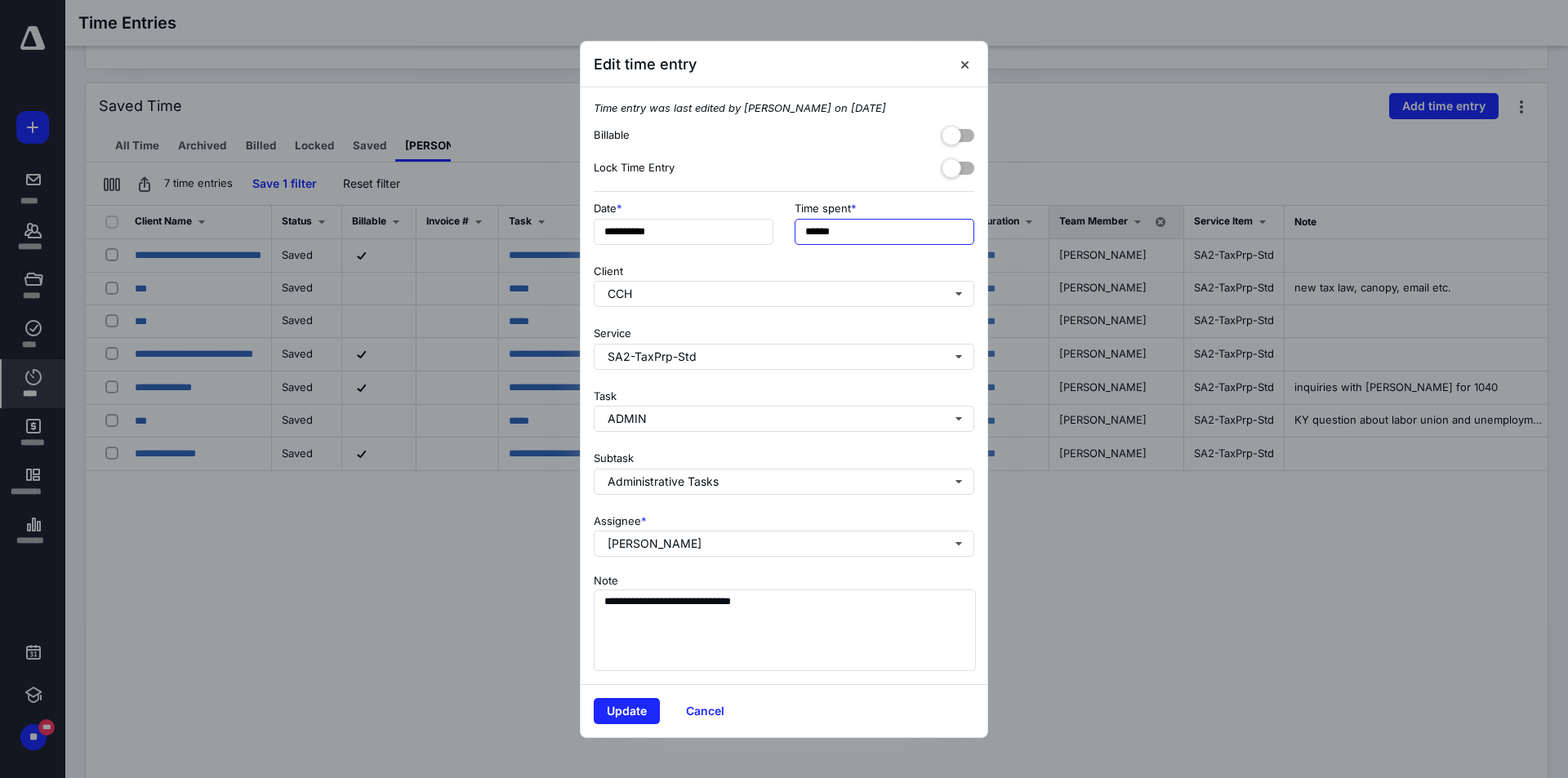 click on "******" at bounding box center (884, 232) 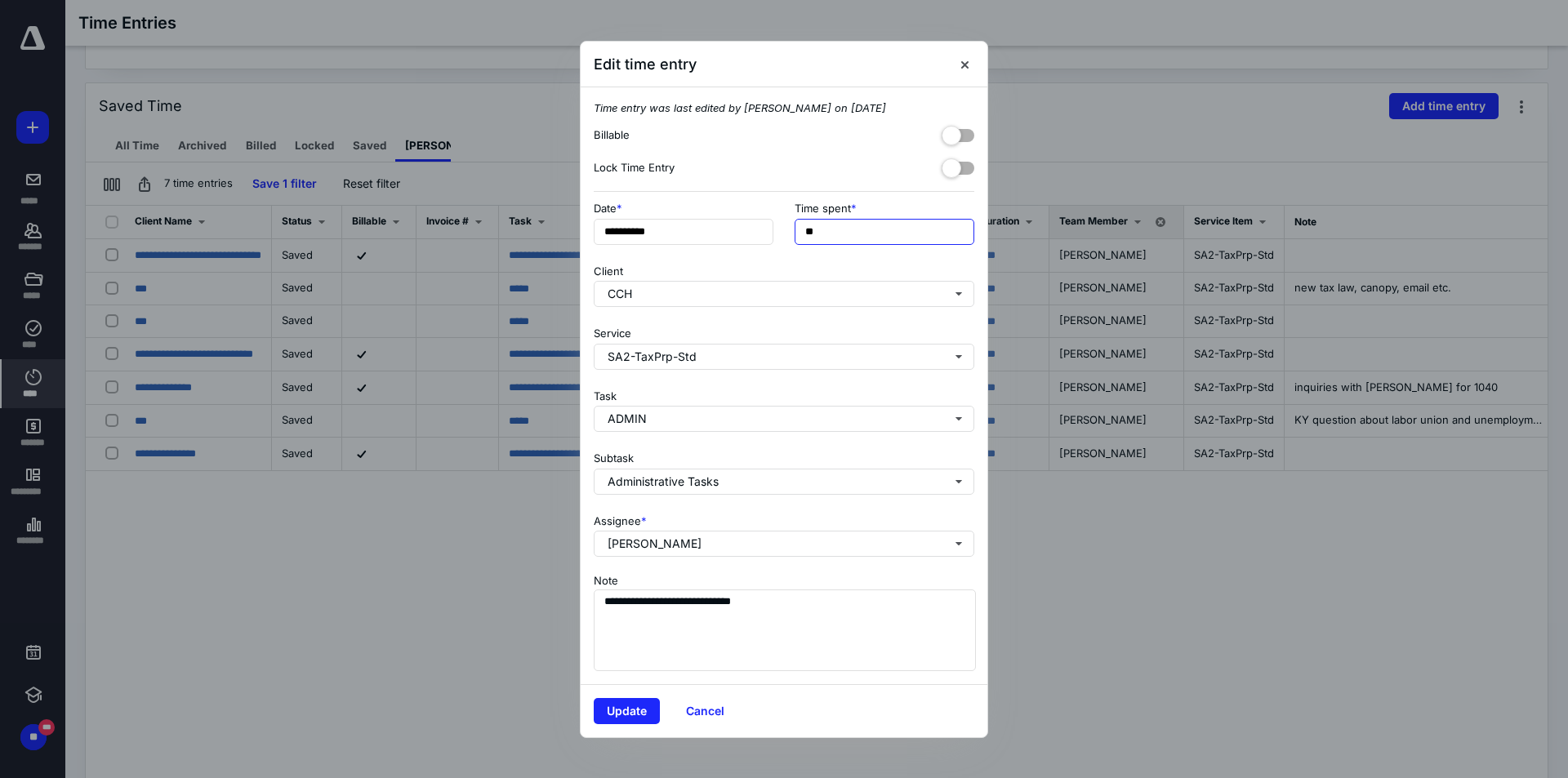 type on "*" 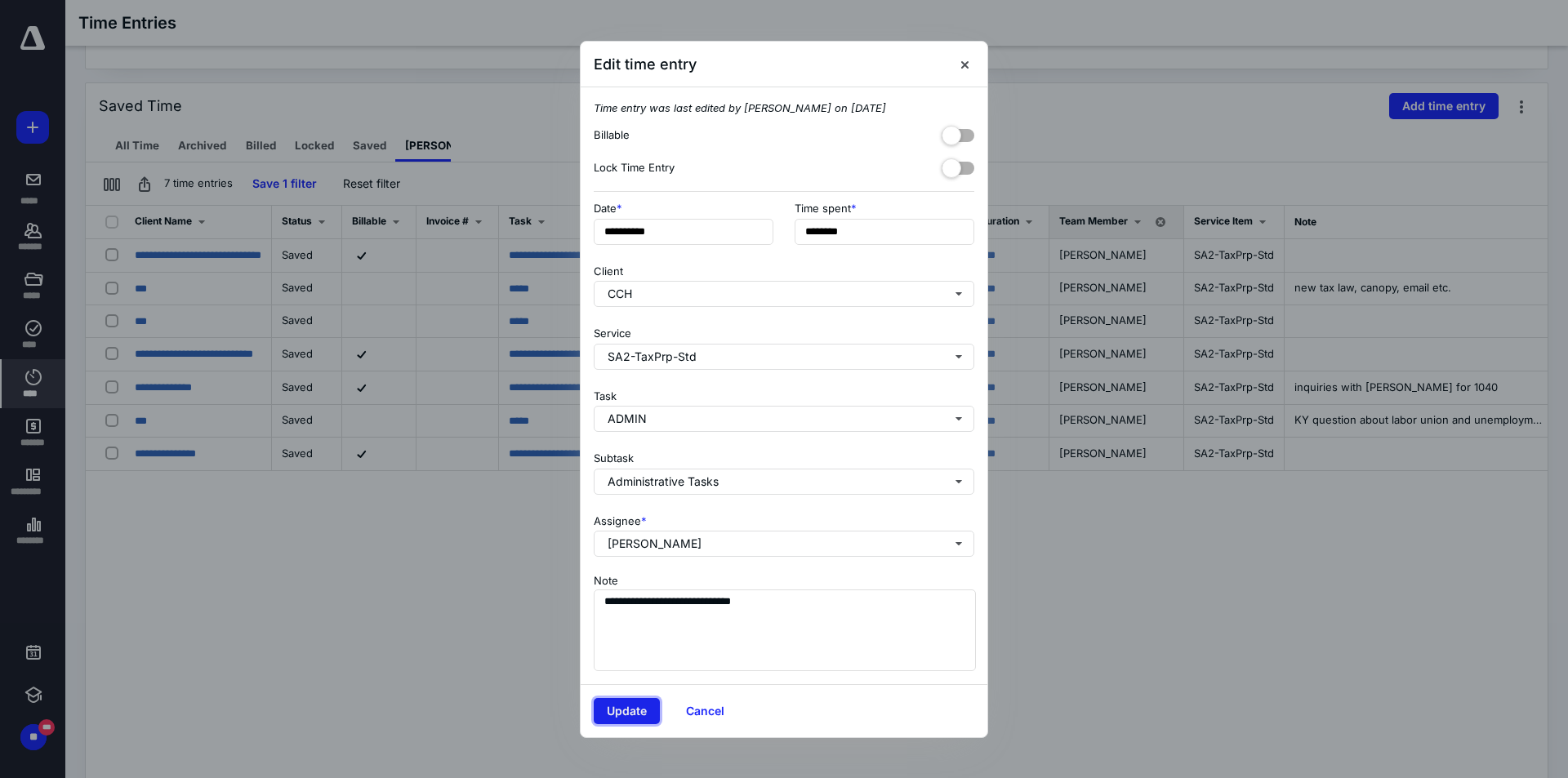 type on "*****" 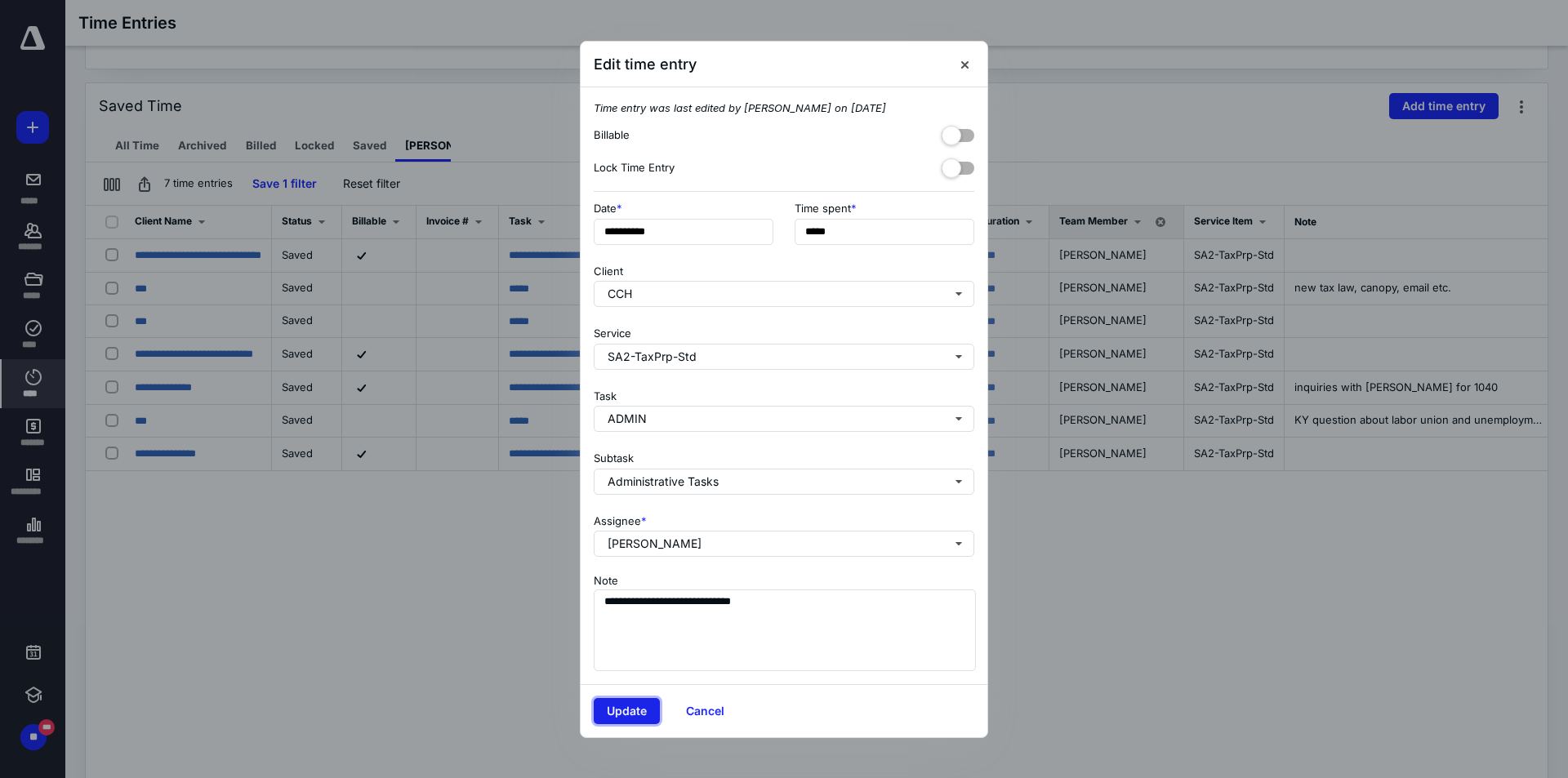 click on "Update" at bounding box center [626, 711] 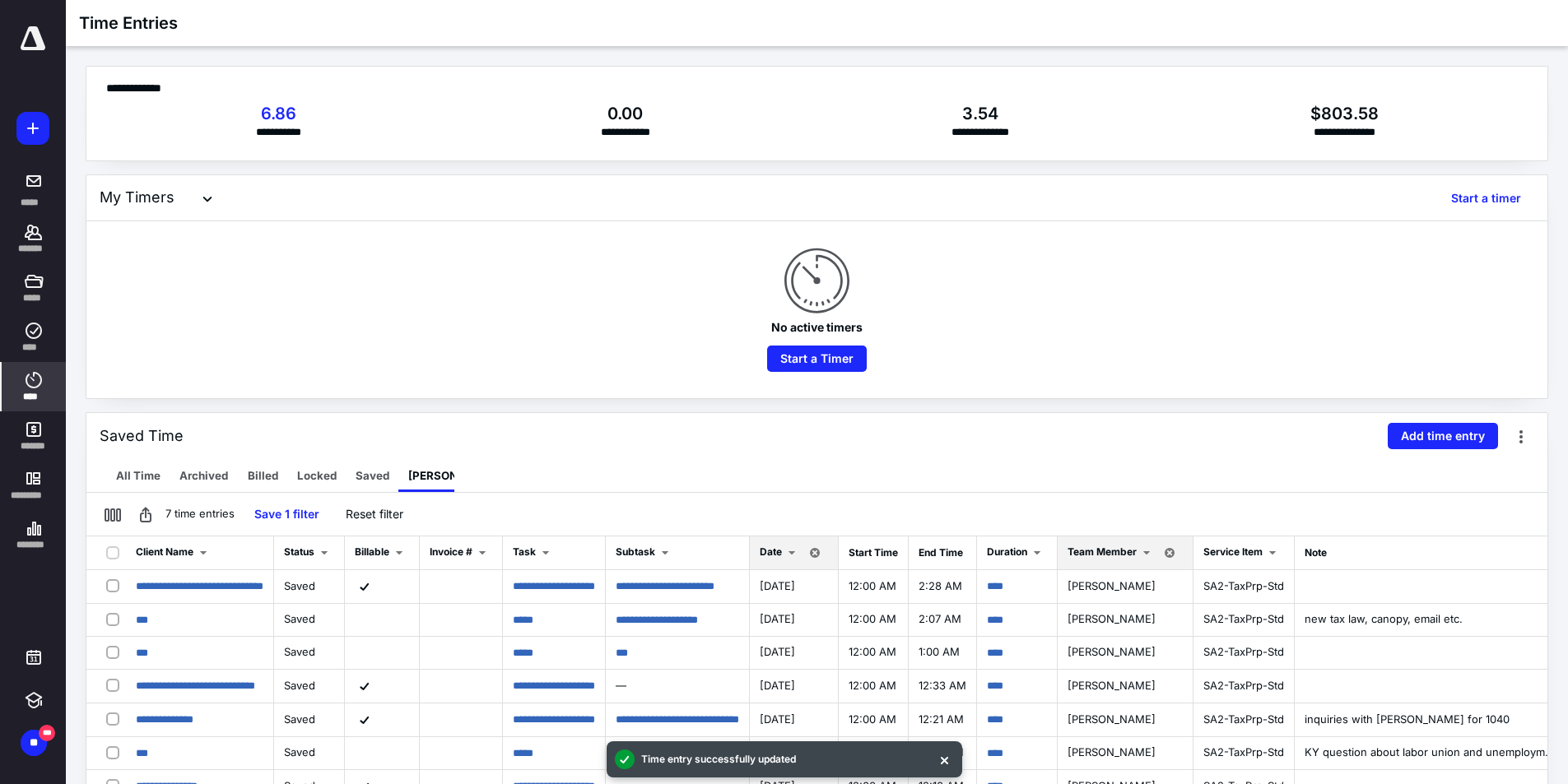 scroll, scrollTop: 165, scrollLeft: 0, axis: vertical 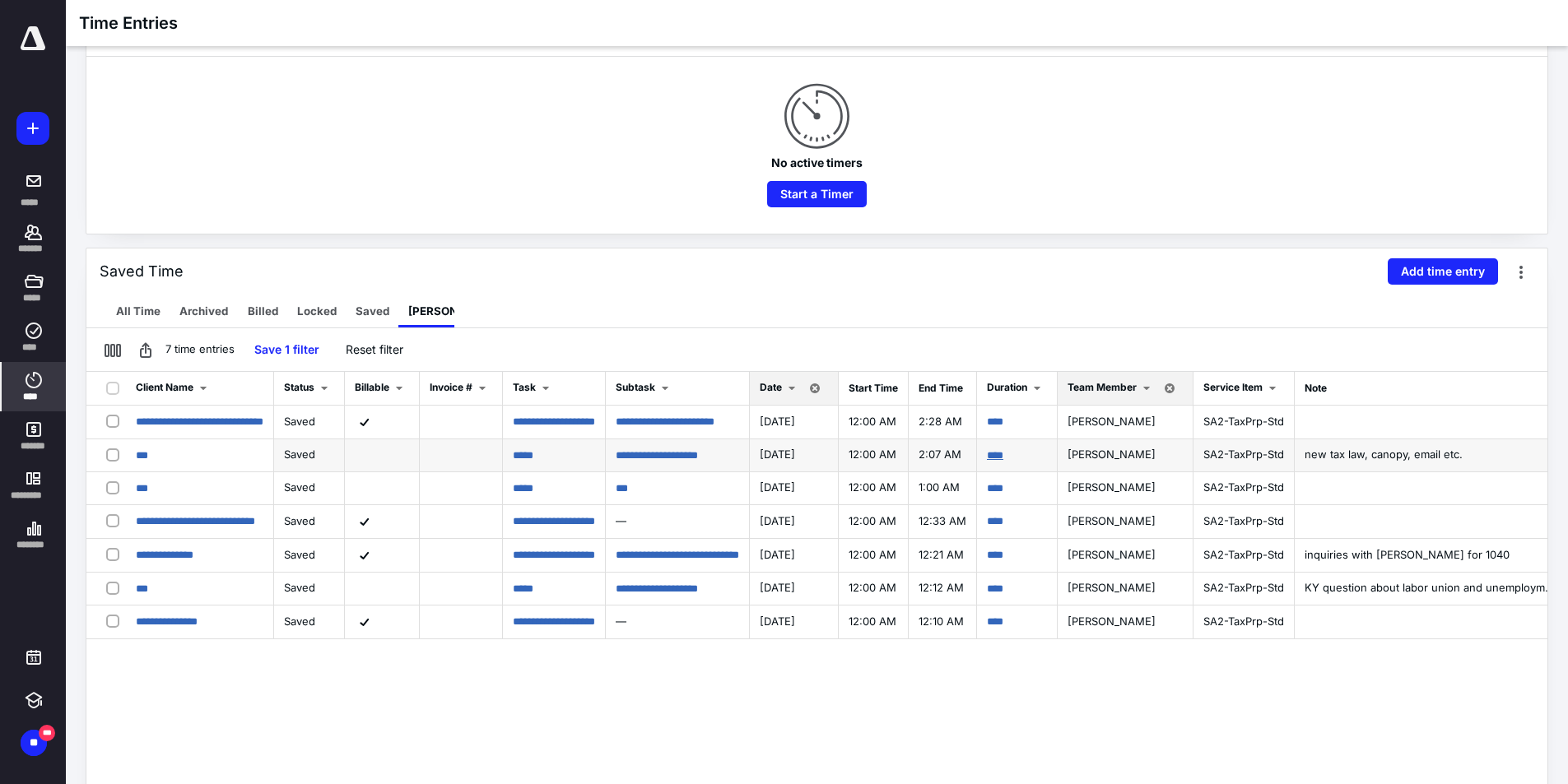 click on "****" at bounding box center [995, 455] 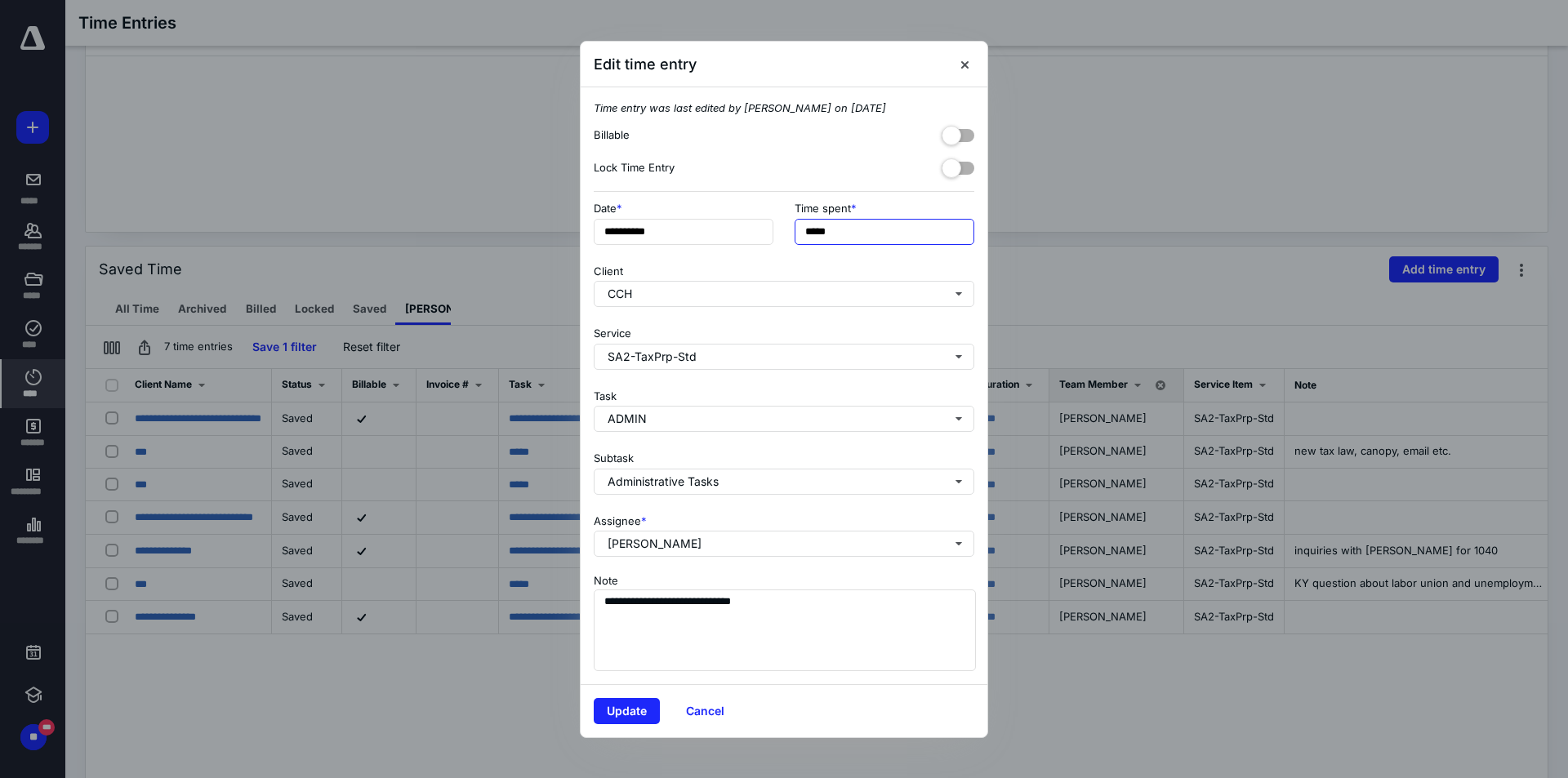 click on "*****" at bounding box center [884, 232] 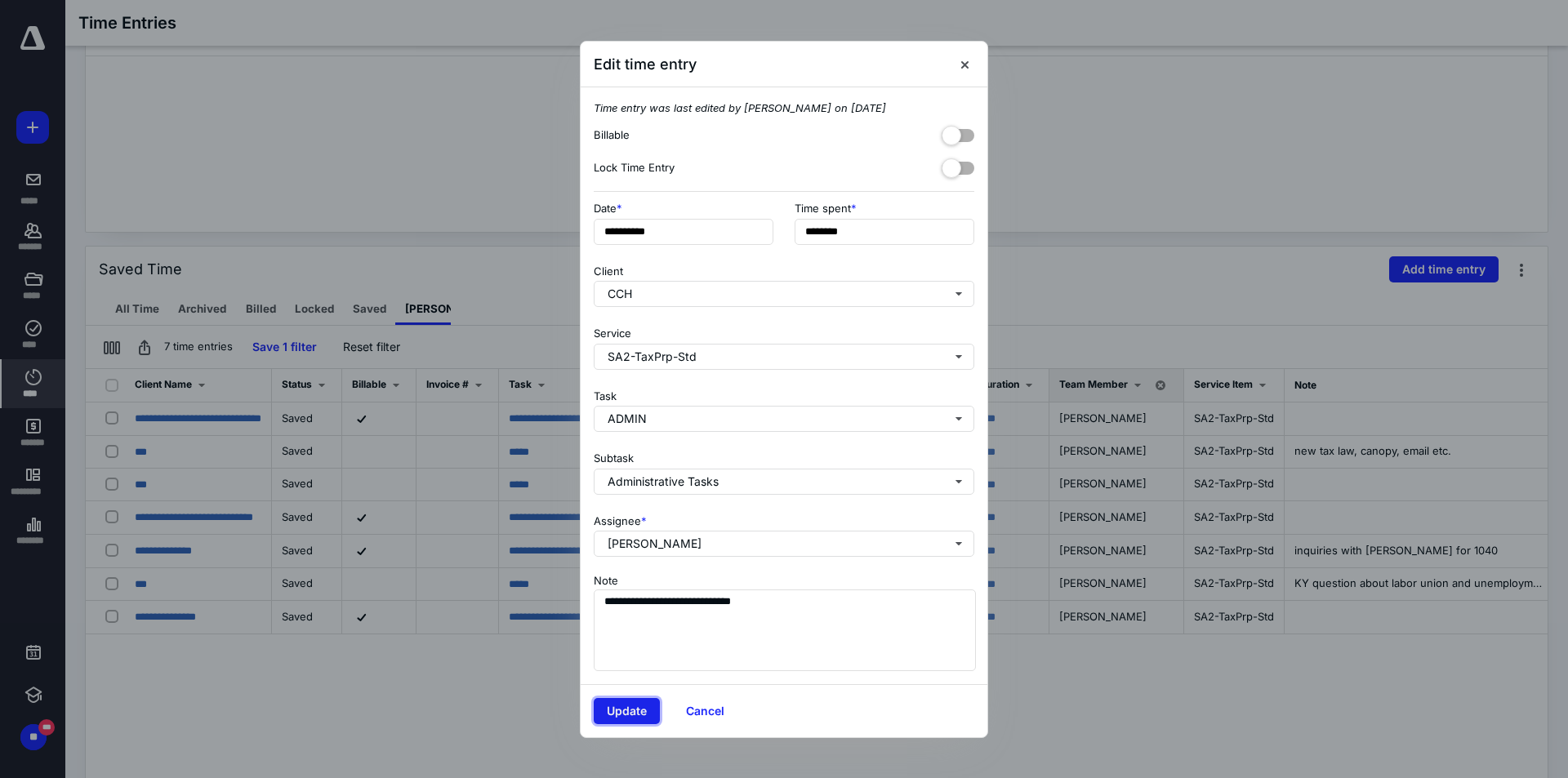 type on "******" 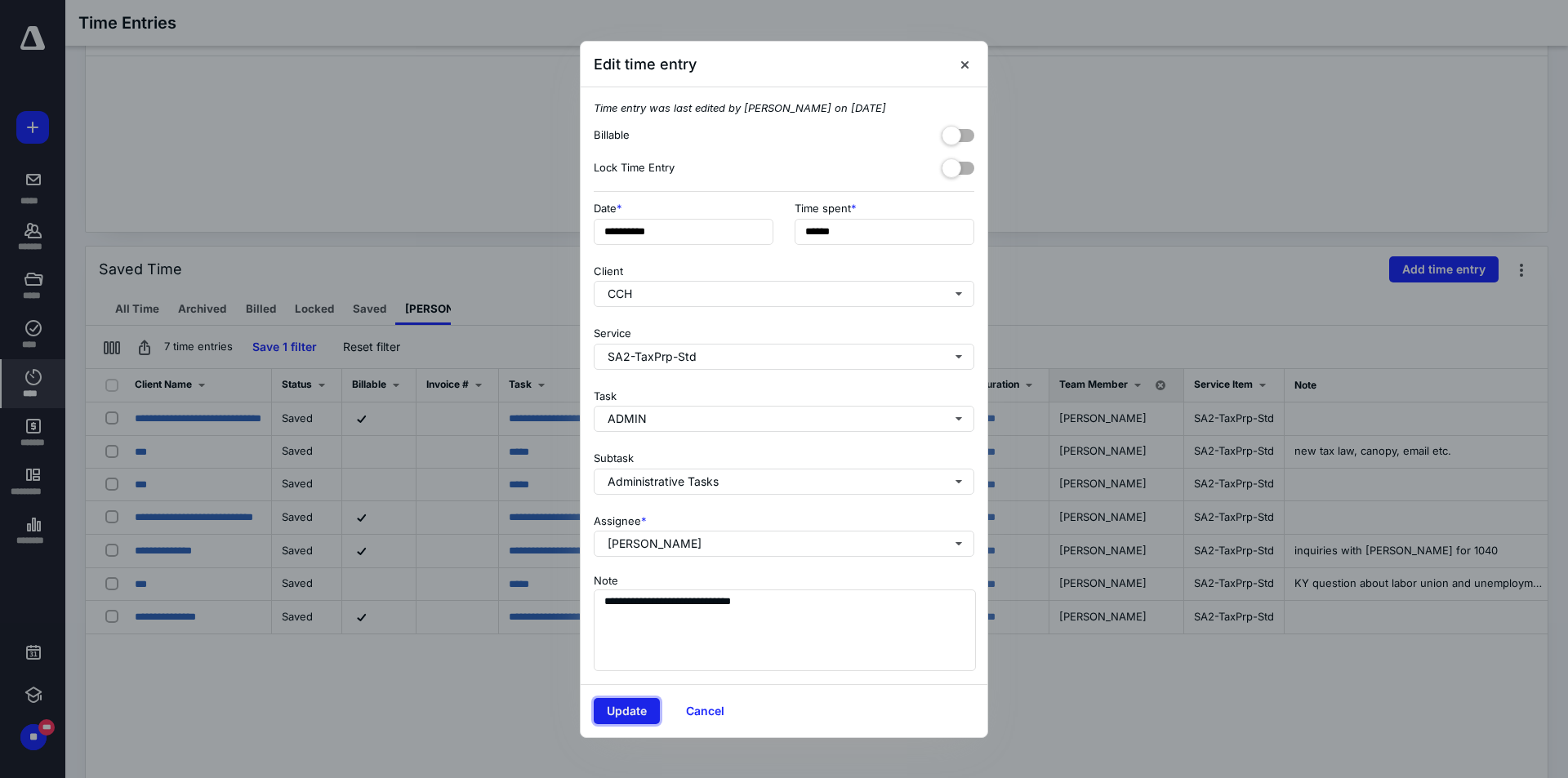 click on "Update" at bounding box center (626, 711) 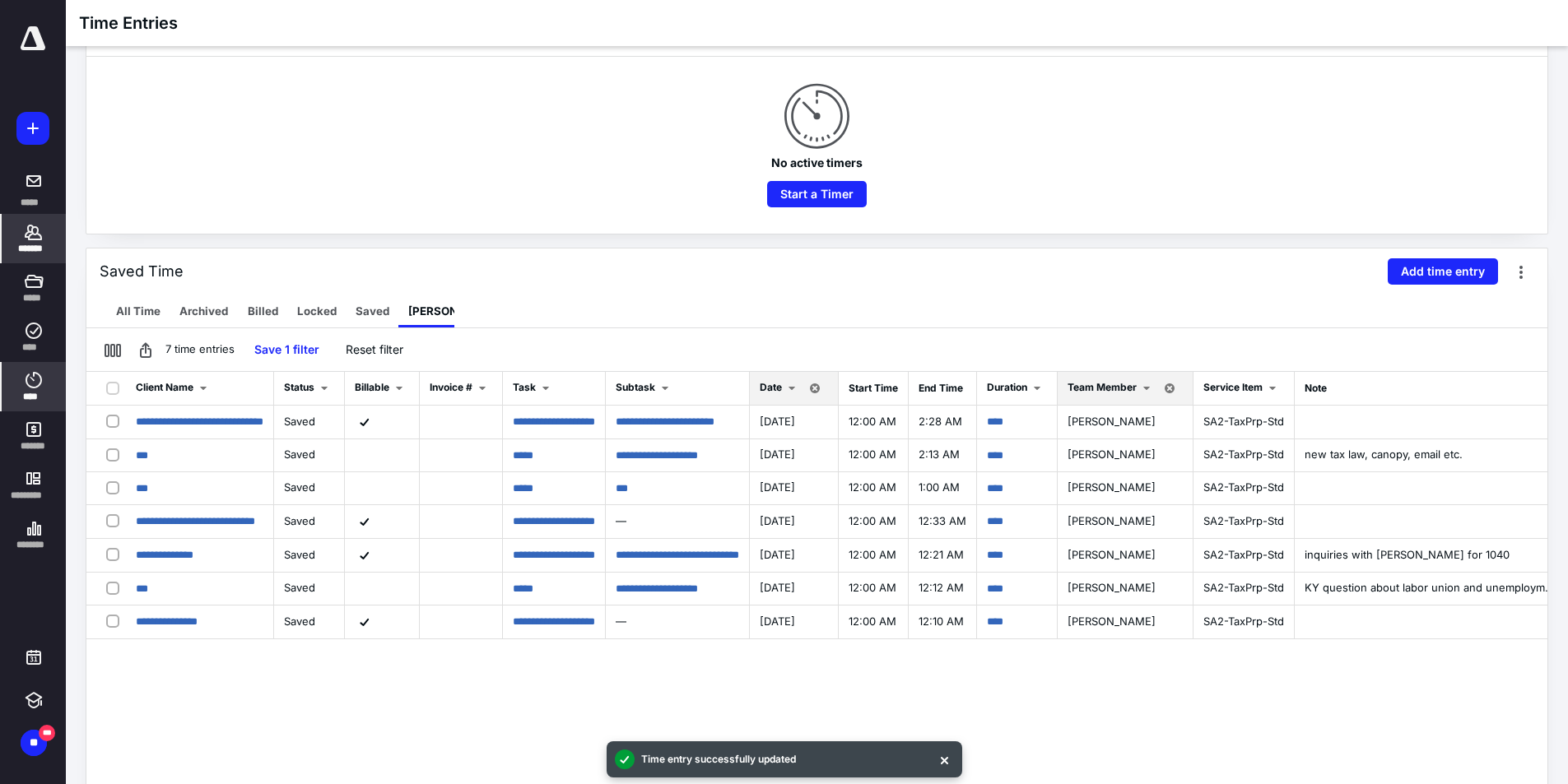 click on "*******" at bounding box center [34, 248] 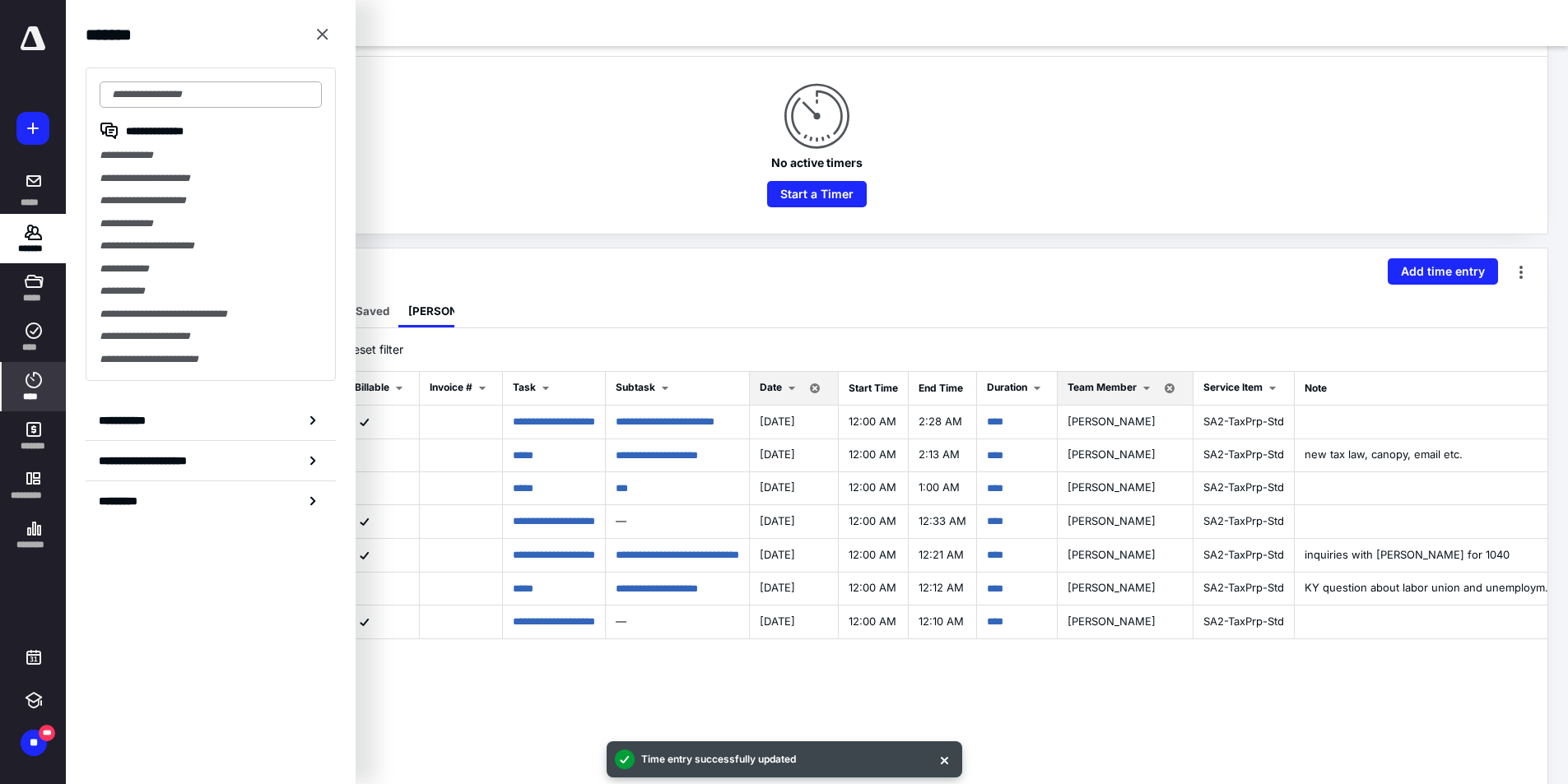 click at bounding box center [211, 95] 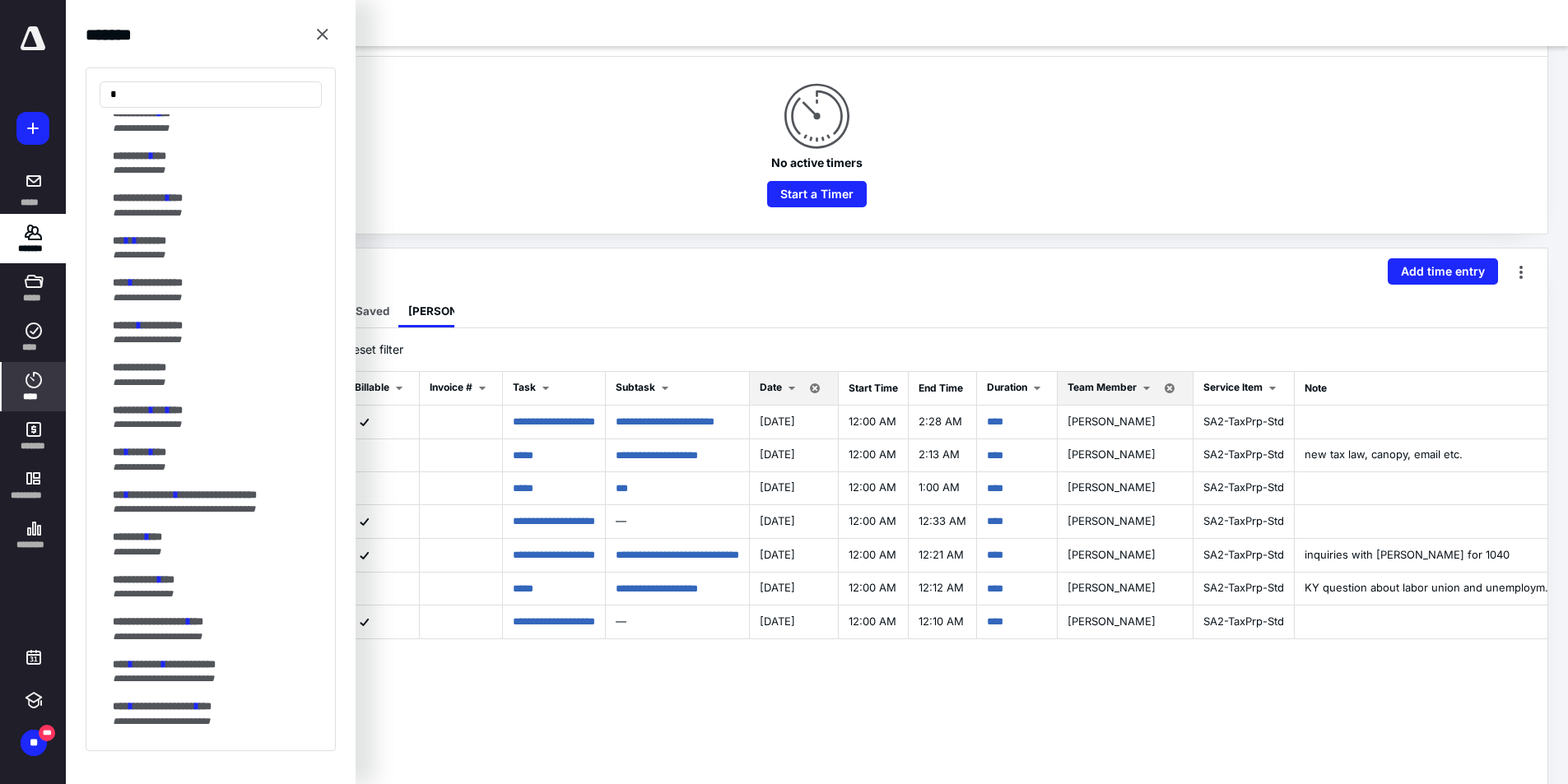 scroll, scrollTop: 1645, scrollLeft: 0, axis: vertical 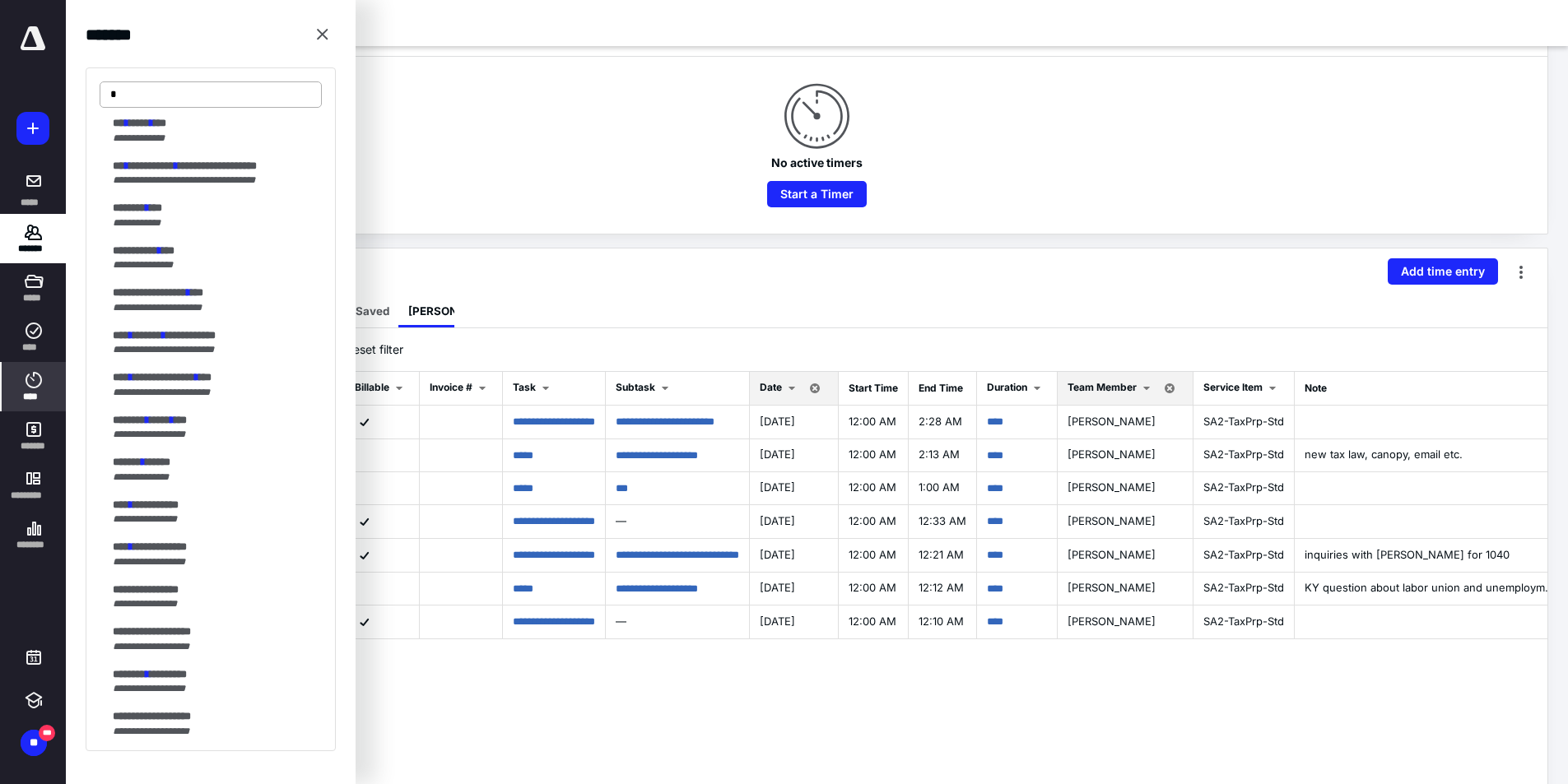 click on "*" at bounding box center [211, 95] 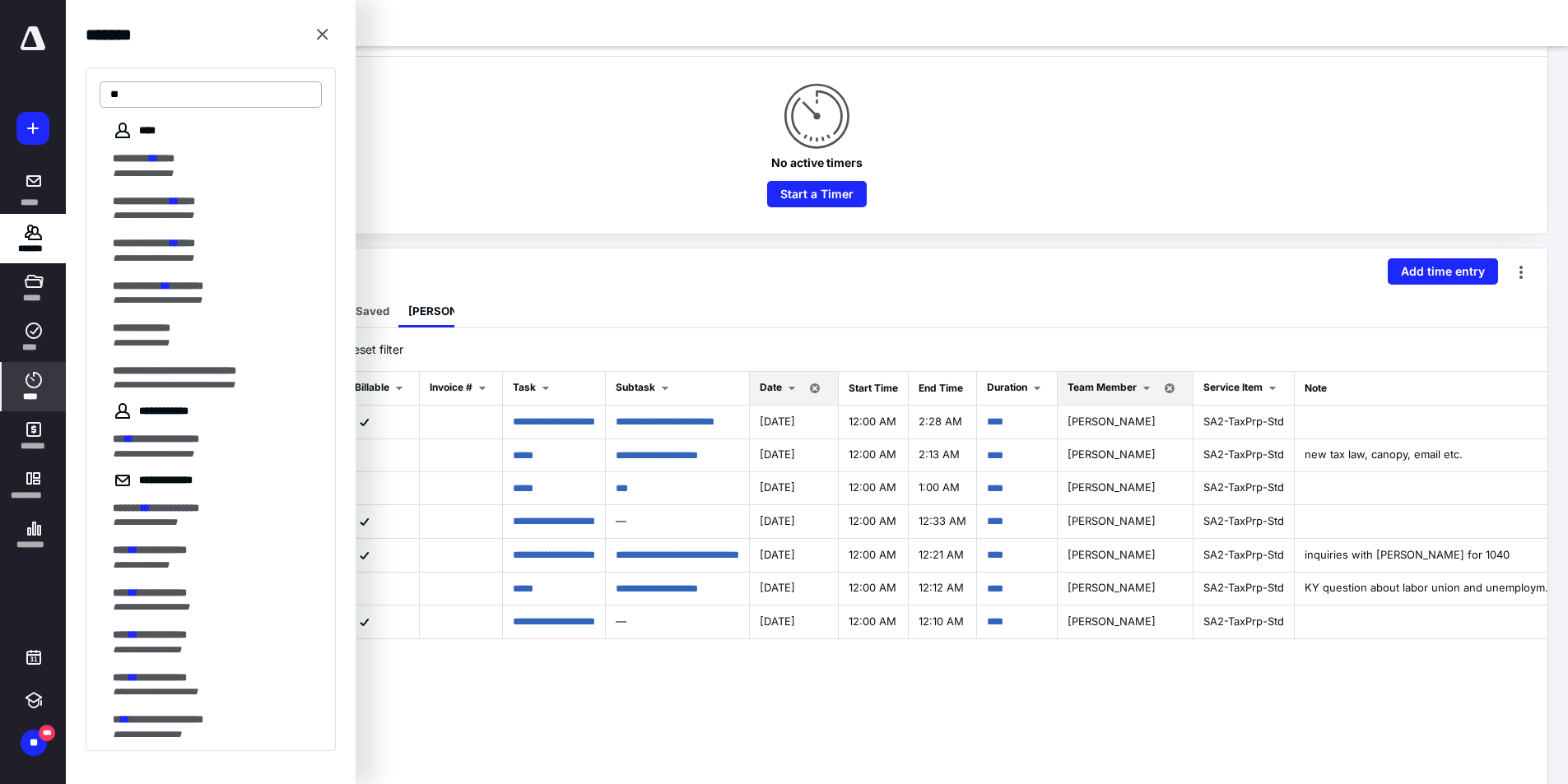 scroll, scrollTop: 329, scrollLeft: 0, axis: vertical 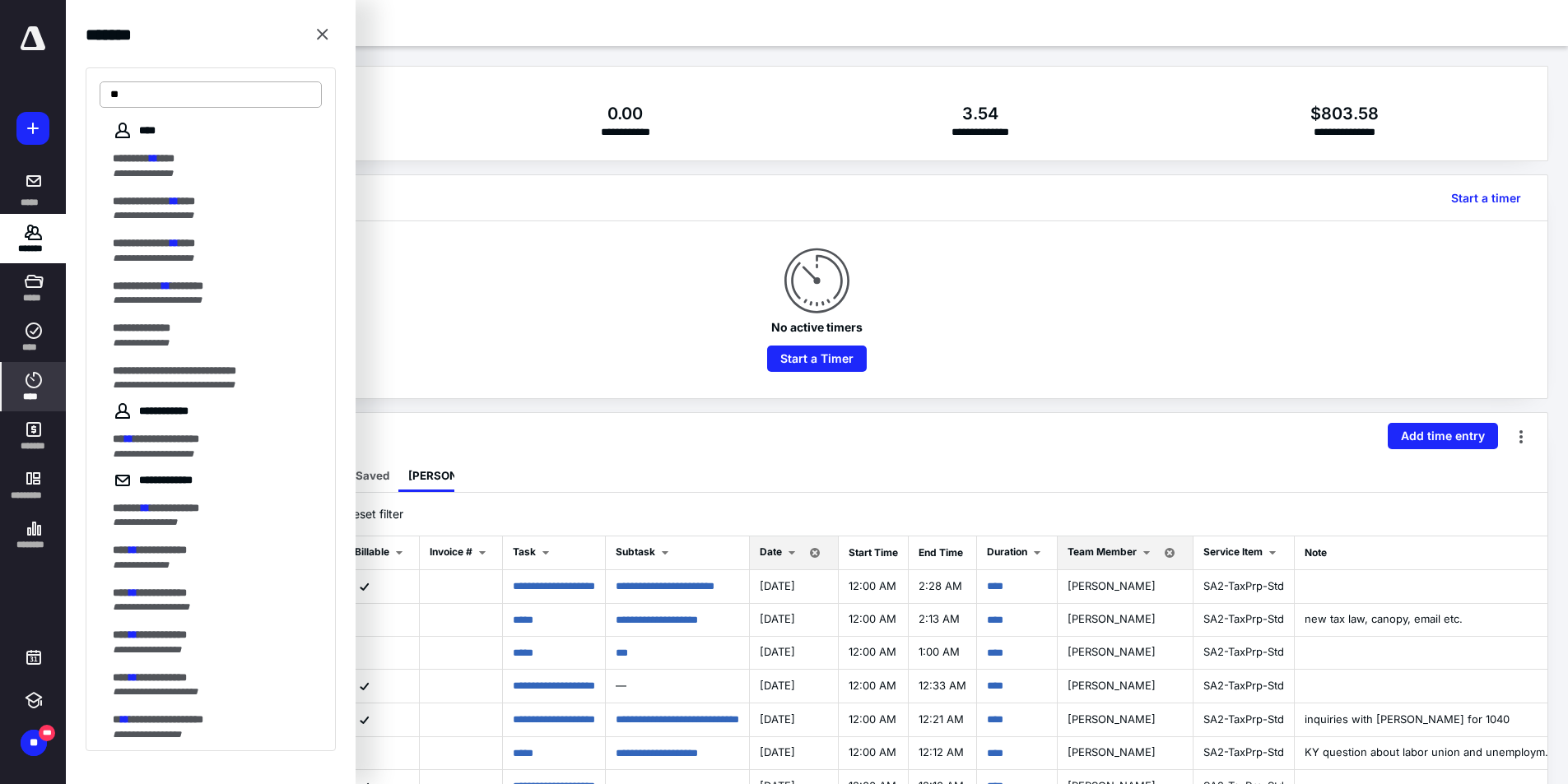 click on "**" at bounding box center (211, 95) 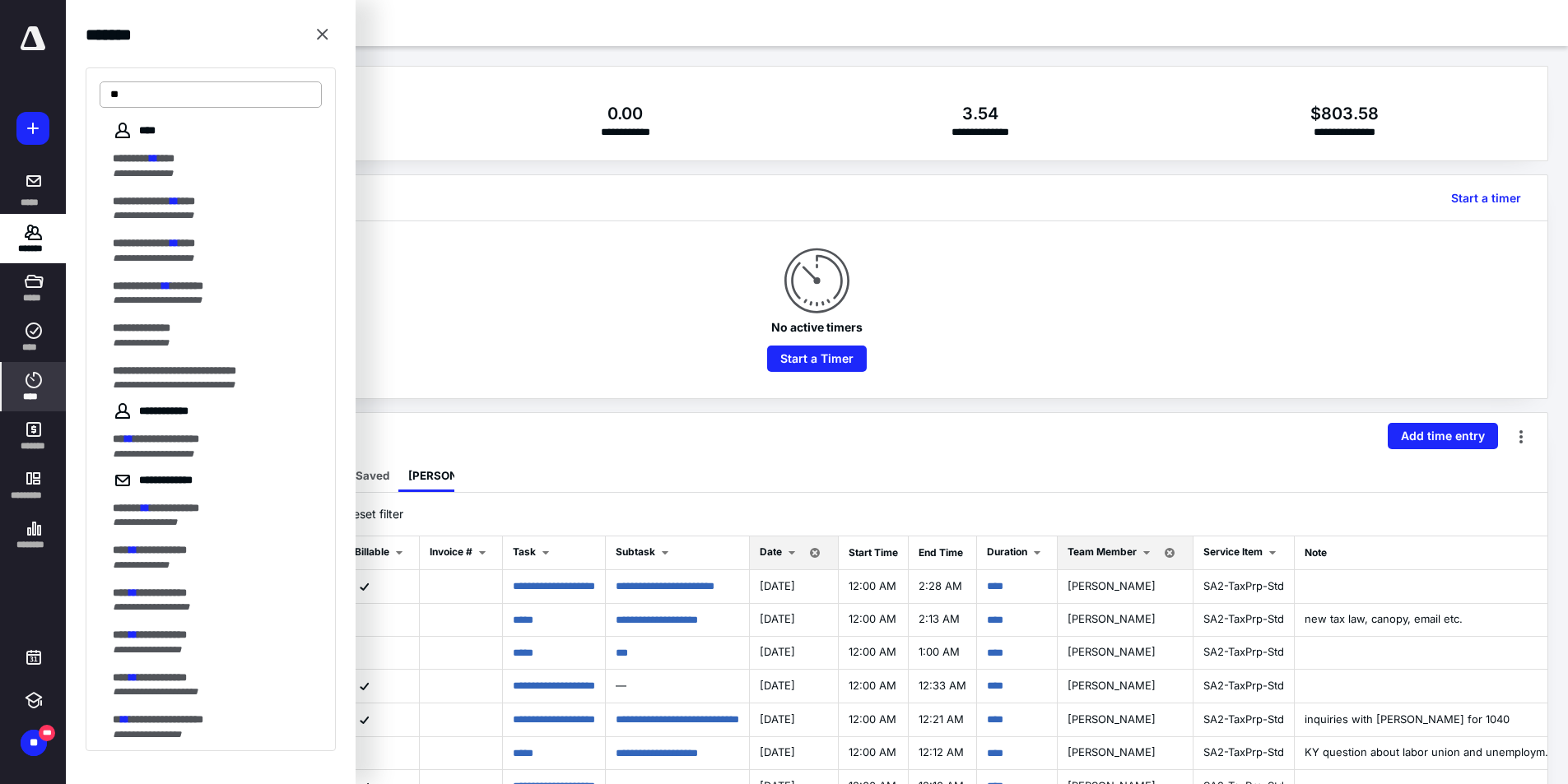 type on "*" 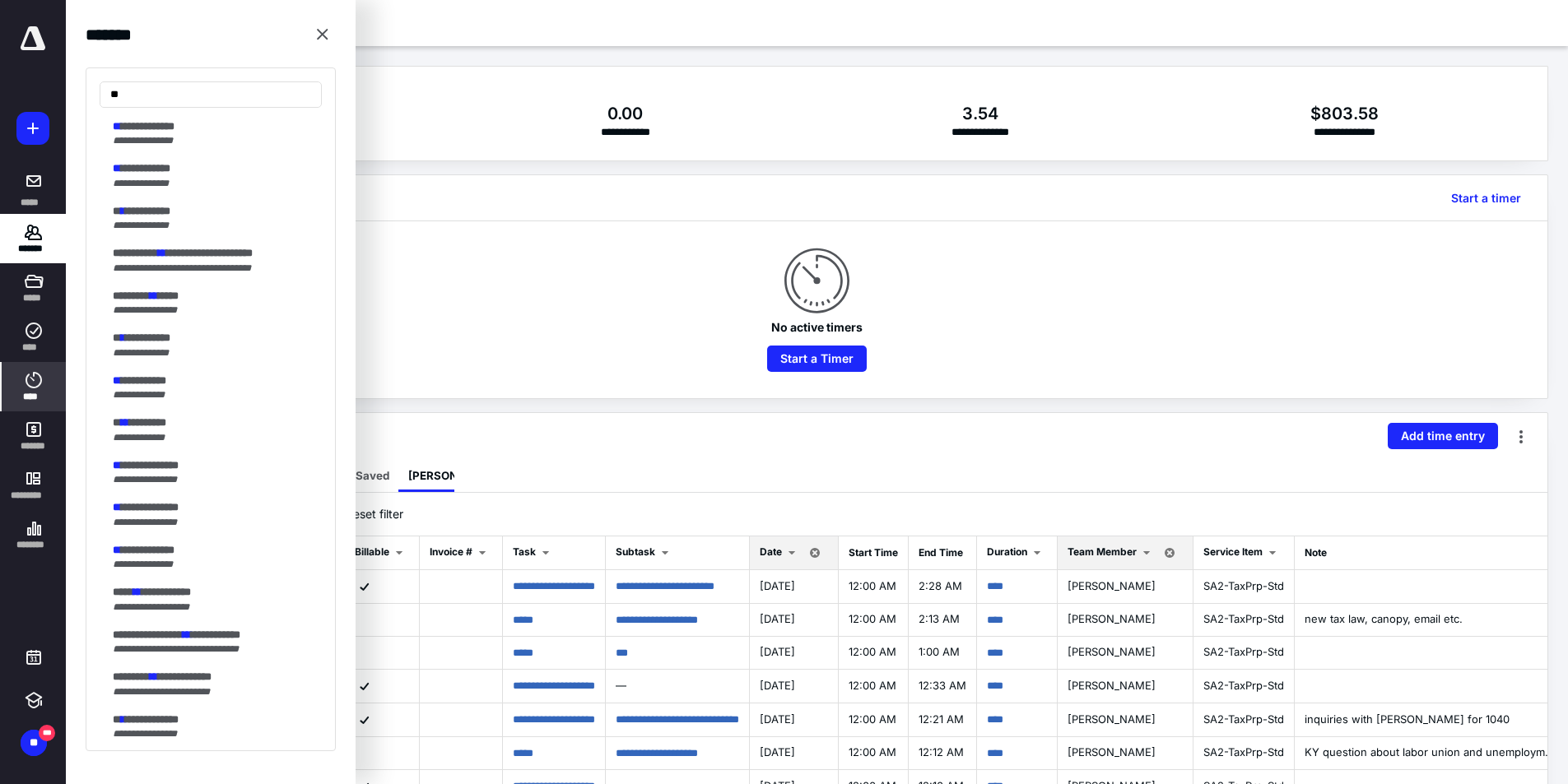 scroll, scrollTop: 0, scrollLeft: 0, axis: both 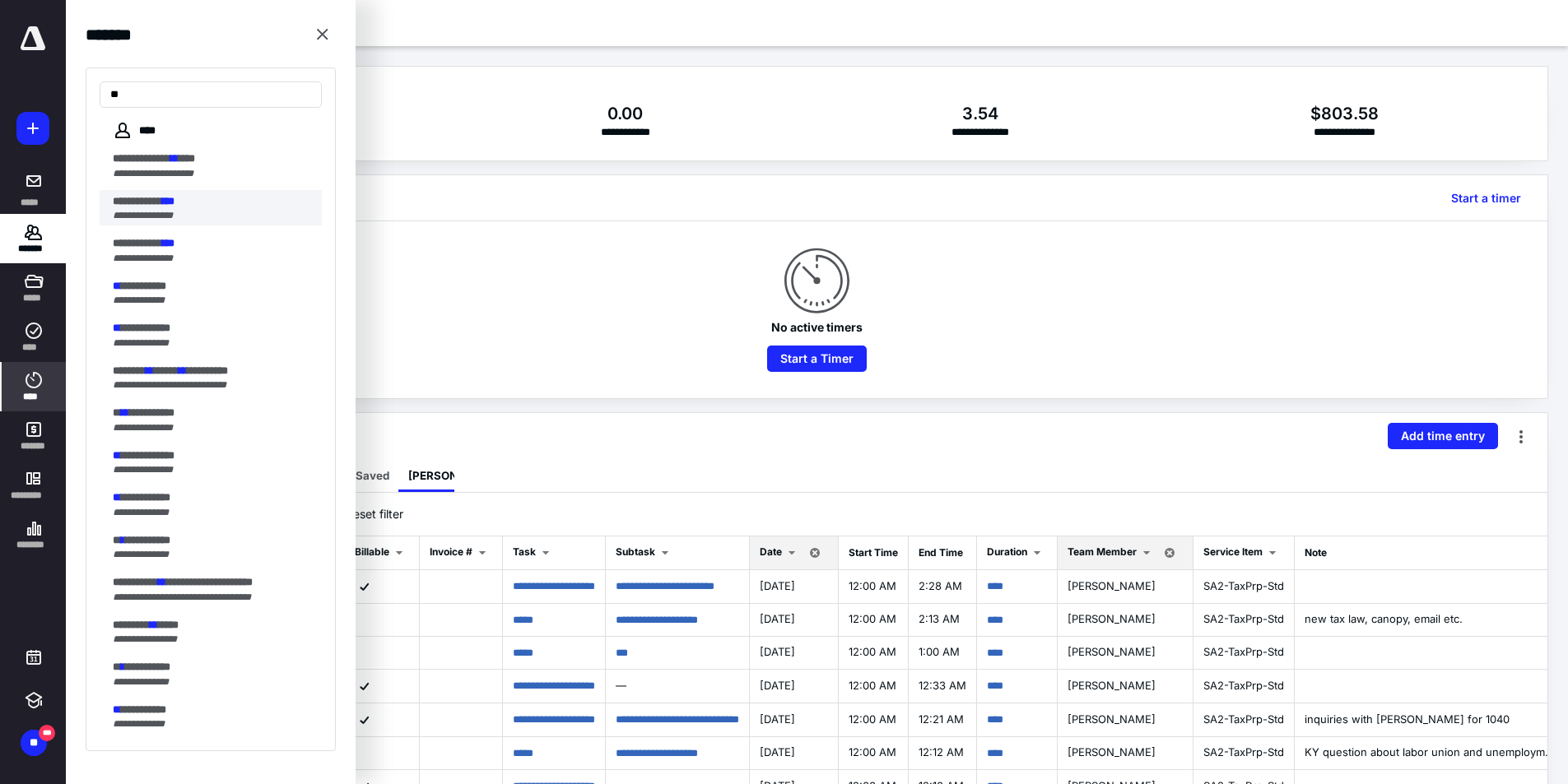type on "**" 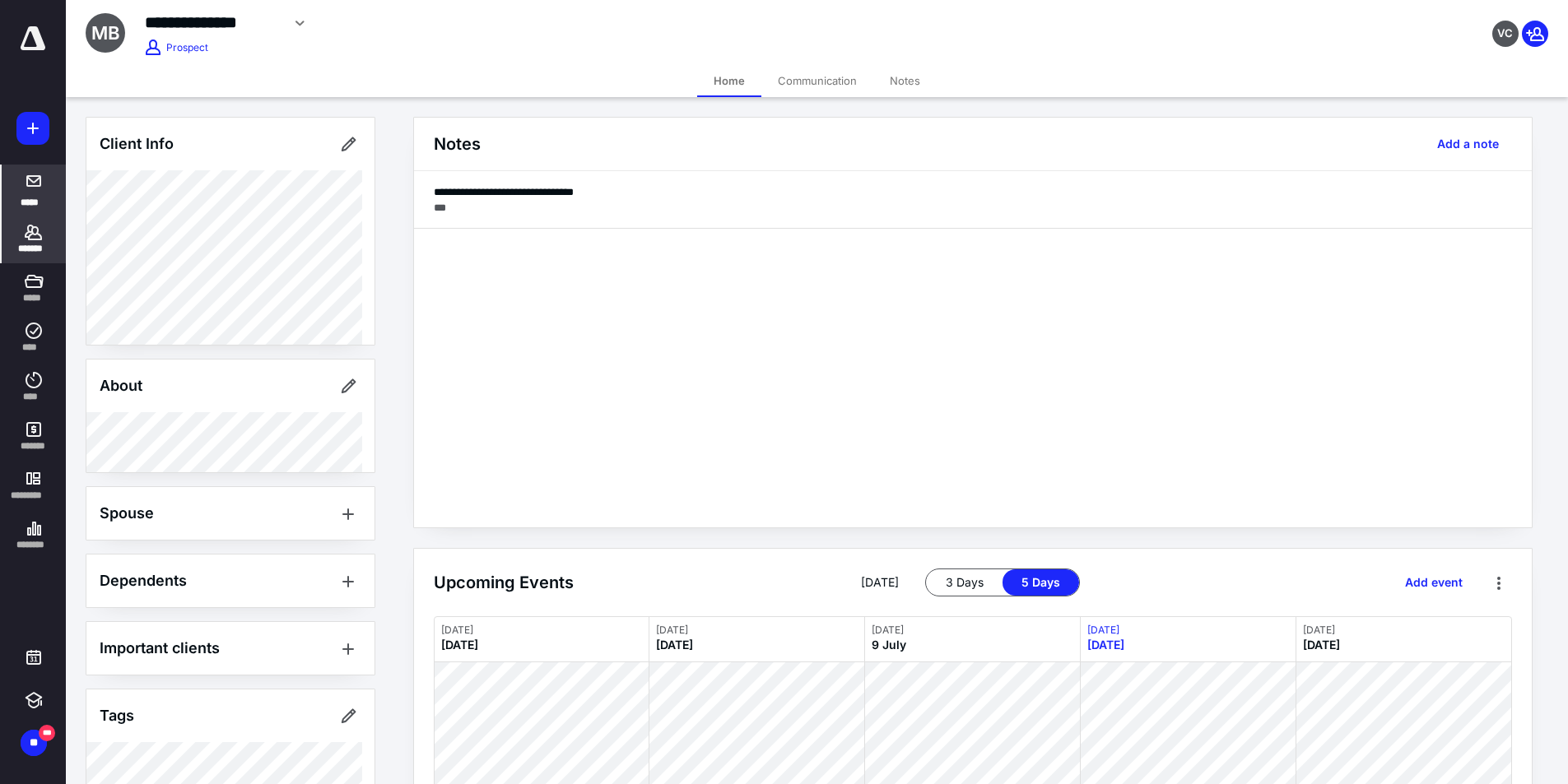 click 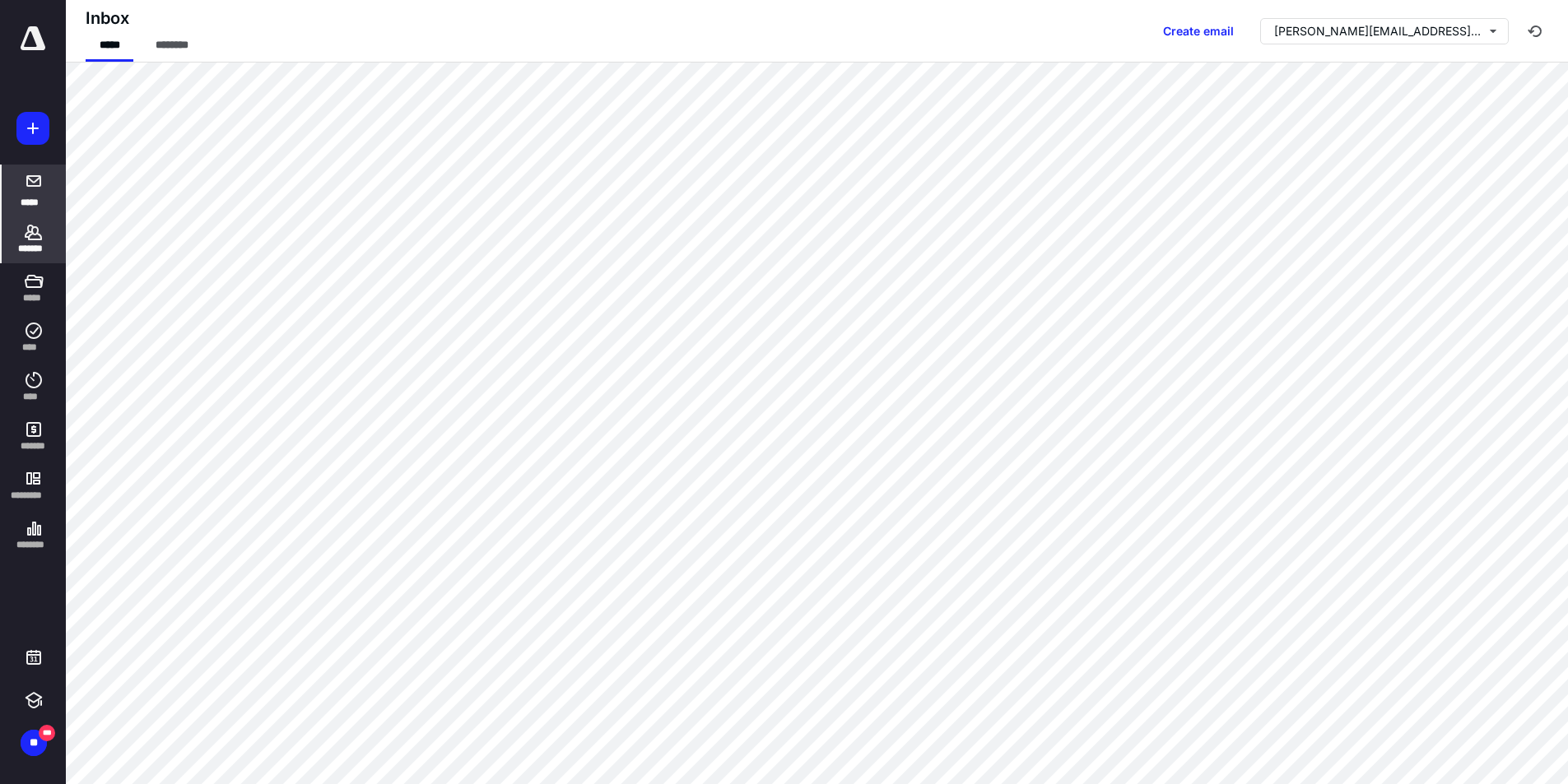 click 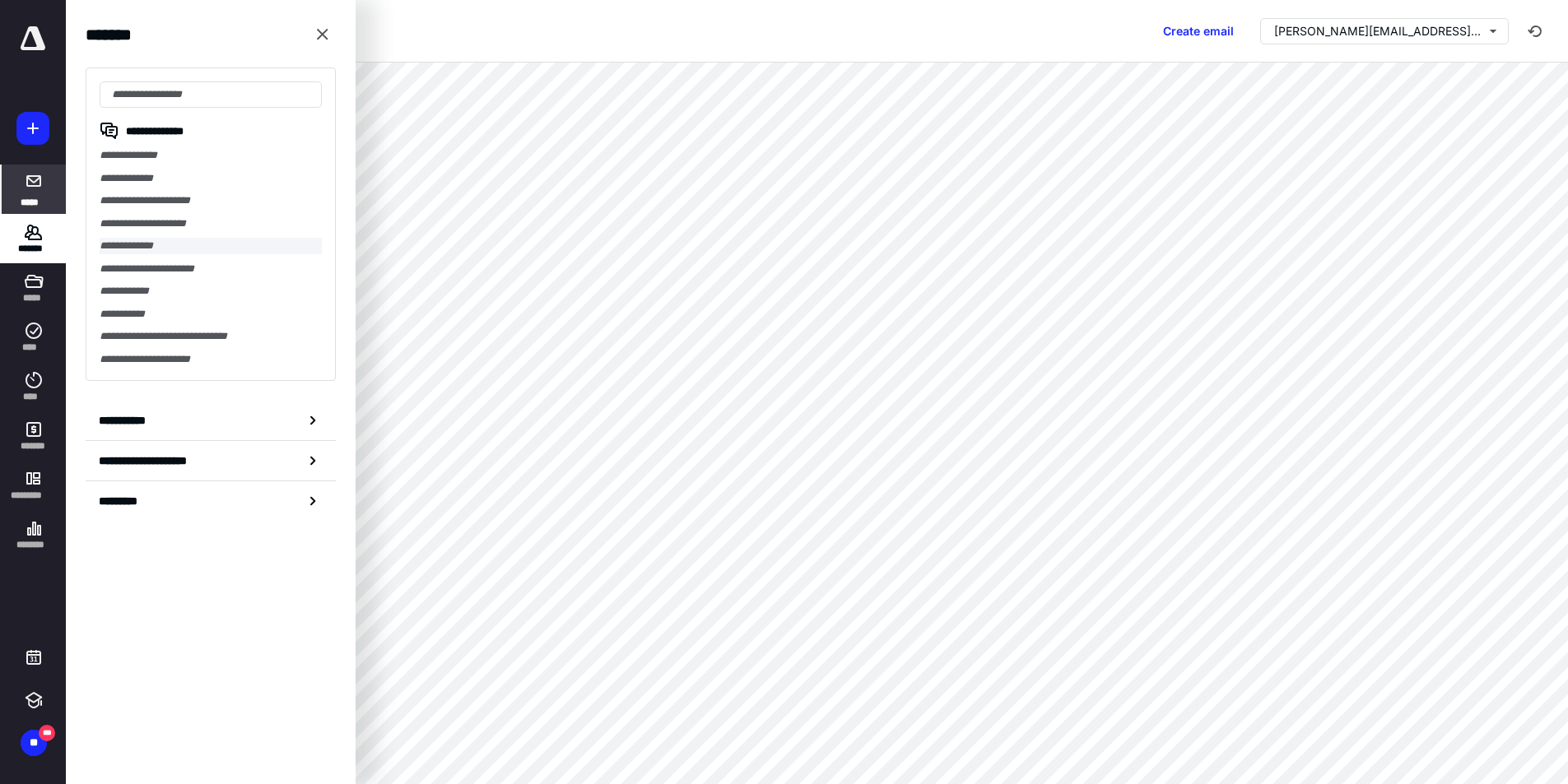 click on "**********" at bounding box center [211, 246] 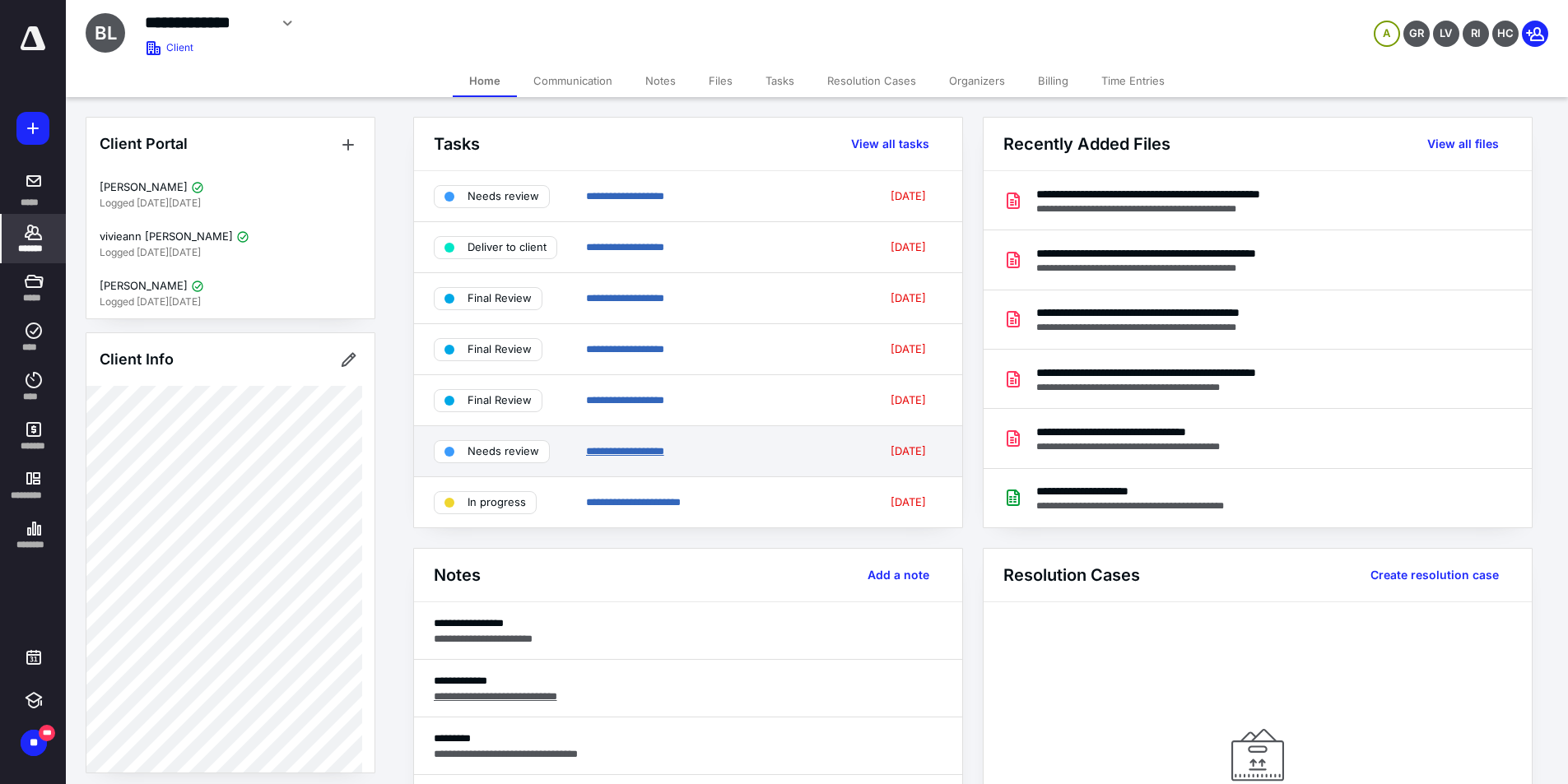 click on "**********" at bounding box center [625, 451] 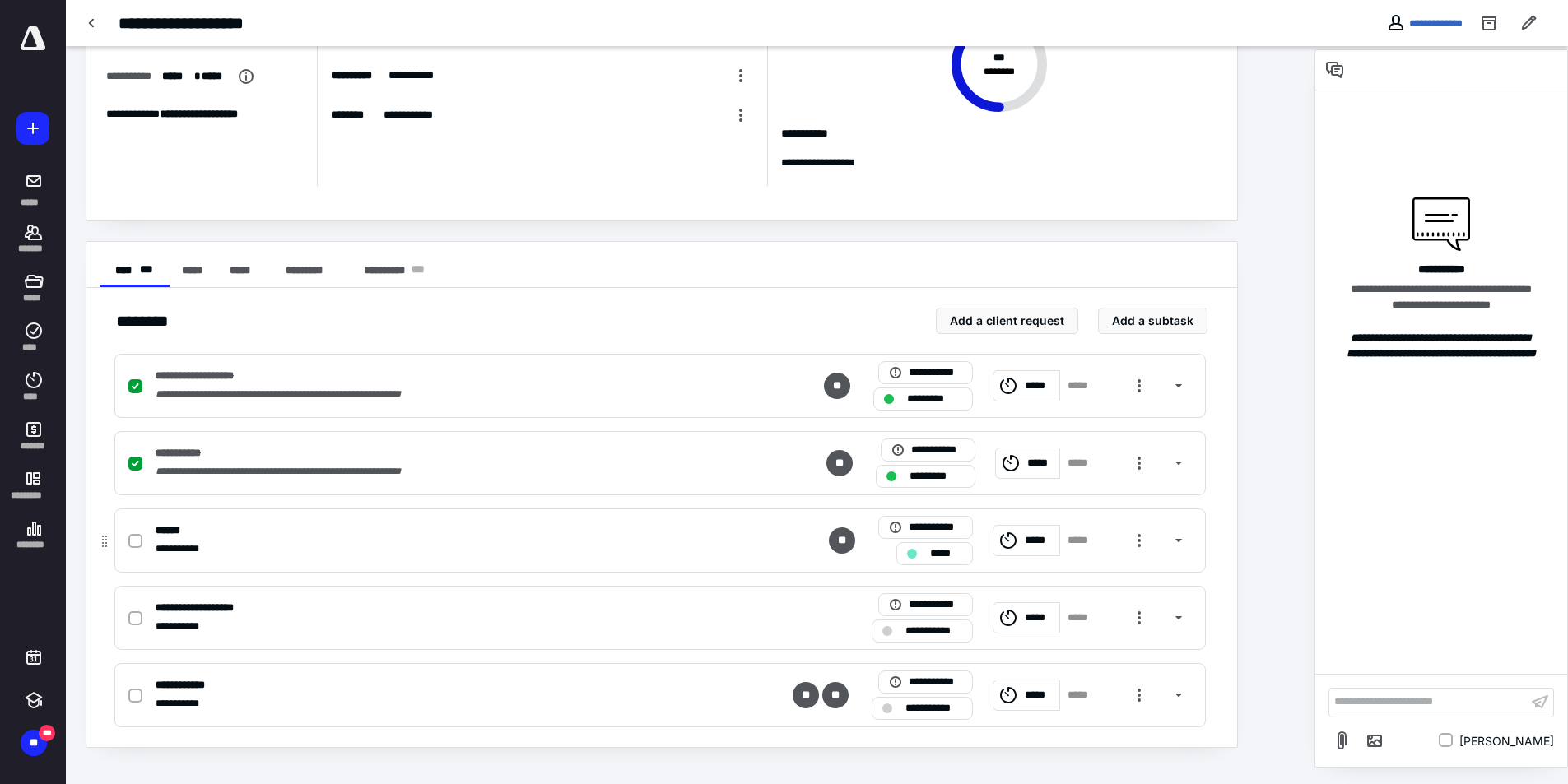 scroll, scrollTop: 0, scrollLeft: 0, axis: both 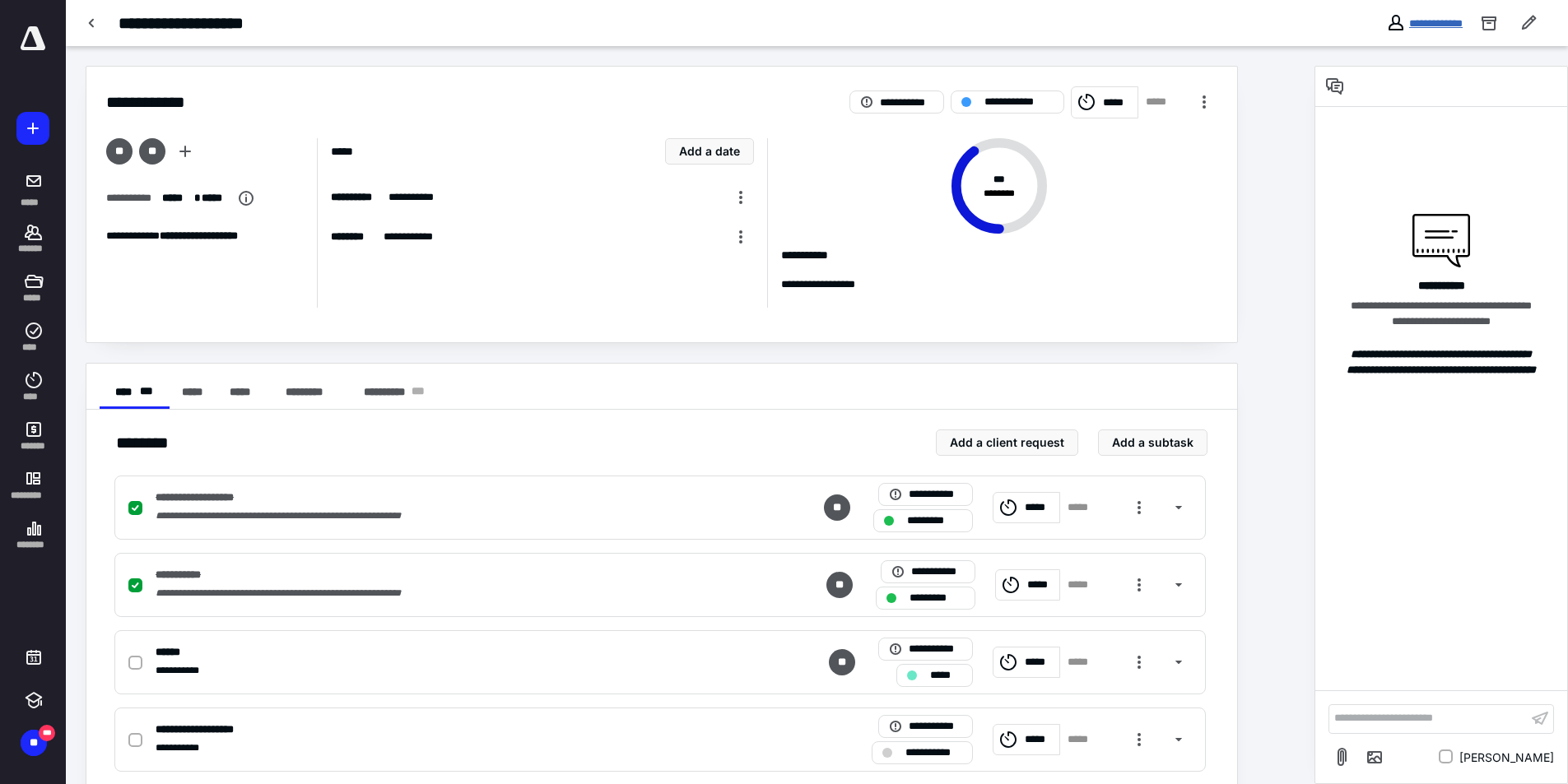 click on "**********" at bounding box center (1435, 23) 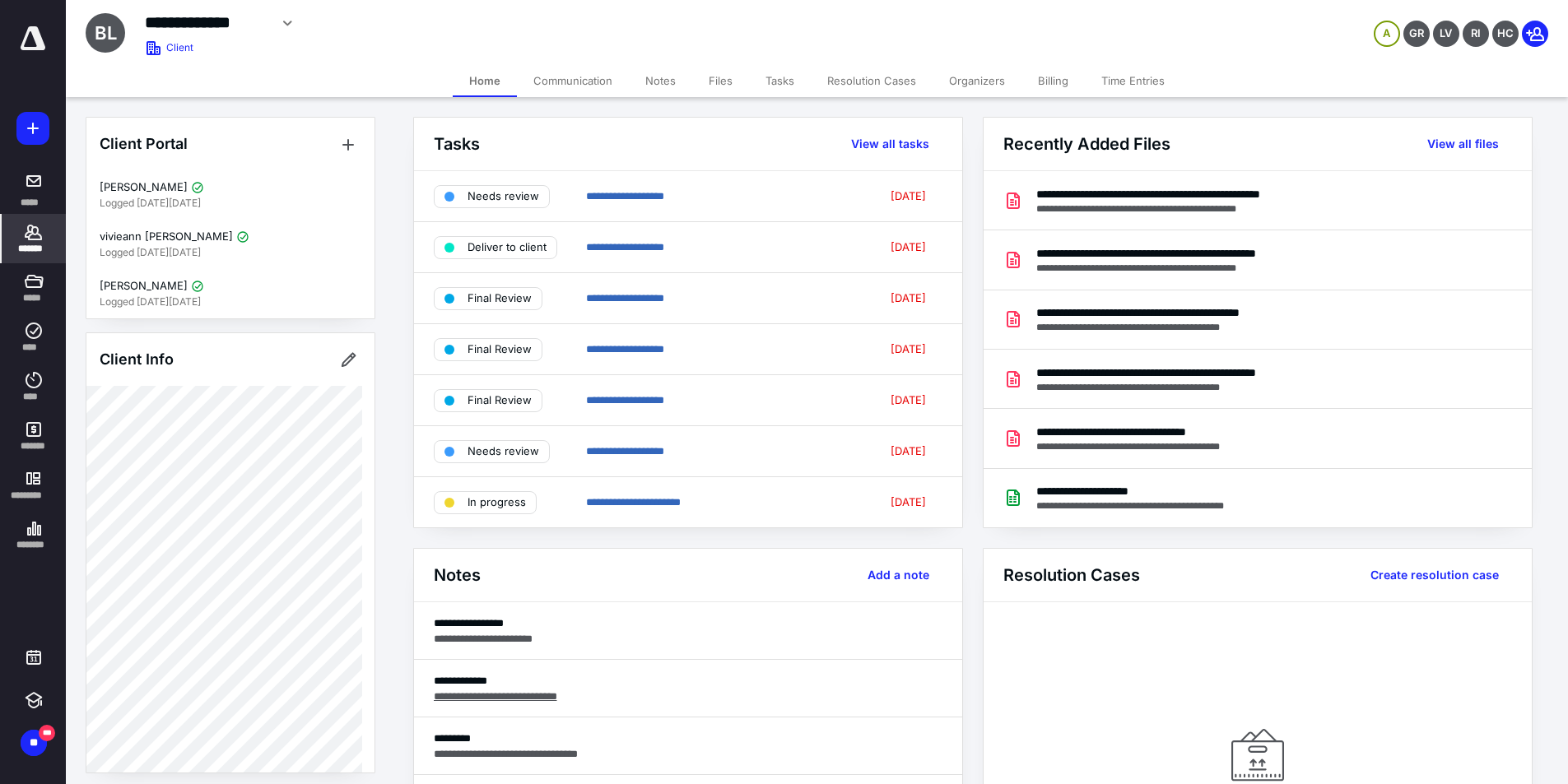 click on "Tasks" at bounding box center [779, 81] 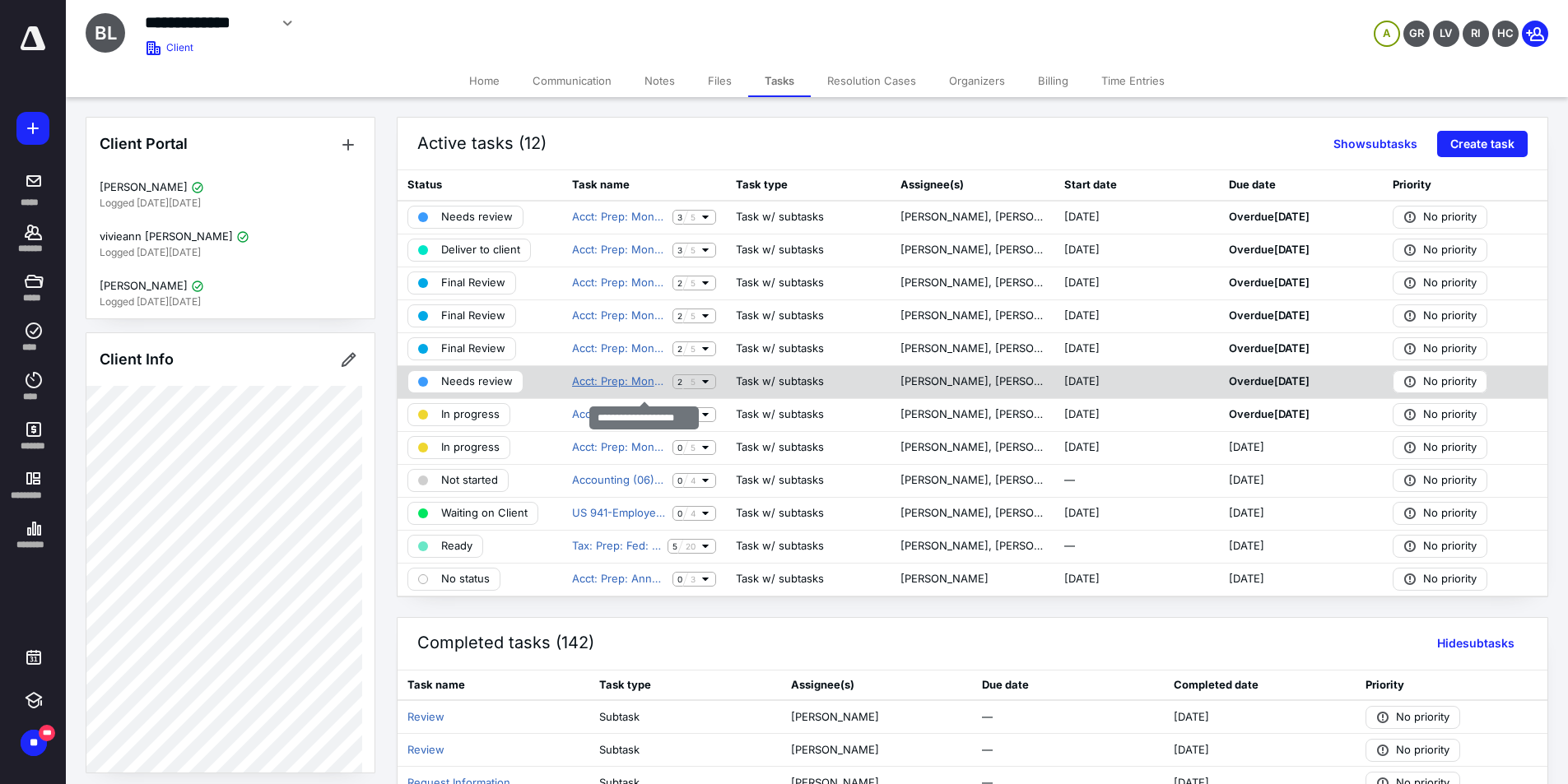click on "Acct: Prep: Monthly" at bounding box center (619, 382) 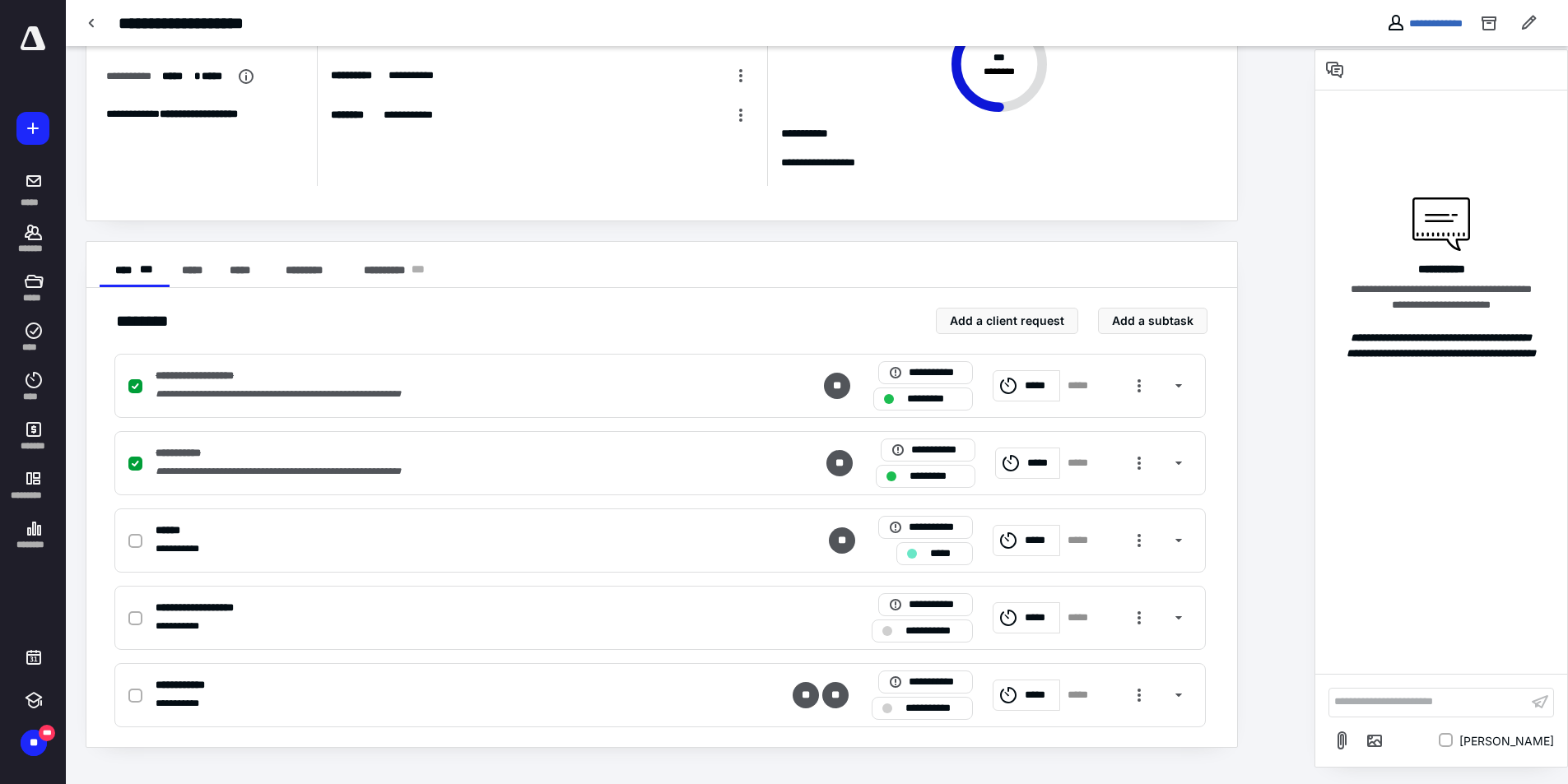 scroll, scrollTop: 0, scrollLeft: 0, axis: both 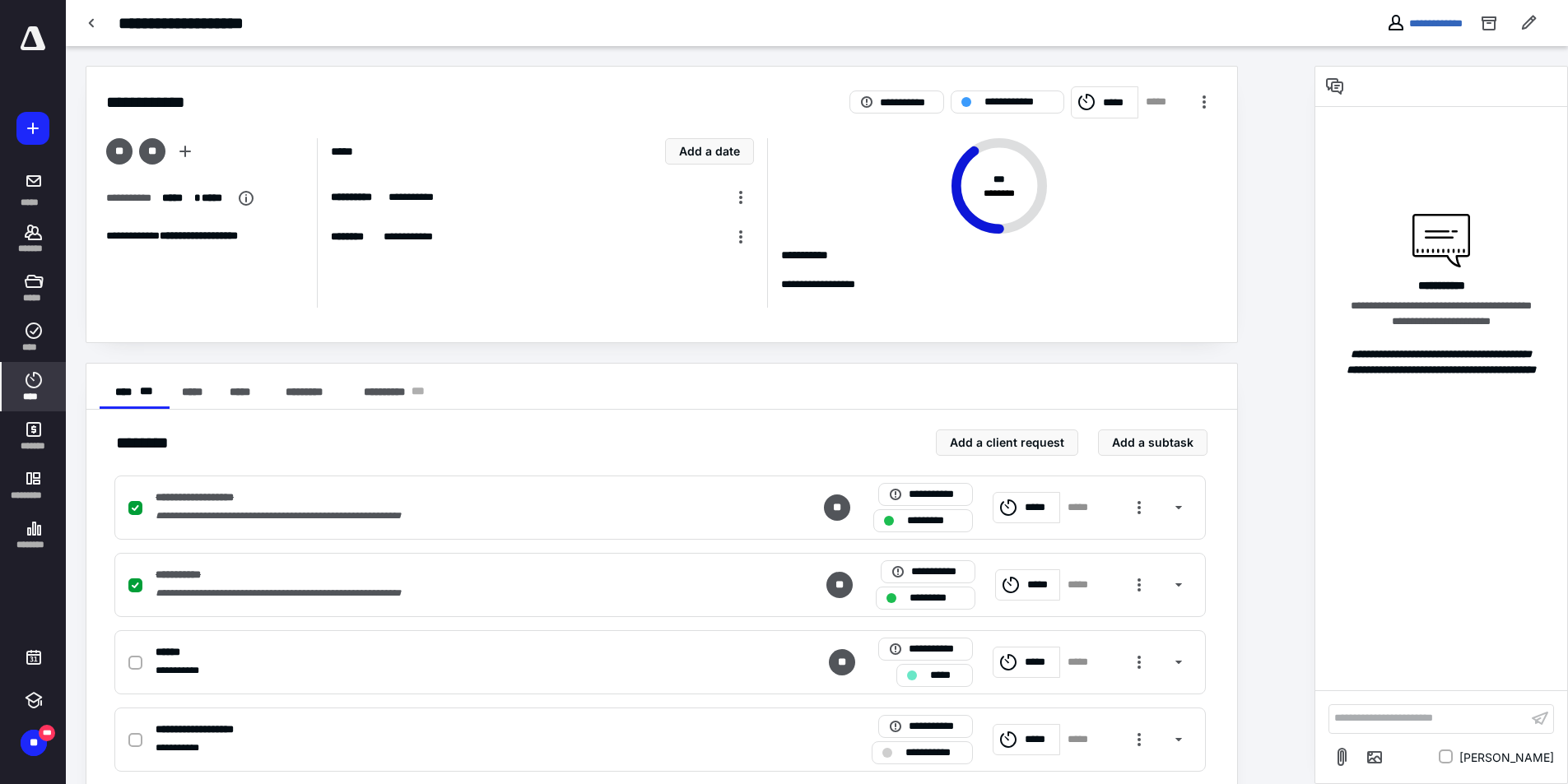 click 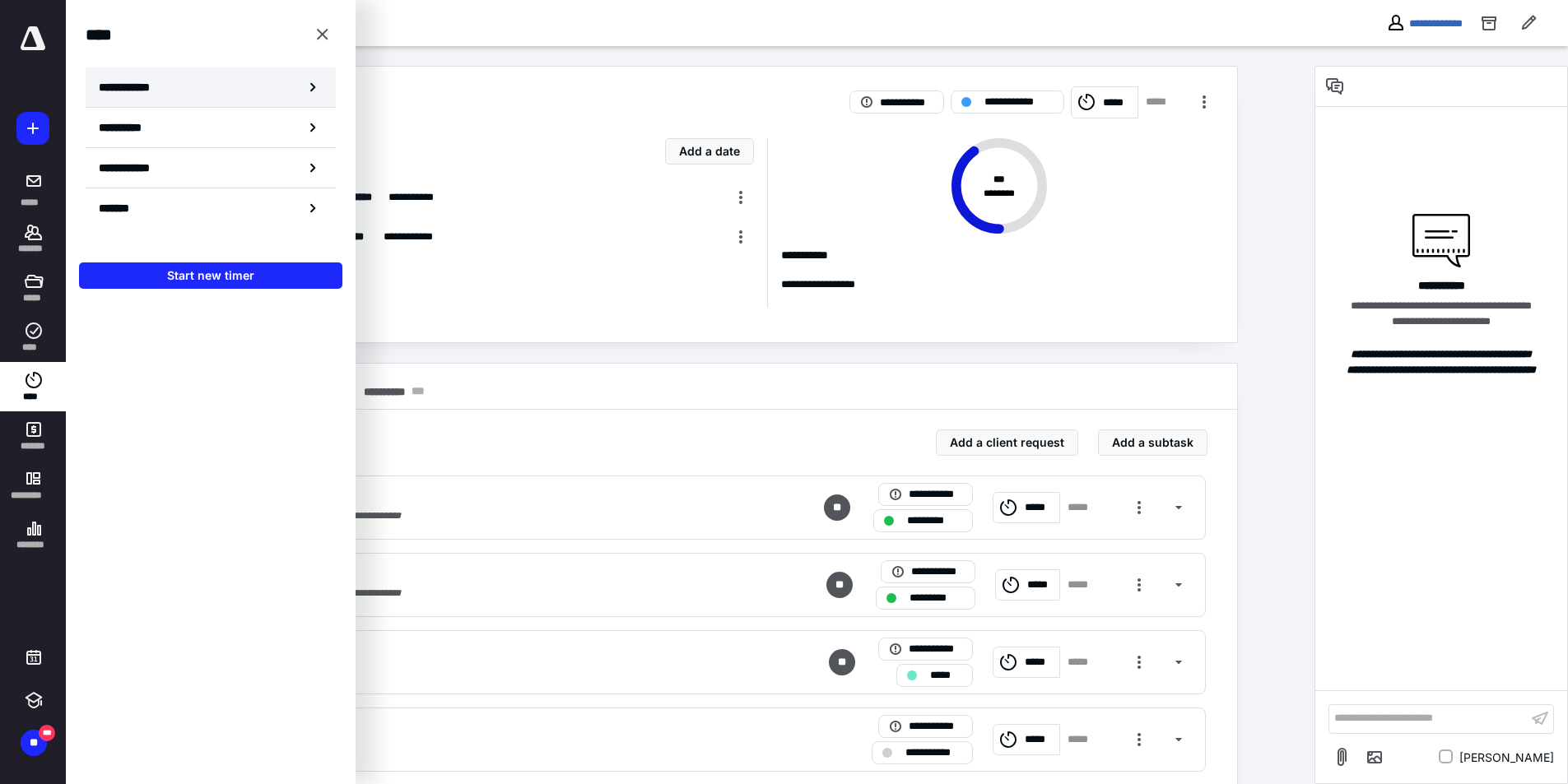 click on "**********" at bounding box center [211, 87] 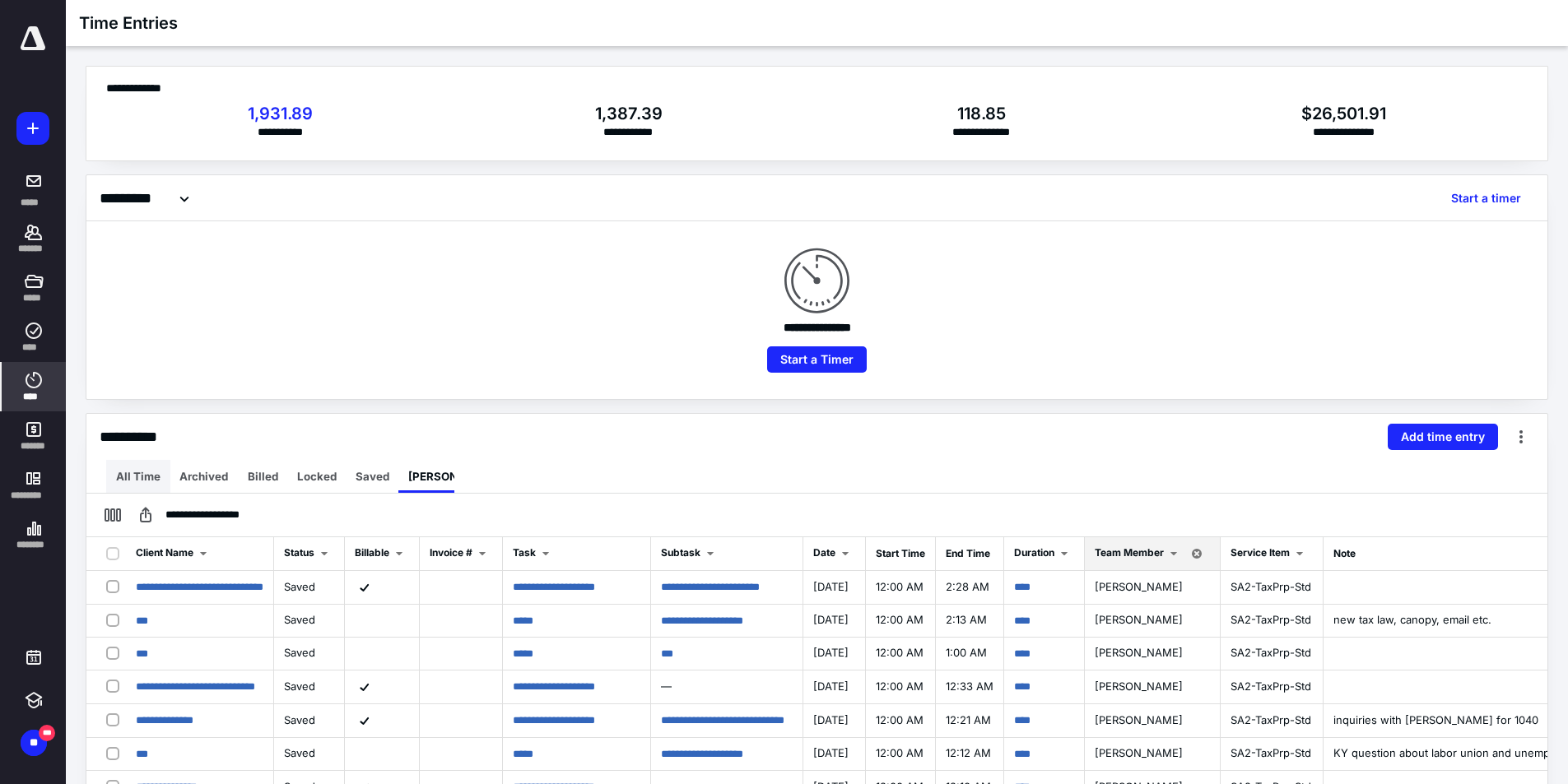 click on "All Time" at bounding box center [138, 476] 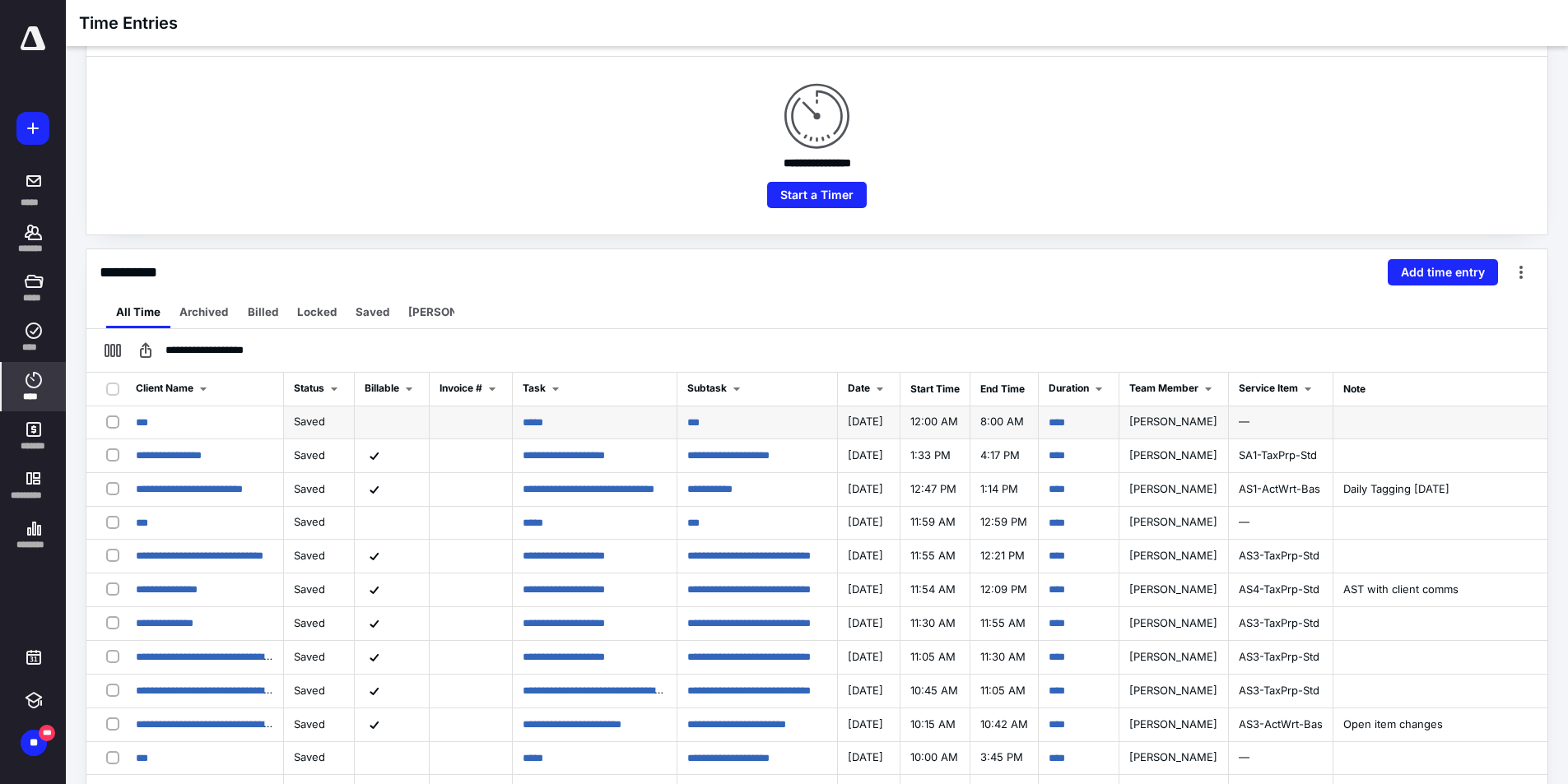 scroll, scrollTop: 82, scrollLeft: 0, axis: vertical 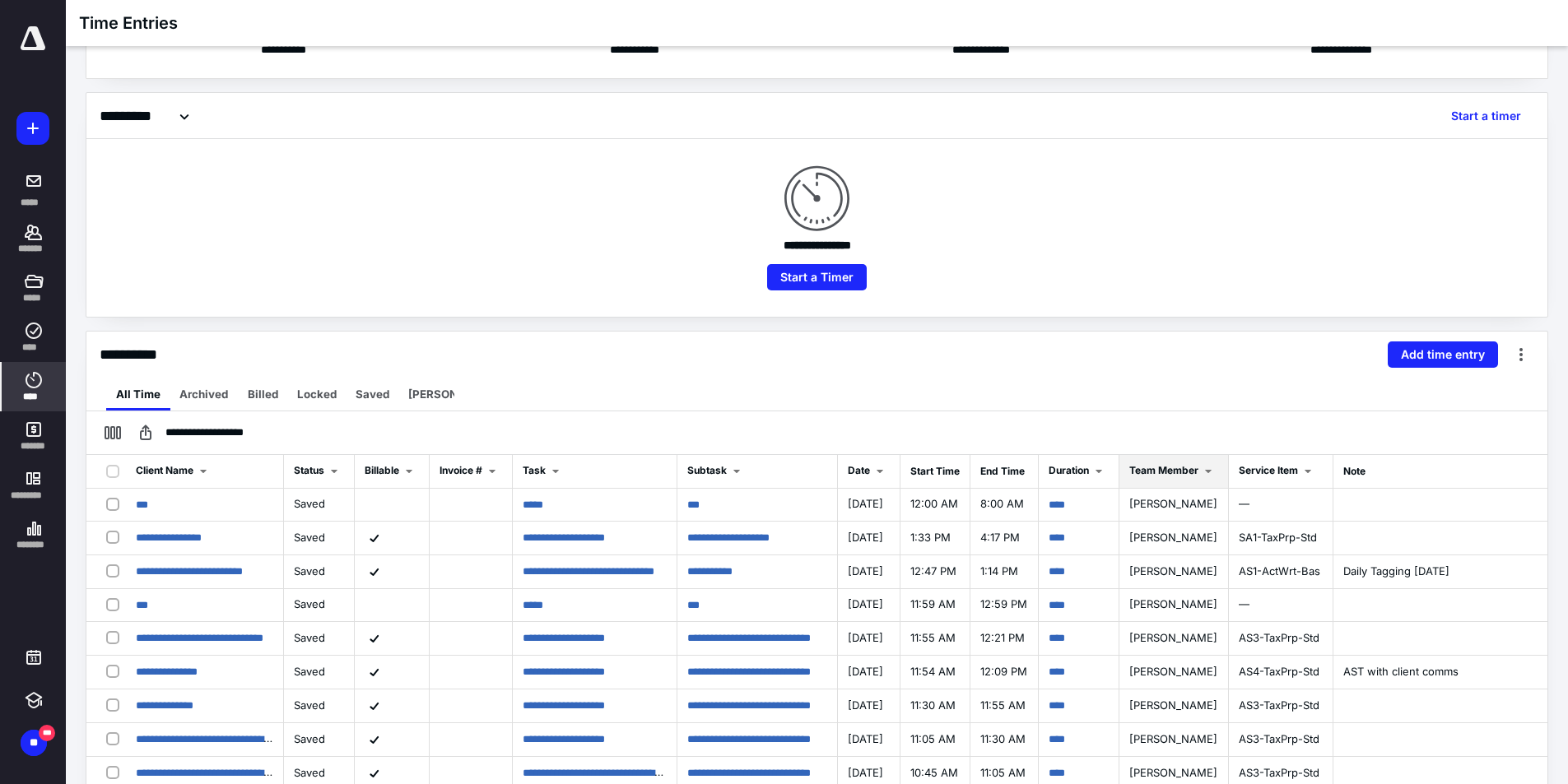 click on "Team Member" at bounding box center (1174, 471) 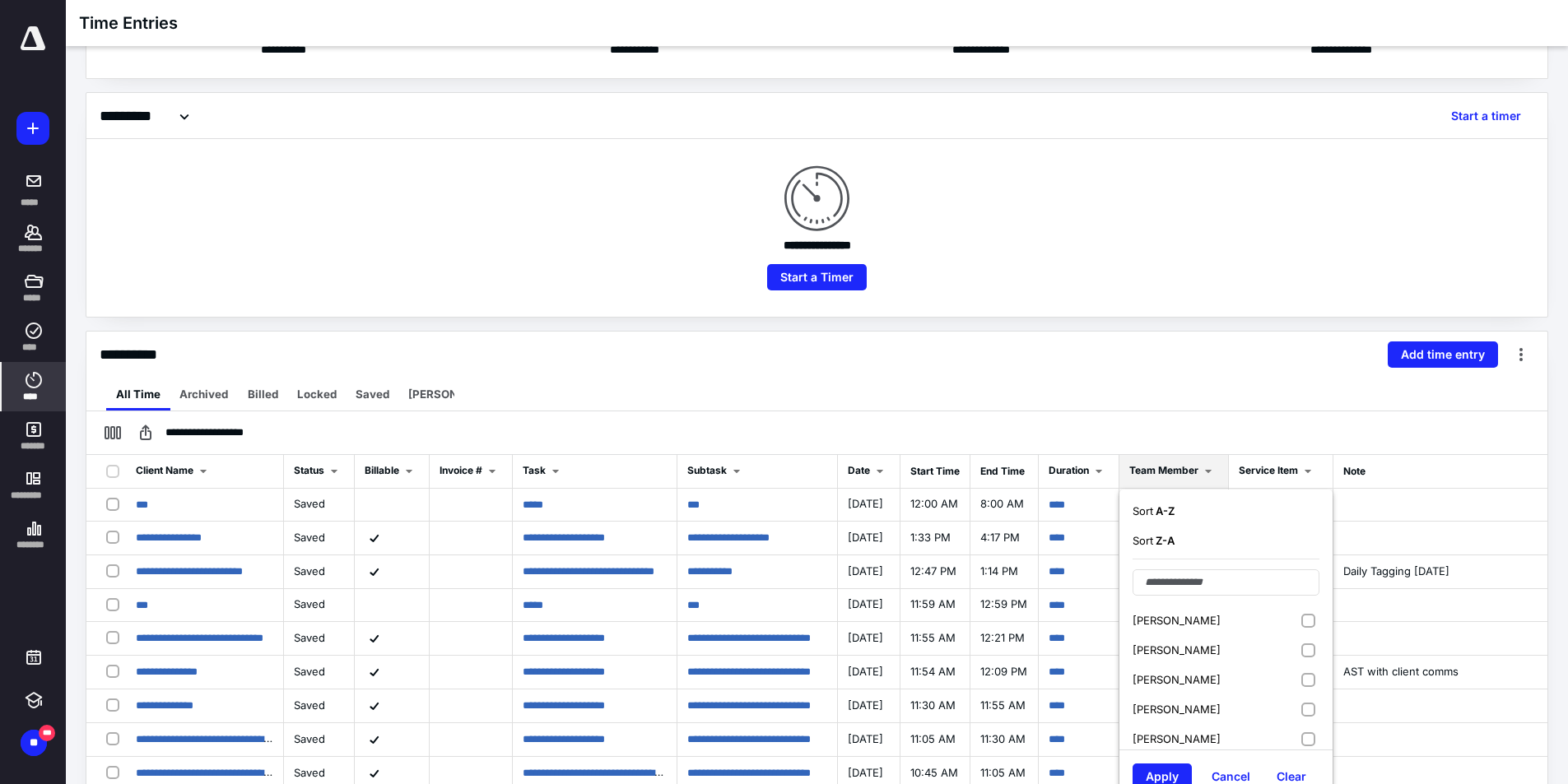 scroll, scrollTop: 823, scrollLeft: 0, axis: vertical 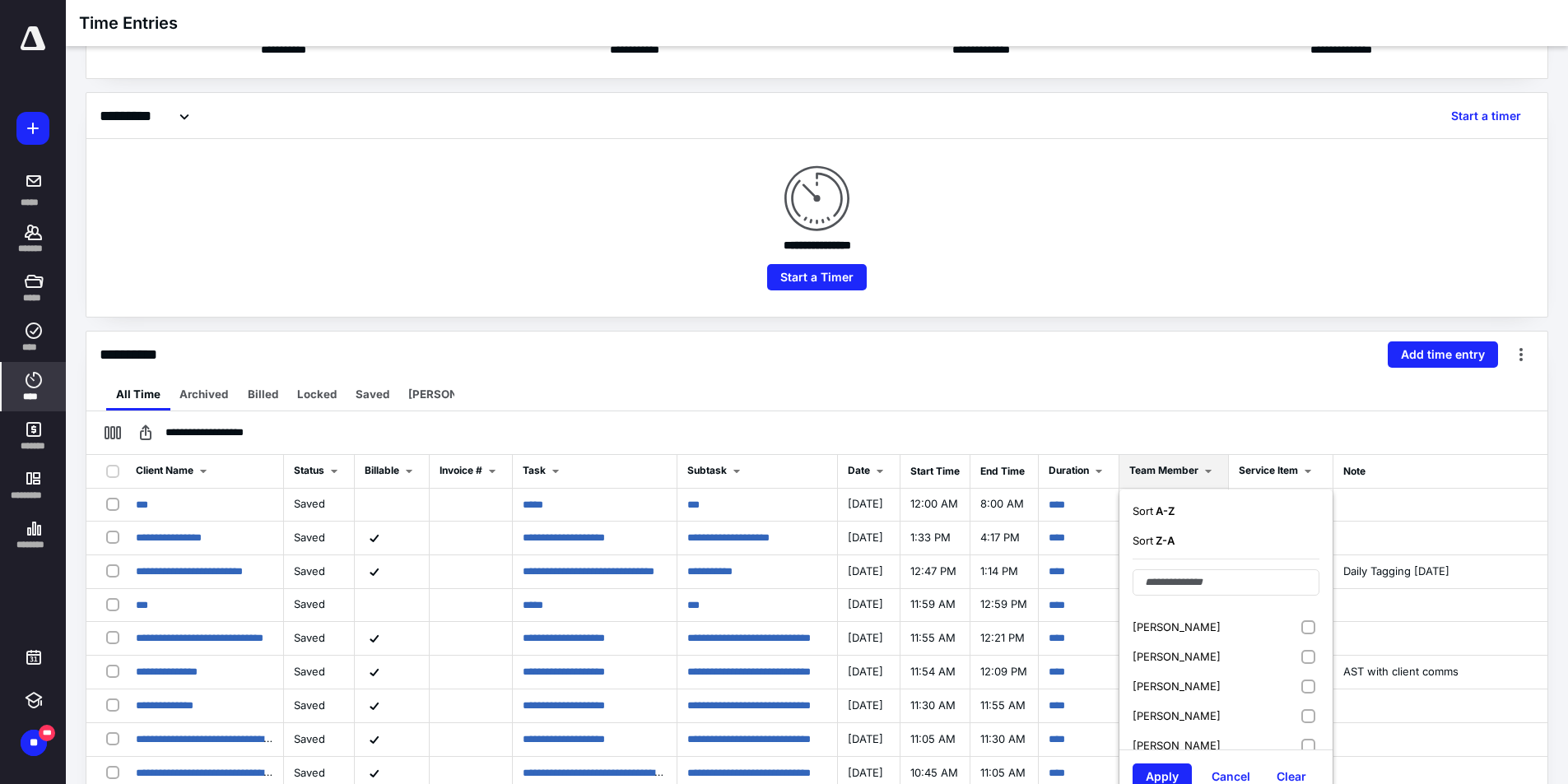 click on "[PERSON_NAME]" at bounding box center [1226, 656] 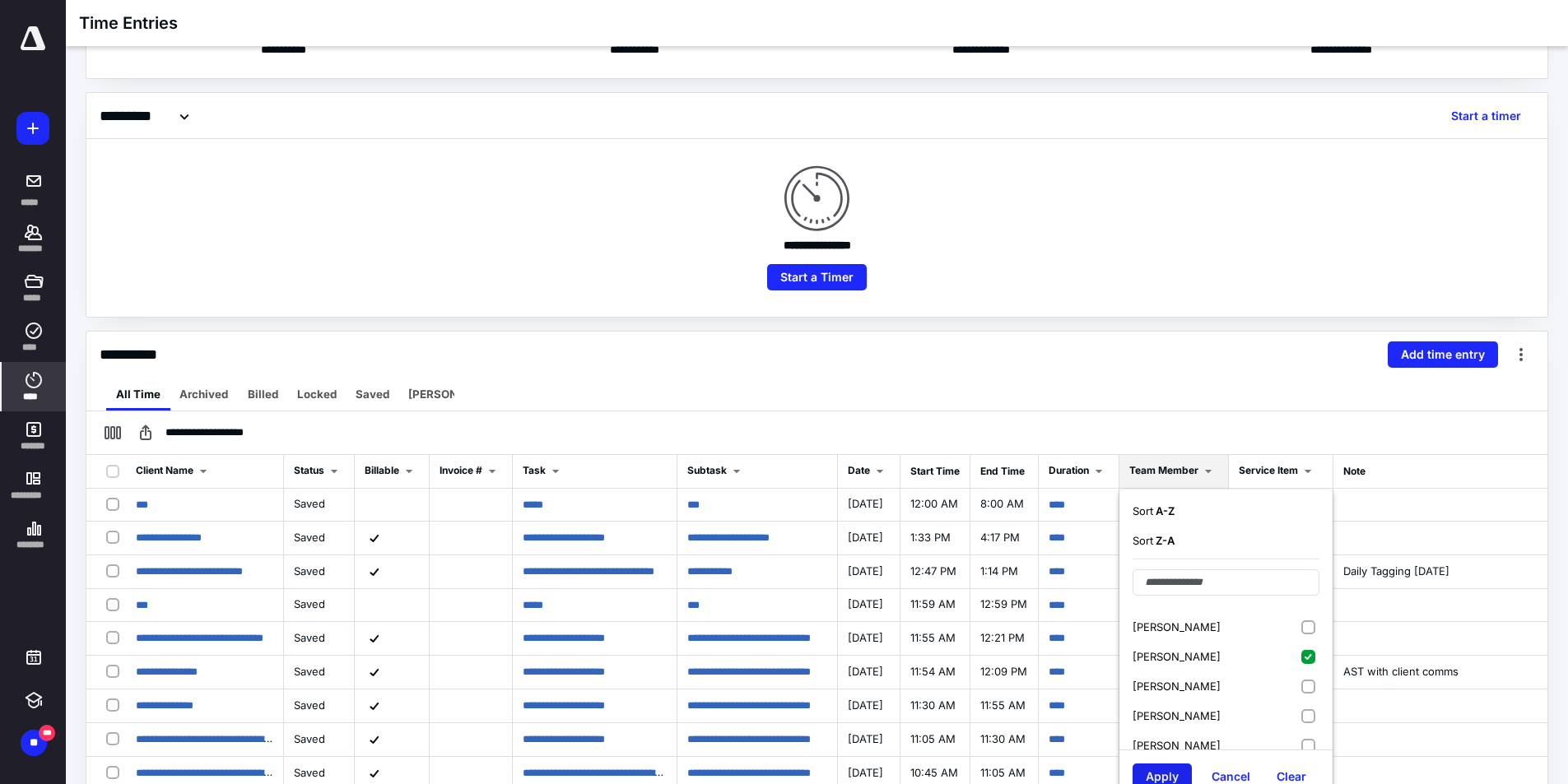 click on "Apply" at bounding box center [1162, 777] 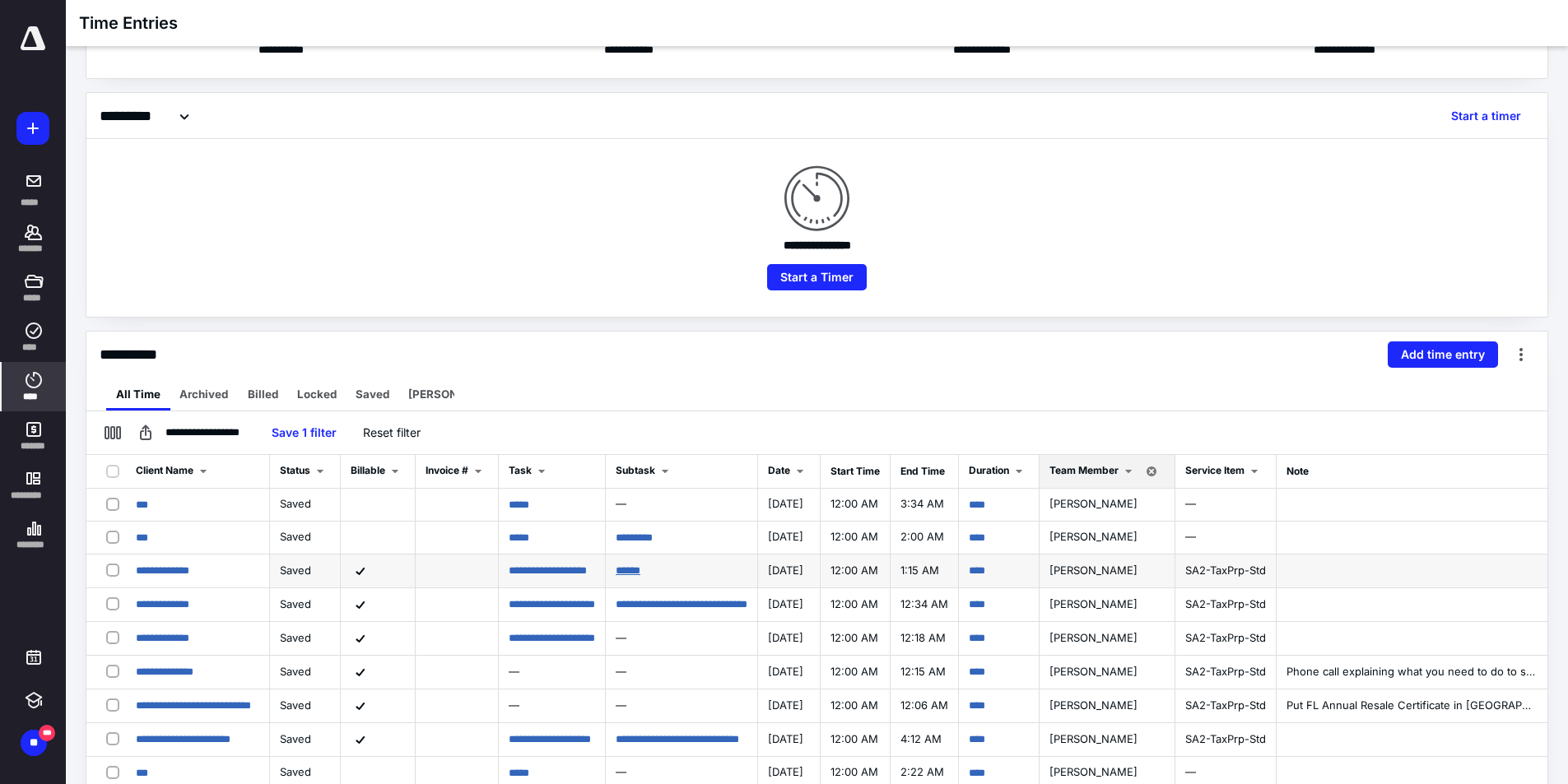 click on "******" at bounding box center [628, 570] 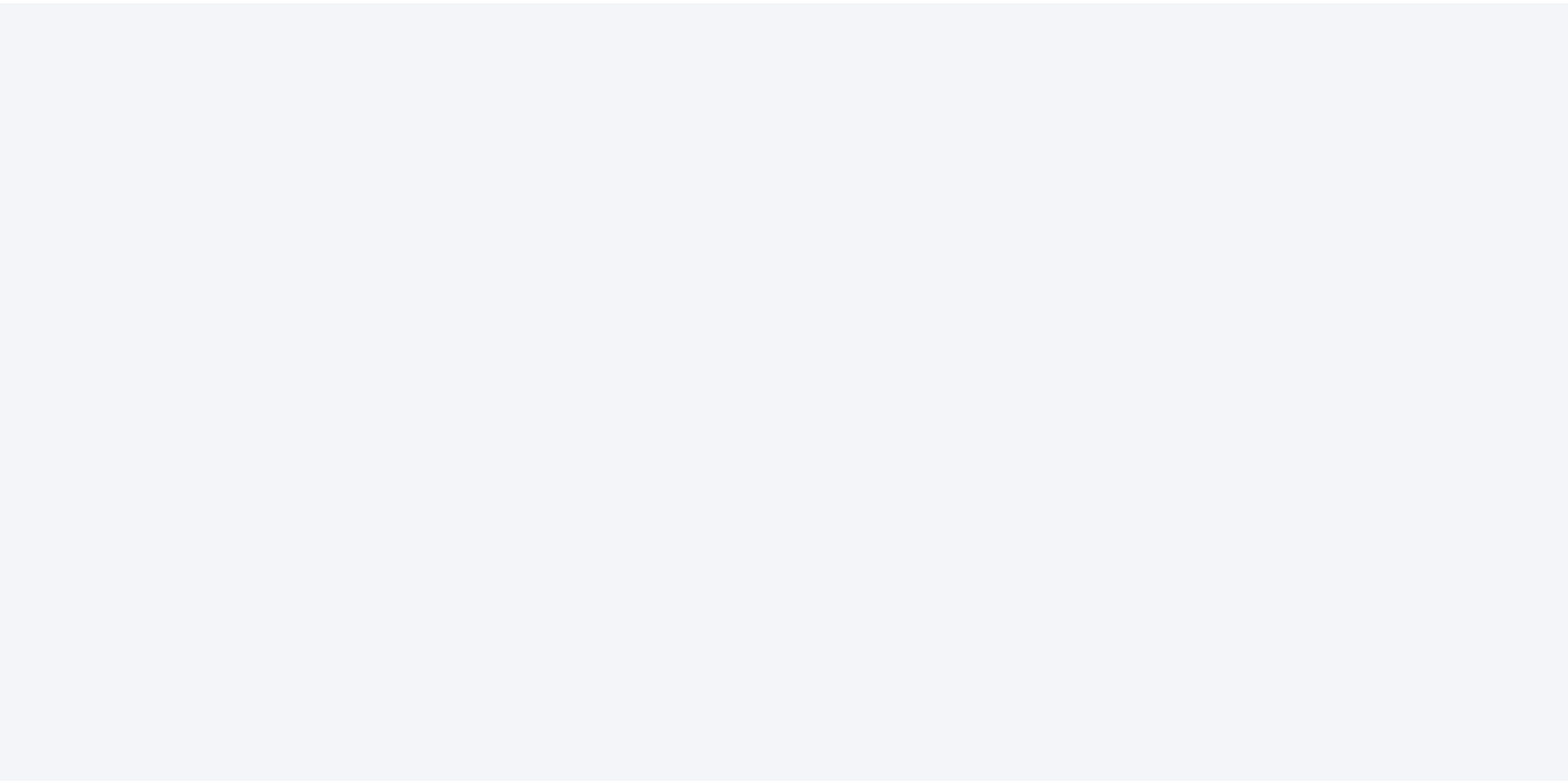 scroll, scrollTop: 0, scrollLeft: 0, axis: both 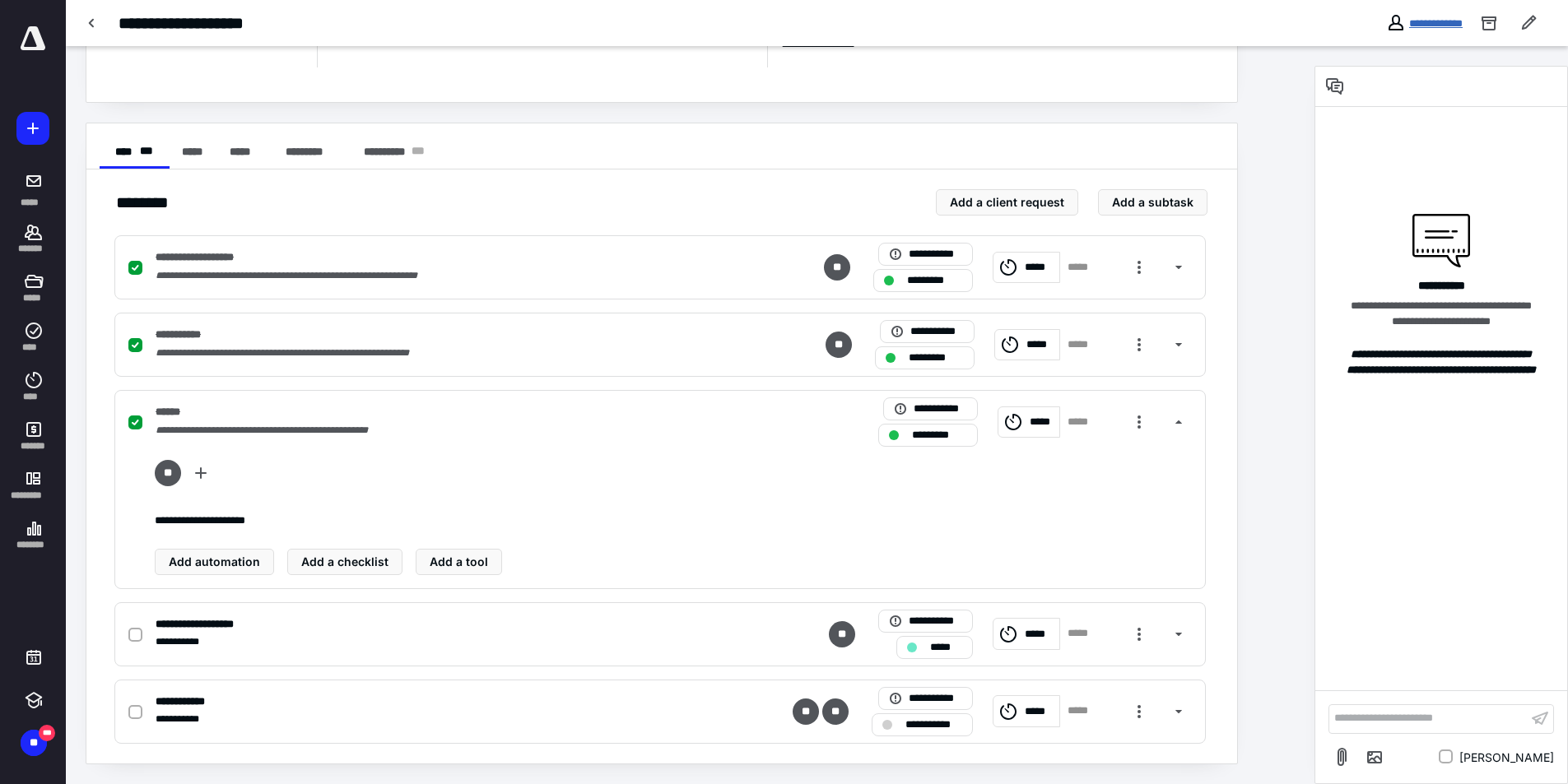 click on "**********" at bounding box center (1435, 23) 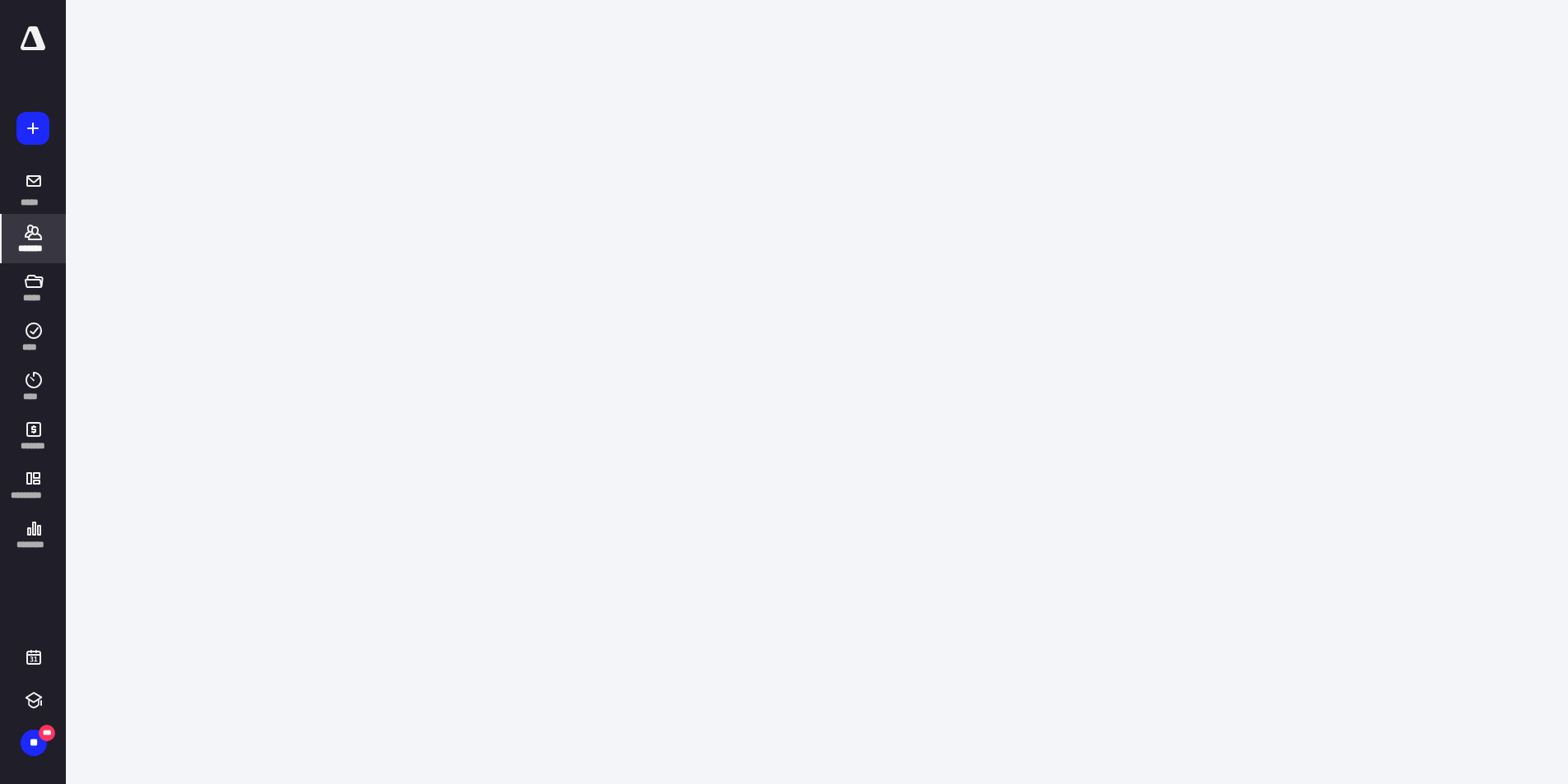 scroll, scrollTop: 0, scrollLeft: 0, axis: both 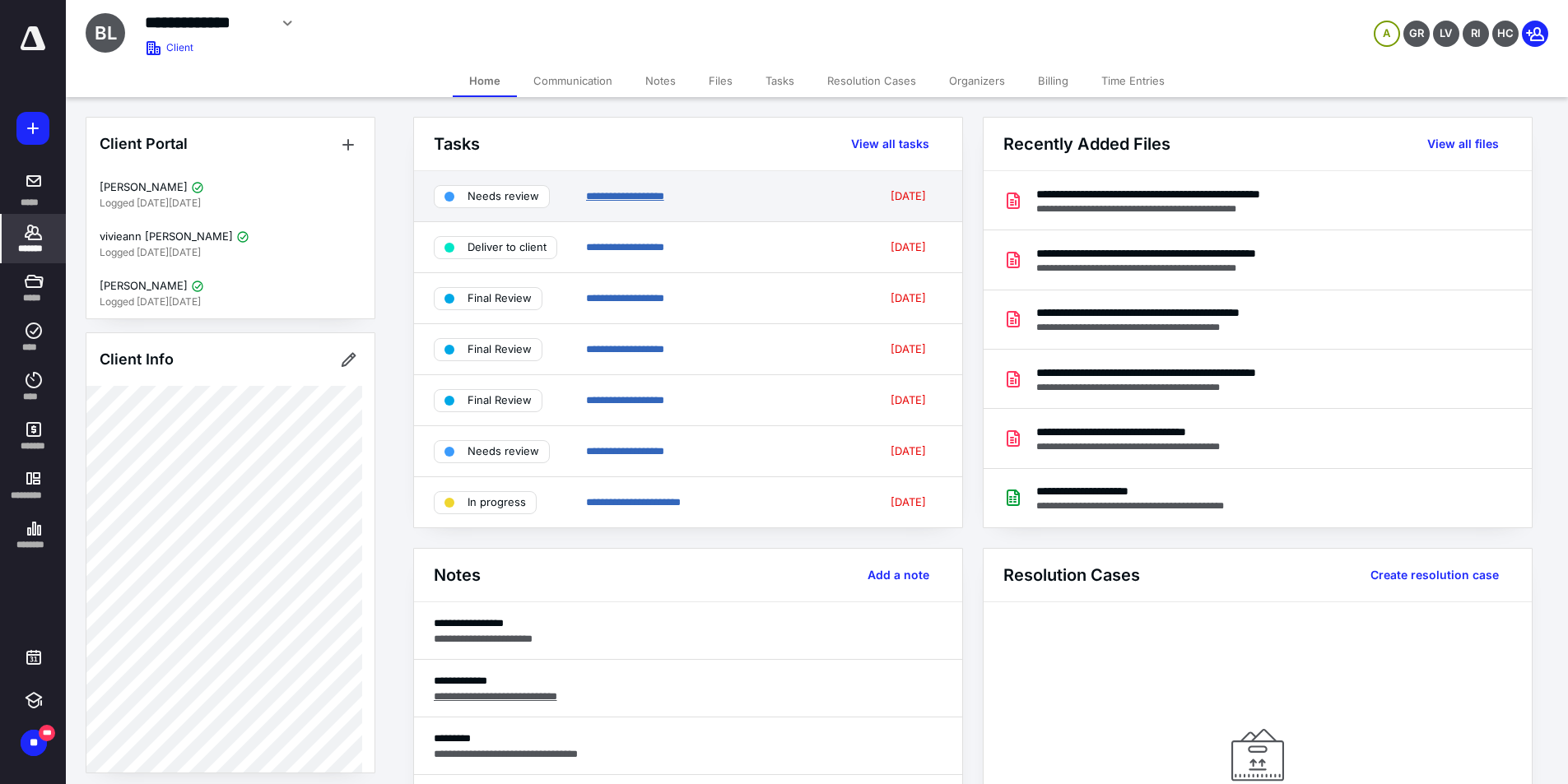 click on "**********" at bounding box center (625, 196) 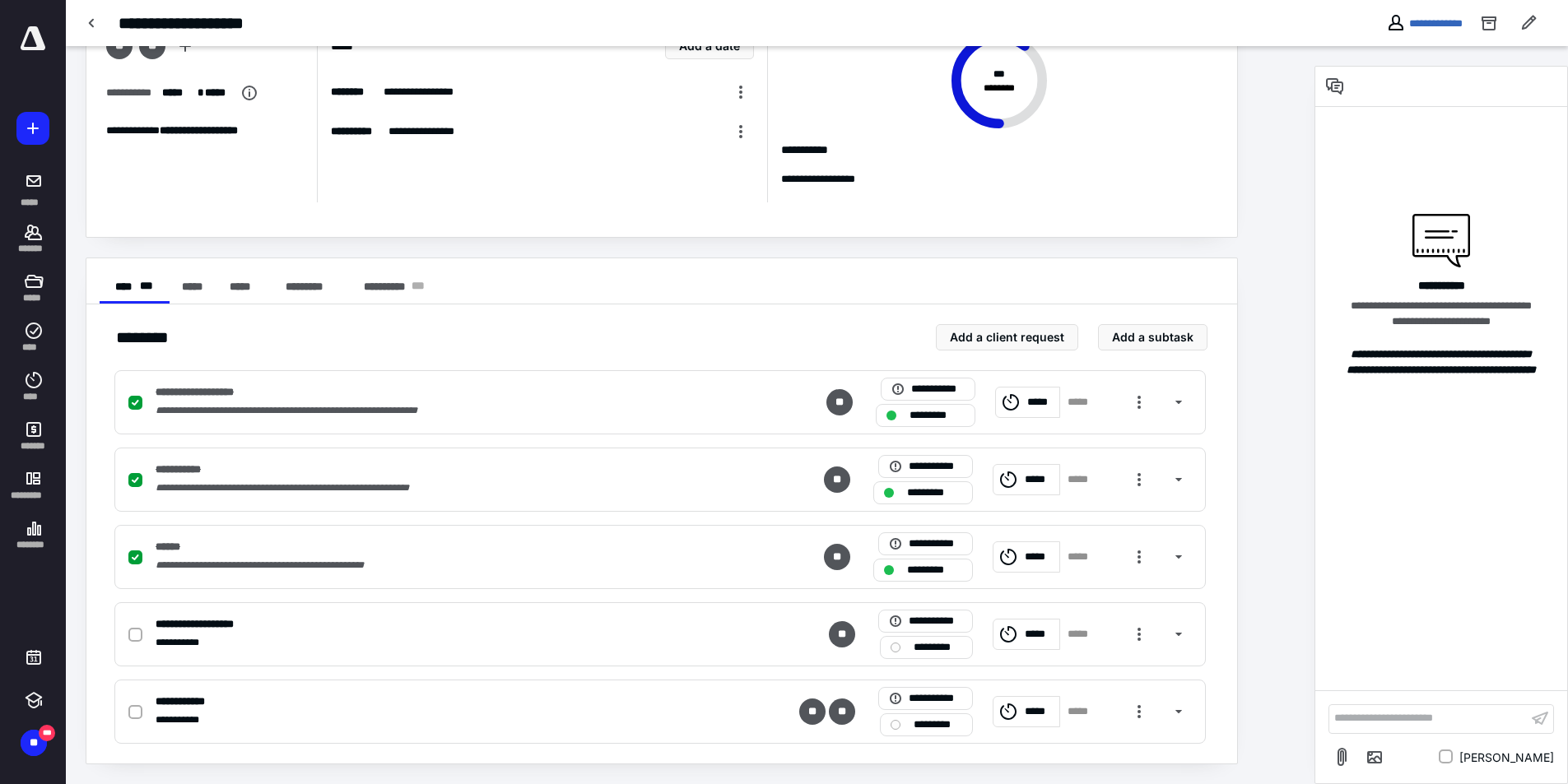 scroll, scrollTop: 0, scrollLeft: 0, axis: both 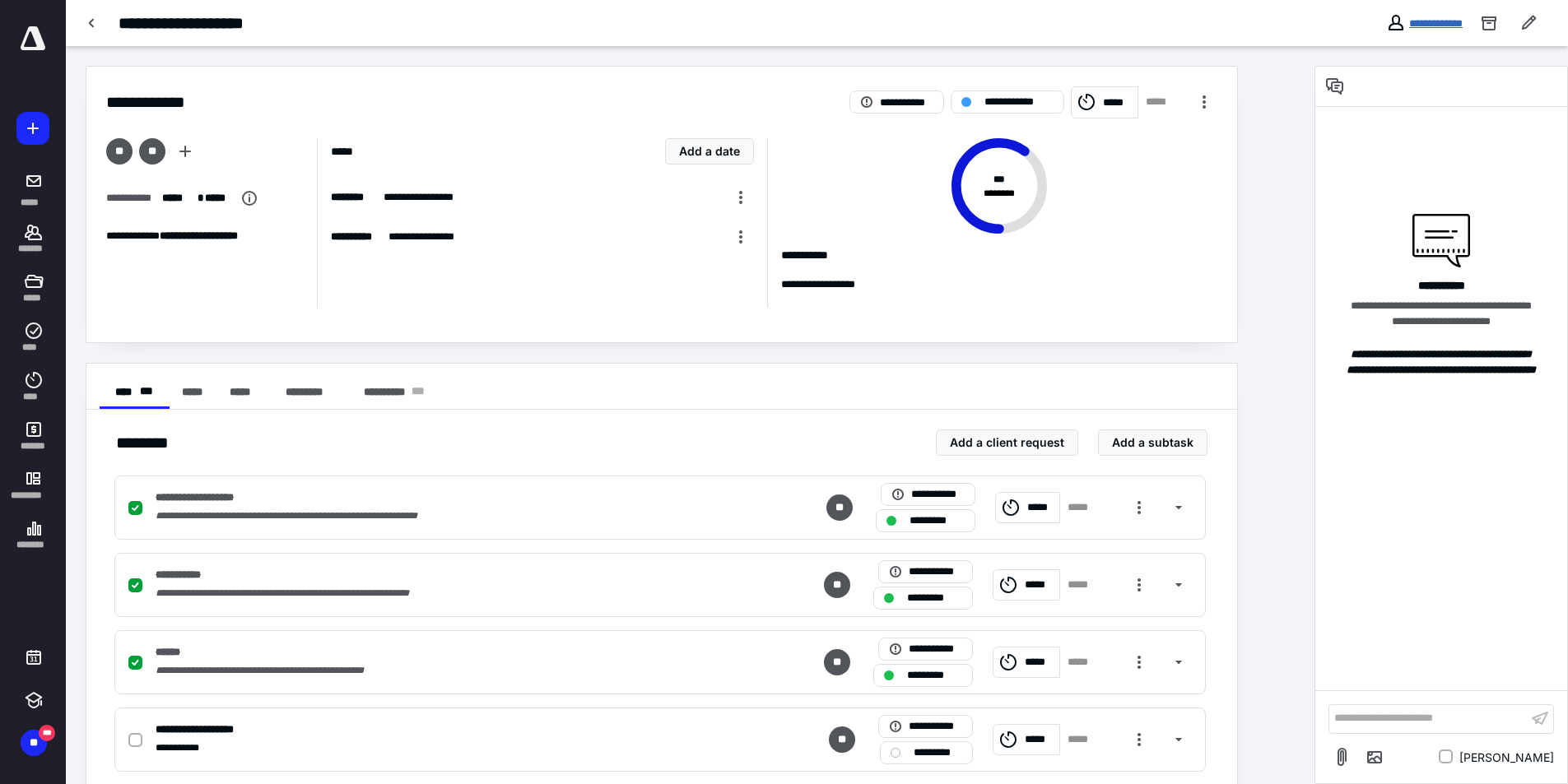 click on "**********" at bounding box center (1435, 23) 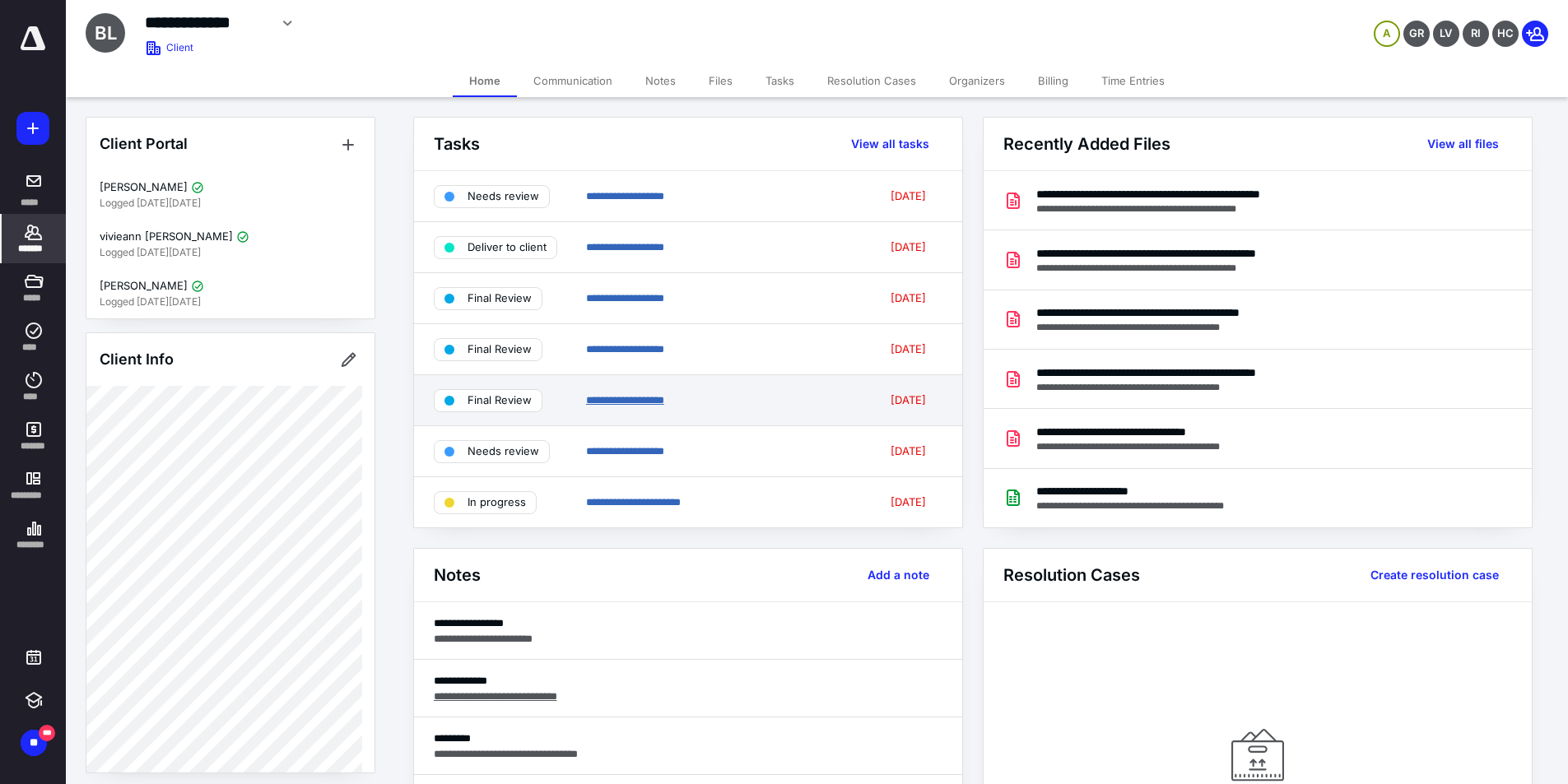 click on "**********" at bounding box center (625, 400) 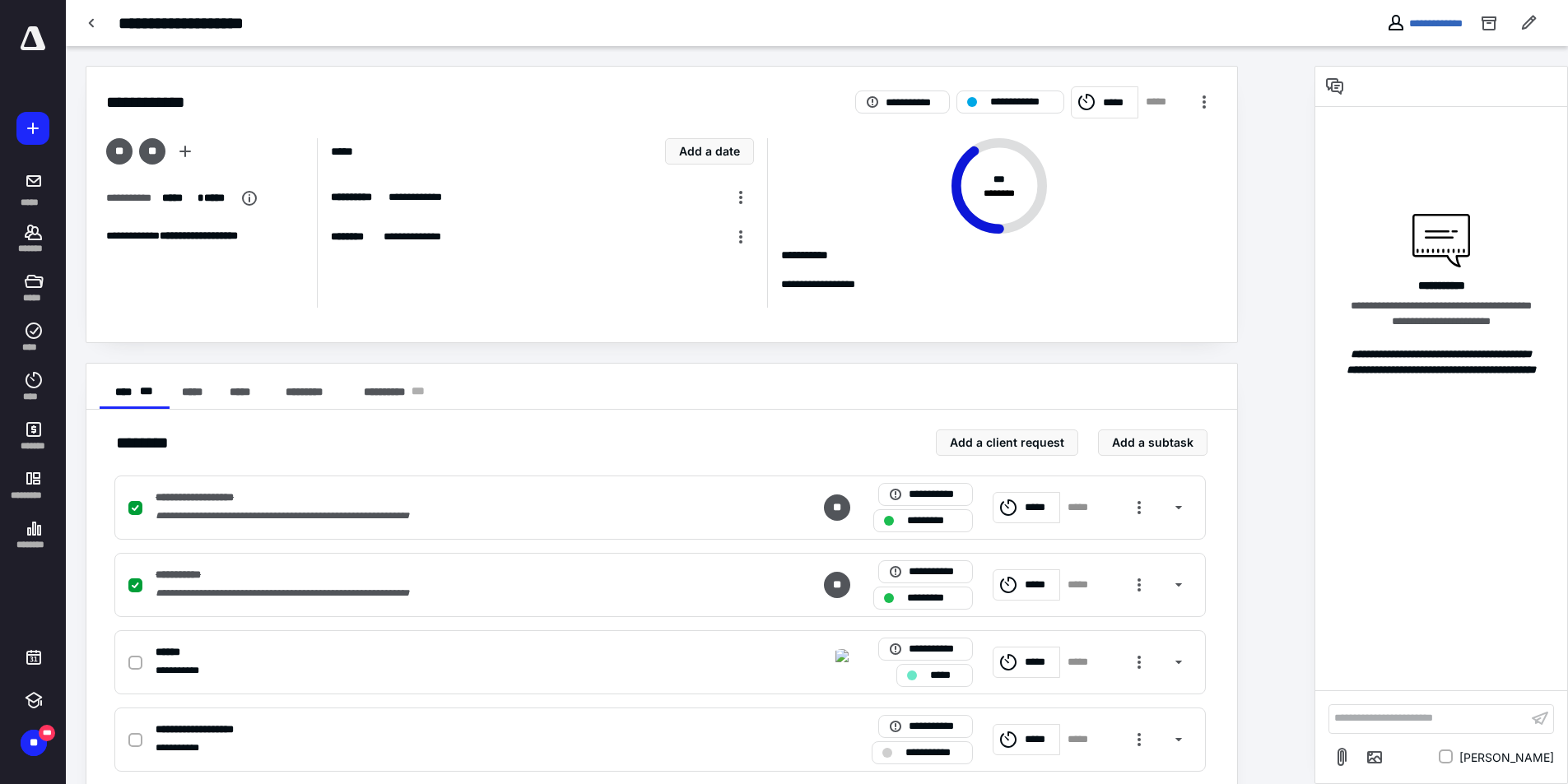 scroll, scrollTop: 105, scrollLeft: 0, axis: vertical 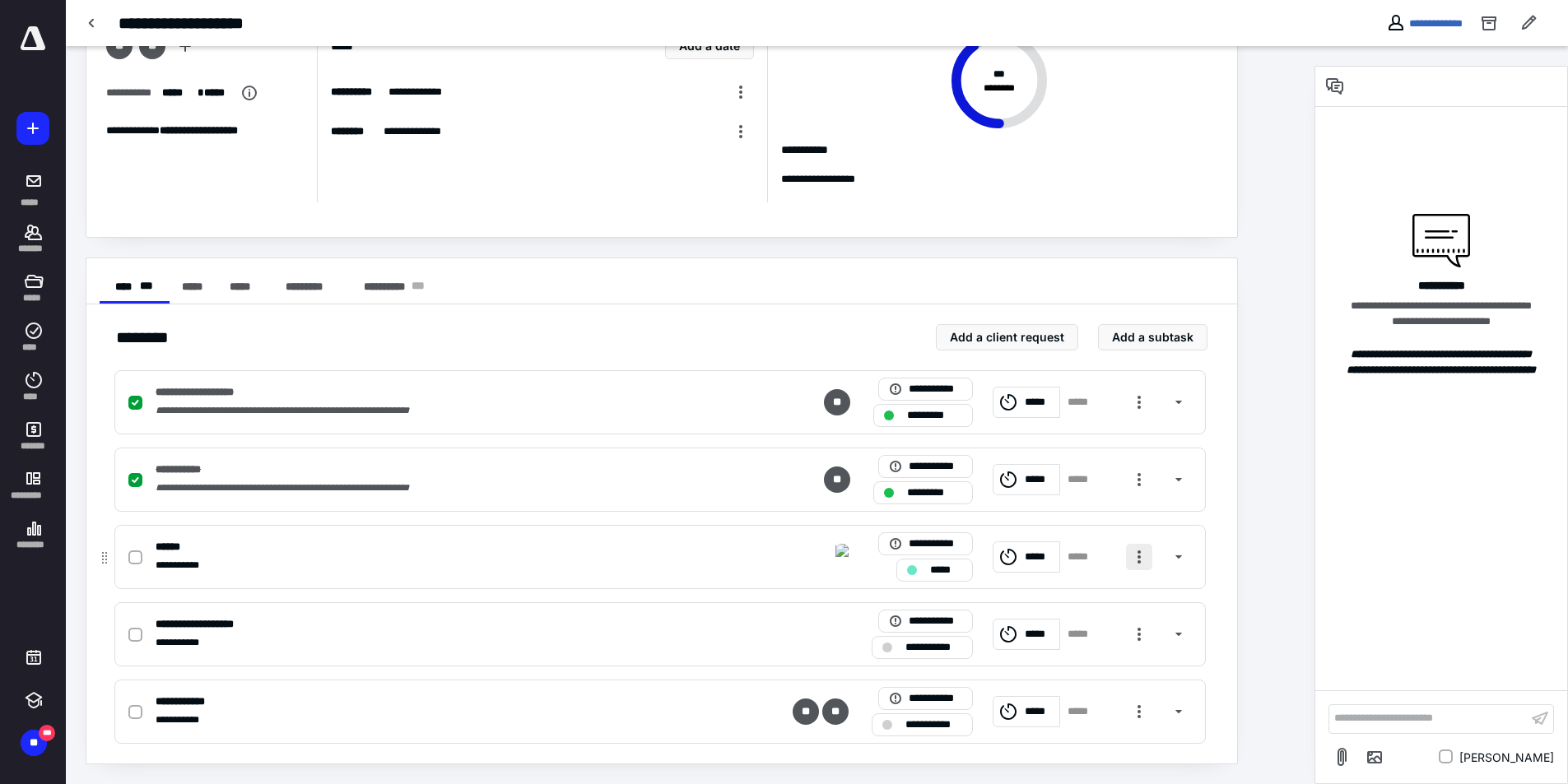 click at bounding box center (1139, 557) 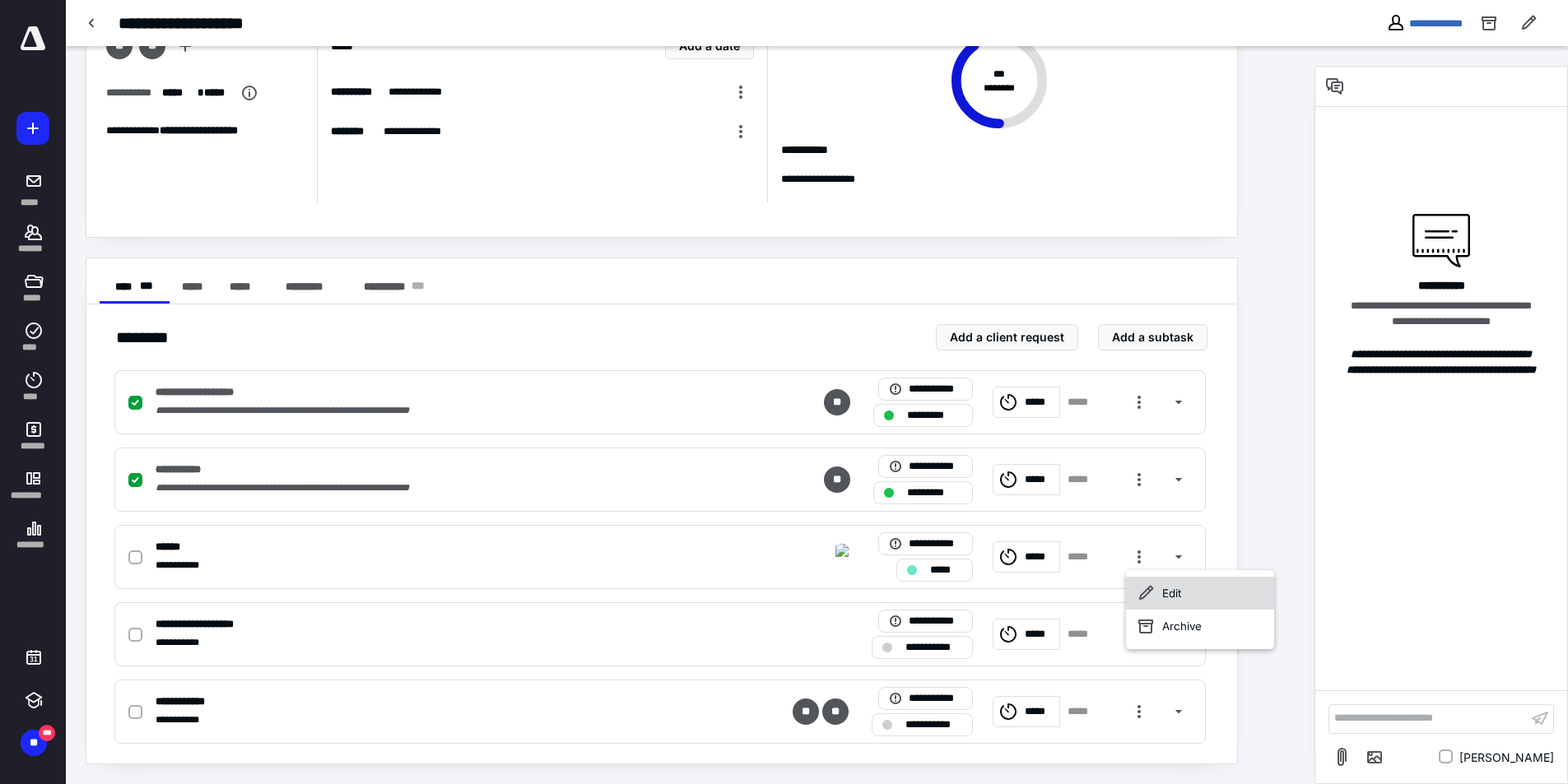 click on "Edit" at bounding box center (1200, 593) 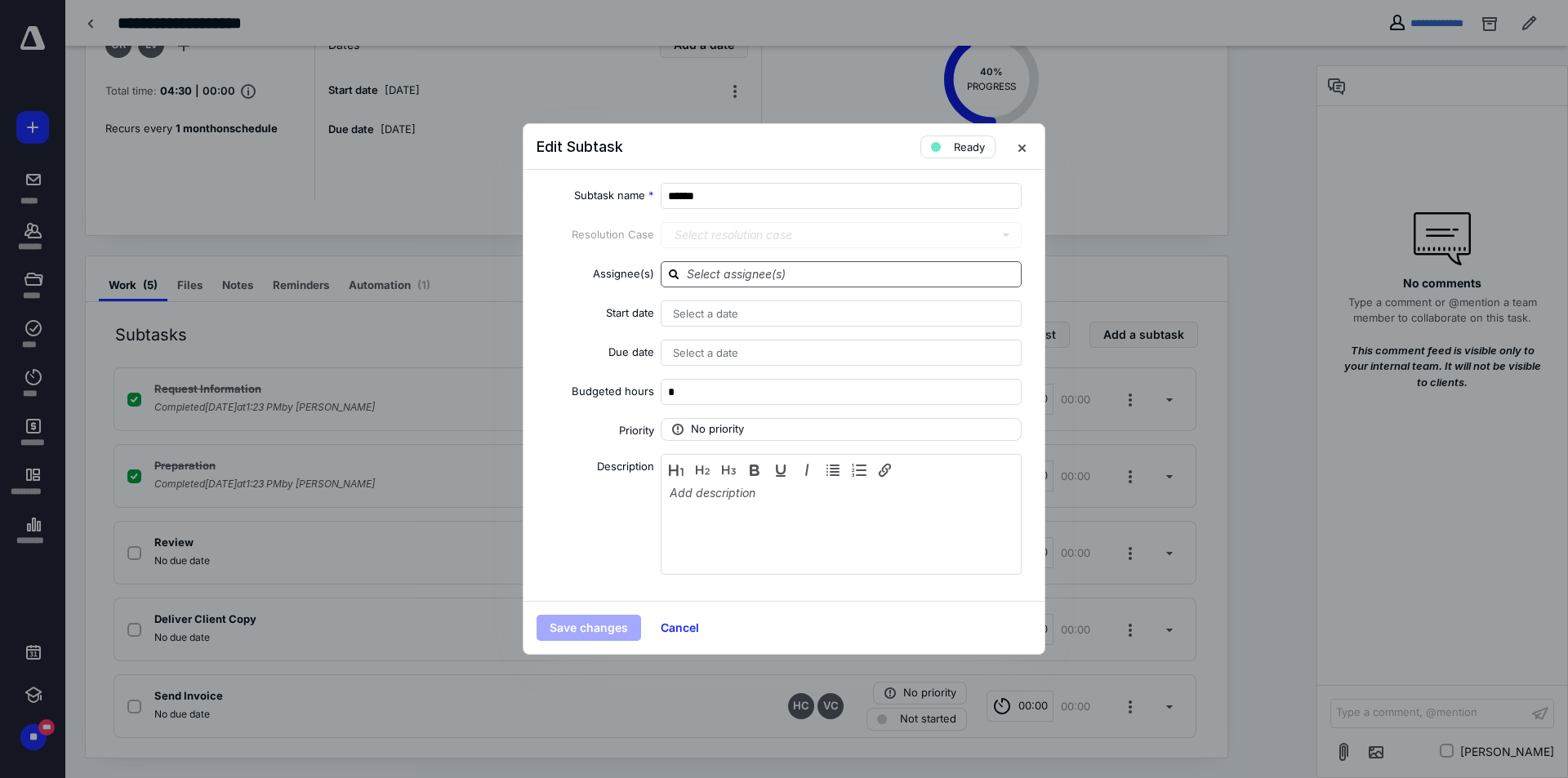 click at bounding box center (851, 273) 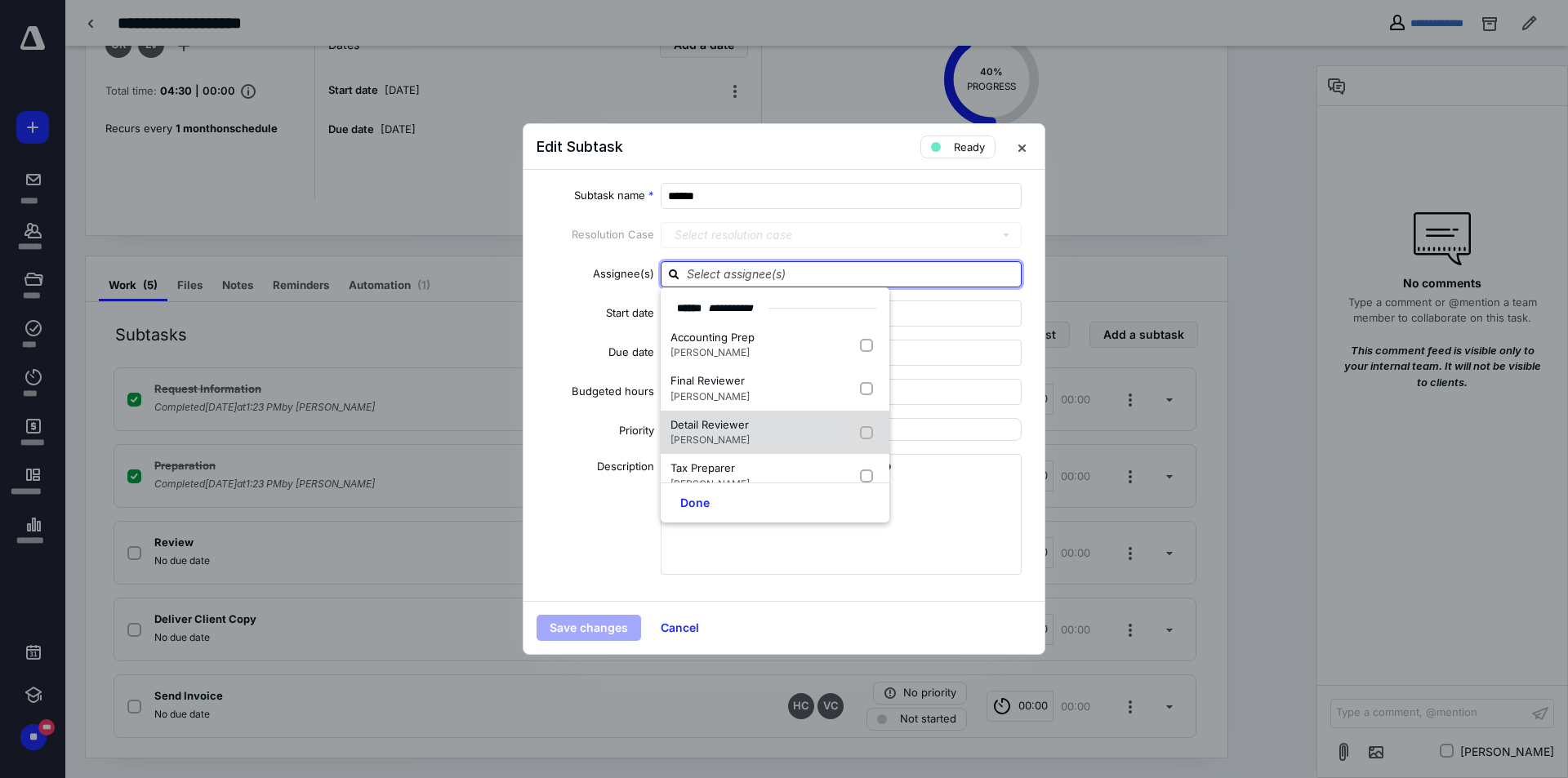 click at bounding box center [870, 433] 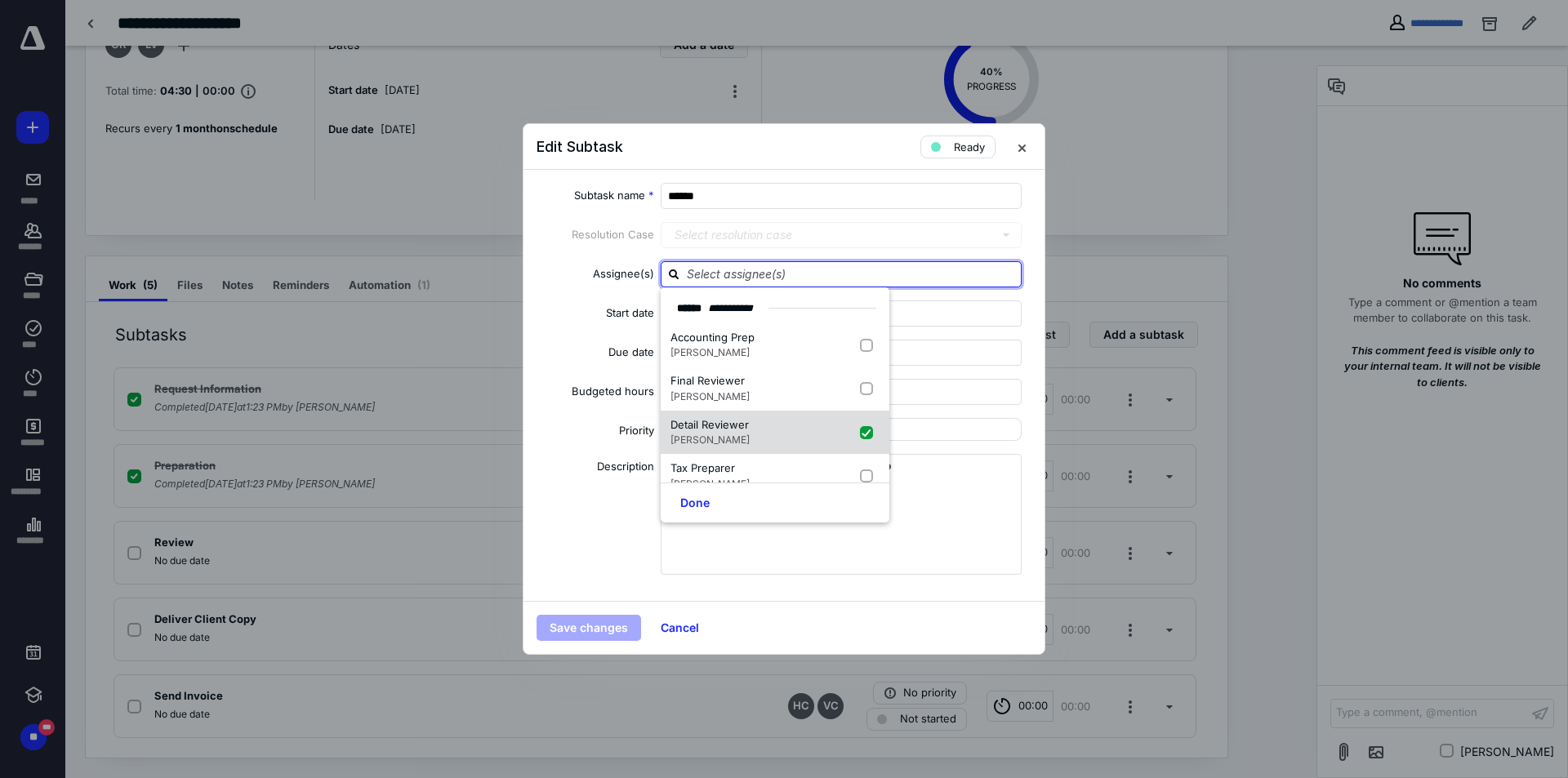 checkbox on "true" 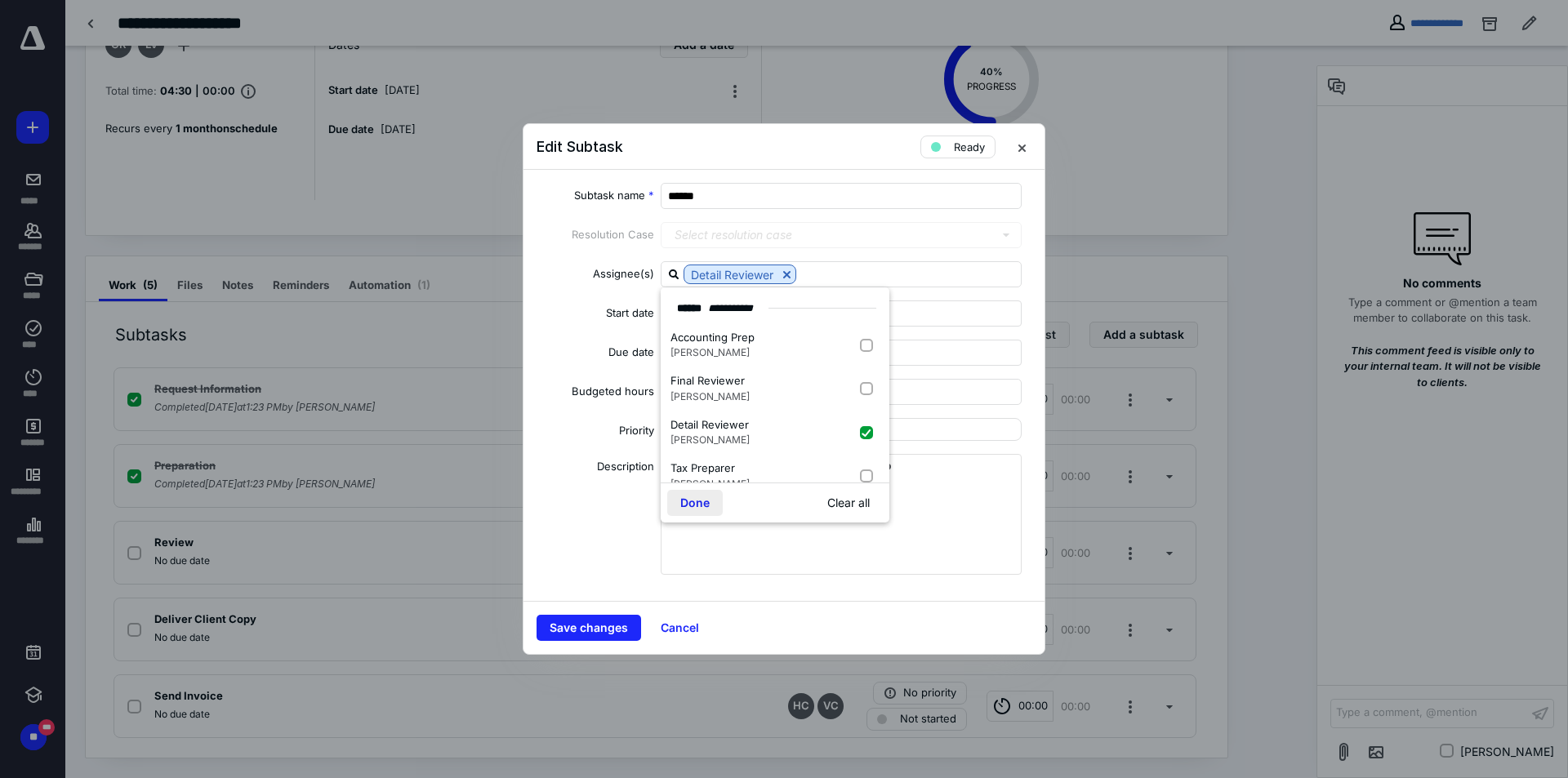 click on "Done" at bounding box center (695, 503) 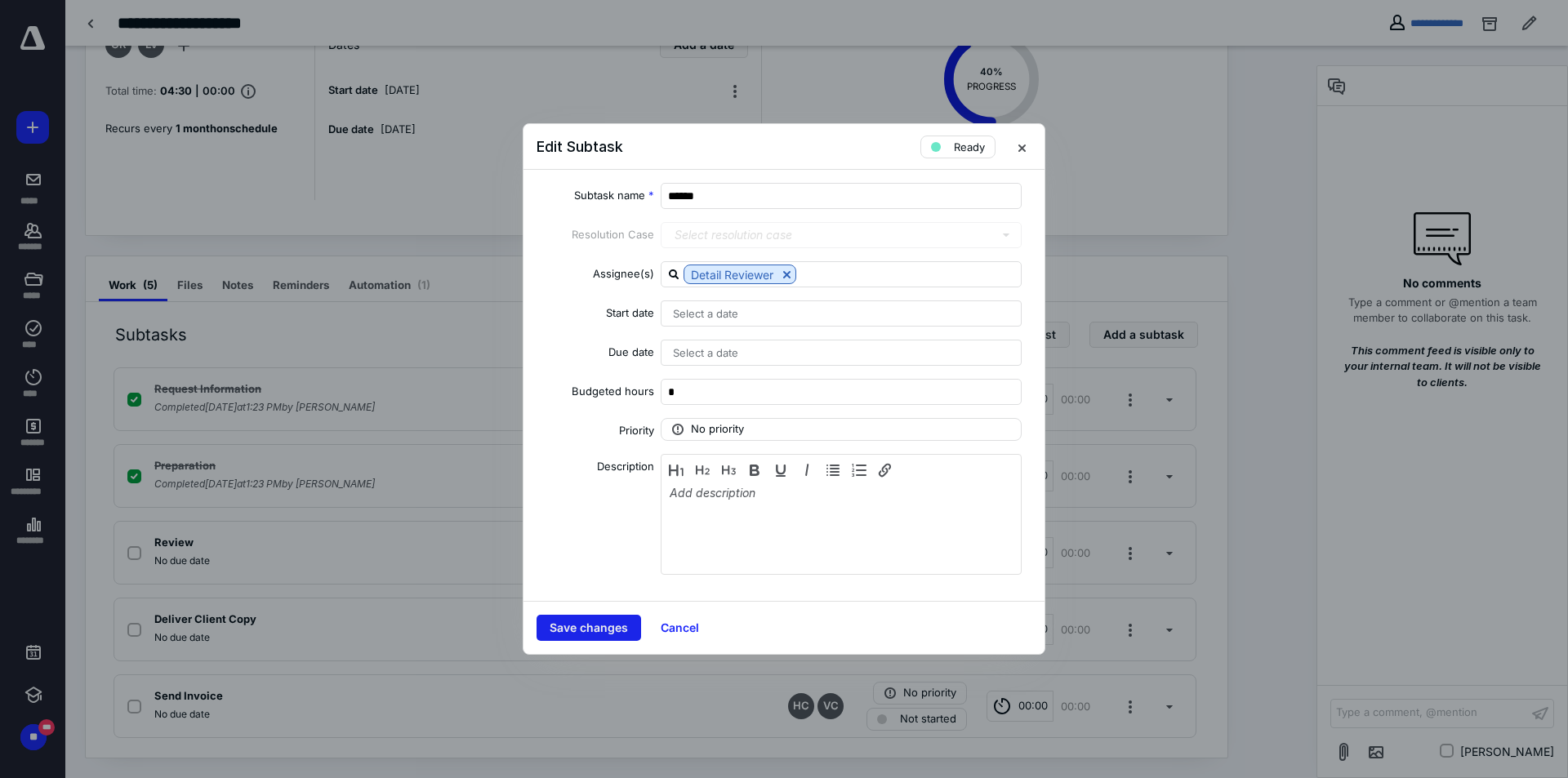 click on "Save changes" at bounding box center (589, 628) 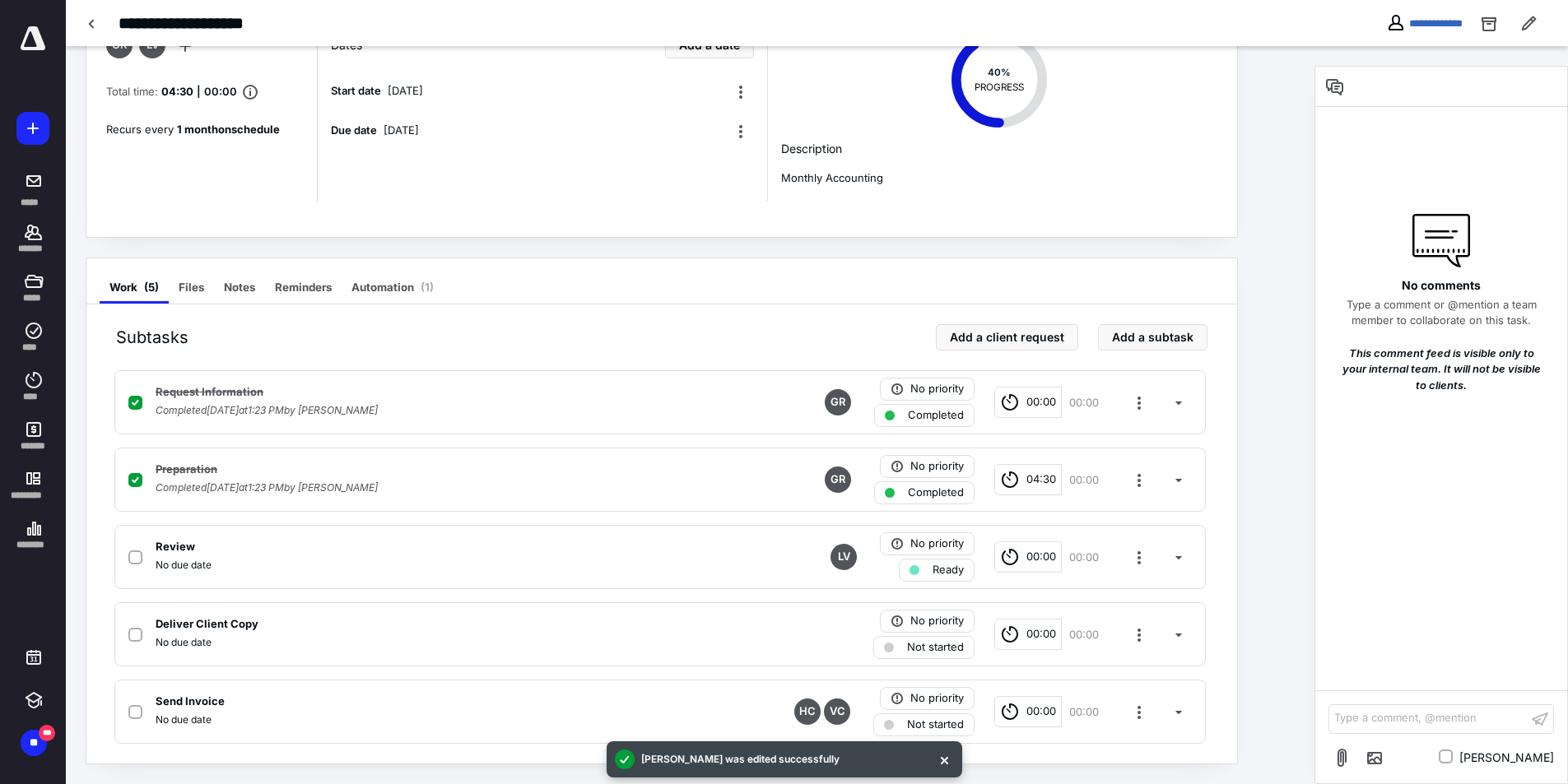 scroll, scrollTop: 0, scrollLeft: 0, axis: both 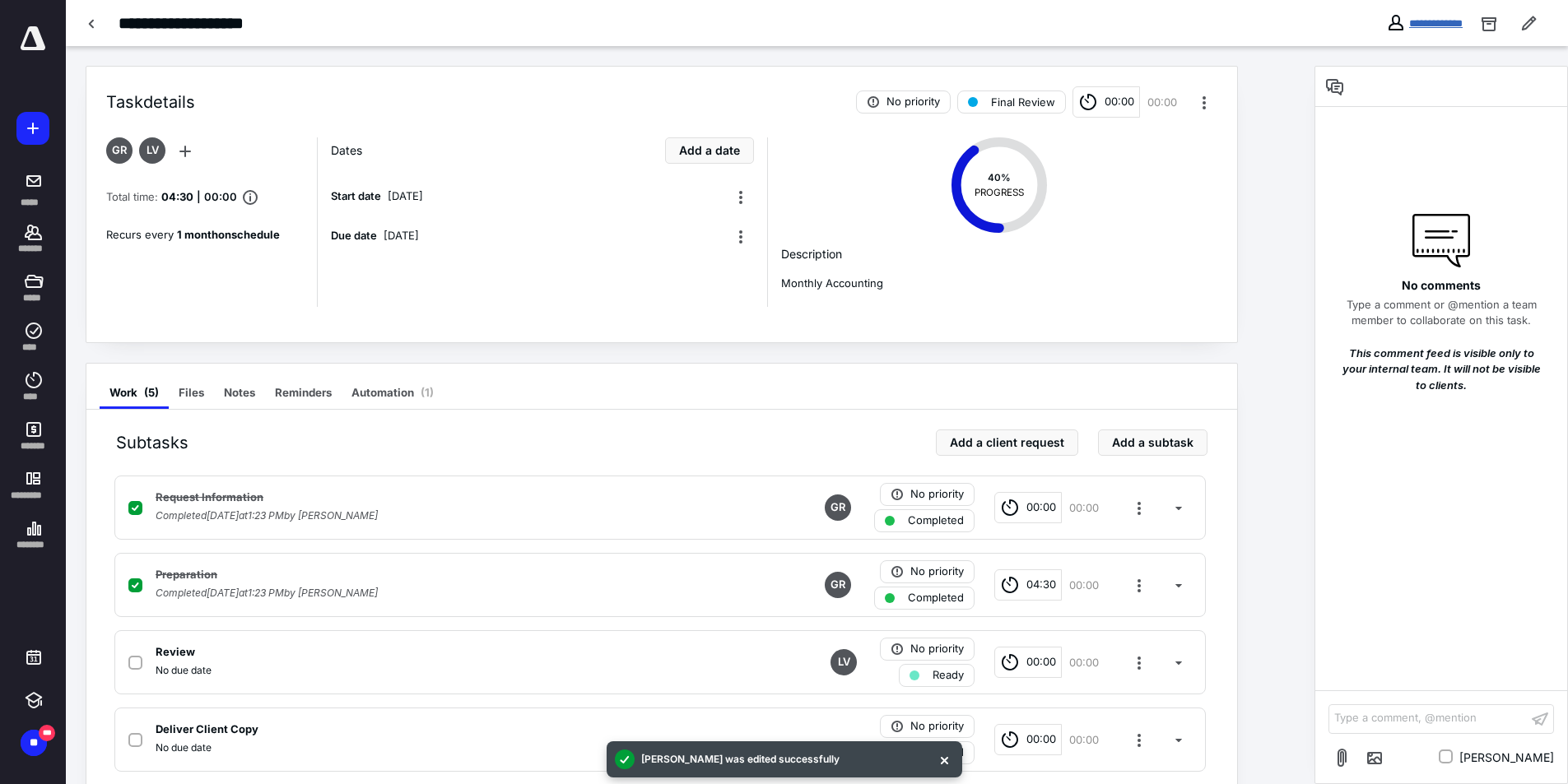 click on "**********" at bounding box center (1435, 23) 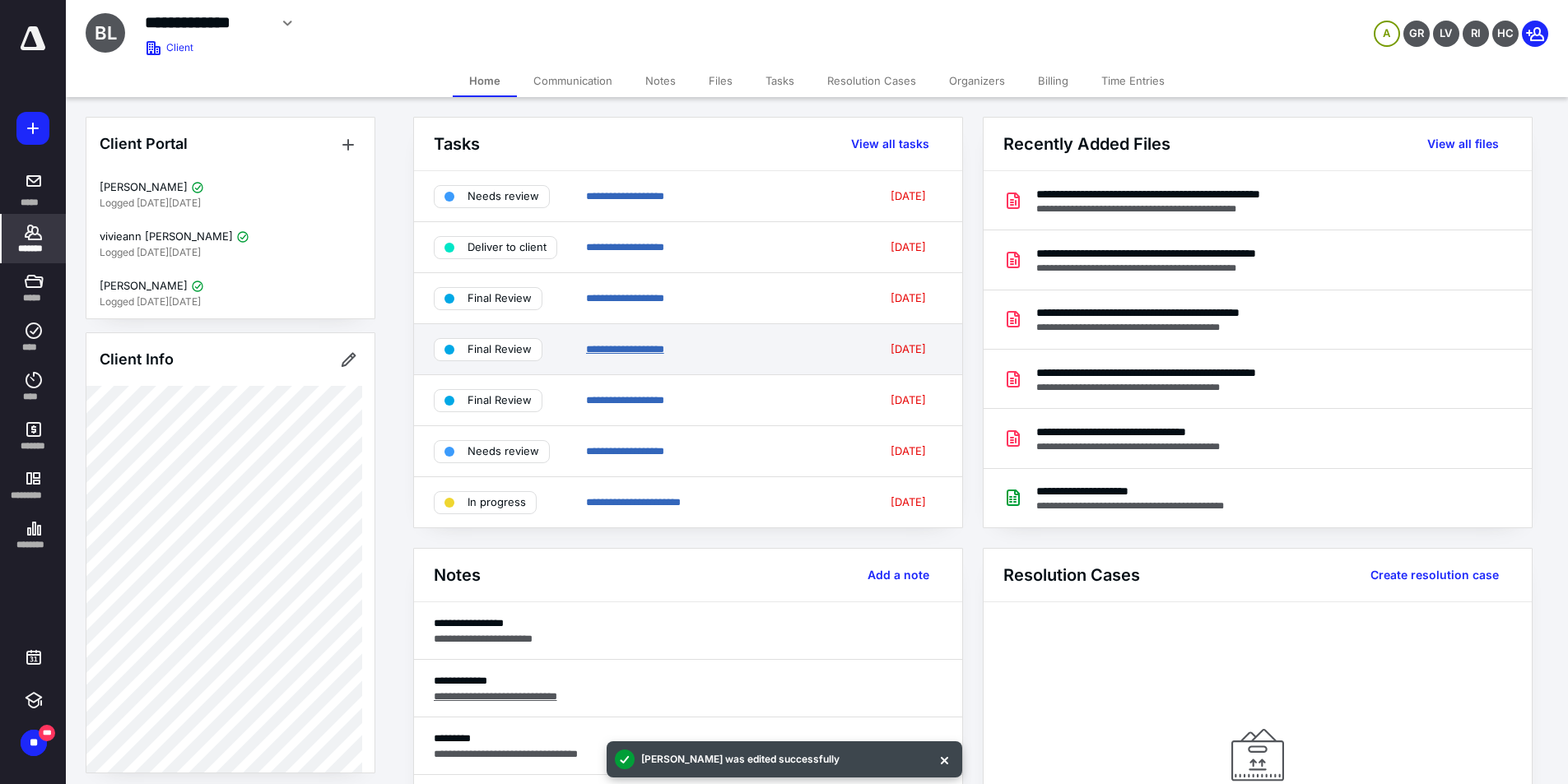 click on "**********" at bounding box center (625, 349) 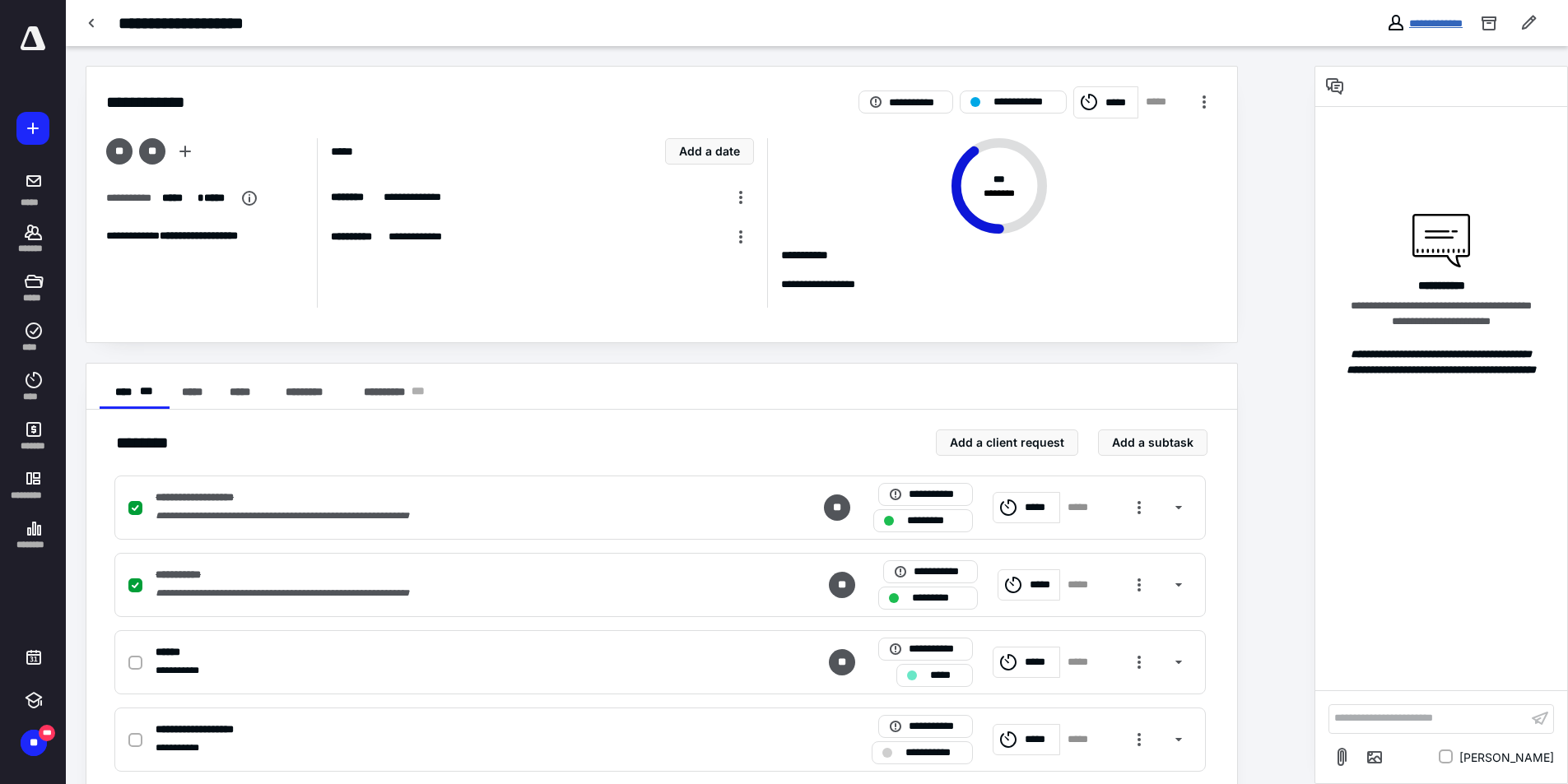 click on "**********" at bounding box center (1435, 23) 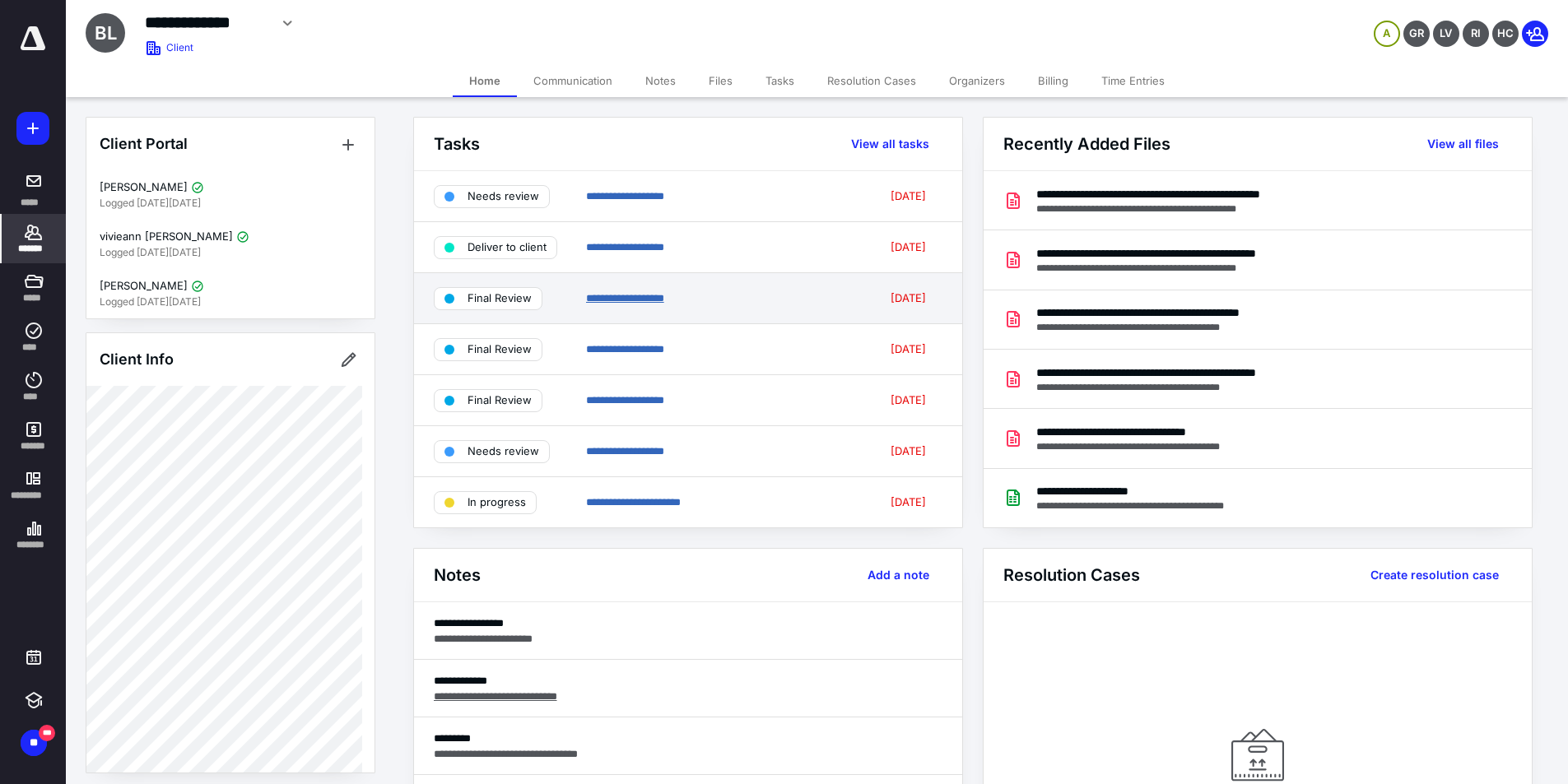 click on "**********" at bounding box center (625, 298) 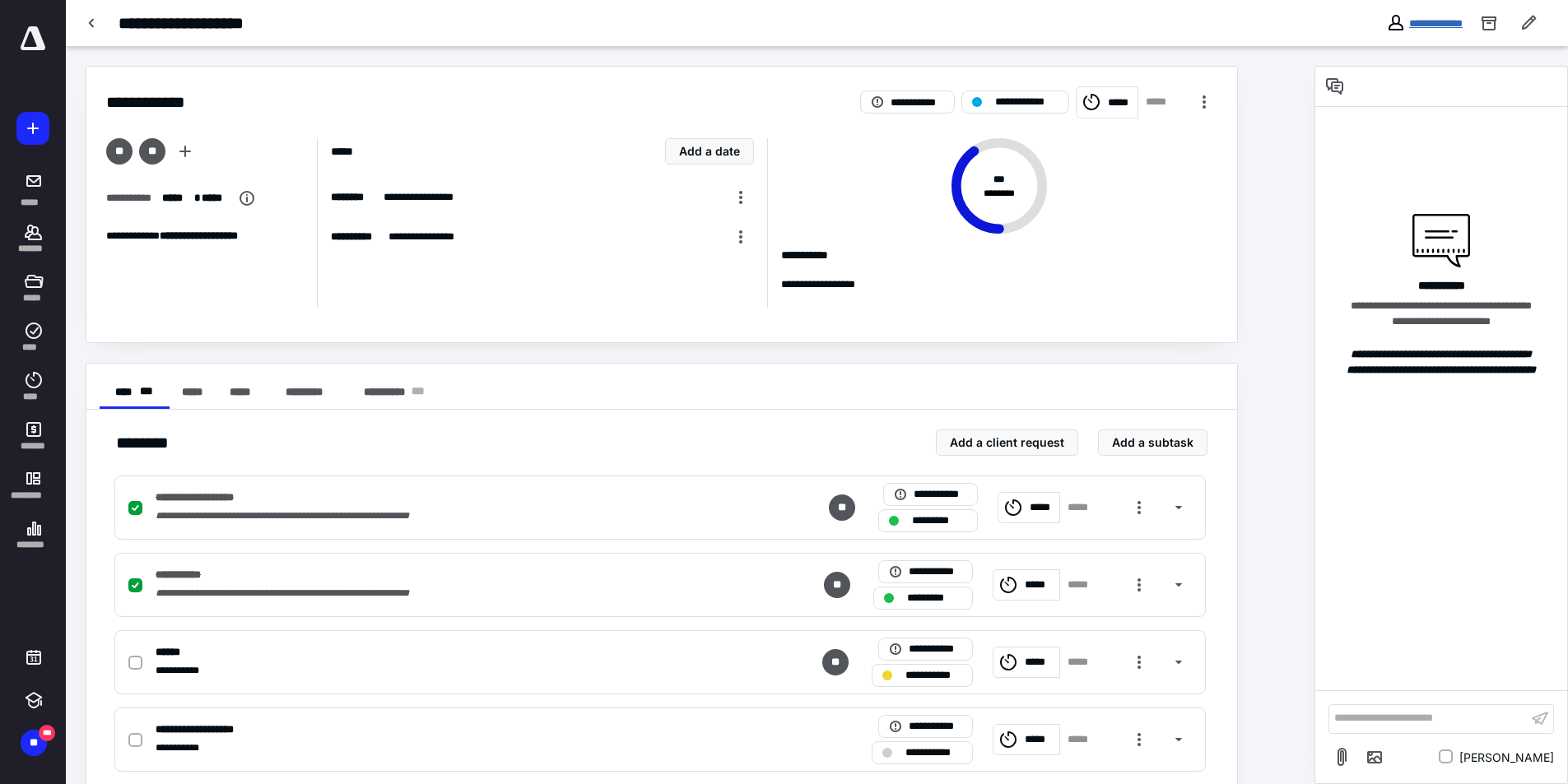click on "**********" at bounding box center [1435, 23] 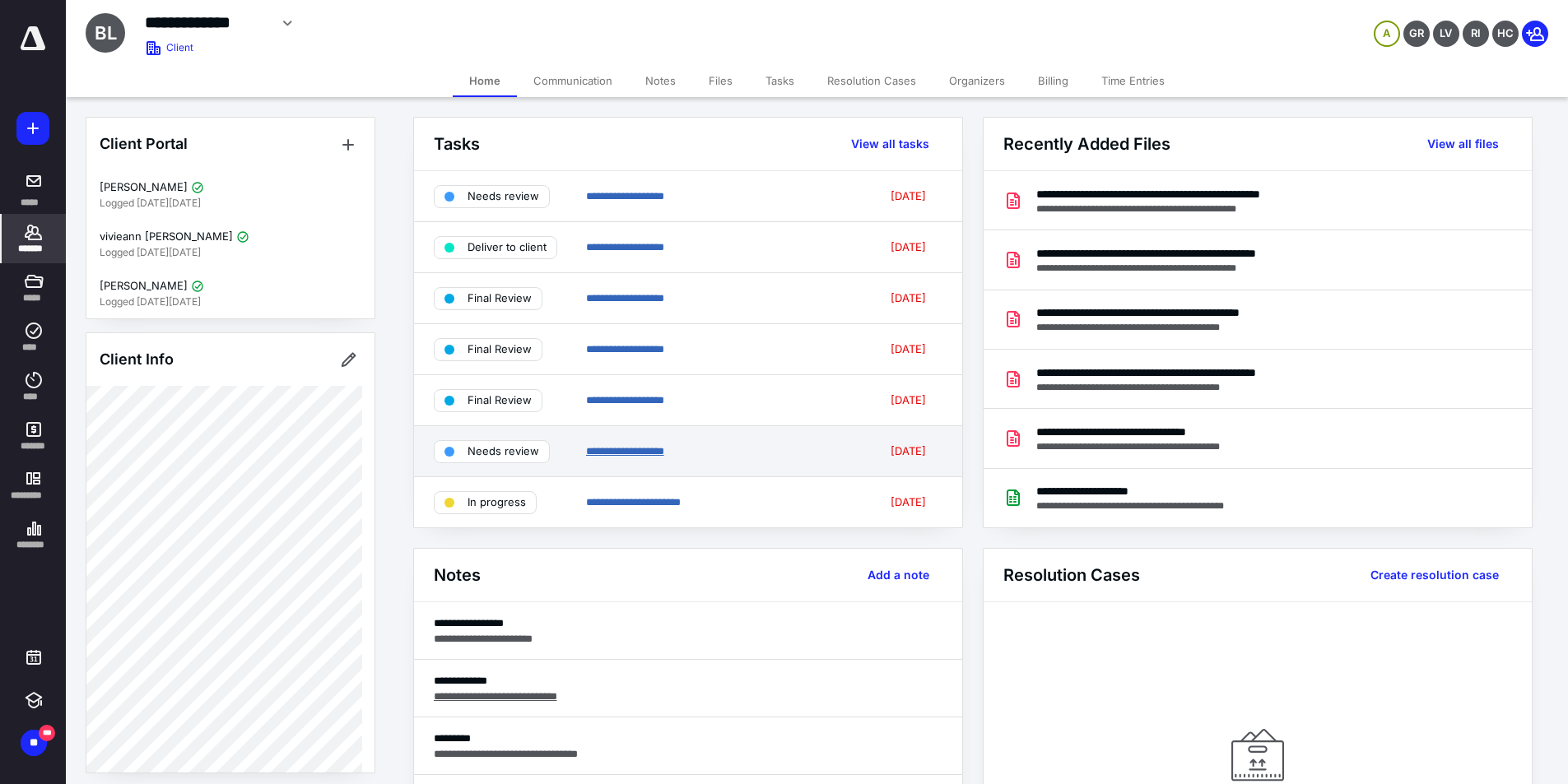 click on "**********" at bounding box center [625, 451] 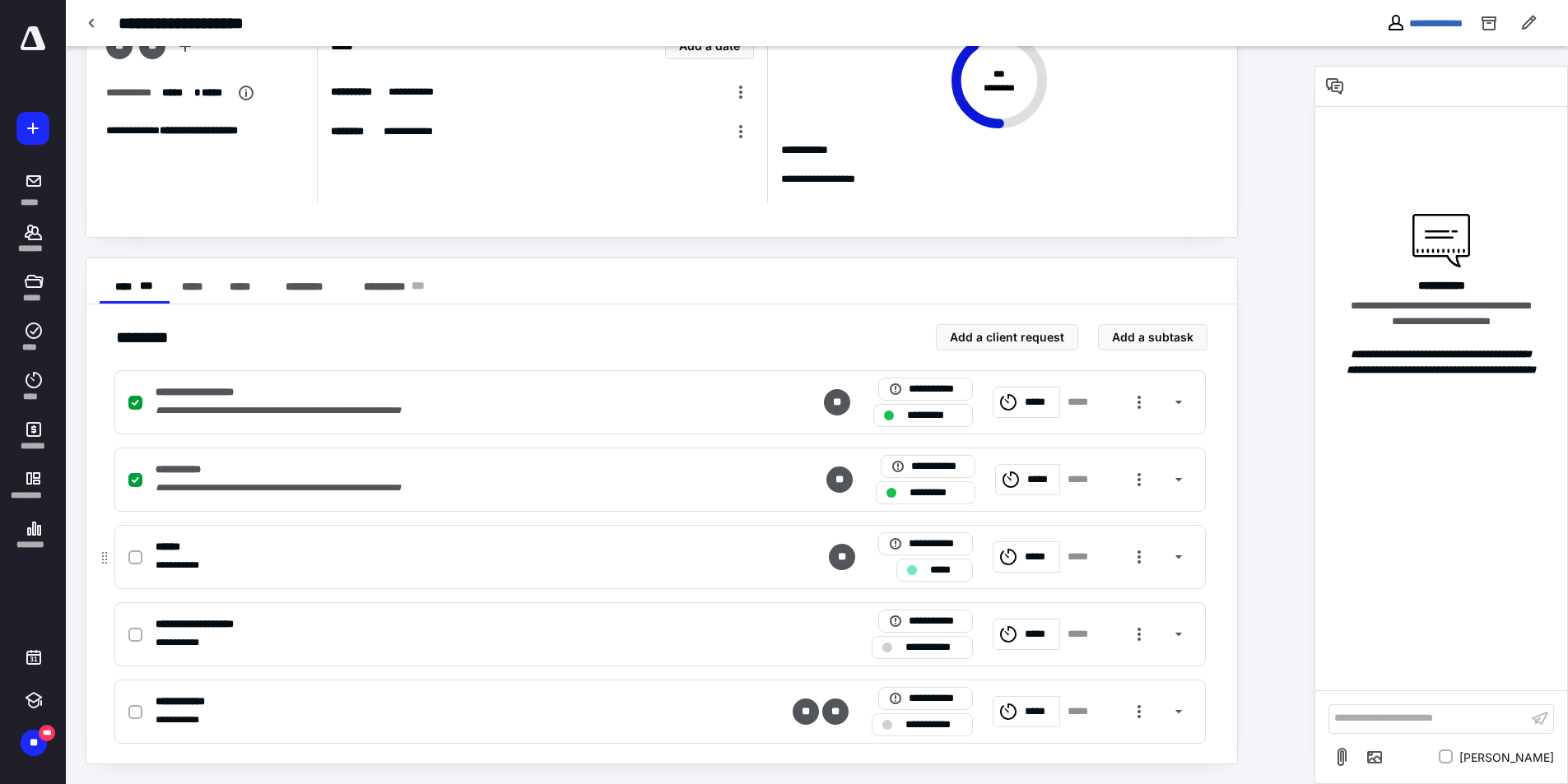 scroll, scrollTop: 23, scrollLeft: 0, axis: vertical 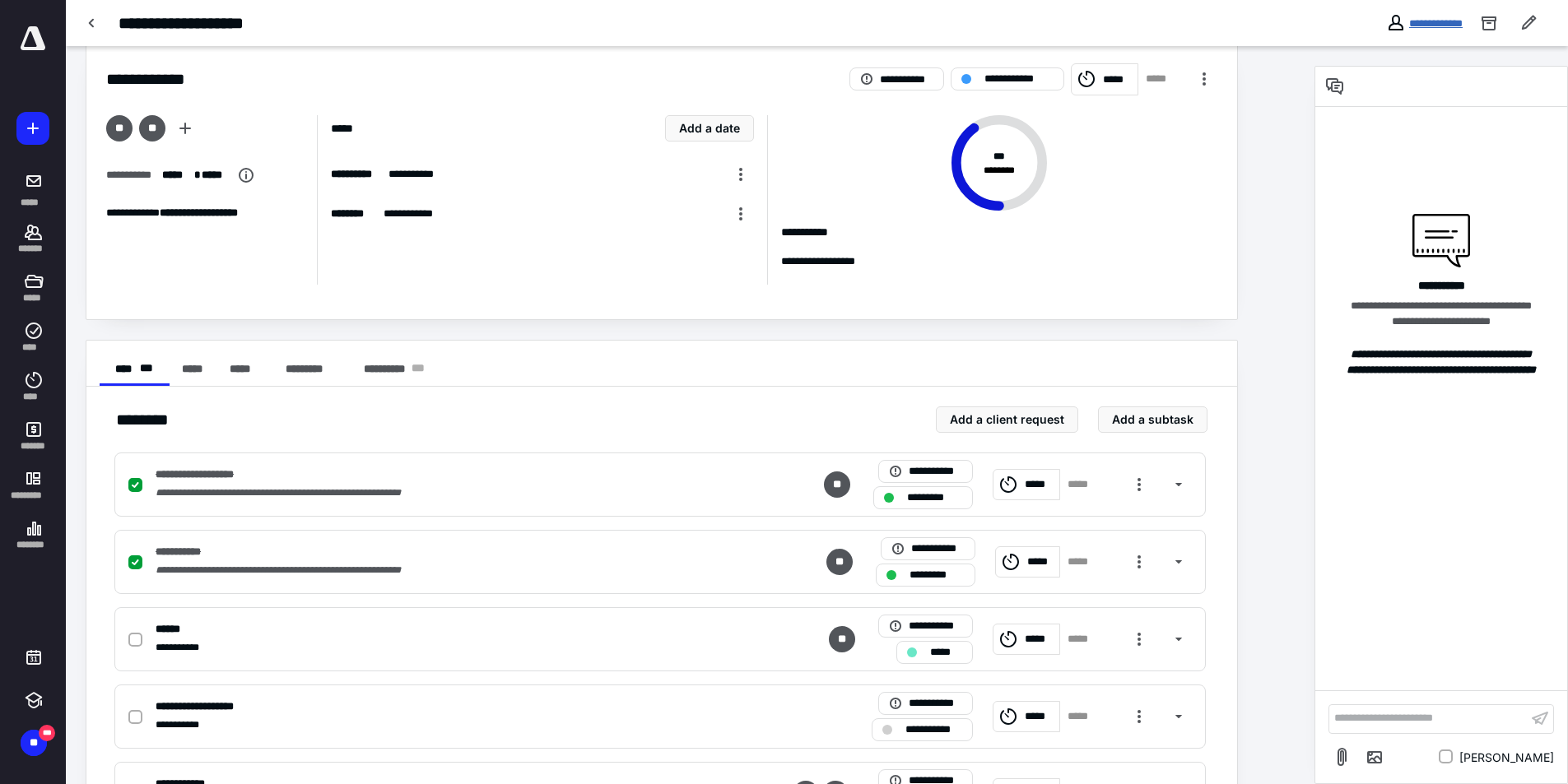 click on "**********" at bounding box center [1435, 23] 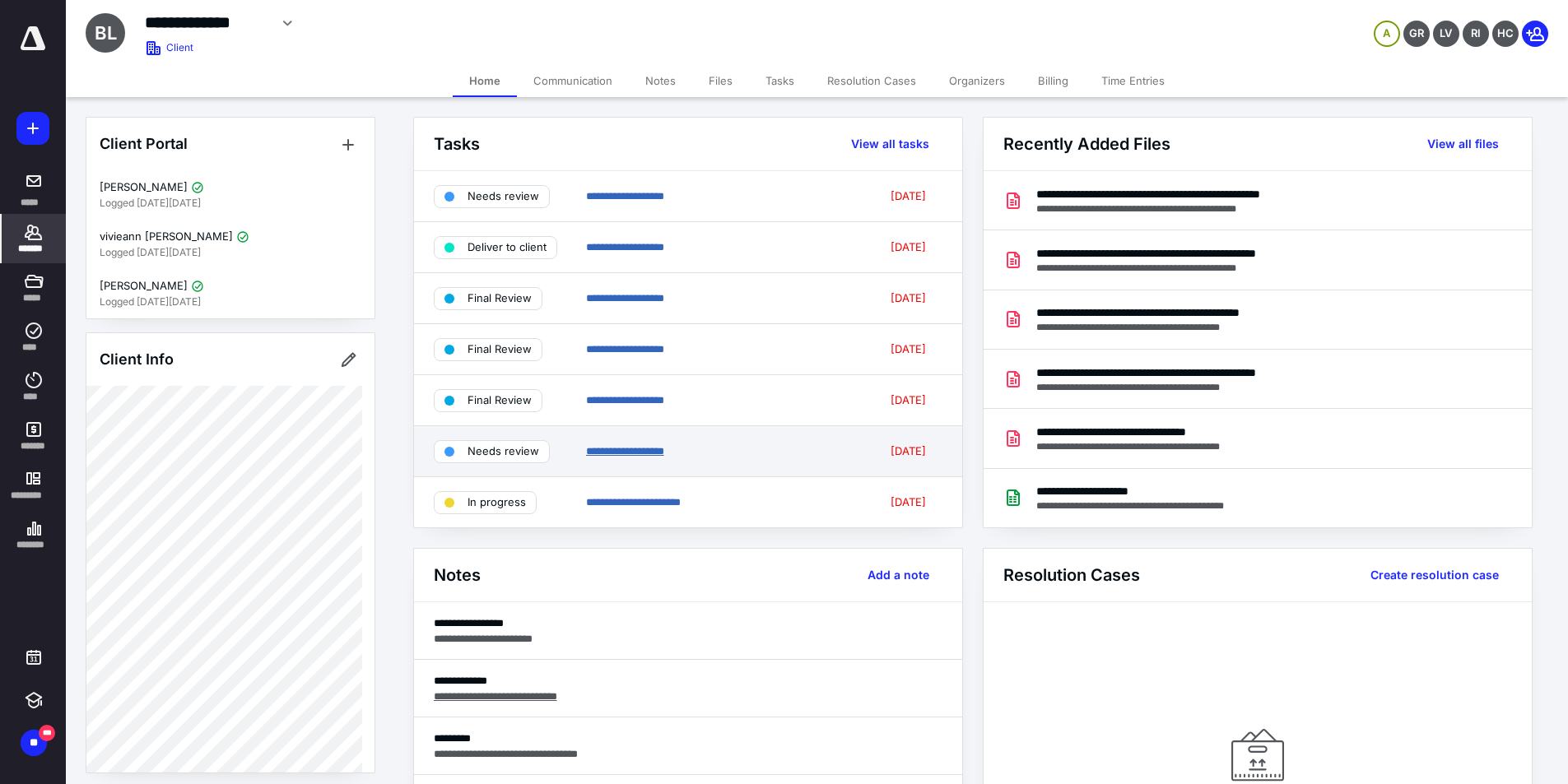 click on "**********" at bounding box center [625, 451] 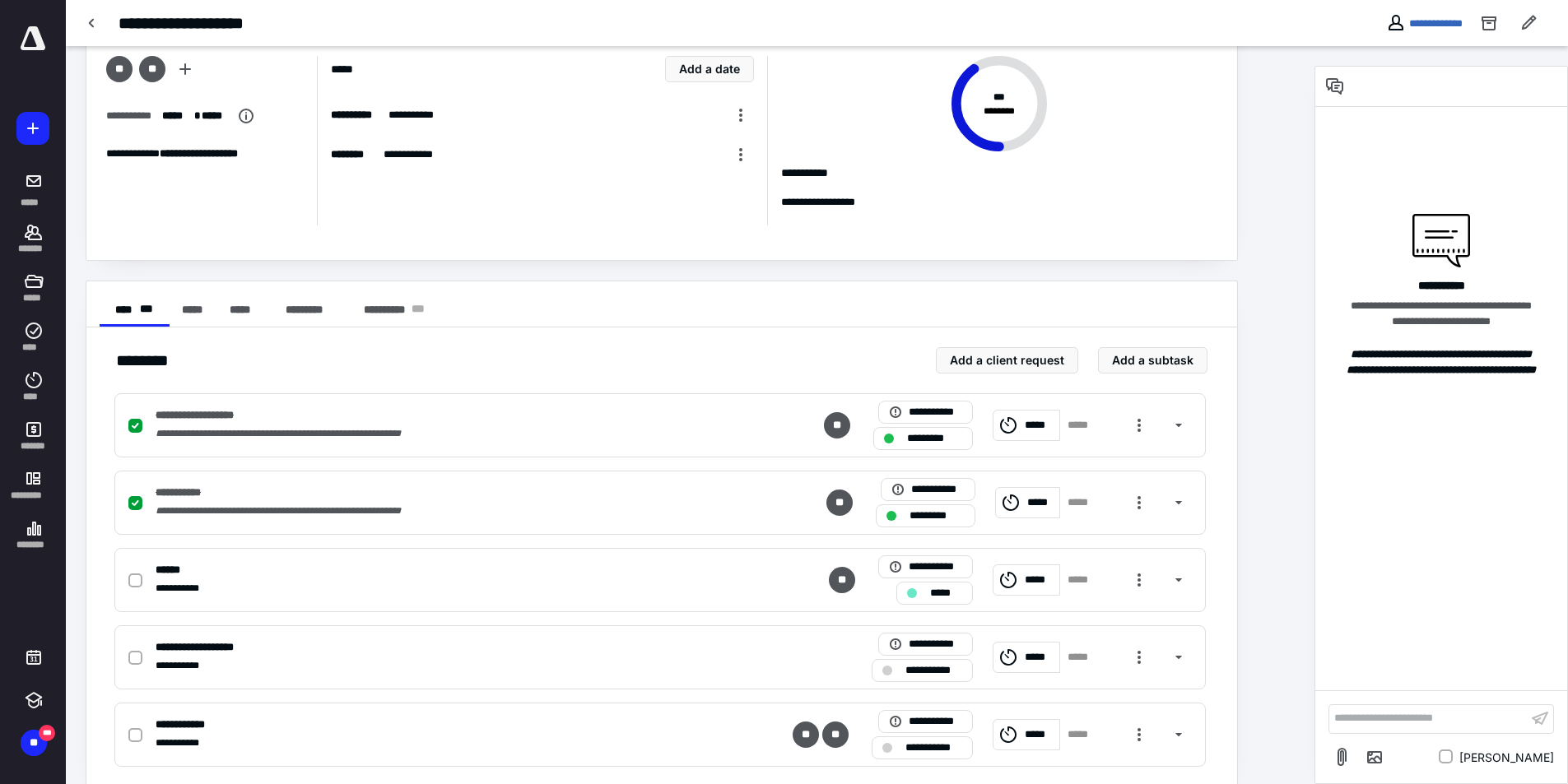 scroll, scrollTop: 105, scrollLeft: 0, axis: vertical 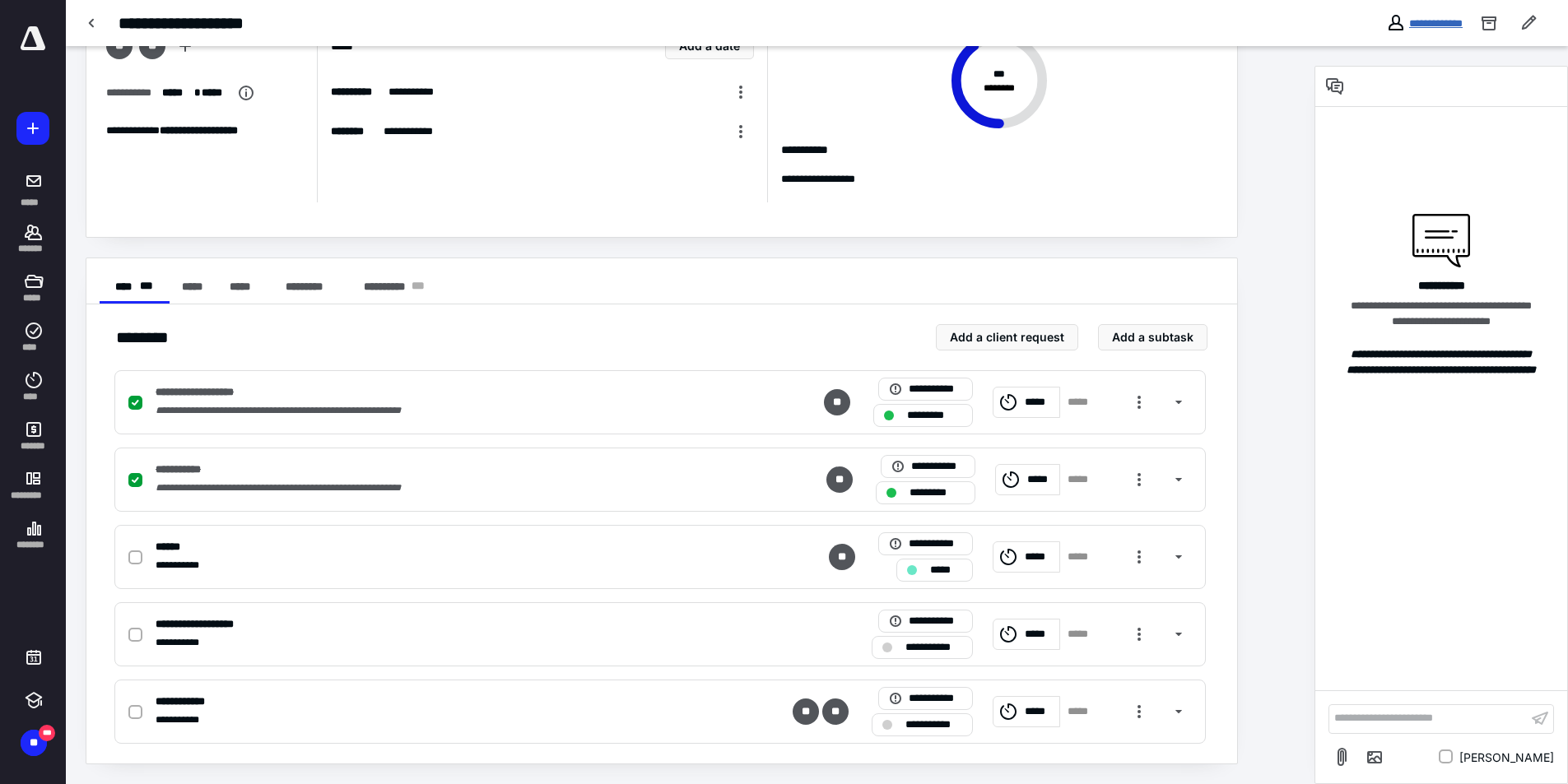 click on "**********" at bounding box center [1435, 23] 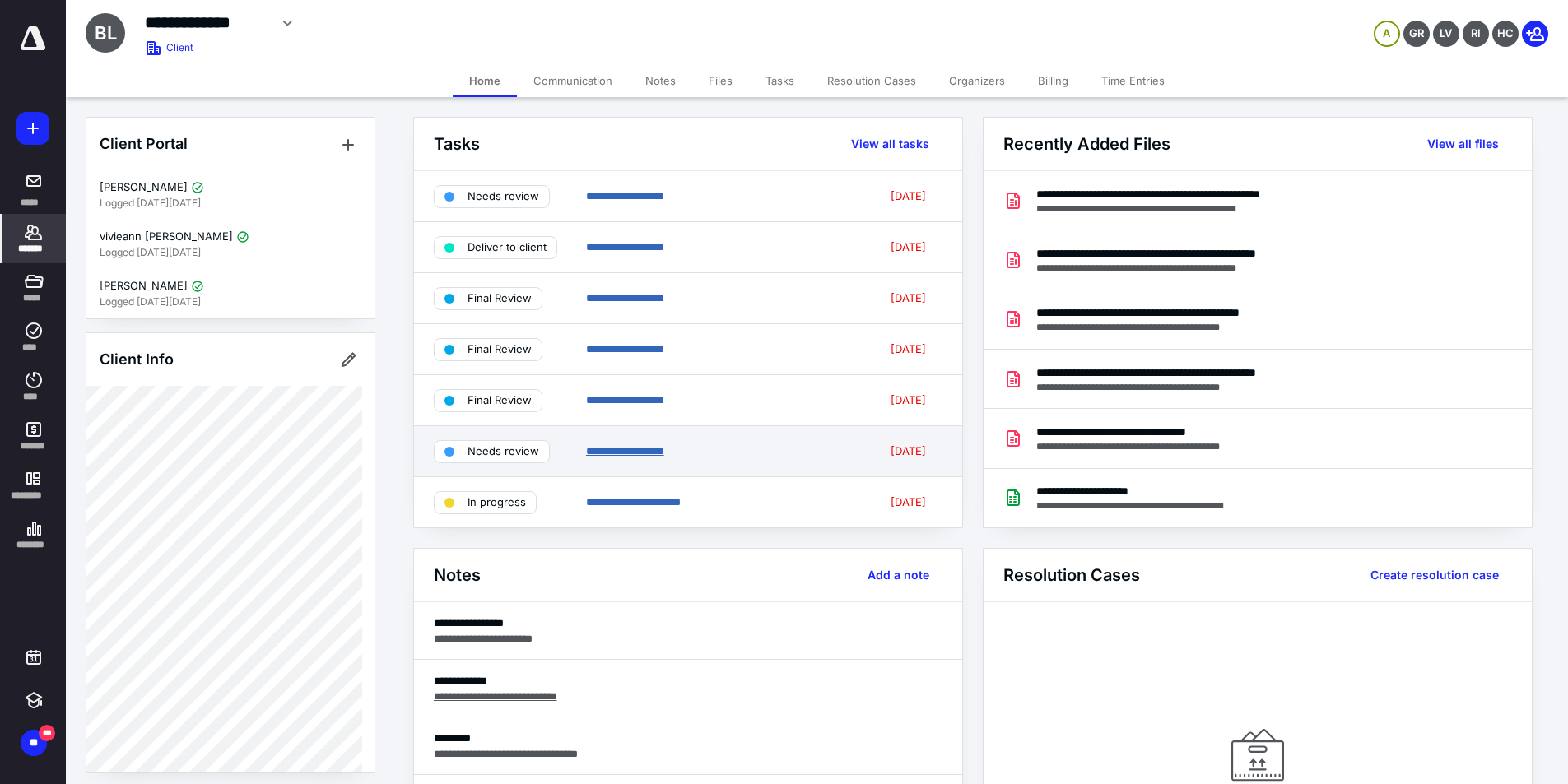 click on "**********" at bounding box center (625, 451) 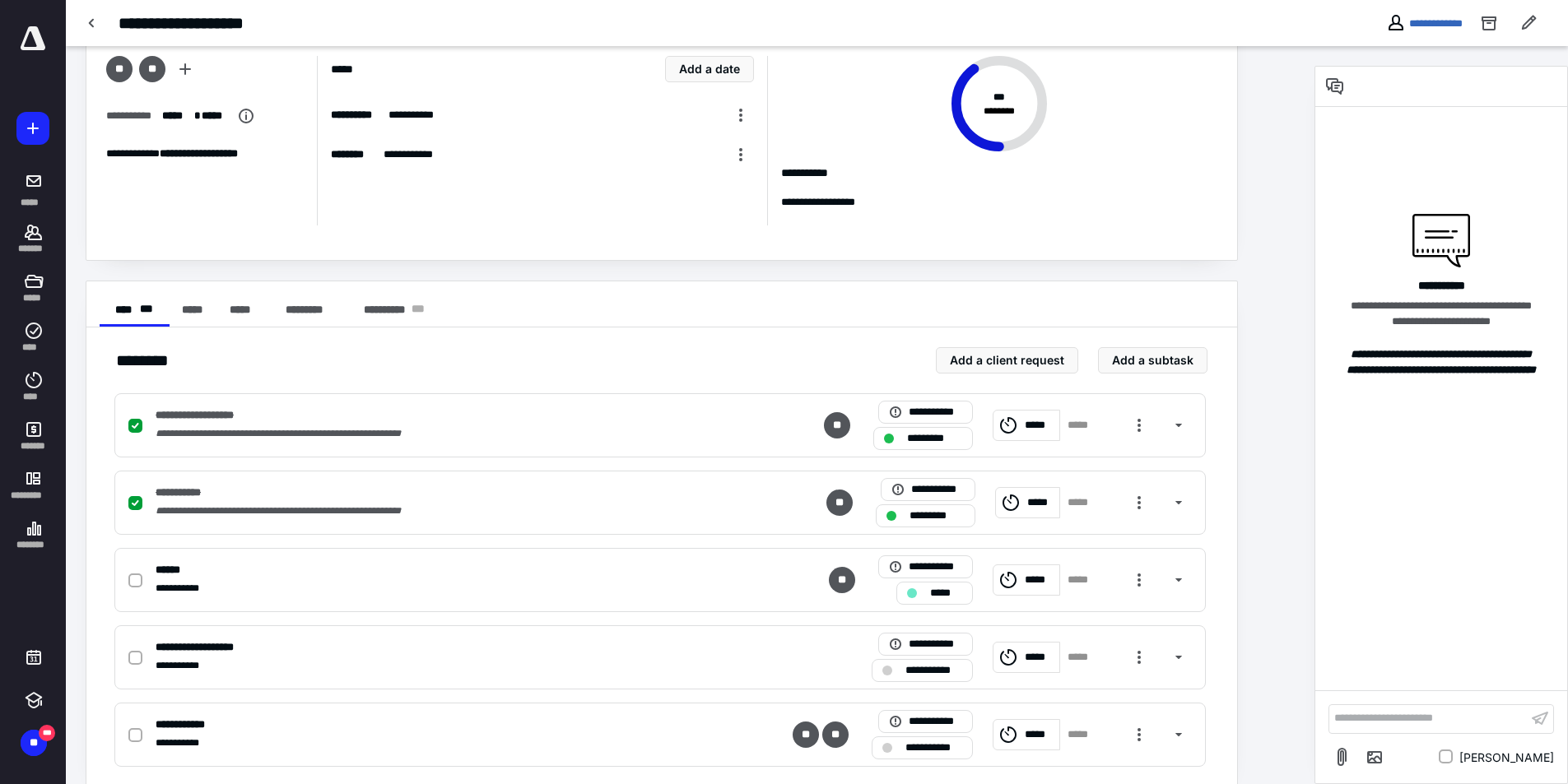 scroll, scrollTop: 105, scrollLeft: 0, axis: vertical 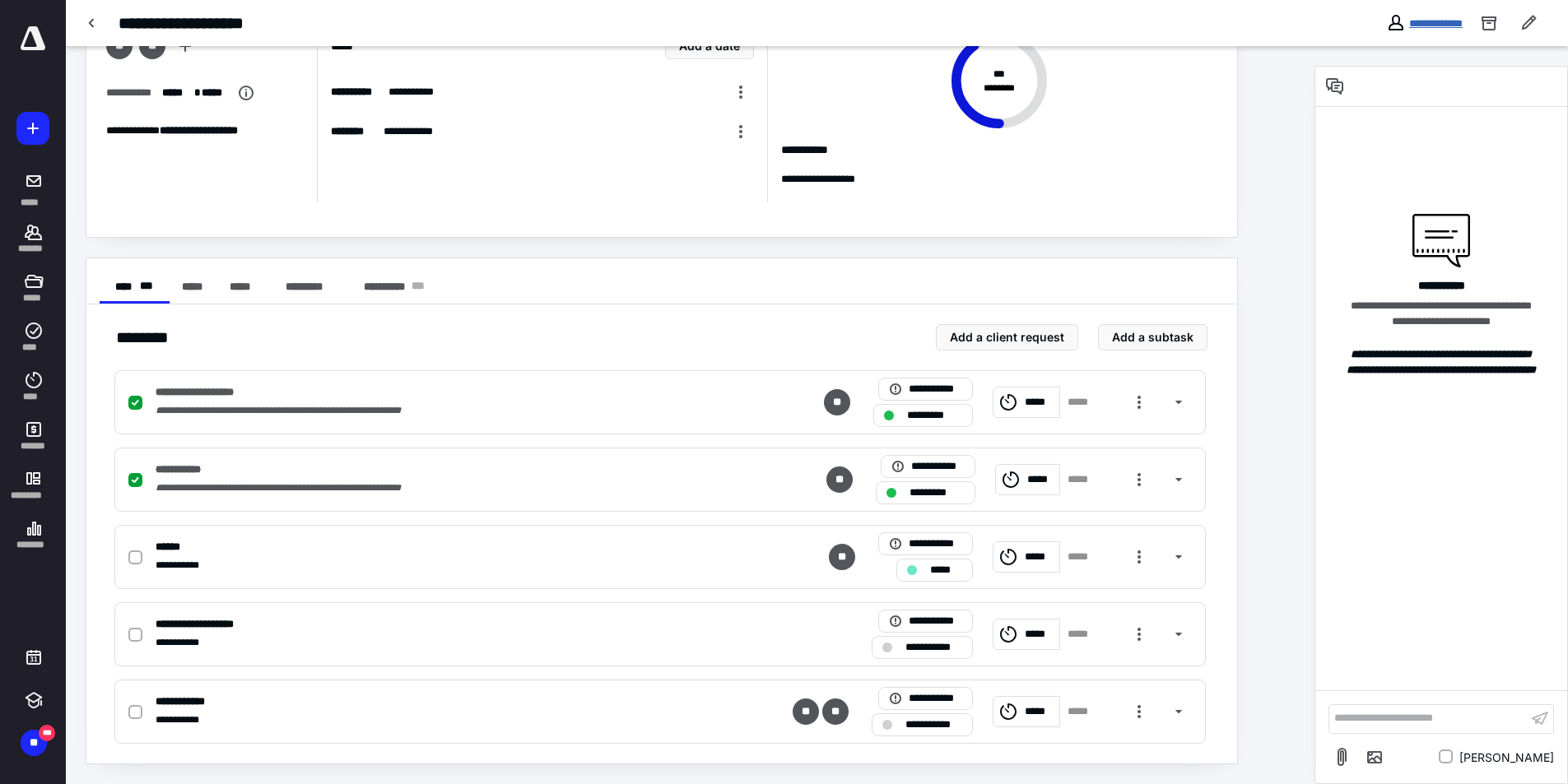 drag, startPoint x: 1414, startPoint y: 22, endPoint x: 1403, endPoint y: 32, distance: 14.866069 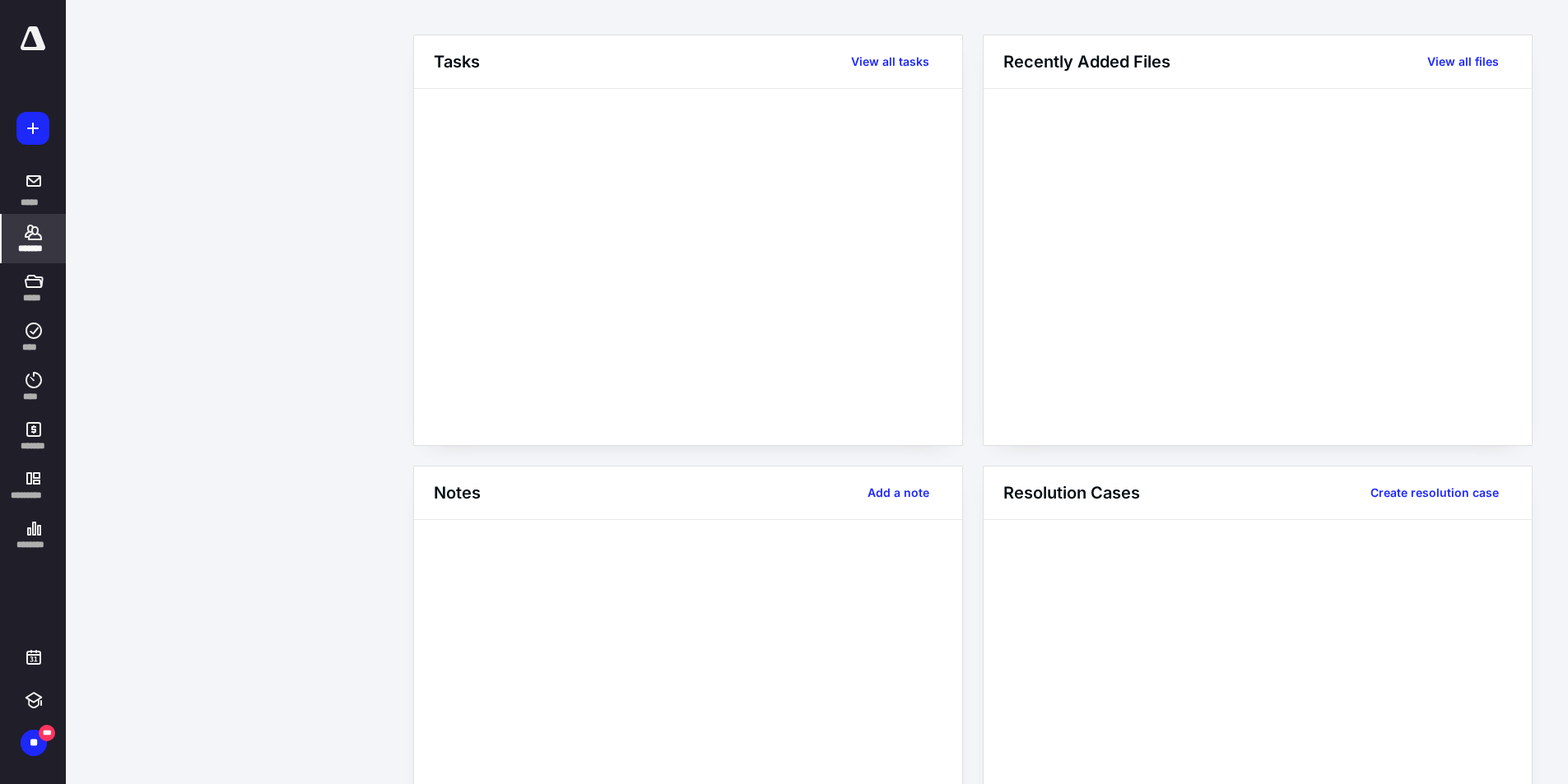 scroll, scrollTop: 0, scrollLeft: 0, axis: both 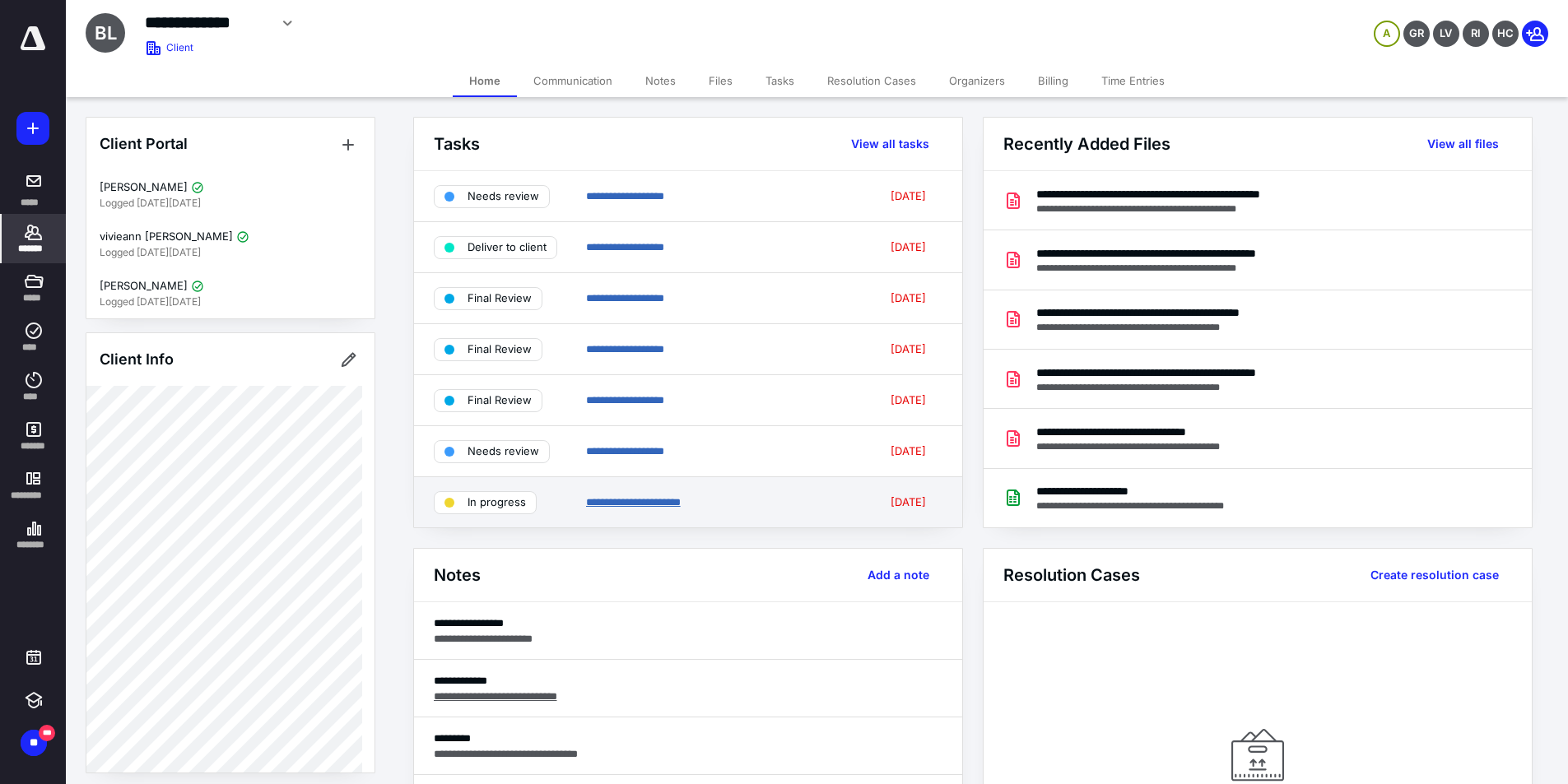 click on "**********" at bounding box center (633, 502) 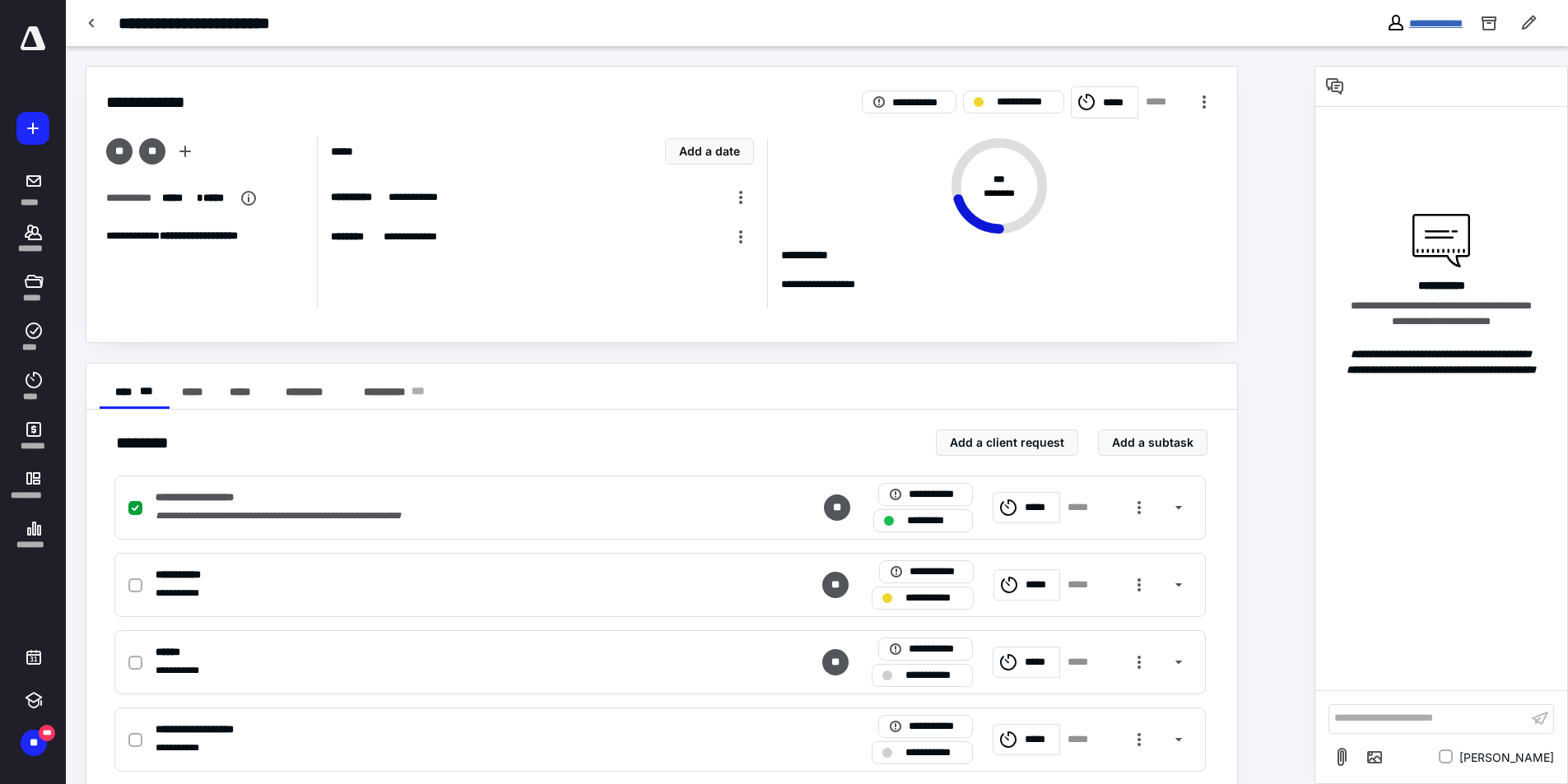click on "**********" at bounding box center (1435, 23) 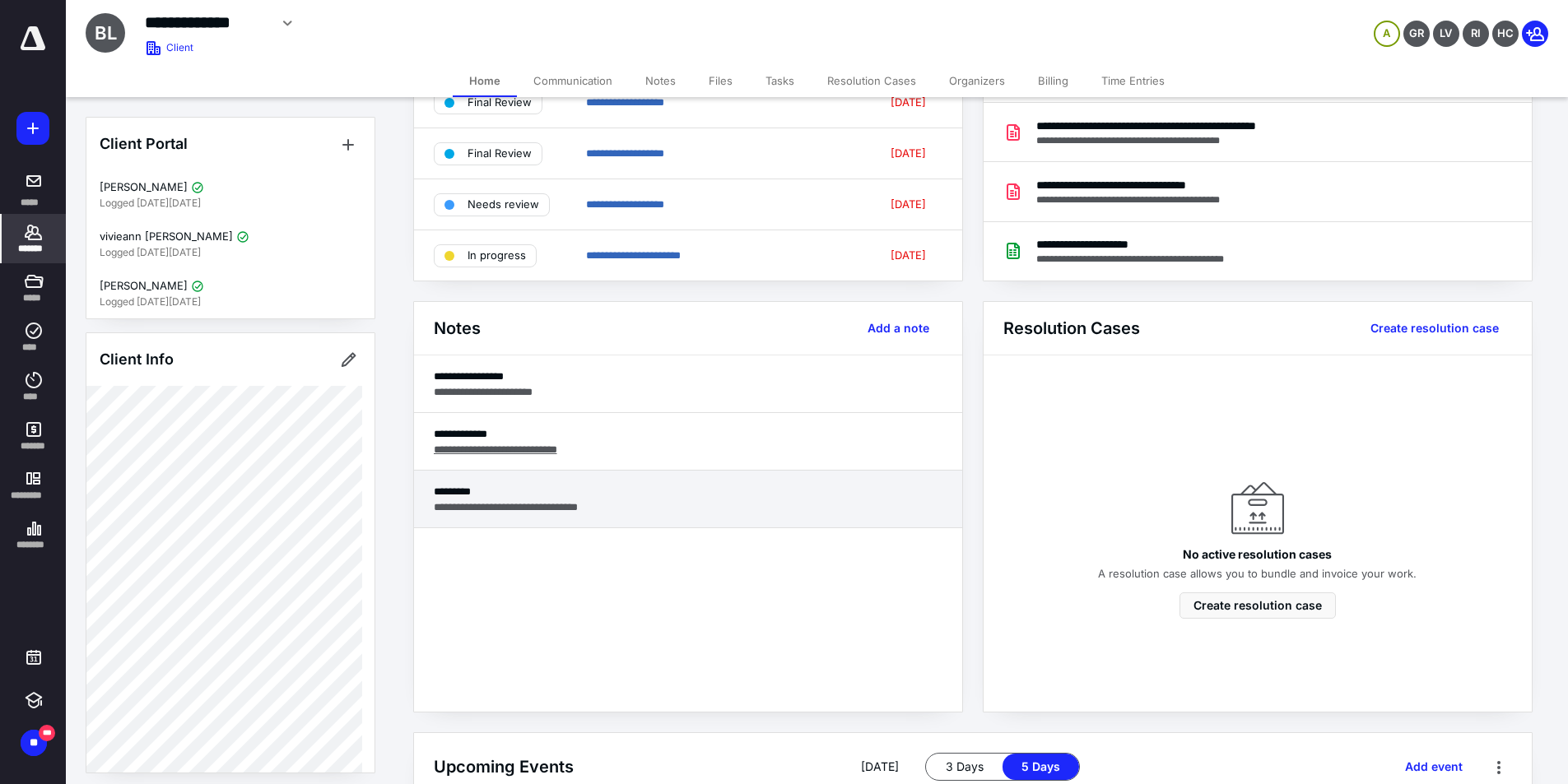 scroll, scrollTop: 0, scrollLeft: 0, axis: both 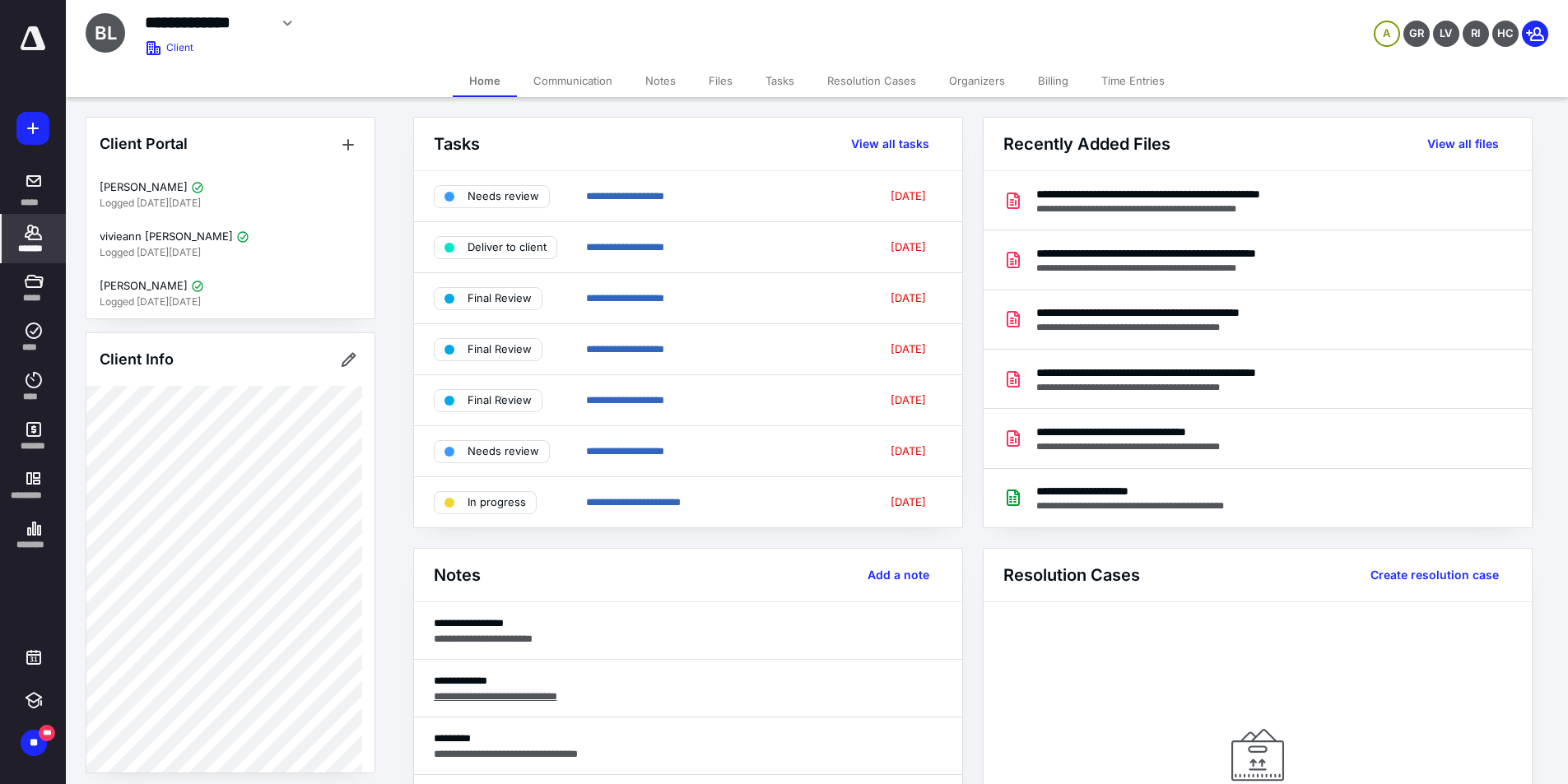 click on "Tasks" at bounding box center [779, 81] 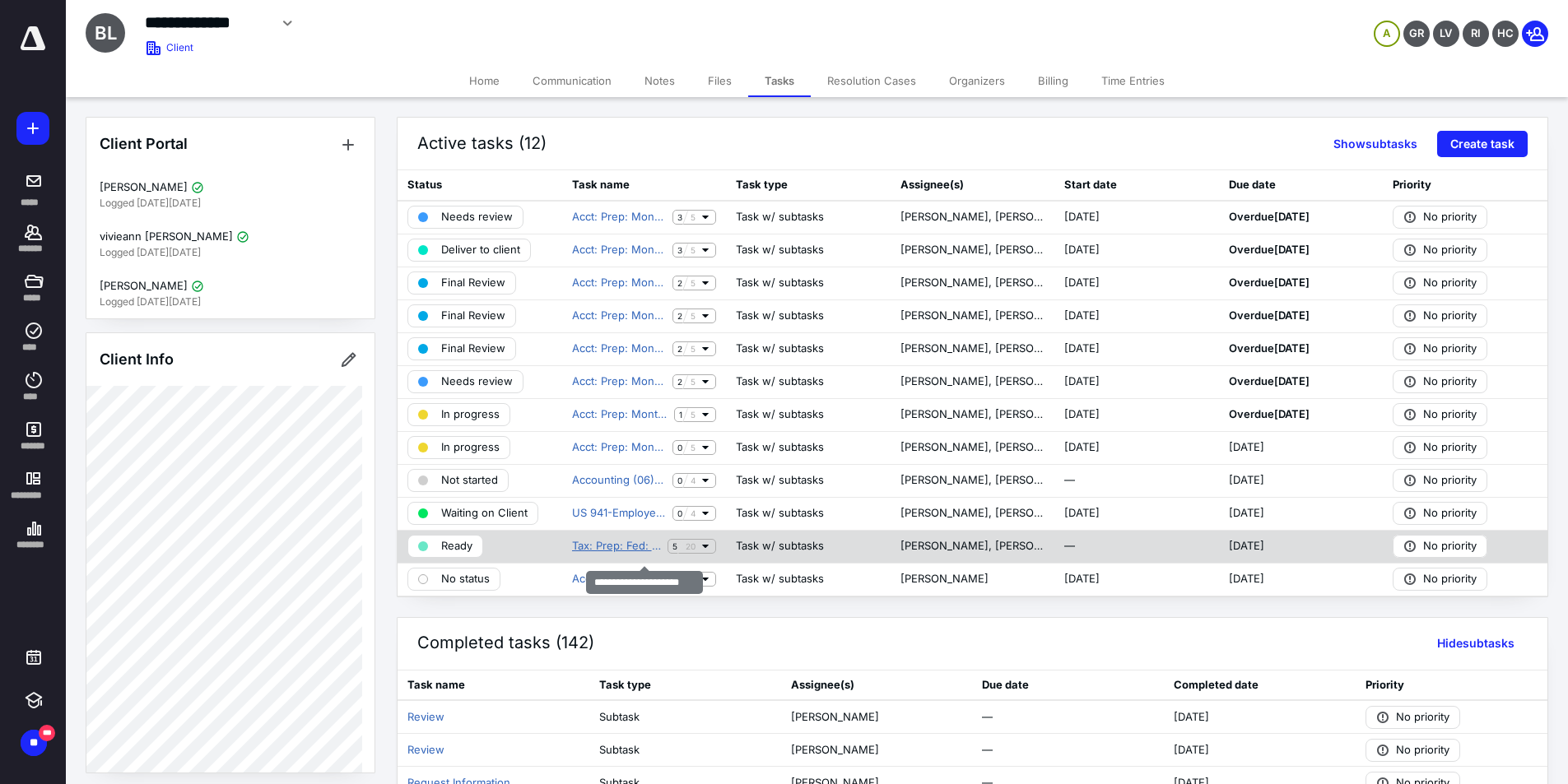 click on "Tax: Prep: Fed: 1120S" at bounding box center [616, 546] 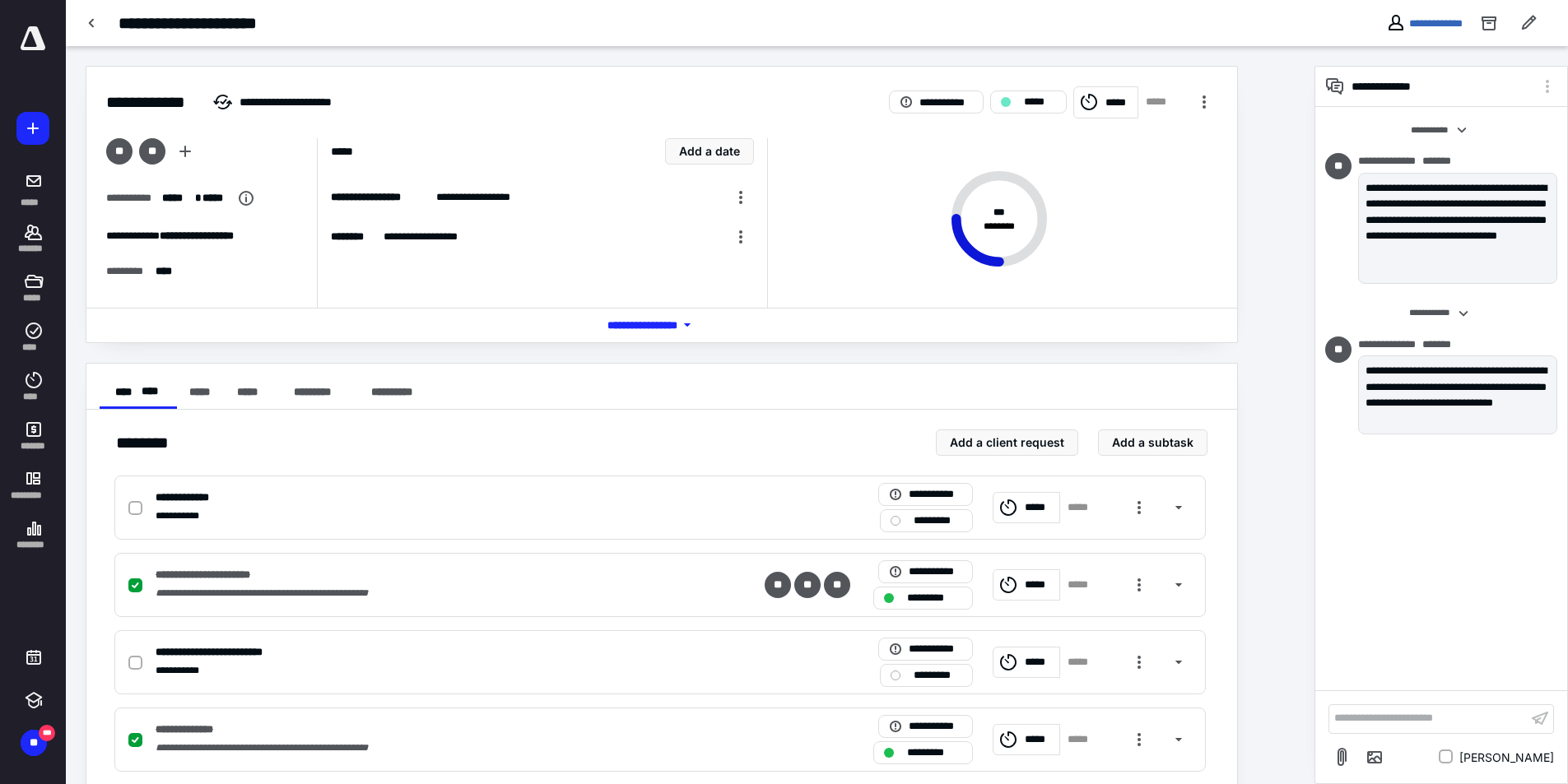 click on "**********" at bounding box center (1428, 718) 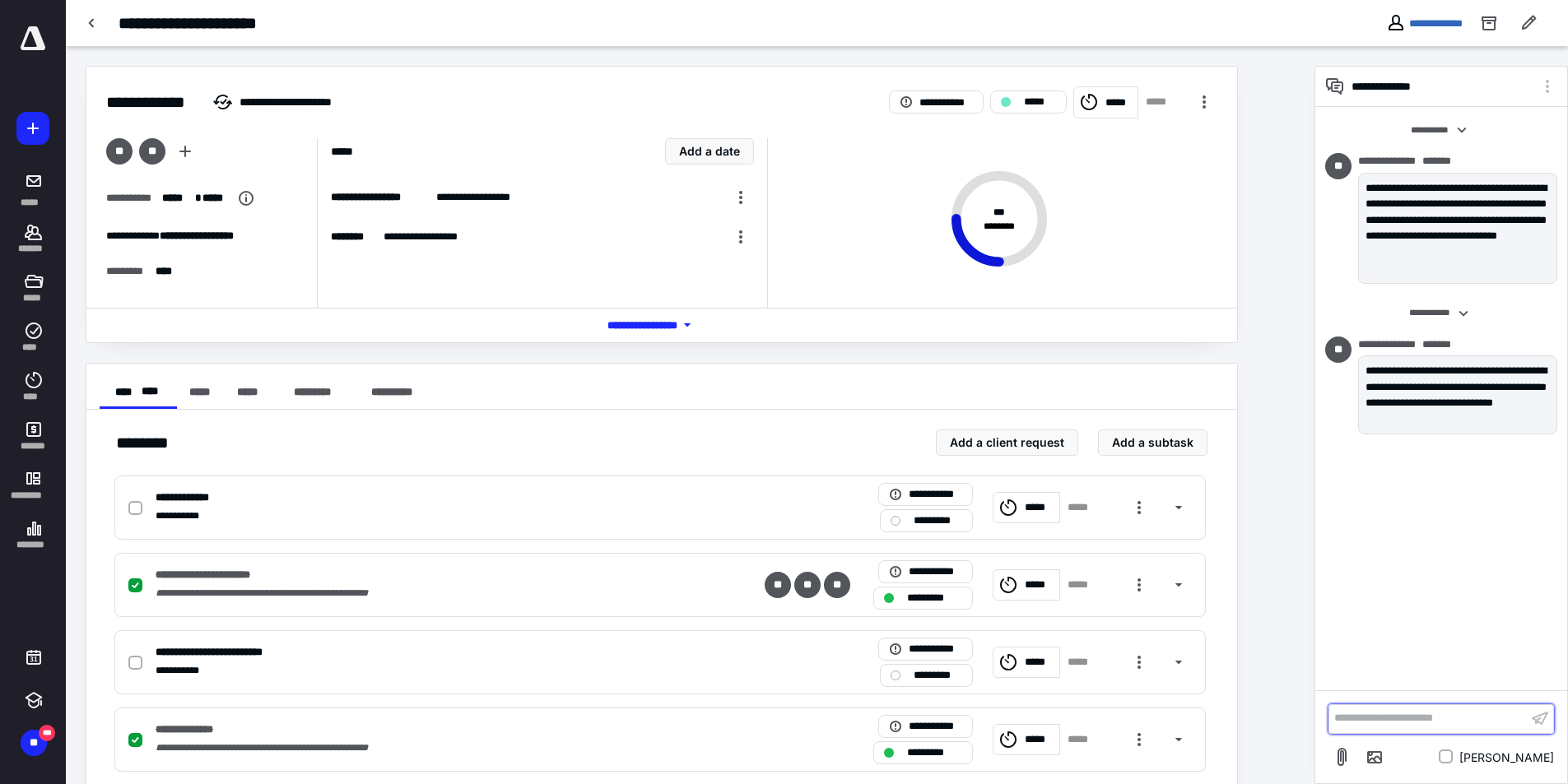 click on "**********" at bounding box center (1428, 718) 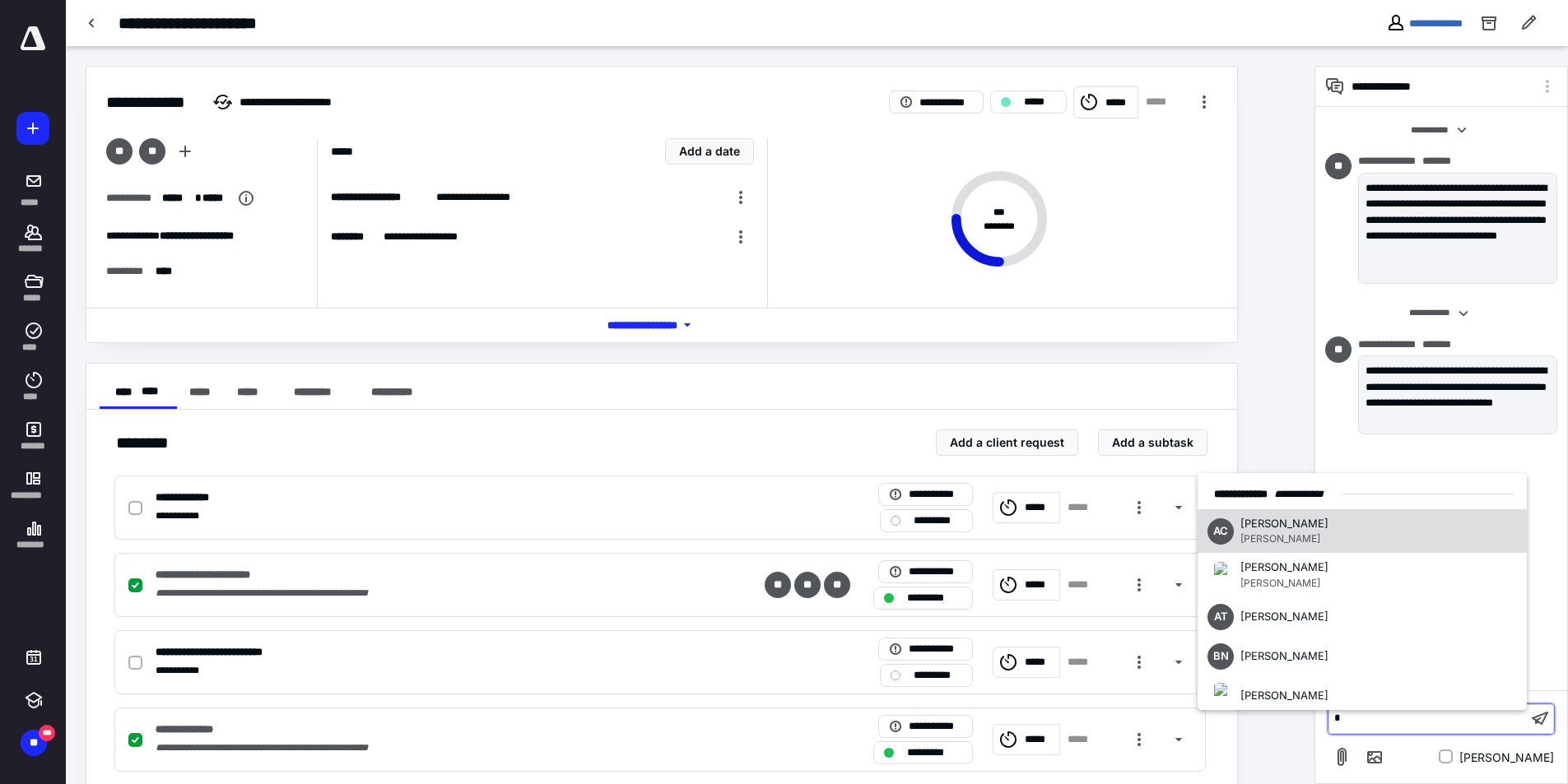 type 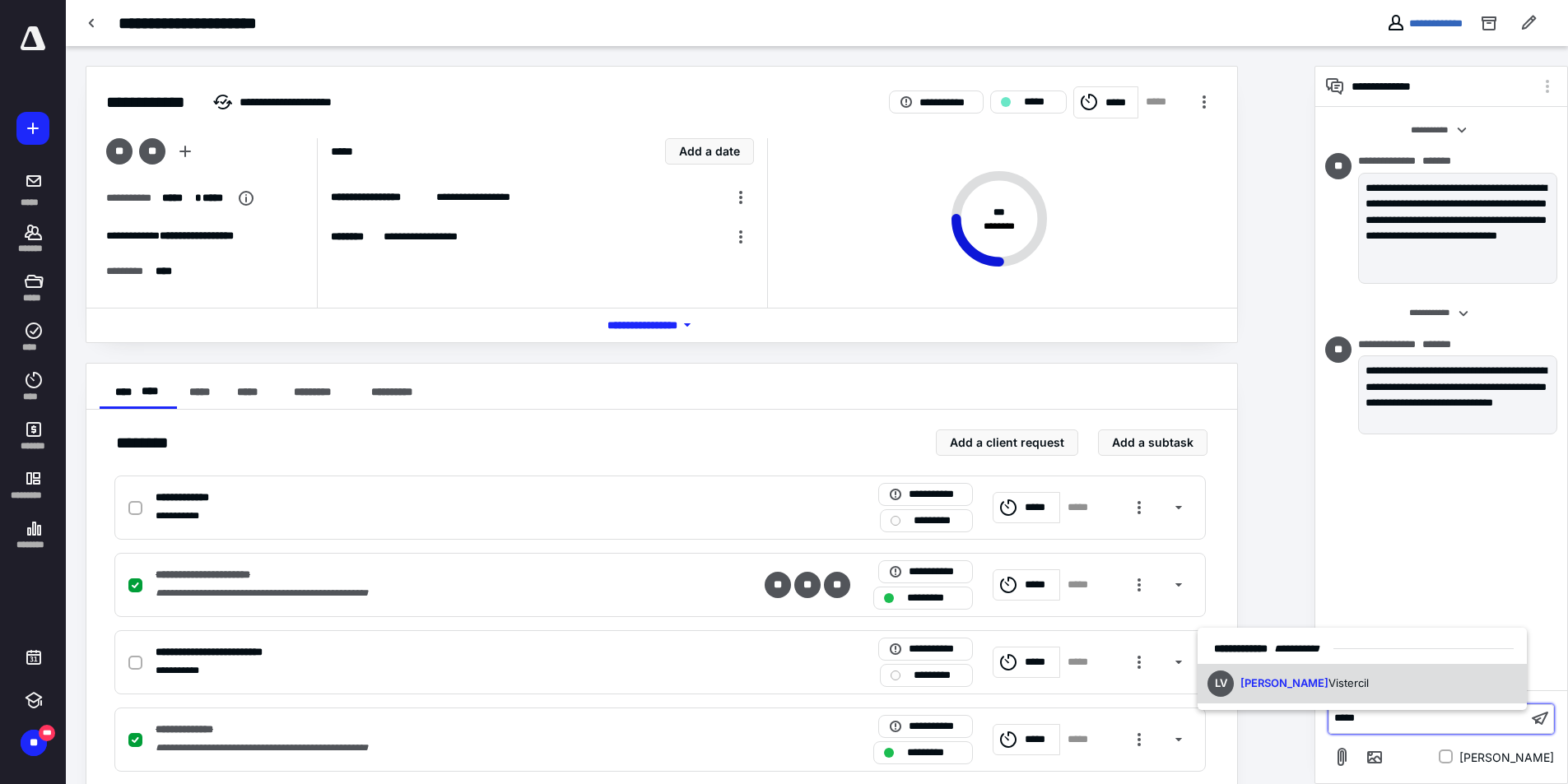 click on "LV Luke  Vistercil" at bounding box center (1362, 684) 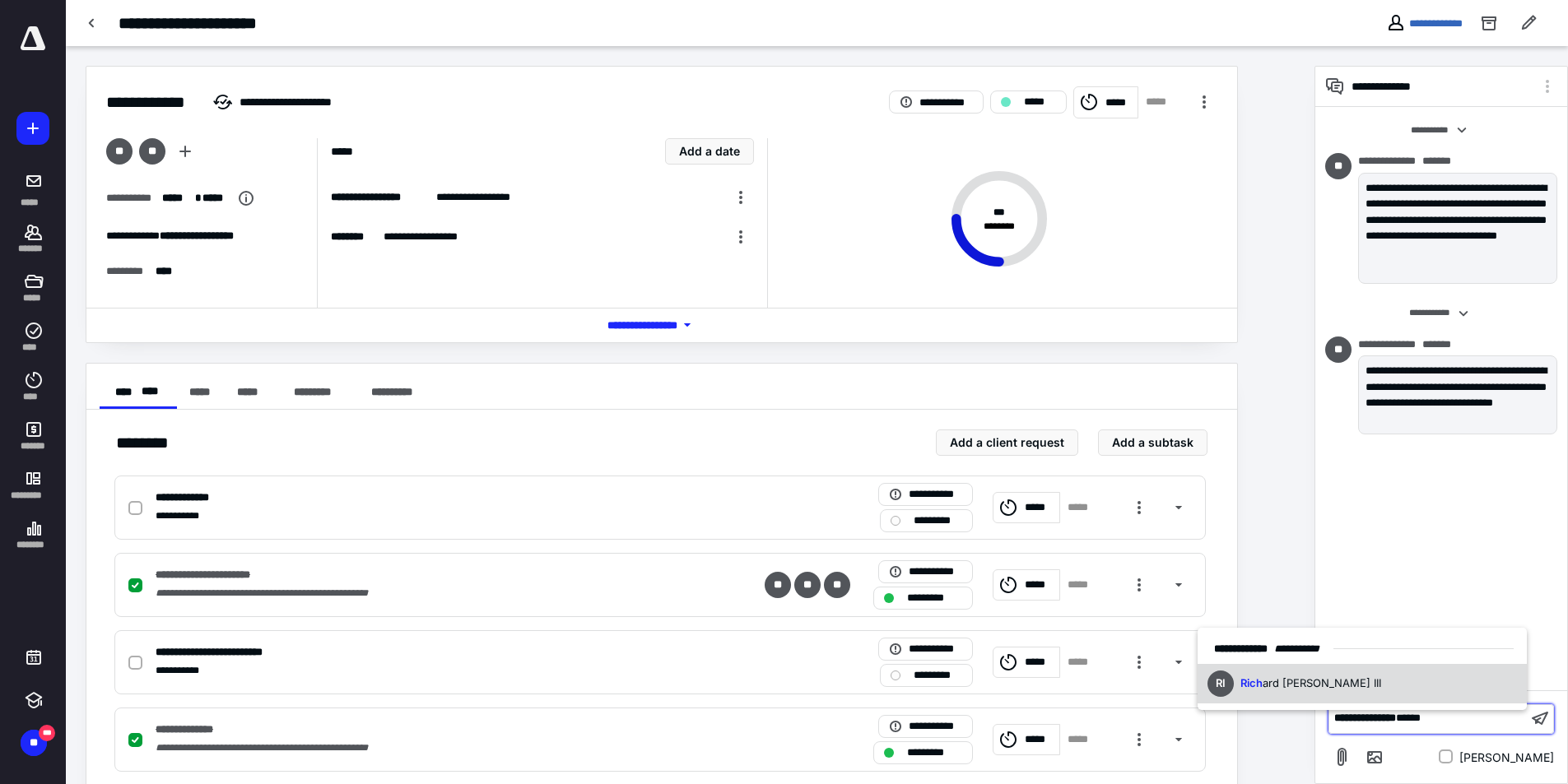 click on "RI Rich ard Johnson III" at bounding box center [1362, 684] 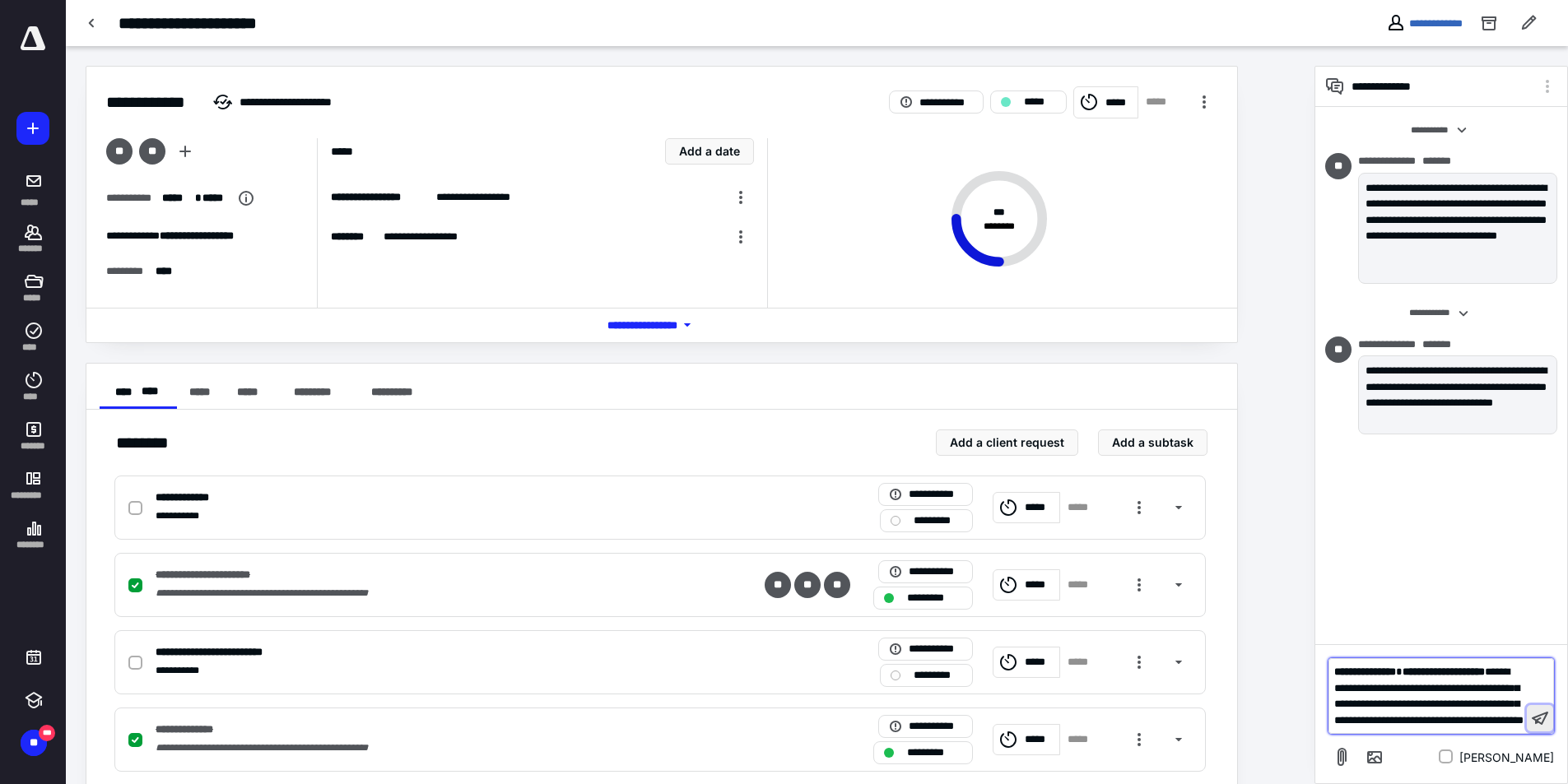 click at bounding box center (1540, 718) 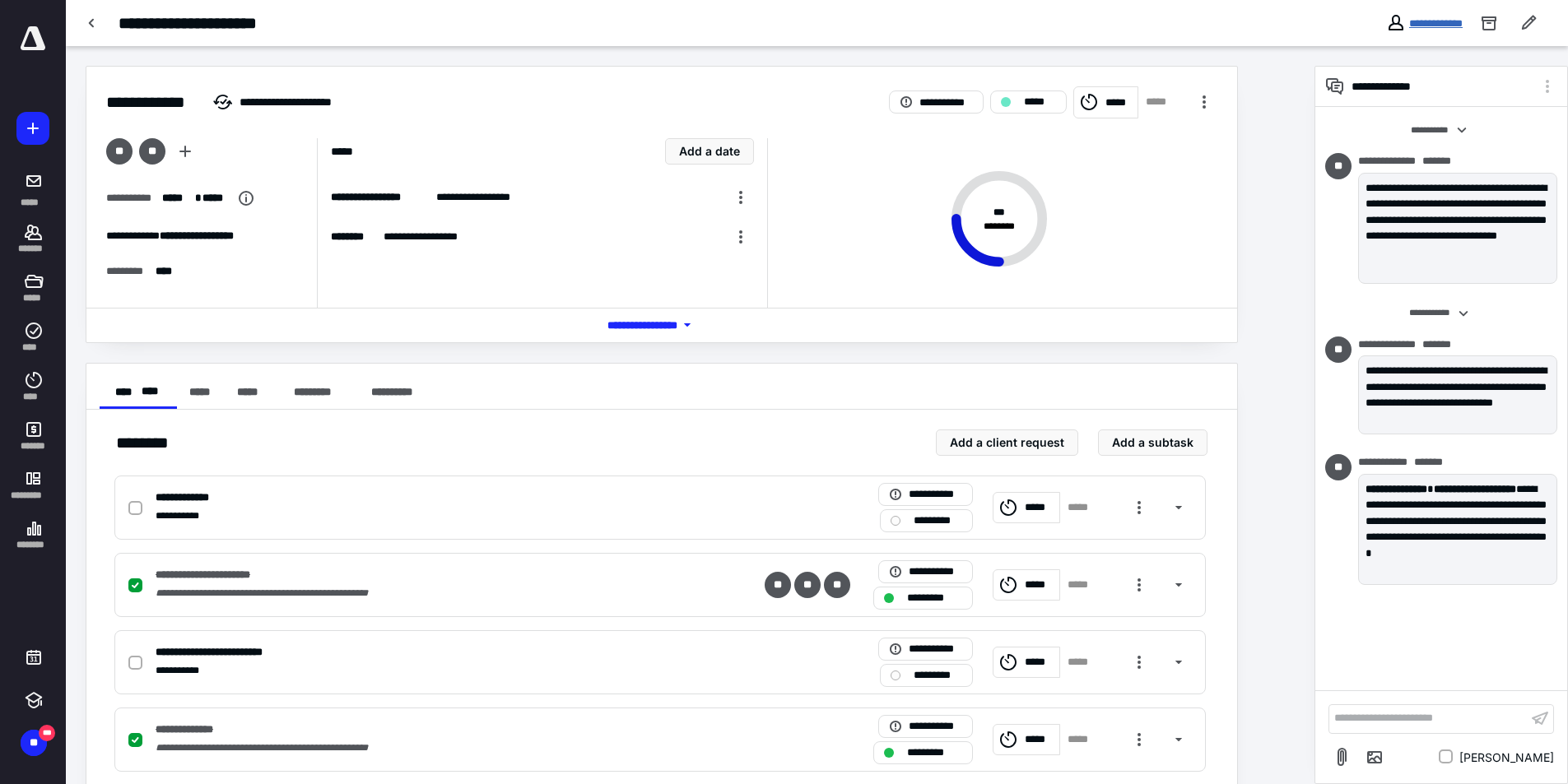 click on "**********" at bounding box center (1435, 23) 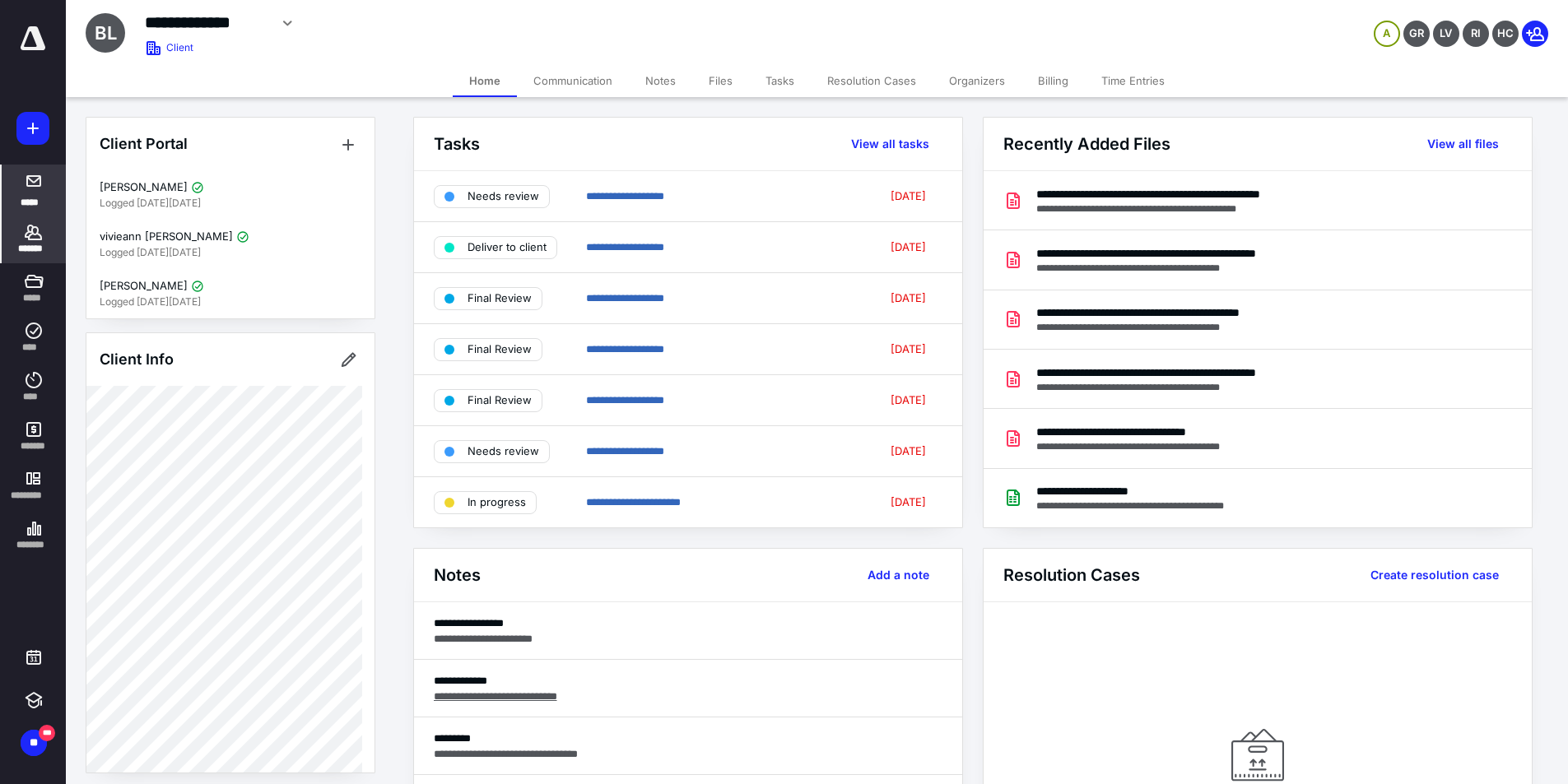 click 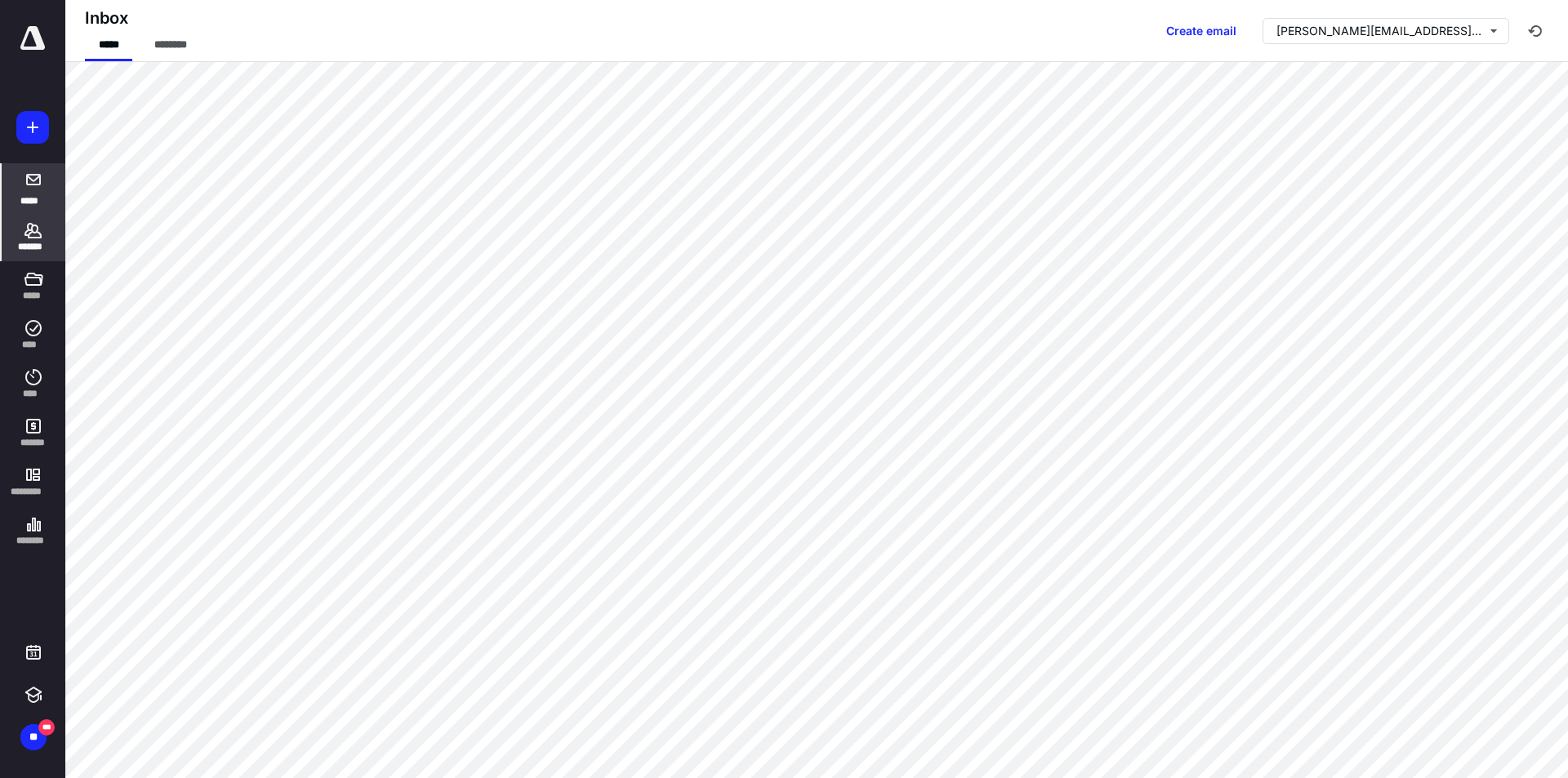 click on "*******" at bounding box center [33, 247] 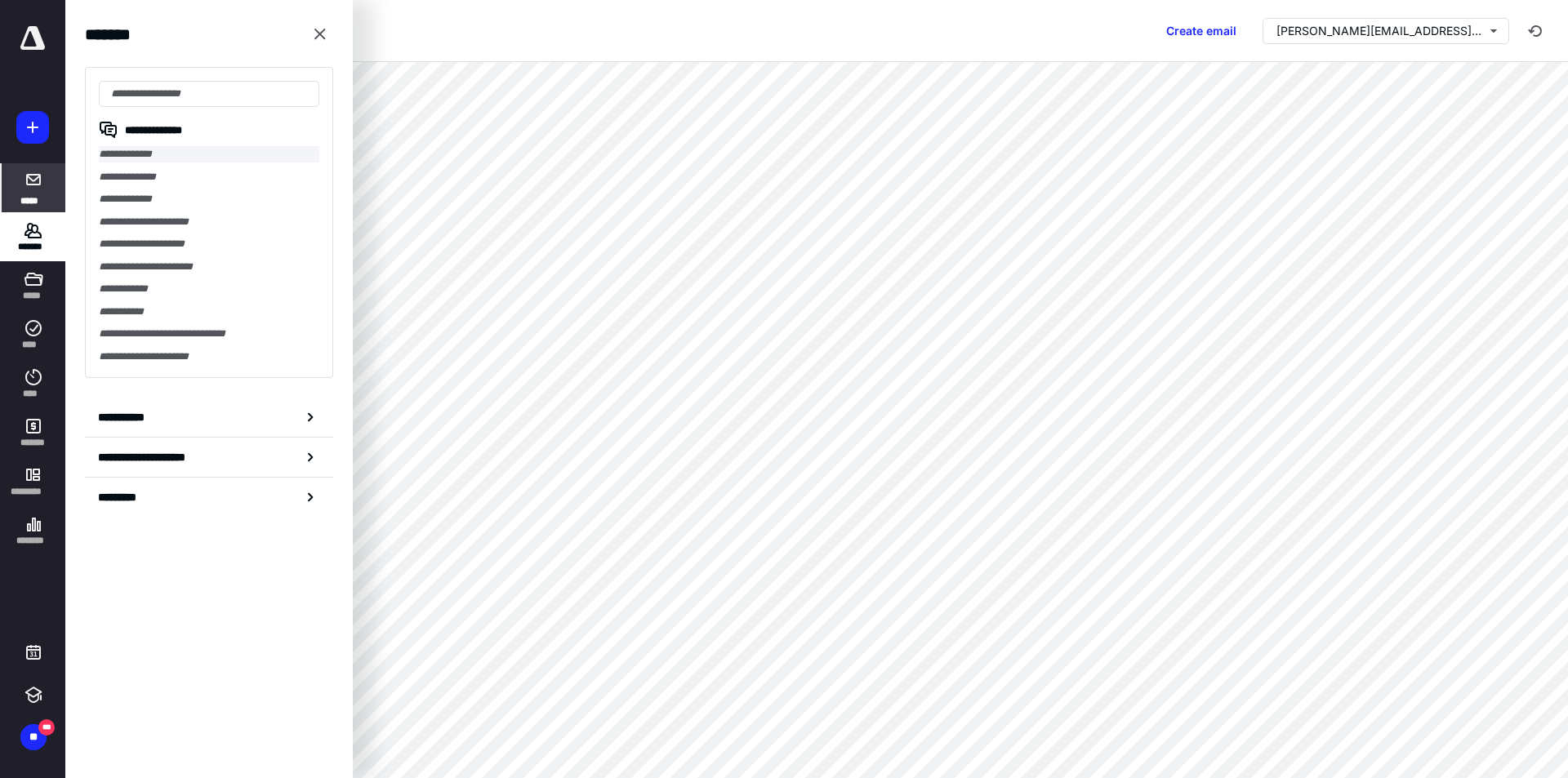 click on "**********" at bounding box center [209, 154] 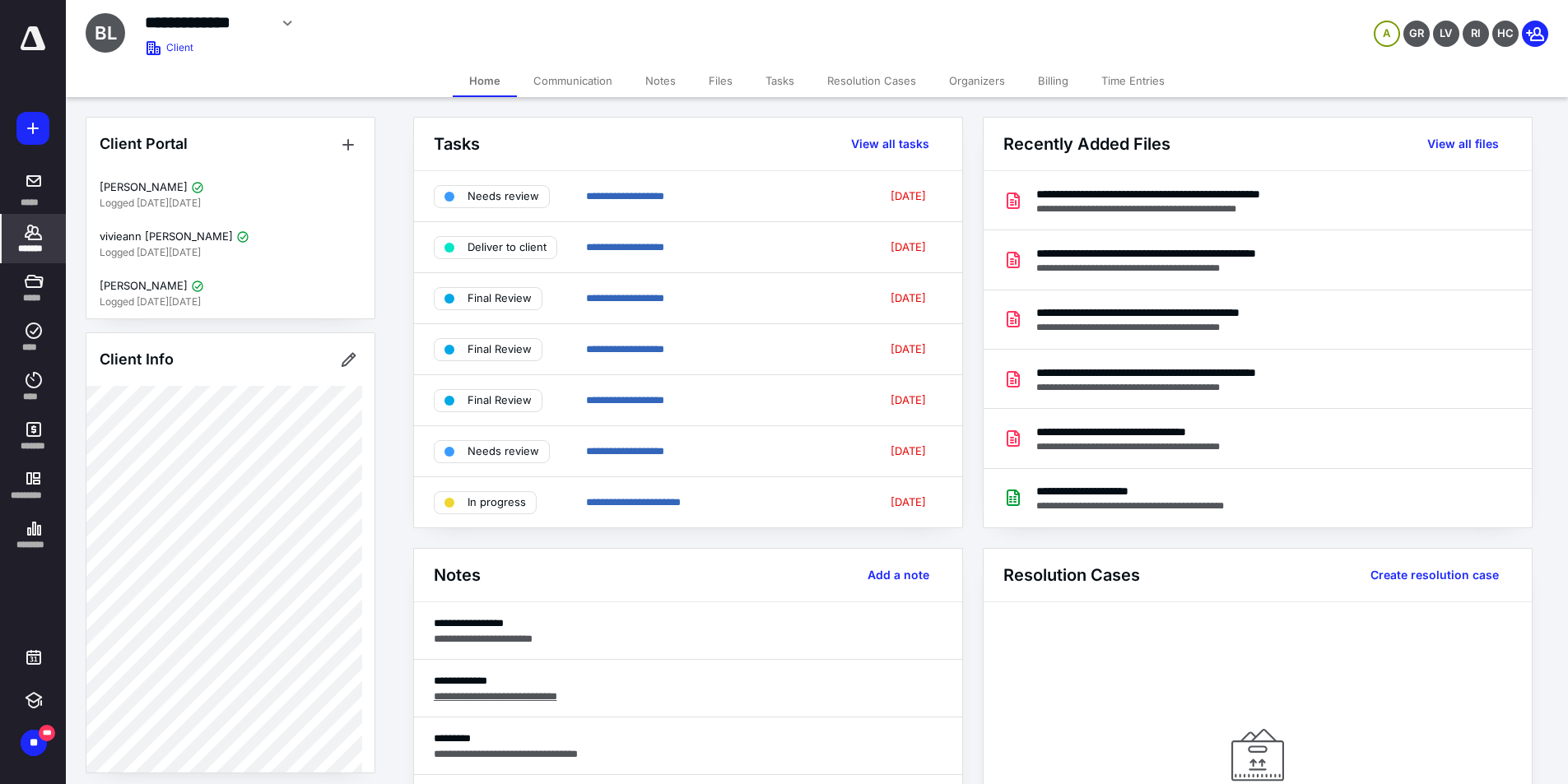 scroll, scrollTop: 165, scrollLeft: 0, axis: vertical 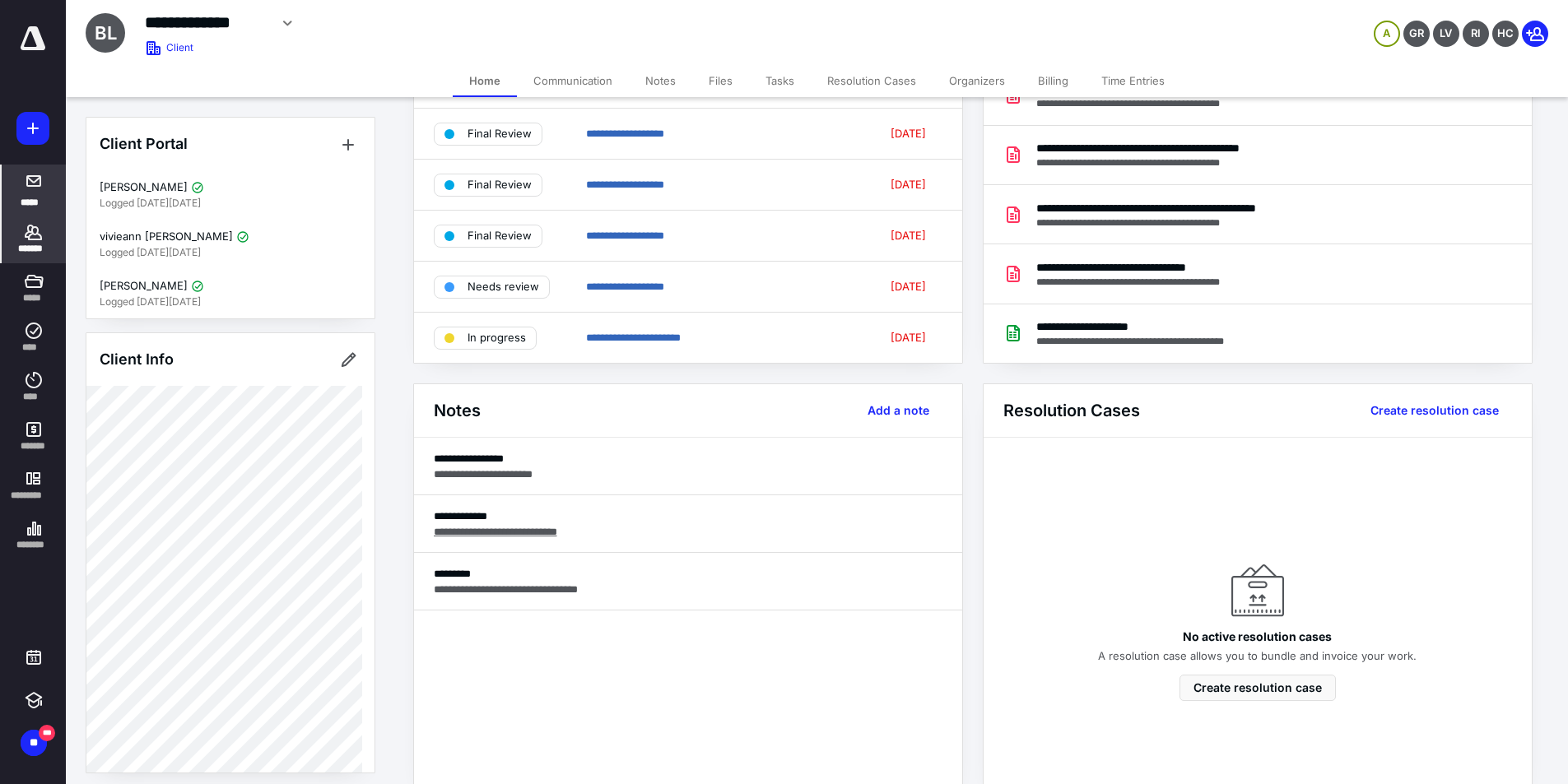 click 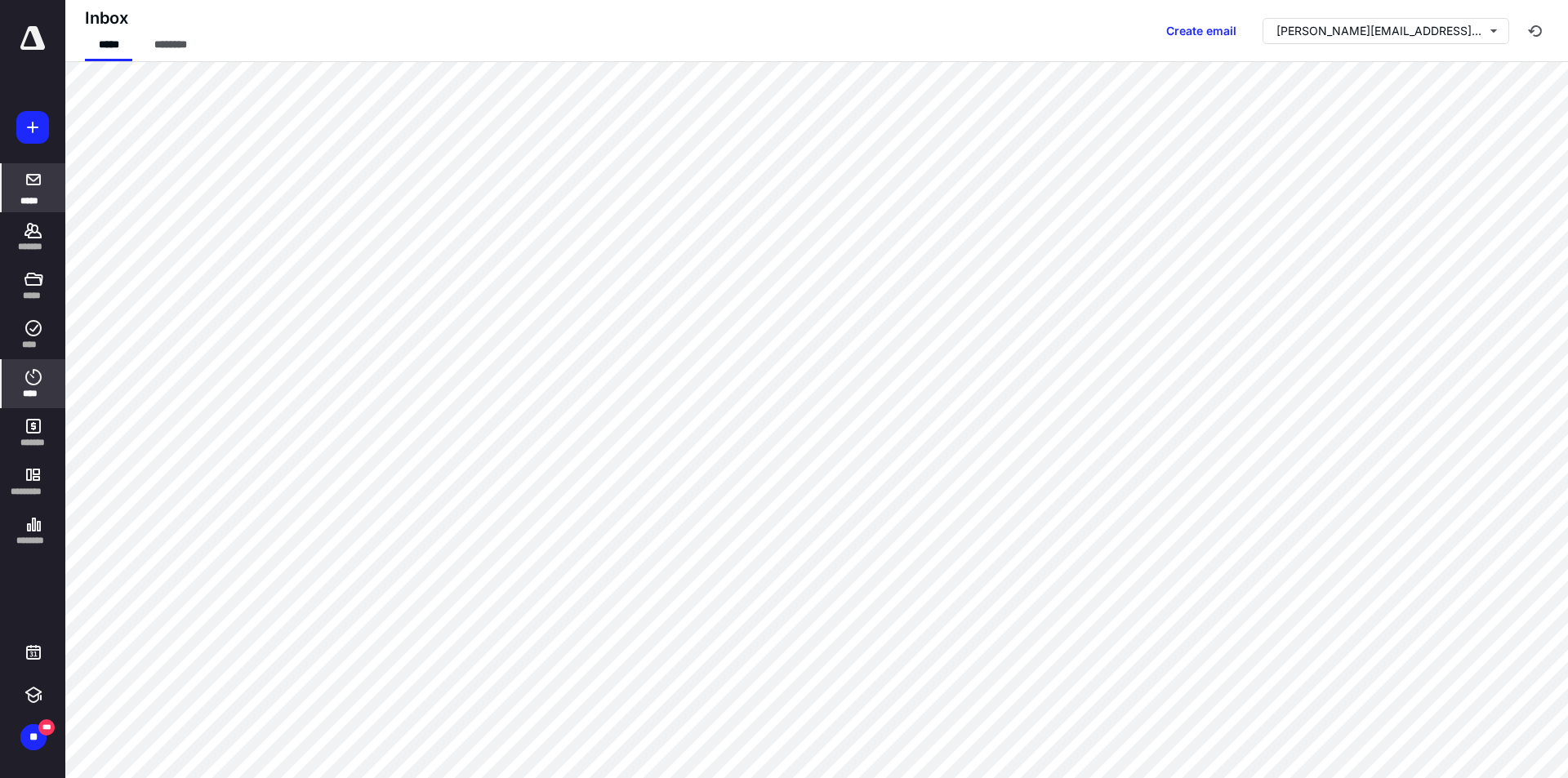 click on "****" at bounding box center [33, 384] 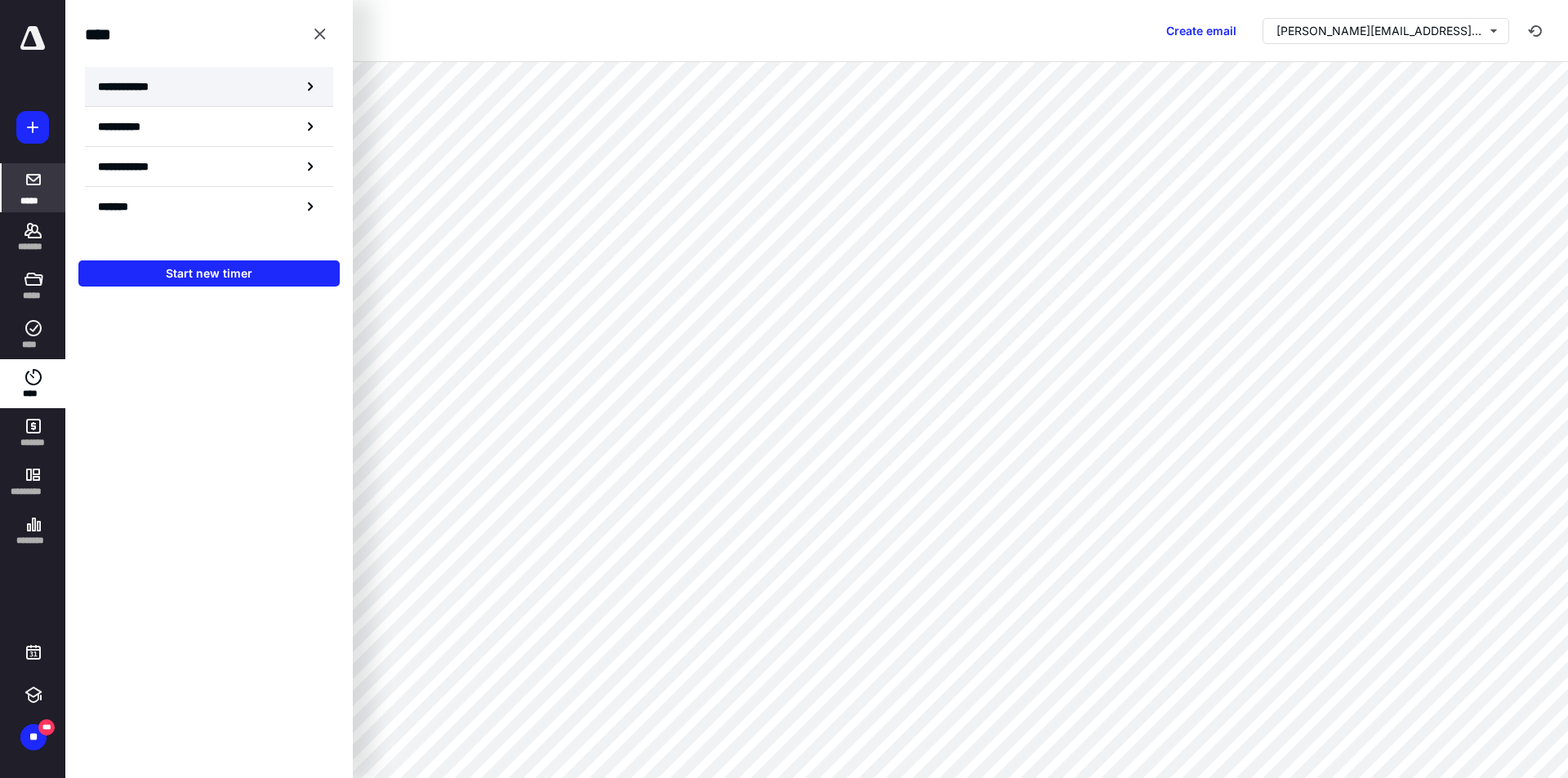 click on "**********" at bounding box center (209, 87) 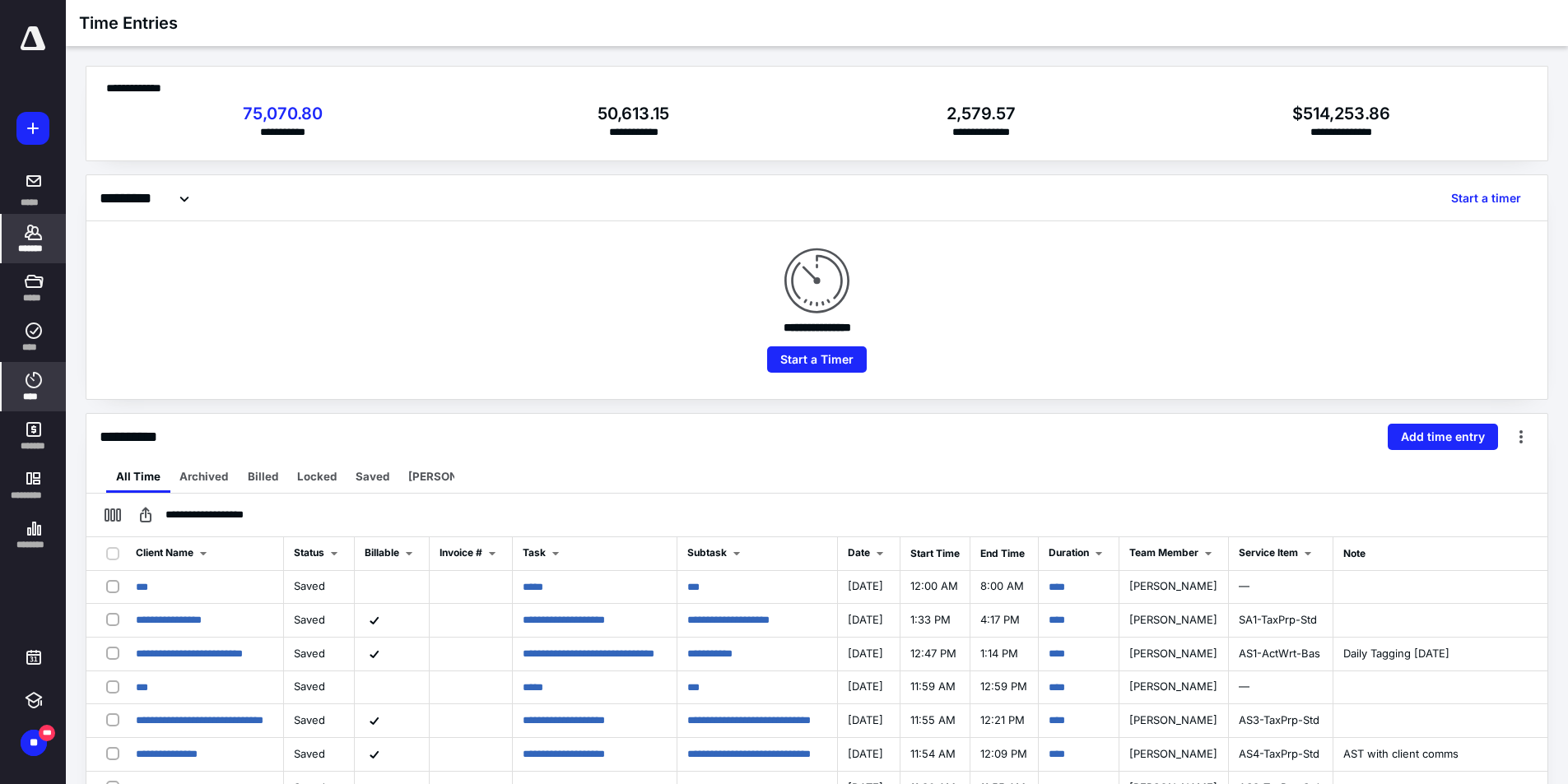 click on "*******" at bounding box center (34, 239) 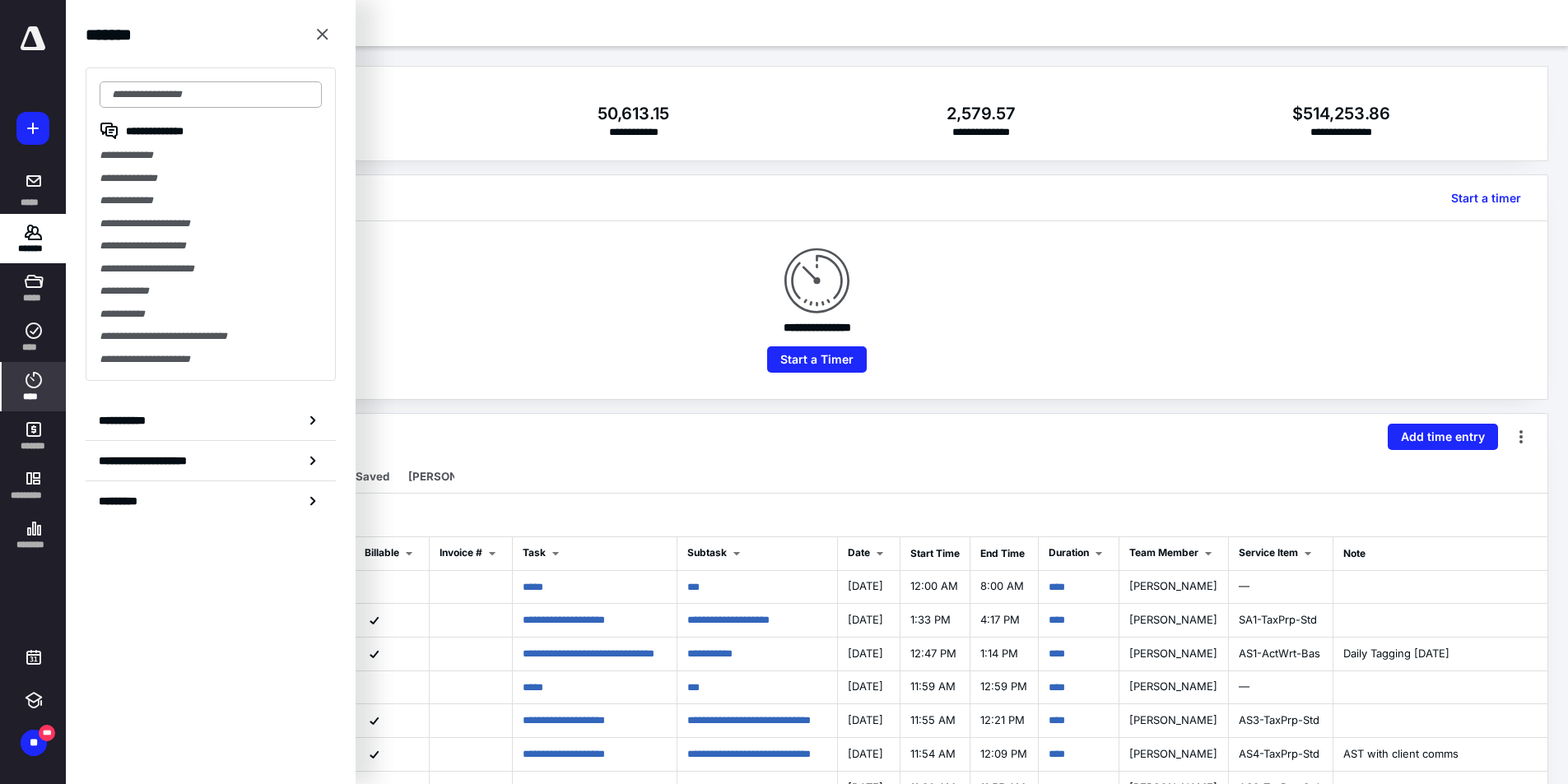 click at bounding box center (211, 95) 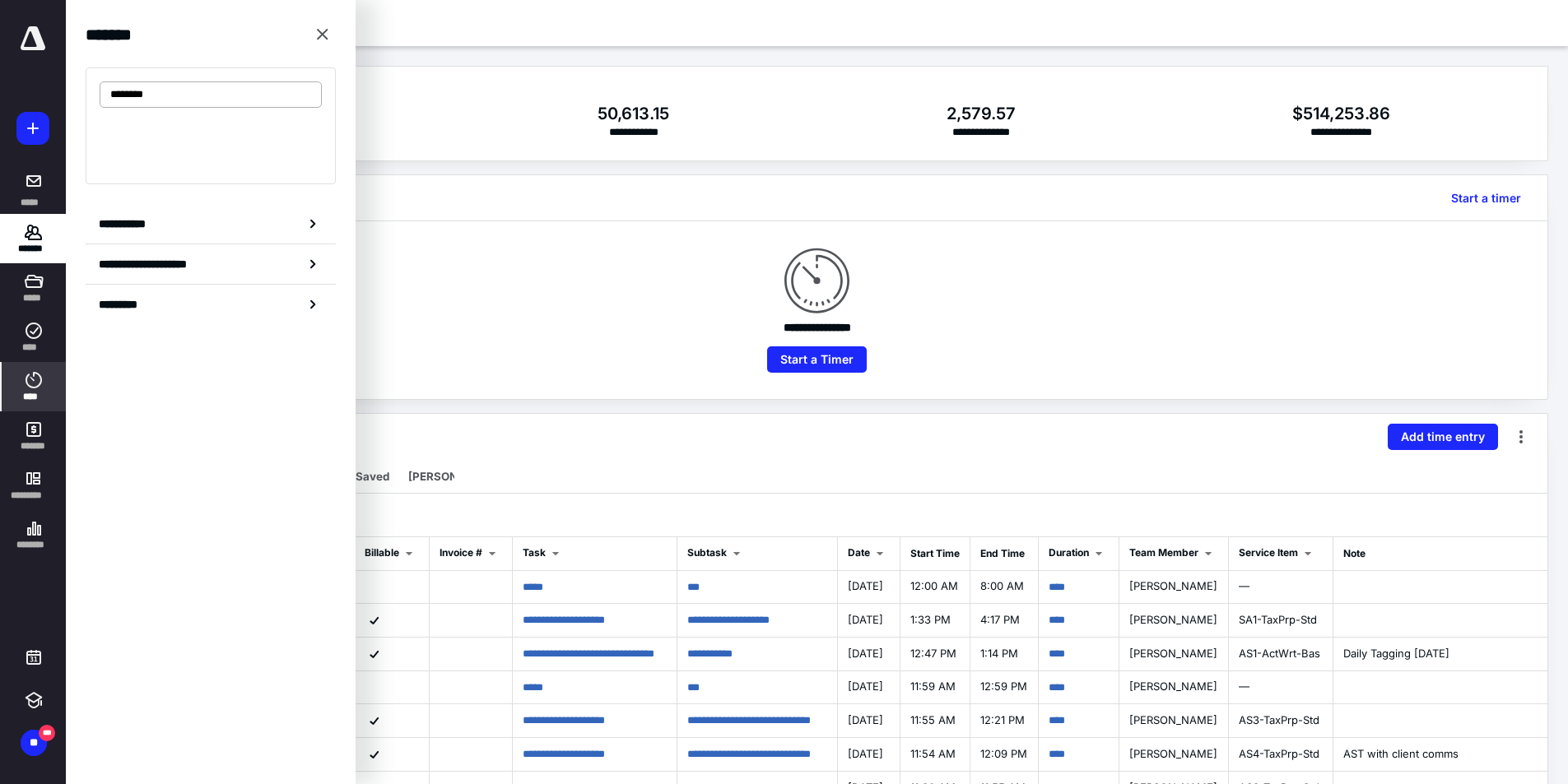 type on "********" 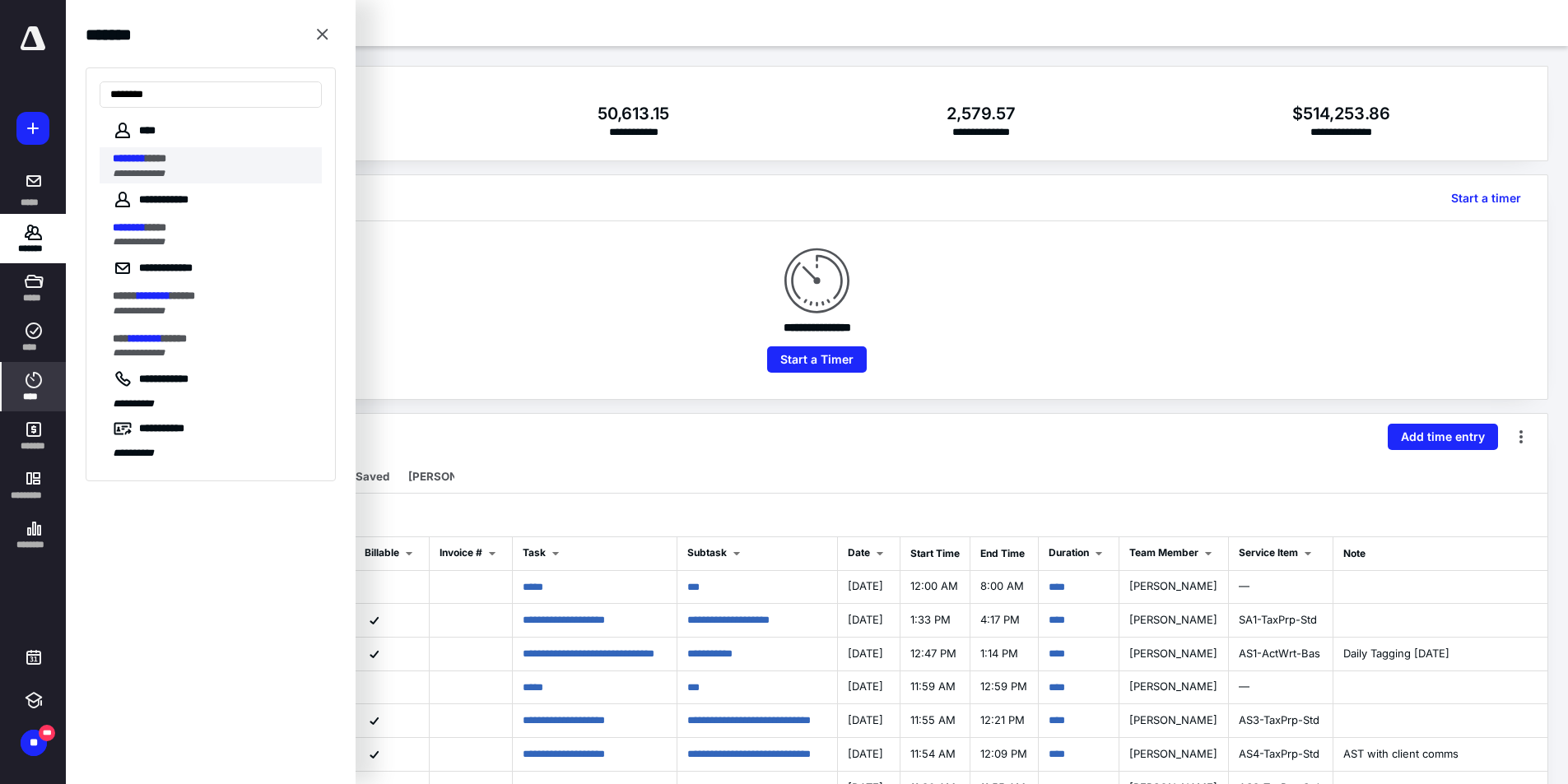 click on "********" at bounding box center [129, 158] 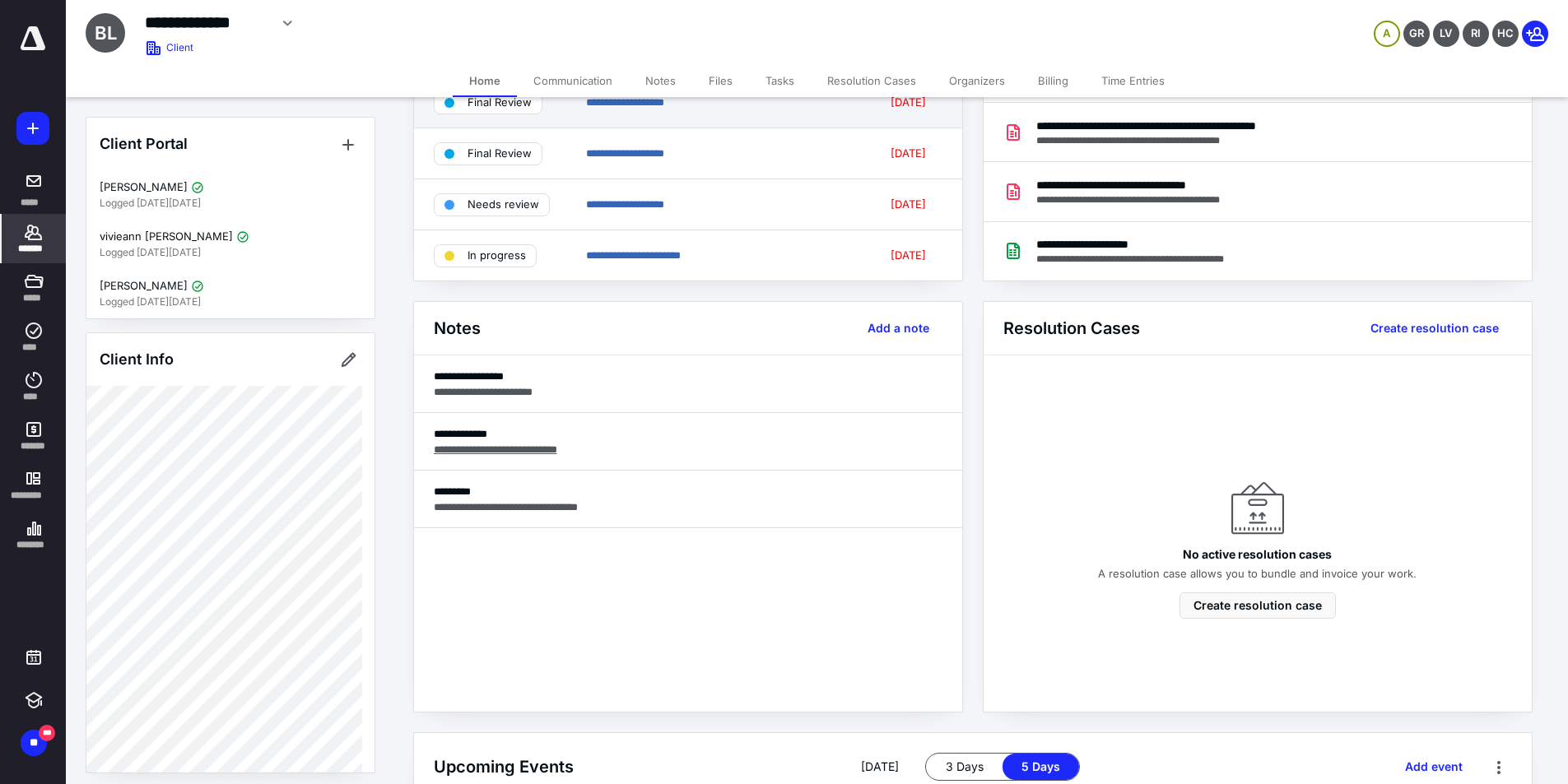 scroll, scrollTop: 0, scrollLeft: 0, axis: both 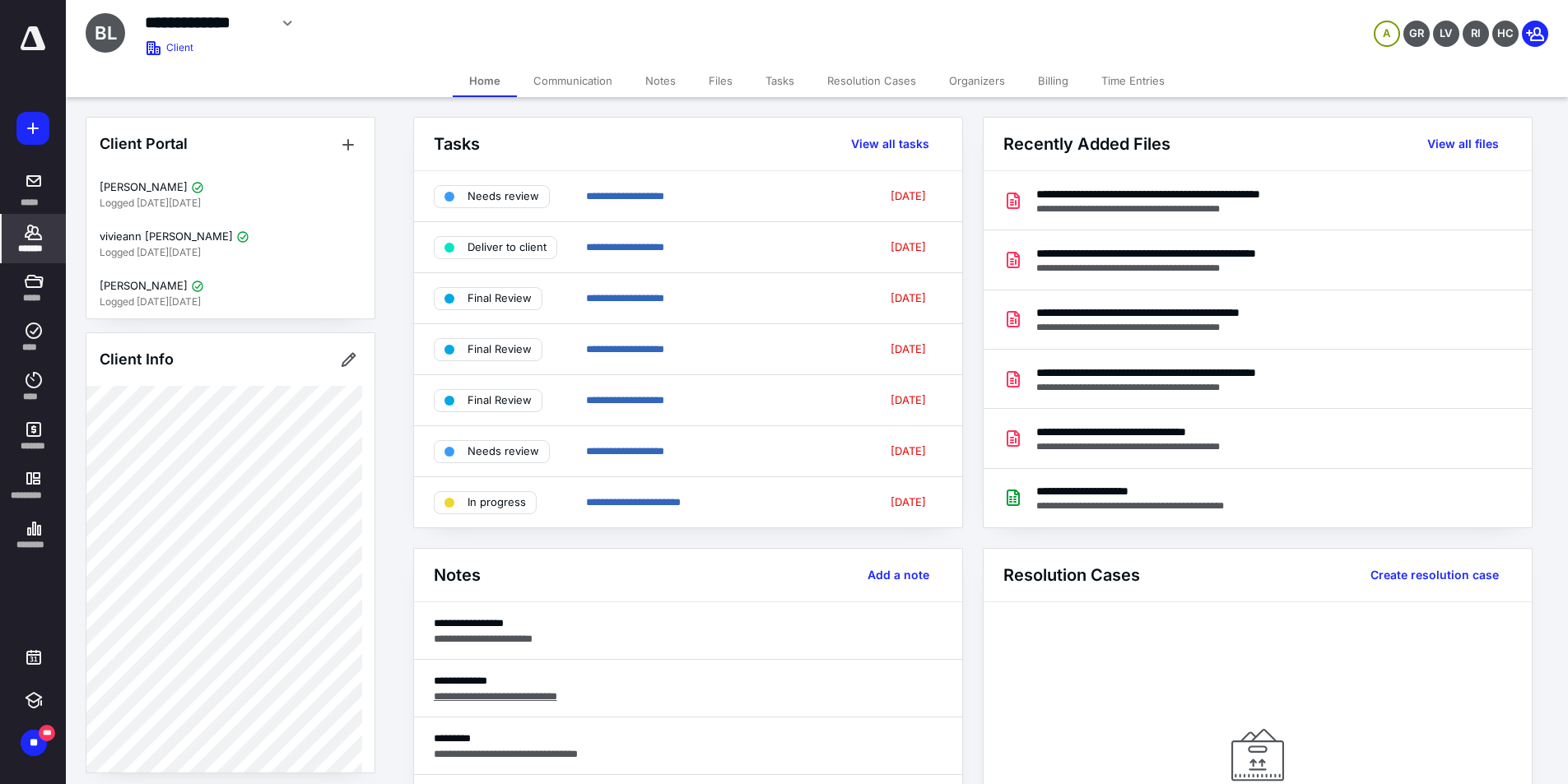 click on "Time Entries" at bounding box center [1133, 81] 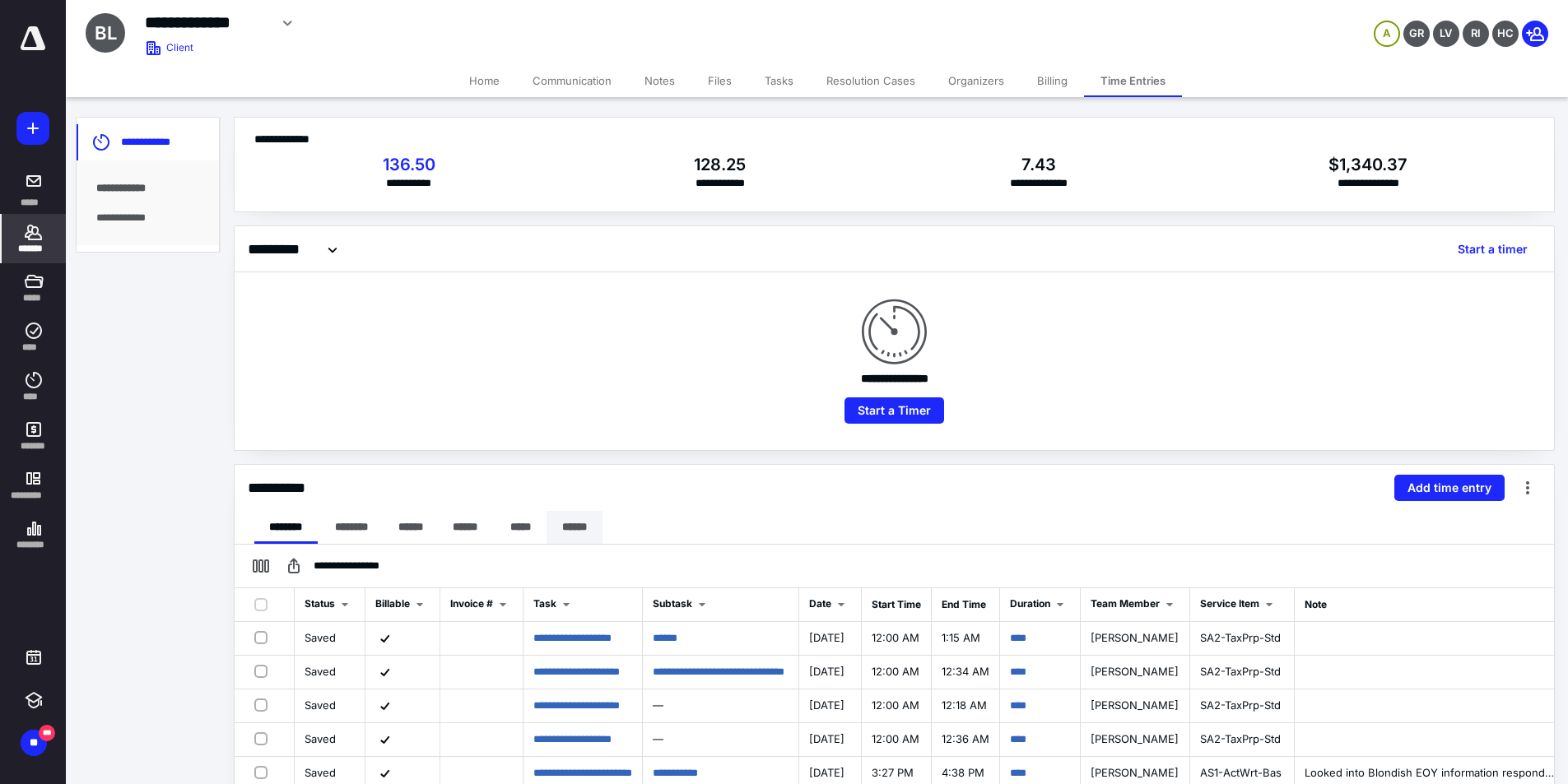 click on "******" at bounding box center [575, 527] 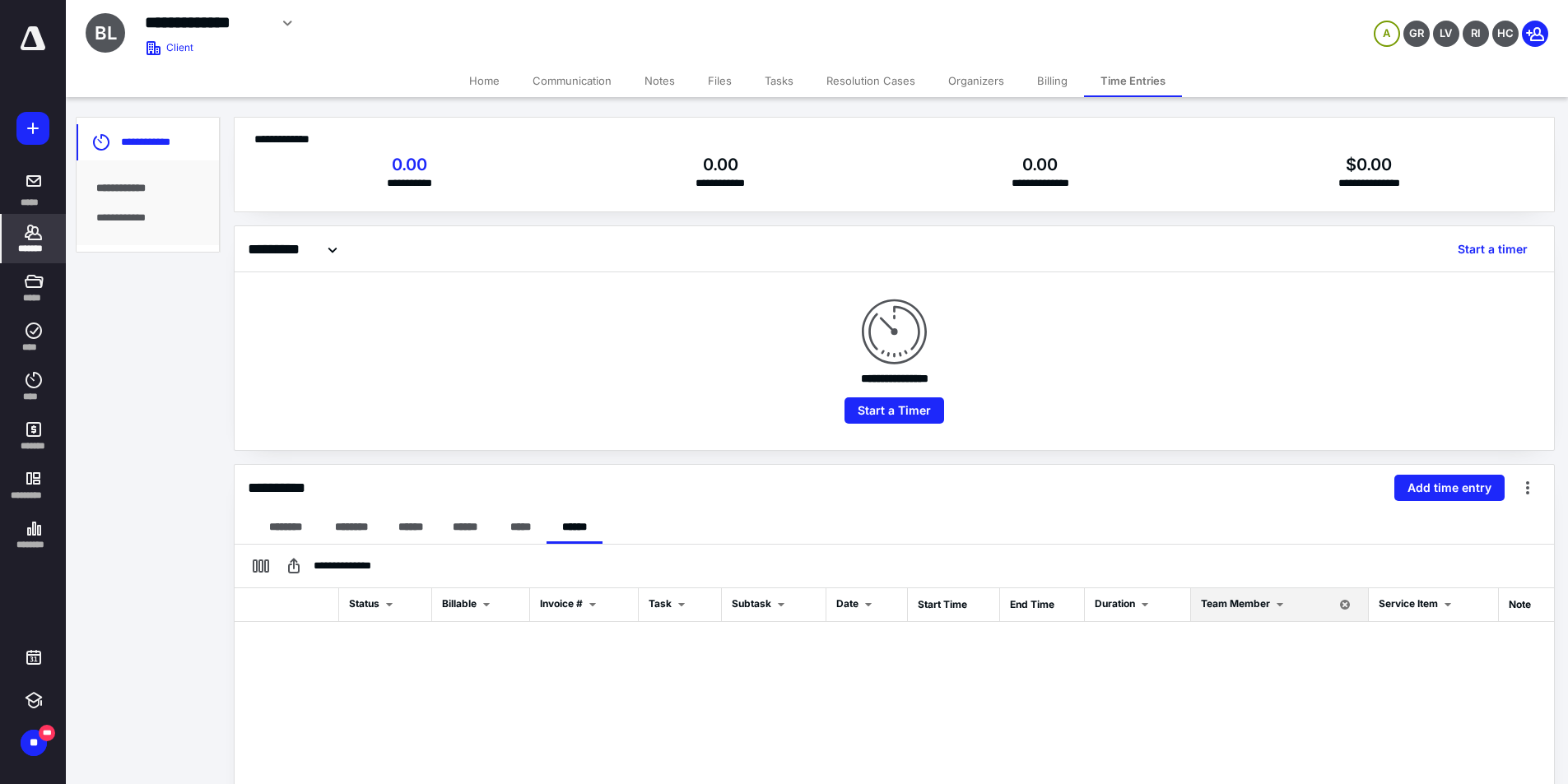 scroll, scrollTop: 165, scrollLeft: 0, axis: vertical 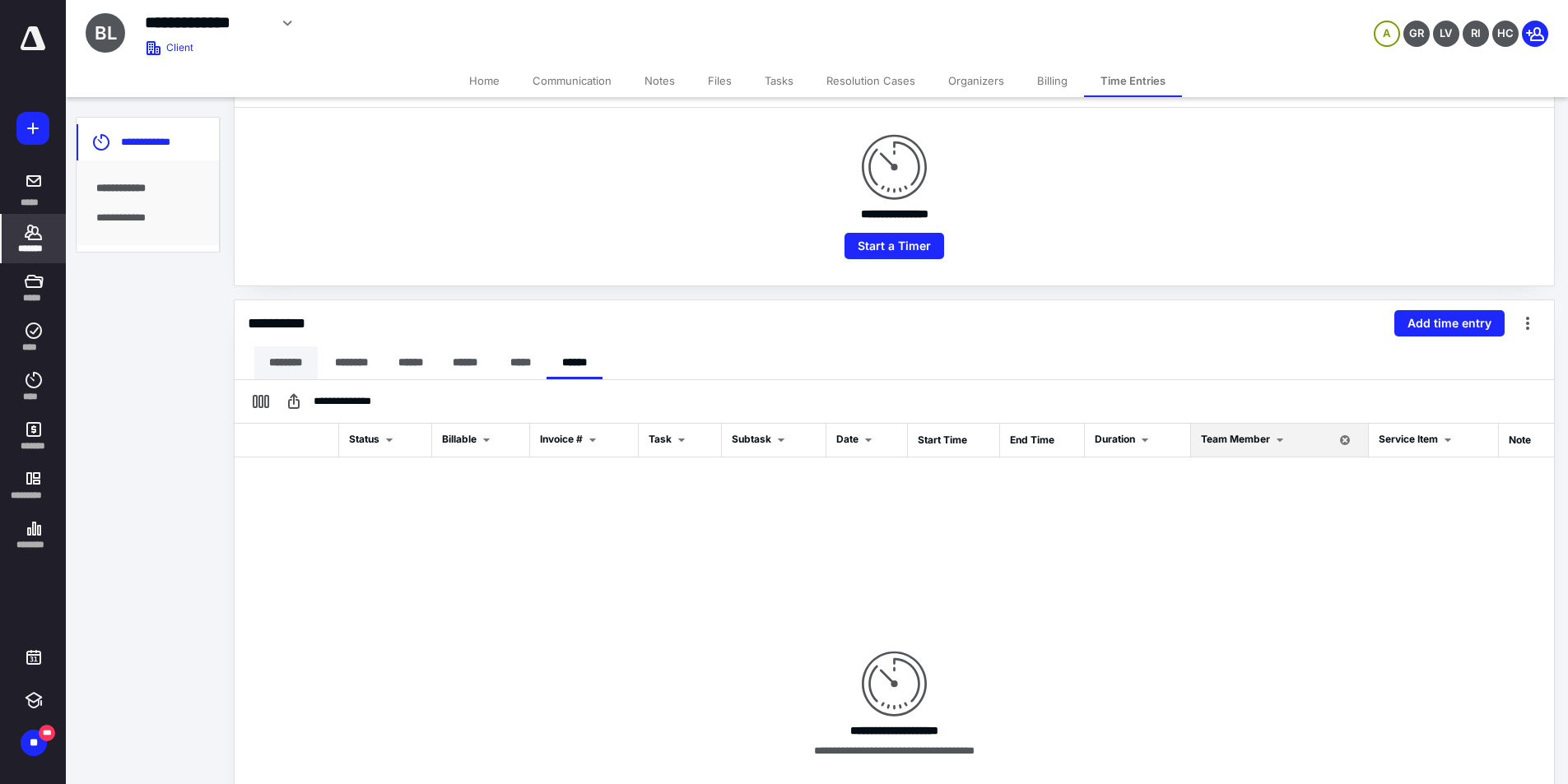 click on "********" at bounding box center [286, 363] 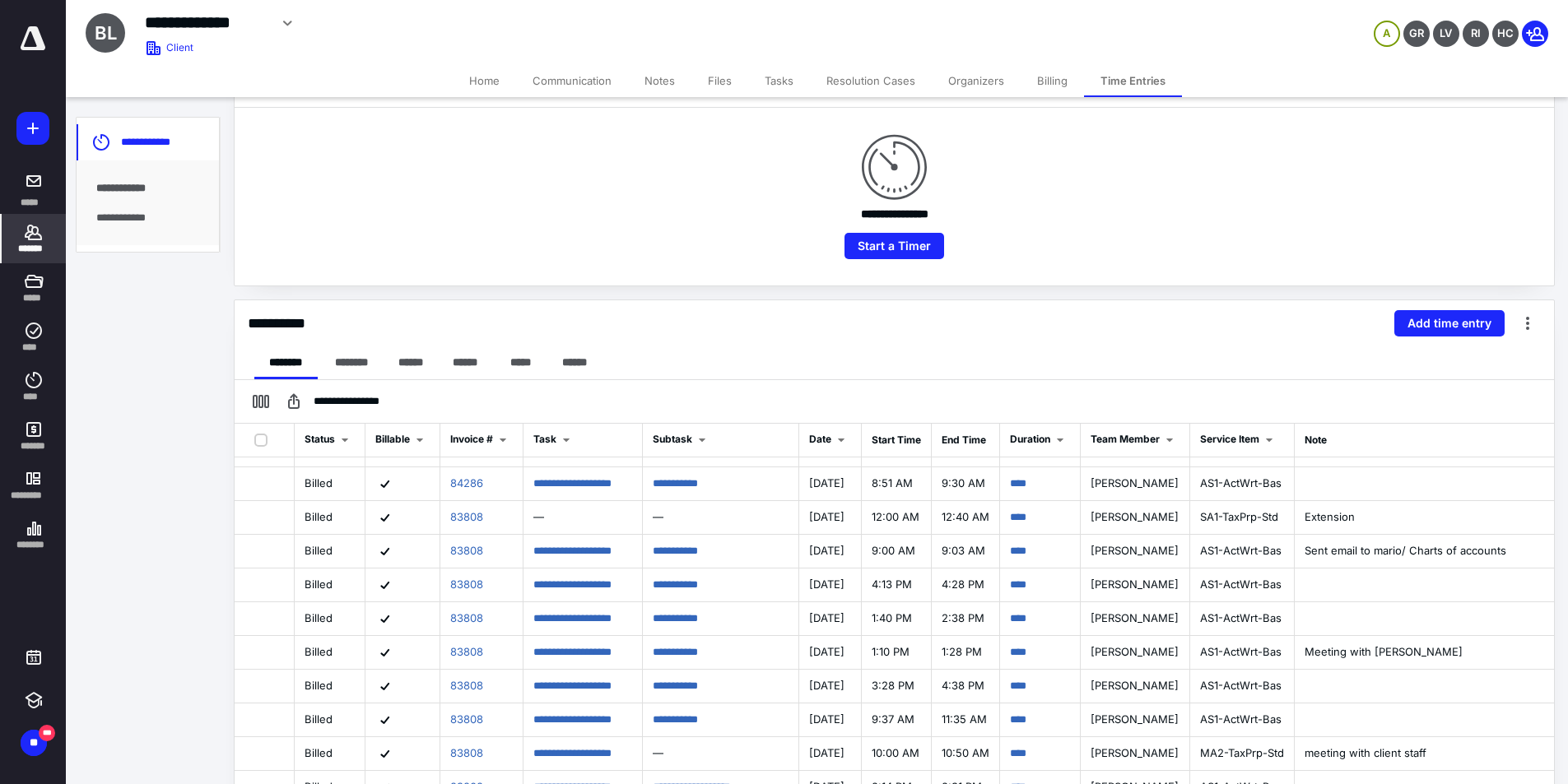 scroll, scrollTop: 1204, scrollLeft: 0, axis: vertical 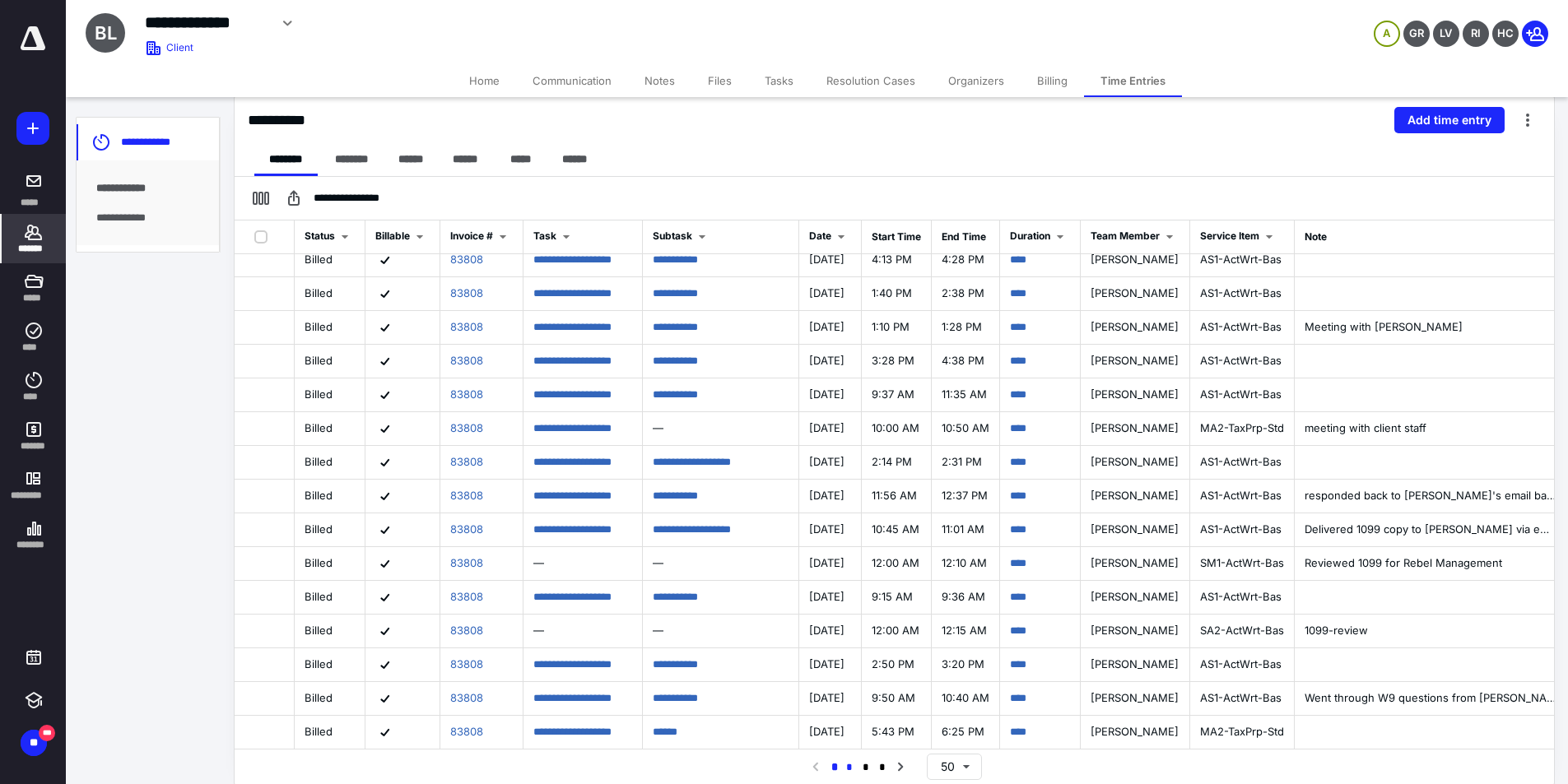 click on "*" at bounding box center (849, 768) 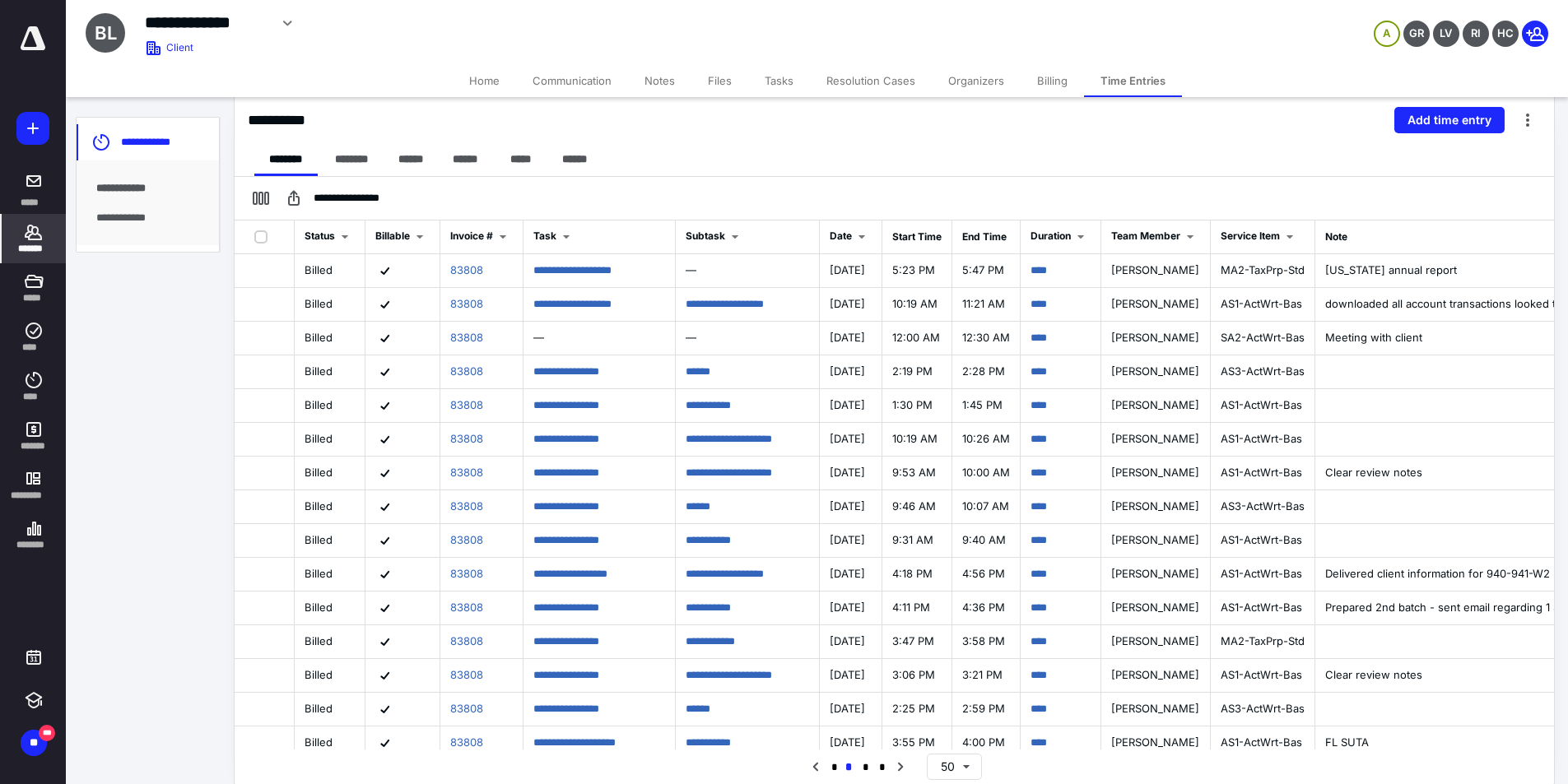 scroll, scrollTop: 0, scrollLeft: 0, axis: both 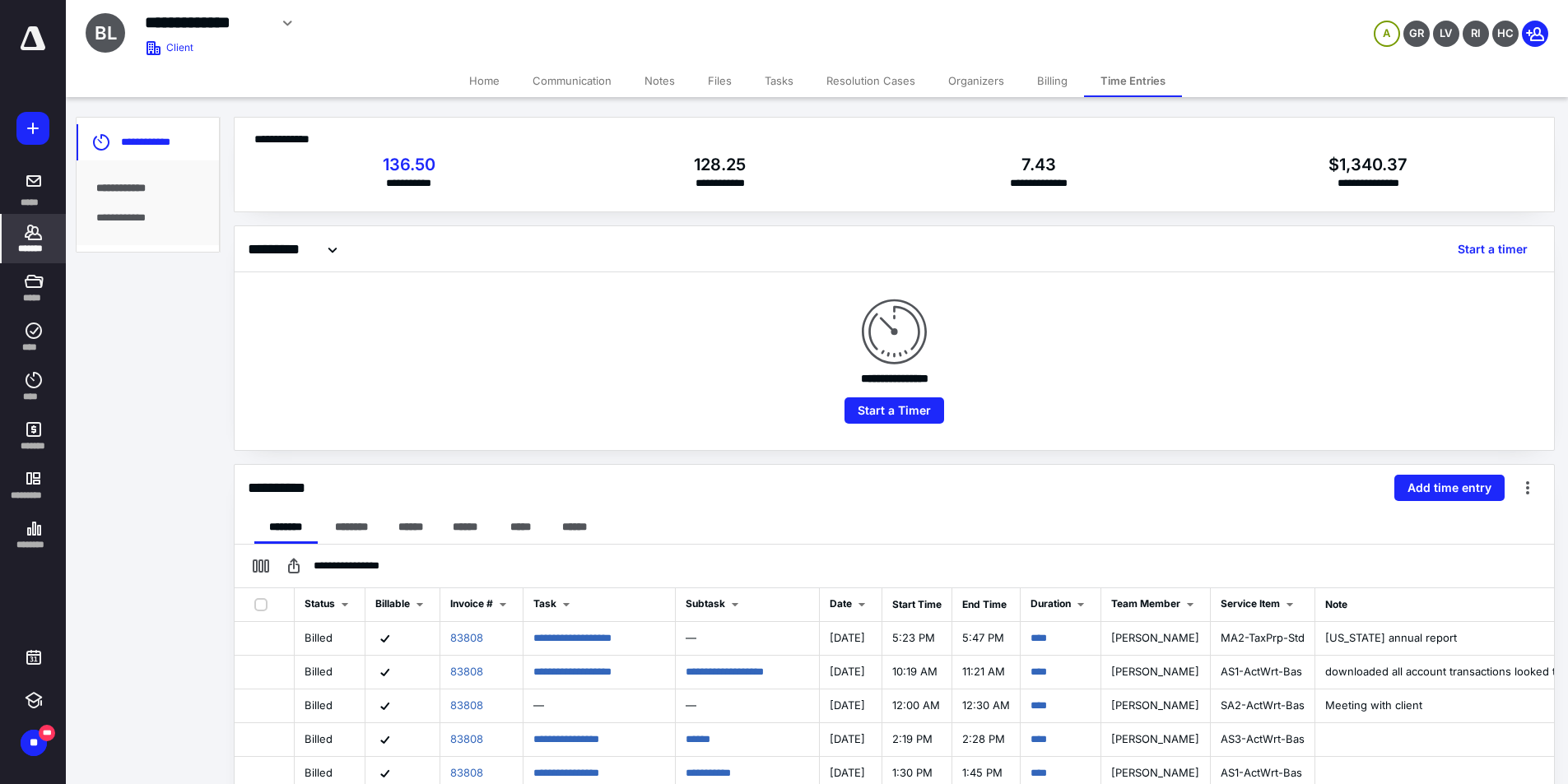 click on "Home" at bounding box center [484, 81] 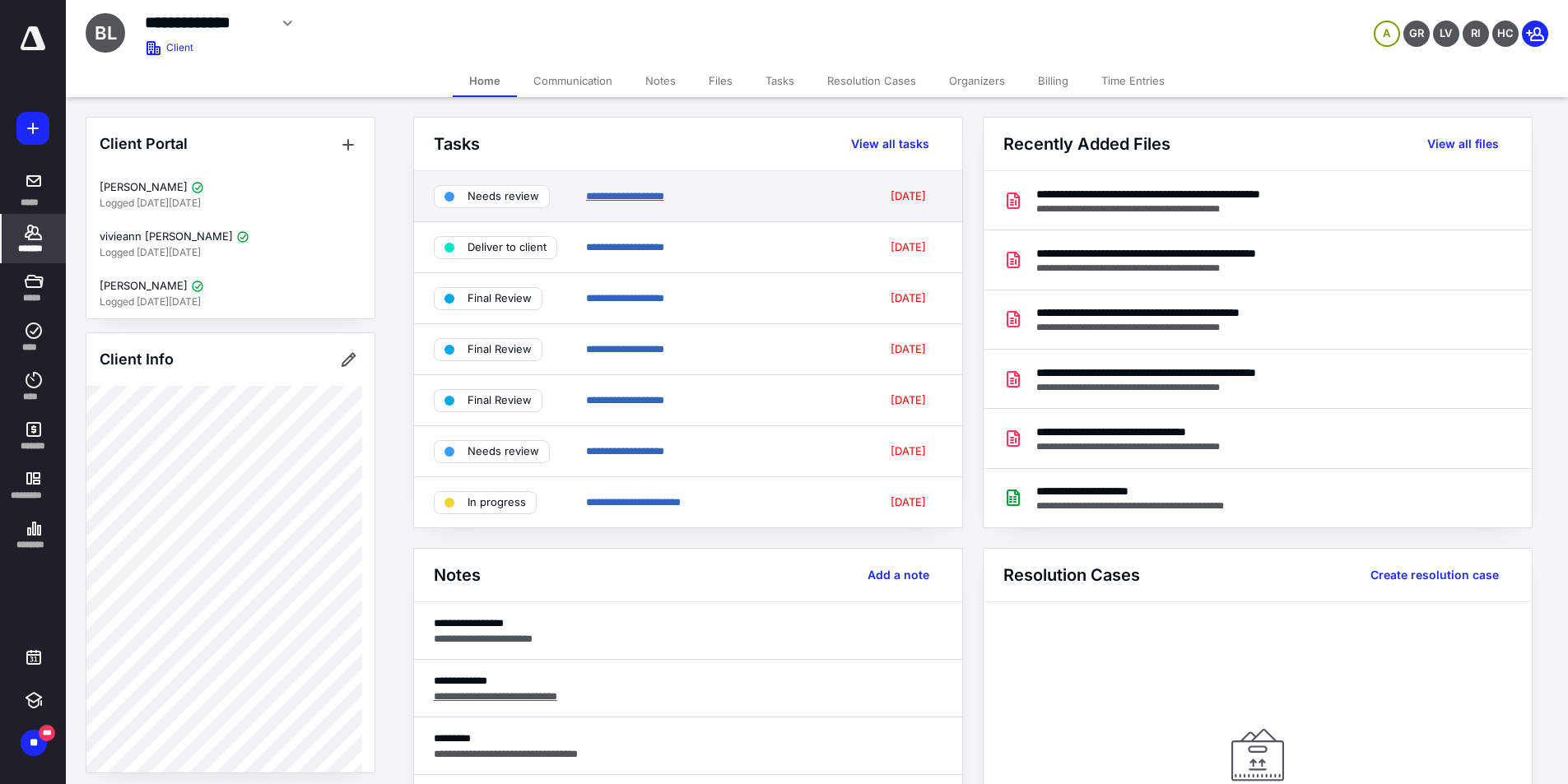 click on "**********" at bounding box center [625, 196] 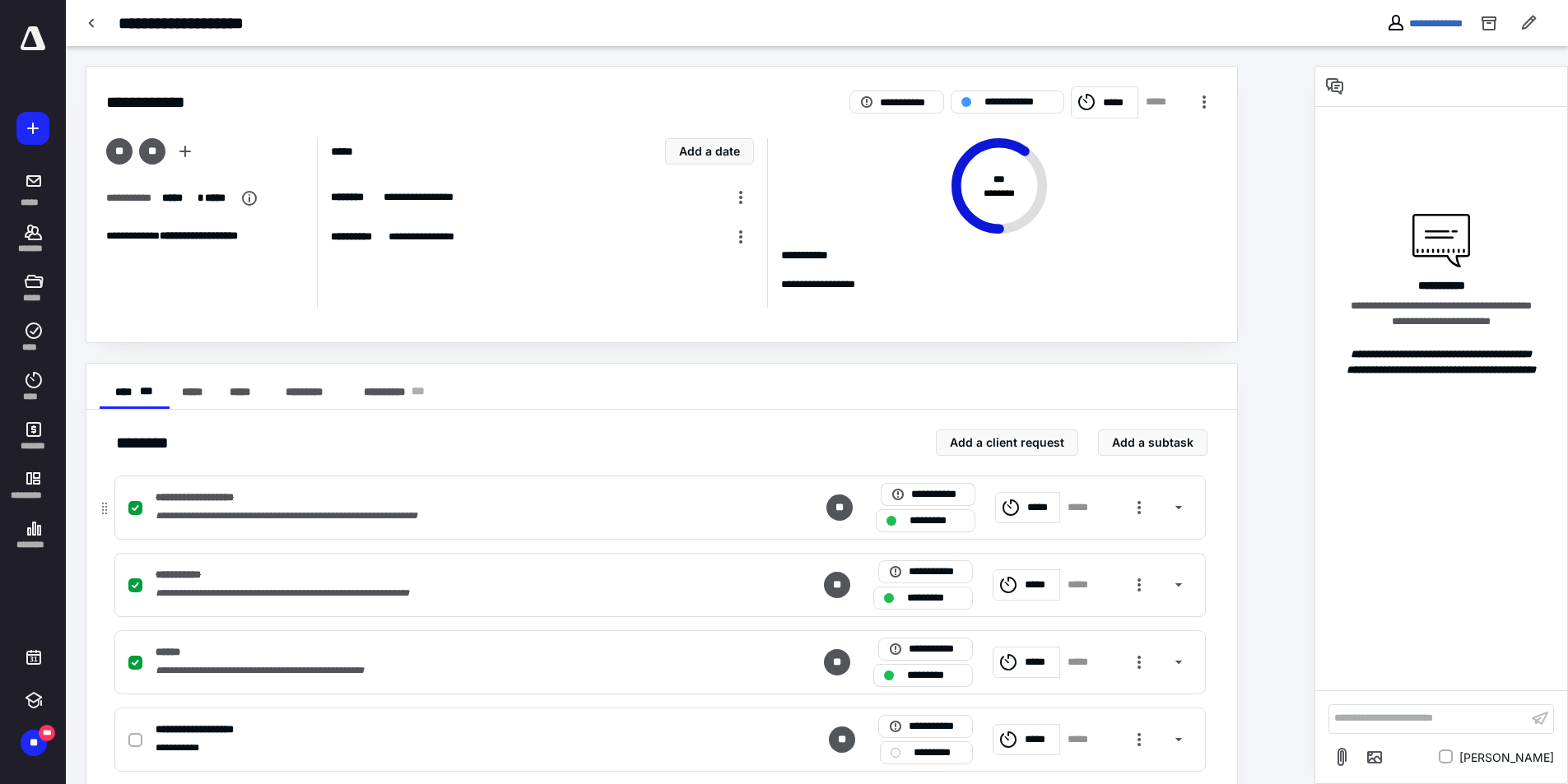 scroll, scrollTop: 105, scrollLeft: 0, axis: vertical 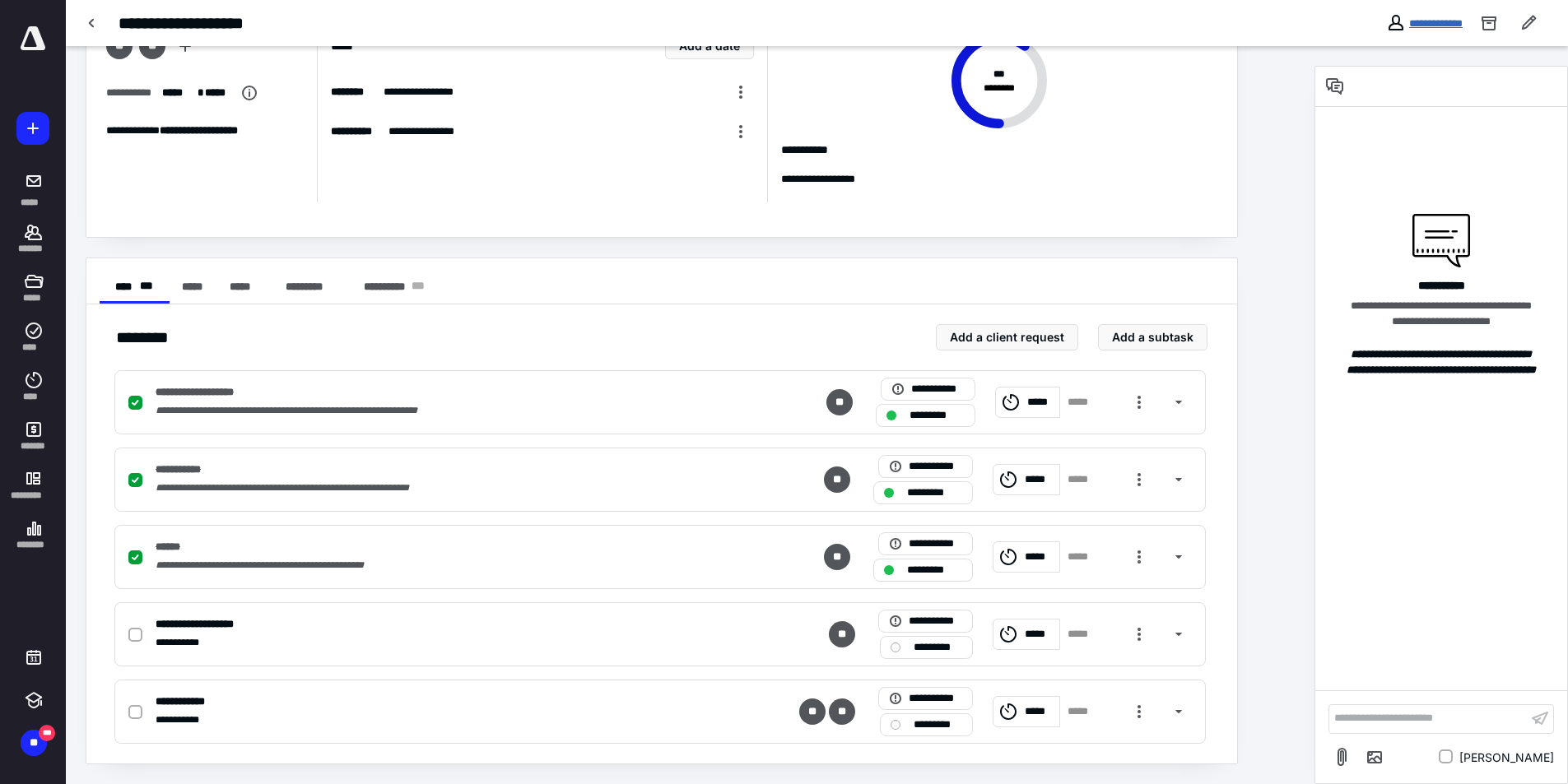 click on "**********" at bounding box center (1435, 23) 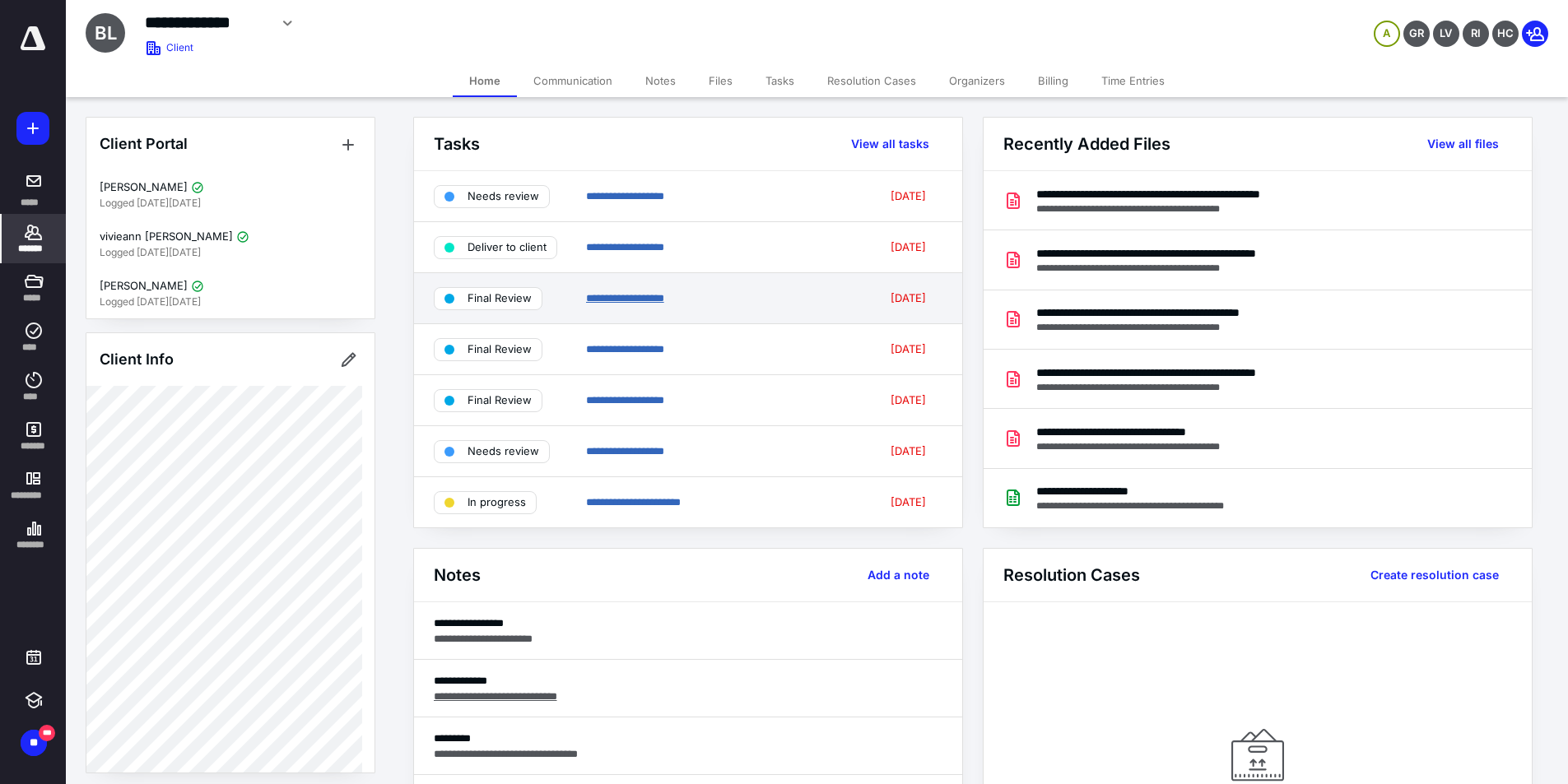 click on "**********" at bounding box center (625, 298) 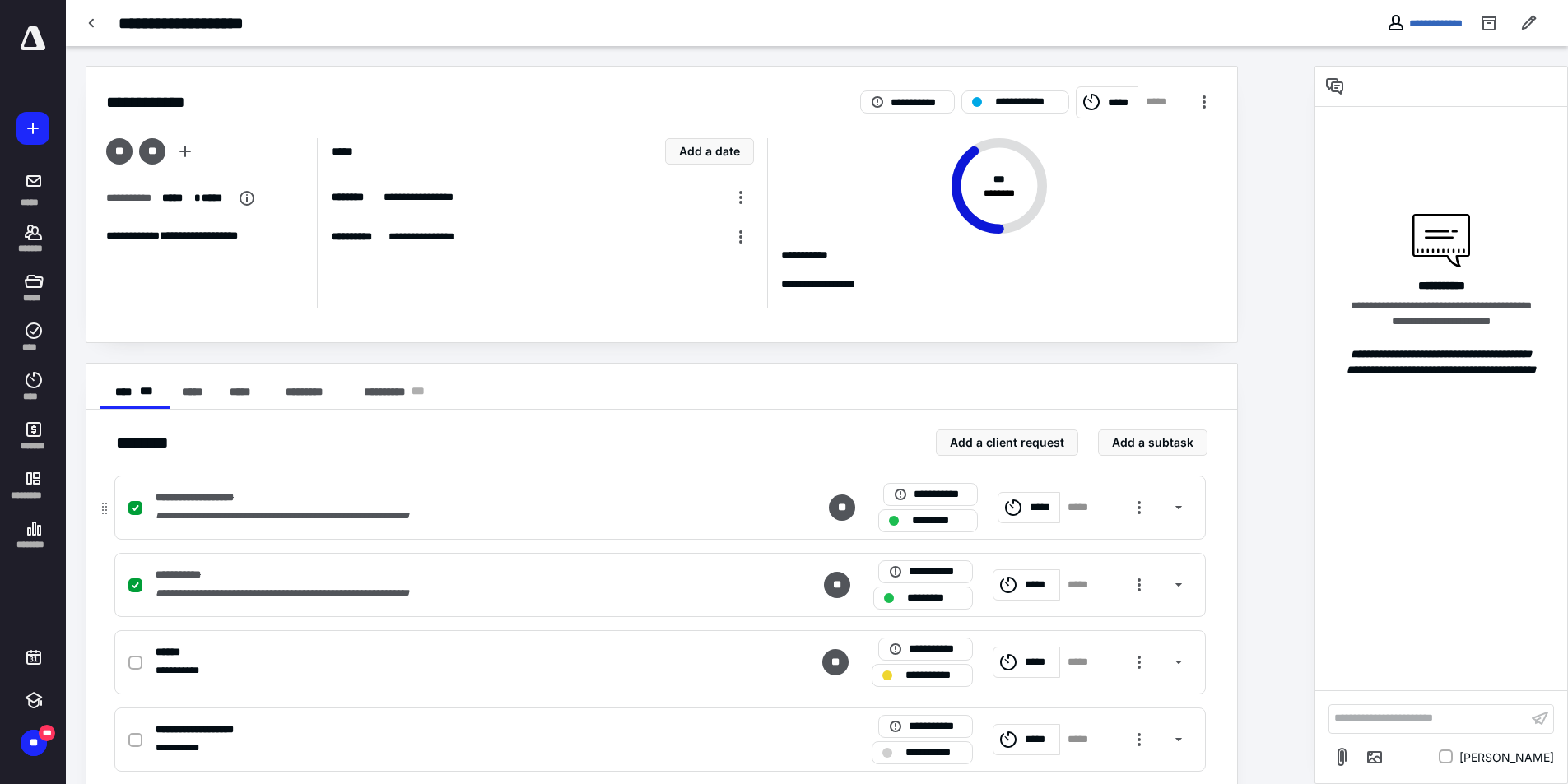 scroll, scrollTop: 105, scrollLeft: 0, axis: vertical 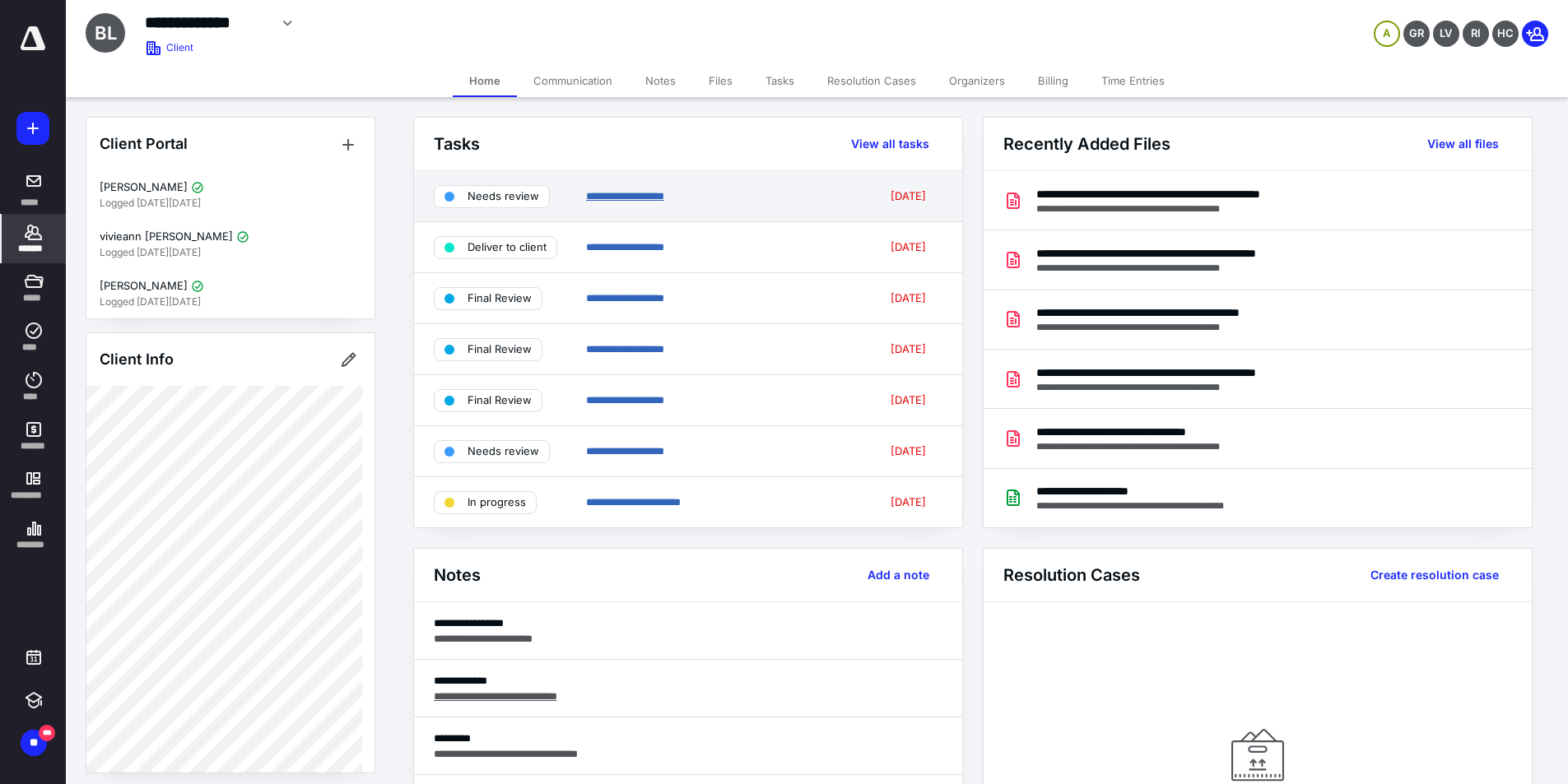 click on "**********" at bounding box center [625, 196] 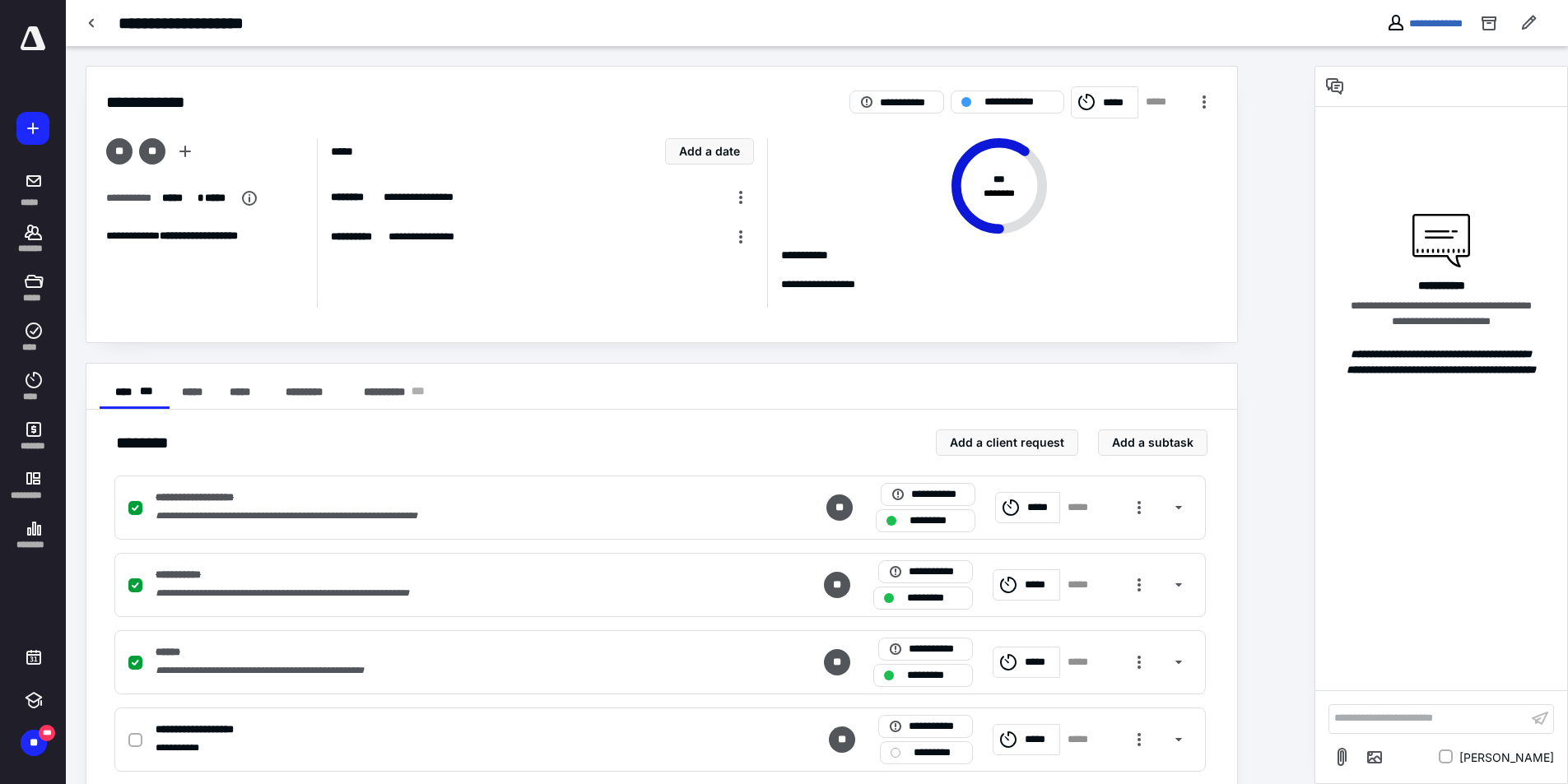 click on "**********" at bounding box center (1428, 718) 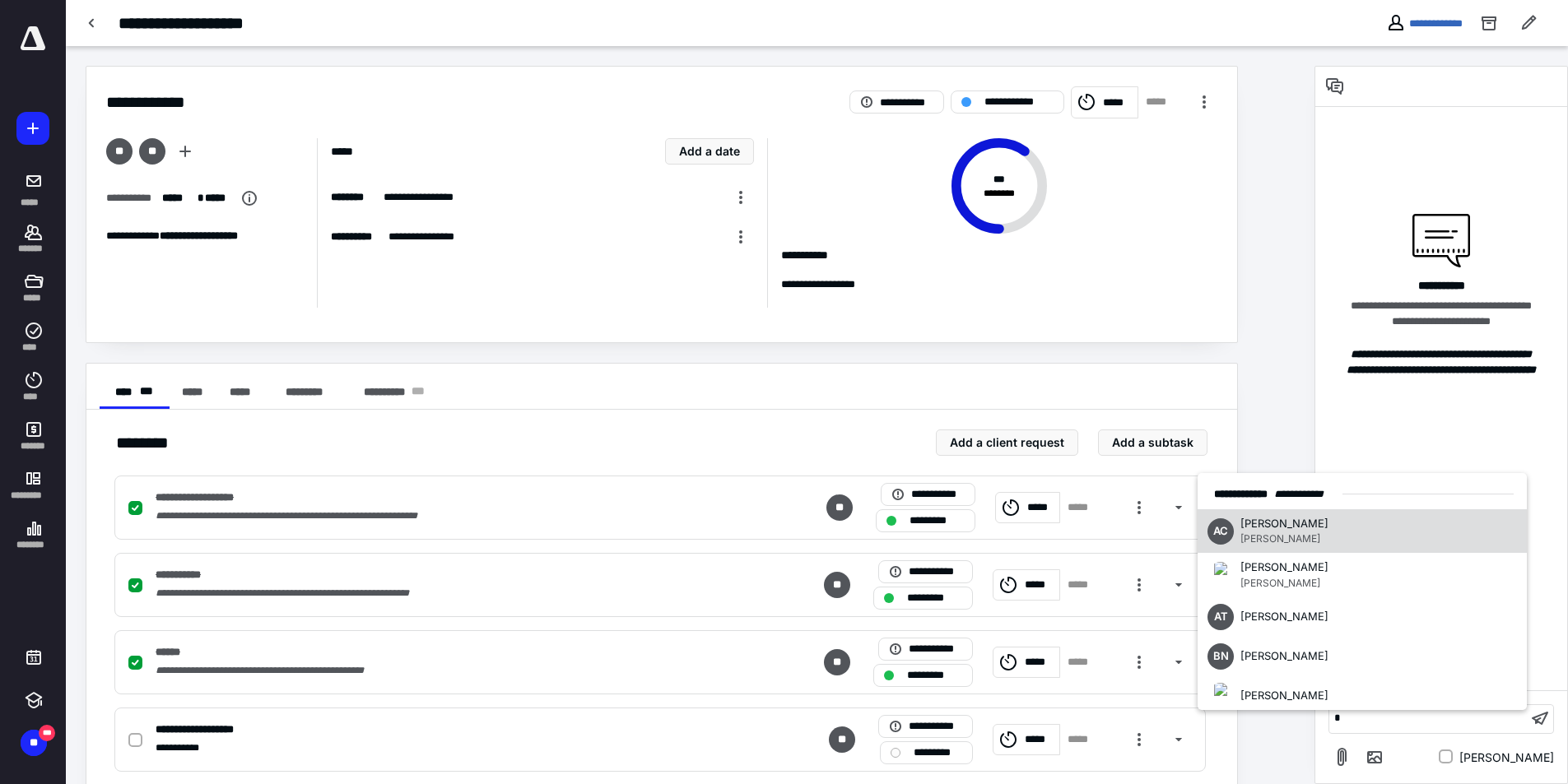 type 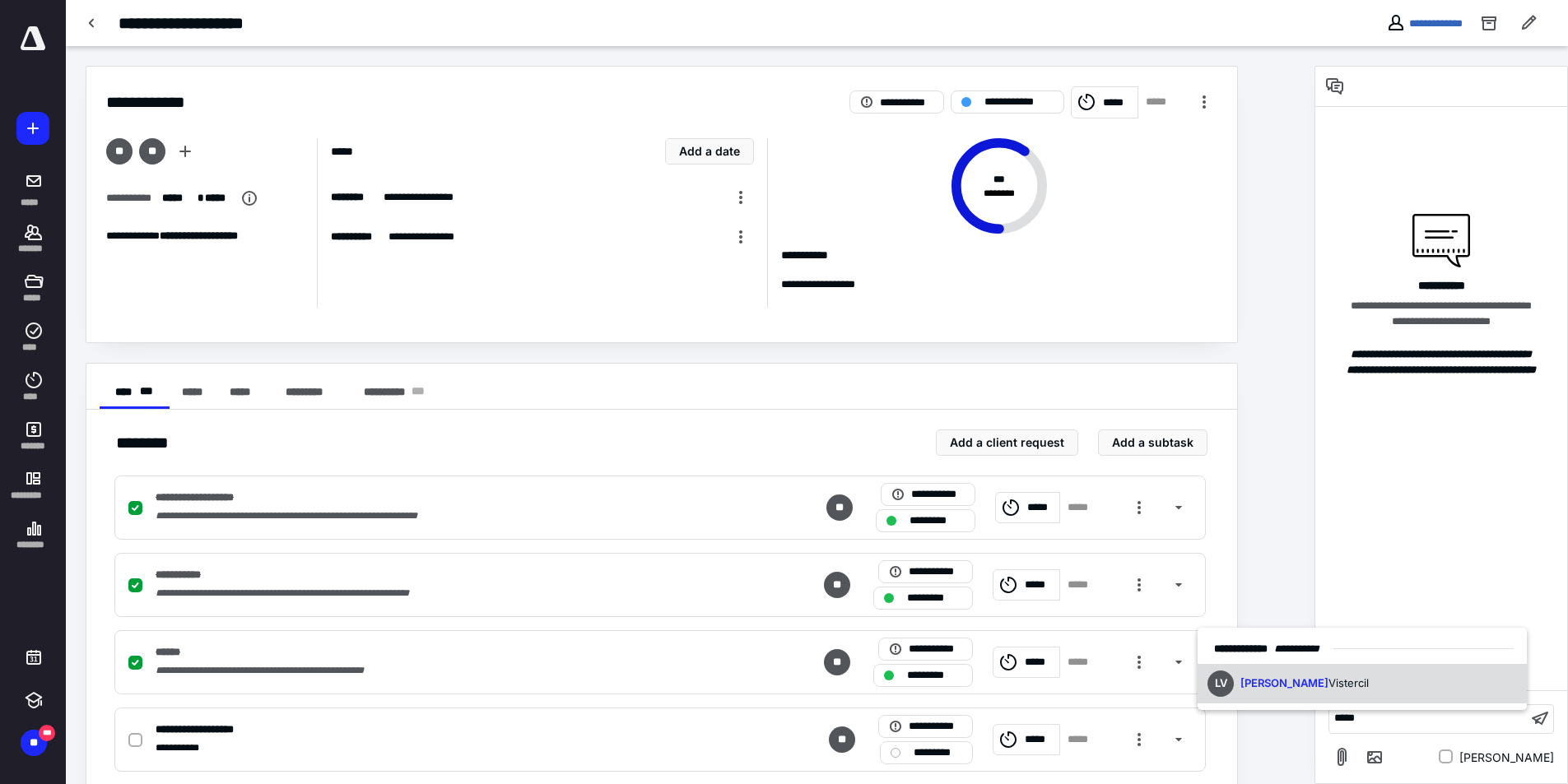 click on "LV Luke  Vistercil" at bounding box center [1362, 684] 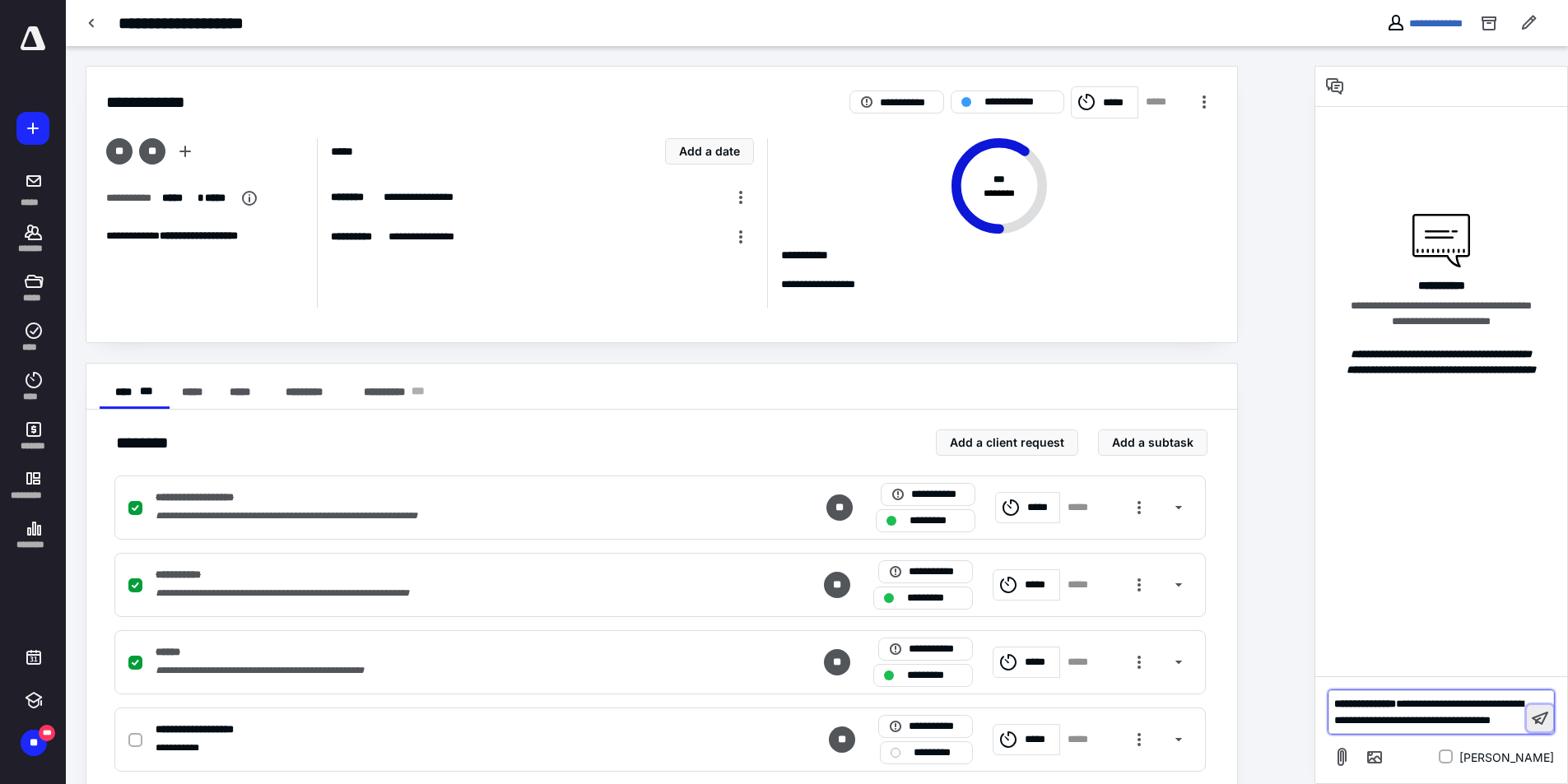 click at bounding box center (1540, 718) 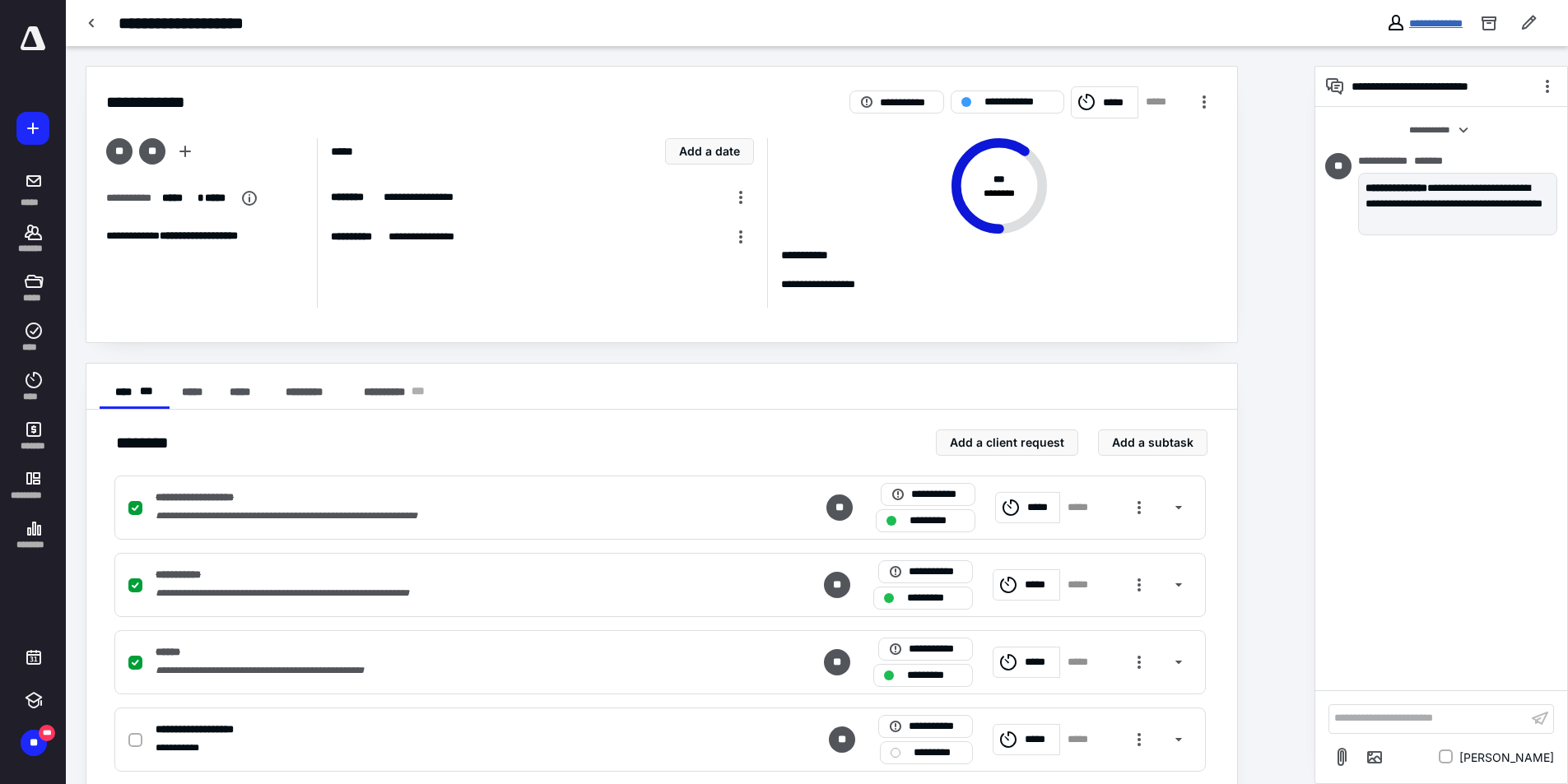 click on "**********" at bounding box center (1435, 23) 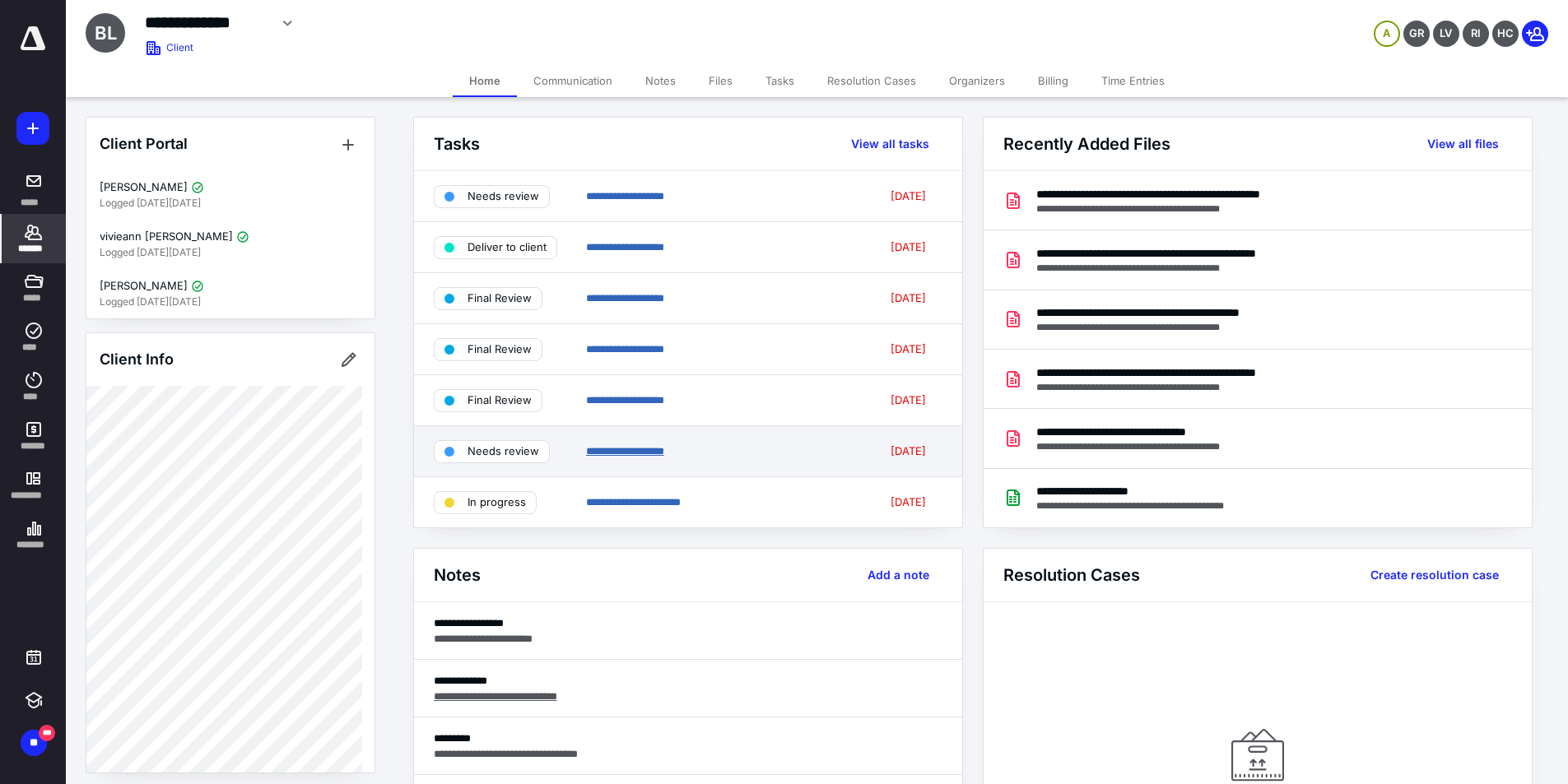 click on "**********" at bounding box center [625, 451] 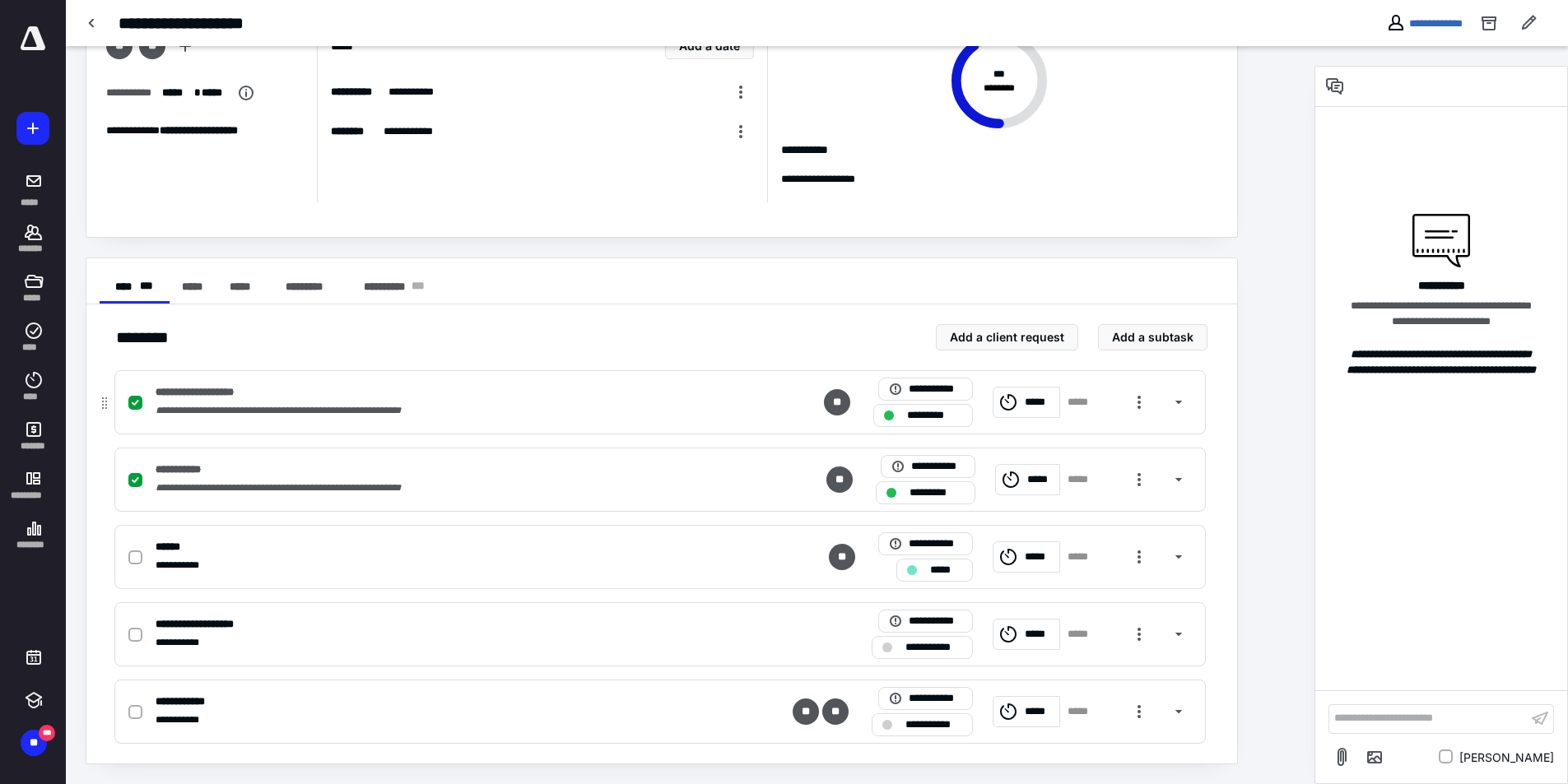 scroll, scrollTop: 0, scrollLeft: 0, axis: both 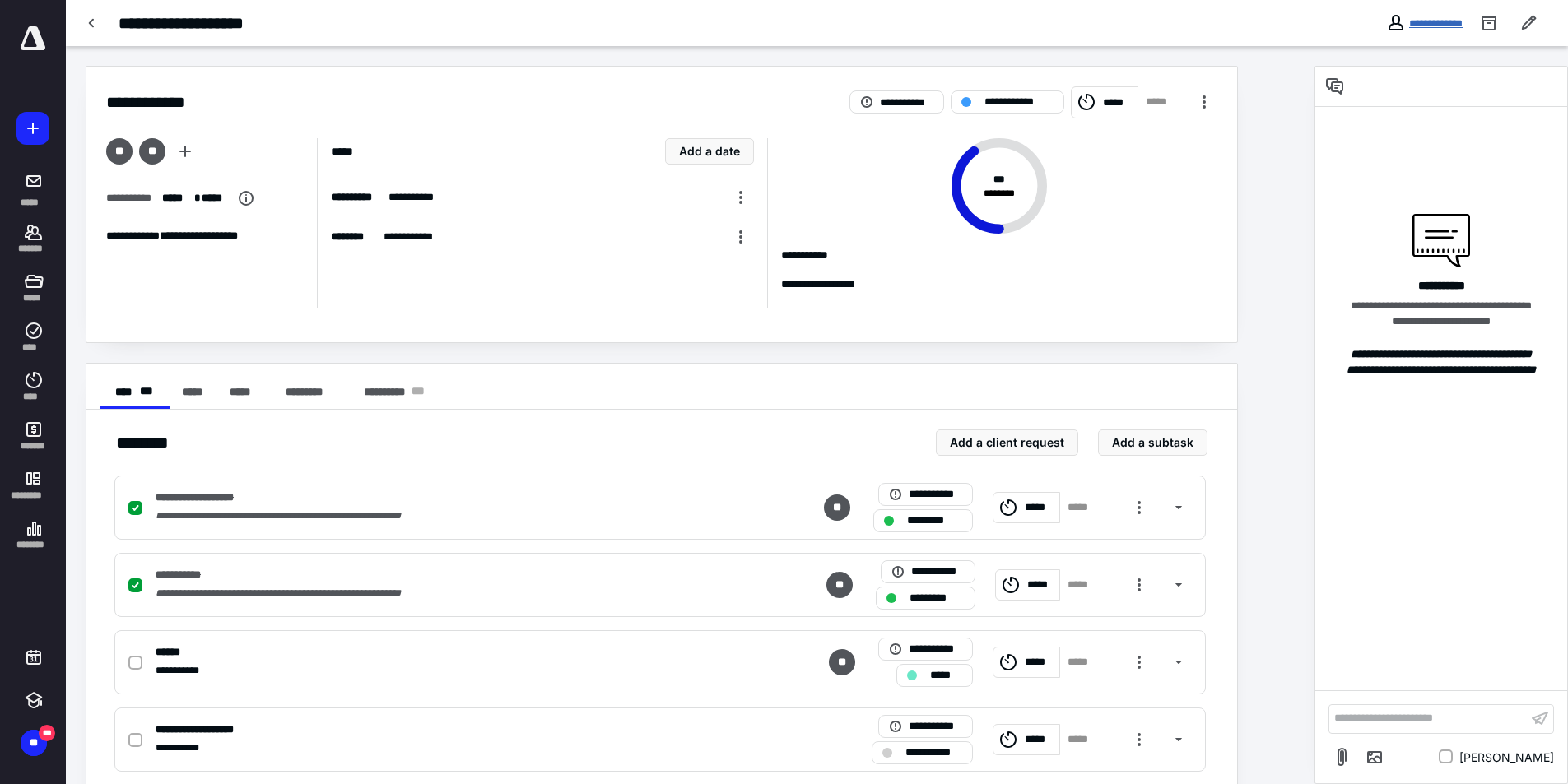 click on "**********" at bounding box center [1435, 23] 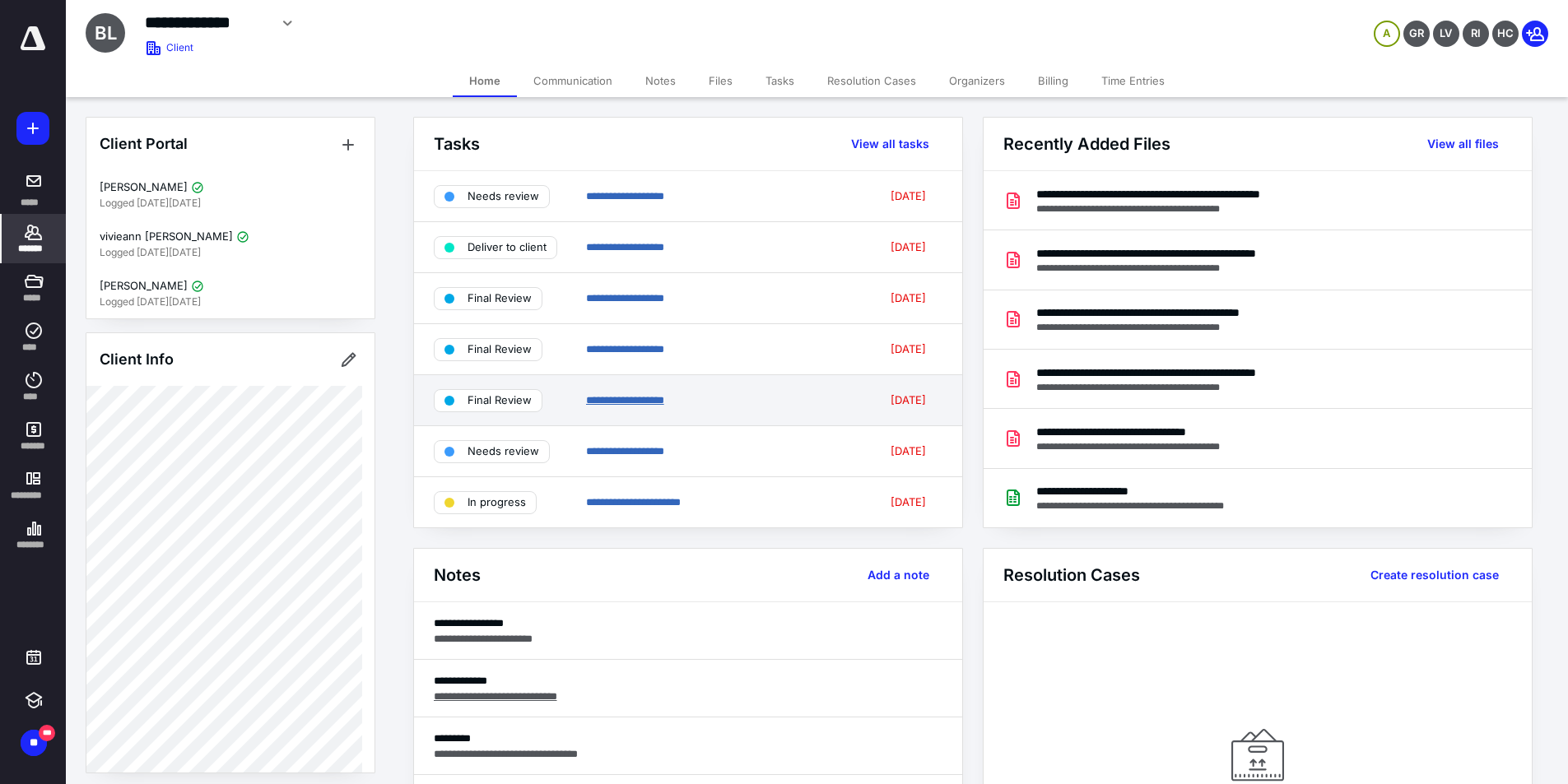 click on "**********" at bounding box center [625, 400] 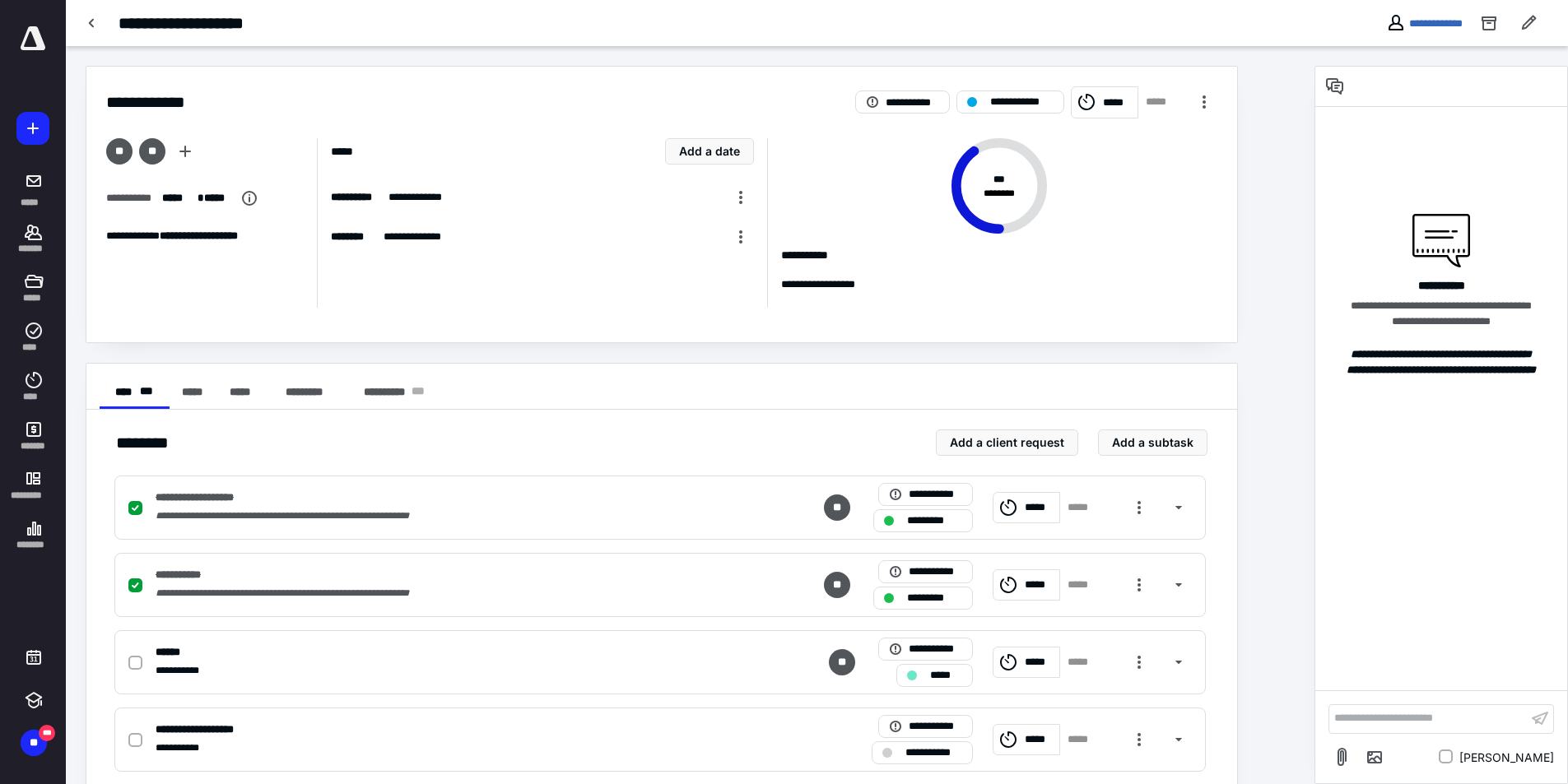 scroll, scrollTop: 82, scrollLeft: 0, axis: vertical 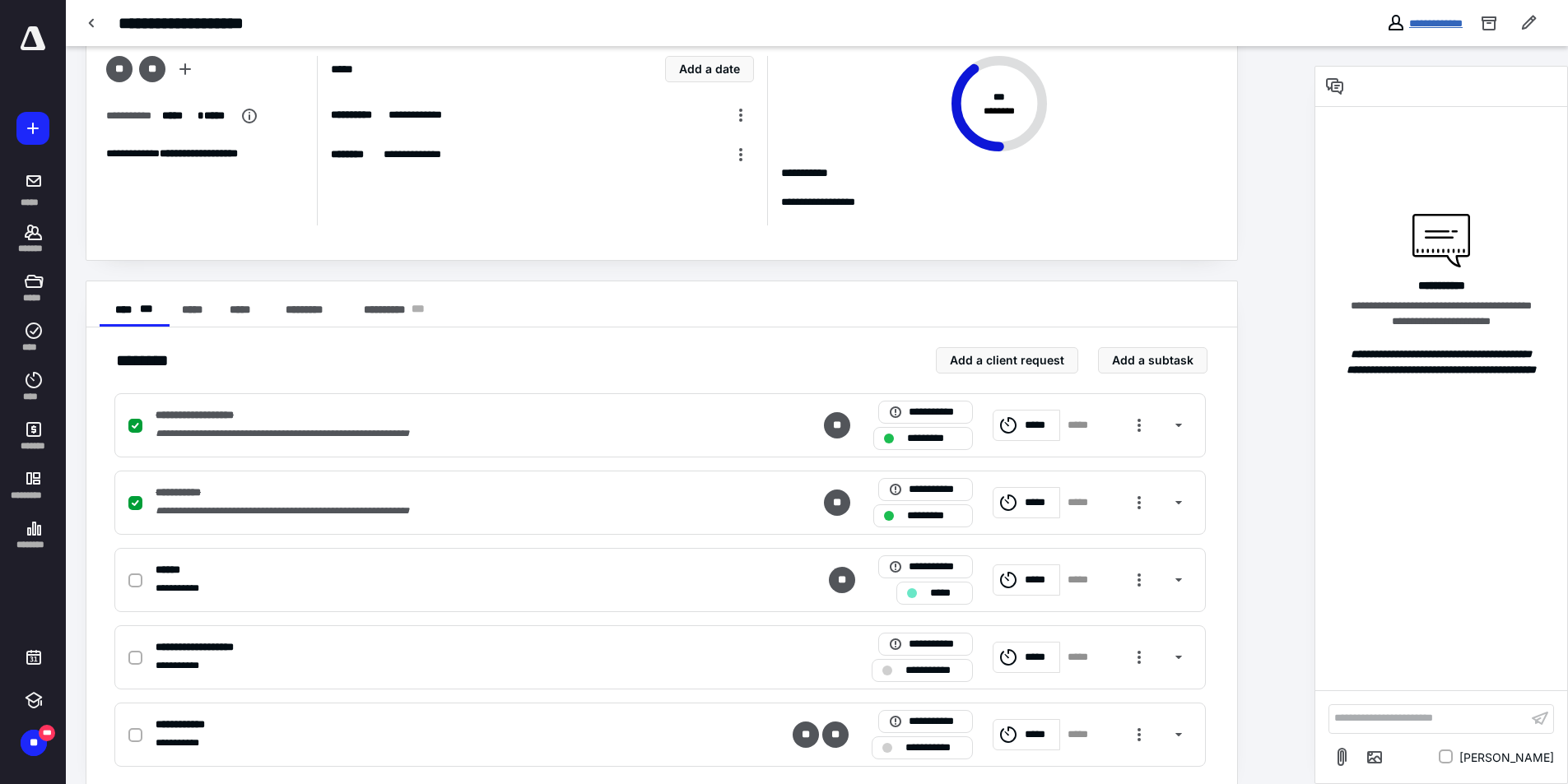 click on "**********" at bounding box center (1435, 23) 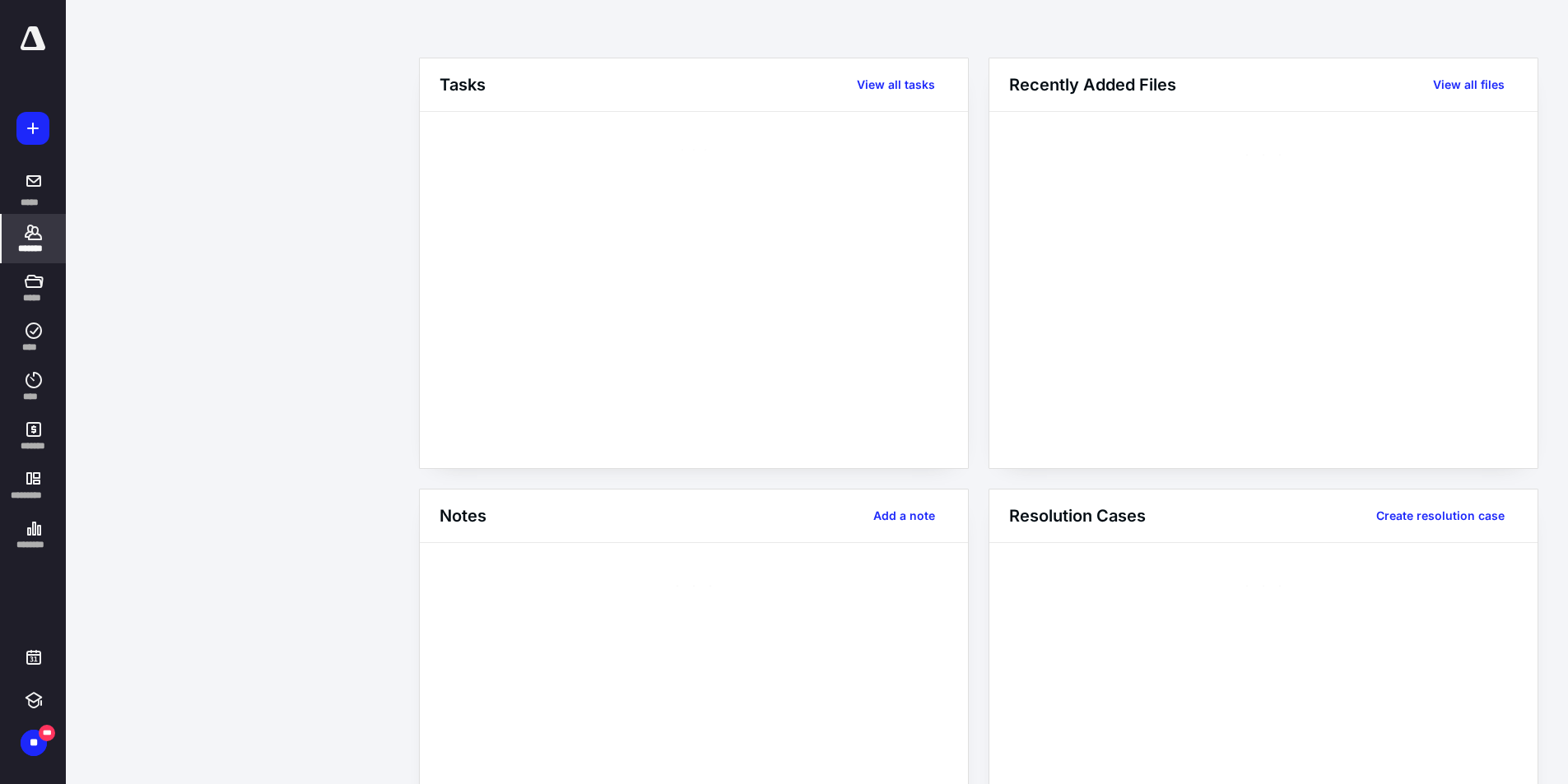 scroll, scrollTop: 0, scrollLeft: 0, axis: both 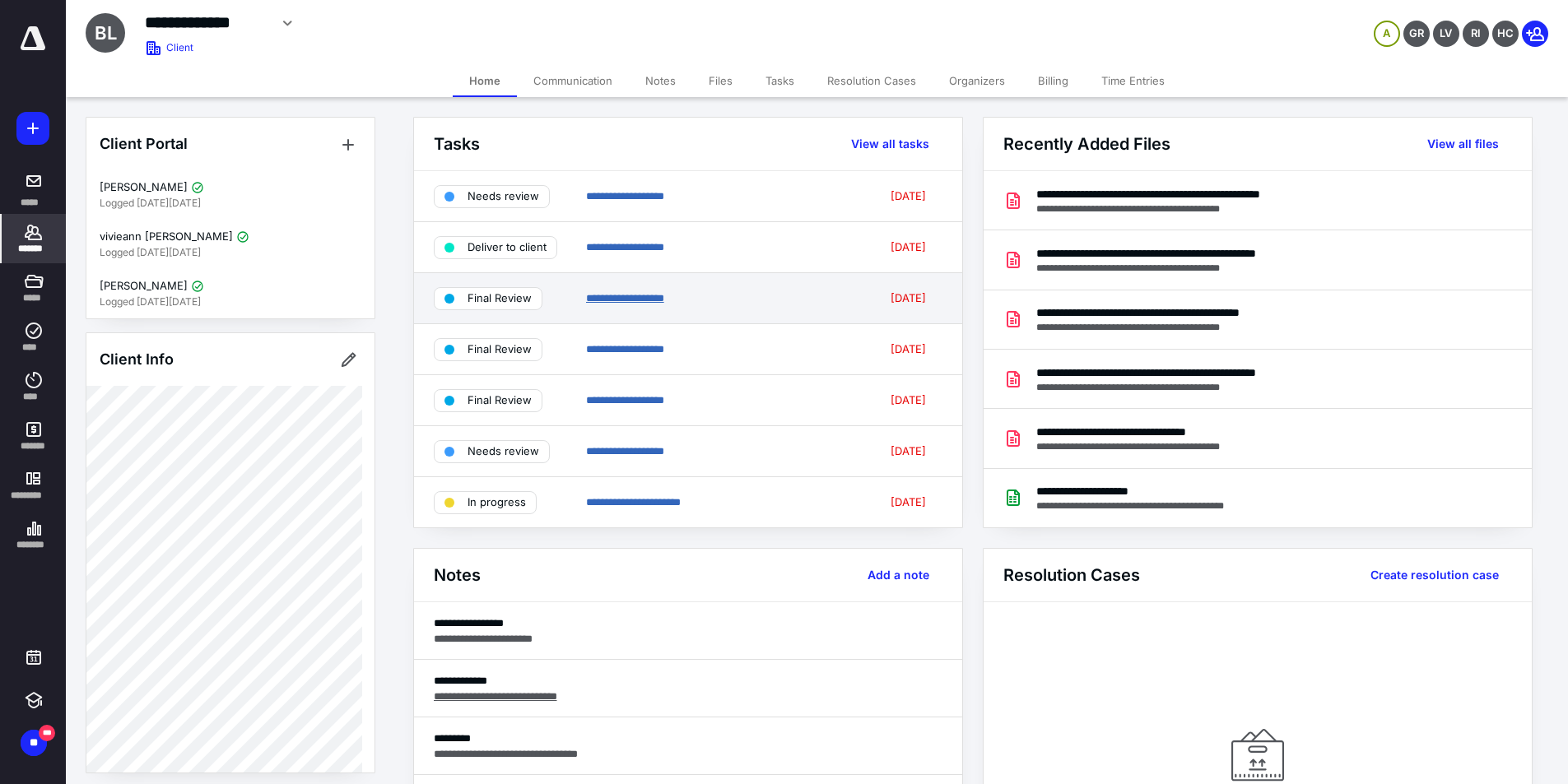 click on "**********" at bounding box center (625, 298) 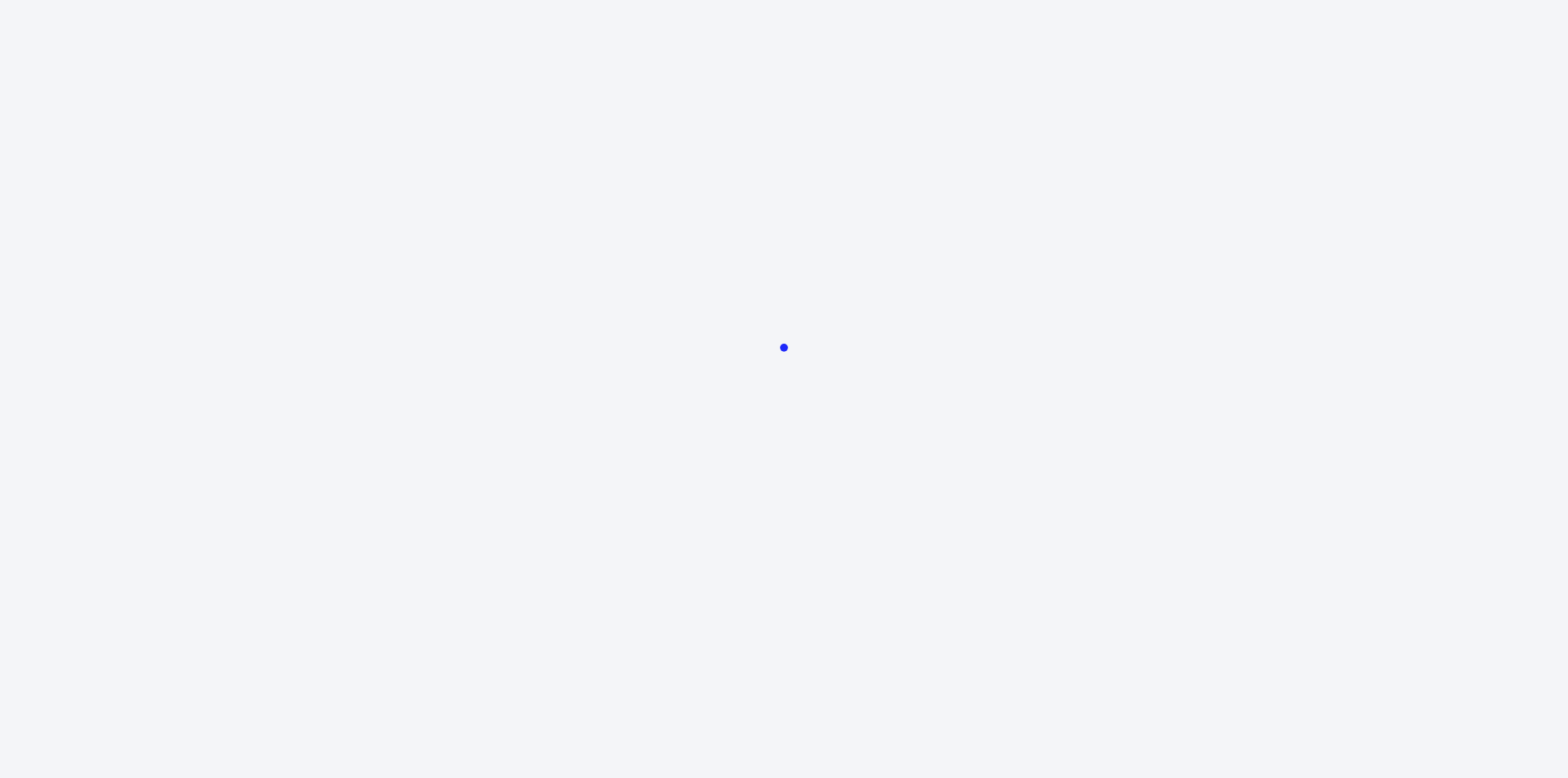 scroll, scrollTop: 0, scrollLeft: 0, axis: both 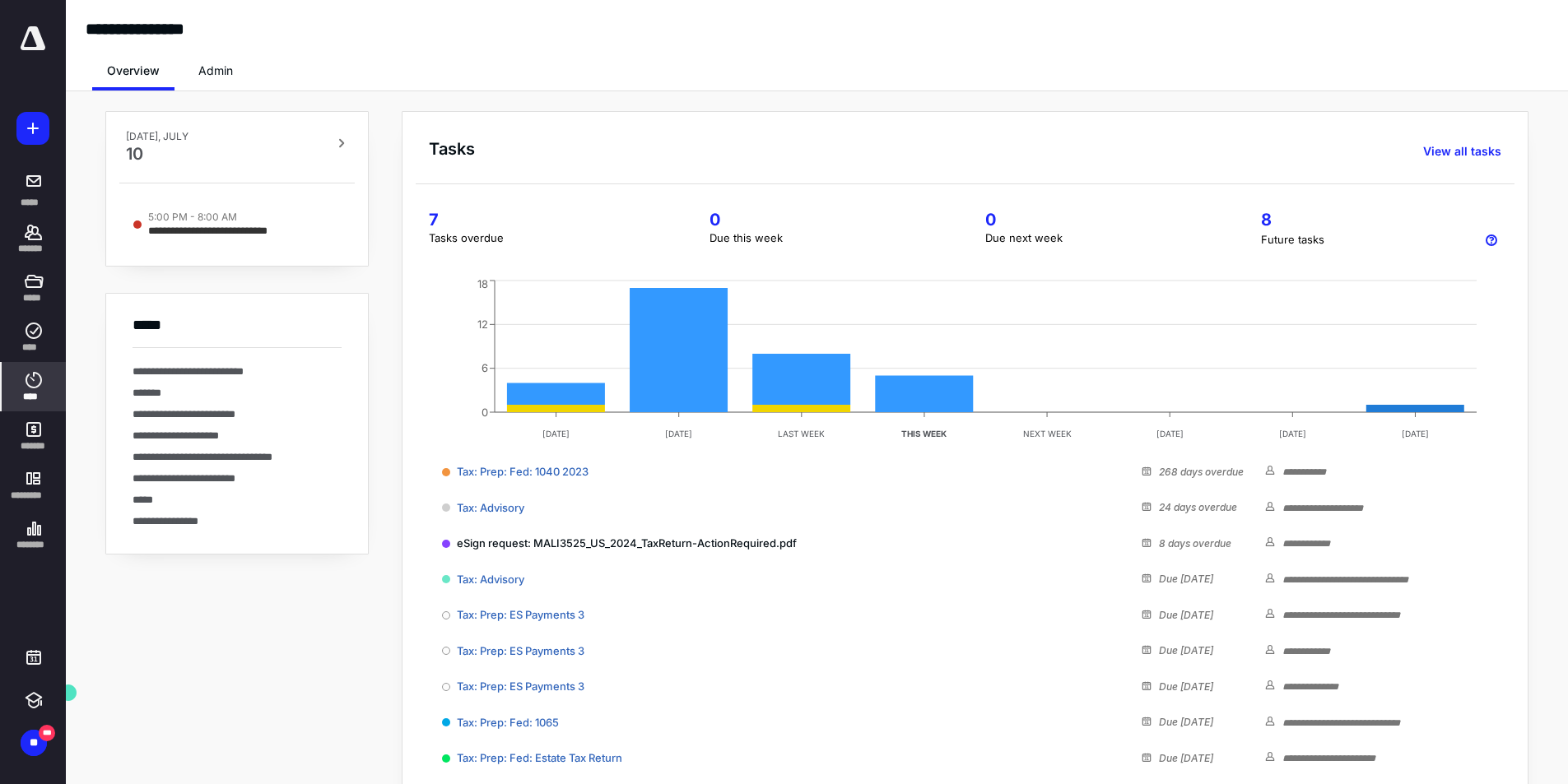 click 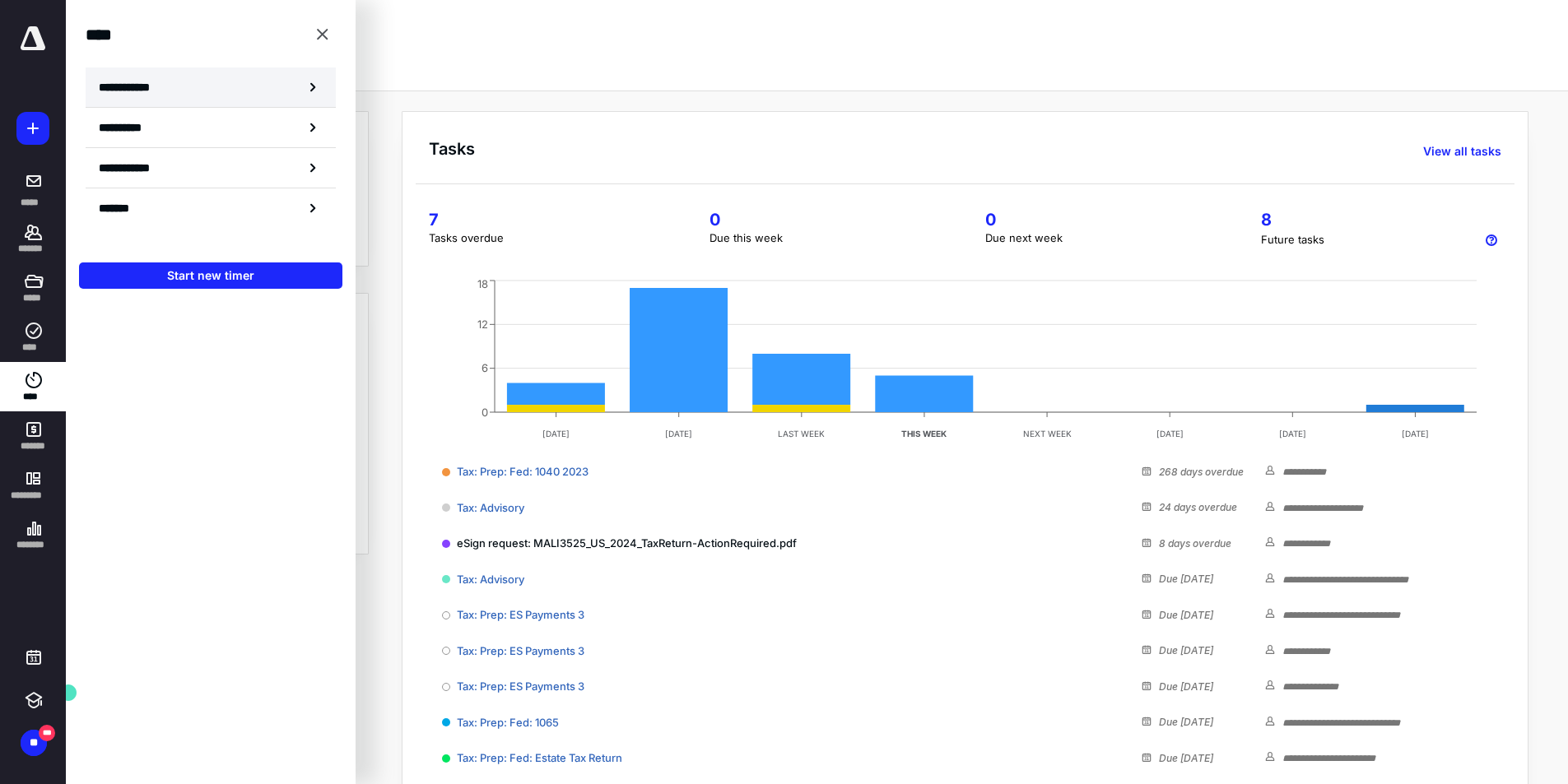 click on "**********" at bounding box center (211, 87) 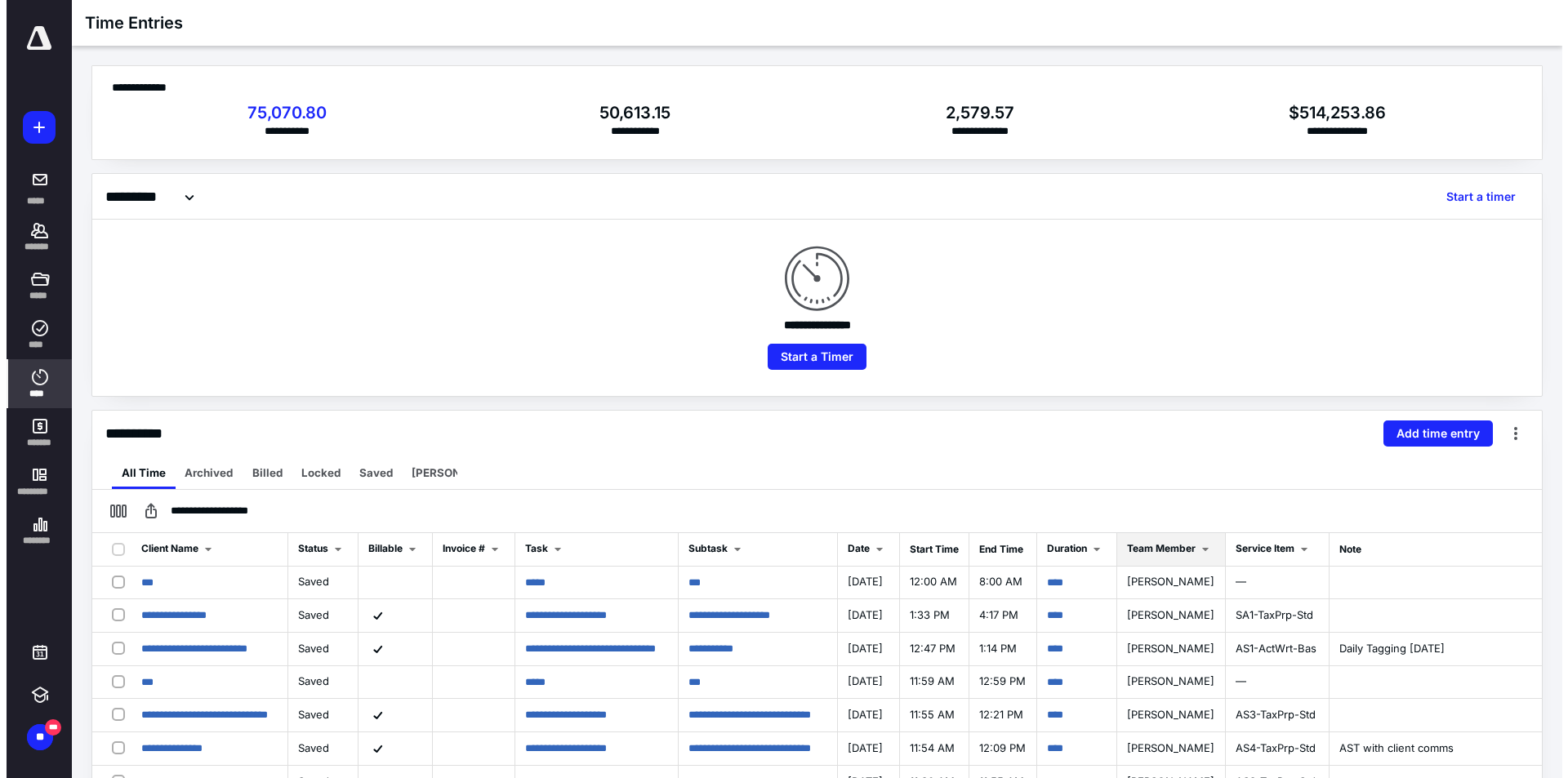 scroll, scrollTop: 245, scrollLeft: 0, axis: vertical 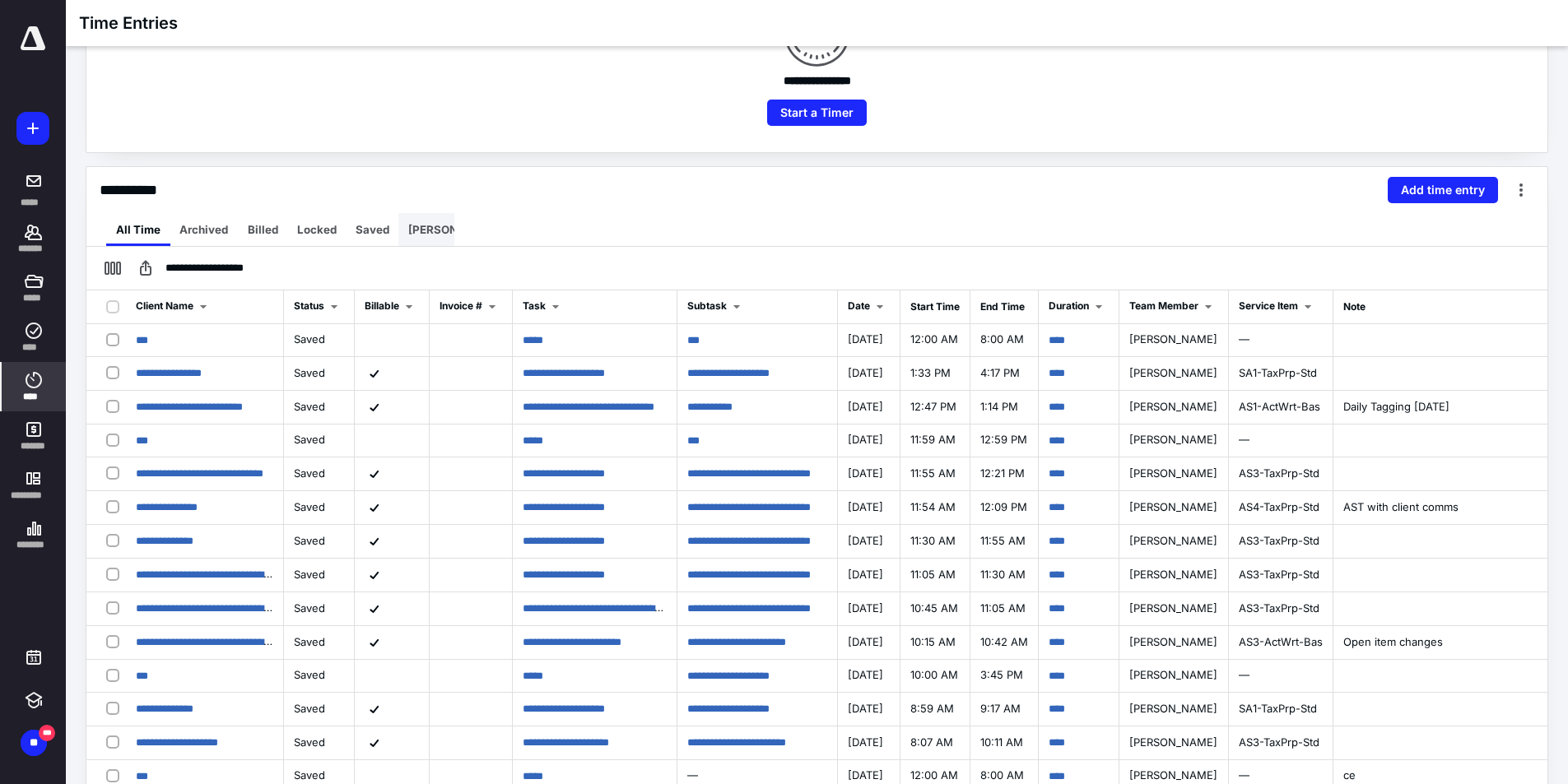 click on "[PERSON_NAME]" at bounding box center [454, 230] 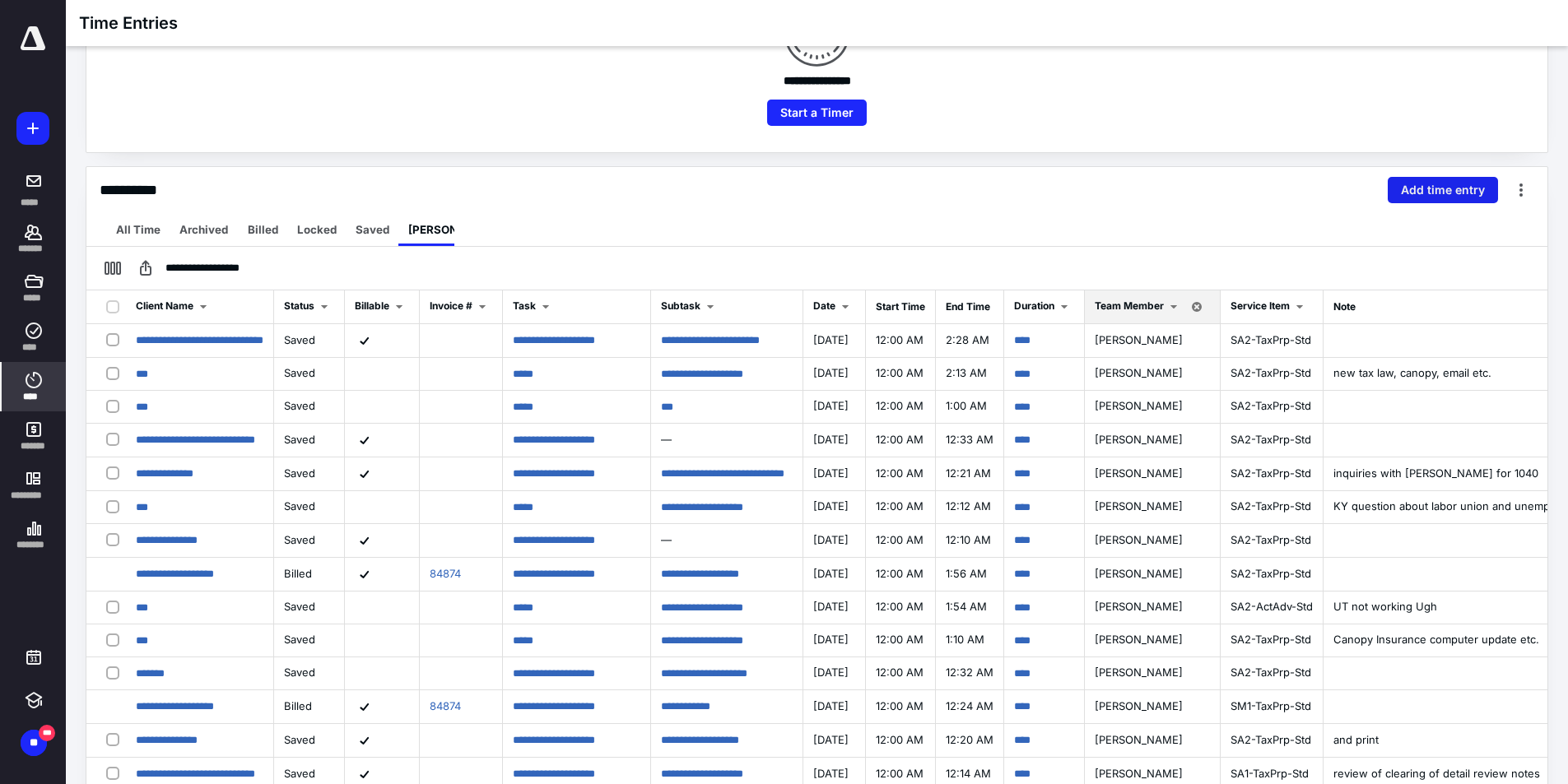 click on "Add time entry" at bounding box center [1443, 190] 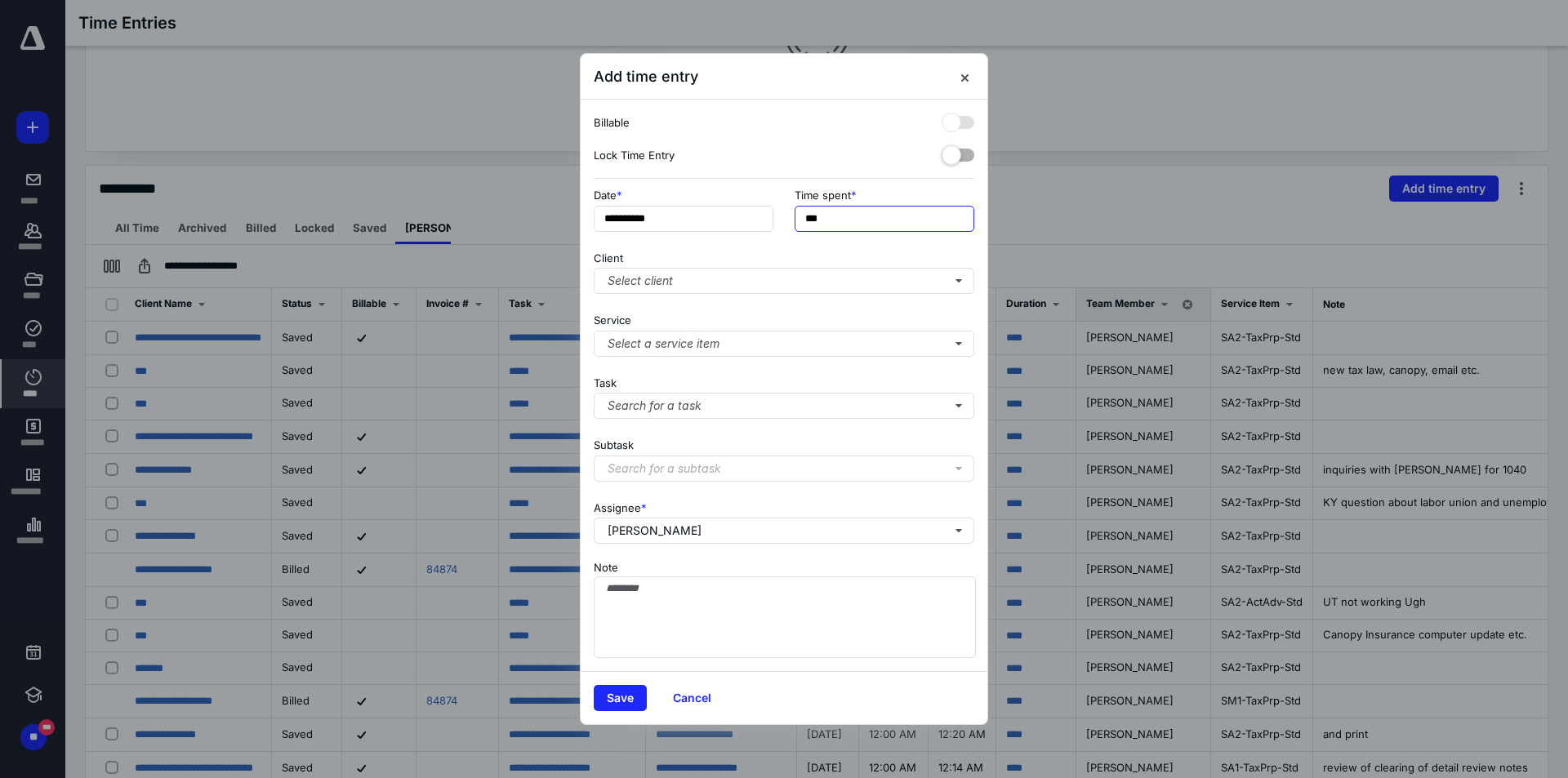 click on "***" at bounding box center (884, 219) 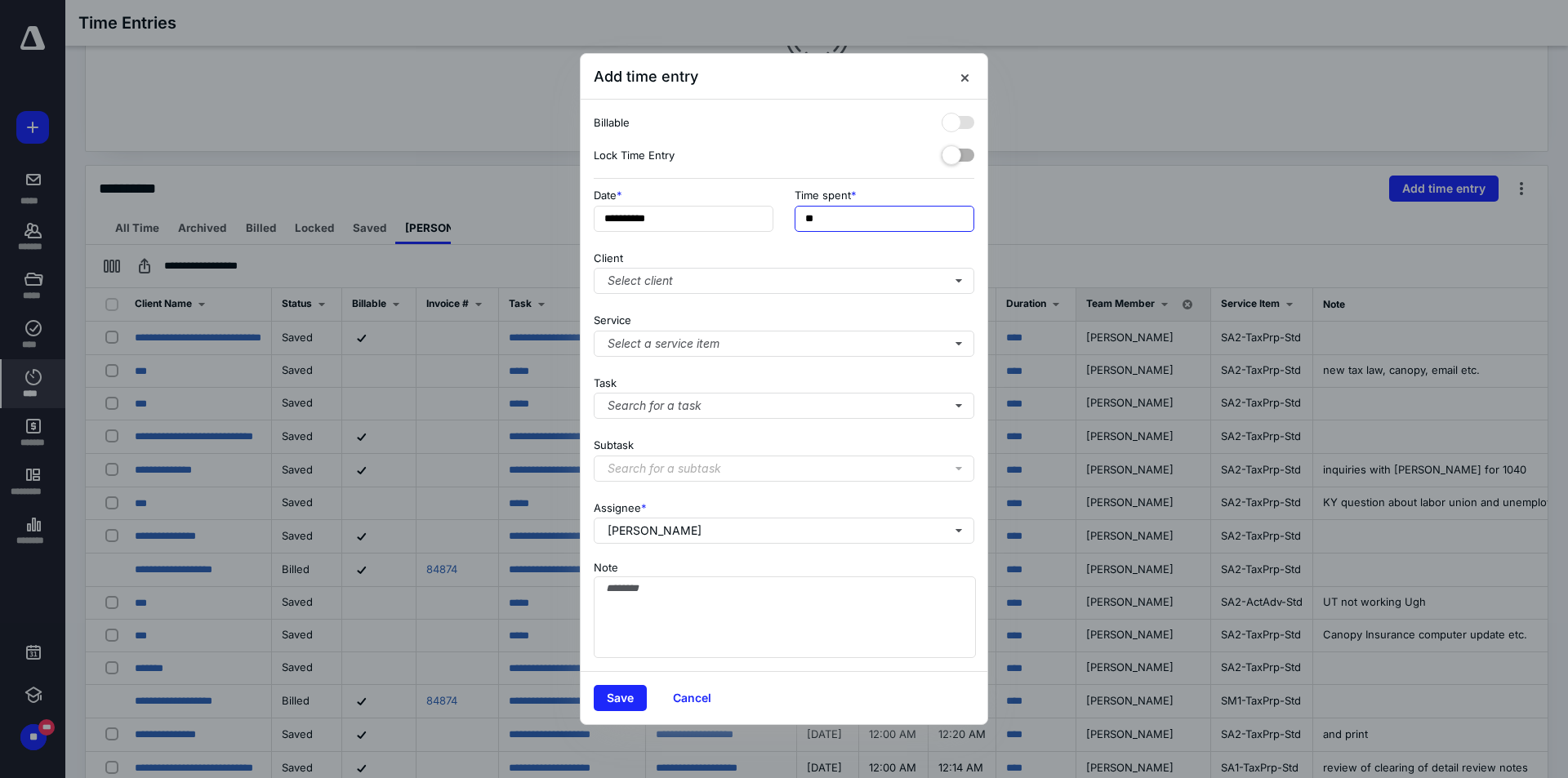 type on "*" 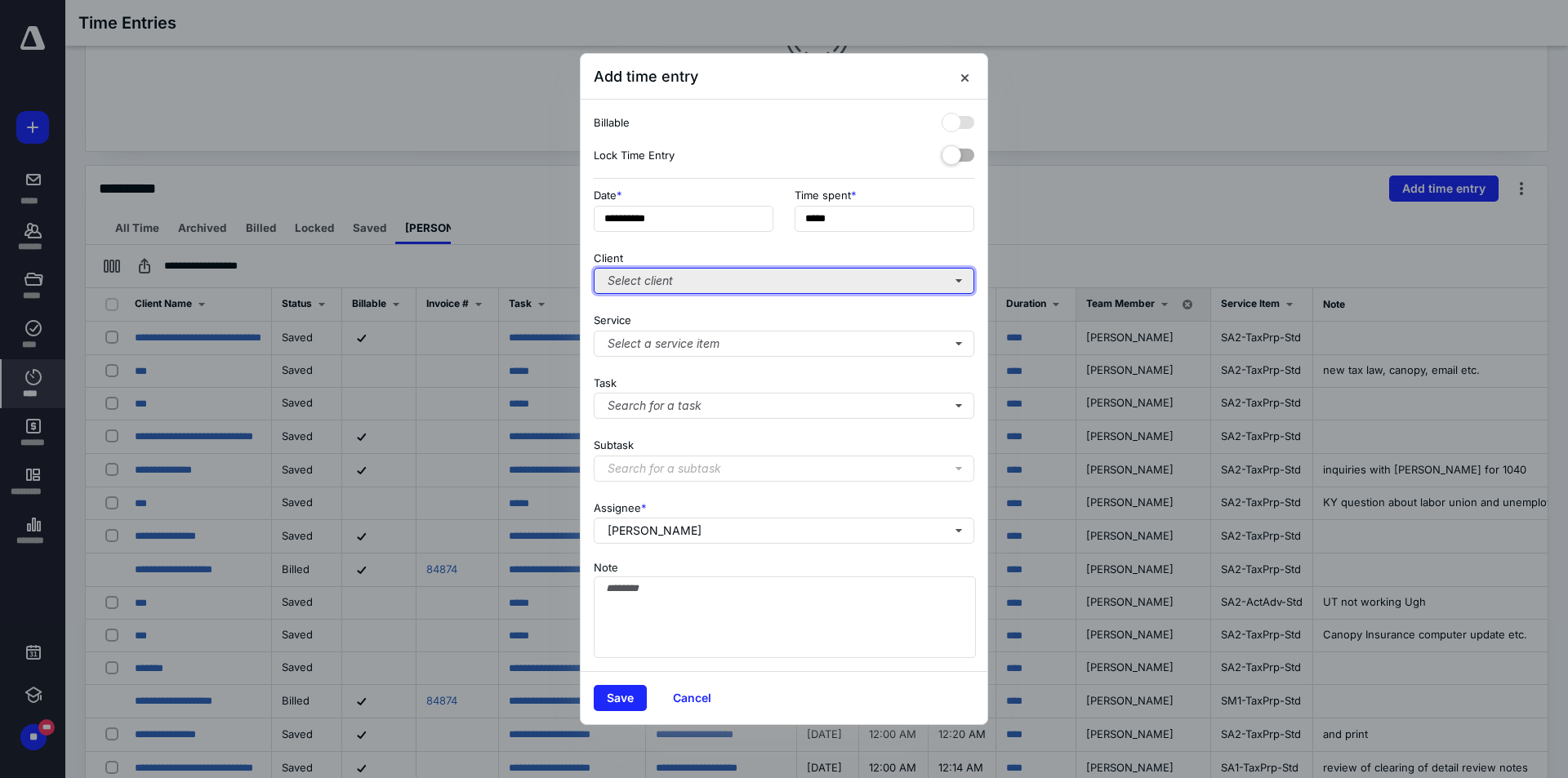 type on "***" 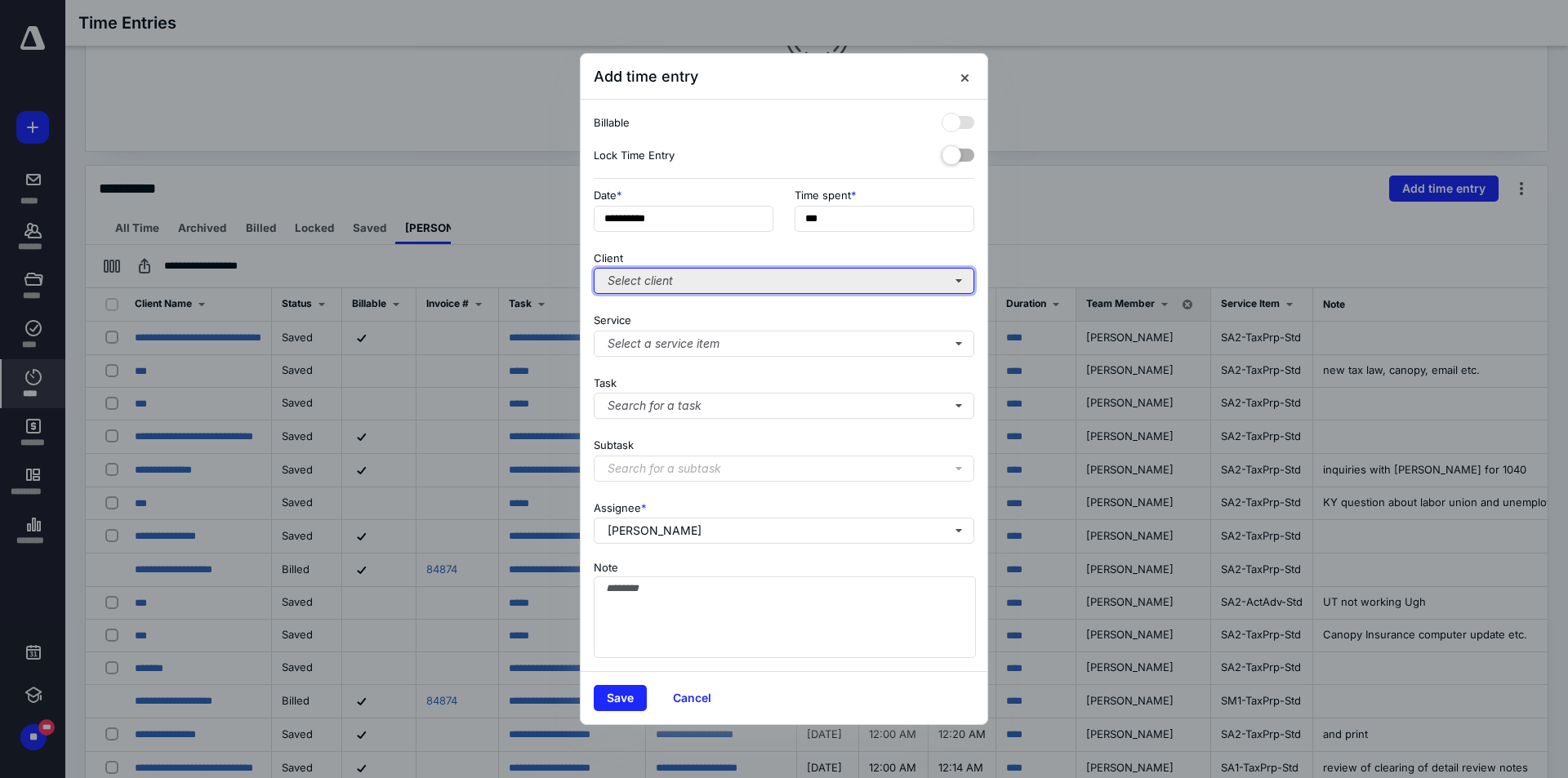 click on "Select client" at bounding box center [784, 281] 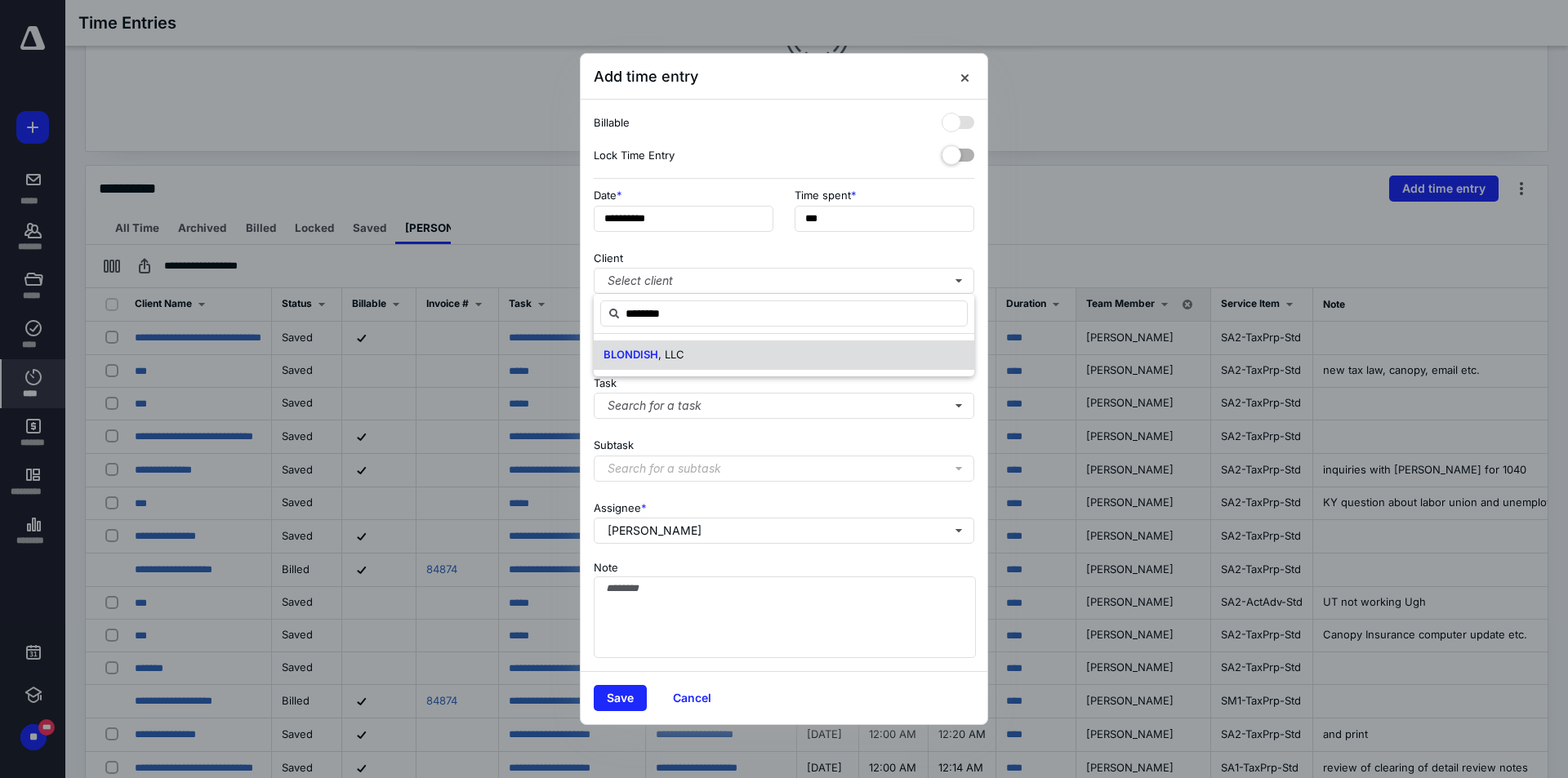 click on "BLONDISH , LLC" at bounding box center (784, 355) 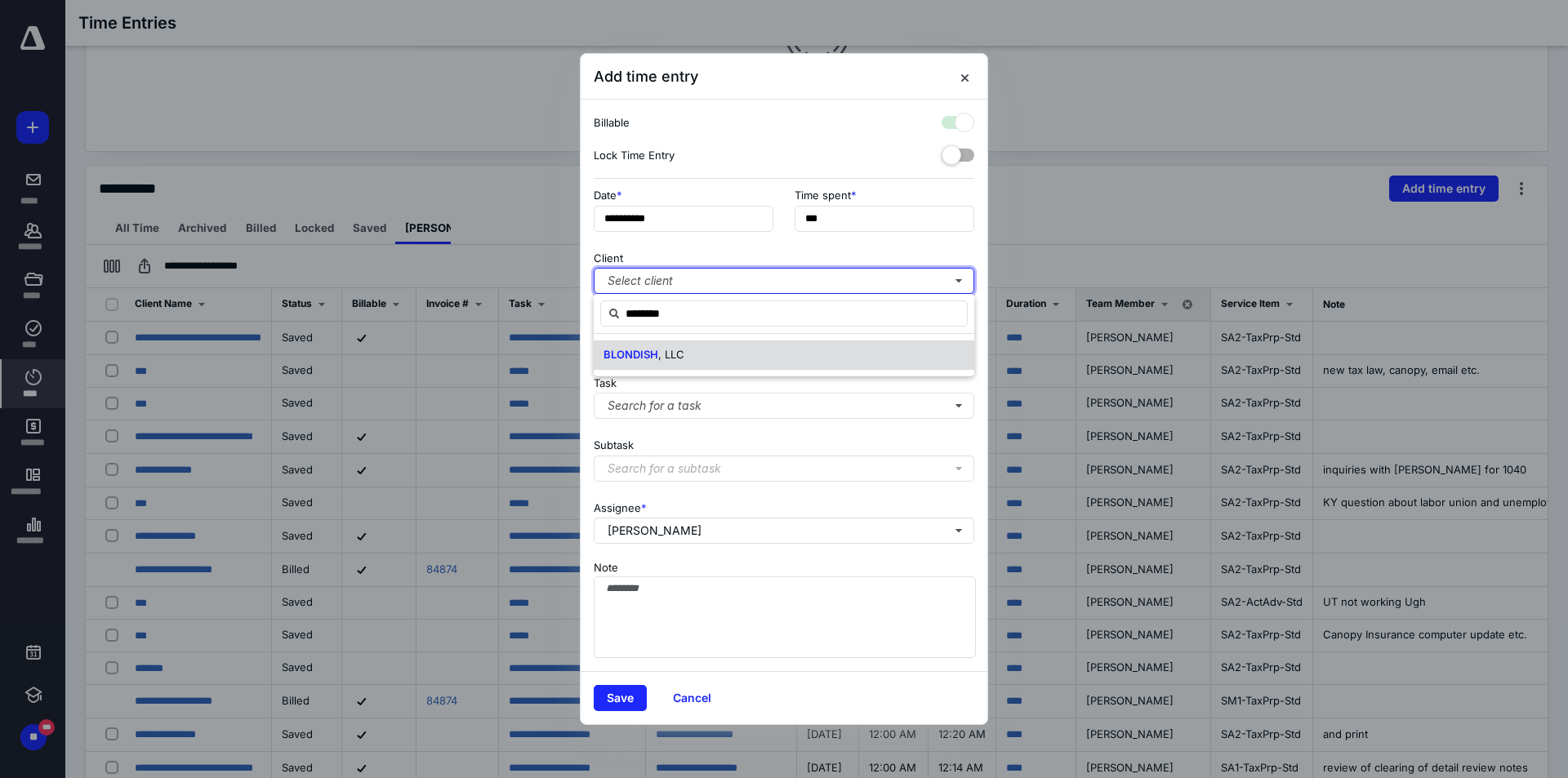 checkbox on "true" 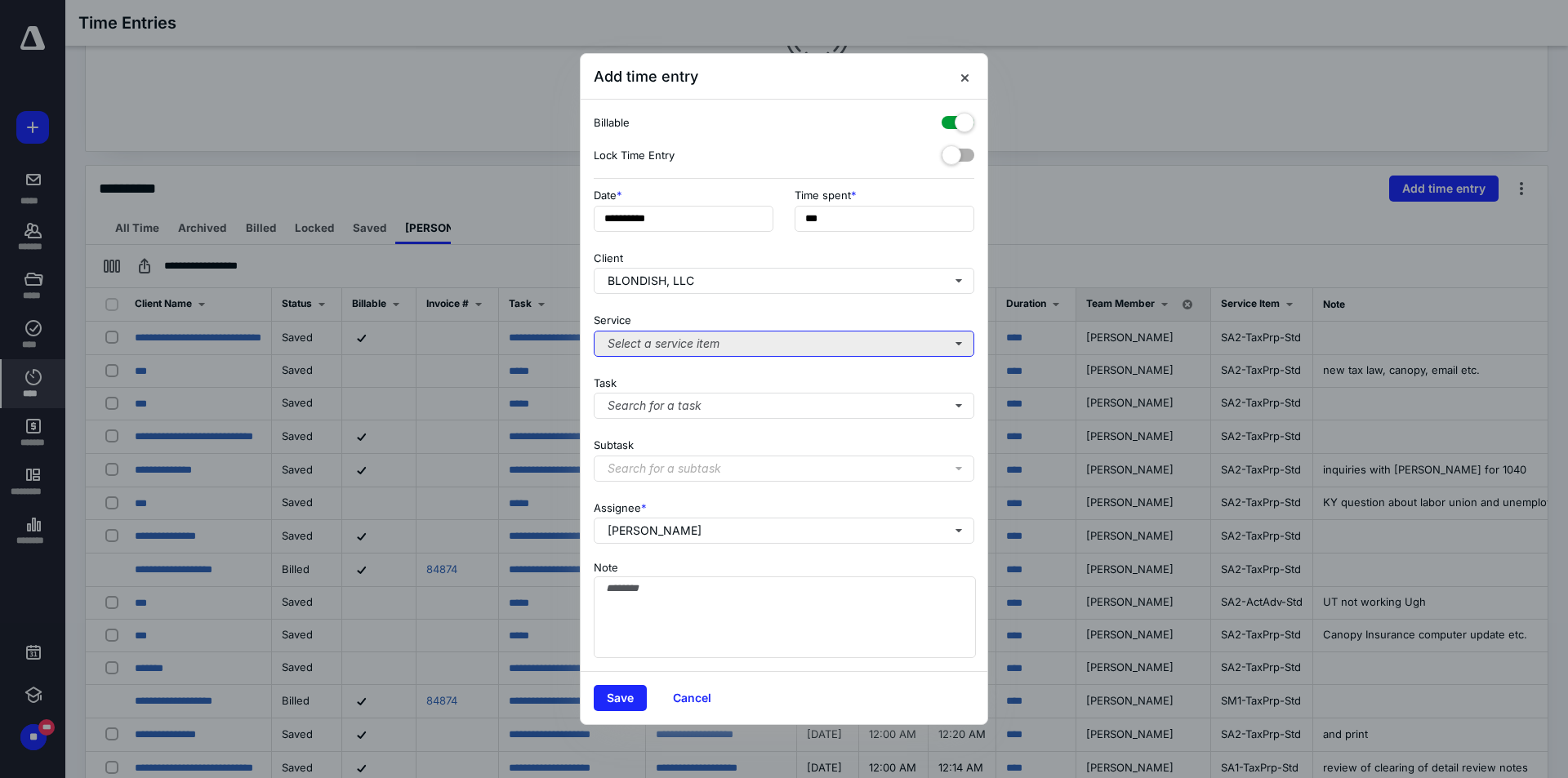 click on "Select a service item" at bounding box center [784, 344] 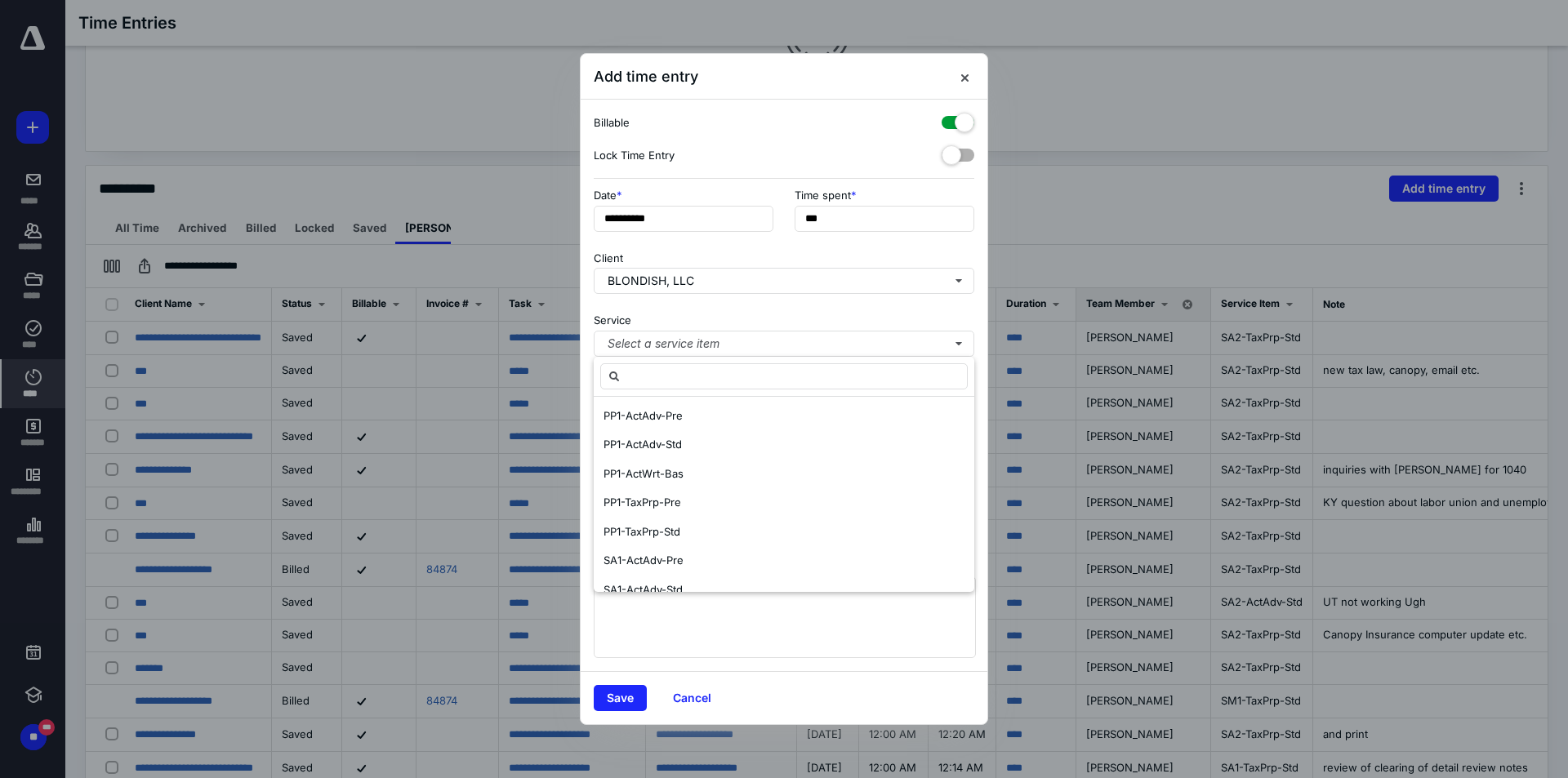 scroll, scrollTop: 1633, scrollLeft: 0, axis: vertical 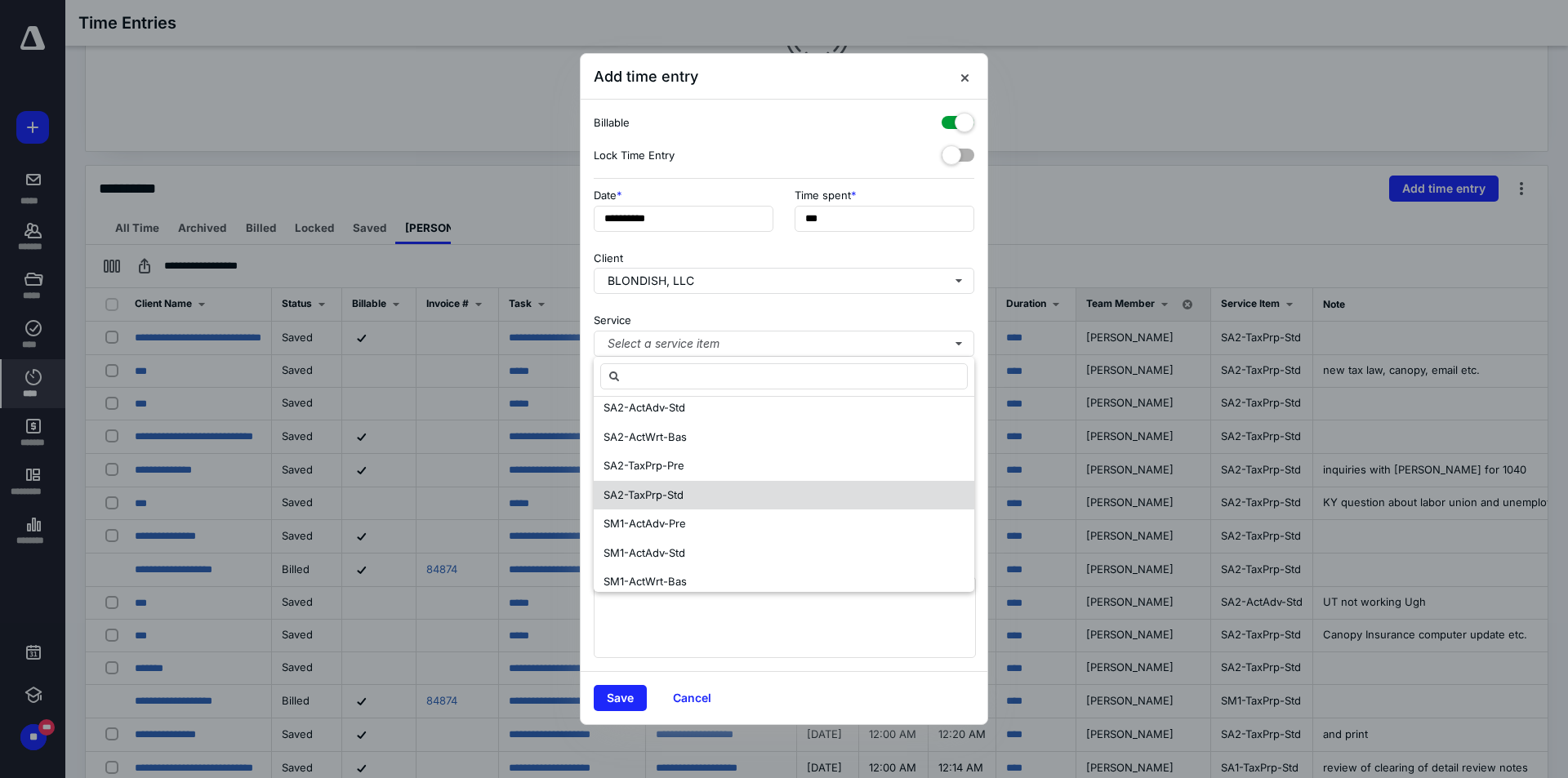 click on "SA2-TaxPrp-Std" at bounding box center [784, 496] 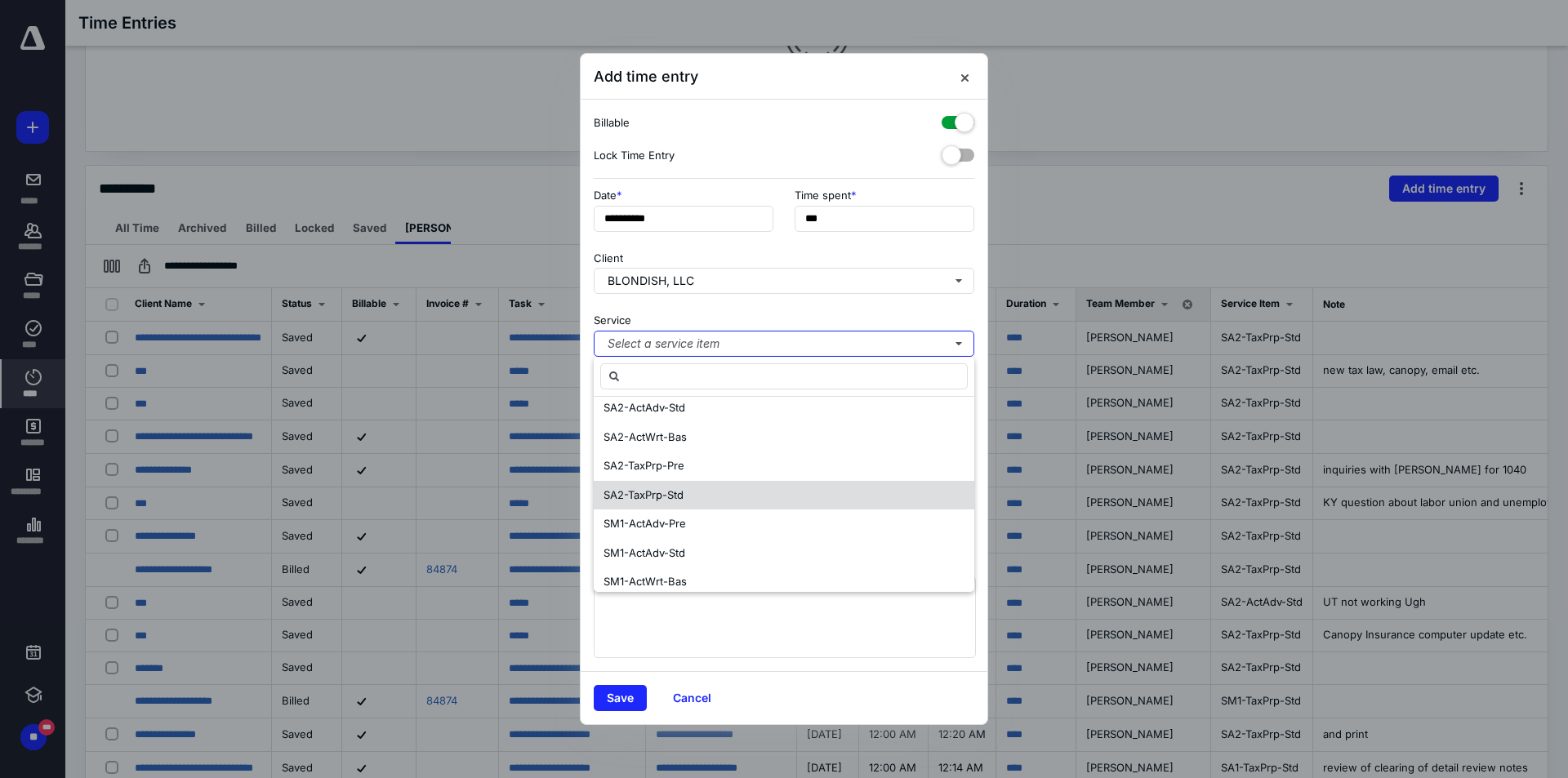 scroll, scrollTop: 0, scrollLeft: 0, axis: both 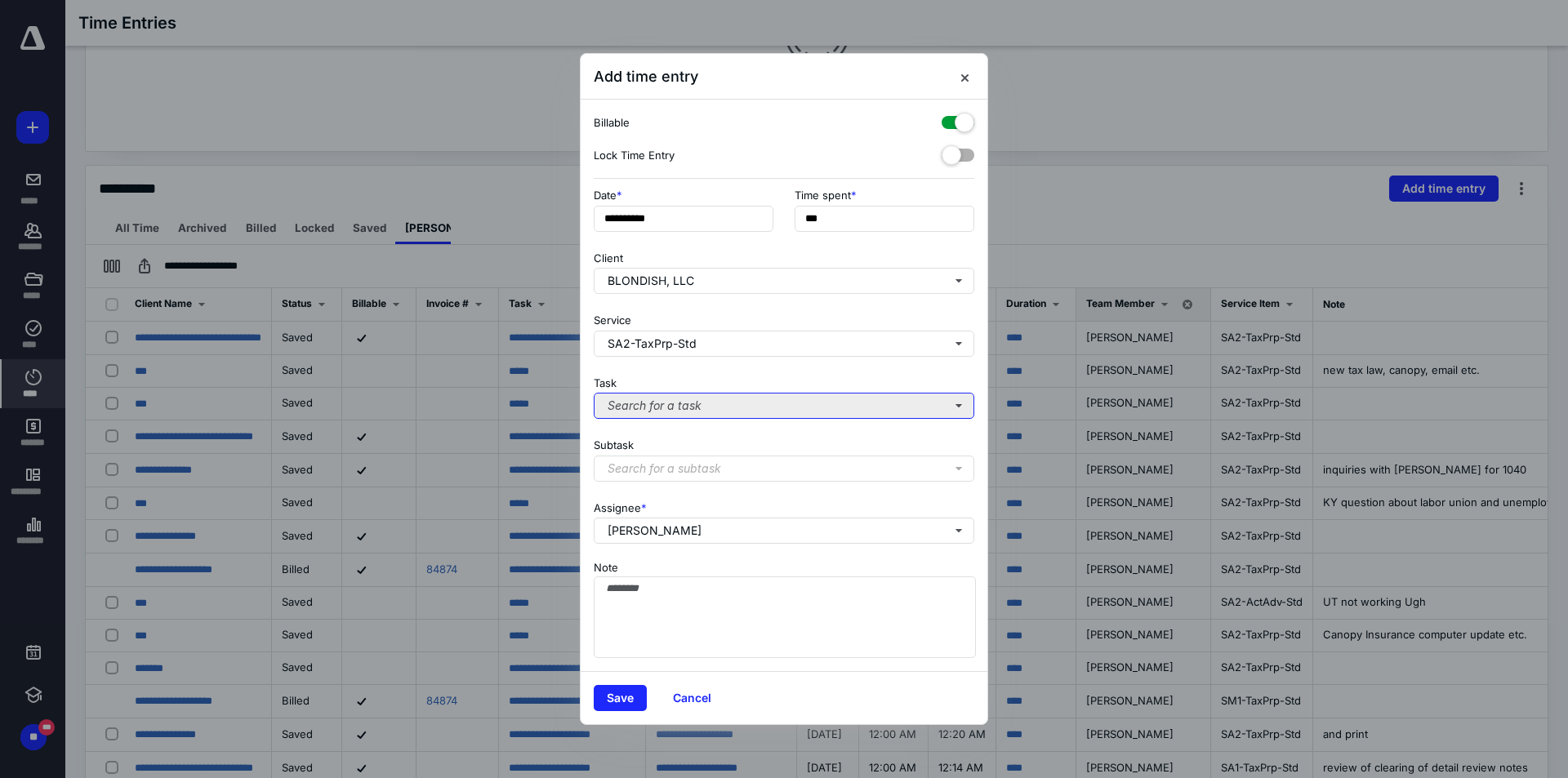 click on "Search for a task" at bounding box center [784, 406] 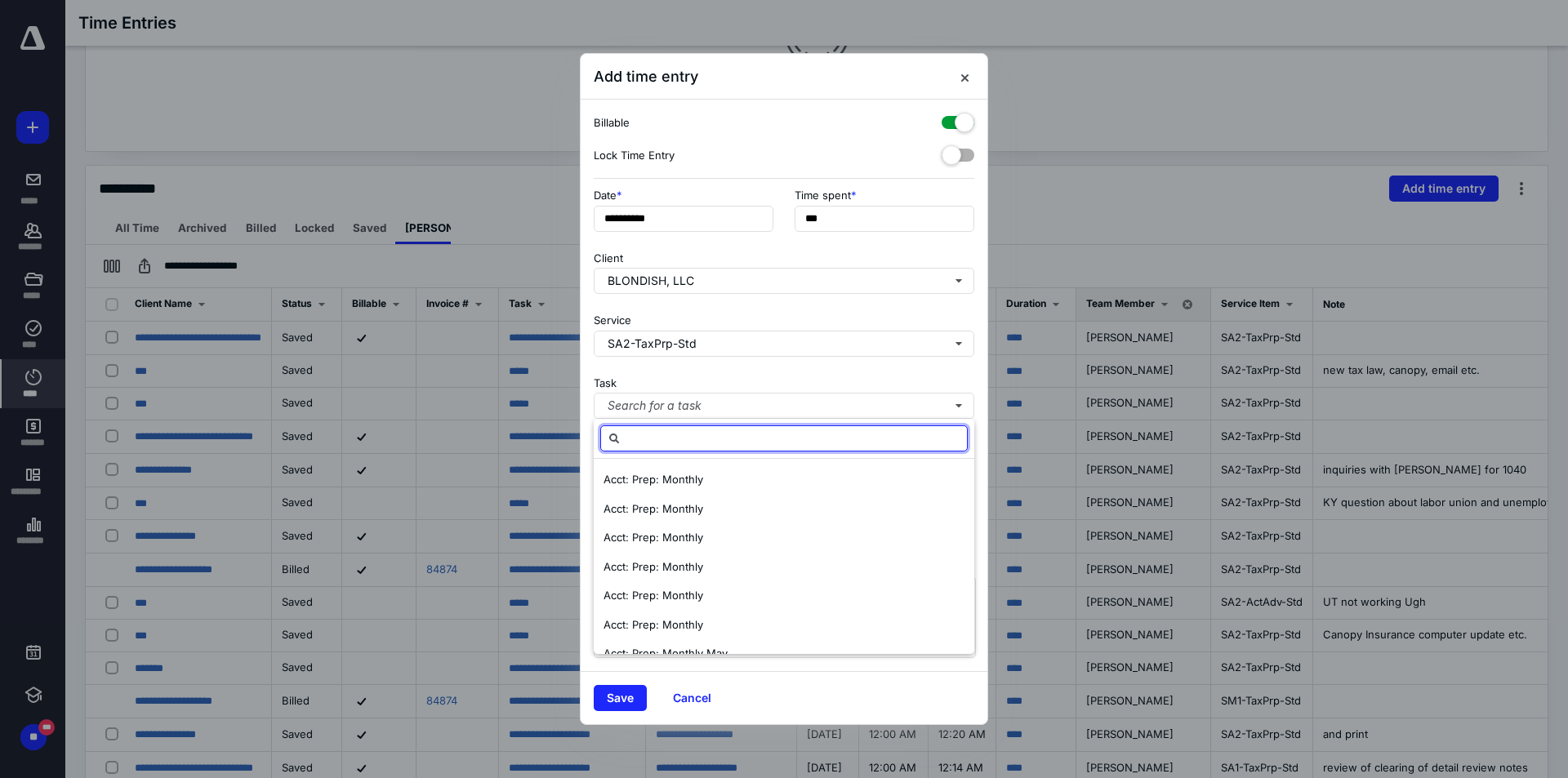 scroll, scrollTop: 166, scrollLeft: 0, axis: vertical 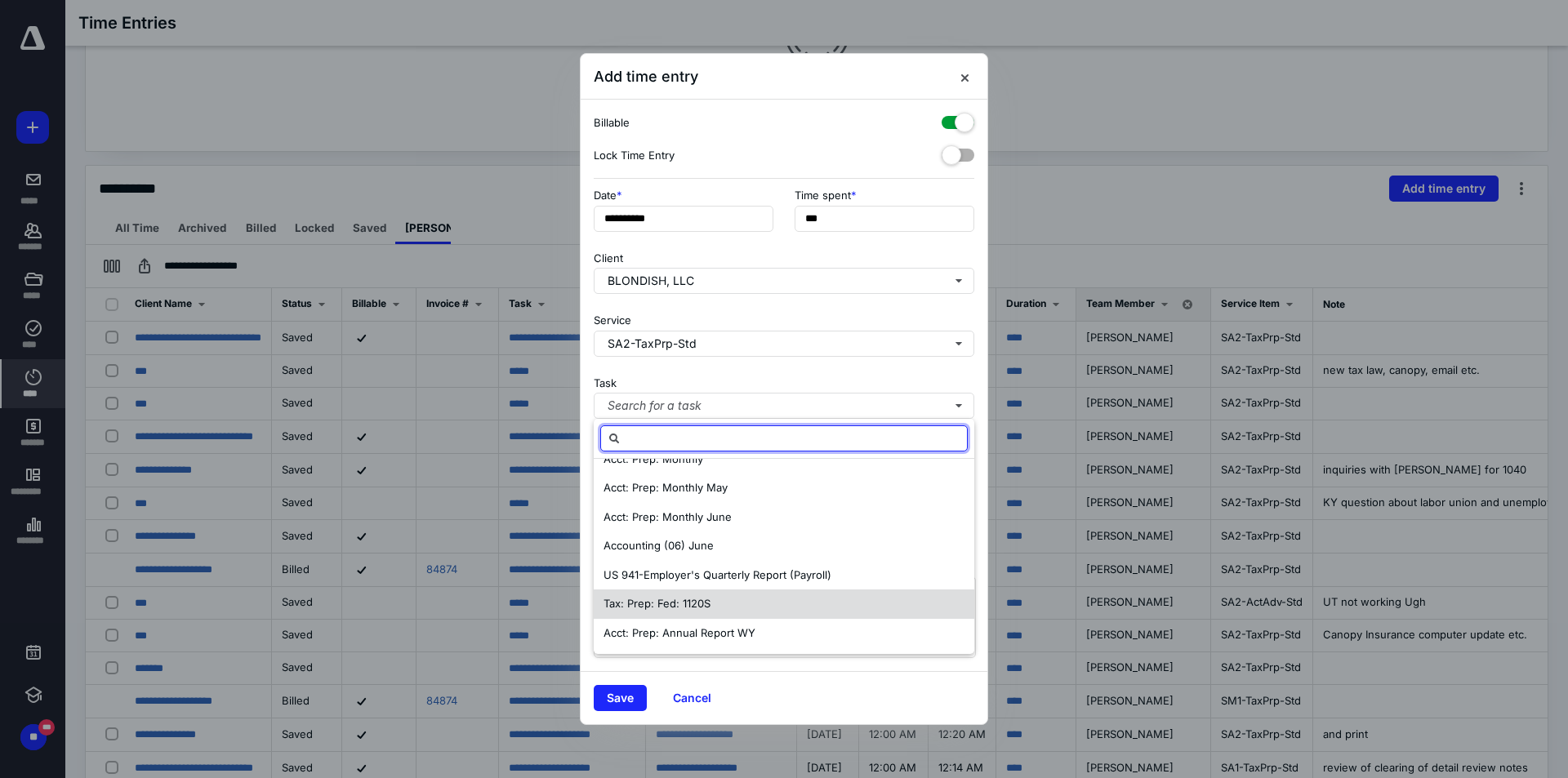 click on "Tax: Prep: Fed: 1120S" at bounding box center [784, 604] 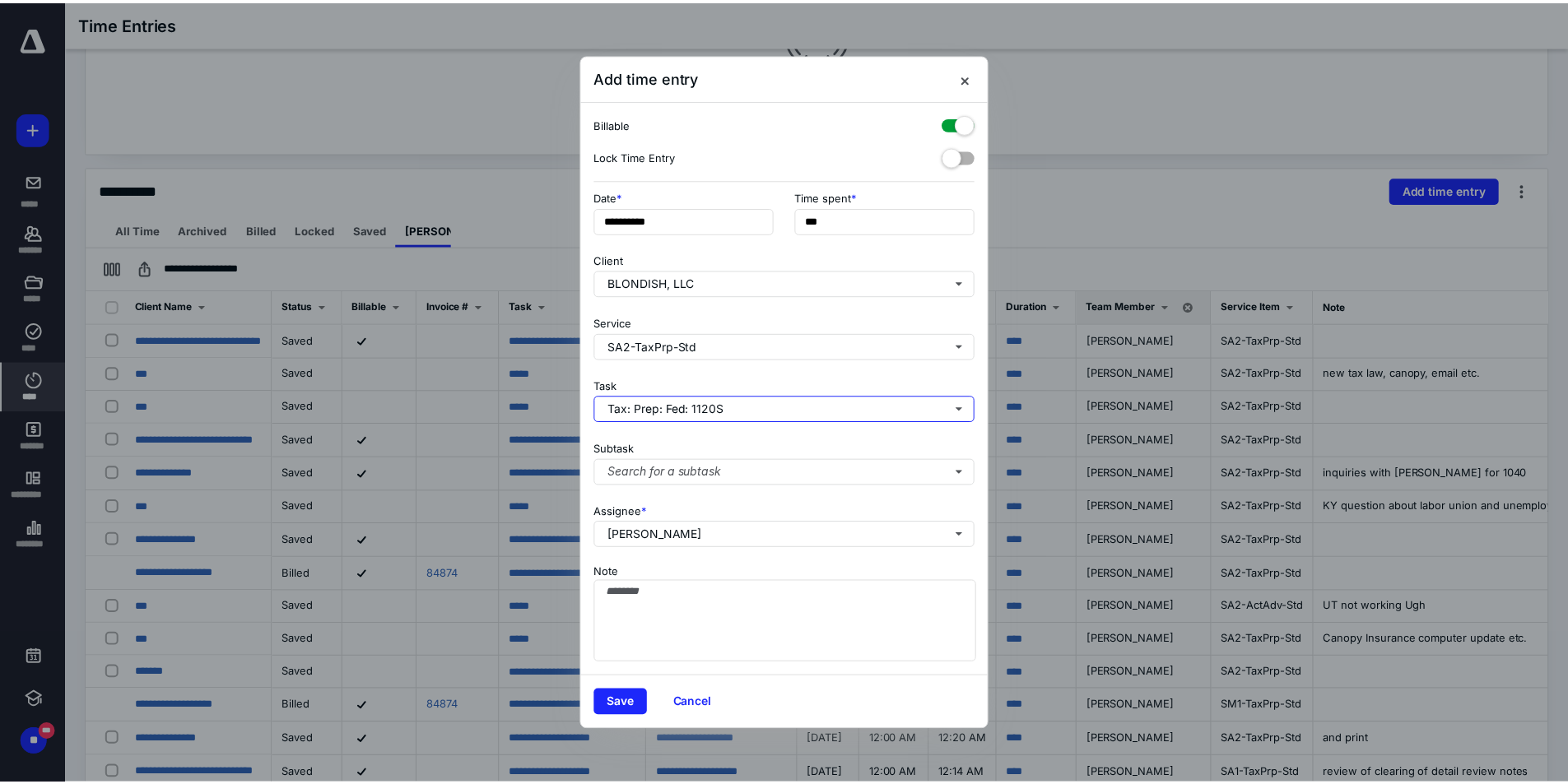 scroll, scrollTop: 0, scrollLeft: 0, axis: both 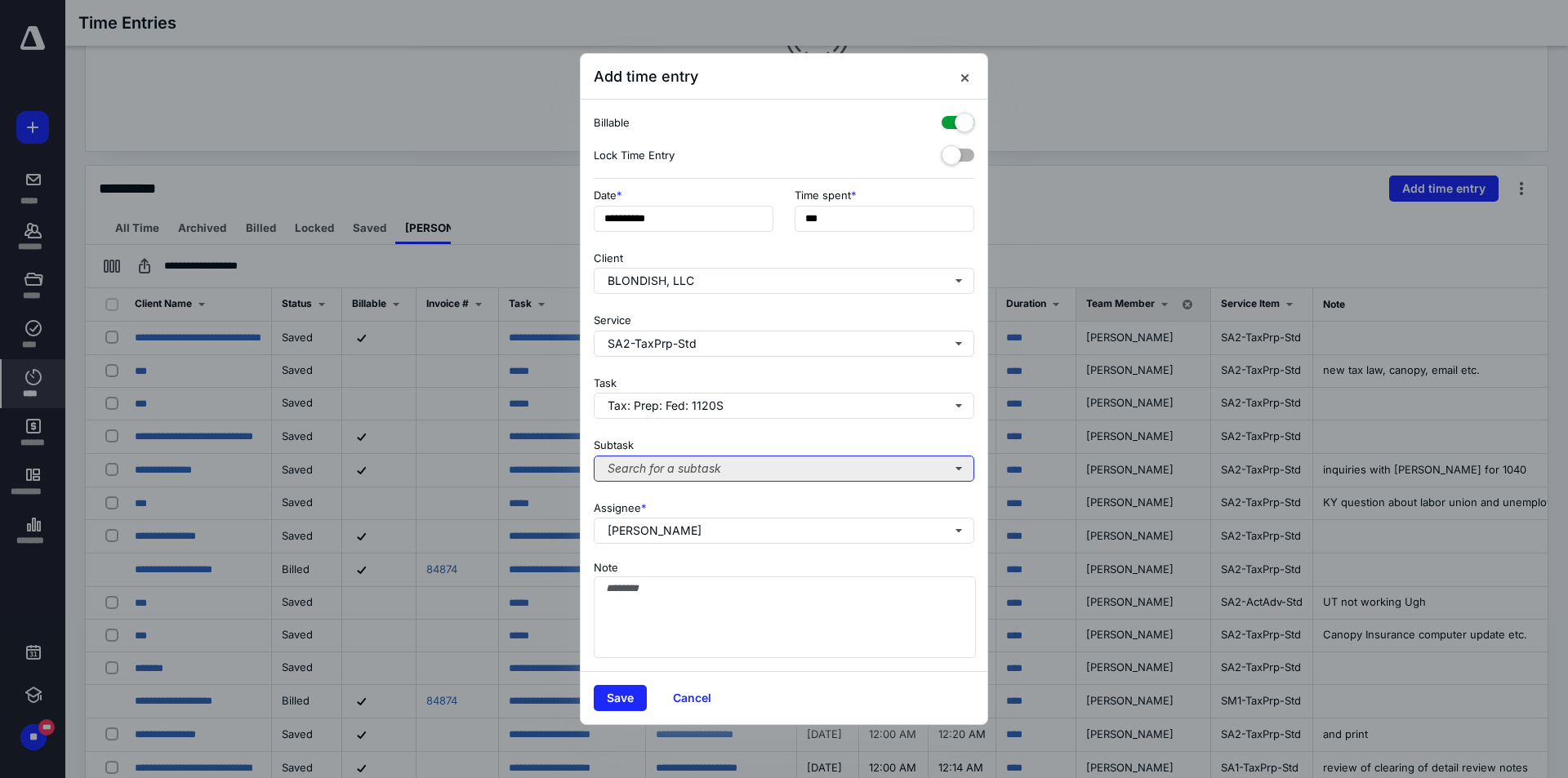 click on "Search for a subtask" at bounding box center [784, 469] 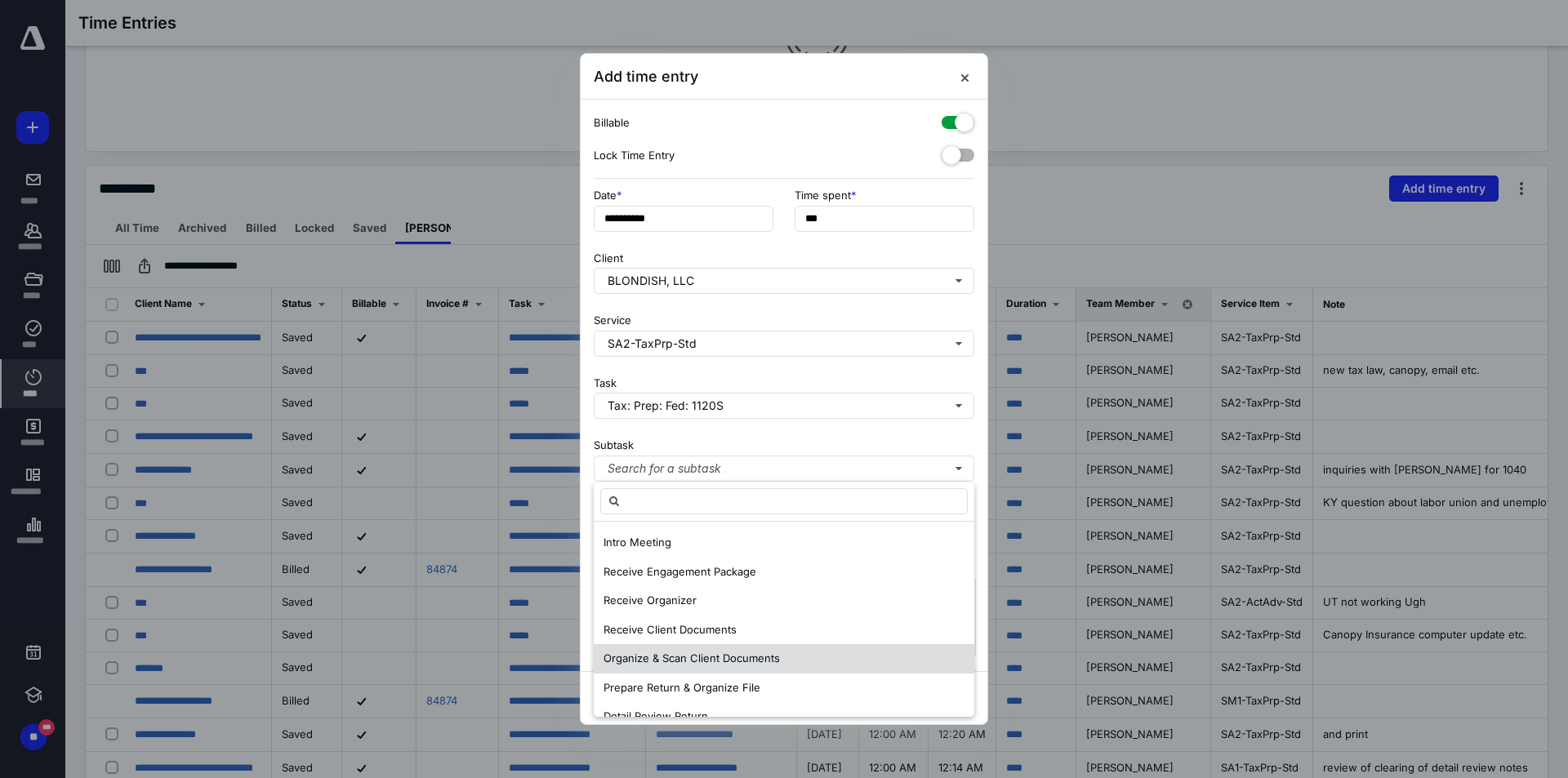 click on "Organize & Scan Client Documents" at bounding box center [784, 659] 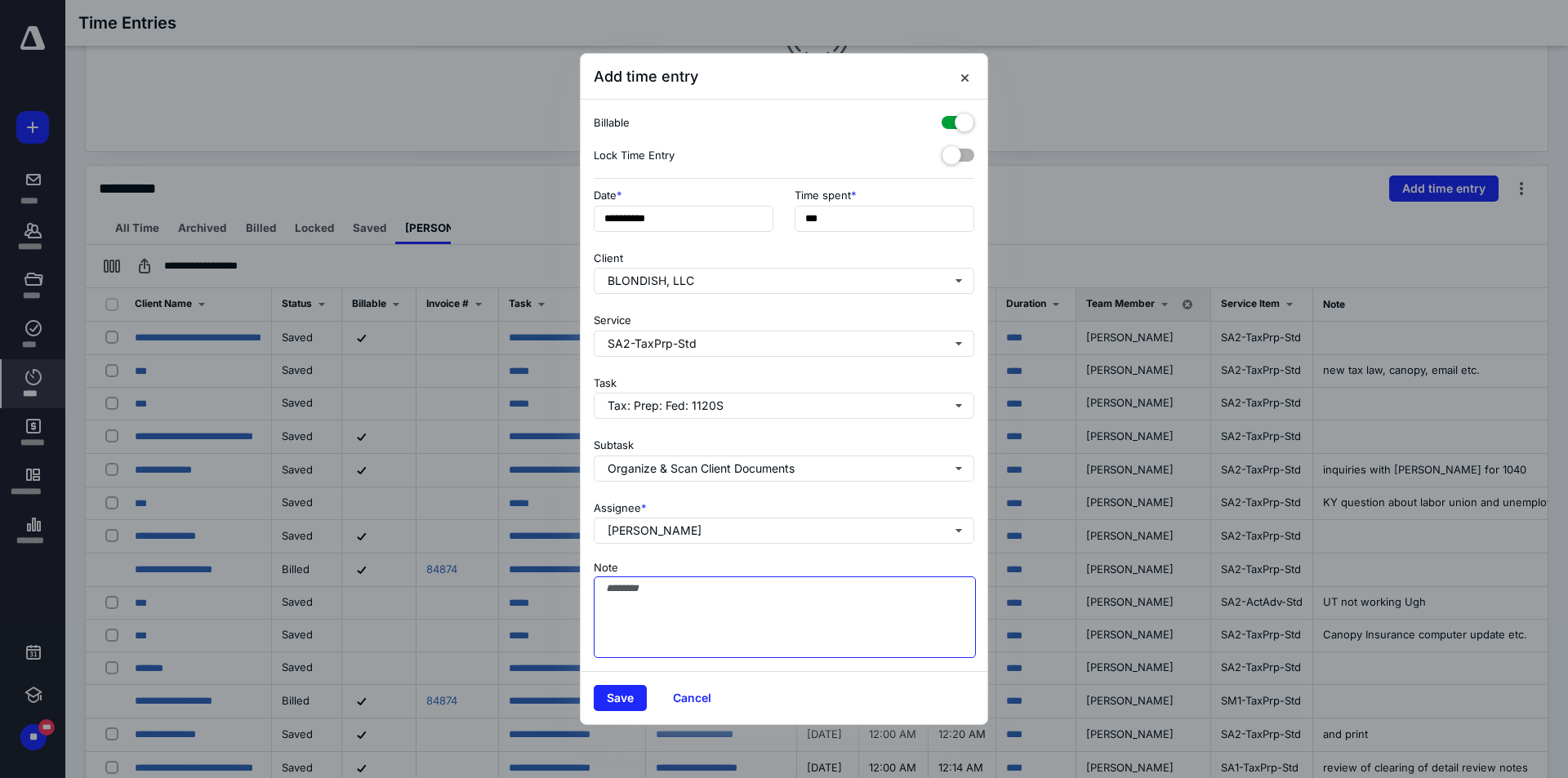 click on "Note" at bounding box center [785, 617] 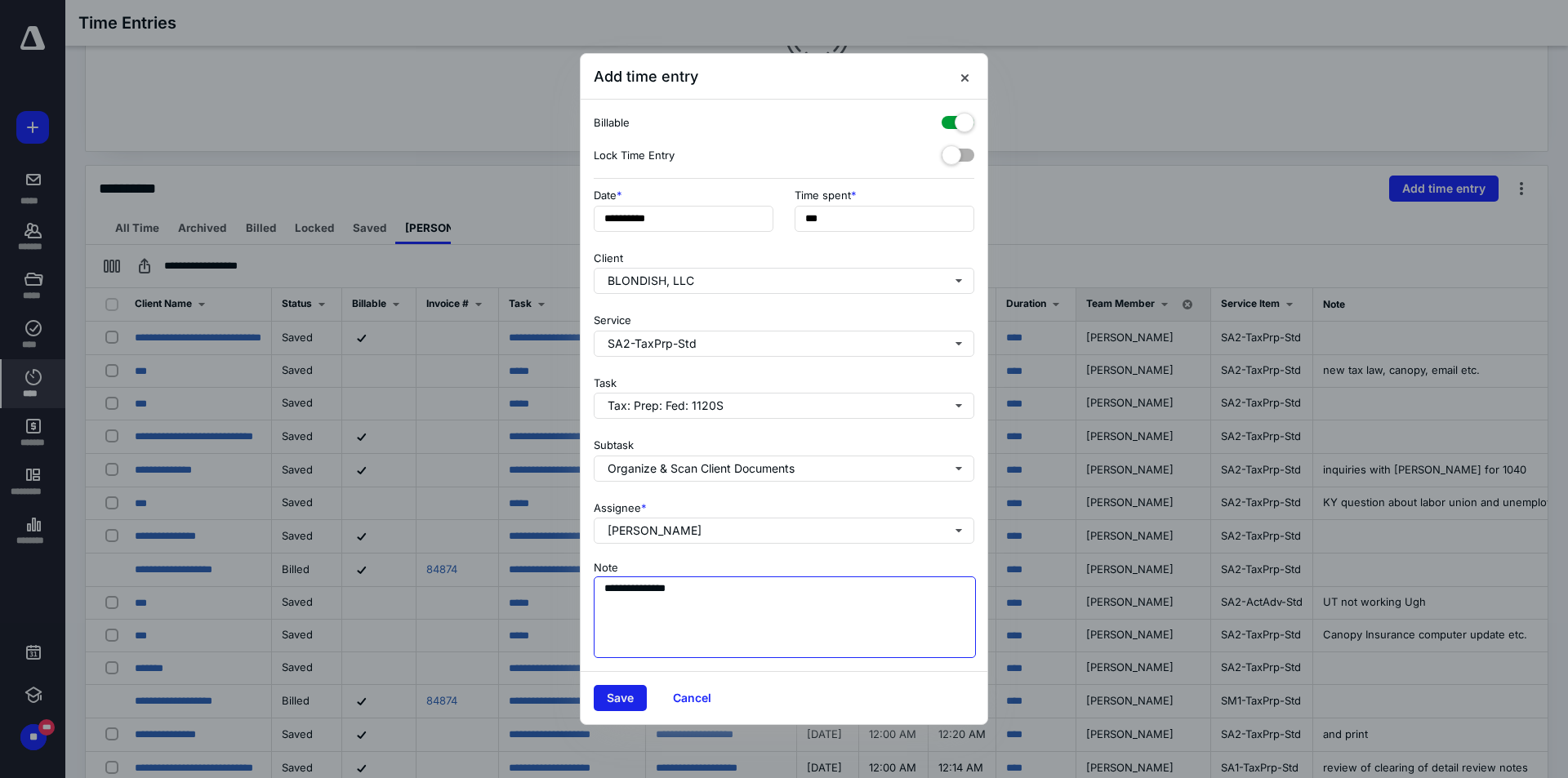 type on "**********" 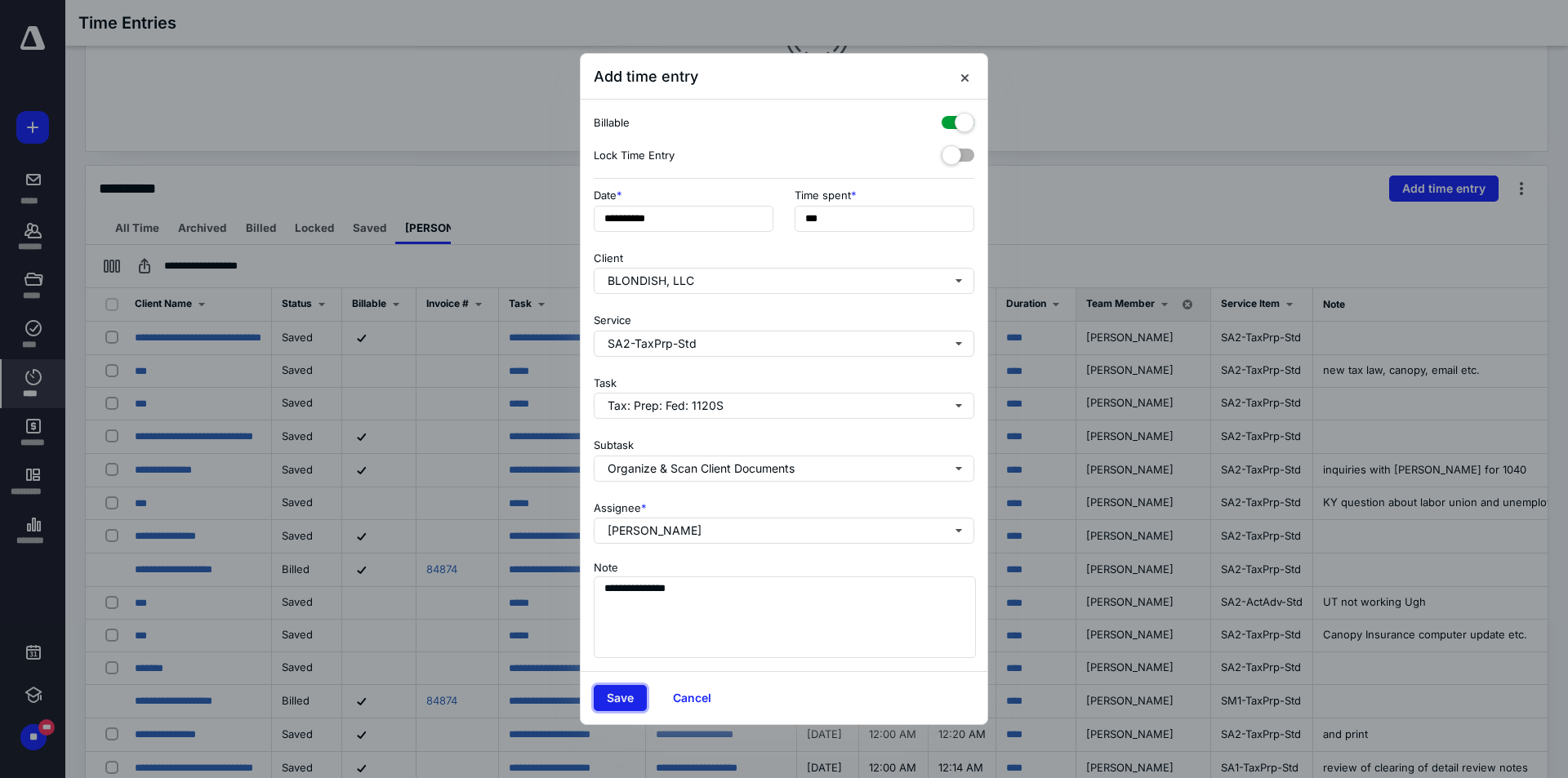 click on "Save" at bounding box center [620, 698] 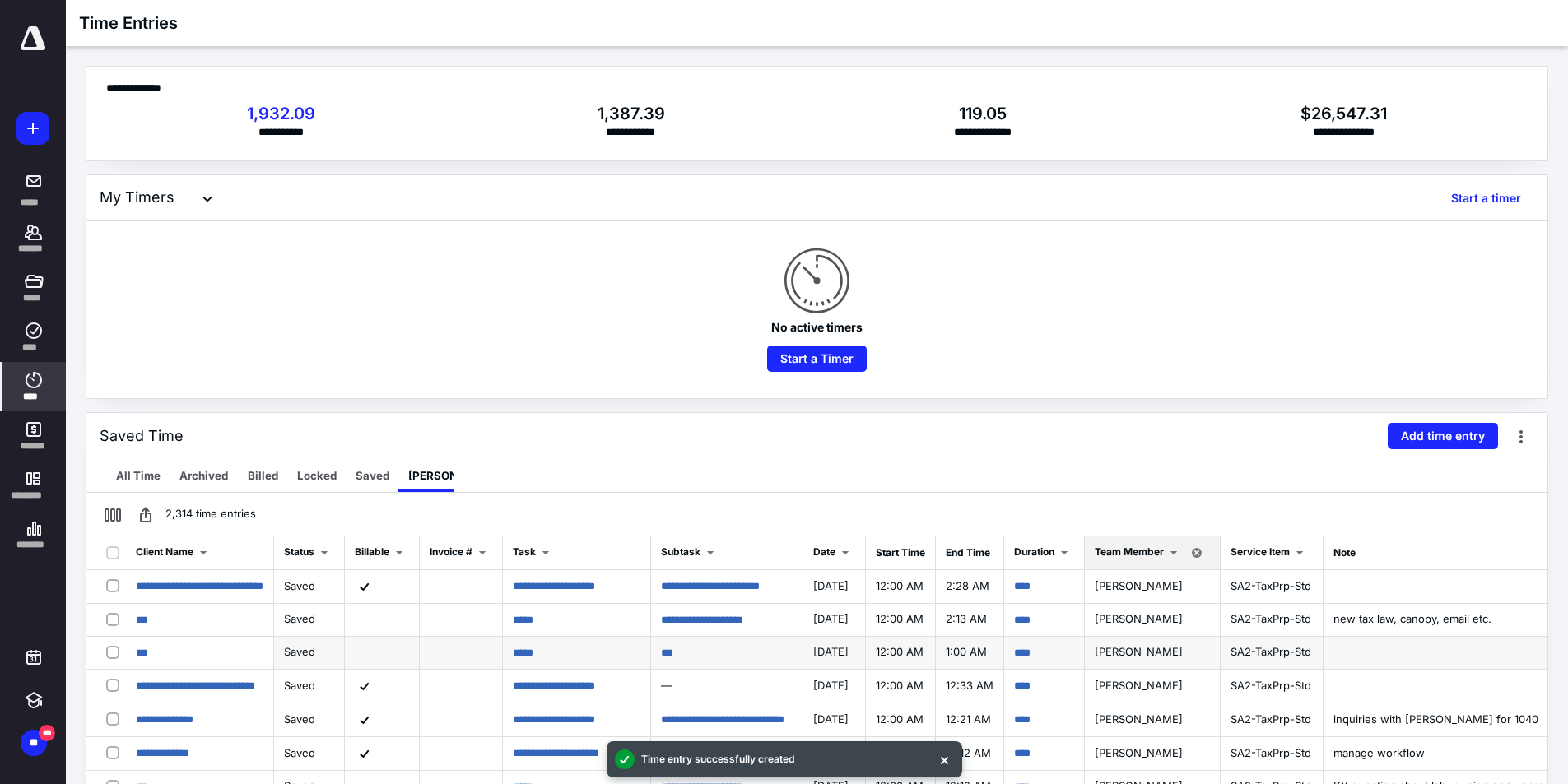scroll, scrollTop: 165, scrollLeft: 0, axis: vertical 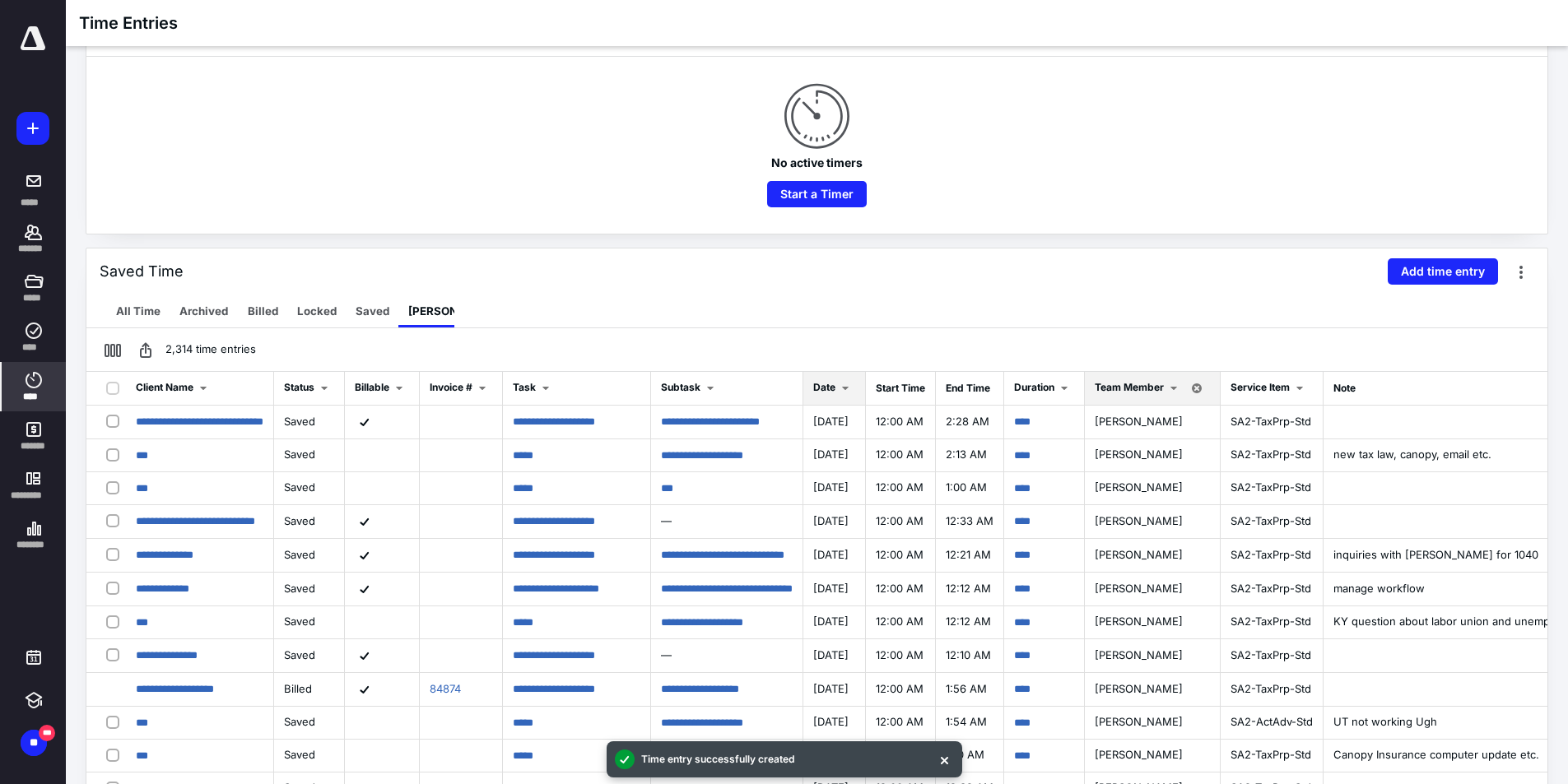 click at bounding box center [845, 388] 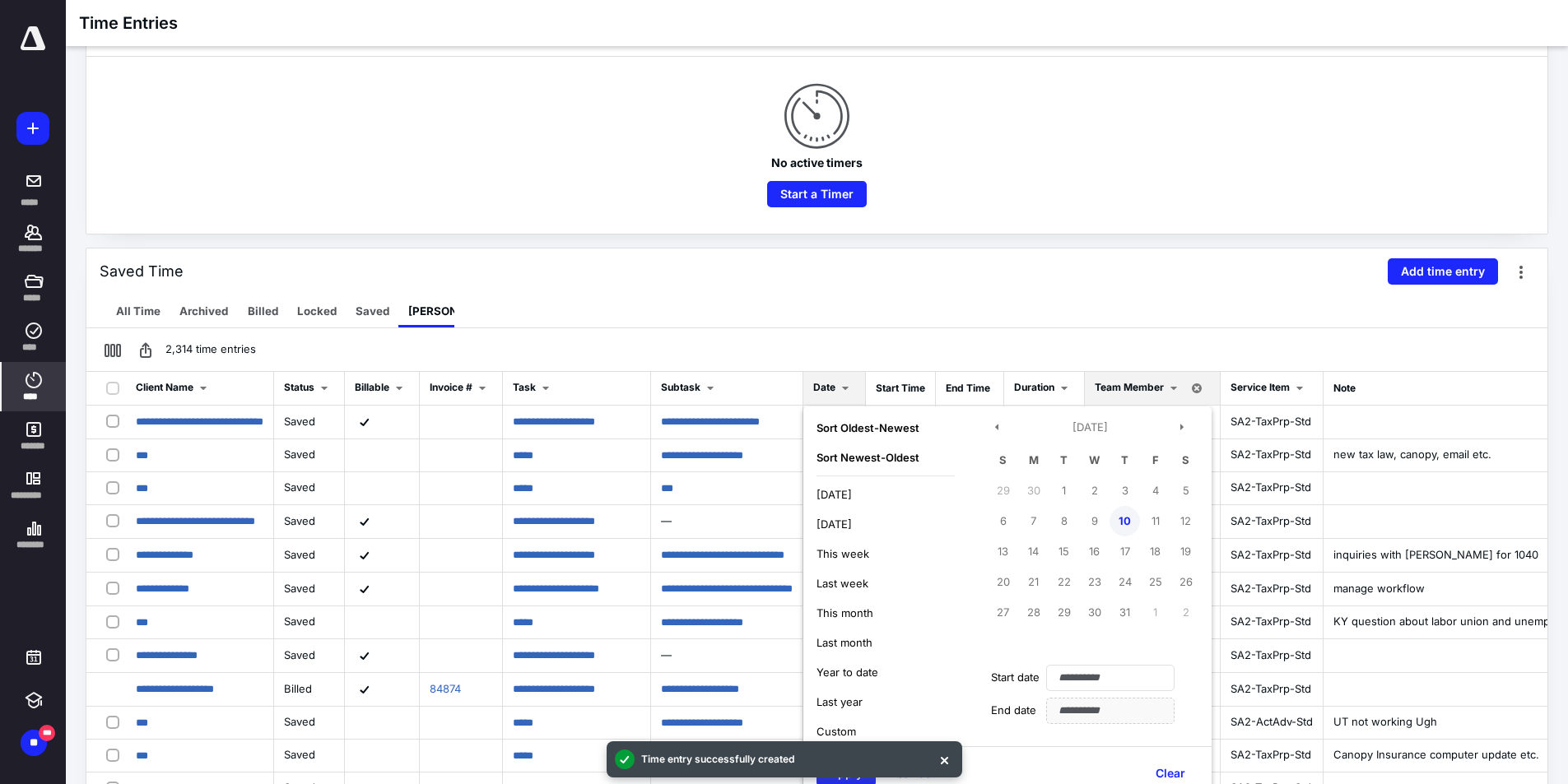 click on "10" at bounding box center [1124, 521] 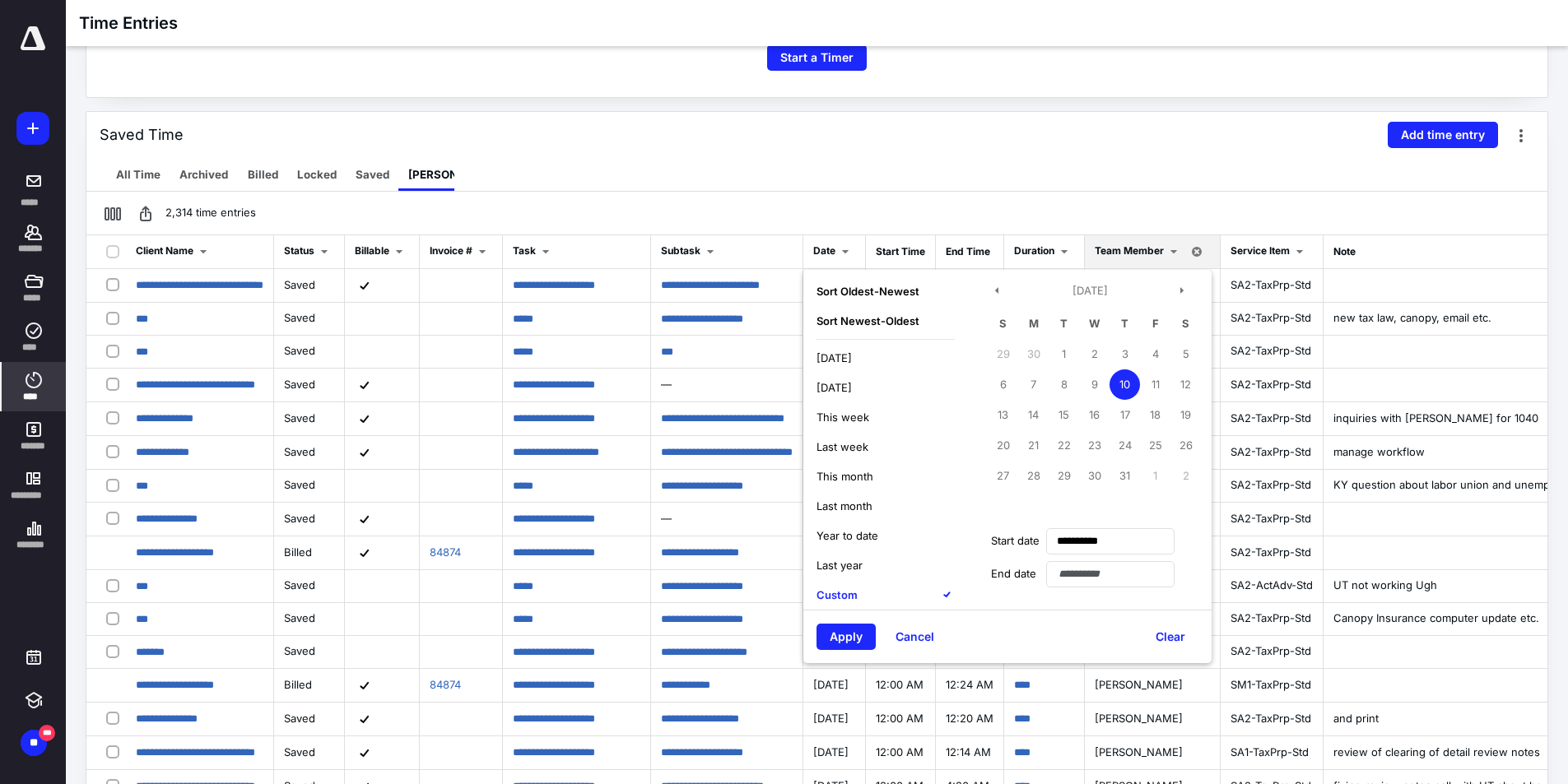 scroll, scrollTop: 366, scrollLeft: 0, axis: vertical 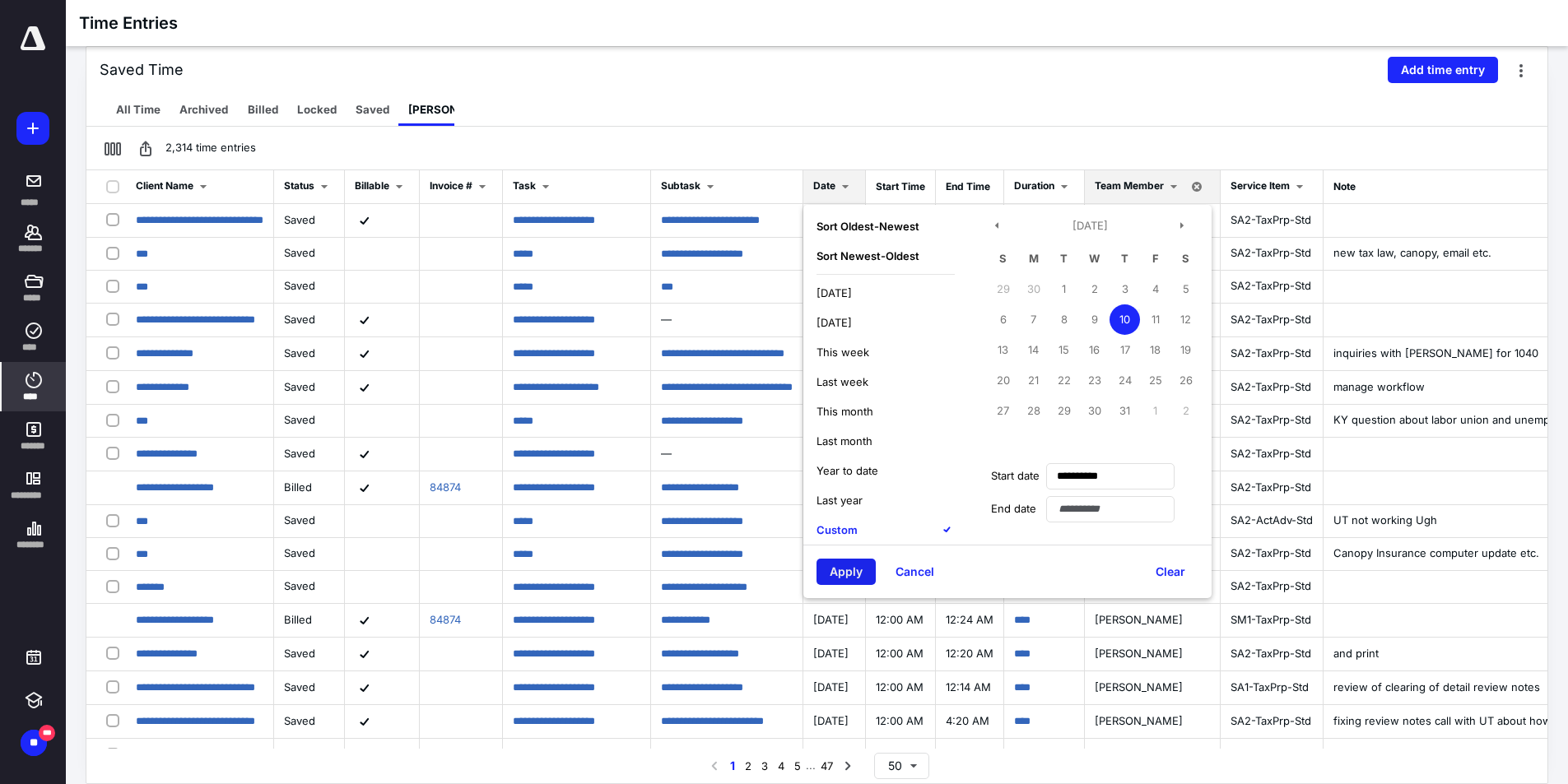 click on "Apply" at bounding box center (846, 572) 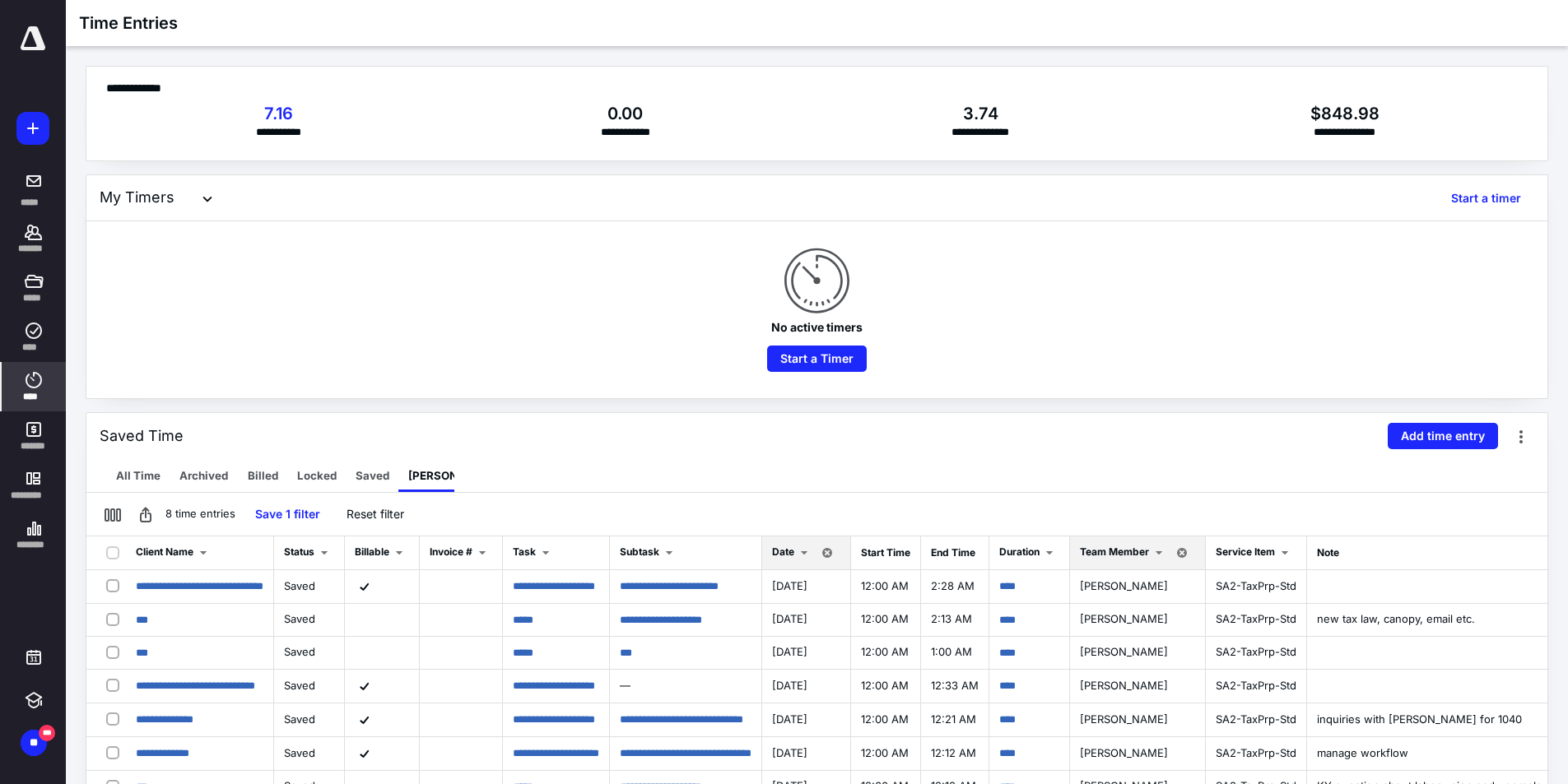 scroll, scrollTop: 247, scrollLeft: 0, axis: vertical 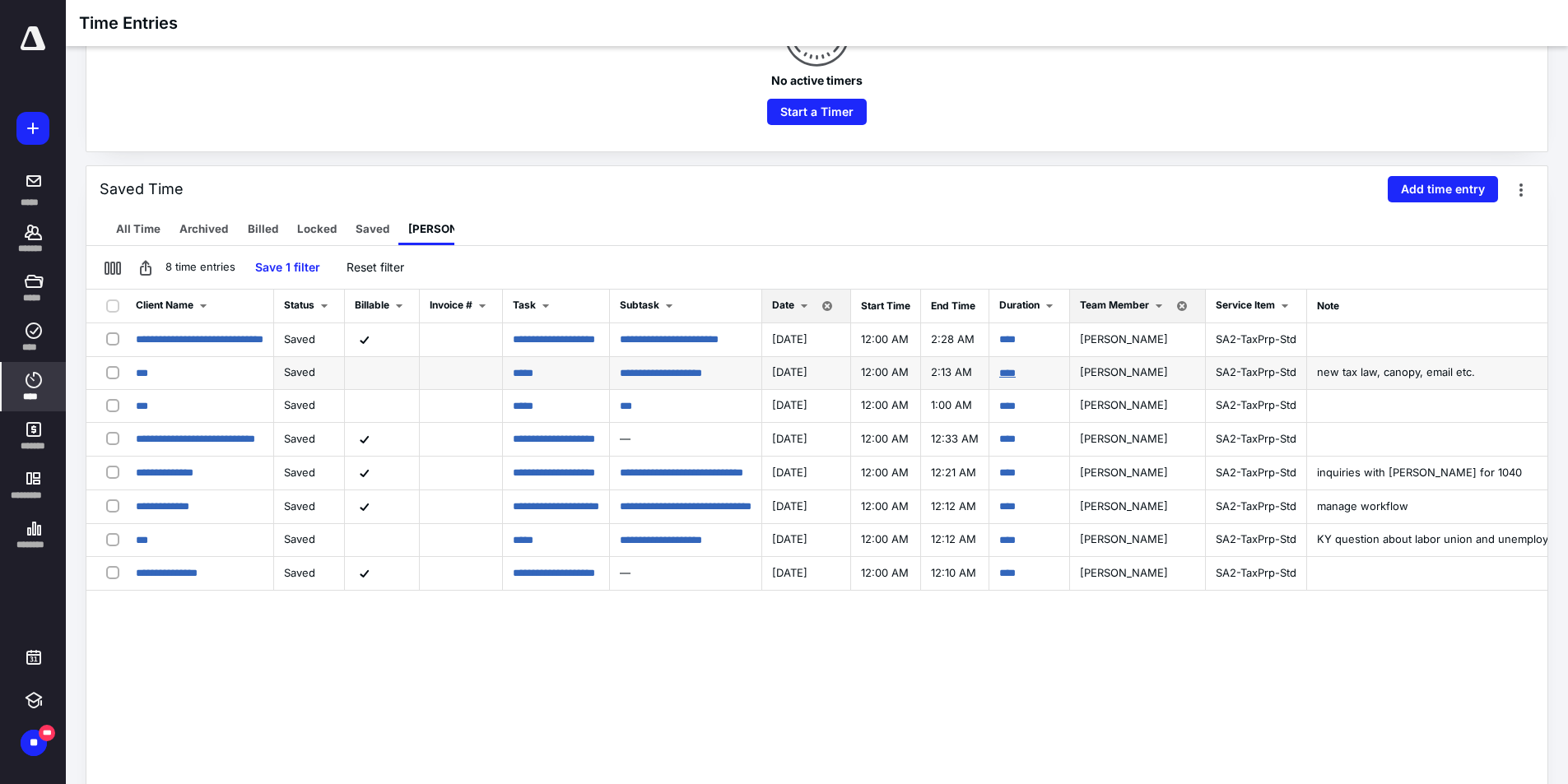 click on "****" at bounding box center (1007, 373) 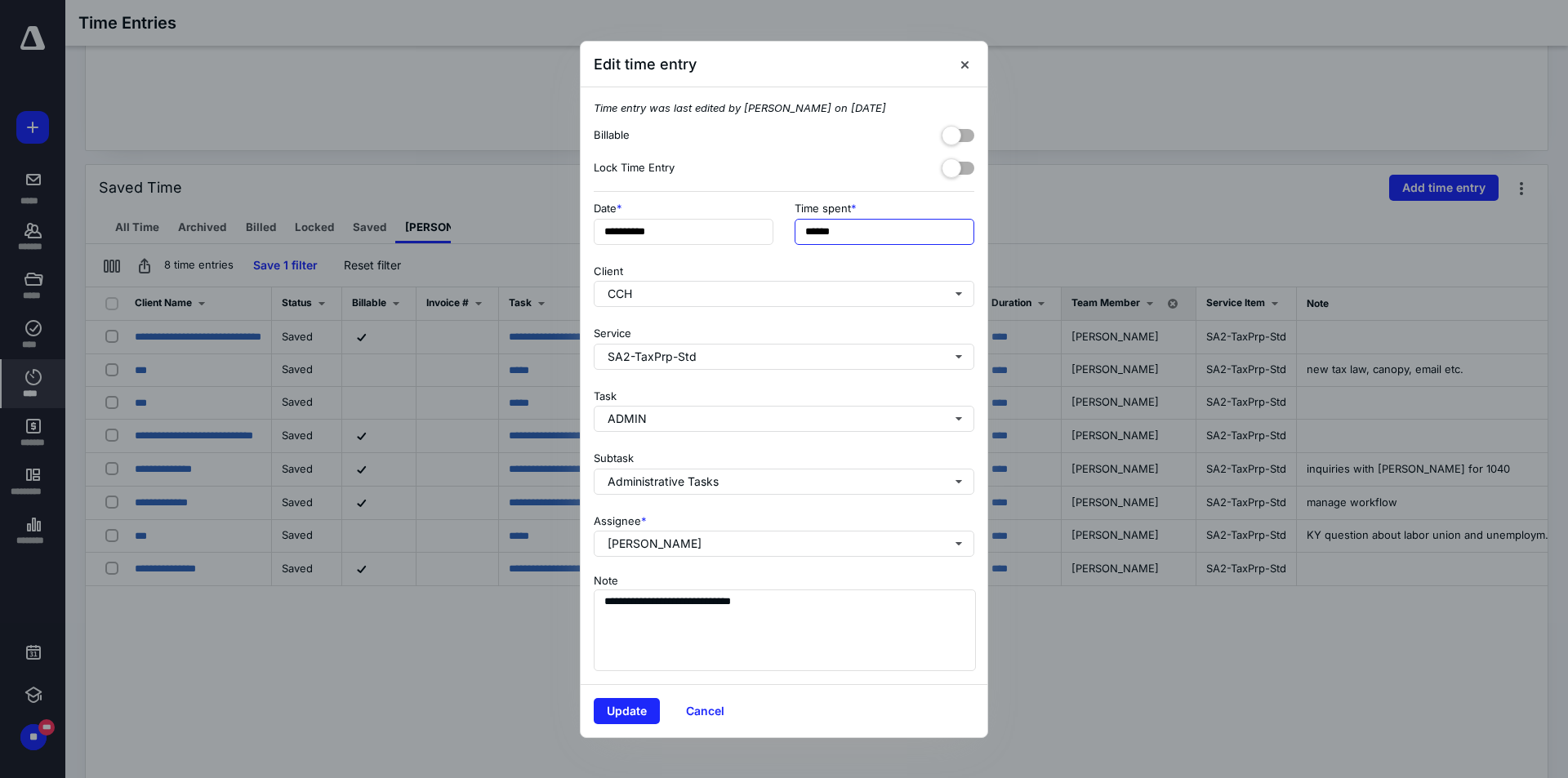 click on "******" at bounding box center (884, 232) 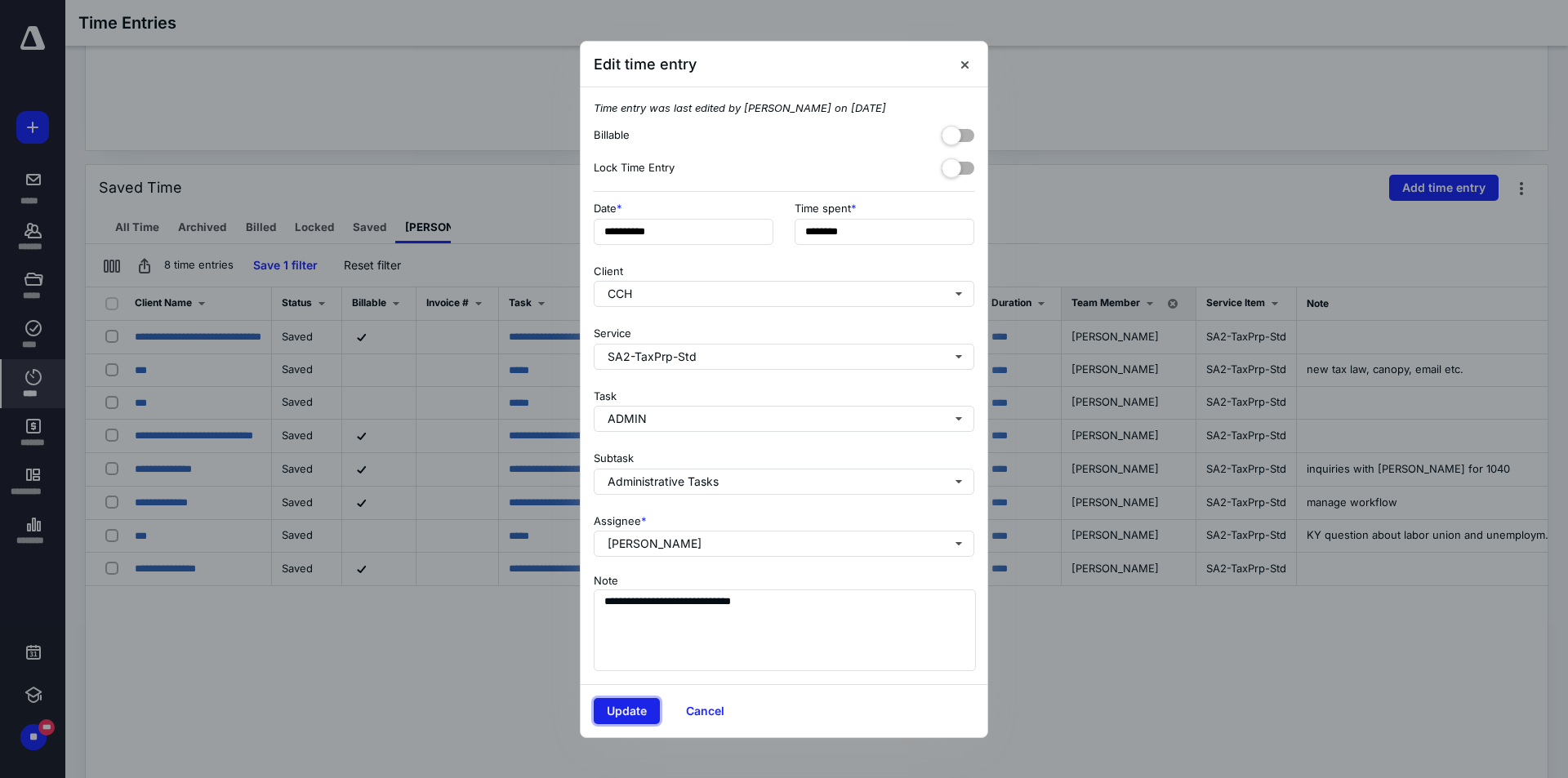 type on "******" 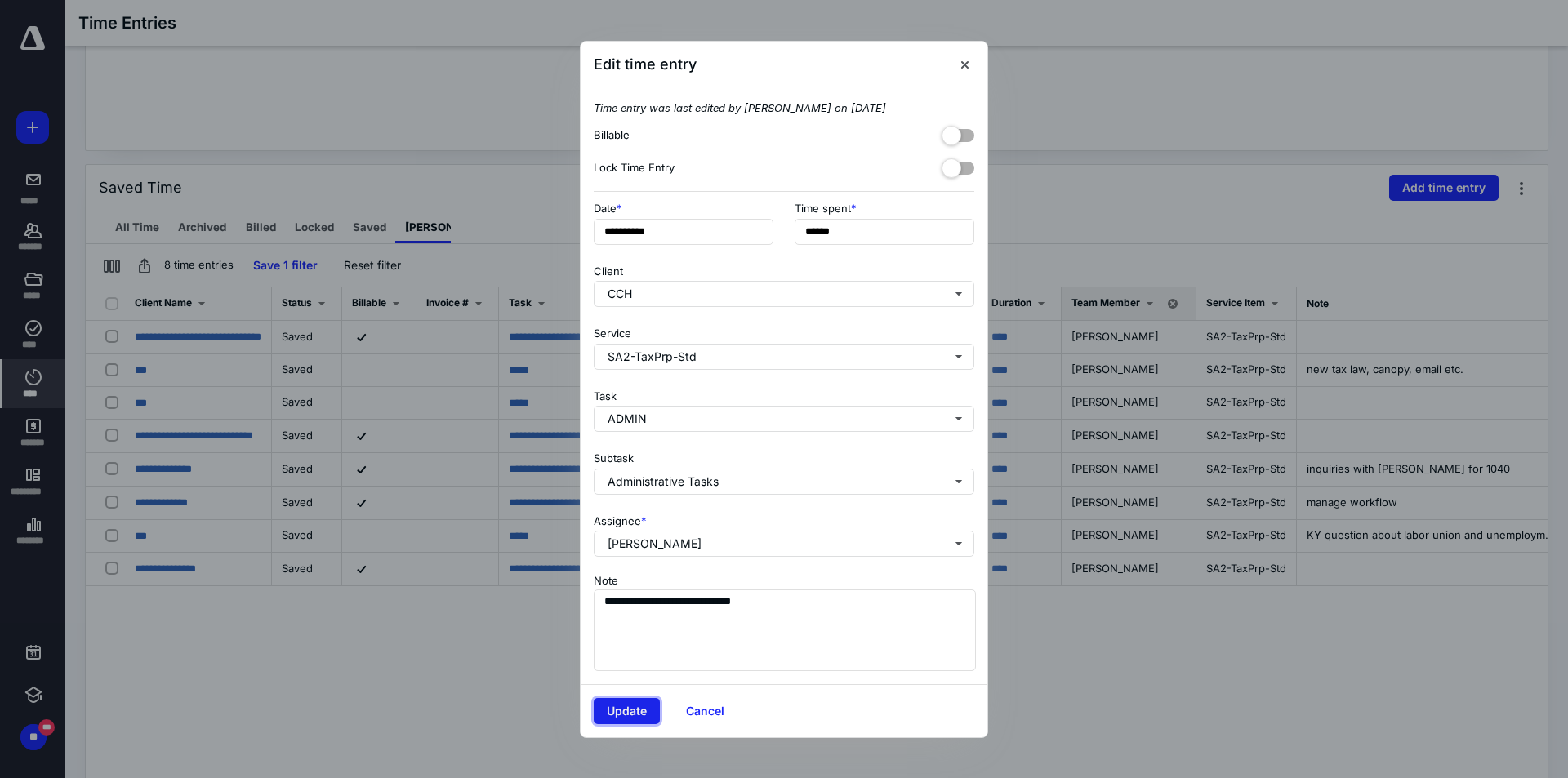 click on "Update" at bounding box center (626, 711) 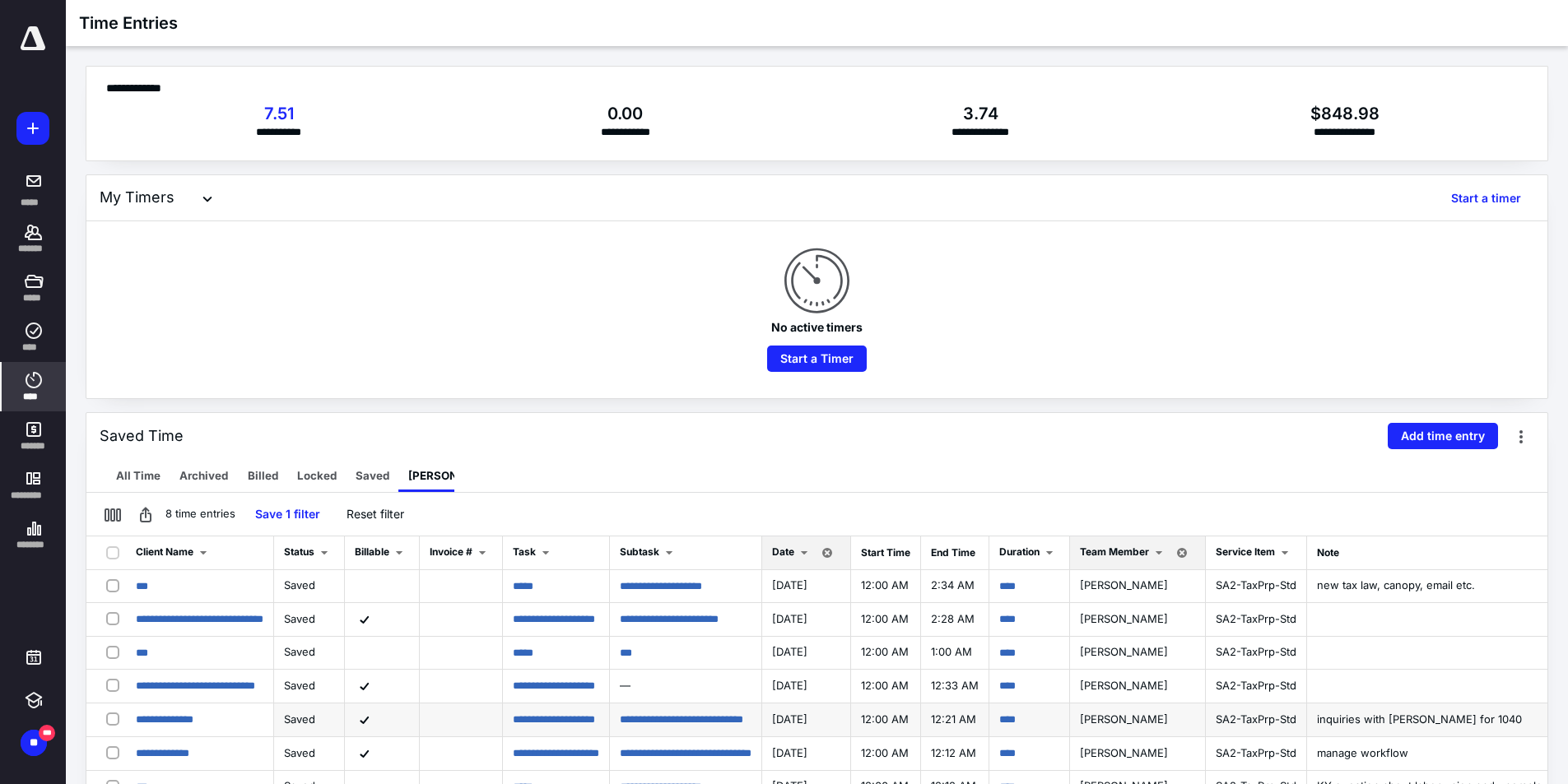 scroll, scrollTop: 329, scrollLeft: 0, axis: vertical 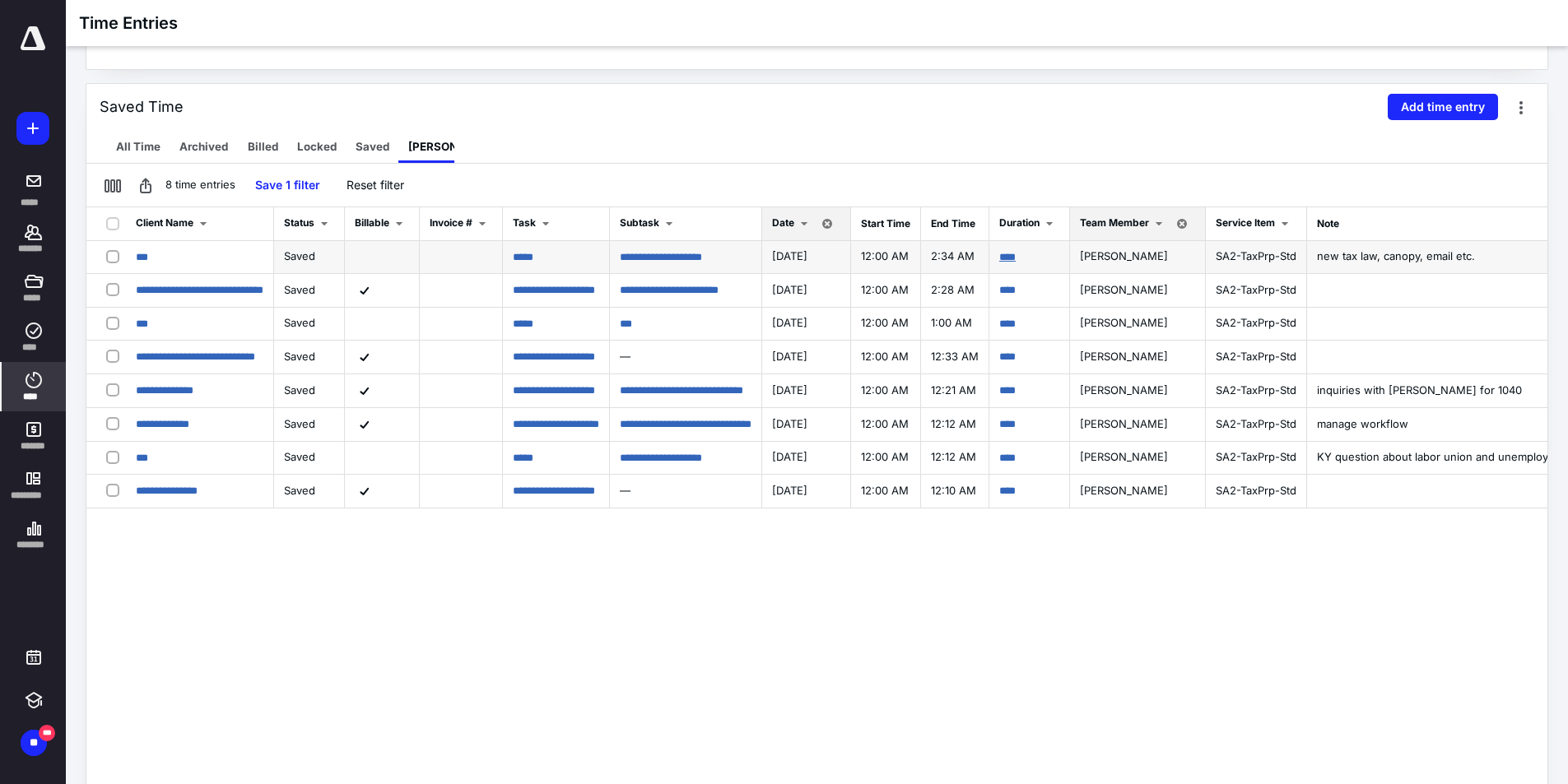 click on "****" at bounding box center (1007, 257) 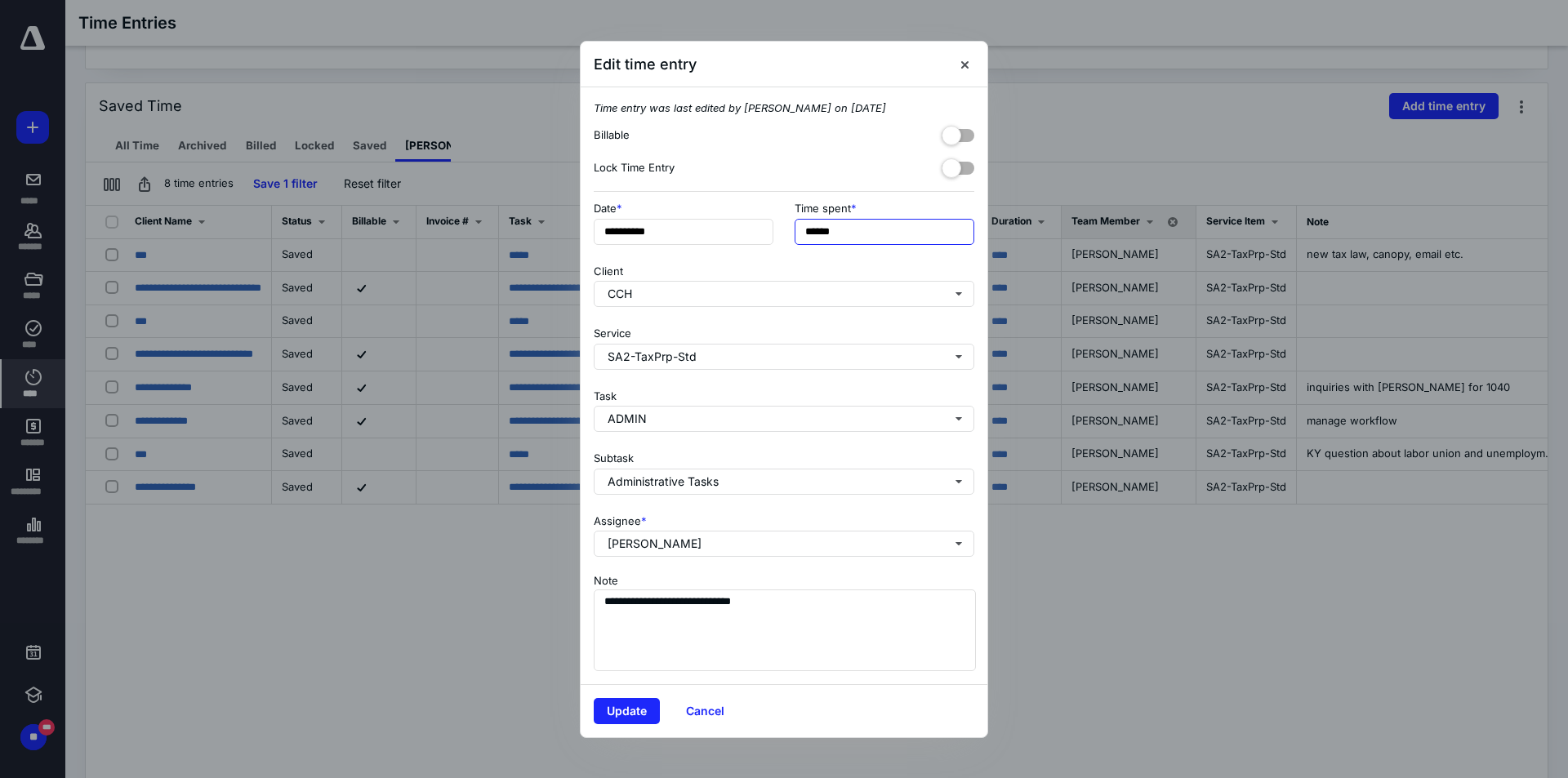 click on "******" at bounding box center (884, 232) 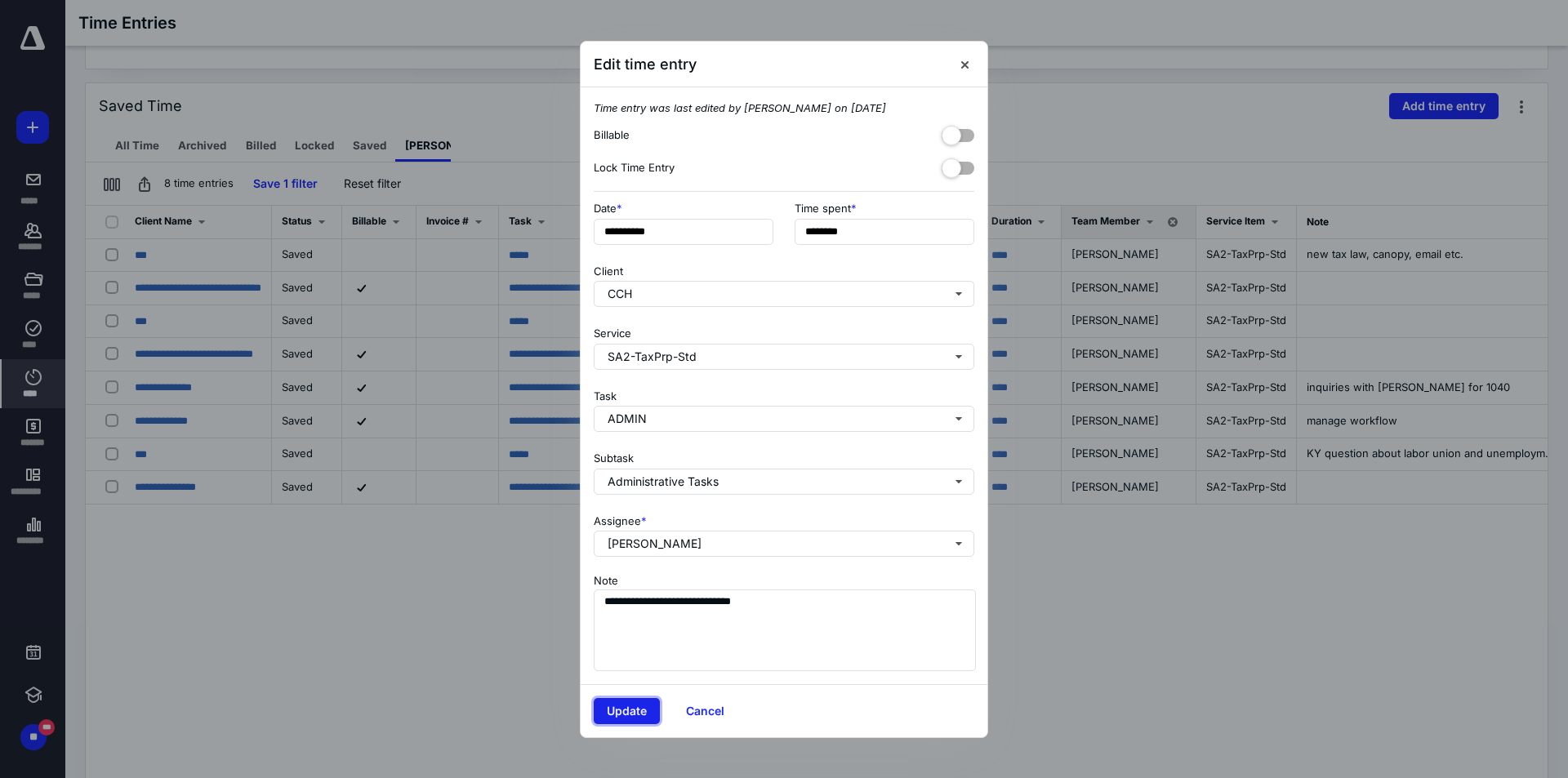 type on "******" 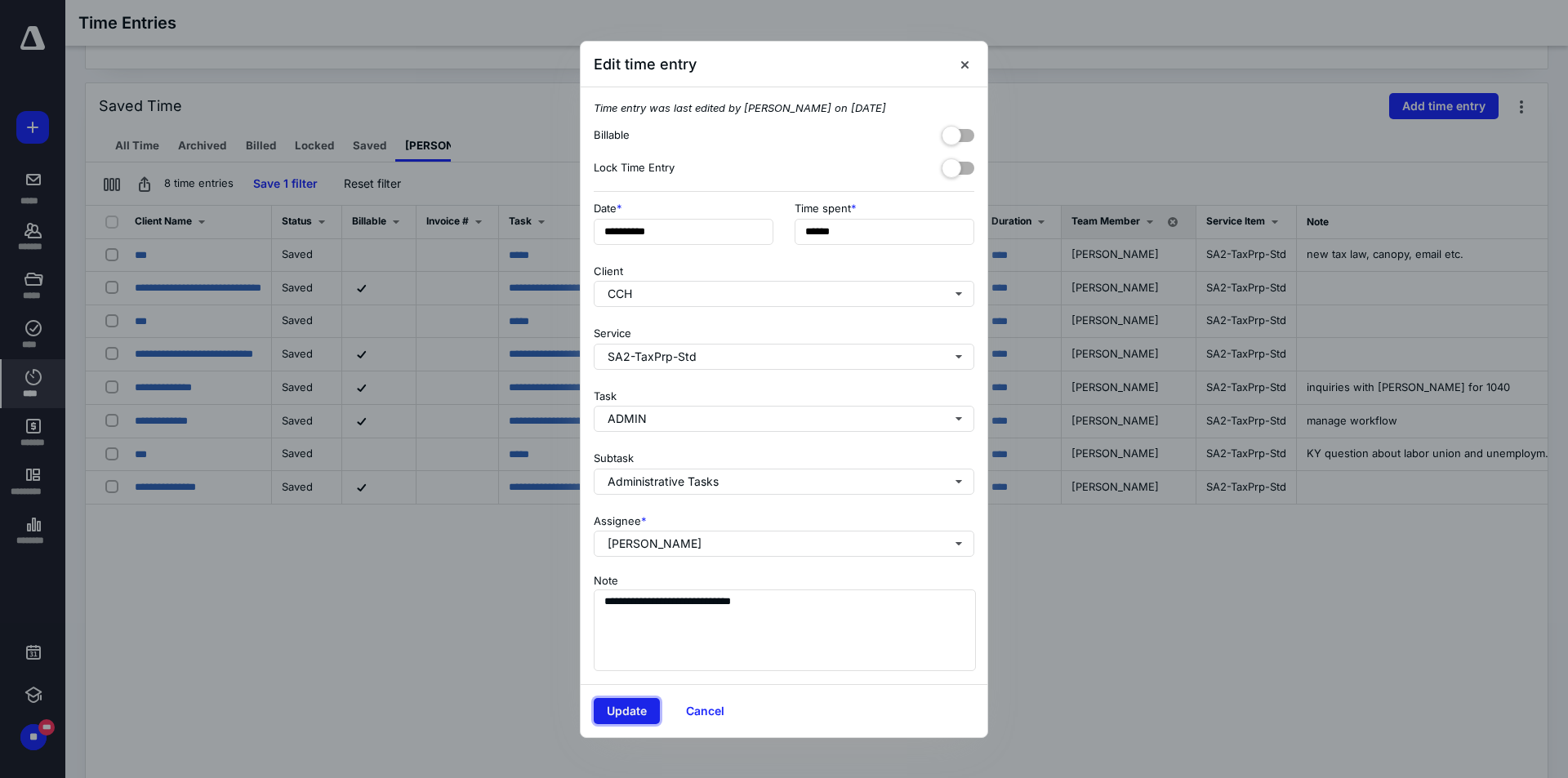 click on "Update" at bounding box center (626, 711) 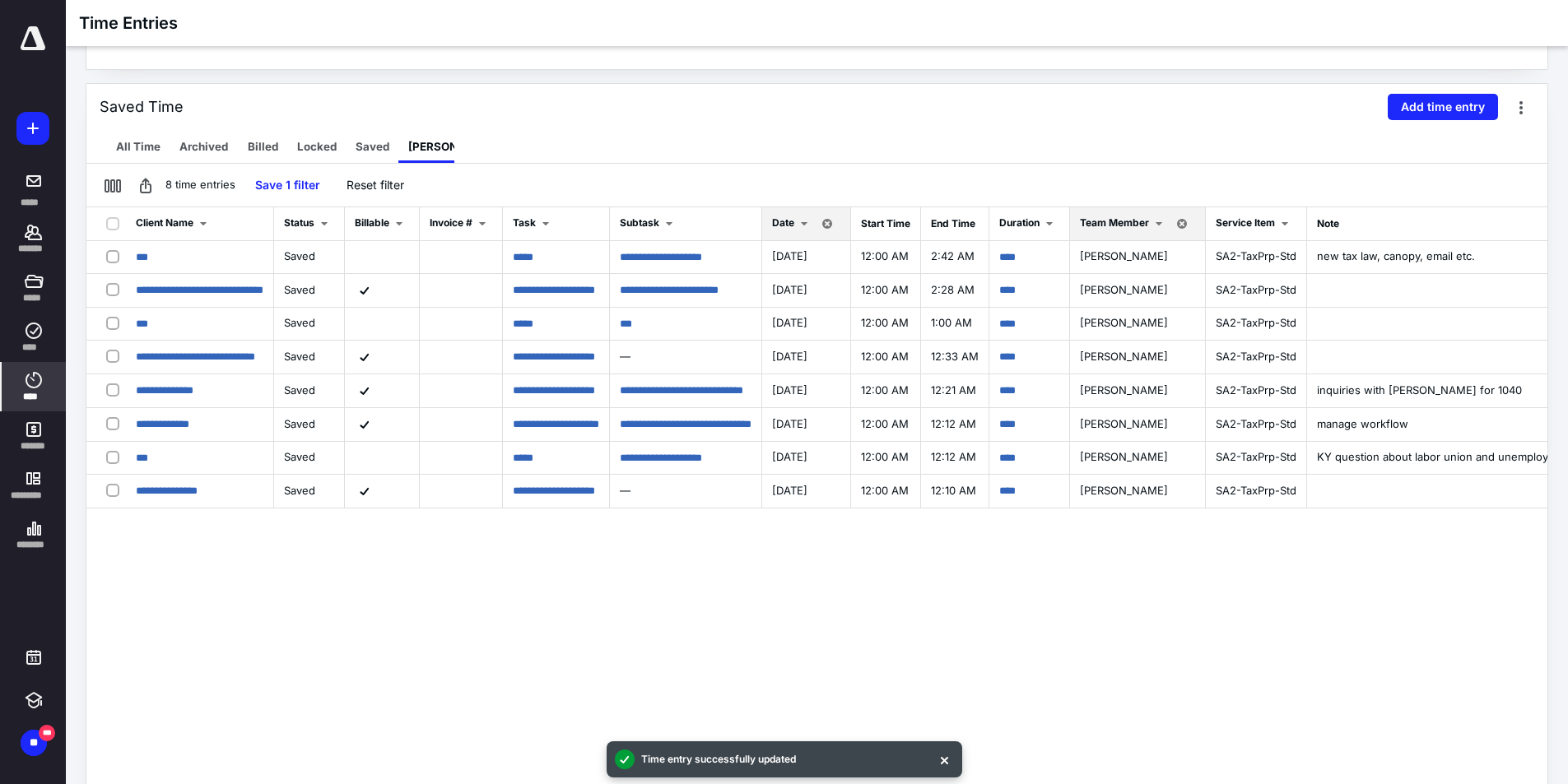 scroll, scrollTop: 0, scrollLeft: 0, axis: both 